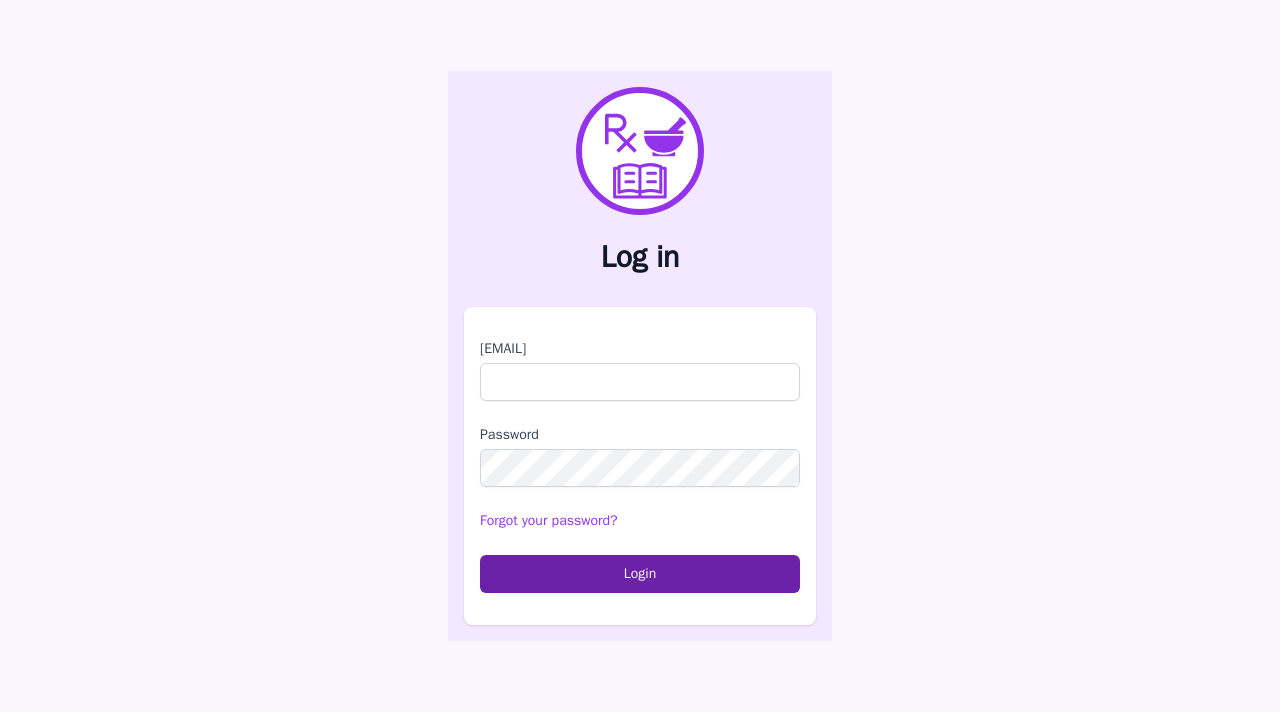 scroll, scrollTop: 0, scrollLeft: 0, axis: both 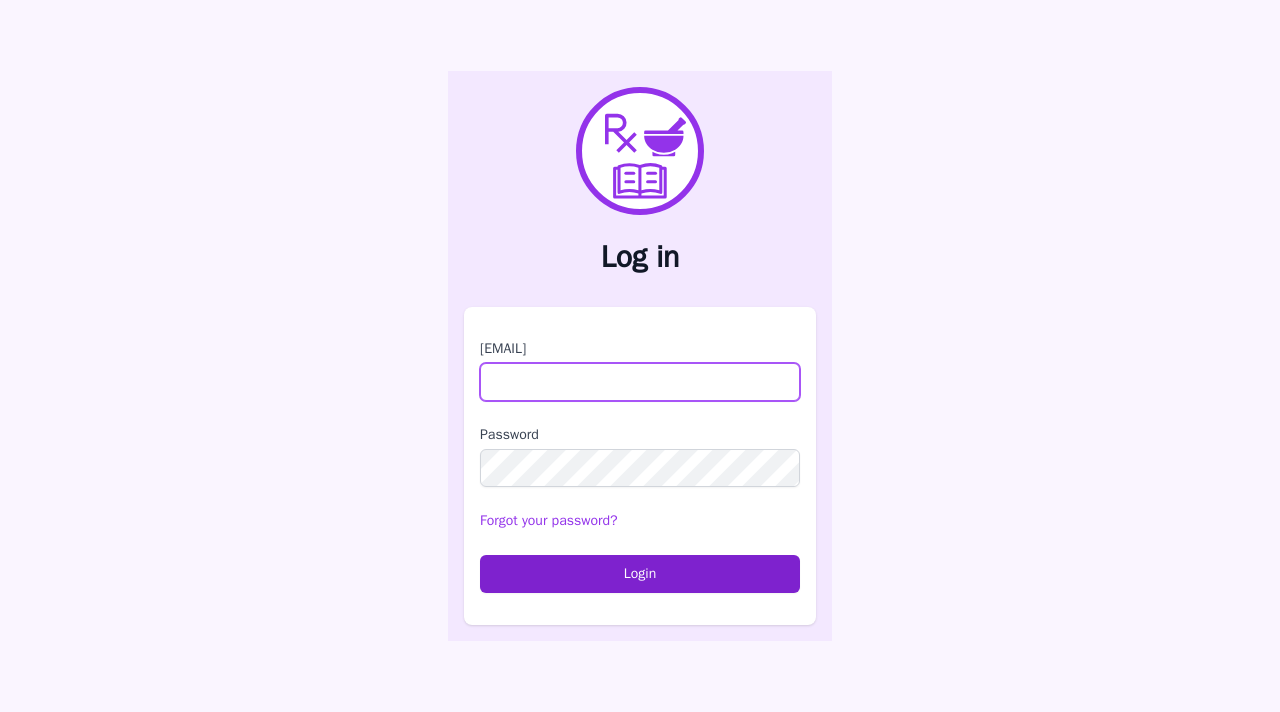 type on "**********" 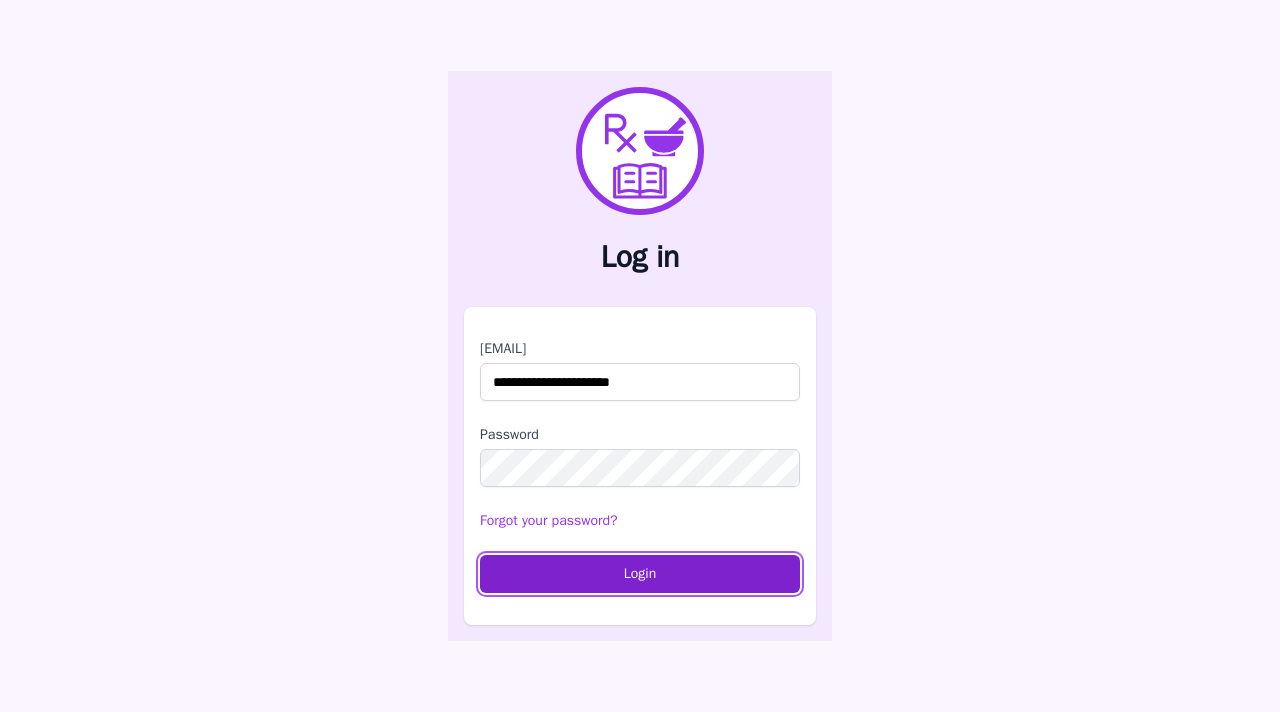click on "Login" at bounding box center (640, 574) 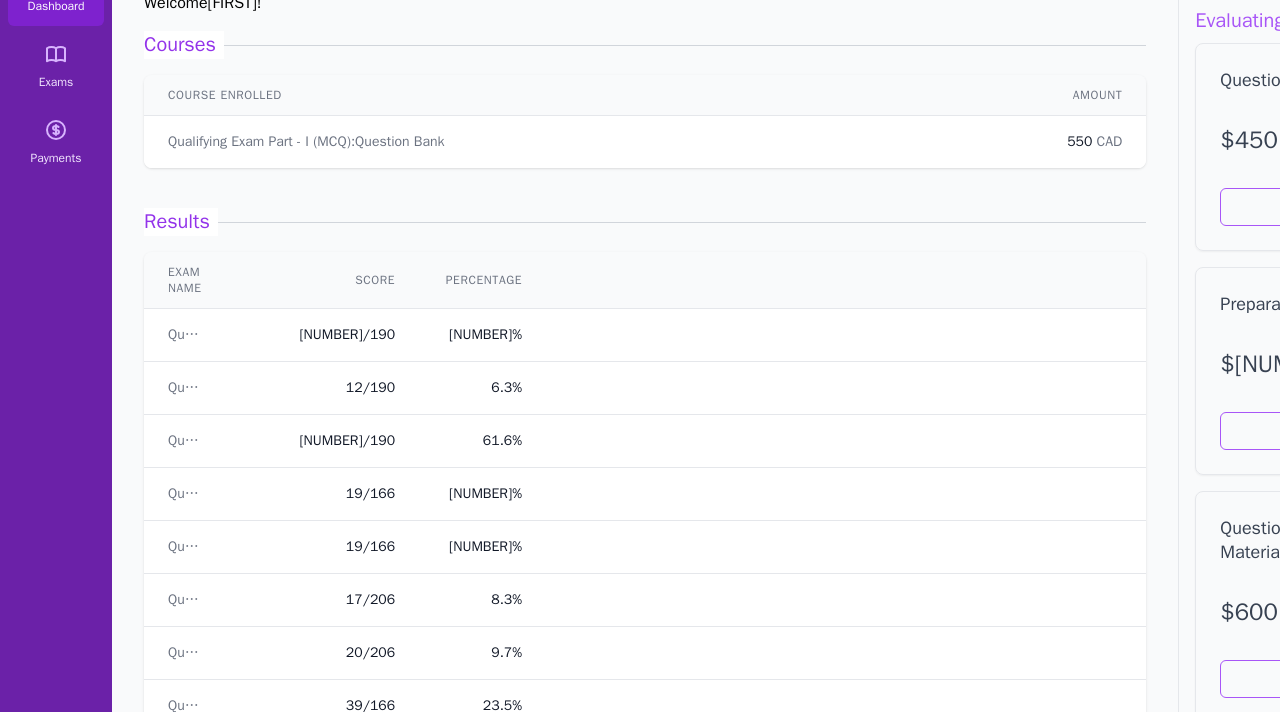 scroll, scrollTop: 0, scrollLeft: 0, axis: both 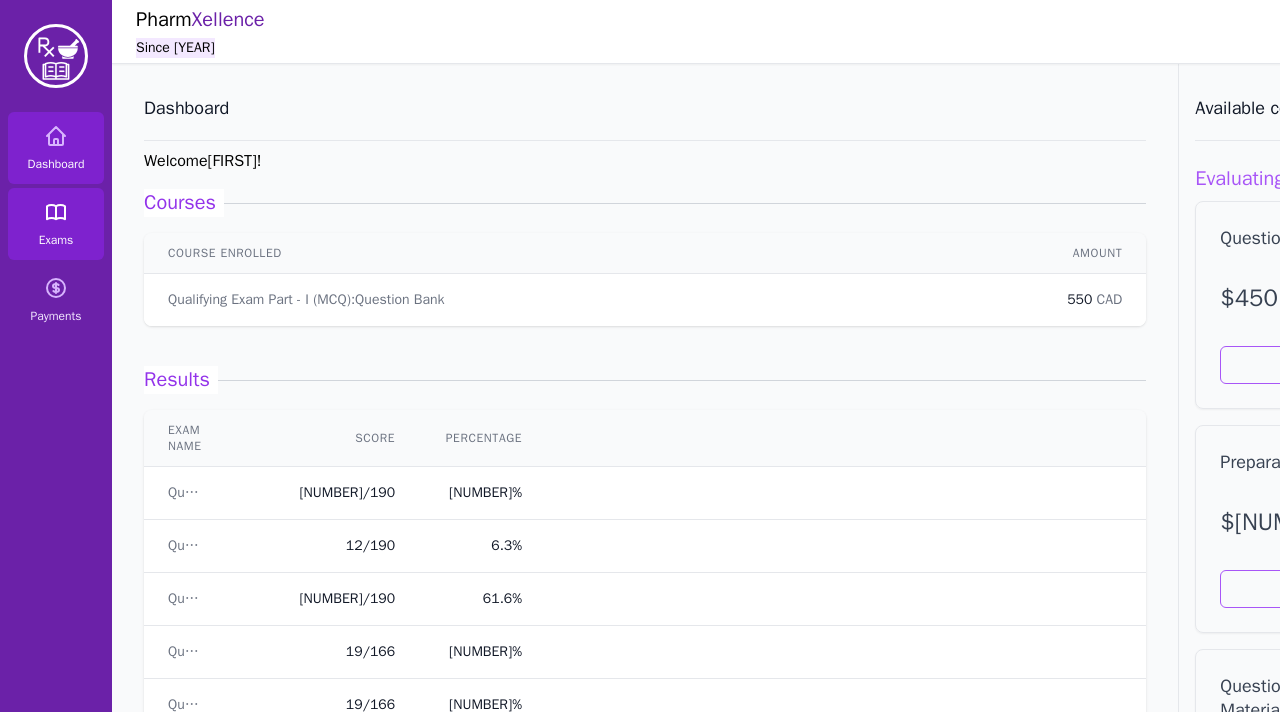 click at bounding box center [56, 212] 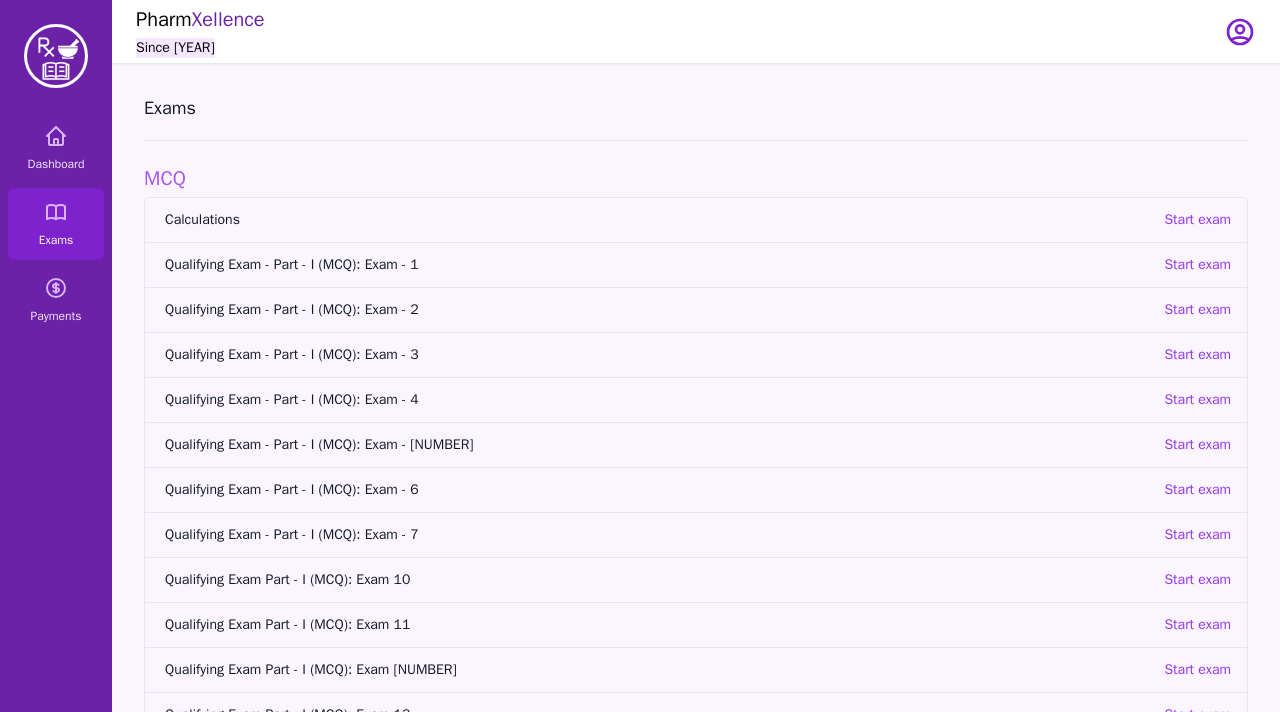 scroll, scrollTop: 103, scrollLeft: 0, axis: vertical 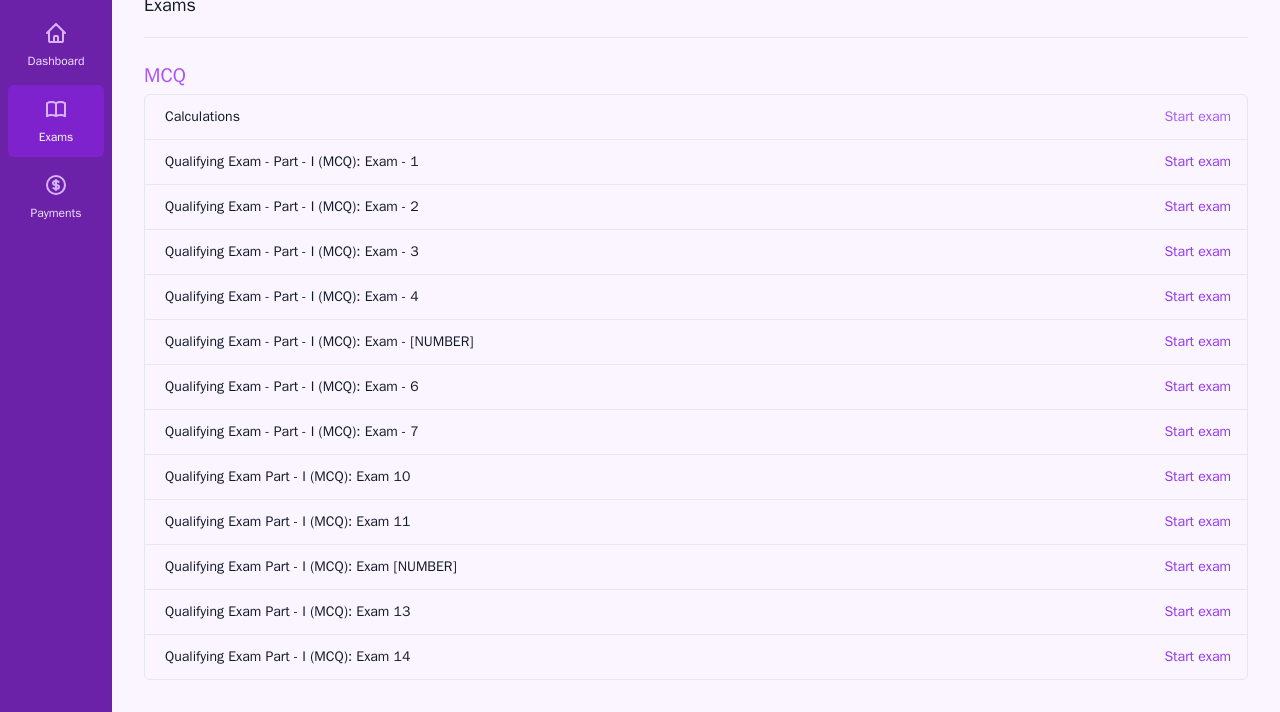 click on "Start exam" at bounding box center (1197, 117) 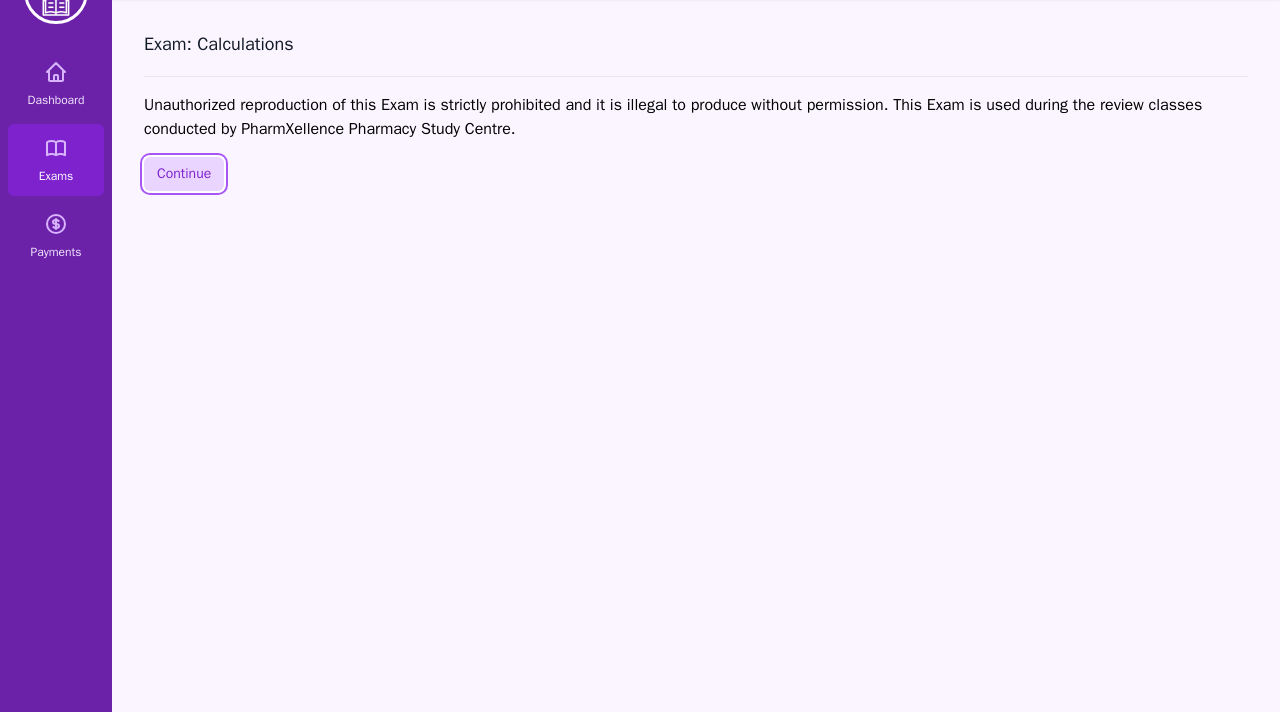 click on "Continue" at bounding box center (184, 174) 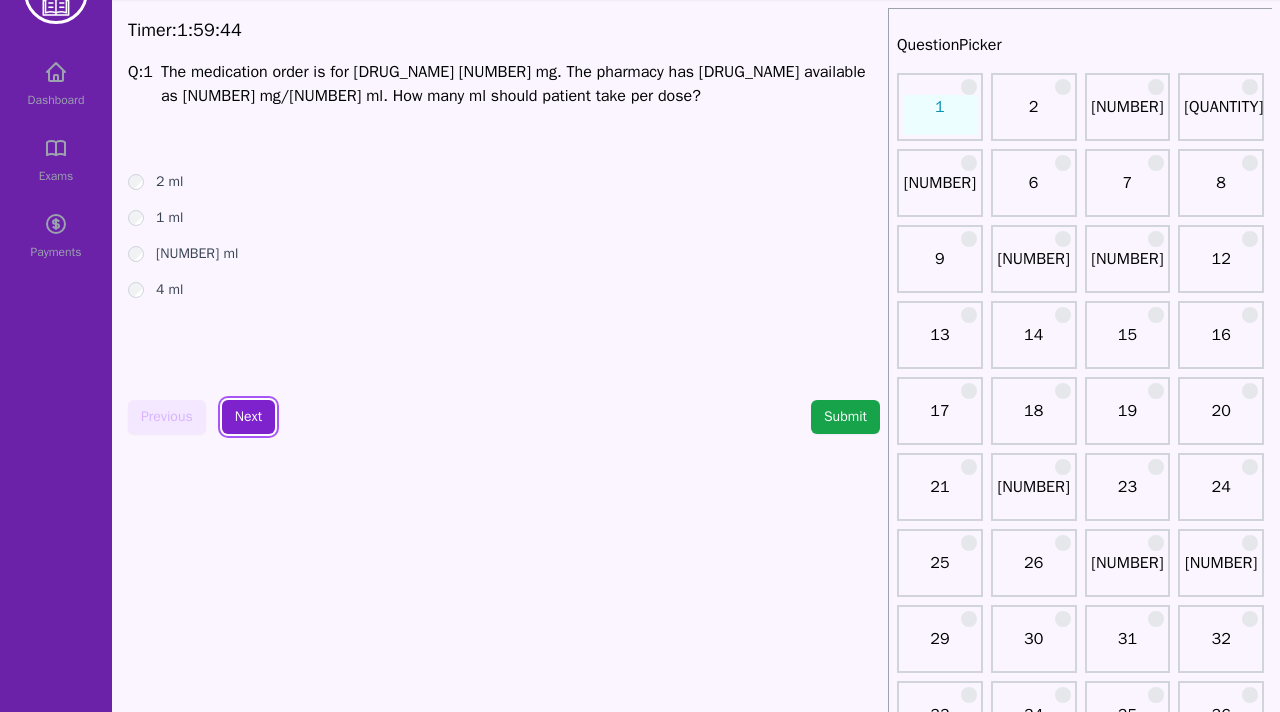 click on "Next" at bounding box center (248, 417) 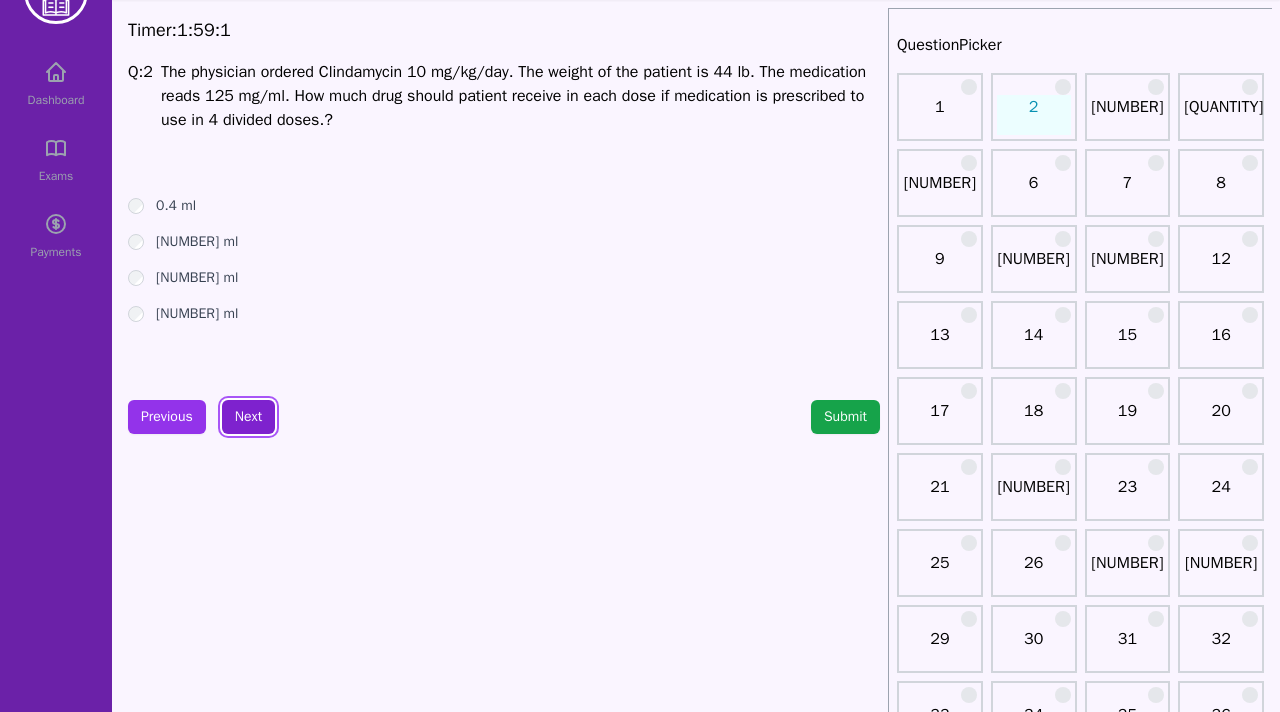 click on "Next" at bounding box center (248, 417) 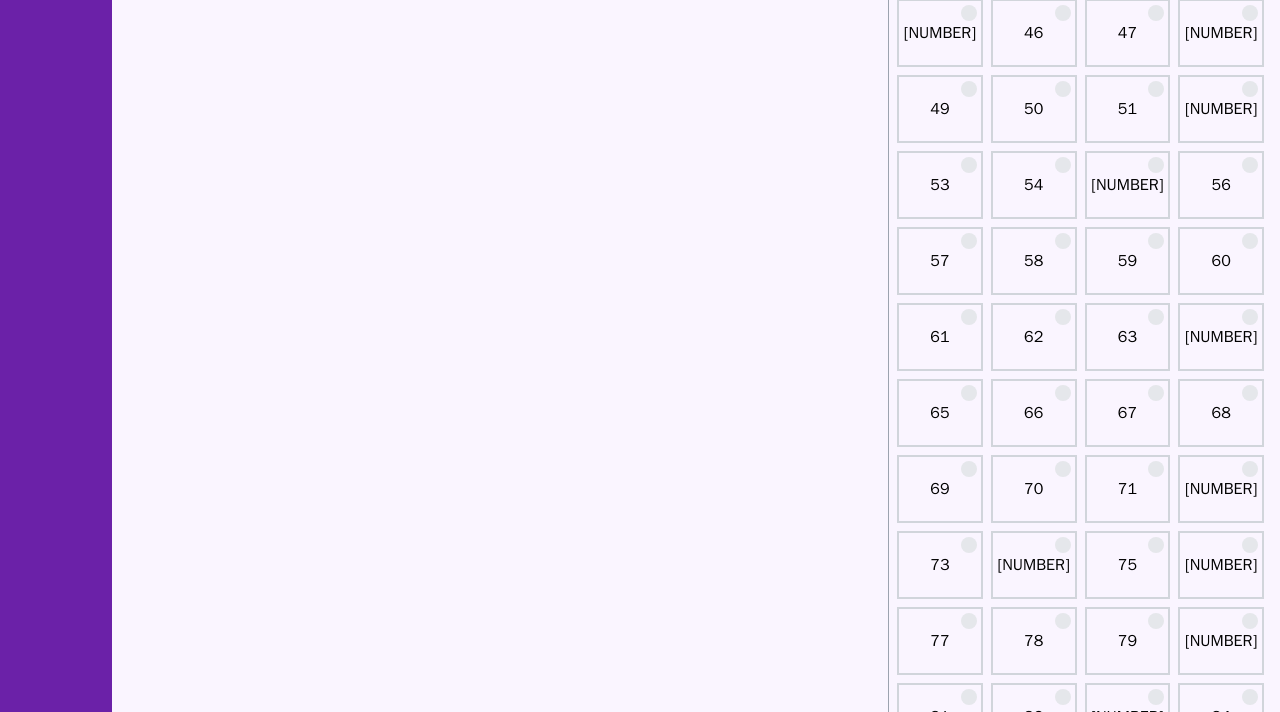 scroll, scrollTop: 0, scrollLeft: 0, axis: both 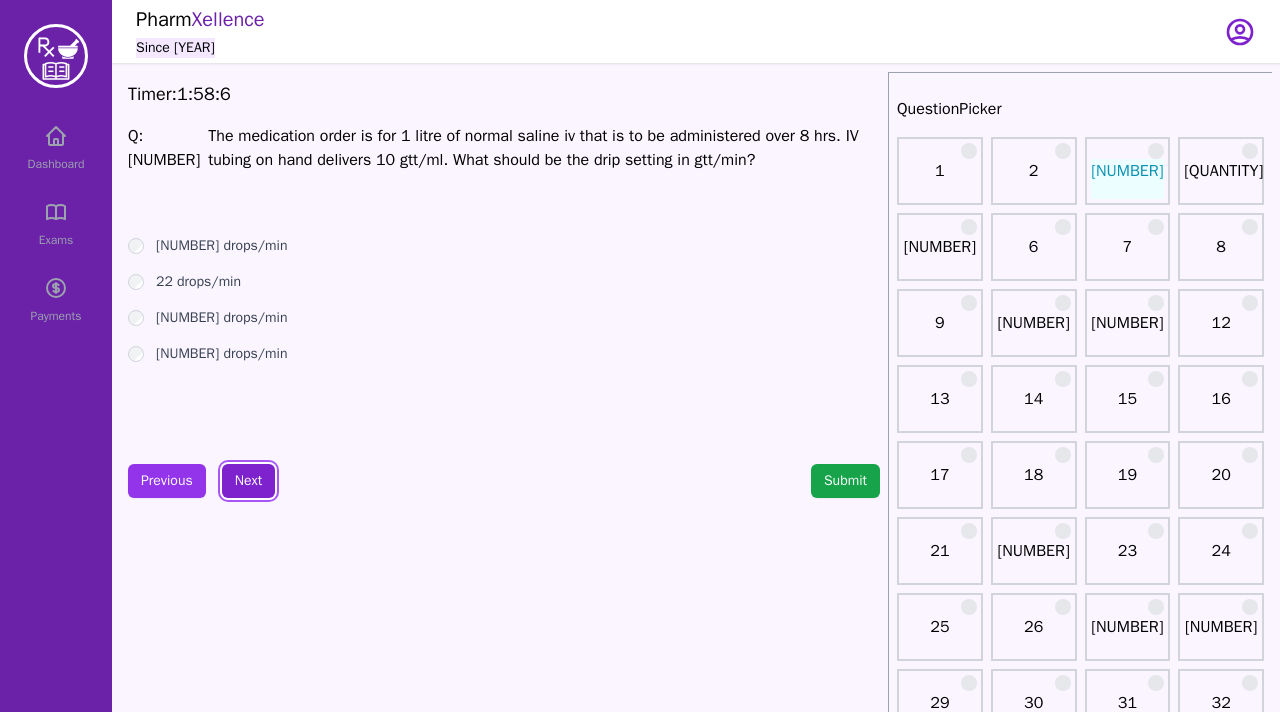 click on "Next" at bounding box center [248, 481] 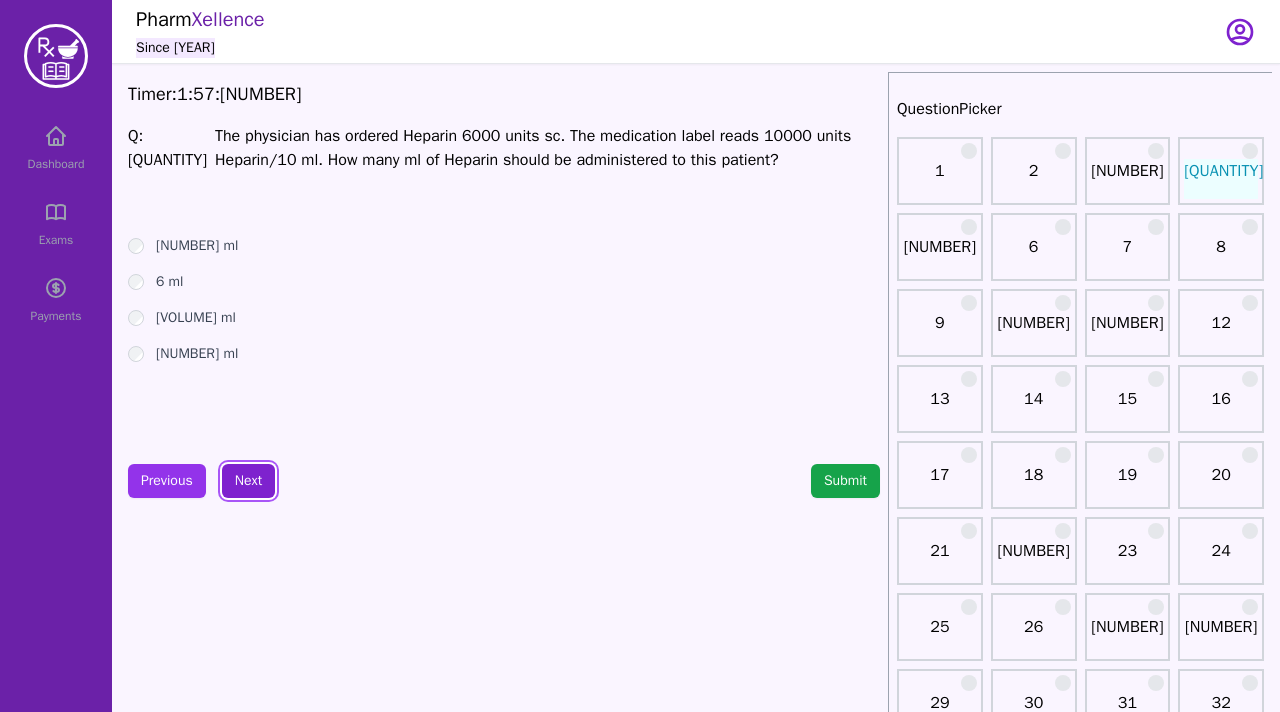 click on "Next" at bounding box center [248, 481] 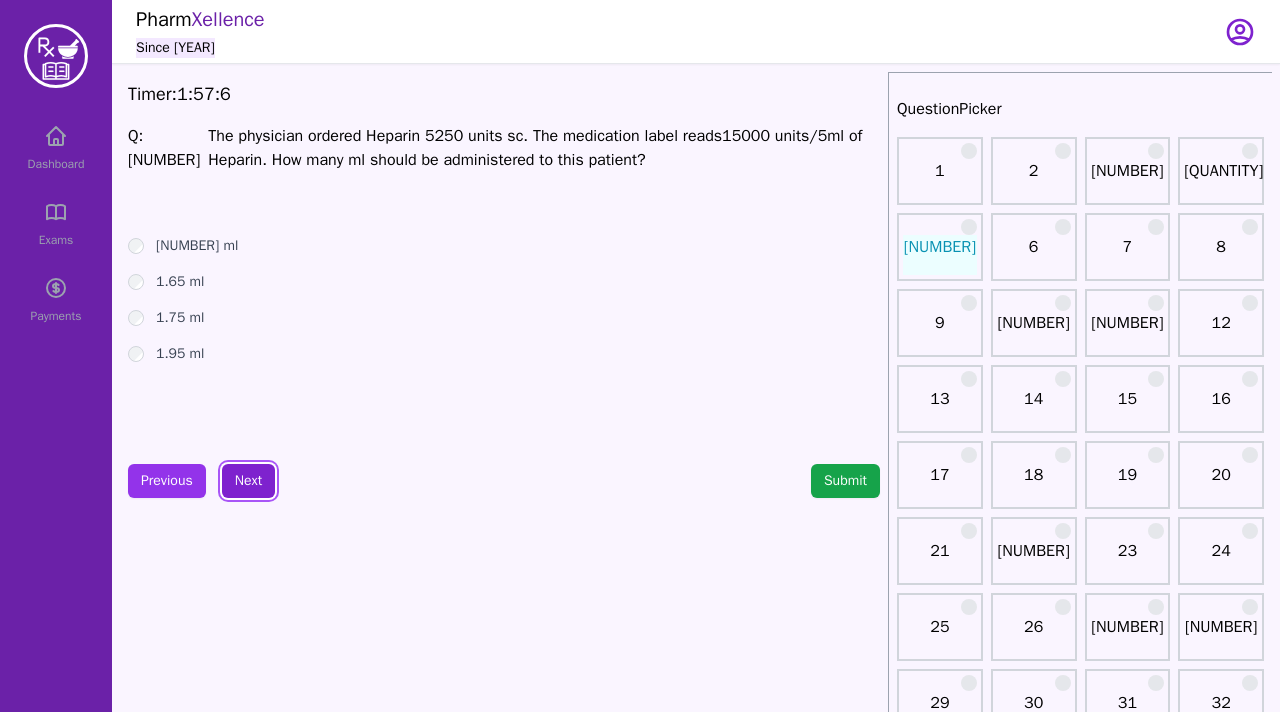 click on "Next" at bounding box center (248, 481) 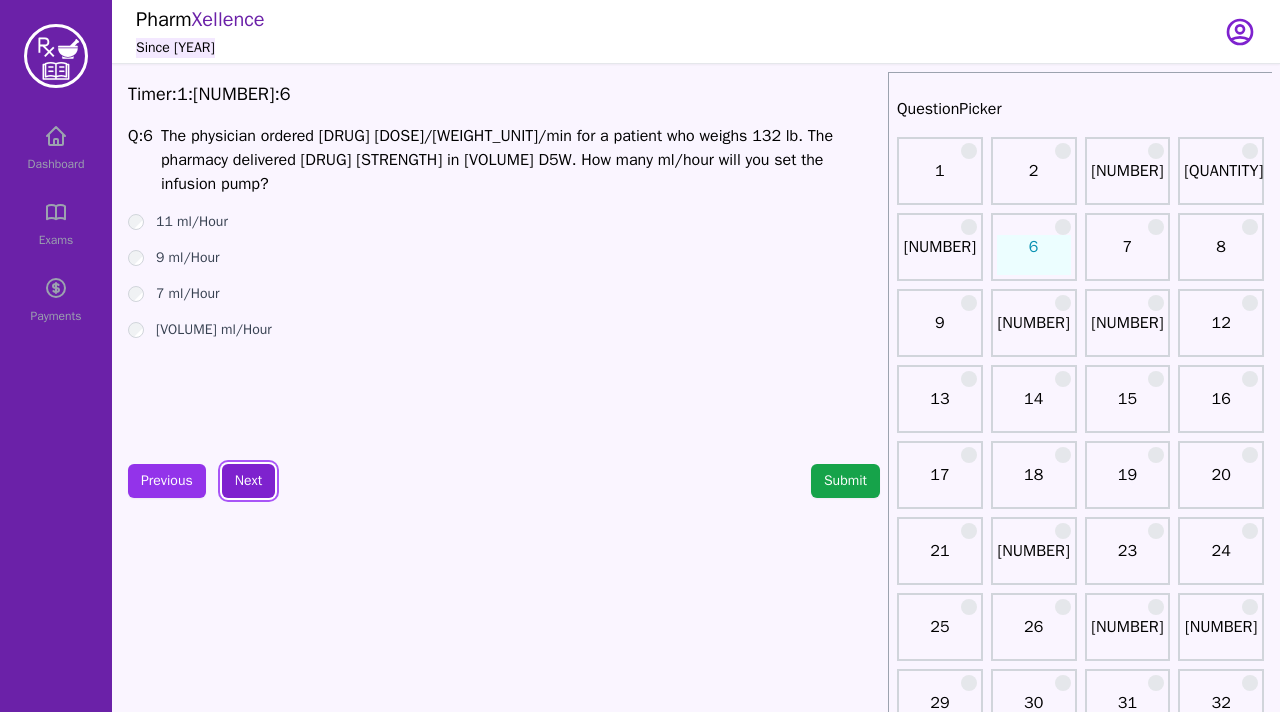 click on "Next" at bounding box center [248, 481] 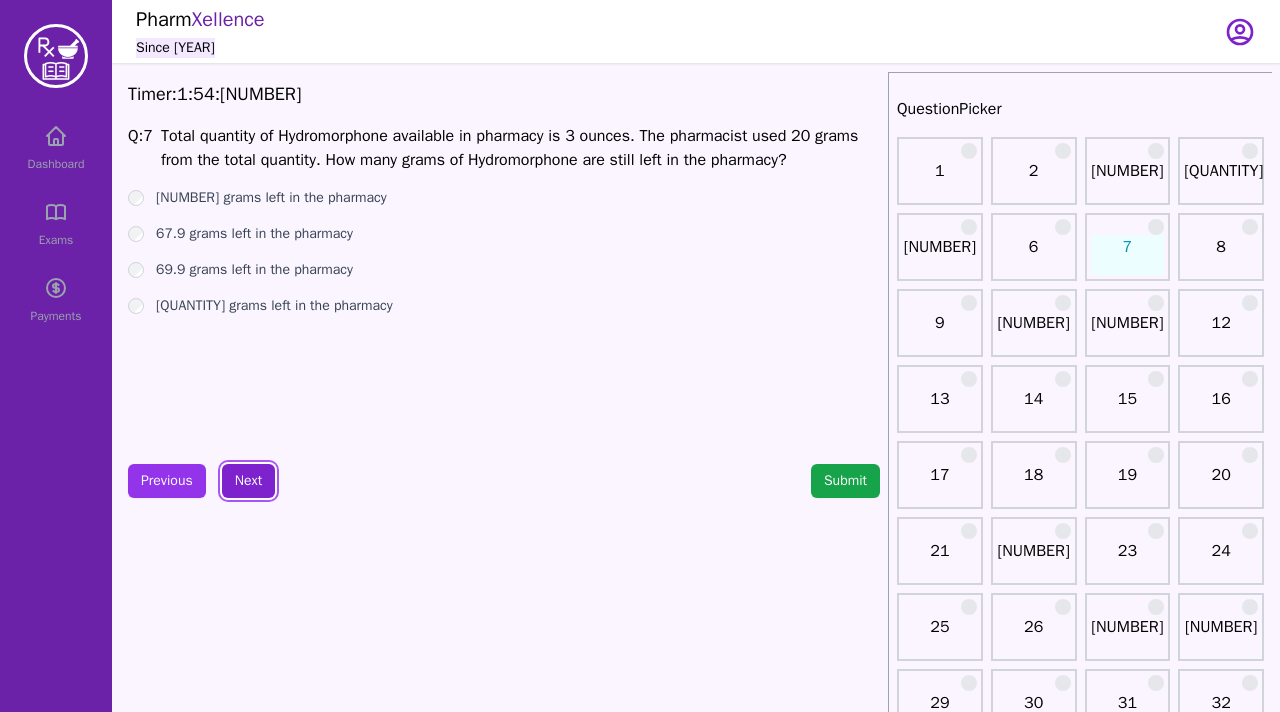 click on "Next" at bounding box center [248, 481] 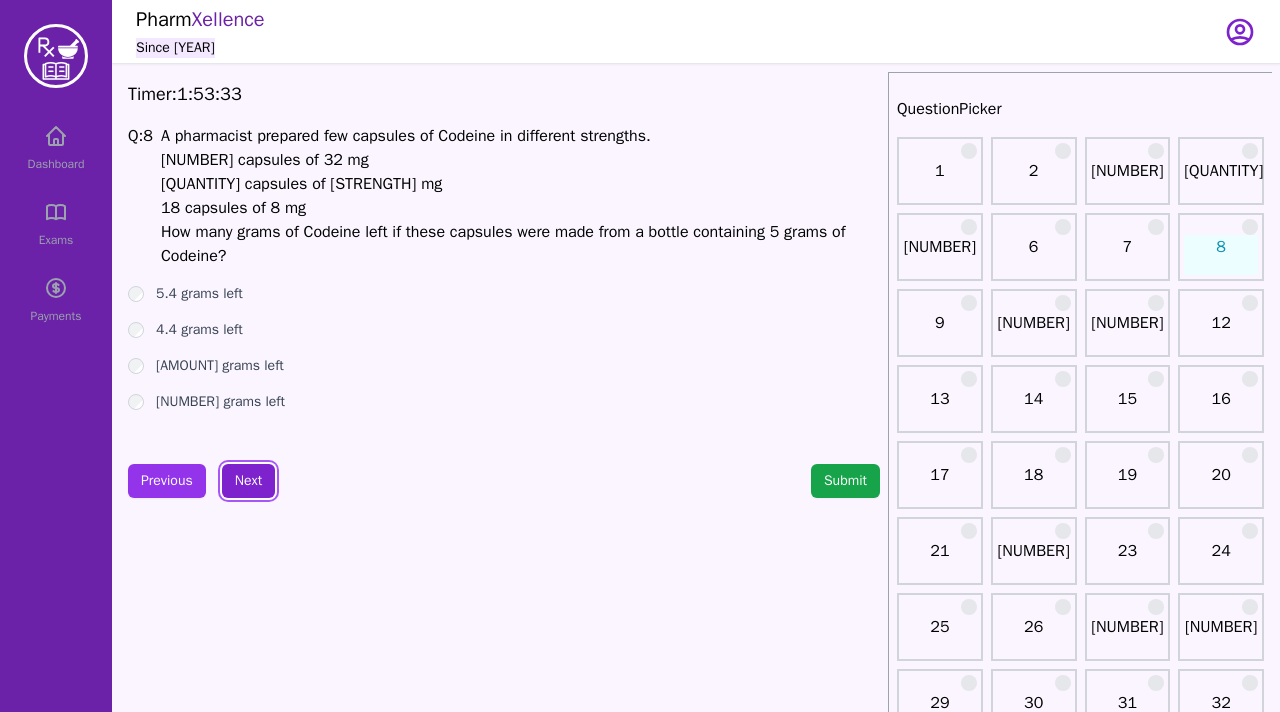 click on "Next" at bounding box center (248, 481) 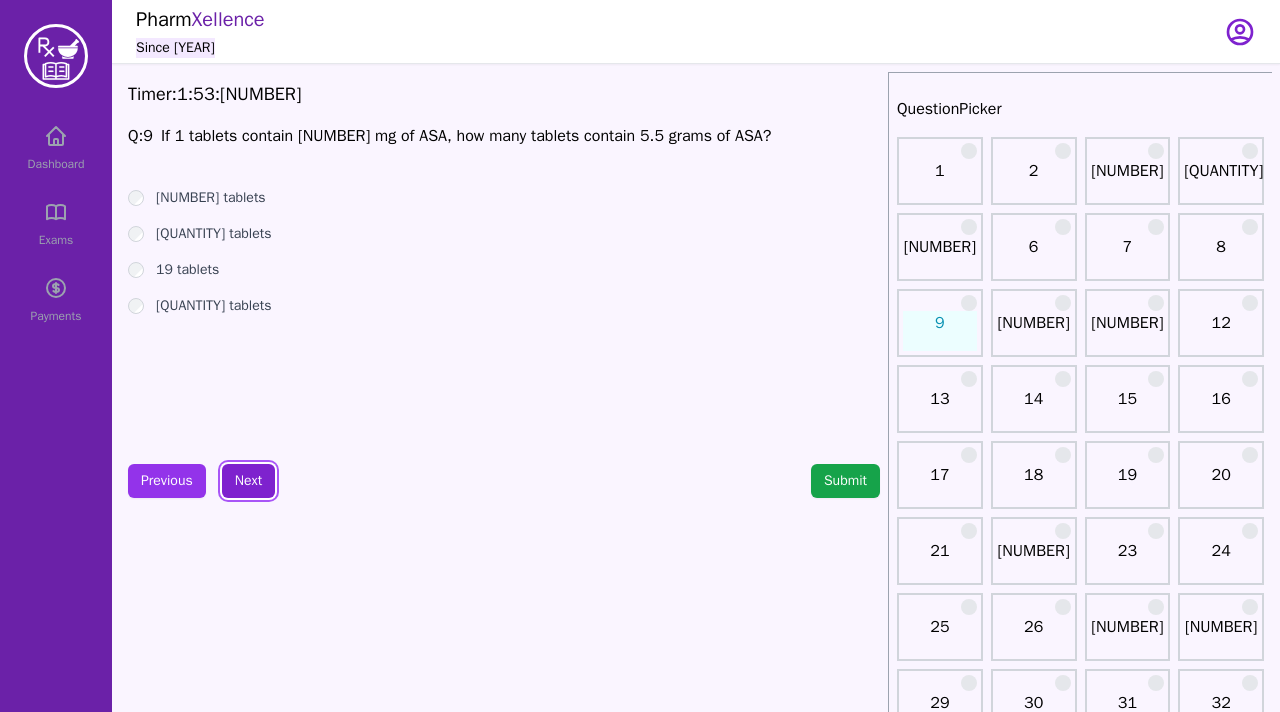 click on "Next" at bounding box center (248, 481) 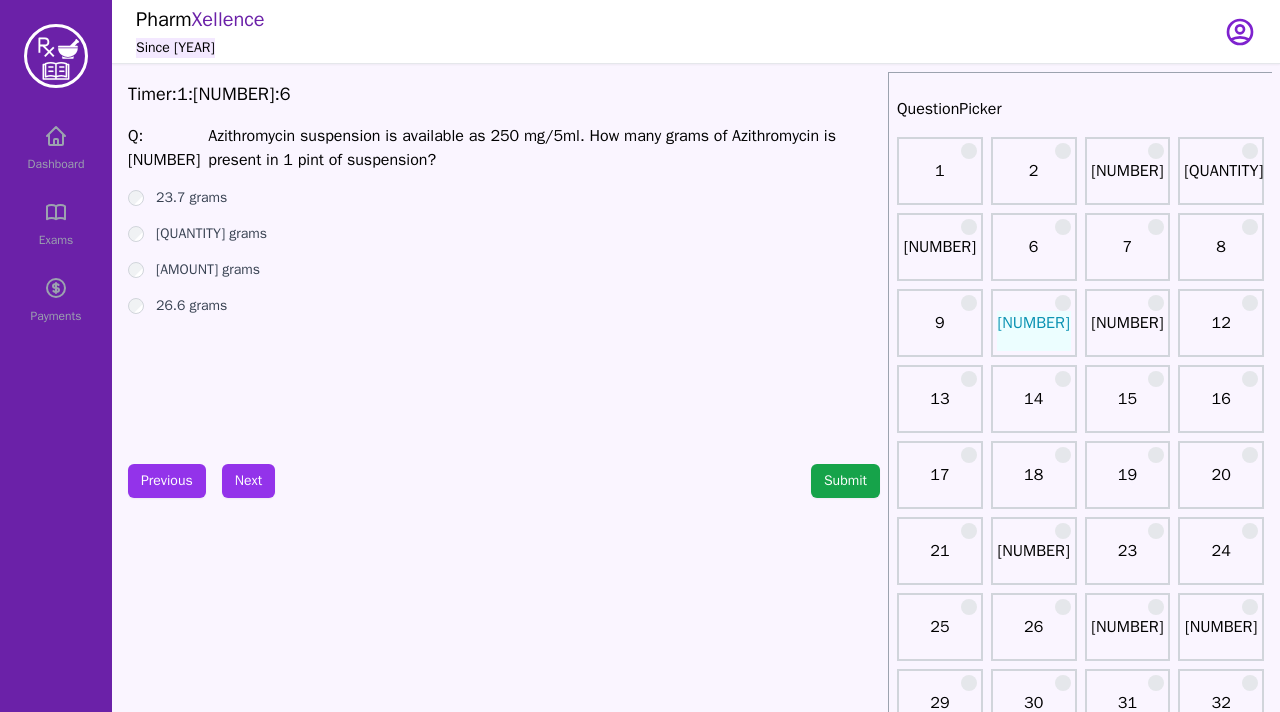 click on "23.7 grams
29.6 grams
23.6 grams
26.6 grams" at bounding box center [504, 252] 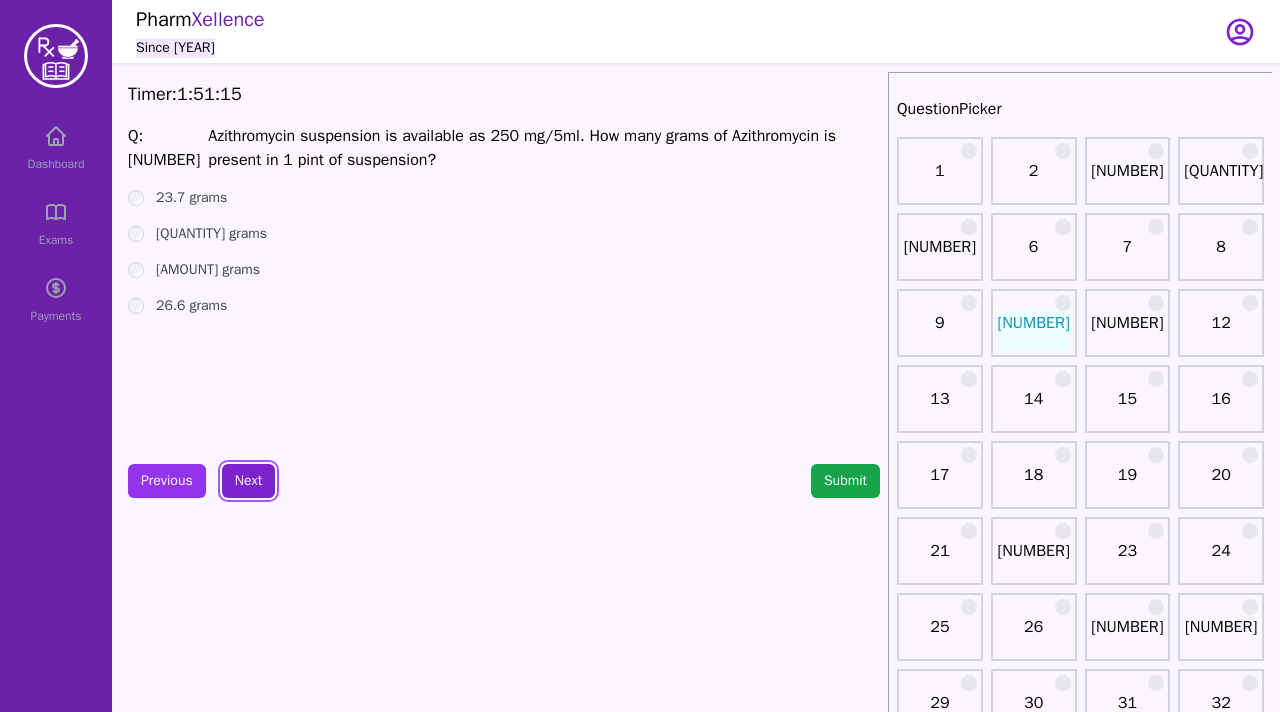 click on "Next" at bounding box center (248, 481) 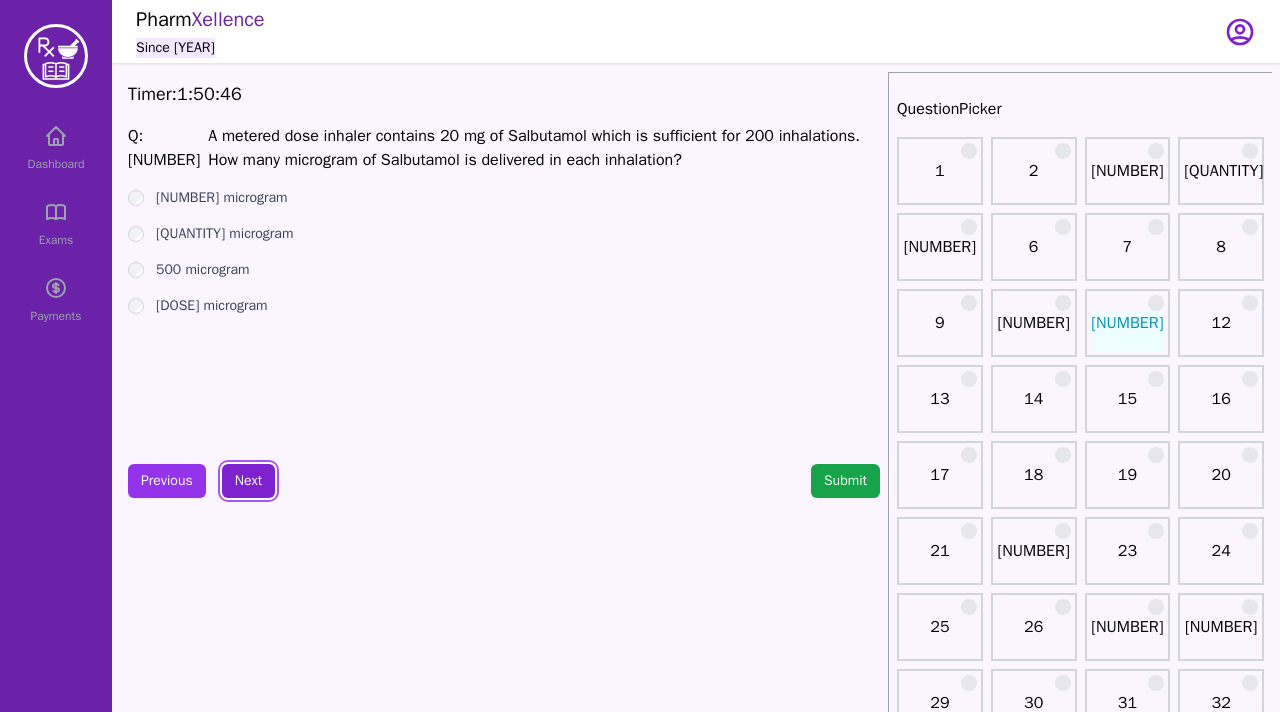 click on "Next" at bounding box center (248, 481) 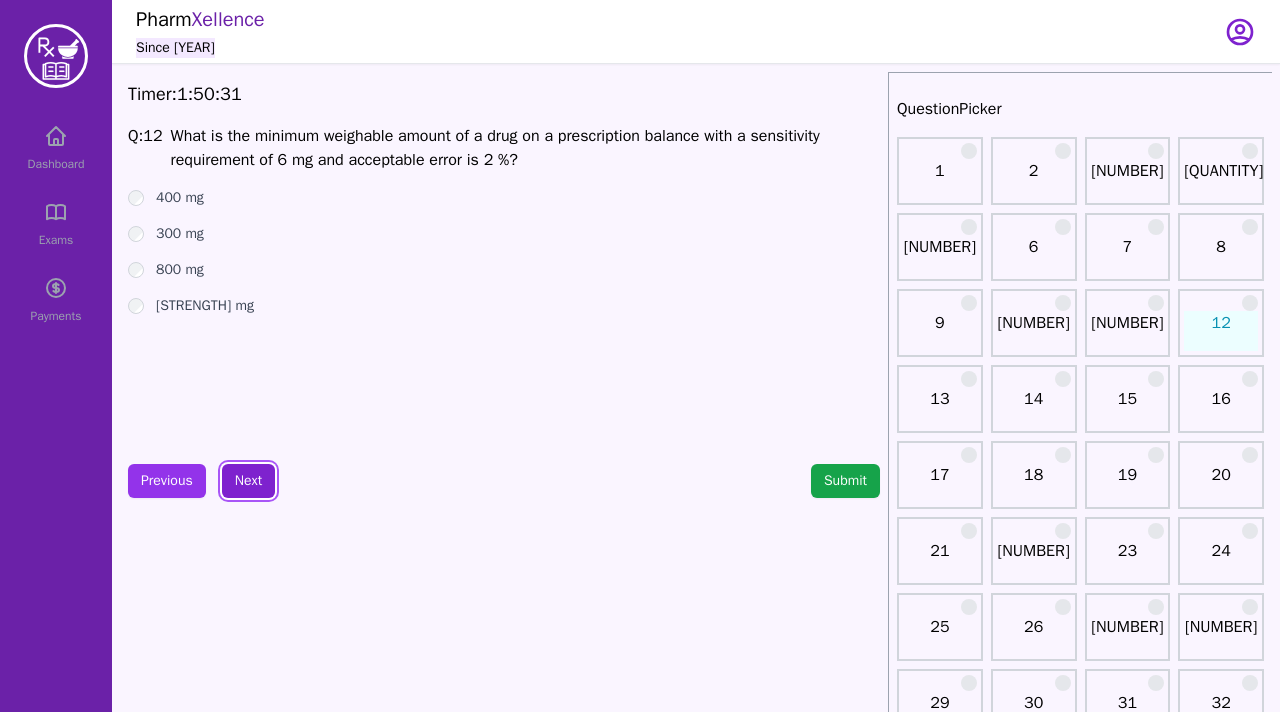 click on "Next" at bounding box center [248, 481] 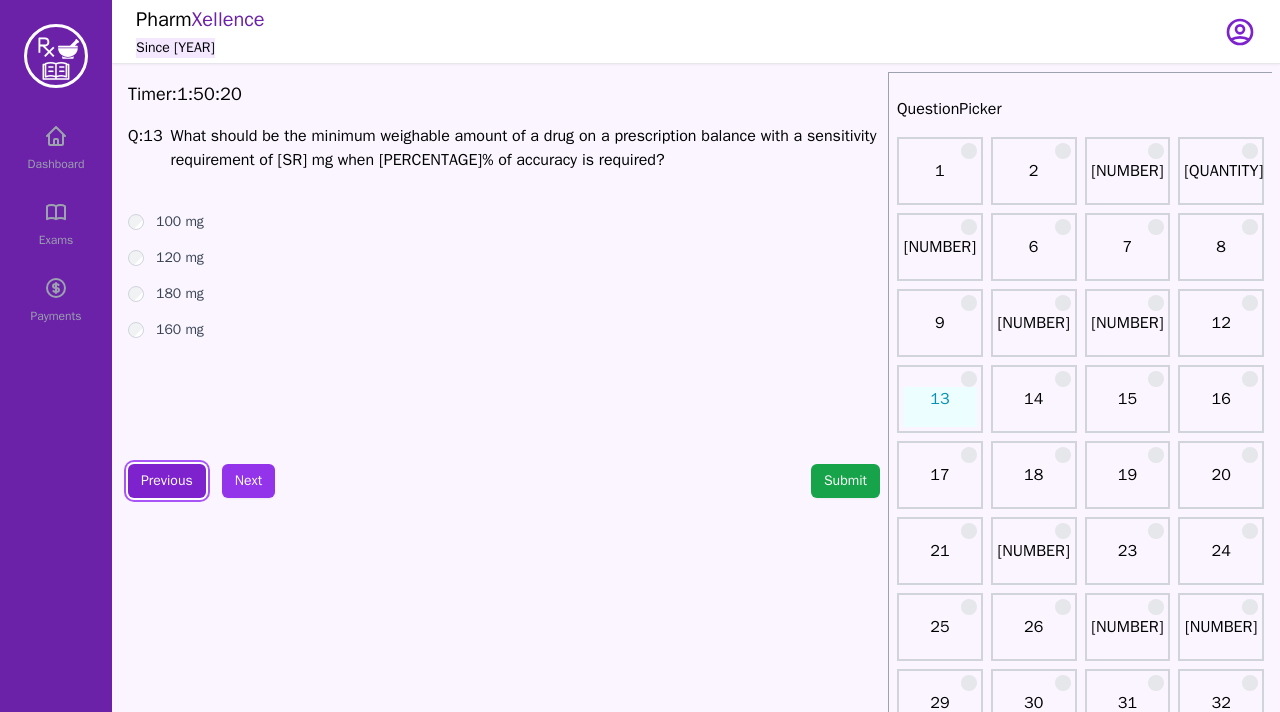 click on "Previous" at bounding box center [167, 481] 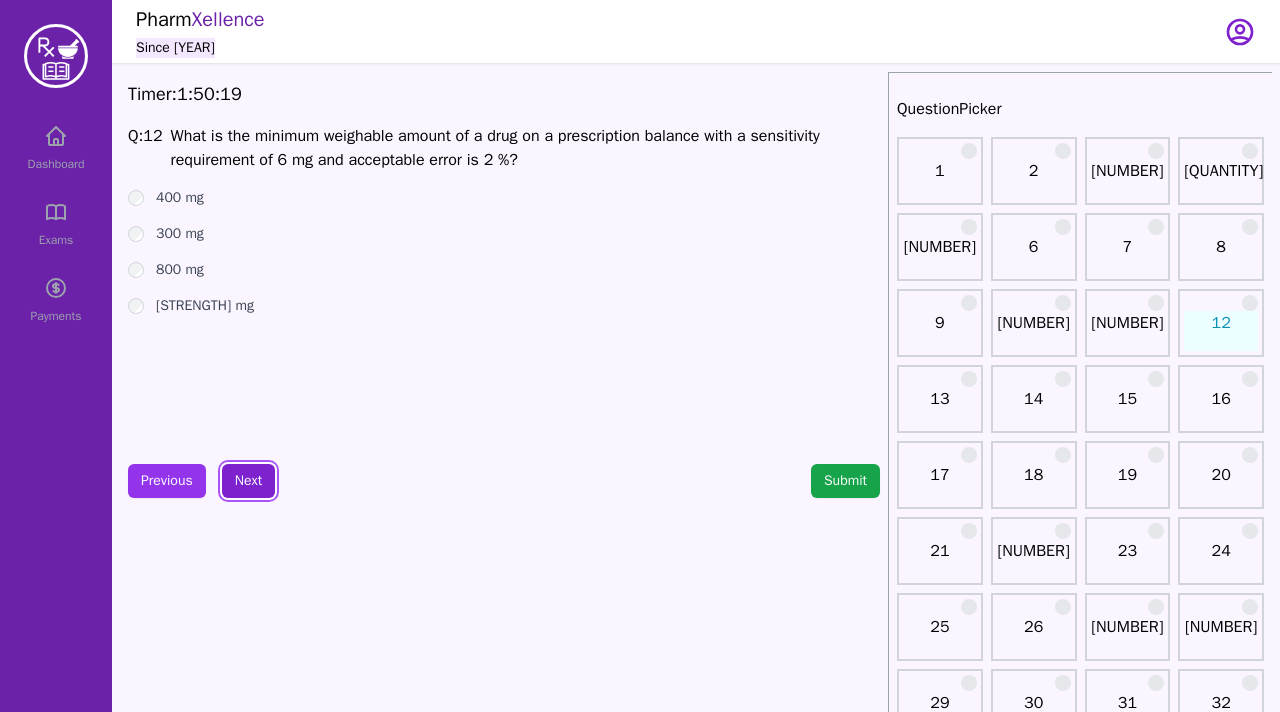 click on "Next" at bounding box center (248, 481) 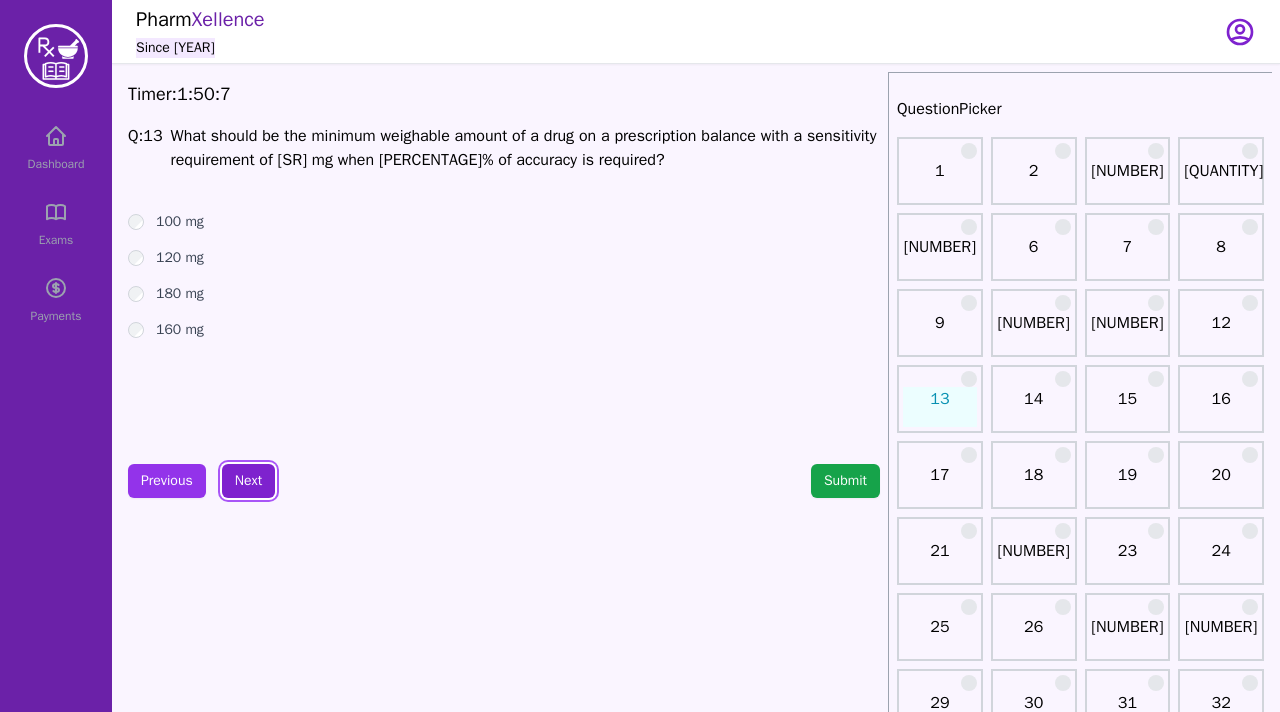 click on "Next" at bounding box center [248, 481] 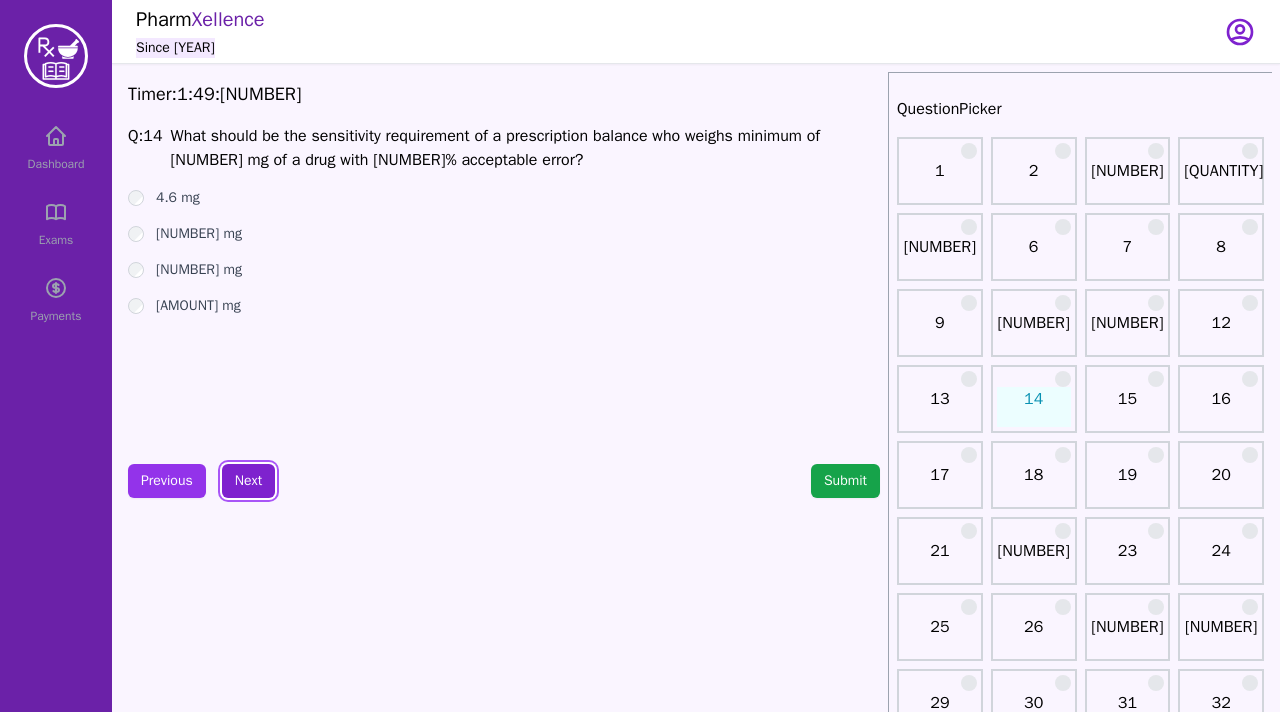 click on "Next" at bounding box center (248, 481) 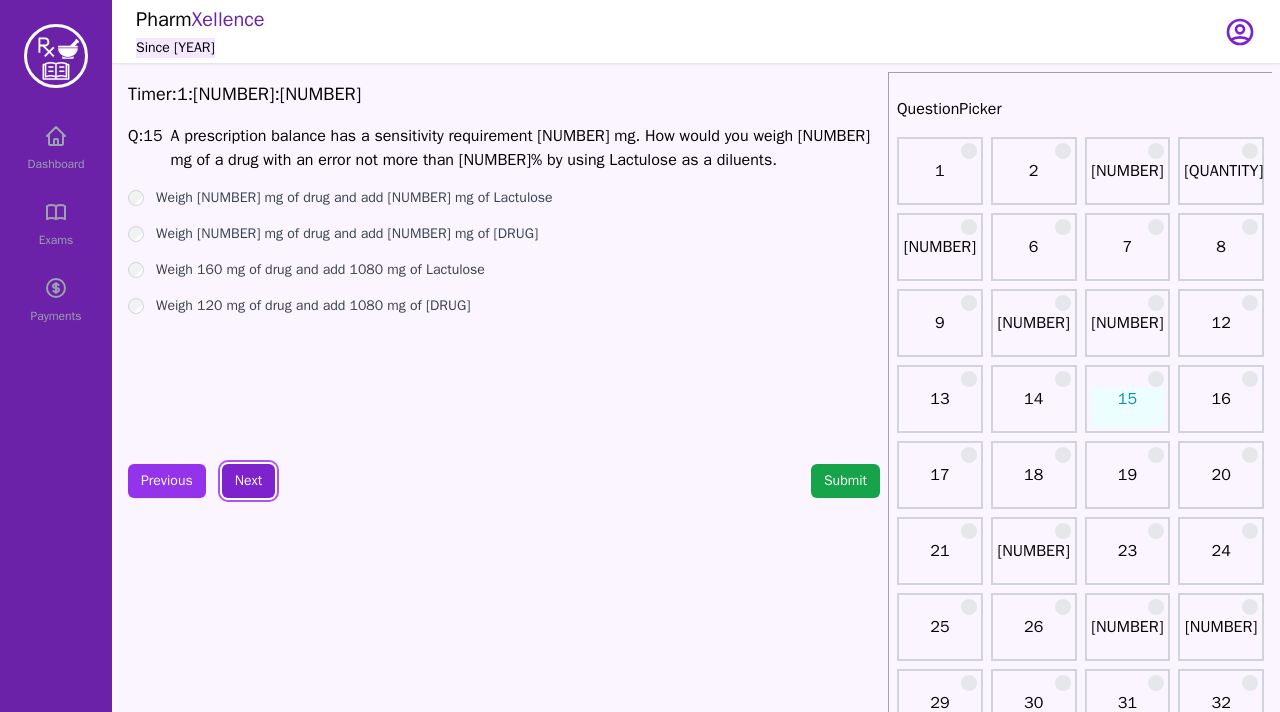 click on "Next" at bounding box center (248, 481) 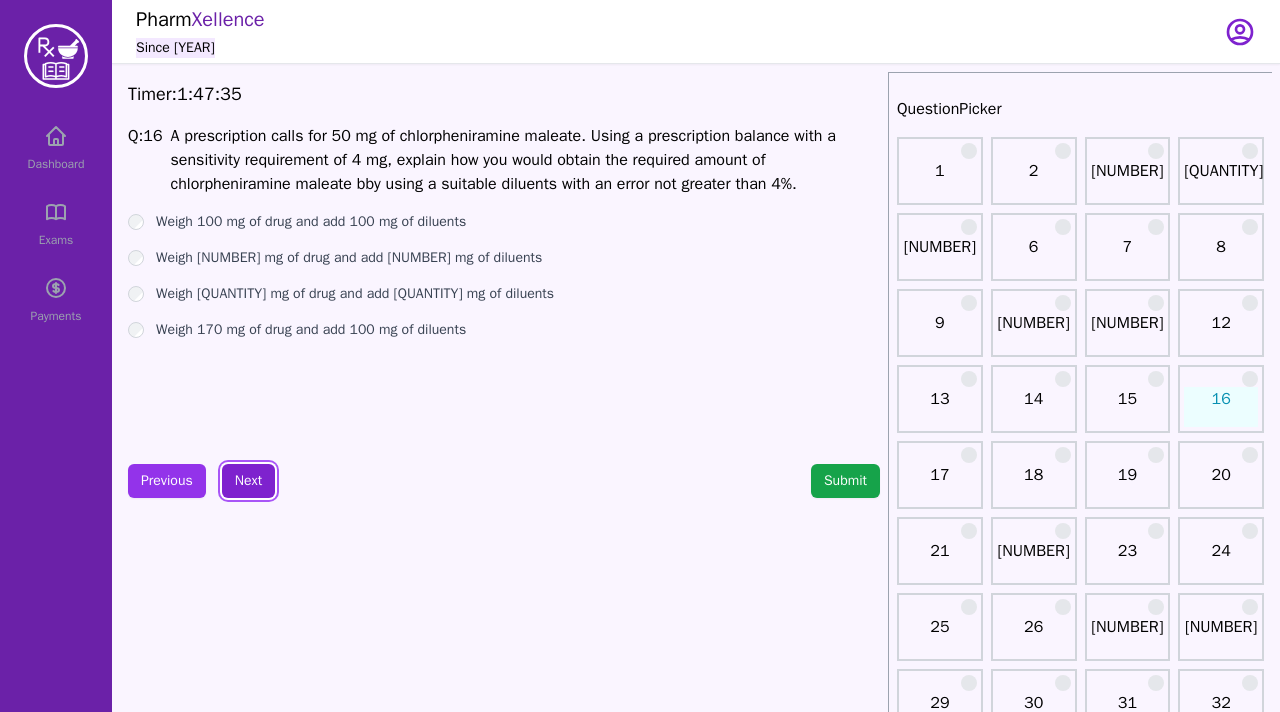 click on "Next" at bounding box center [248, 481] 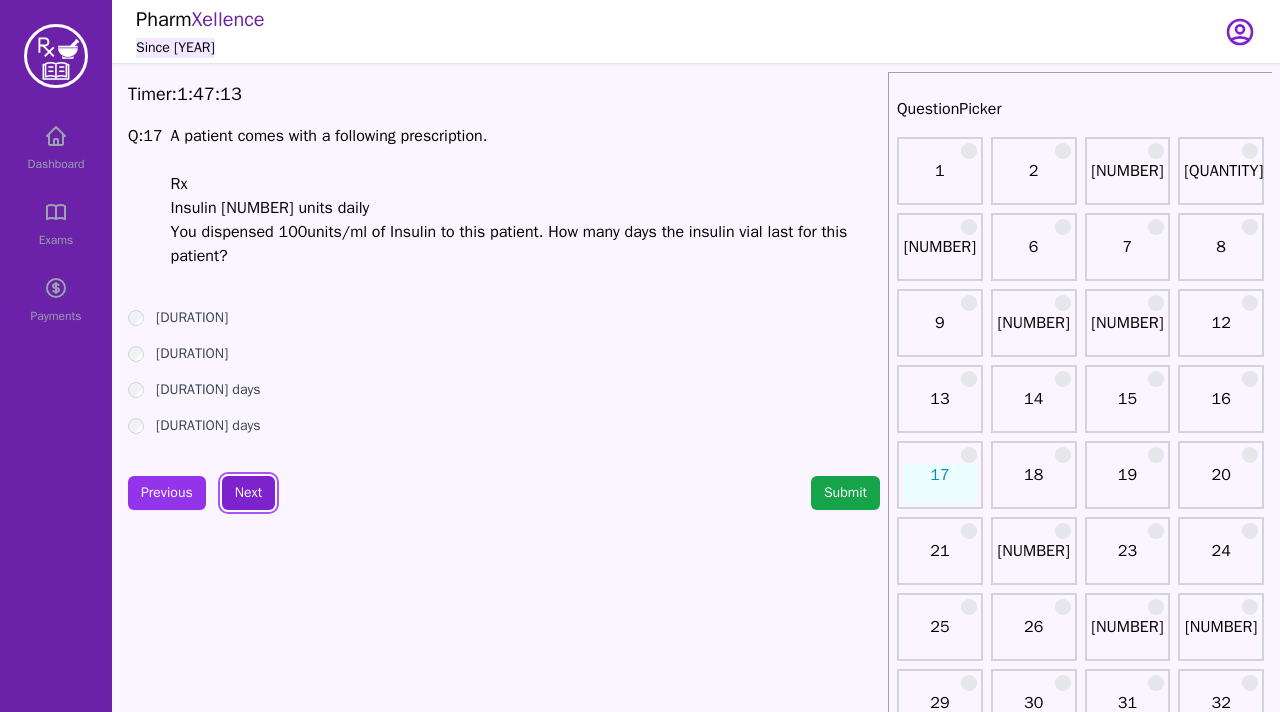 click on "Next" at bounding box center (248, 493) 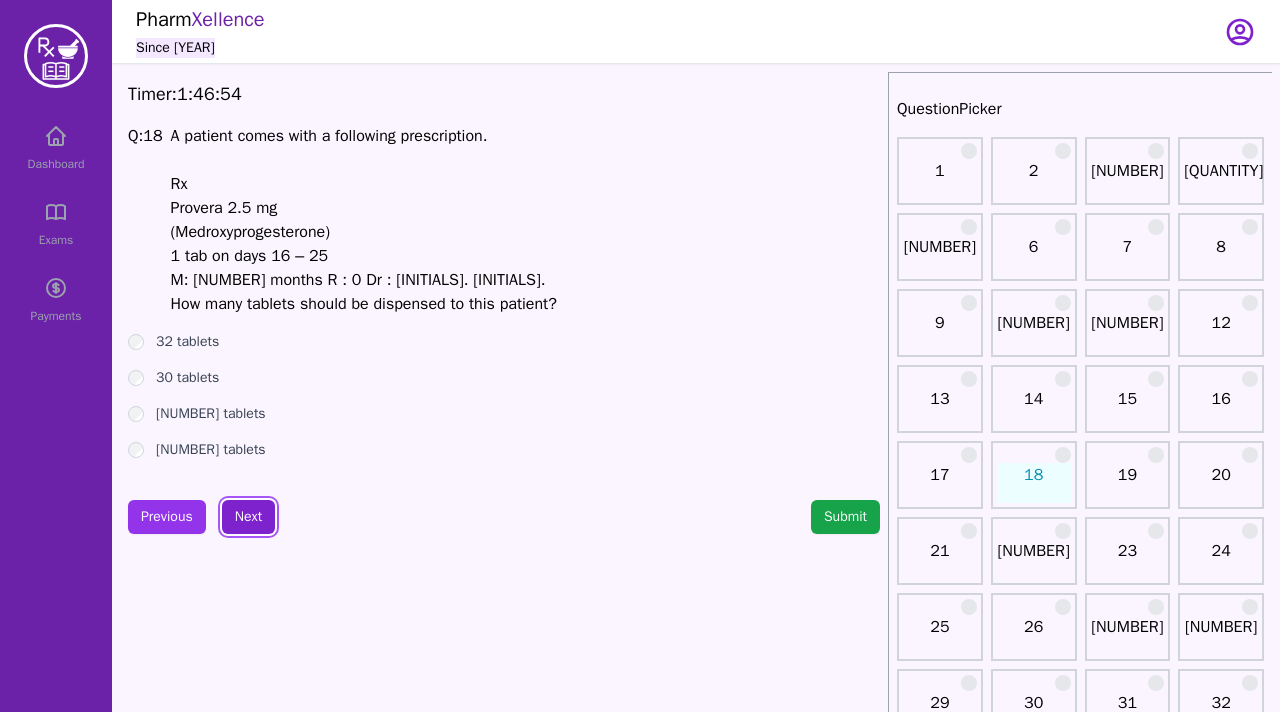 click on "Next" at bounding box center (248, 517) 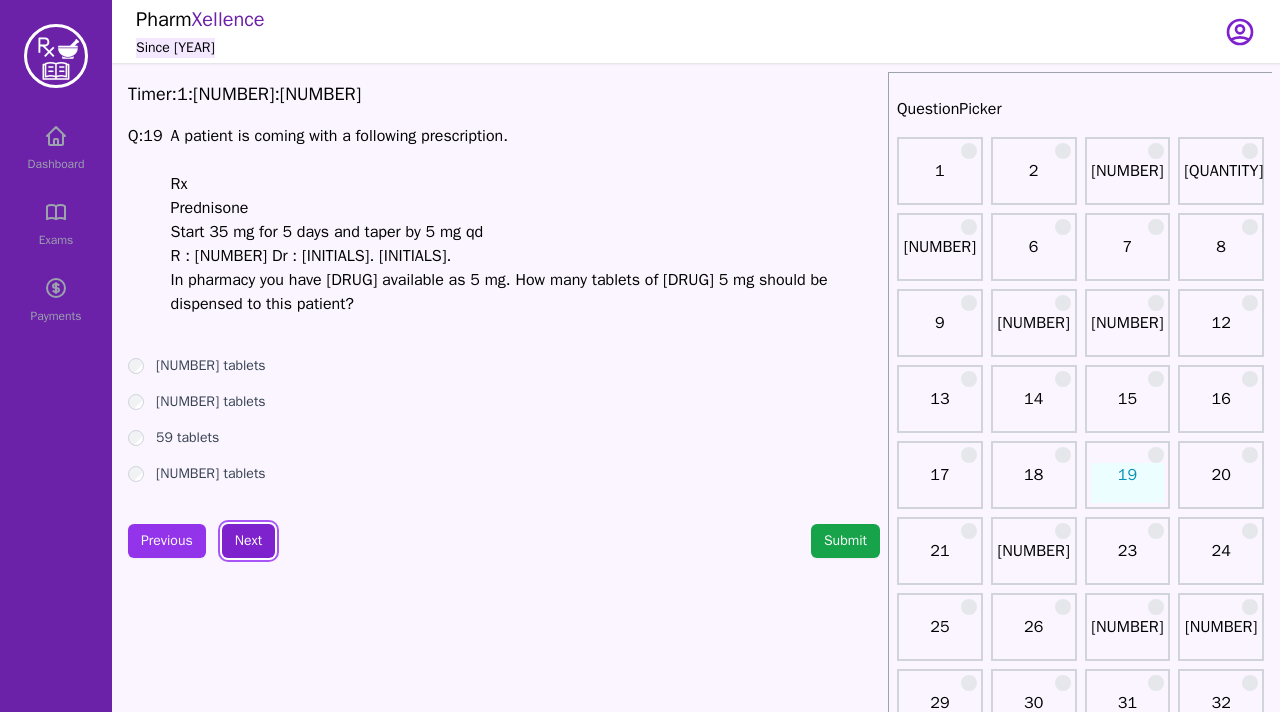 click on "Next" at bounding box center (248, 541) 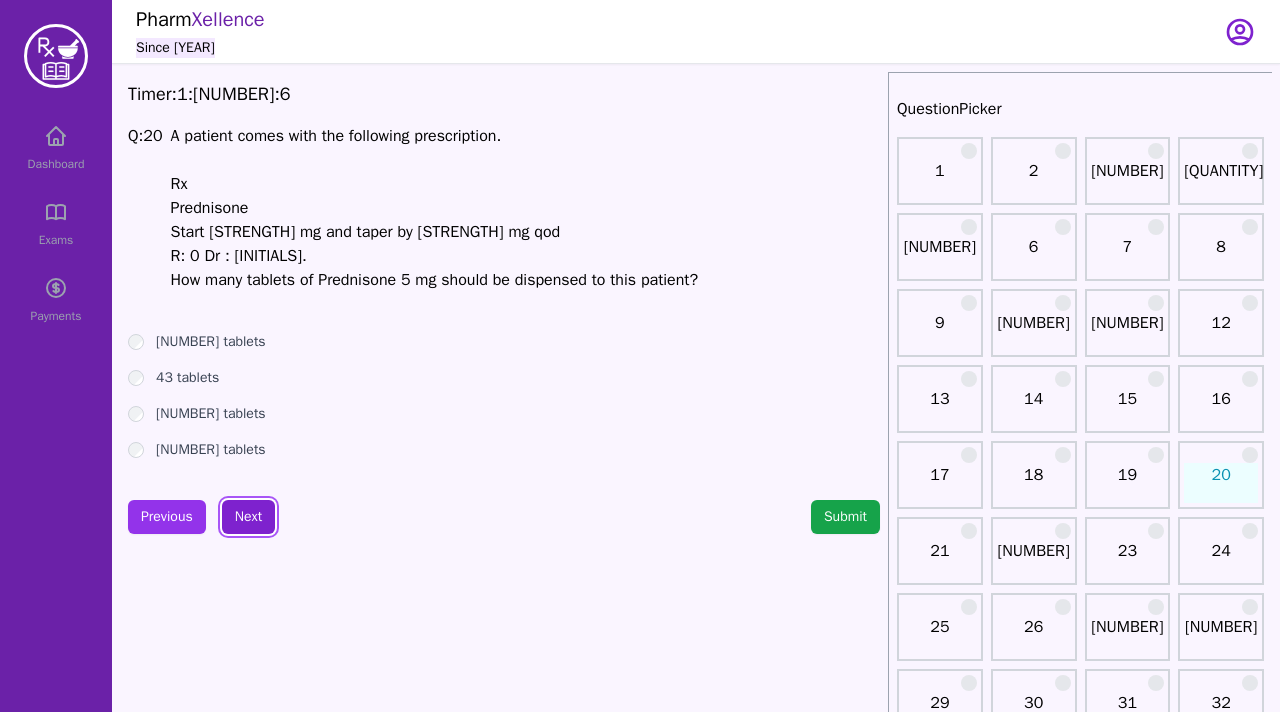 click on "Next" at bounding box center (248, 517) 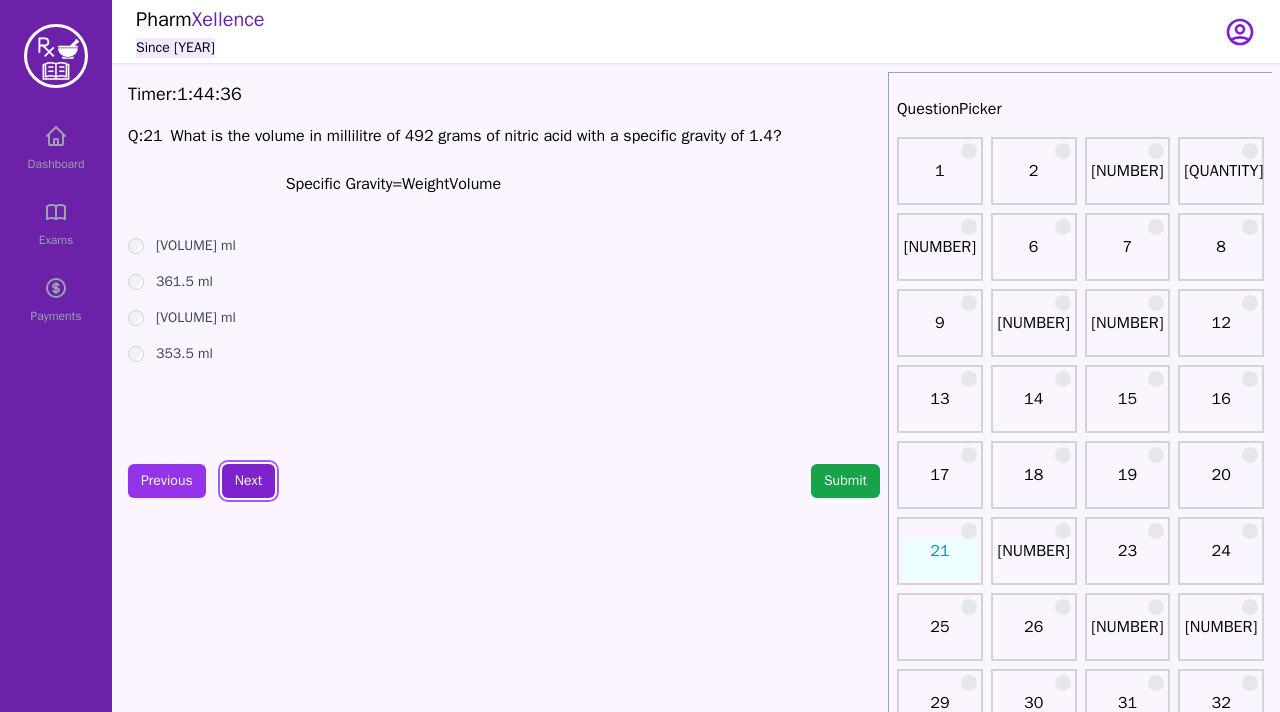 click on "Next" at bounding box center (248, 481) 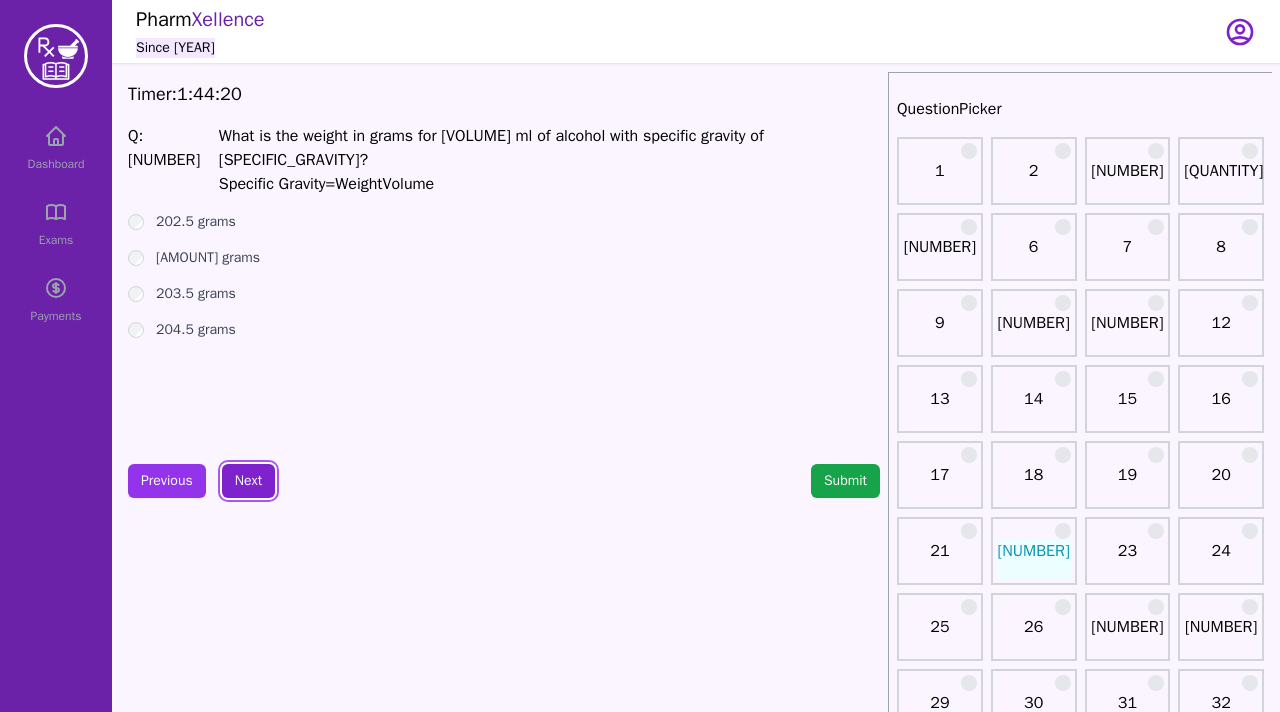 click on "Next" at bounding box center (248, 481) 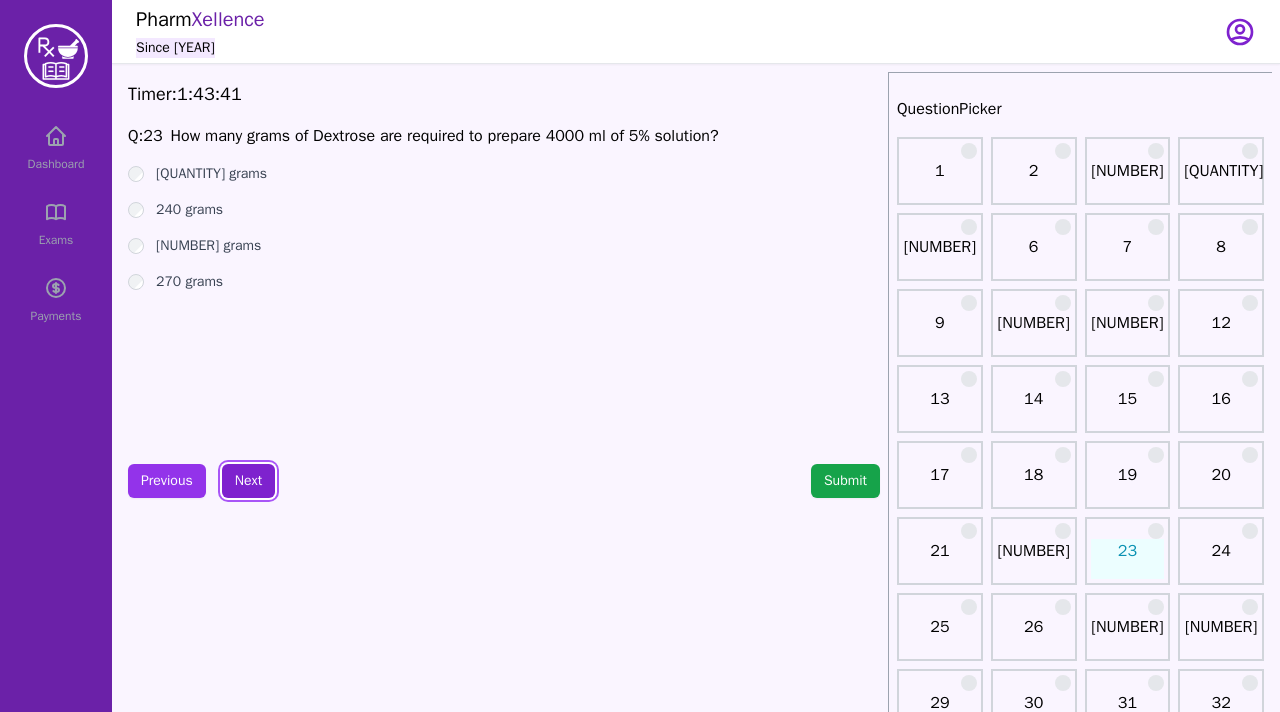 click on "Next" at bounding box center (248, 481) 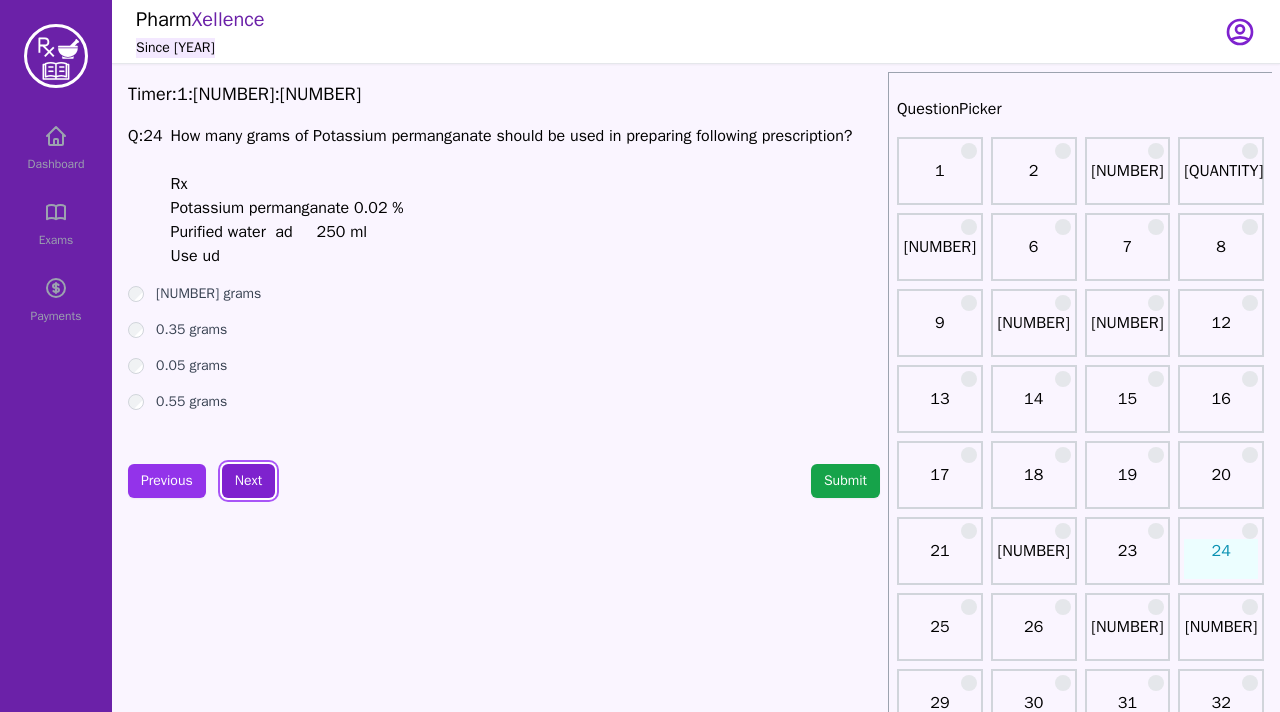 click on "Next" at bounding box center [248, 481] 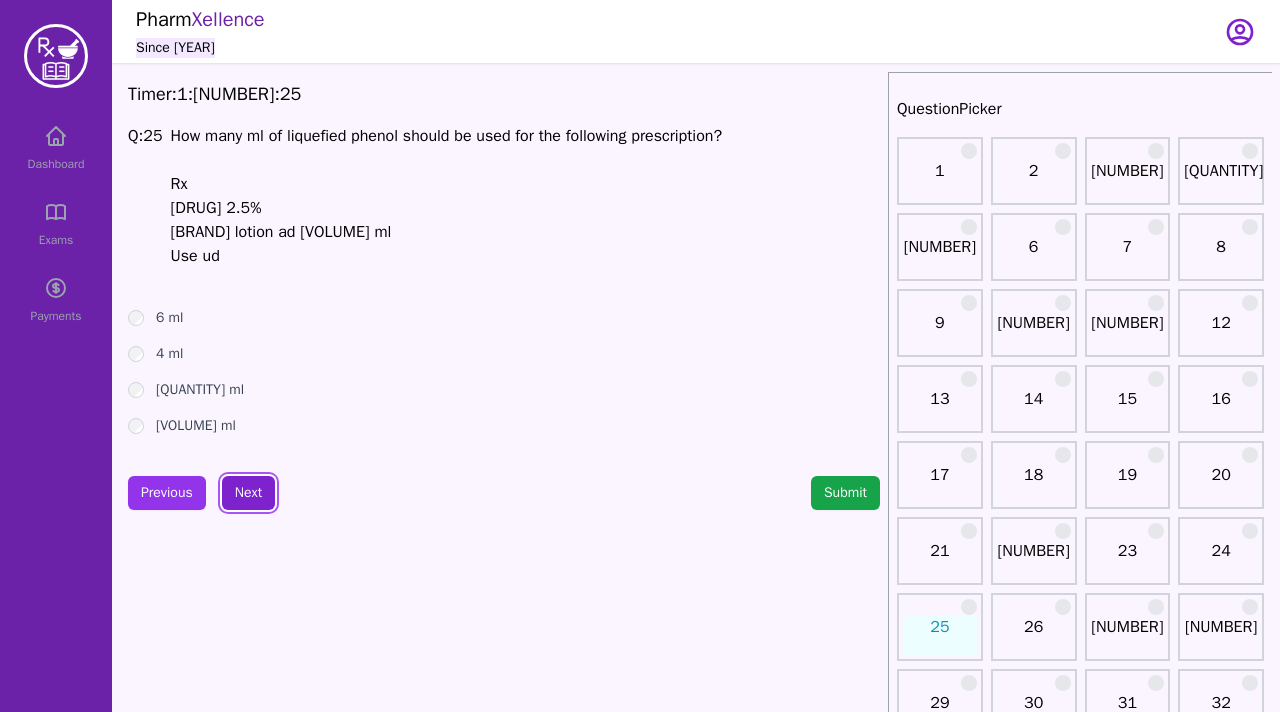 click on "Next" at bounding box center [248, 493] 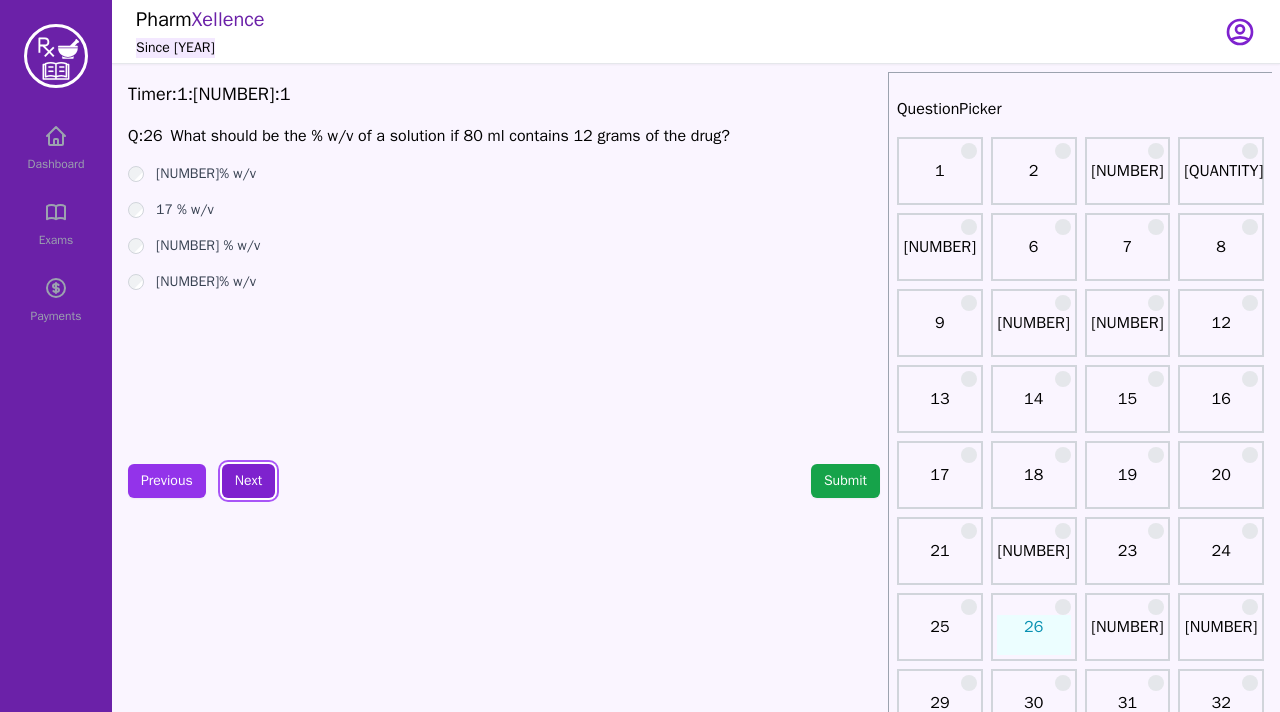 click on "Next" at bounding box center (248, 481) 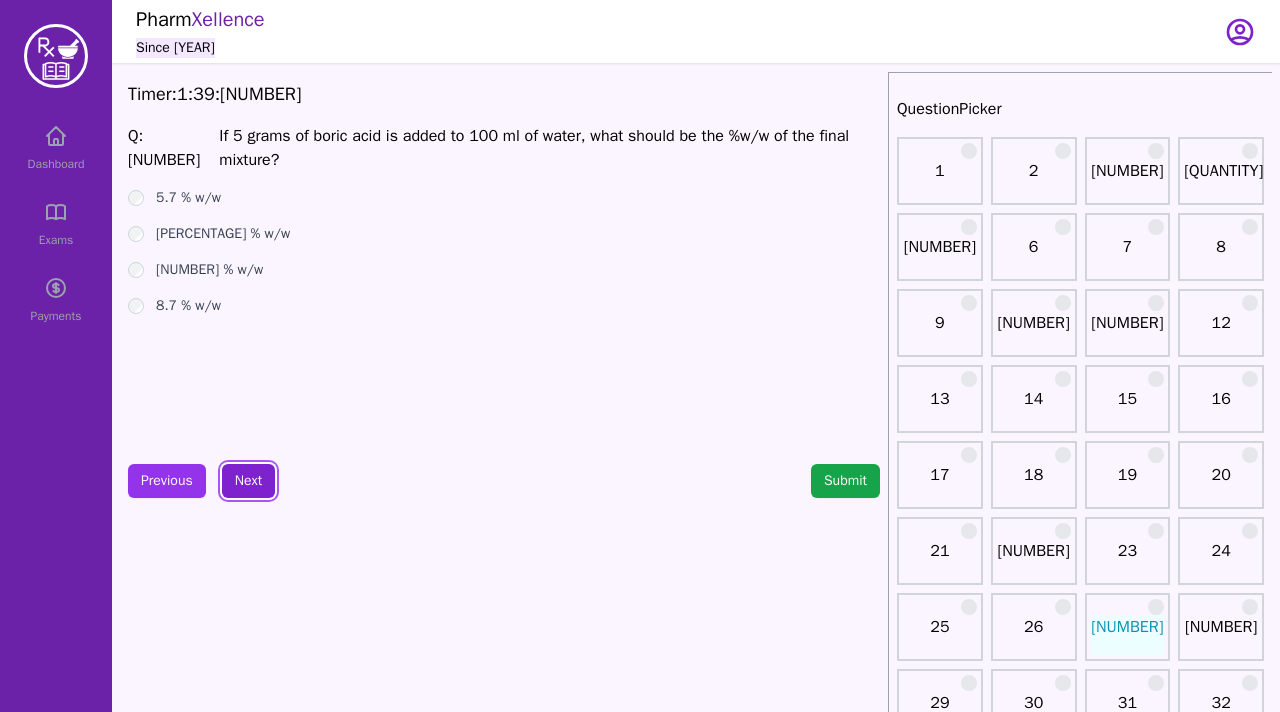 click on "Next" at bounding box center [248, 481] 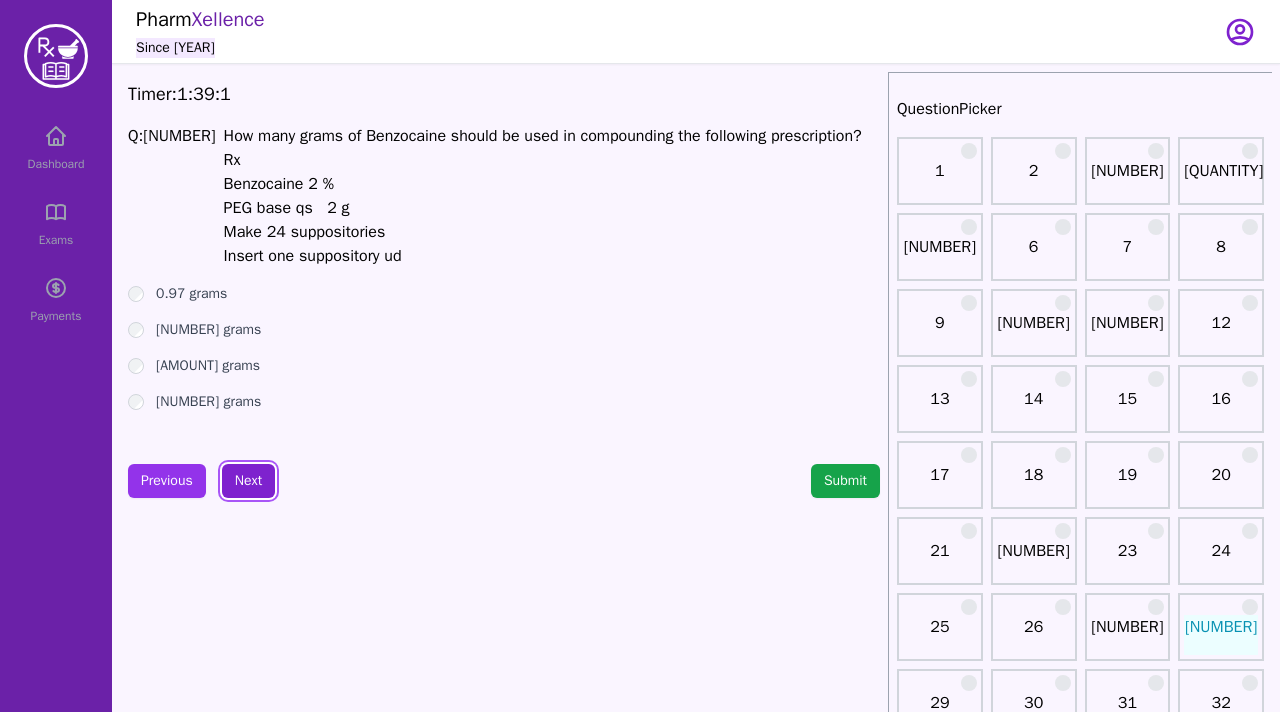 click on "Next" at bounding box center (248, 481) 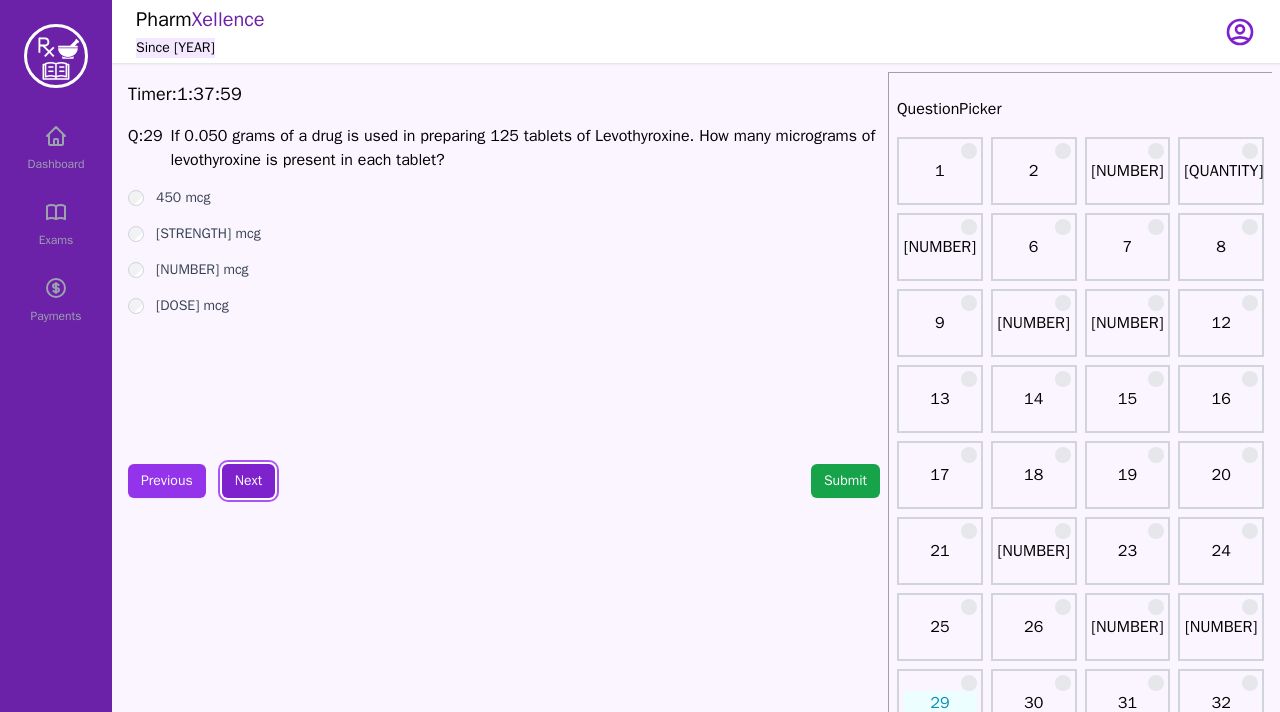 click on "Next" at bounding box center (248, 481) 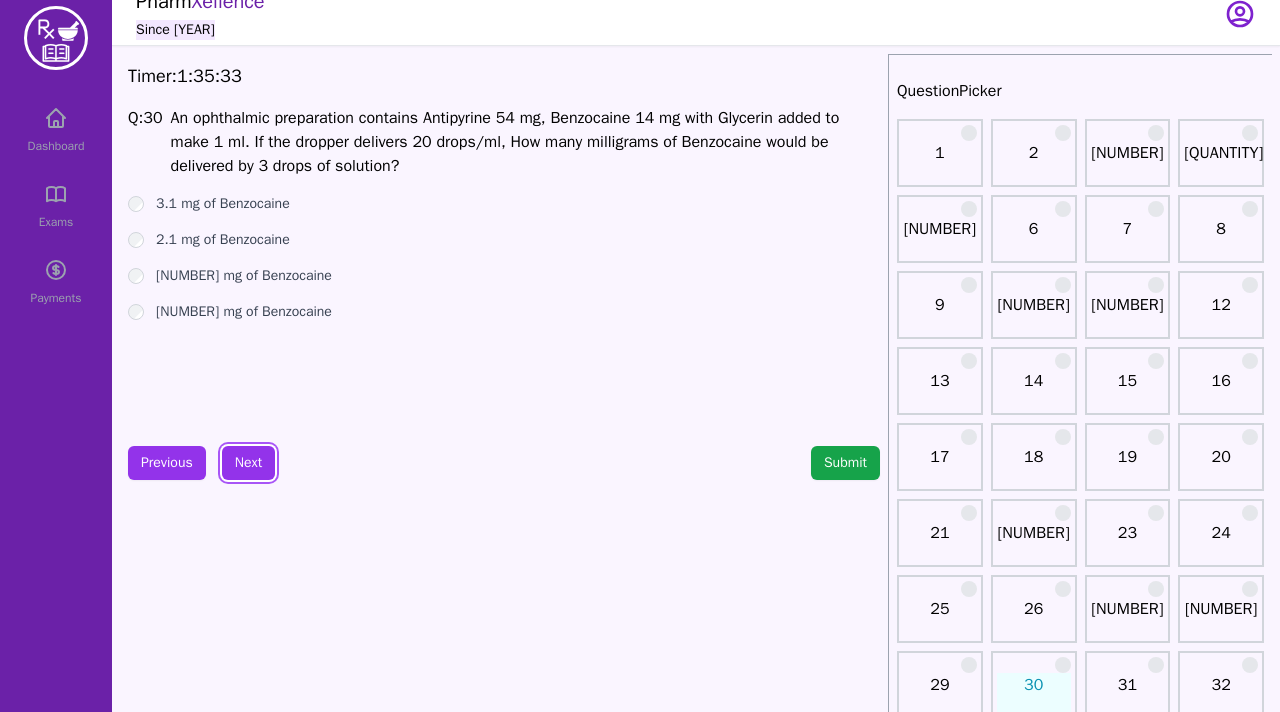 scroll, scrollTop: 0, scrollLeft: 0, axis: both 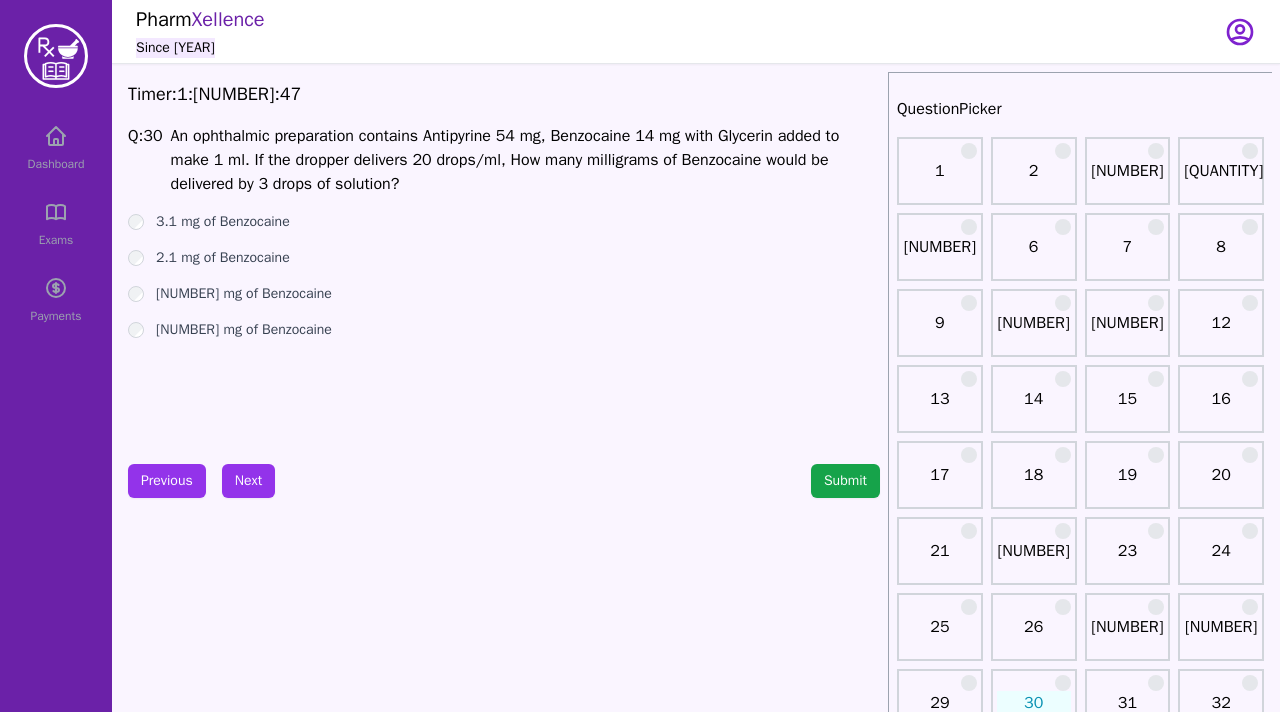 click on "Timer: 1 : 28 : 47 Q: 30 An ophthalmic preparation contains Antipyrine 54 mg, Benzocaine 14 mg with Glycerin added to make 1 ml. If the dropper delivers 20 drops/ml, How many milligrams of Benzocaine would be delivered by 3 drops of solution? 3.1 mg of Benzocaine 2.1 mg of Benzocaine 6.1 mg of Benzocaine 8.1 mg of Benzocaine Previous Next Submit" at bounding box center (504, 1510) 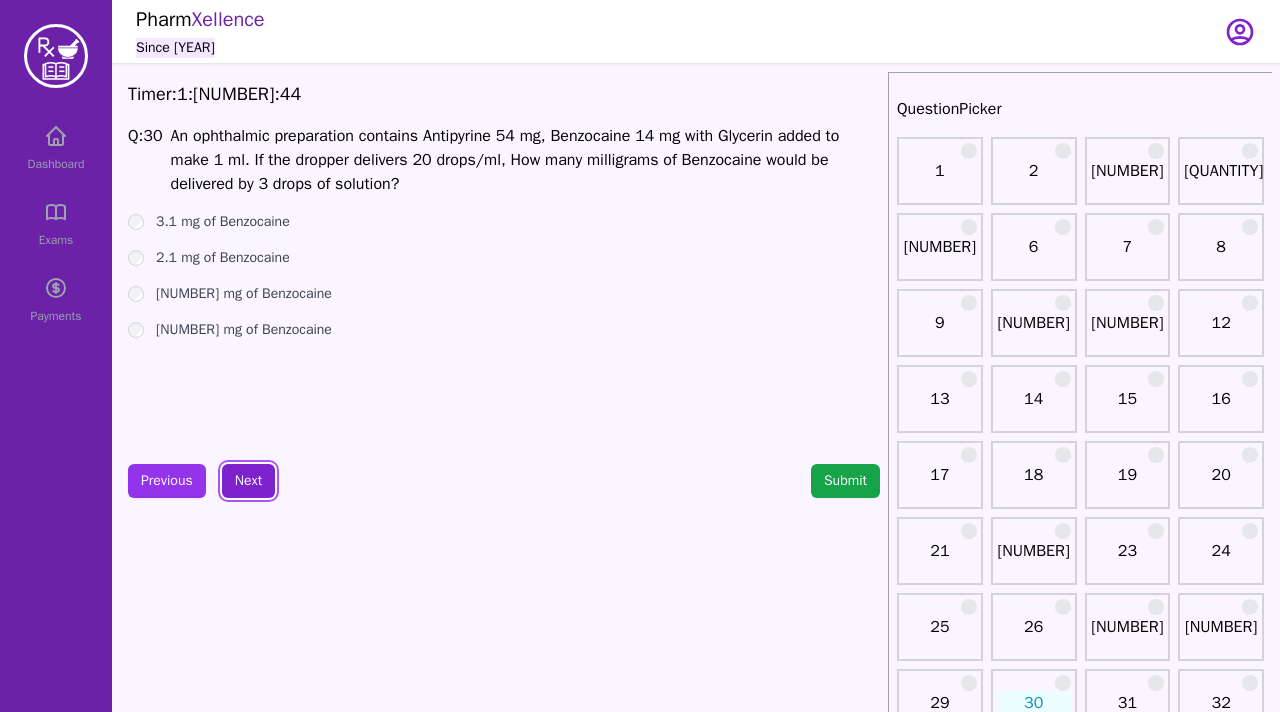 click on "Next" at bounding box center (248, 481) 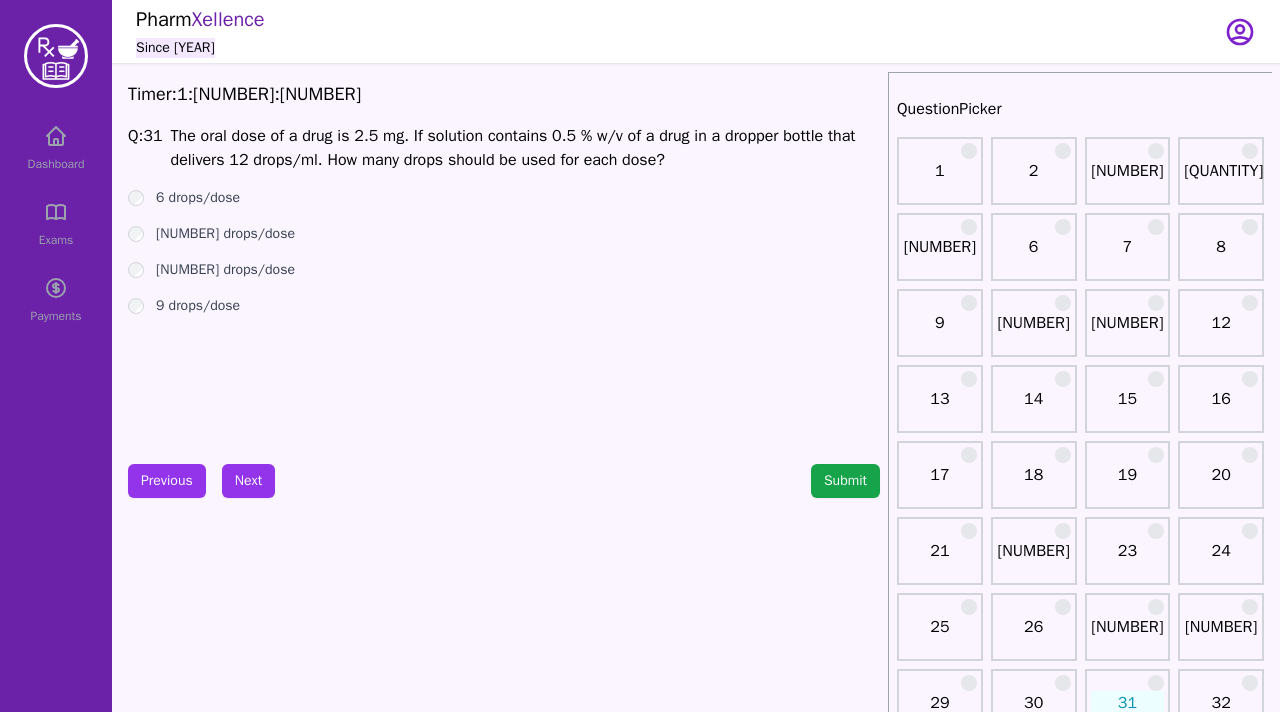 click on "Timer: 1 : 27 : 28 Q: 31 The oral dose of a drug is [NUMBER] mg. If solution contains 0.5 % w/v of a drug in a dropper bottle that delivers 12 drops/ml. How many drops should be used for each dose? 6 drops/dose
7 drops/dose
8 drops/dose
9 drops/dose
Previous Next Submit" at bounding box center (504, 1510) 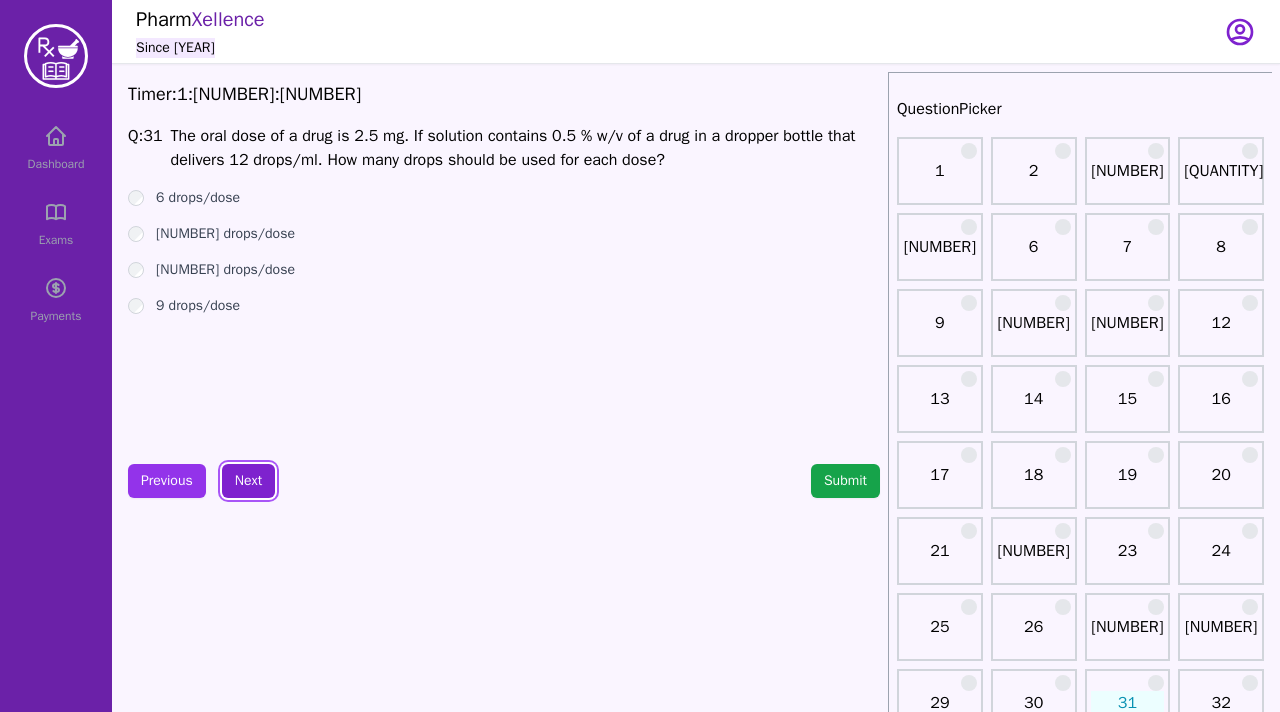 click on "Next" at bounding box center [248, 481] 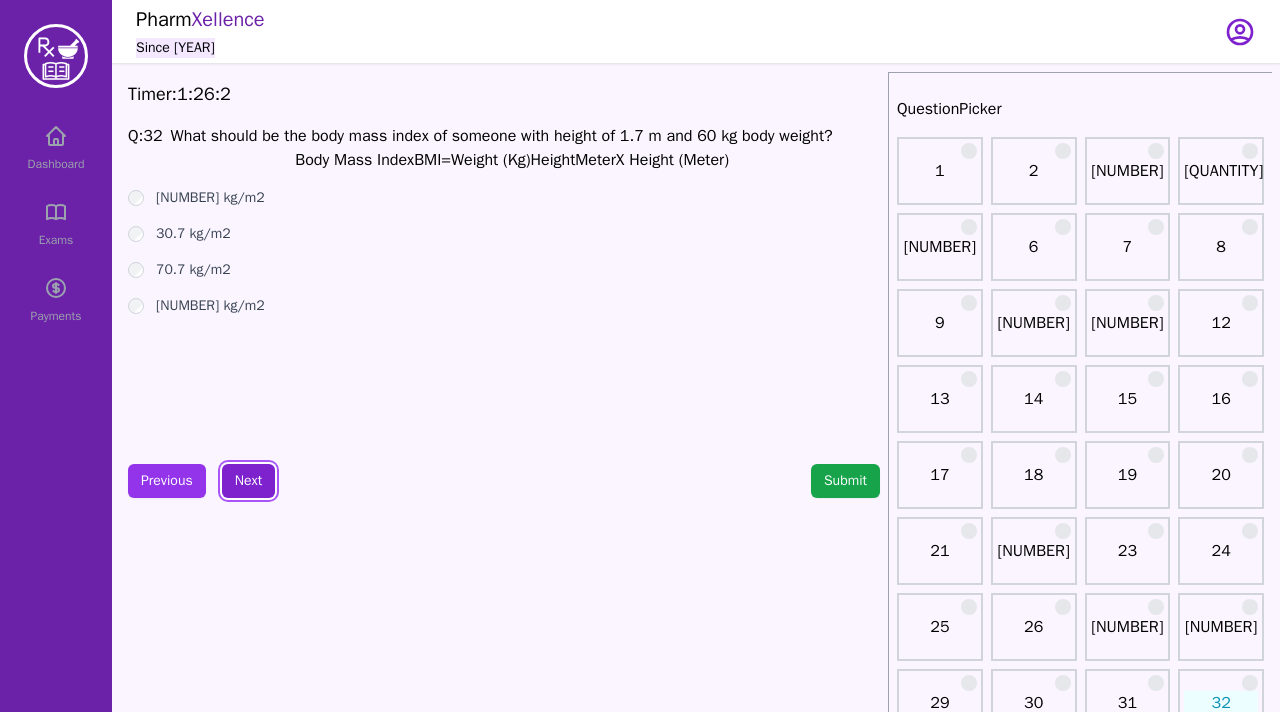 click on "Next" at bounding box center (248, 481) 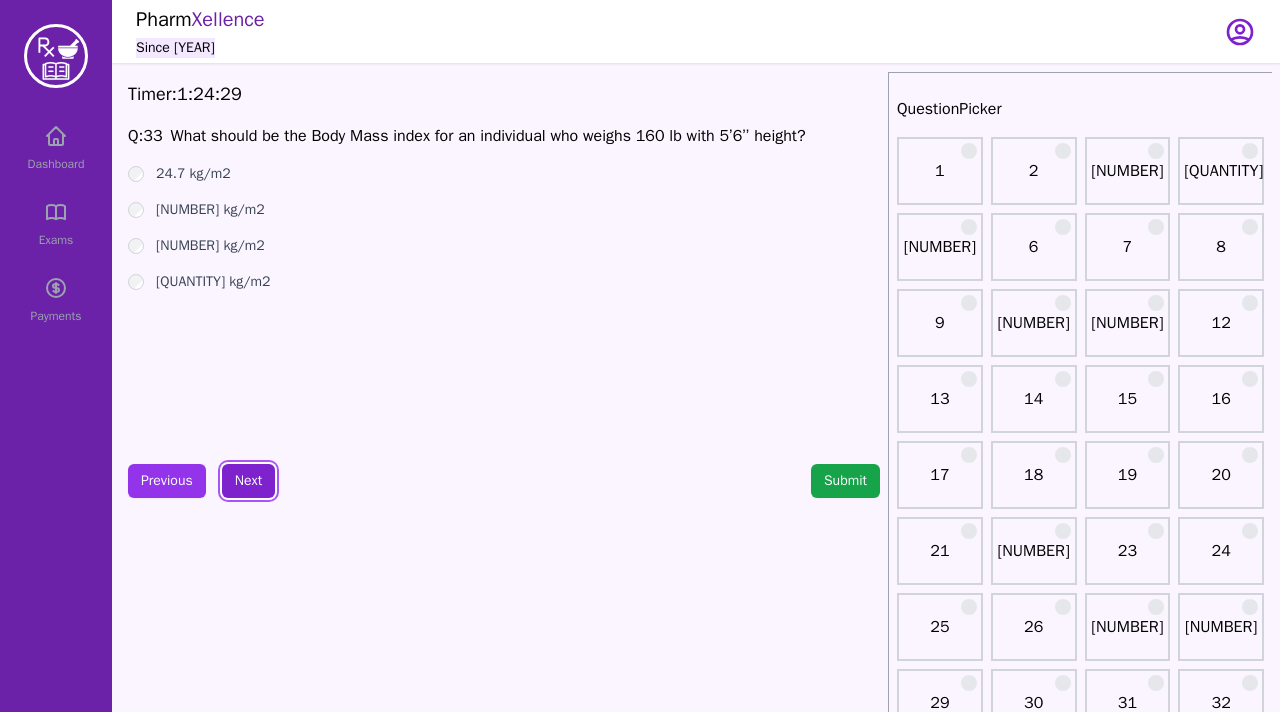 click on "Next" at bounding box center [248, 481] 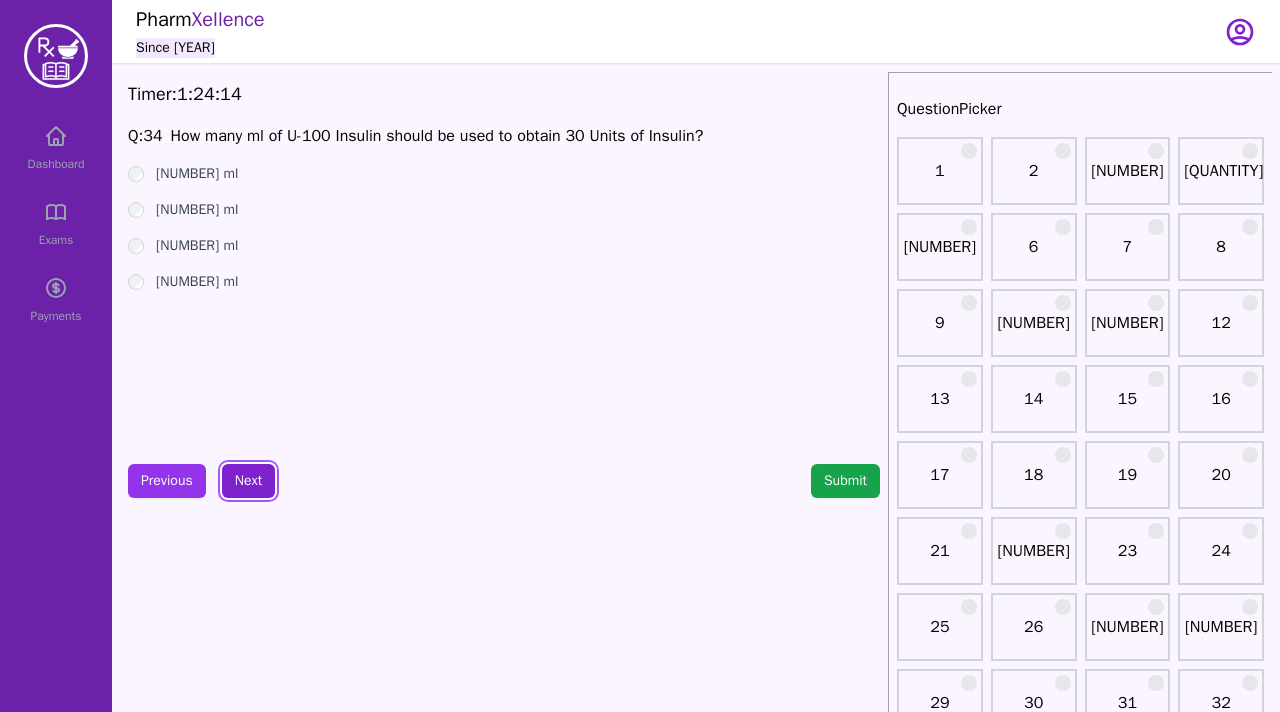 click on "Next" at bounding box center (248, 481) 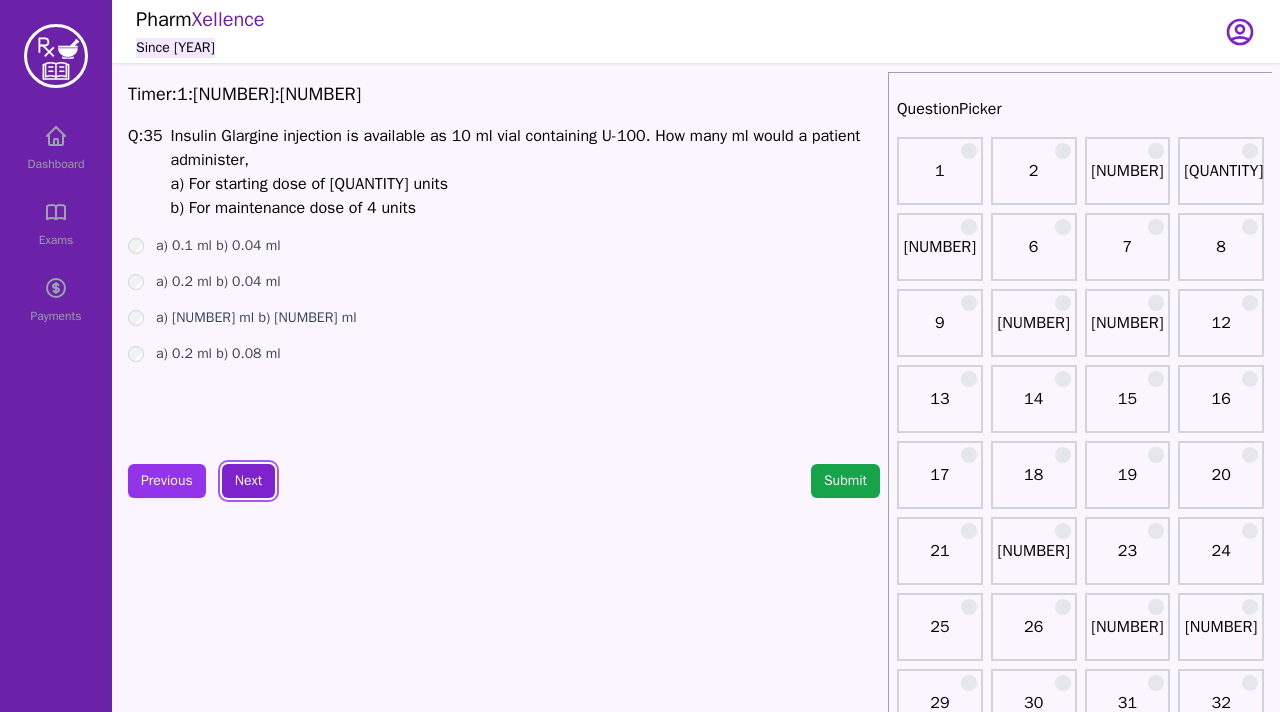 click on "Next" at bounding box center (248, 481) 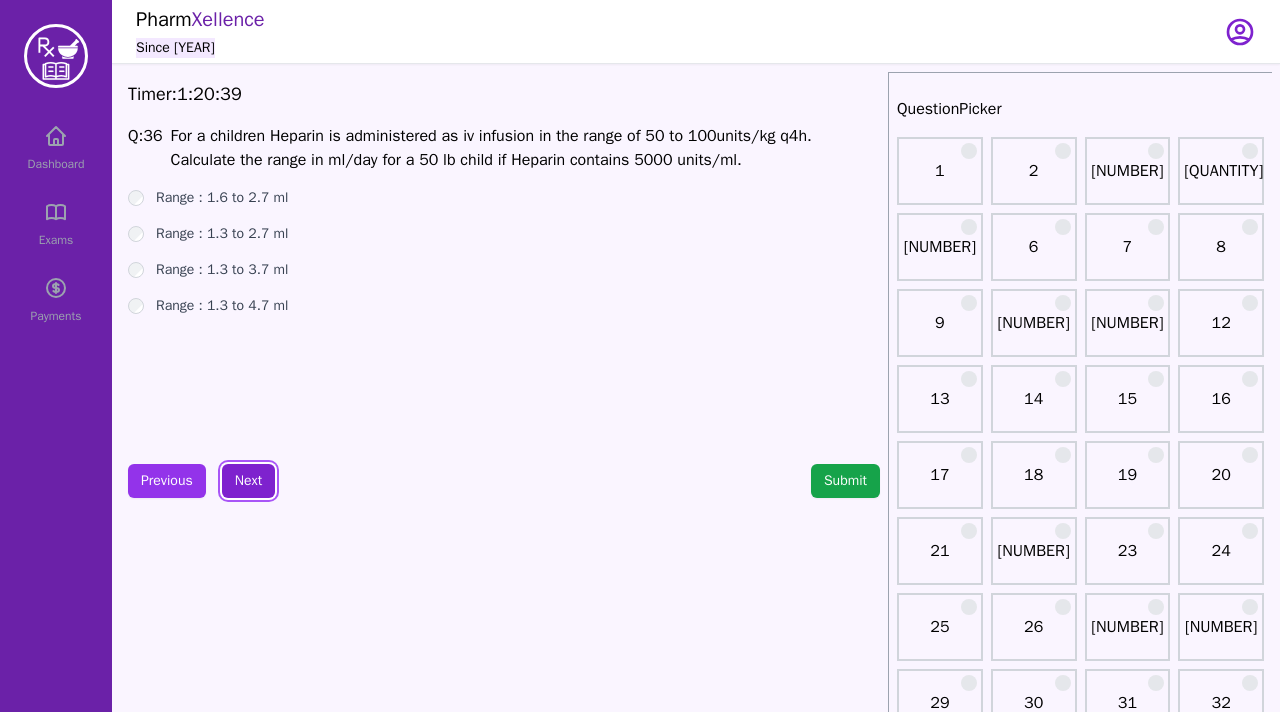 click on "Next" at bounding box center (248, 481) 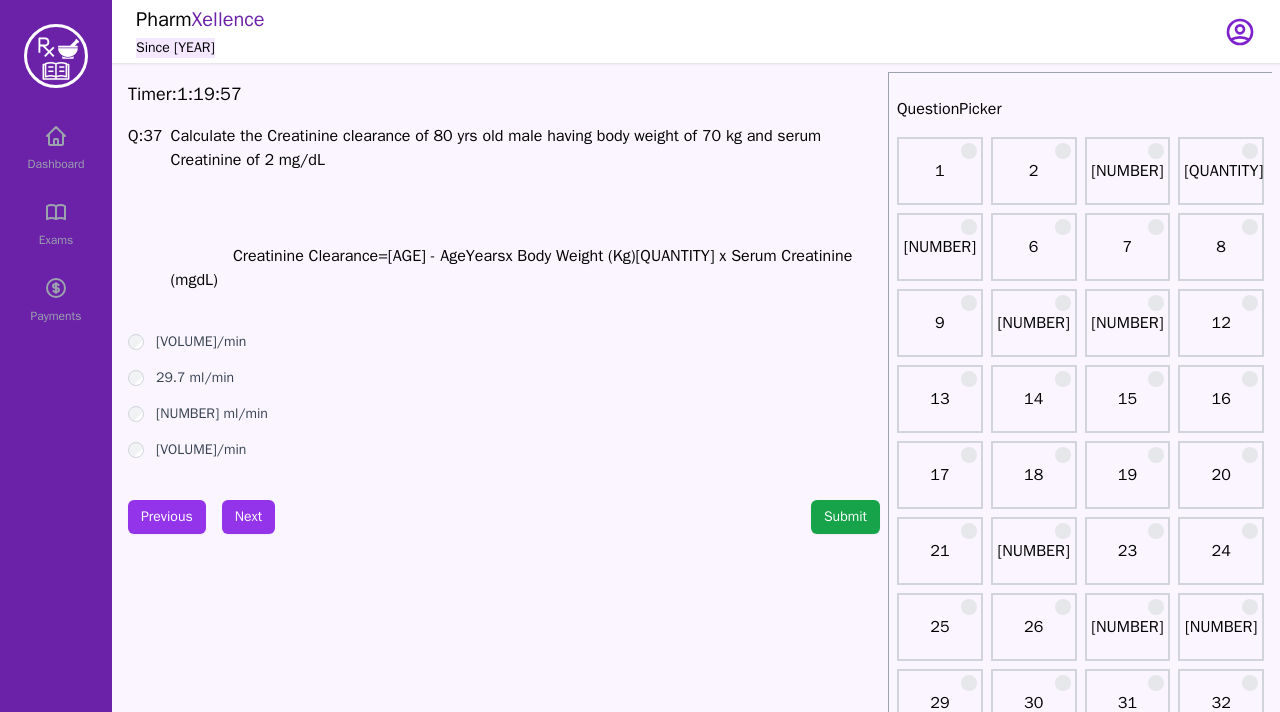 click on "Timer: [TIME] Q: [VALUE] Calculate the Creatinine clearance of [AGE] yrs old male having body weight of [WEIGHT] kg and serum Creatinine of [VALUE] mg/dL
Creatinine Clearance=  140 - Age  Years  x Body Weight (Kg) 72 x Serum Creatinine ( mg dL )
[VALUE] ml/min
[VALUE] ml/min
[VALUE] ml/min
[VALUE] ml/min
Previous Next Submit" at bounding box center [504, 1510] 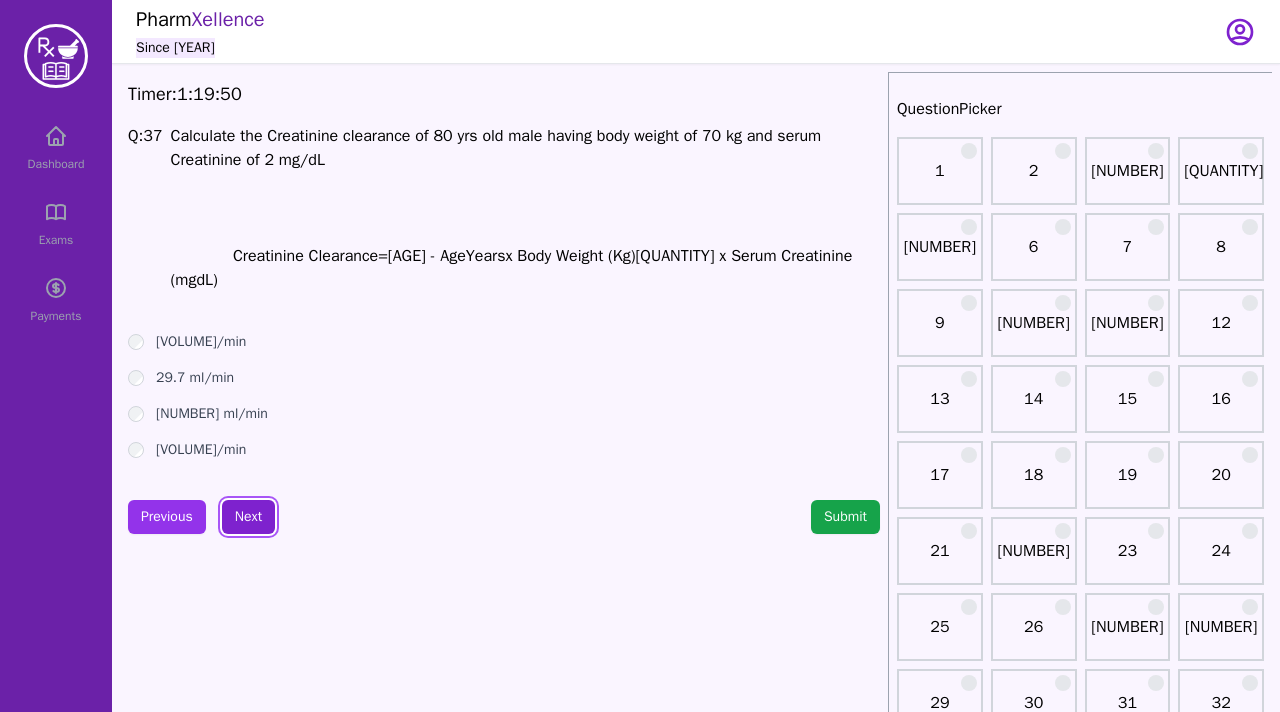 click on "Next" at bounding box center (248, 517) 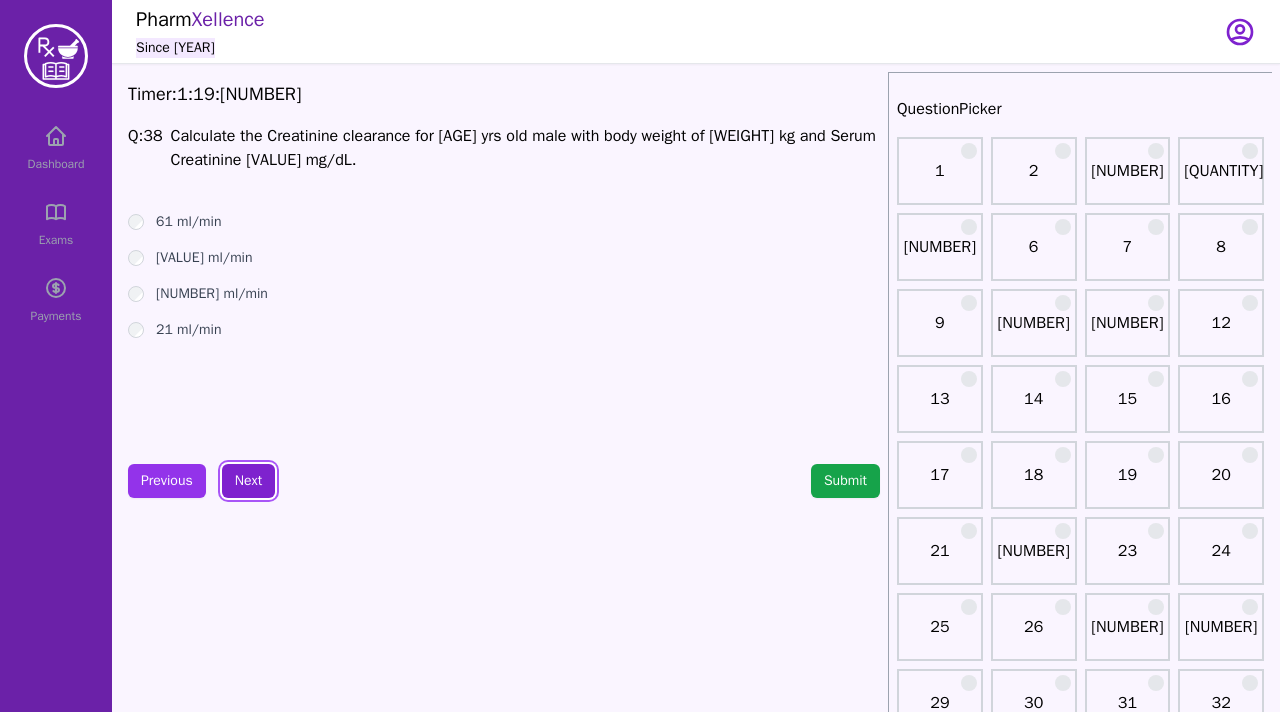 click on "Next" at bounding box center (248, 481) 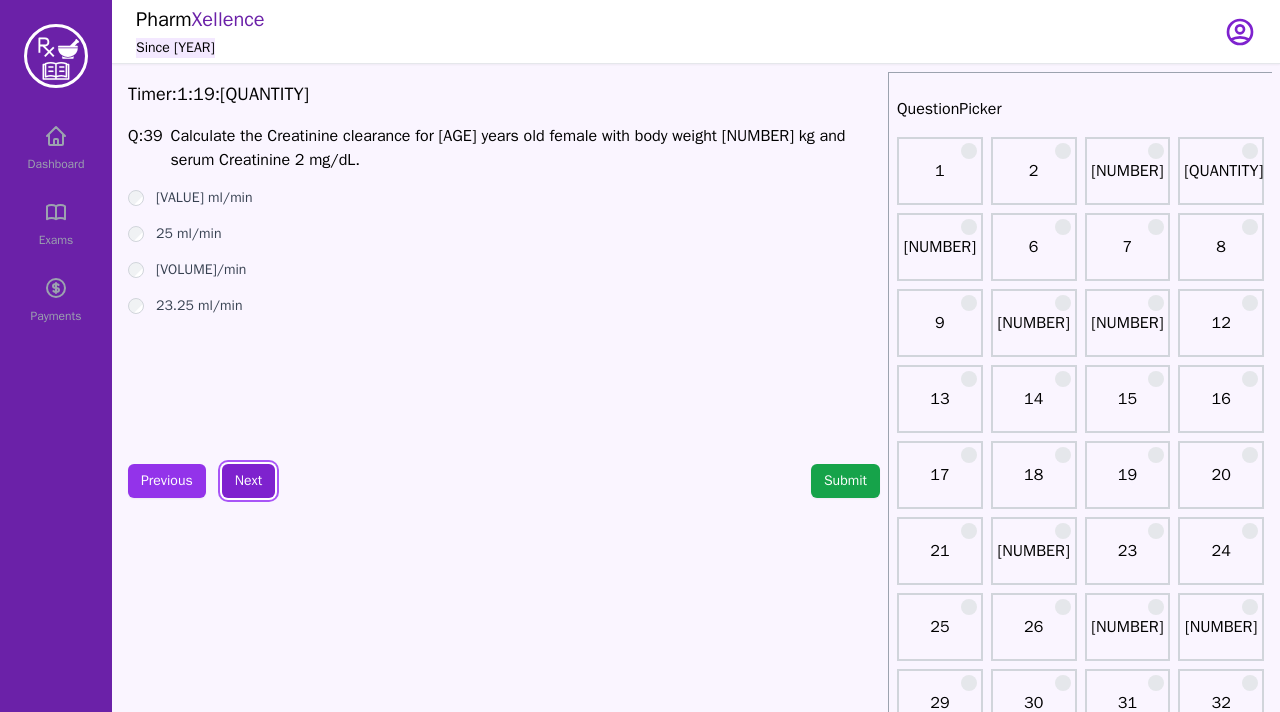 click on "Next" at bounding box center (248, 481) 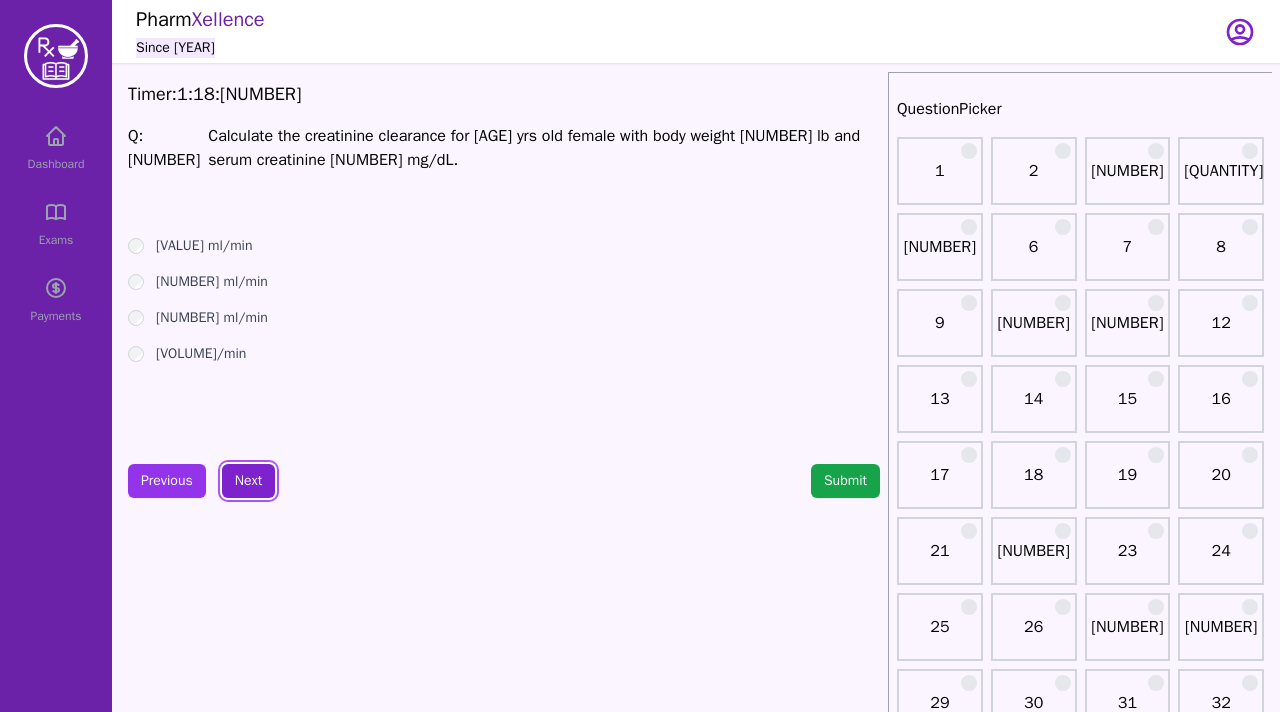 click on "Next" at bounding box center (248, 481) 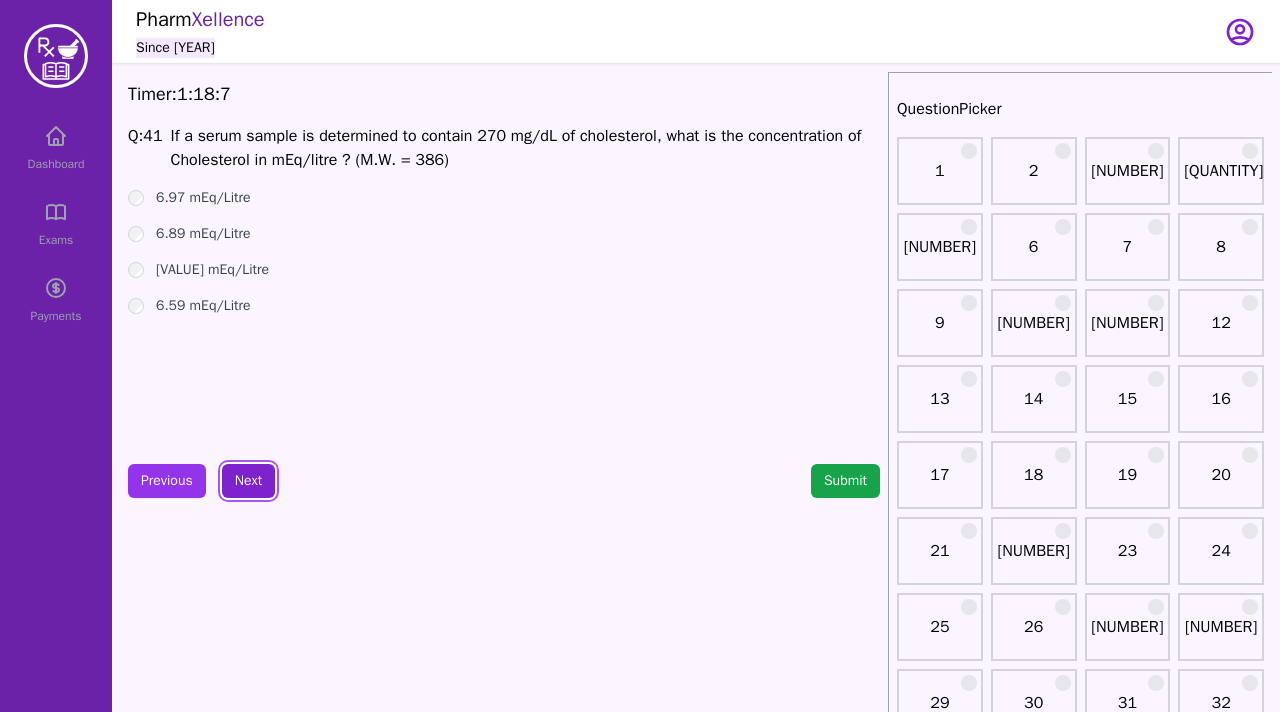 click on "Next" at bounding box center [248, 481] 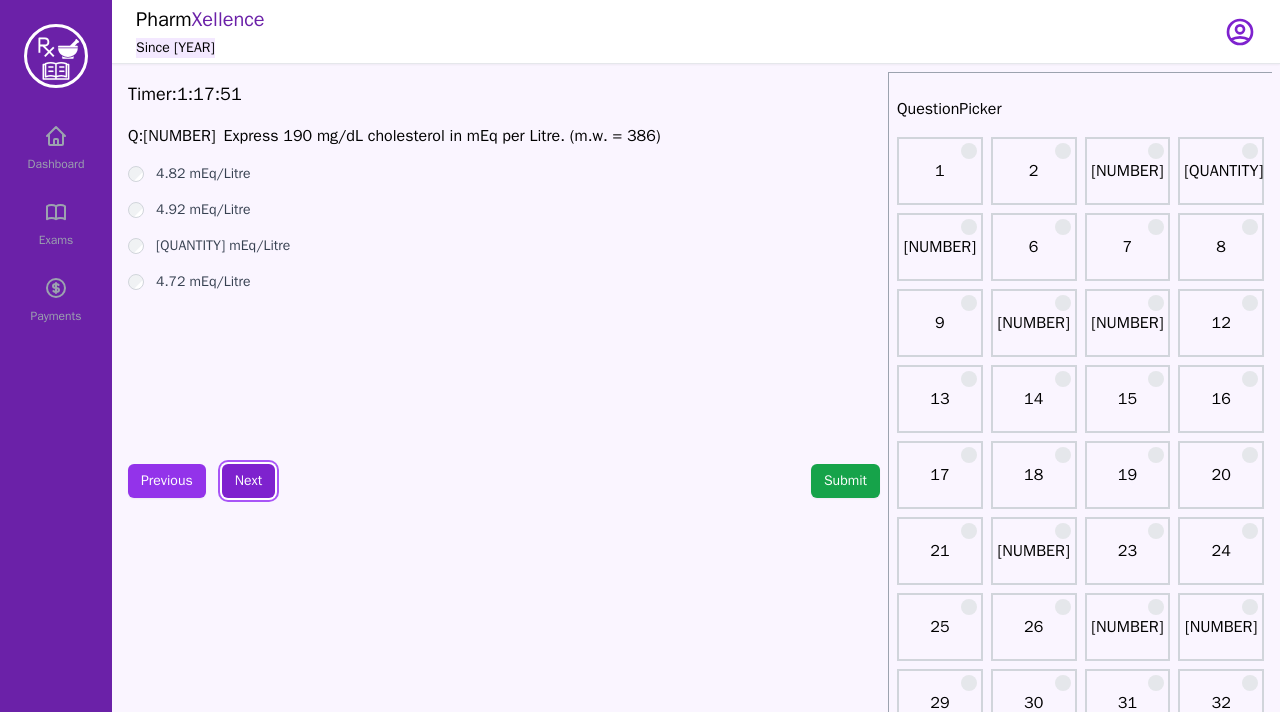 click on "Next" at bounding box center [248, 481] 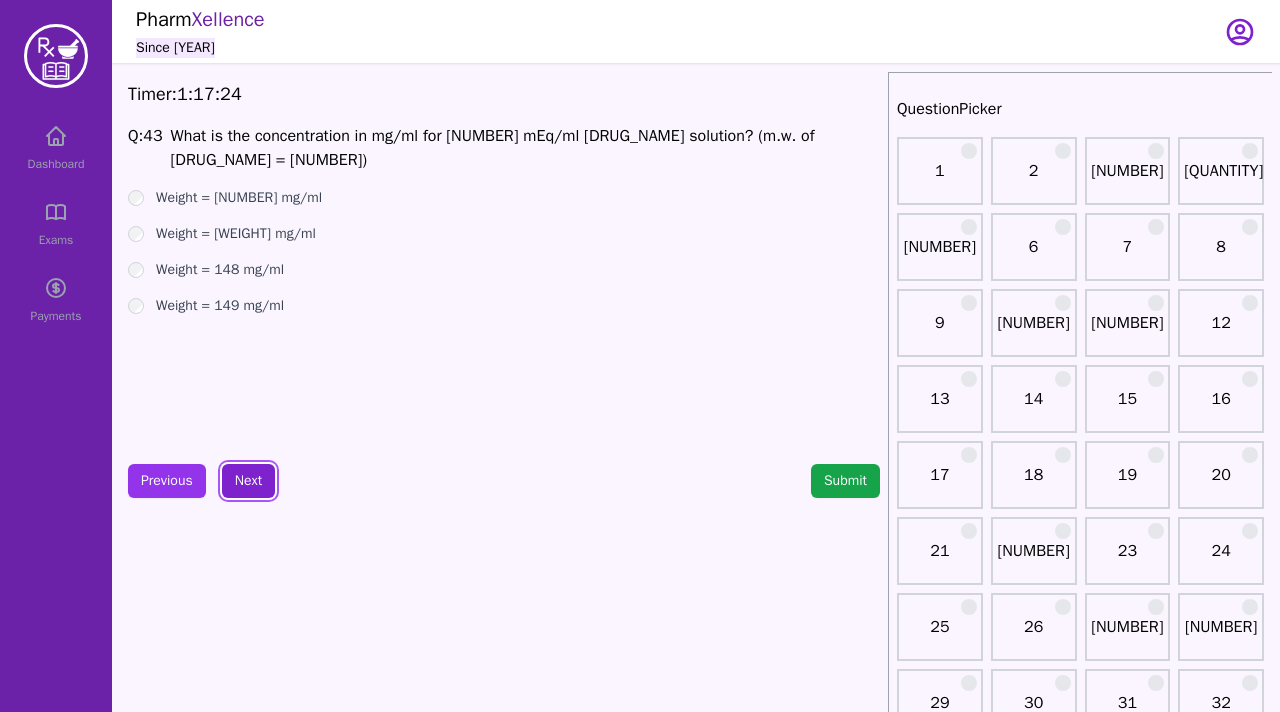 click on "Next" at bounding box center (248, 481) 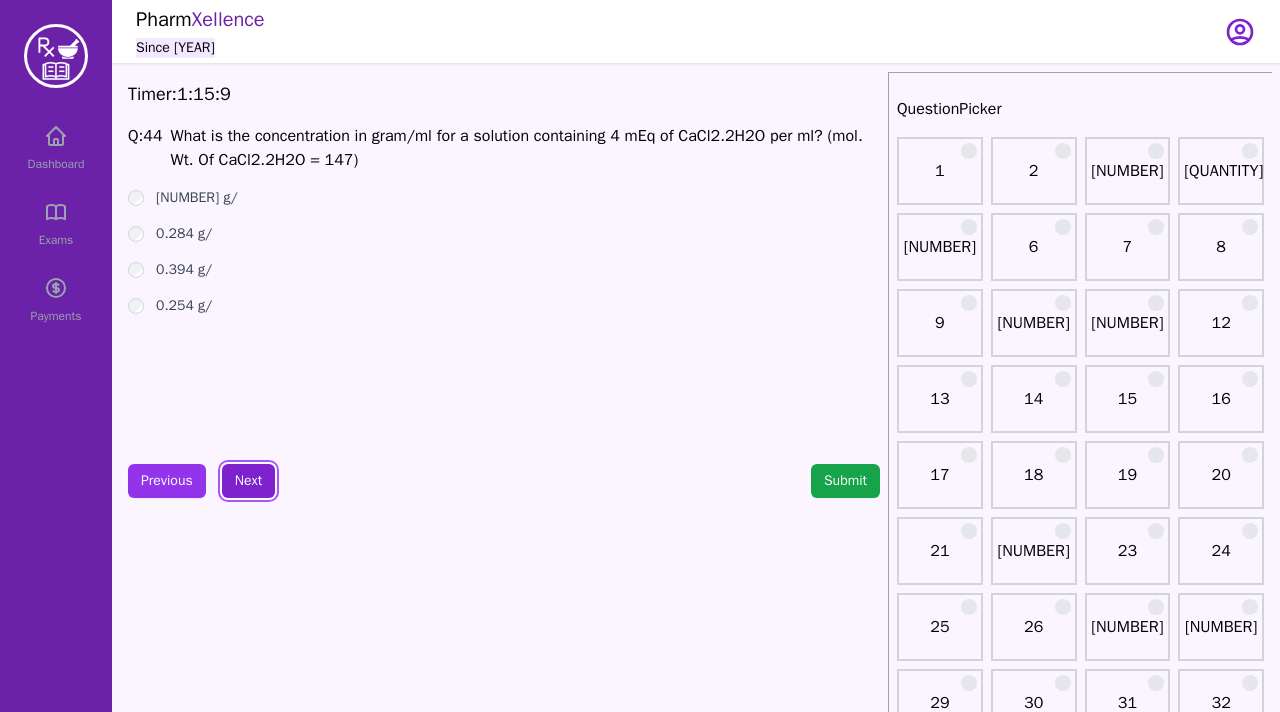 click on "Next" at bounding box center (248, 481) 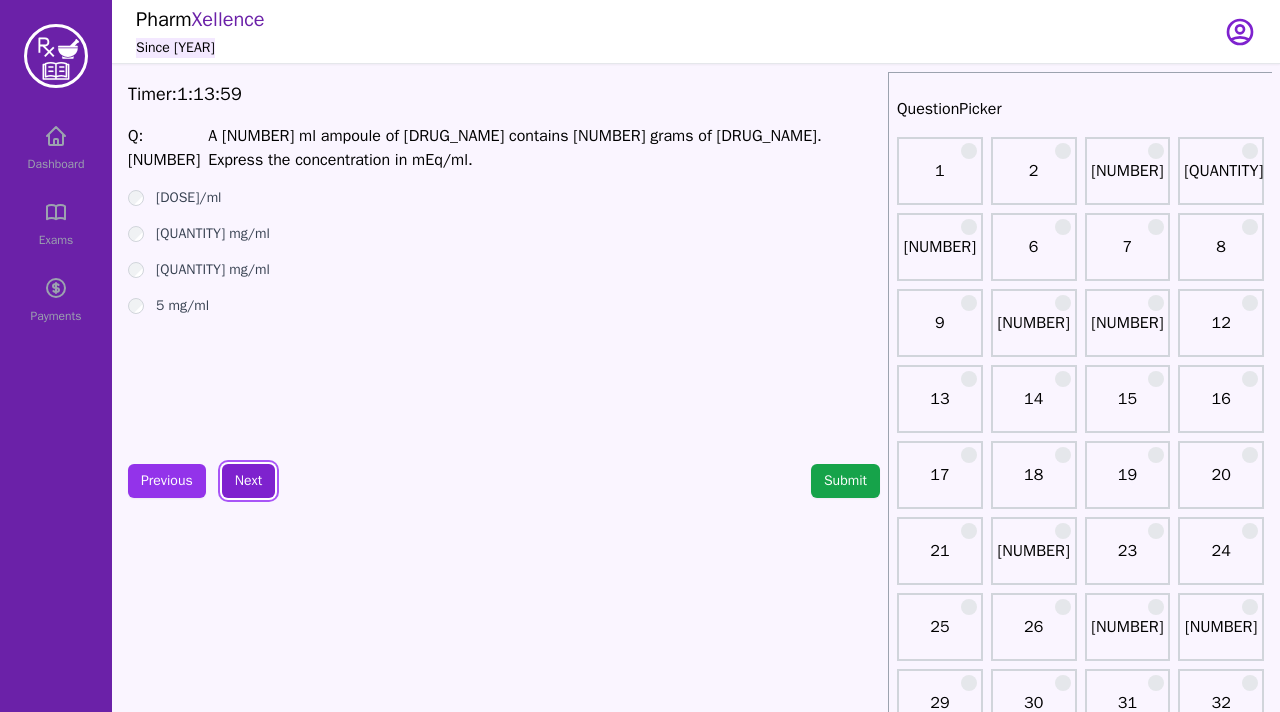 click on "Next" at bounding box center [248, 481] 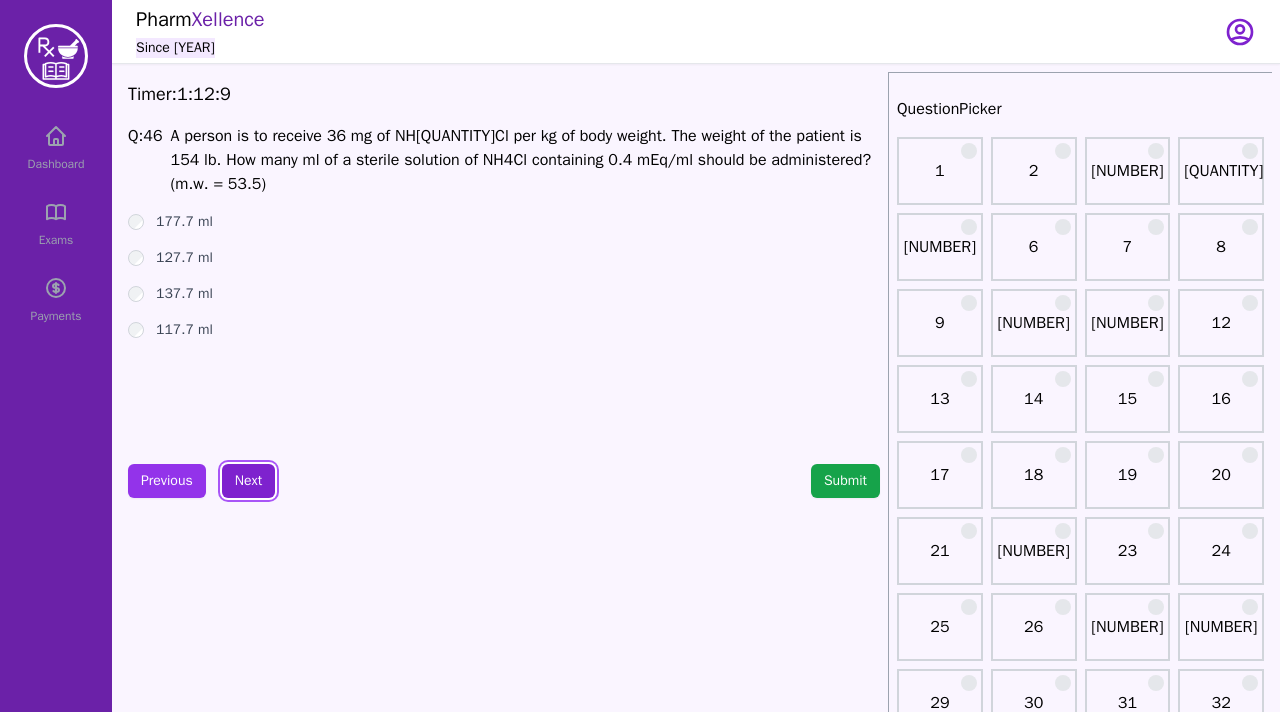 click on "Next" at bounding box center [248, 481] 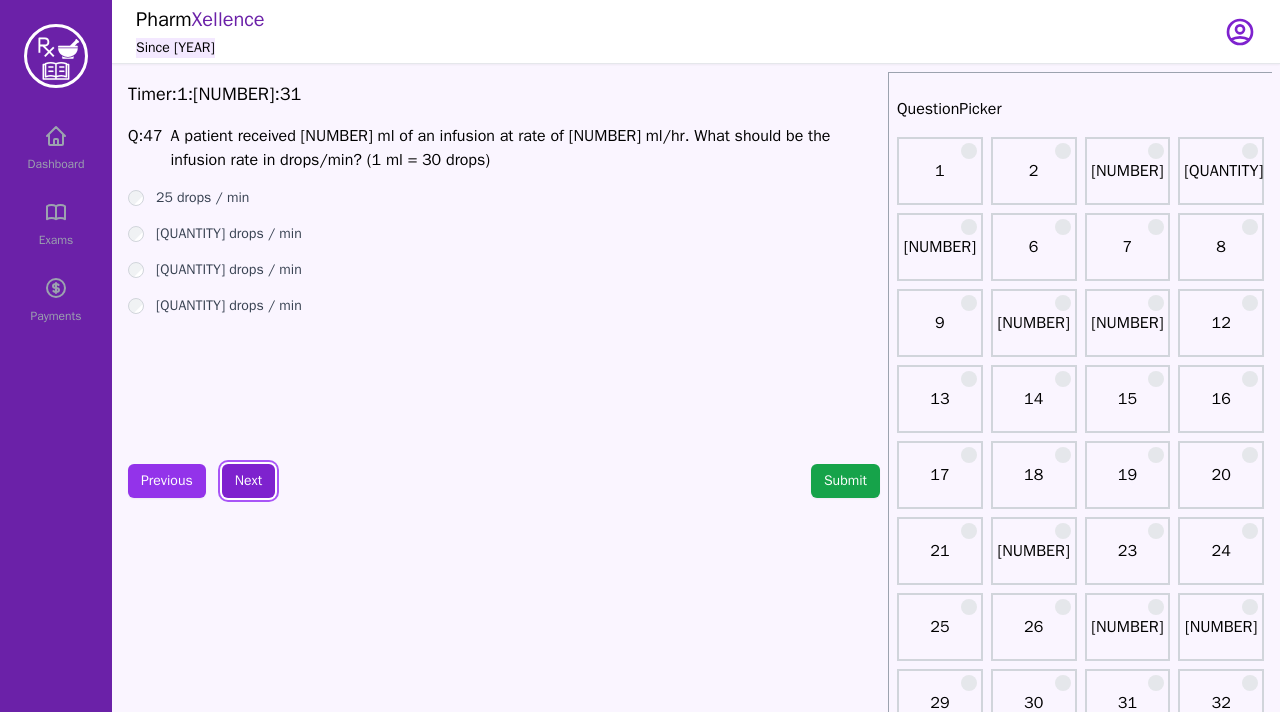 click on "Next" at bounding box center [248, 481] 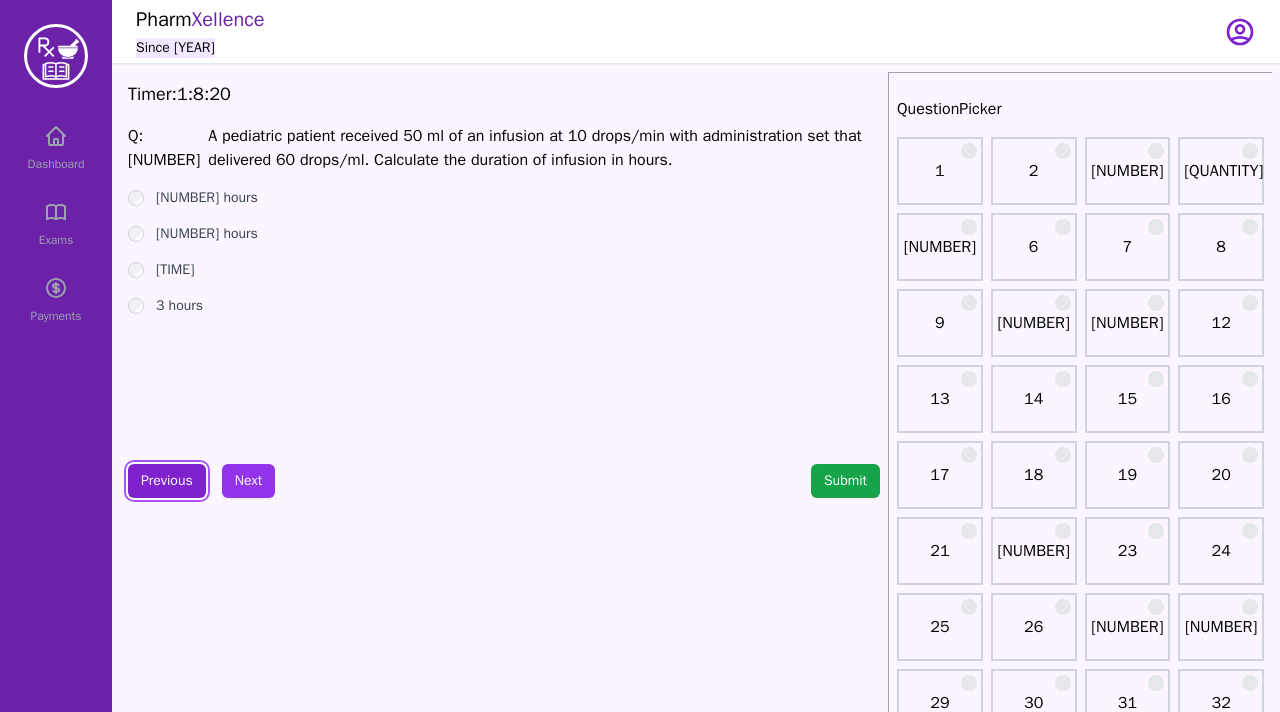 click on "Previous" at bounding box center [167, 481] 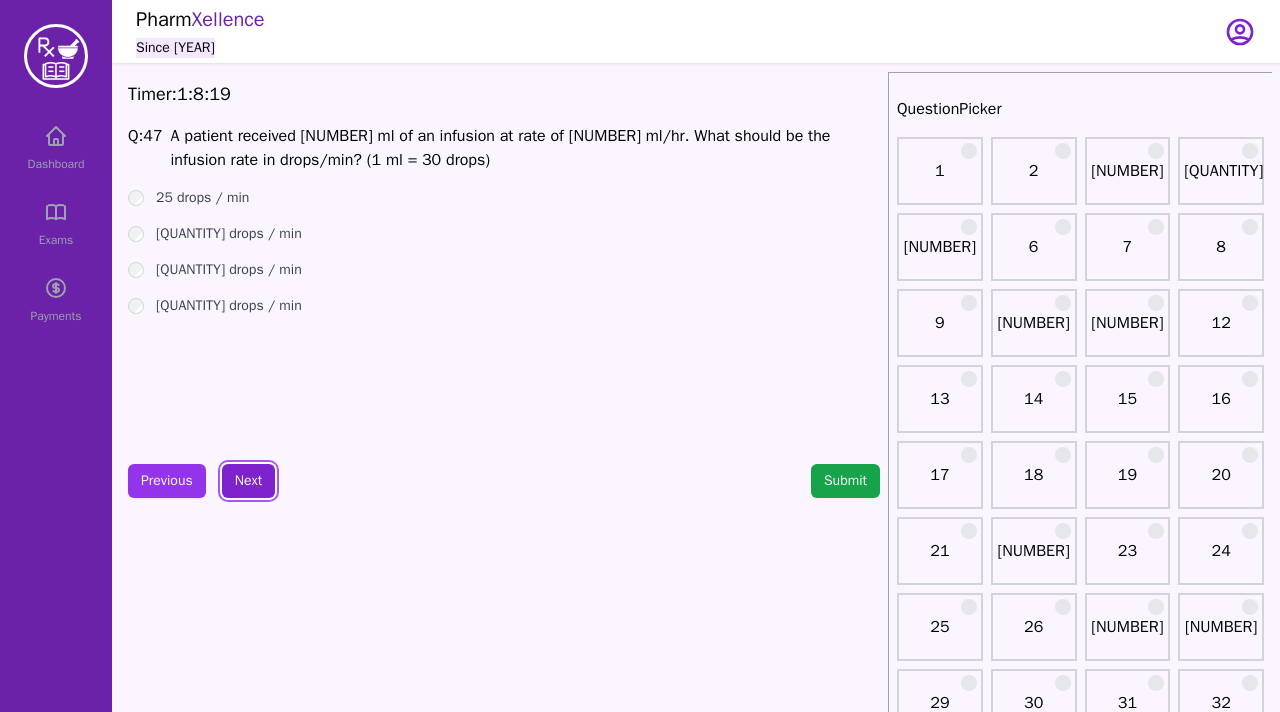 click on "Next" at bounding box center [248, 481] 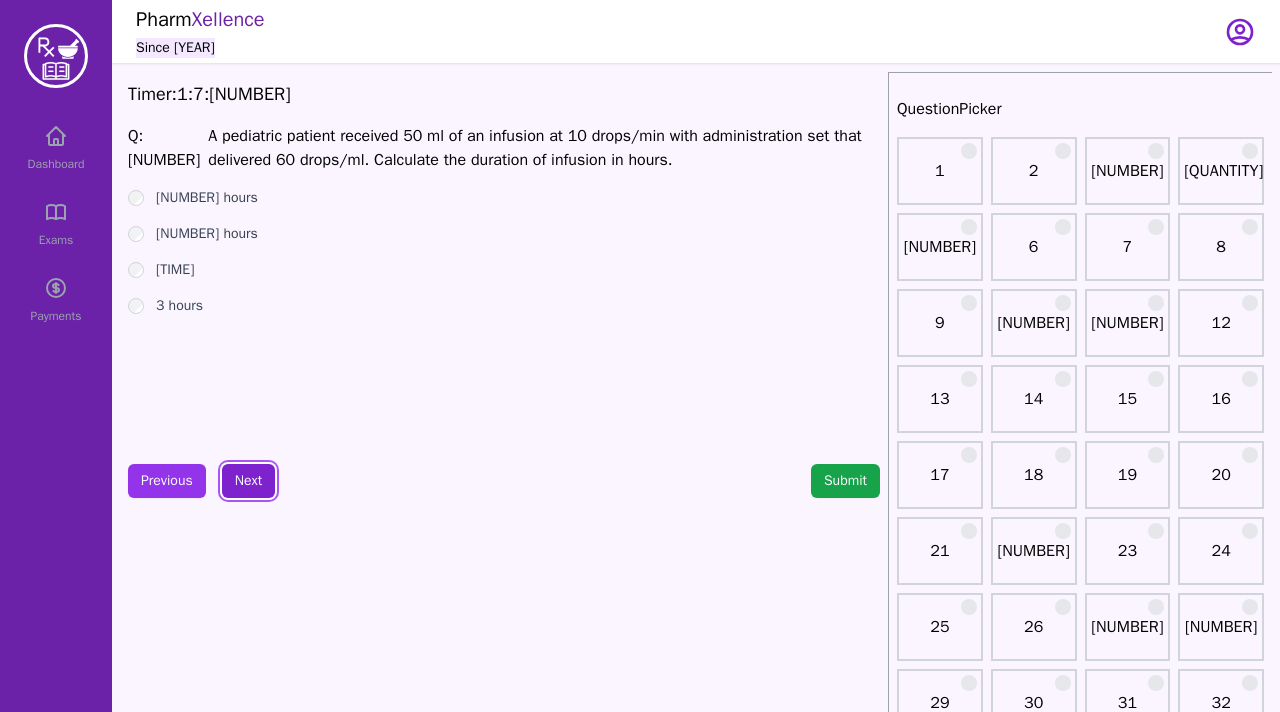 click on "Next" at bounding box center [248, 481] 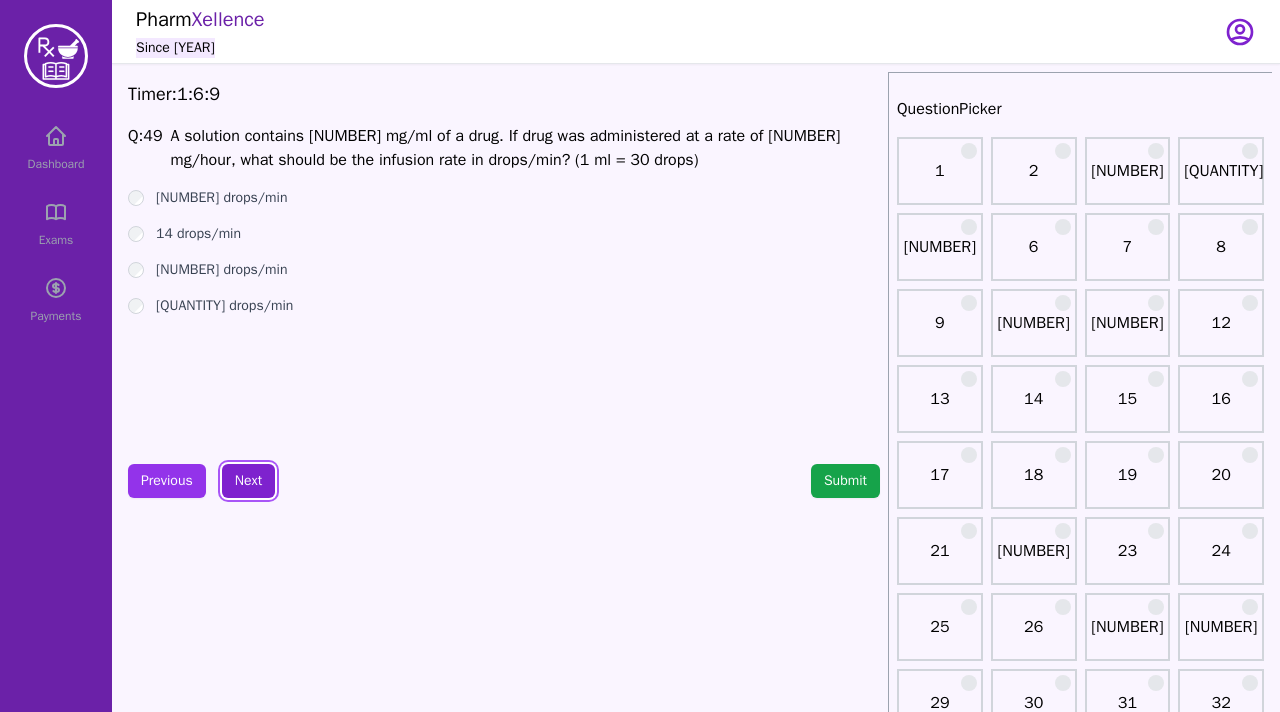 click on "Next" at bounding box center [248, 481] 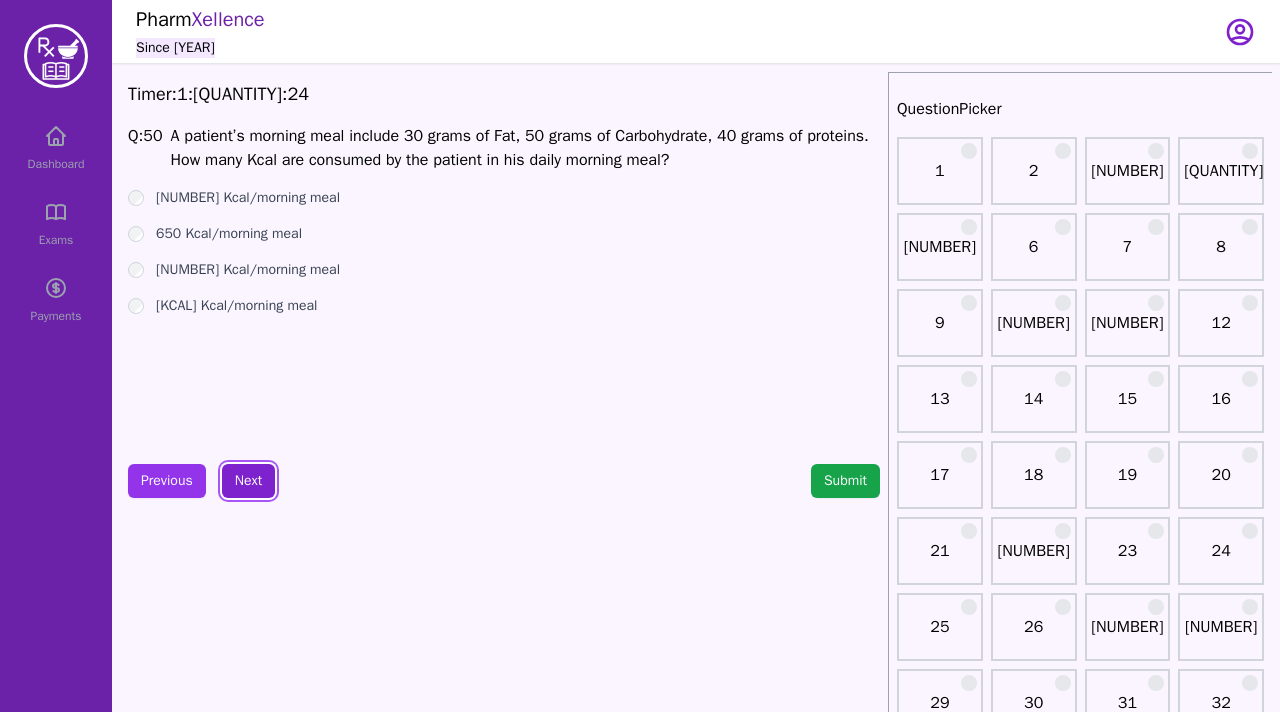 click on "Next" at bounding box center (248, 481) 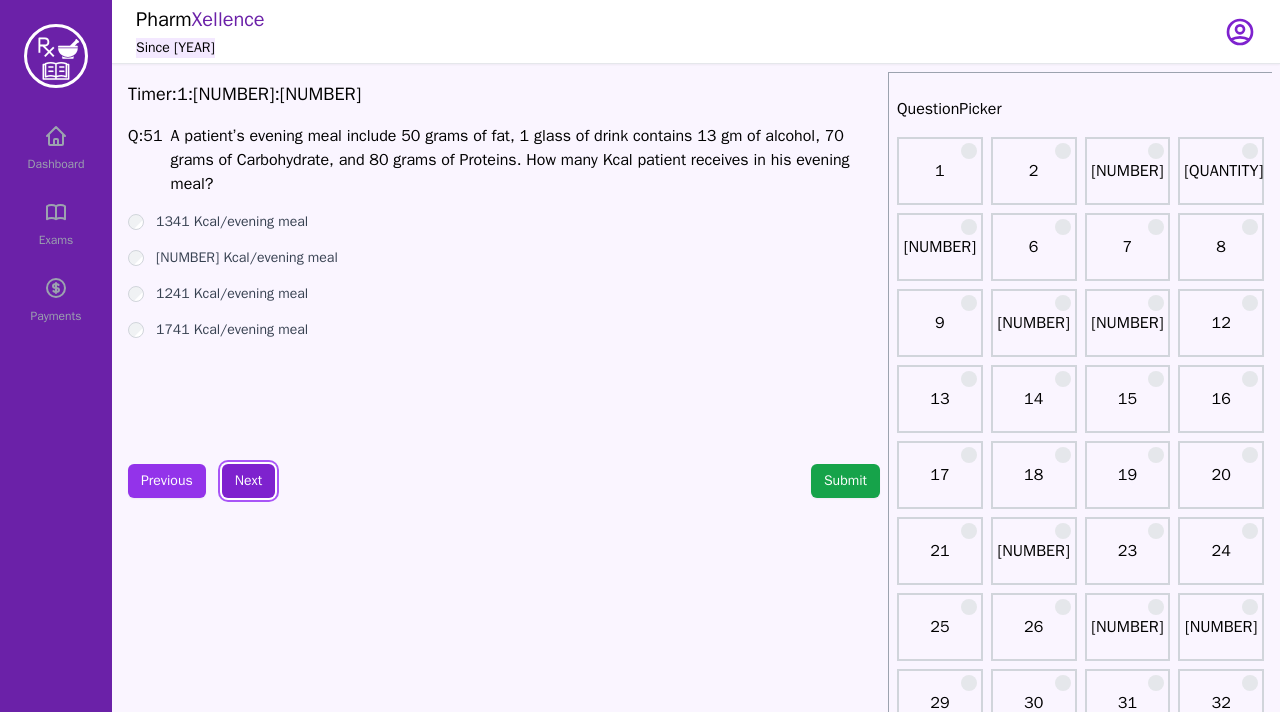 click on "Next" at bounding box center (248, 481) 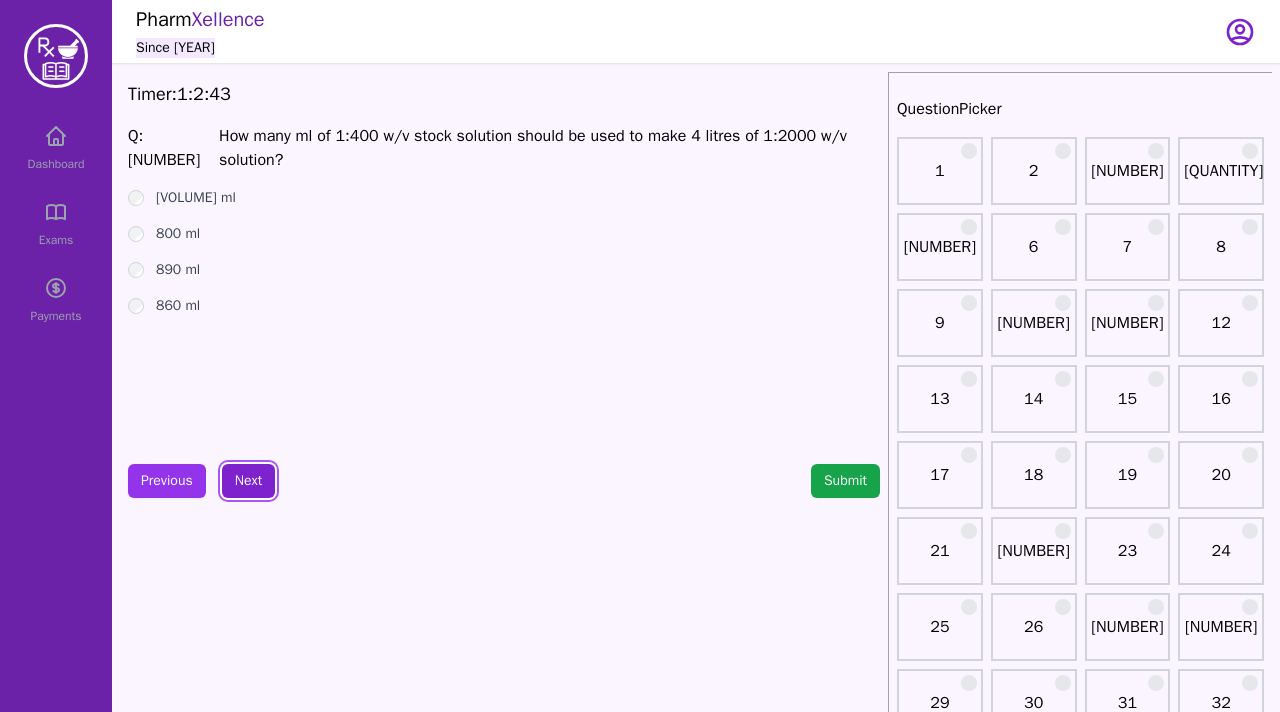 click on "Next" at bounding box center (248, 481) 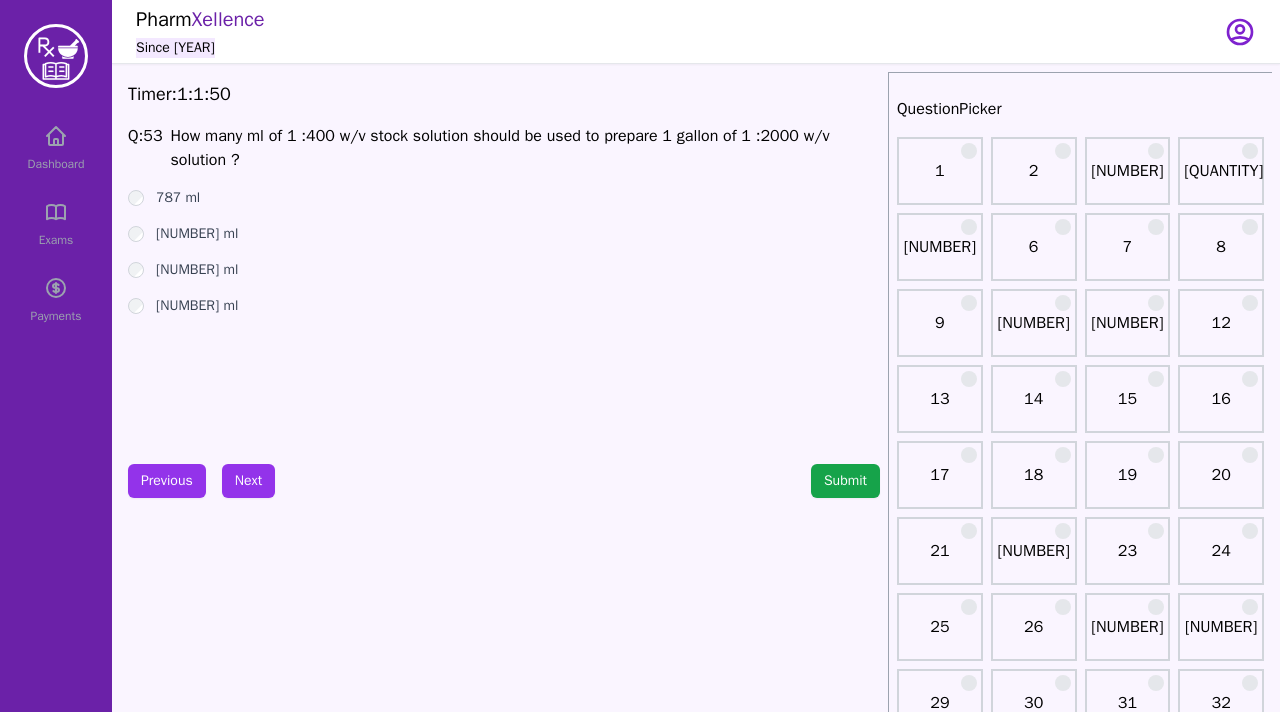 click on "[NUMBER] ml" at bounding box center (504, 198) 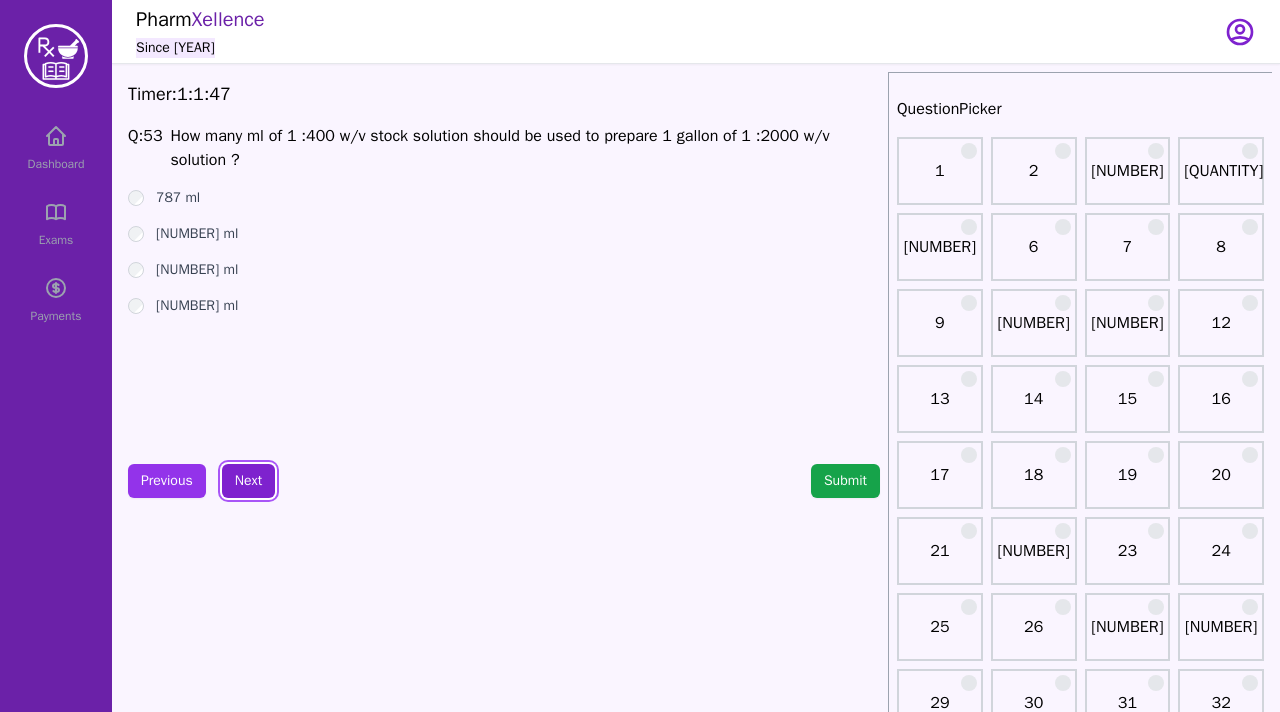 click on "Next" at bounding box center [248, 481] 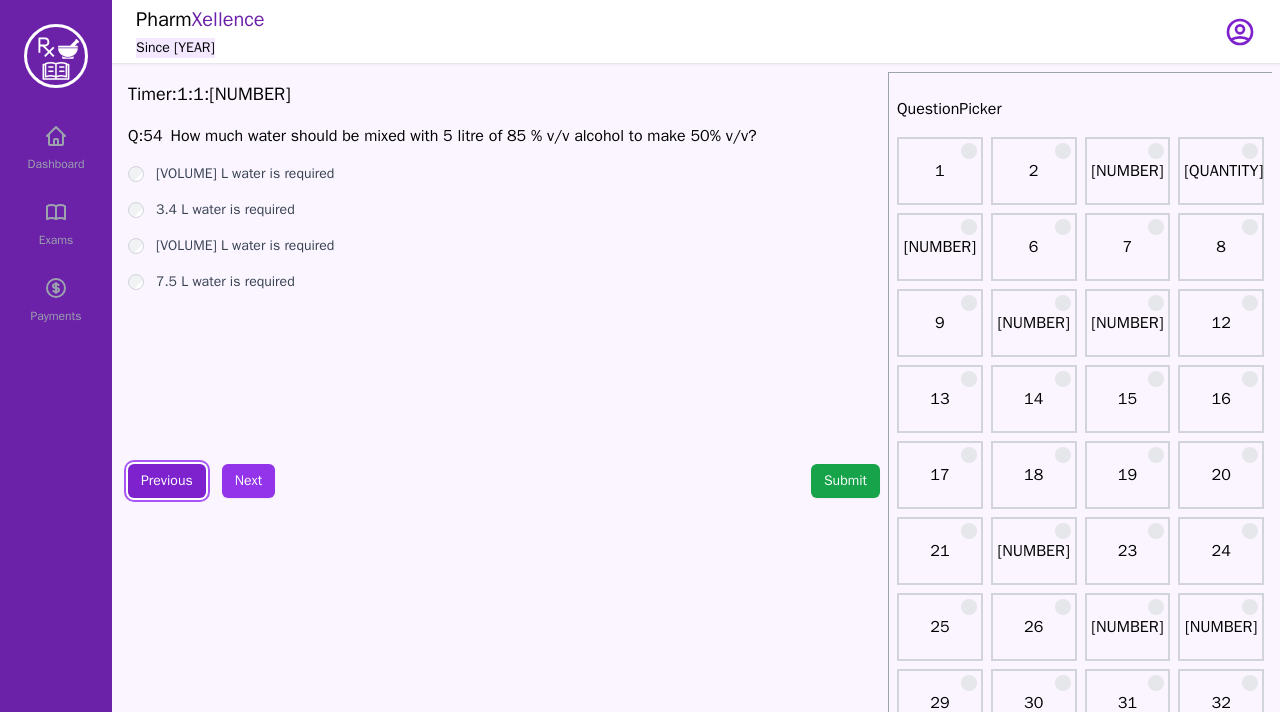 click on "Previous" at bounding box center (167, 481) 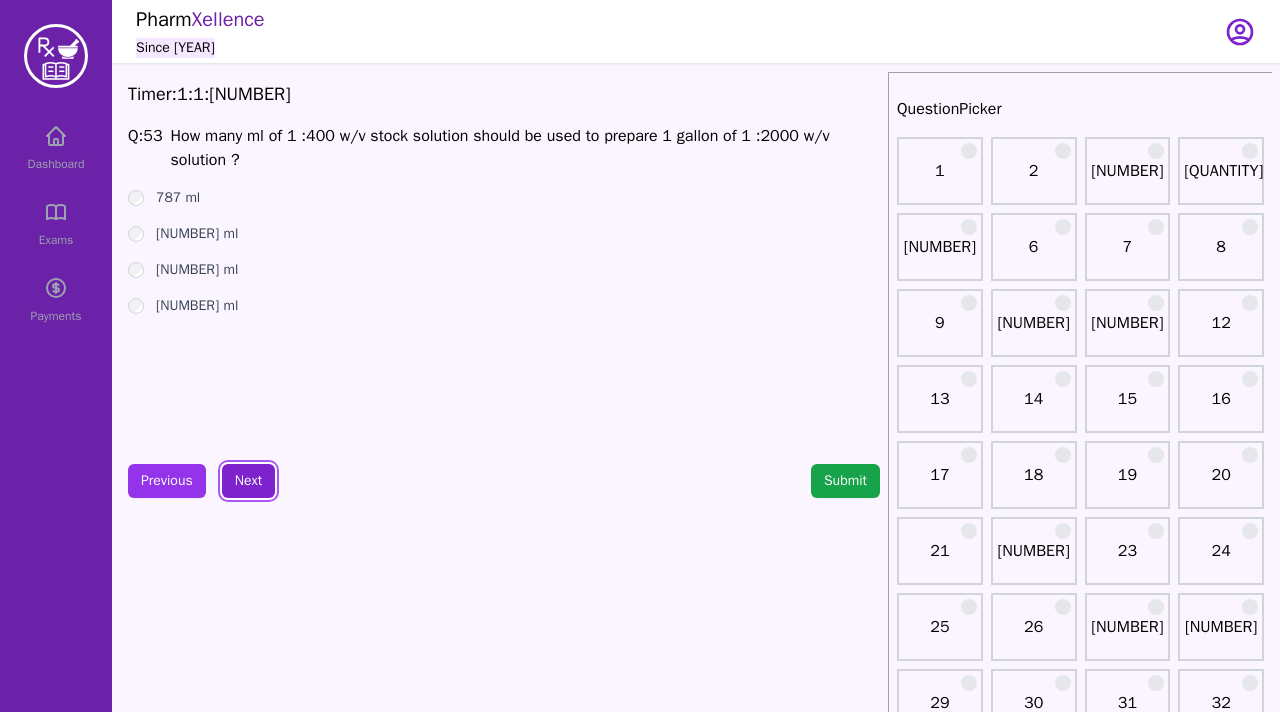 click on "Next" at bounding box center (248, 481) 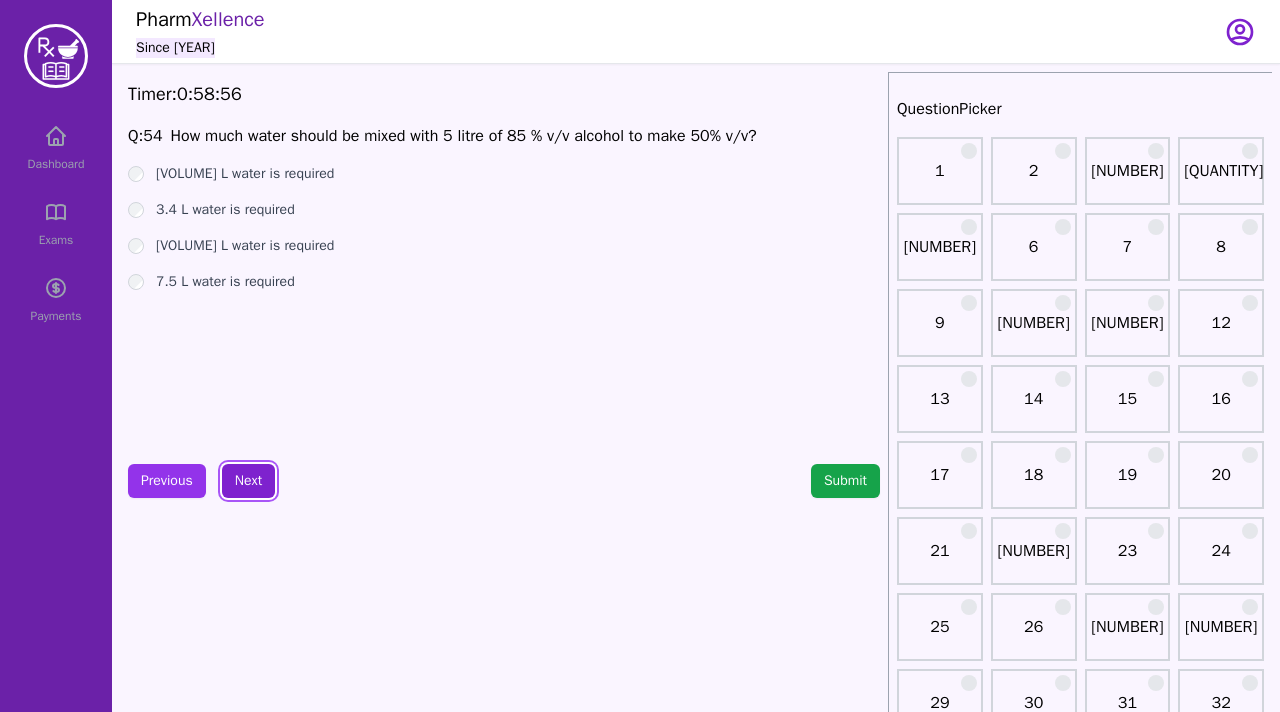 click on "Next" at bounding box center [248, 481] 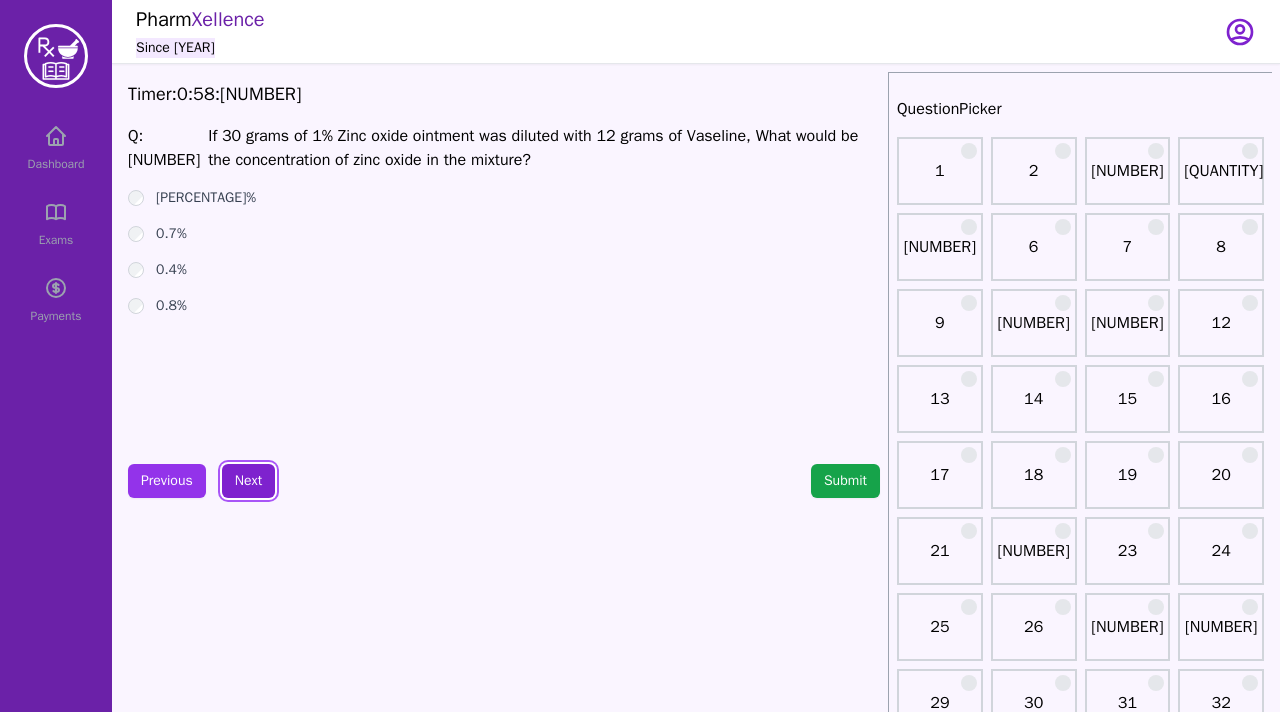 click on "Next" at bounding box center (248, 481) 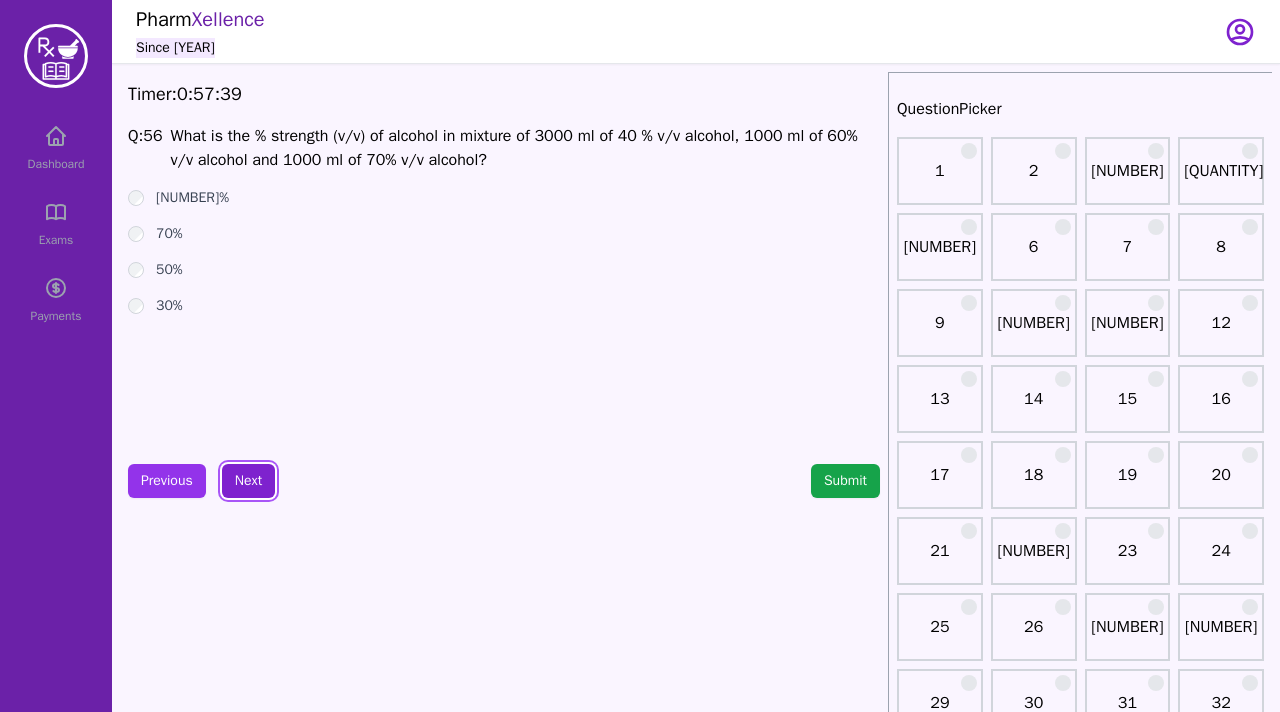 click on "Next" at bounding box center [248, 481] 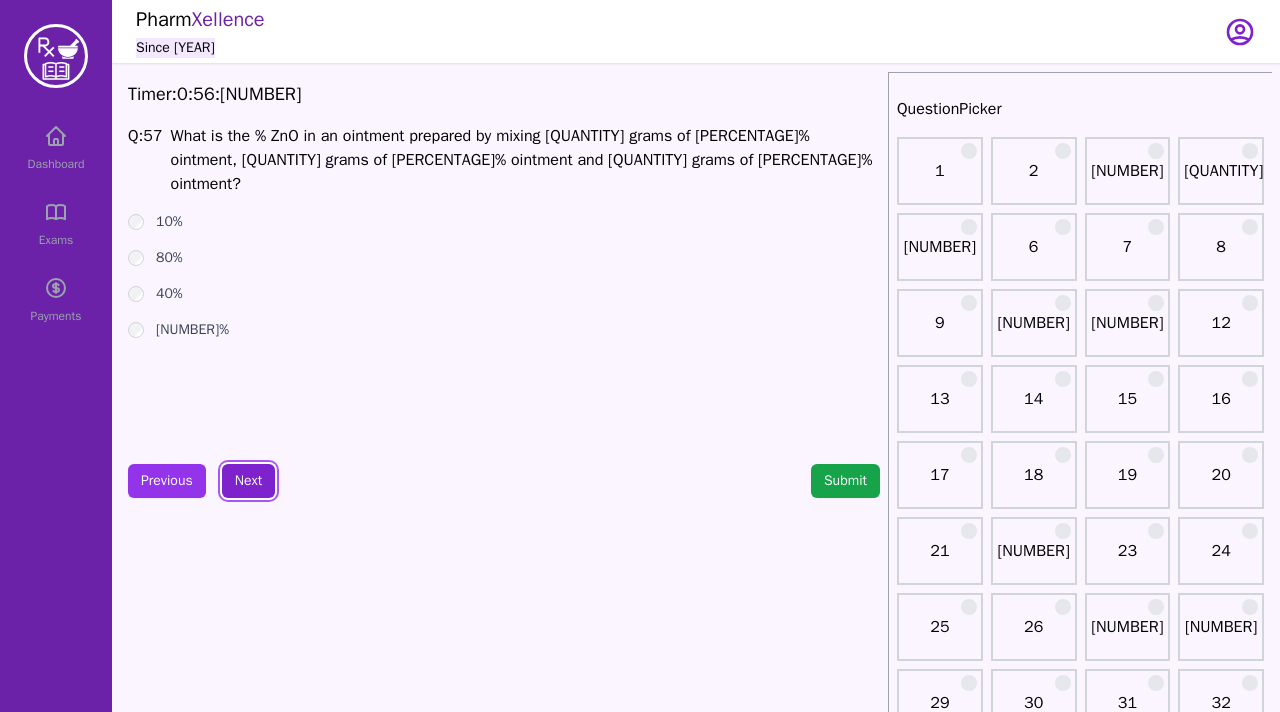 click on "Next" at bounding box center [248, 481] 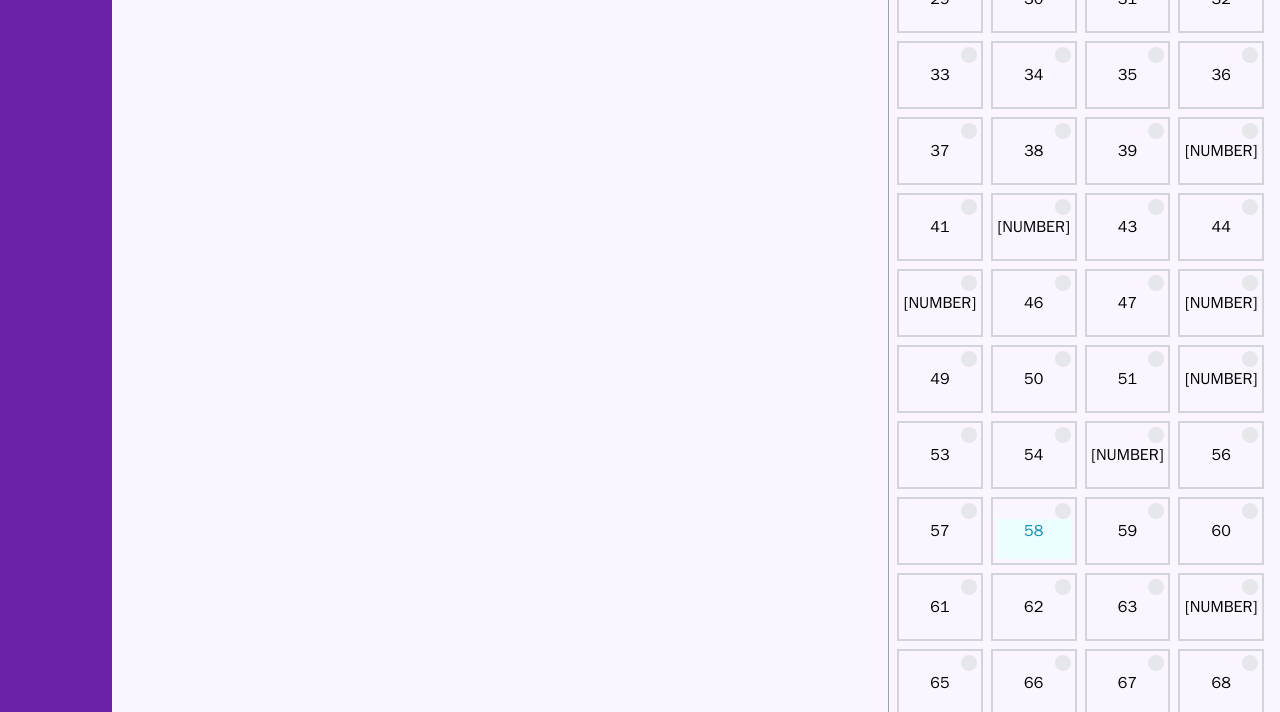 scroll, scrollTop: 0, scrollLeft: 0, axis: both 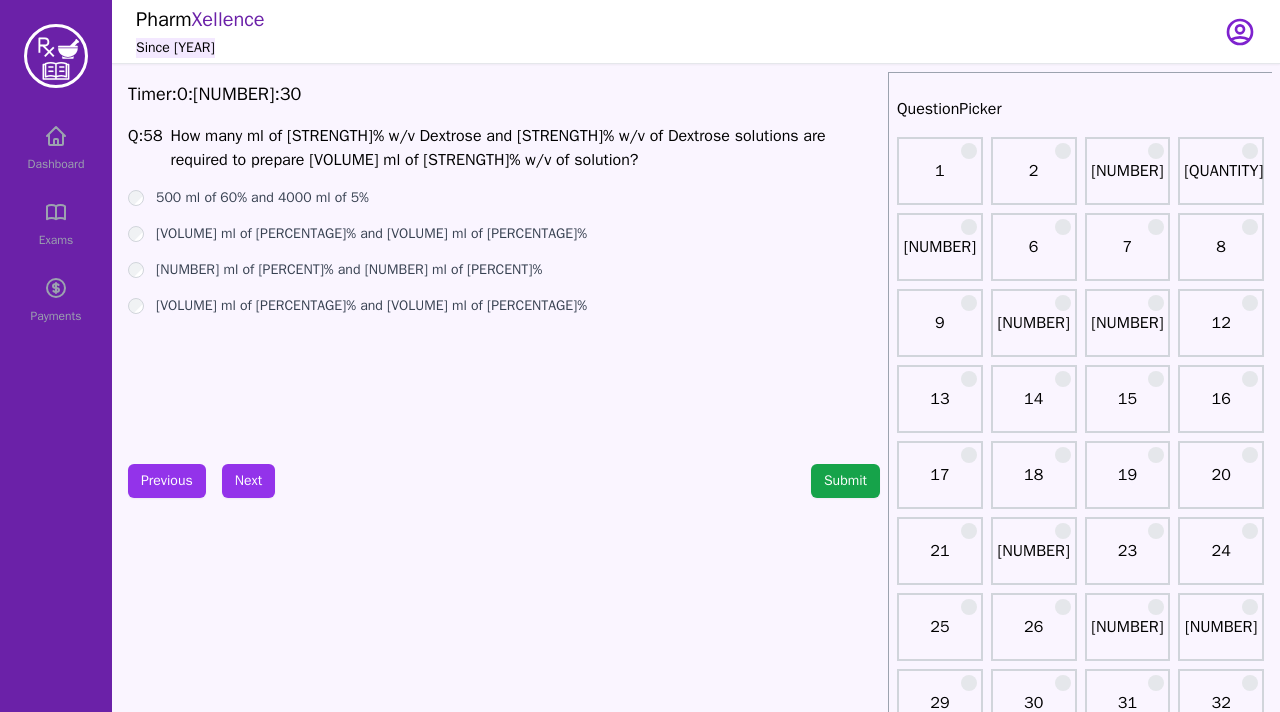click on "Q: 58 How many ml of 50% w/v Dextrose and 5% w/v of Dextrose solutions are required to prepare 4500 ml of 10% w/v of solution? 500 ml of 60% and 4000 ml of 5%
500 ml of 50% and 4000 ml of 6%
500 ml of 50% and 4000 ml of 5%
800 ml of 50% and 4000 ml of 5%" at bounding box center [504, 274] 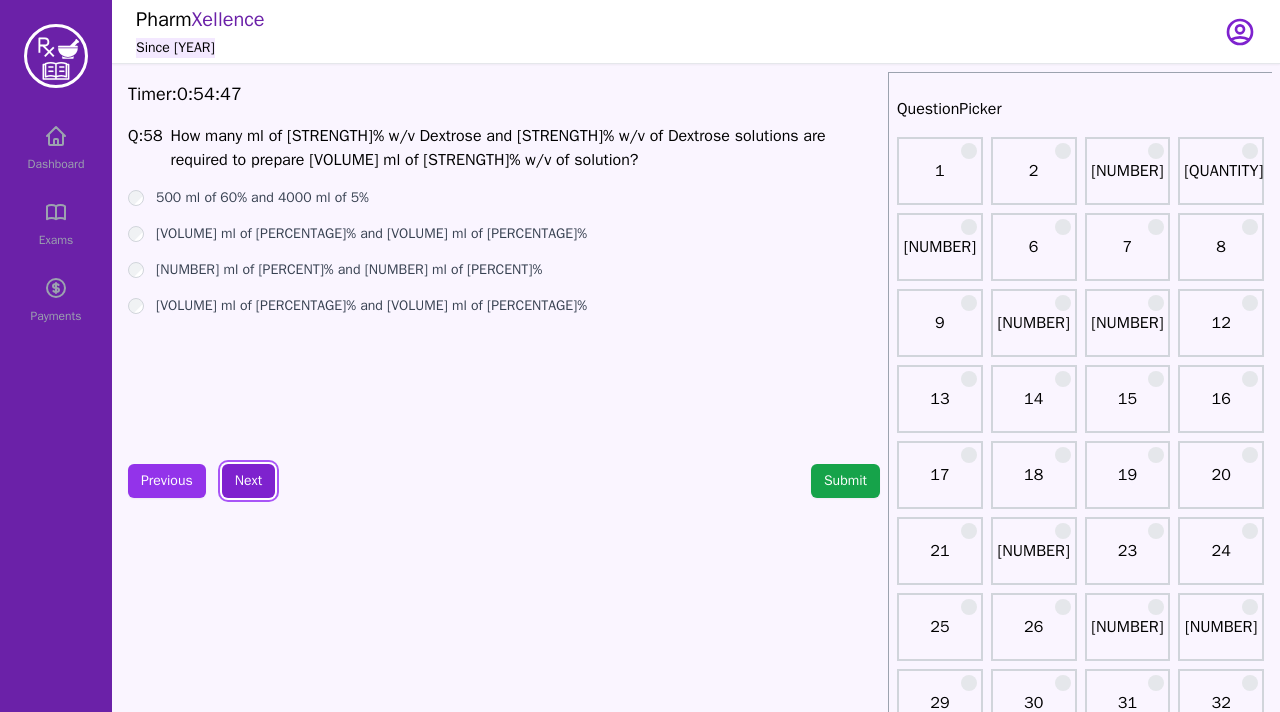 click on "Next" at bounding box center (248, 481) 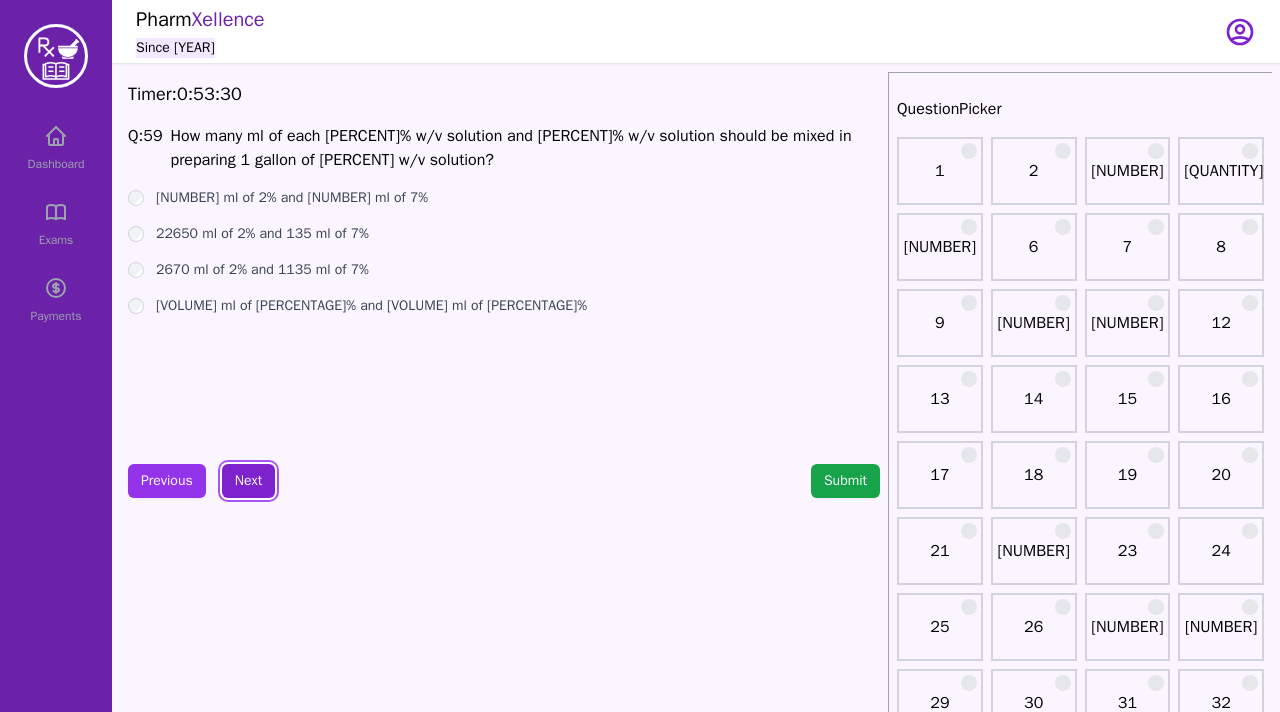 click on "Next" at bounding box center (248, 481) 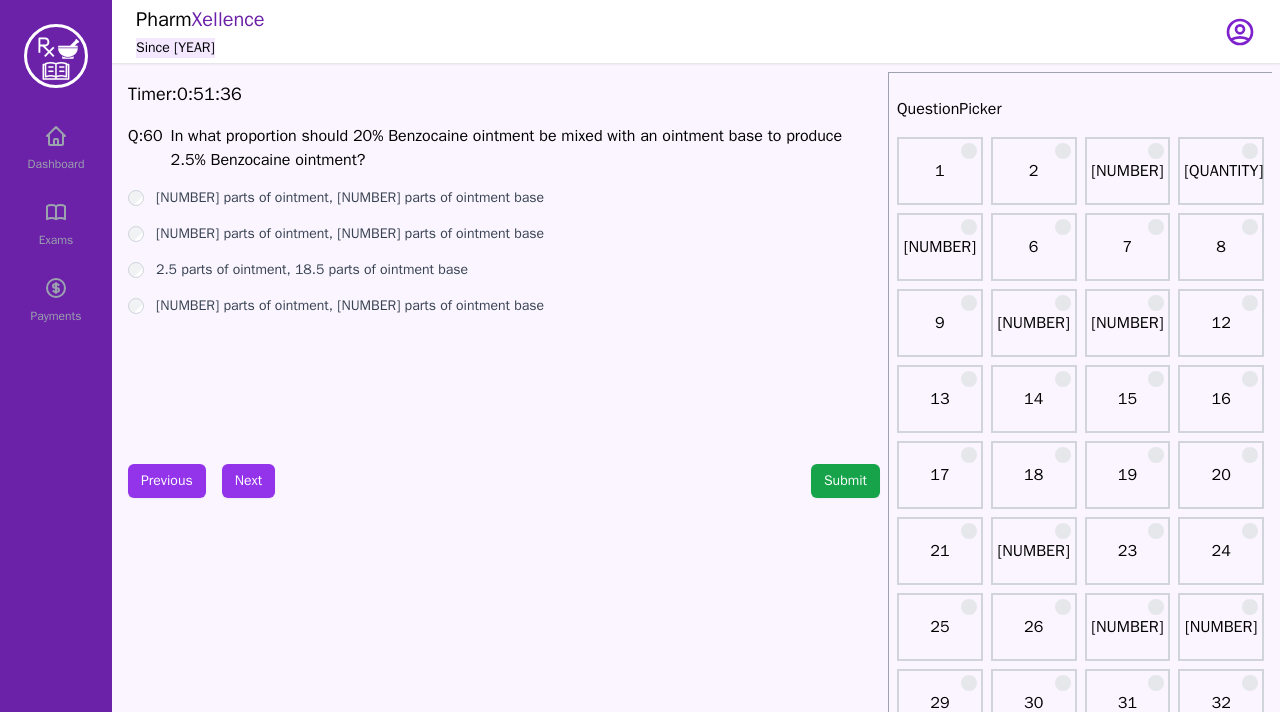 click on "[NUMBER] parts of ointment, [NUMBER] parts of ointment base" at bounding box center (504, 198) 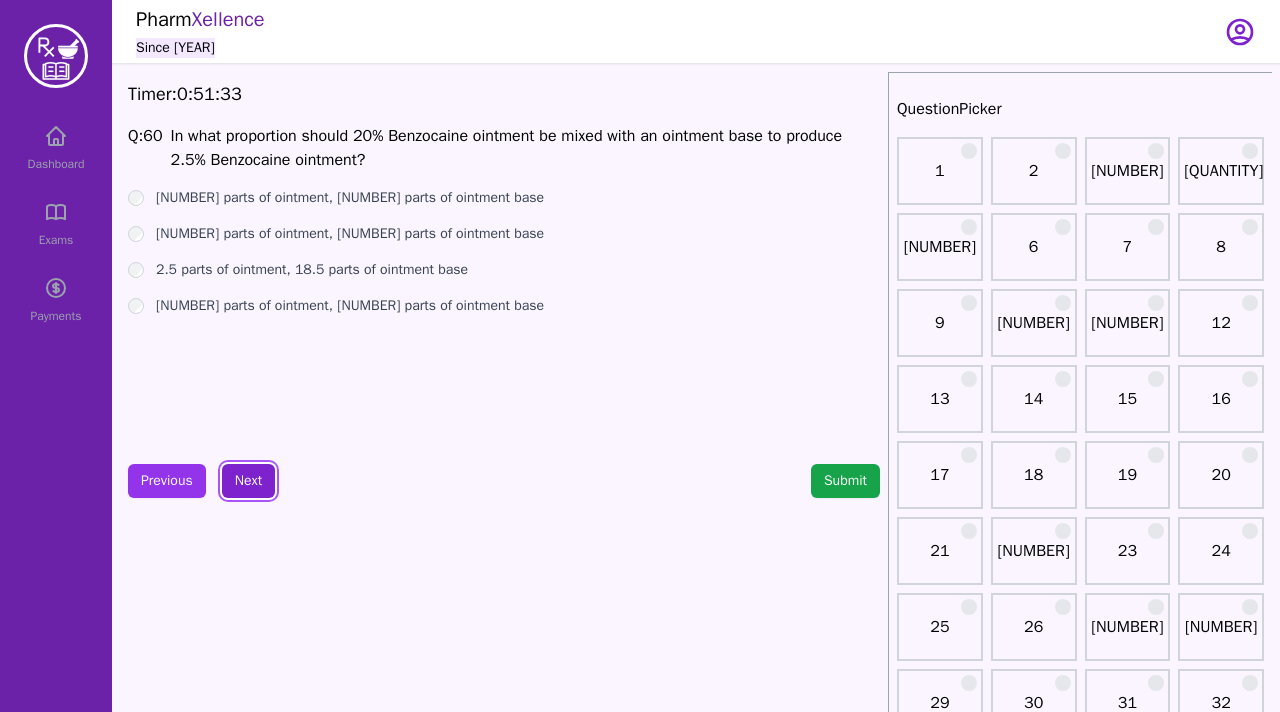 click on "Next" at bounding box center (248, 481) 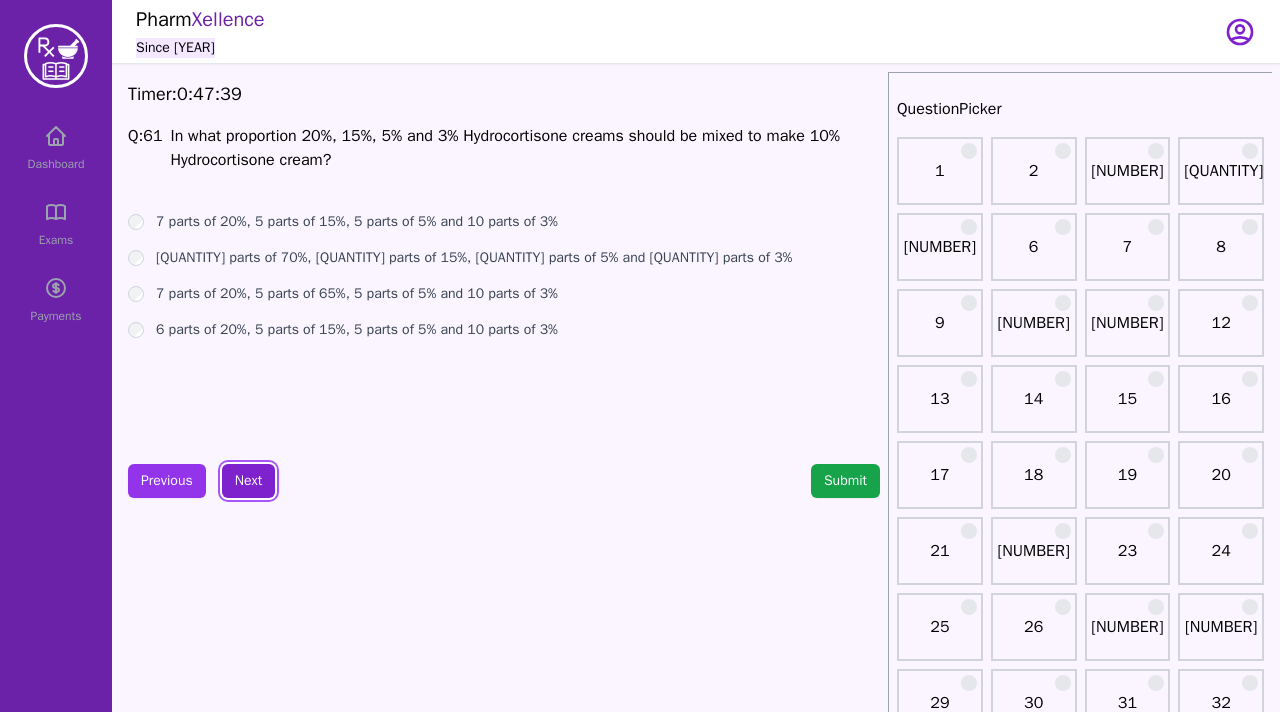 click on "Next" at bounding box center (248, 481) 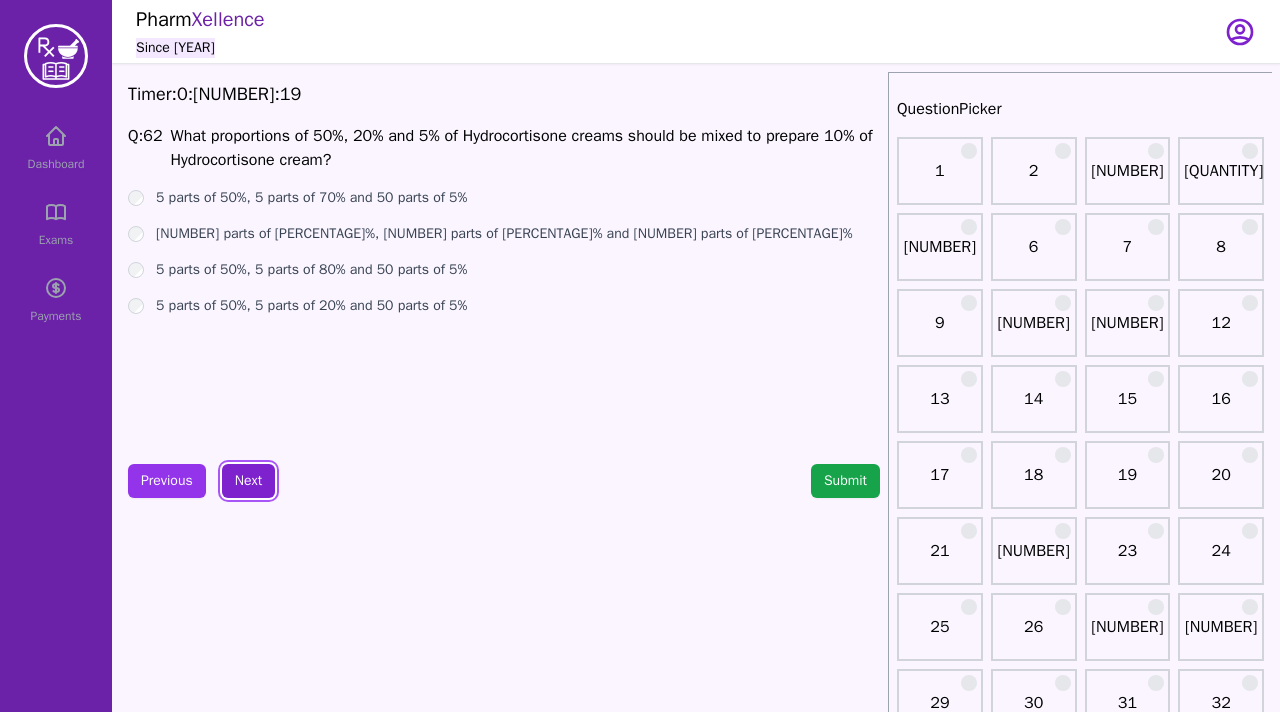 click on "Next" at bounding box center [248, 481] 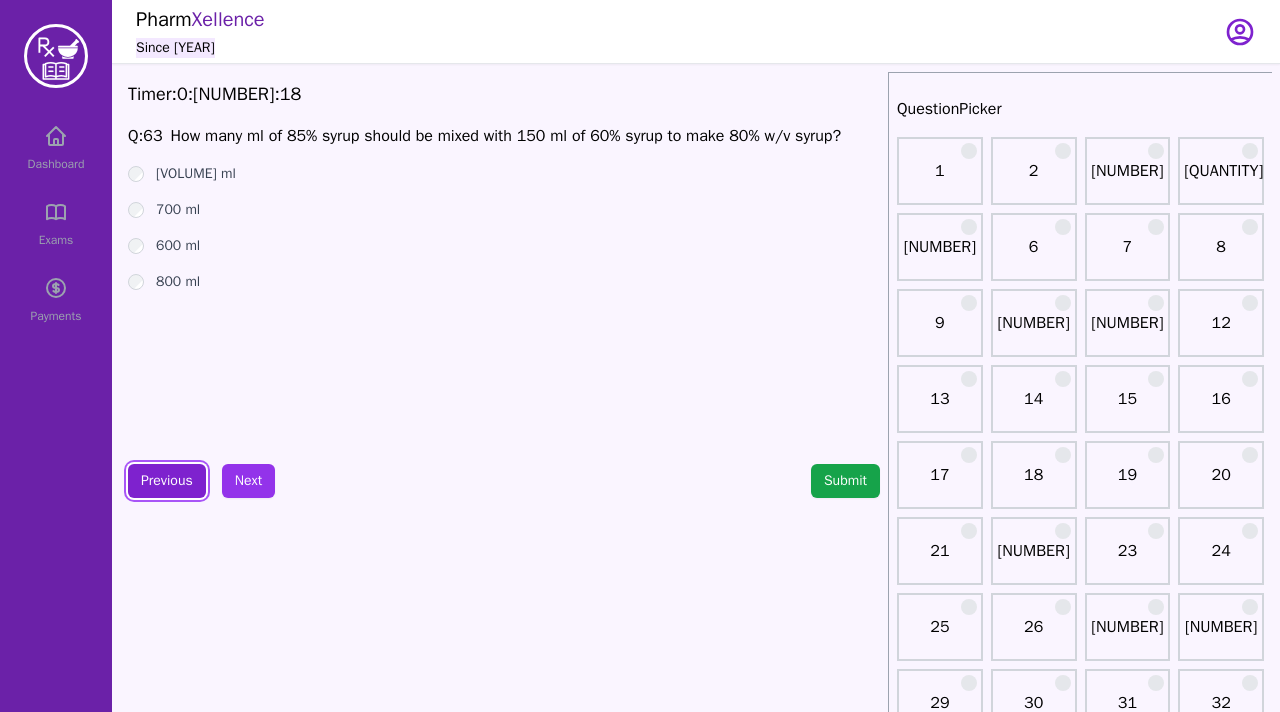 click on "Previous" at bounding box center [167, 481] 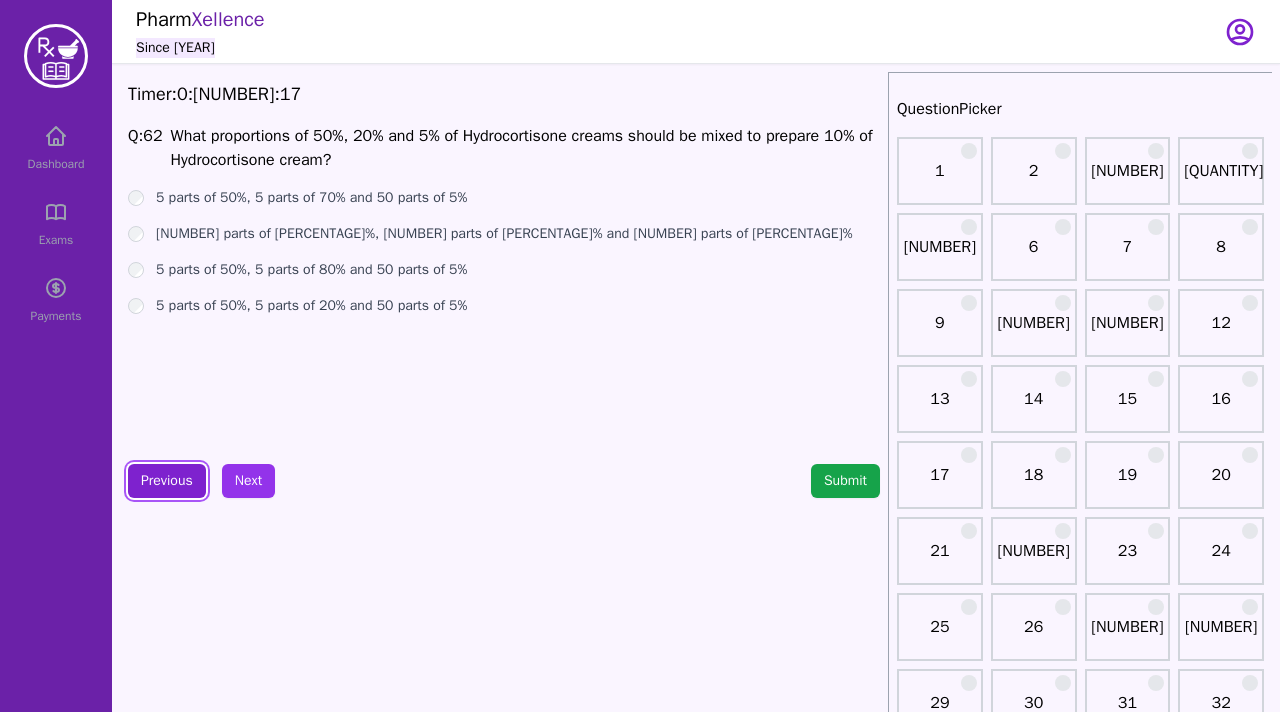 click on "Previous" at bounding box center (167, 481) 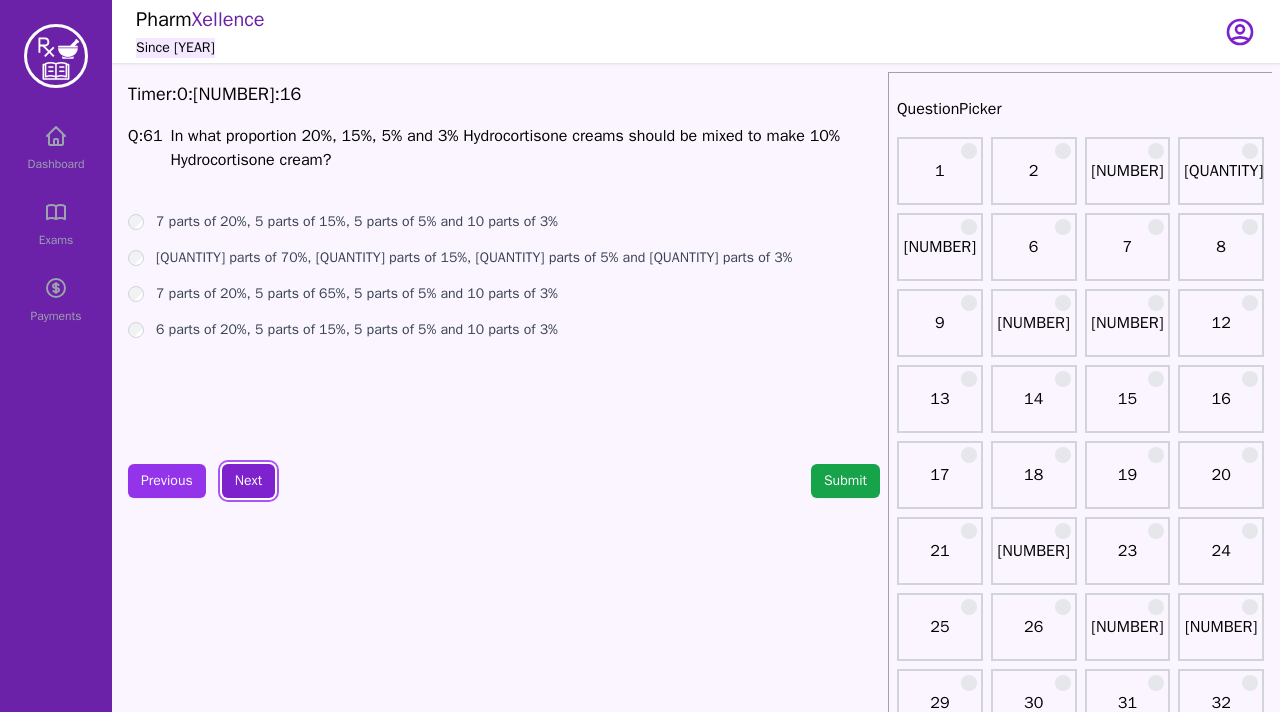 click on "Next" at bounding box center (248, 481) 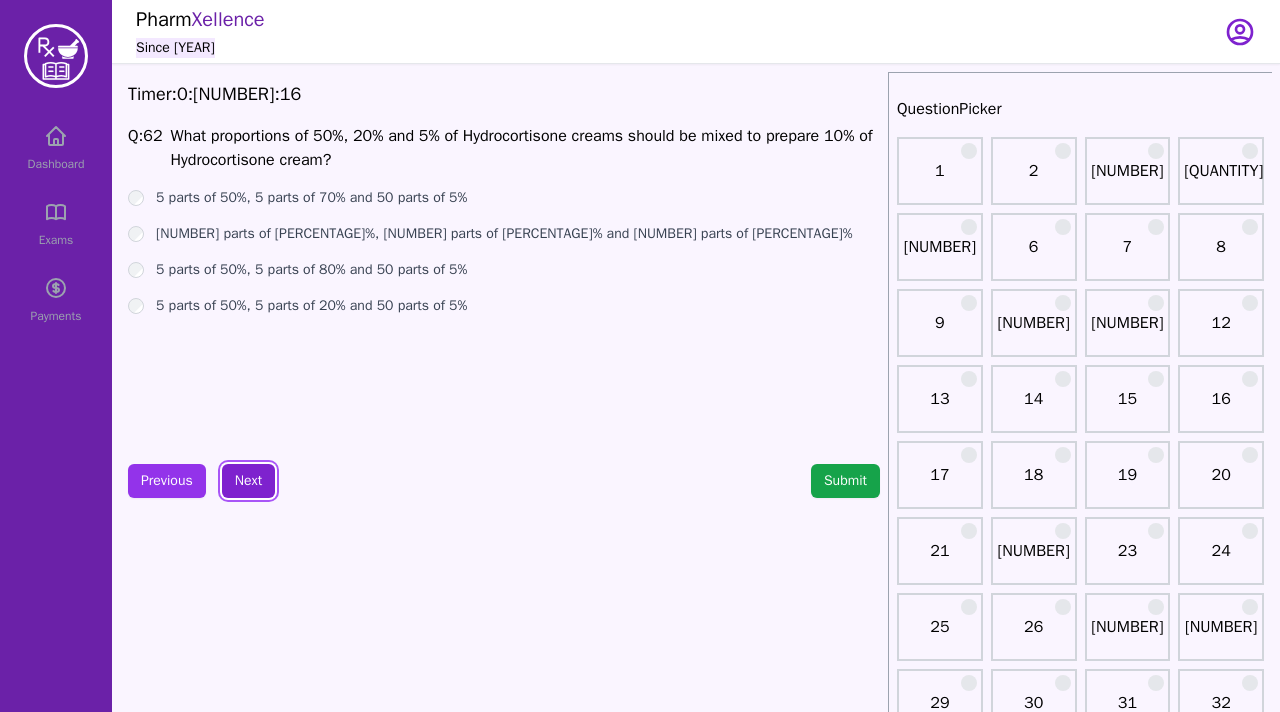 click on "Next" at bounding box center [248, 481] 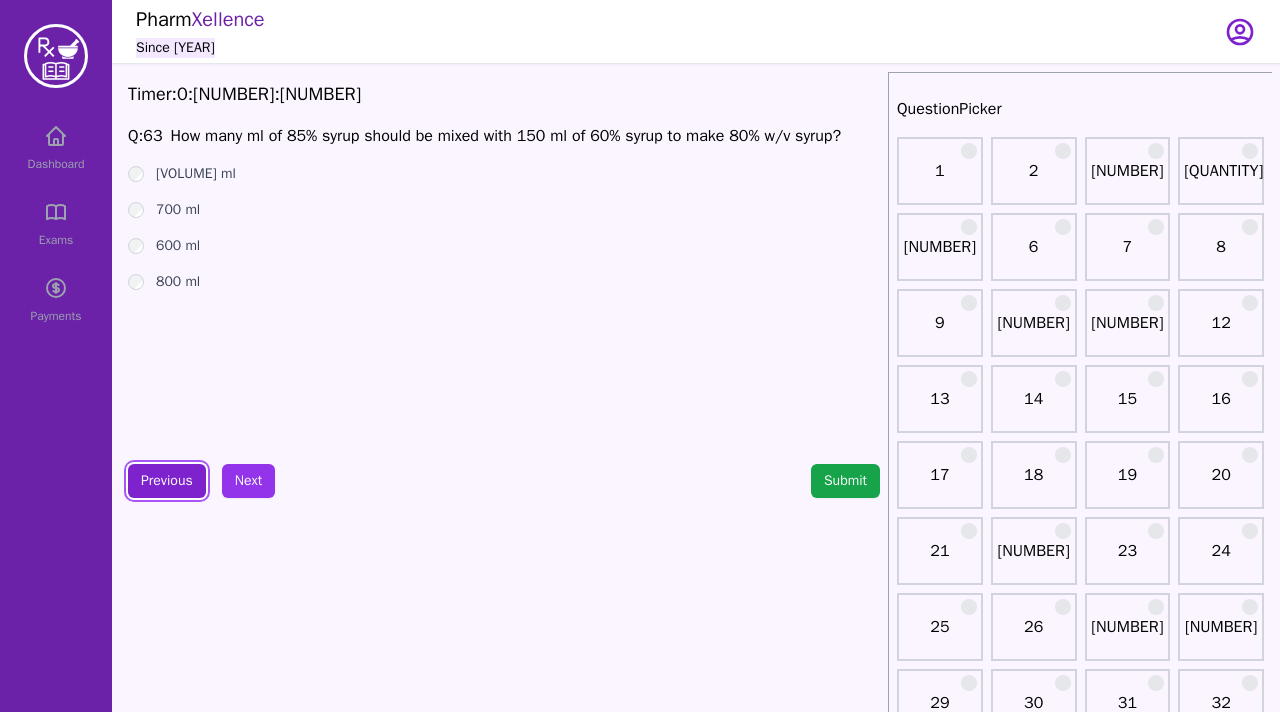 click on "Previous" at bounding box center [167, 481] 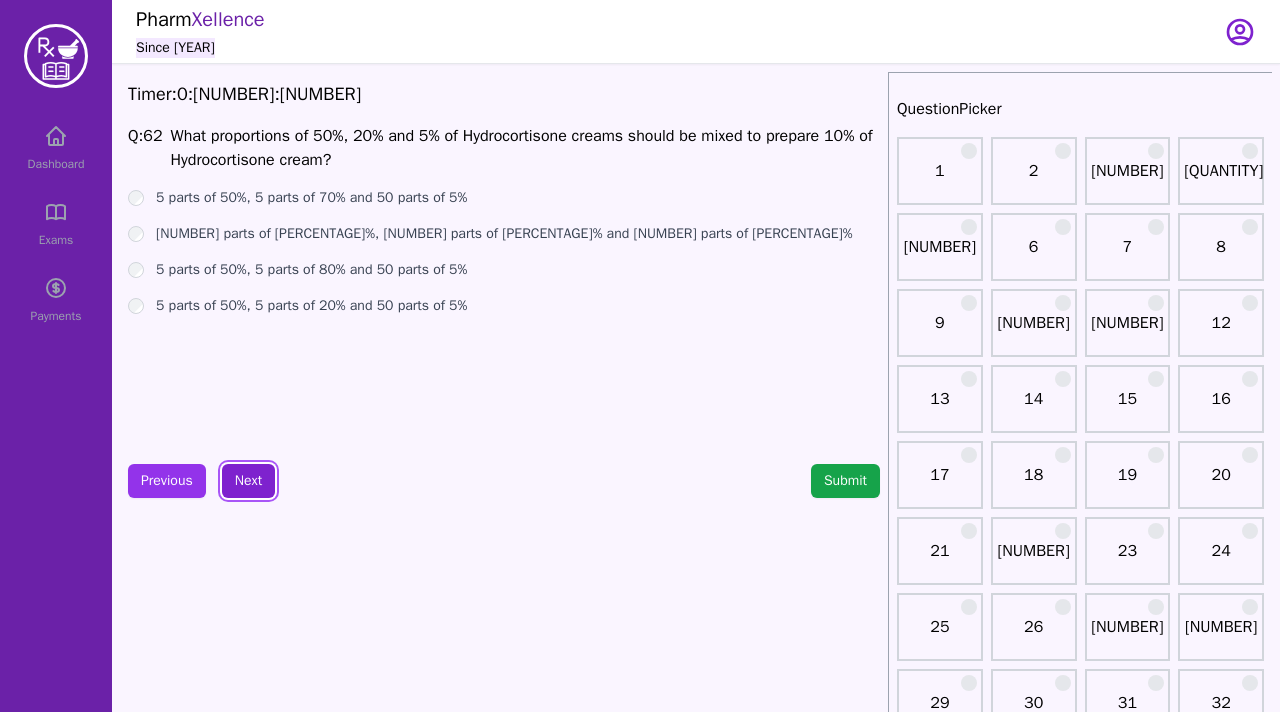 click on "Next" at bounding box center (248, 481) 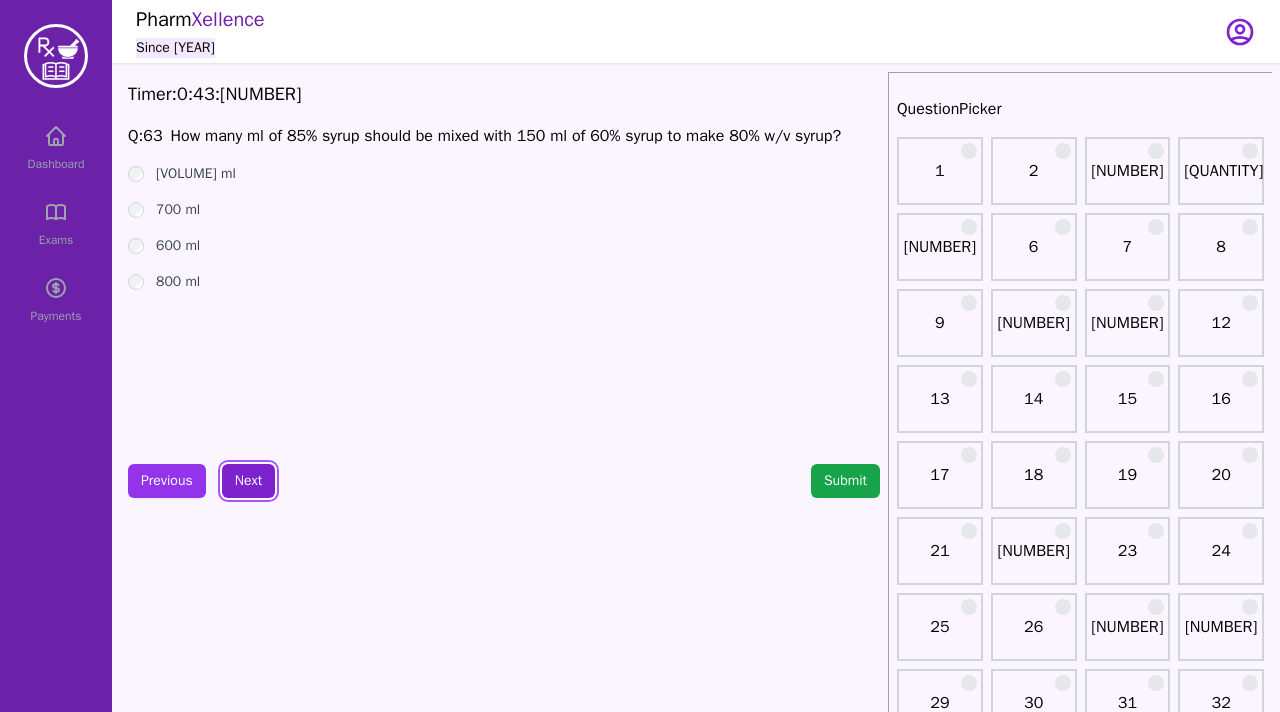click on "Next" at bounding box center (248, 481) 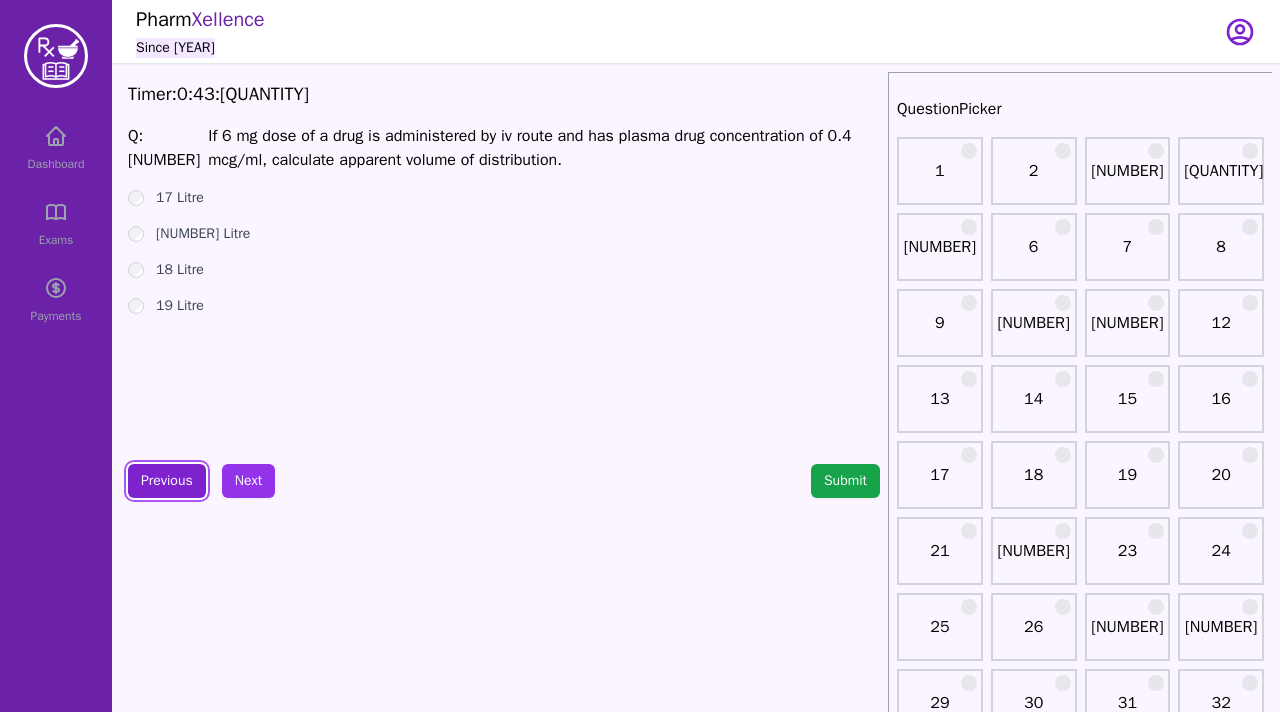 click on "Previous" at bounding box center [167, 481] 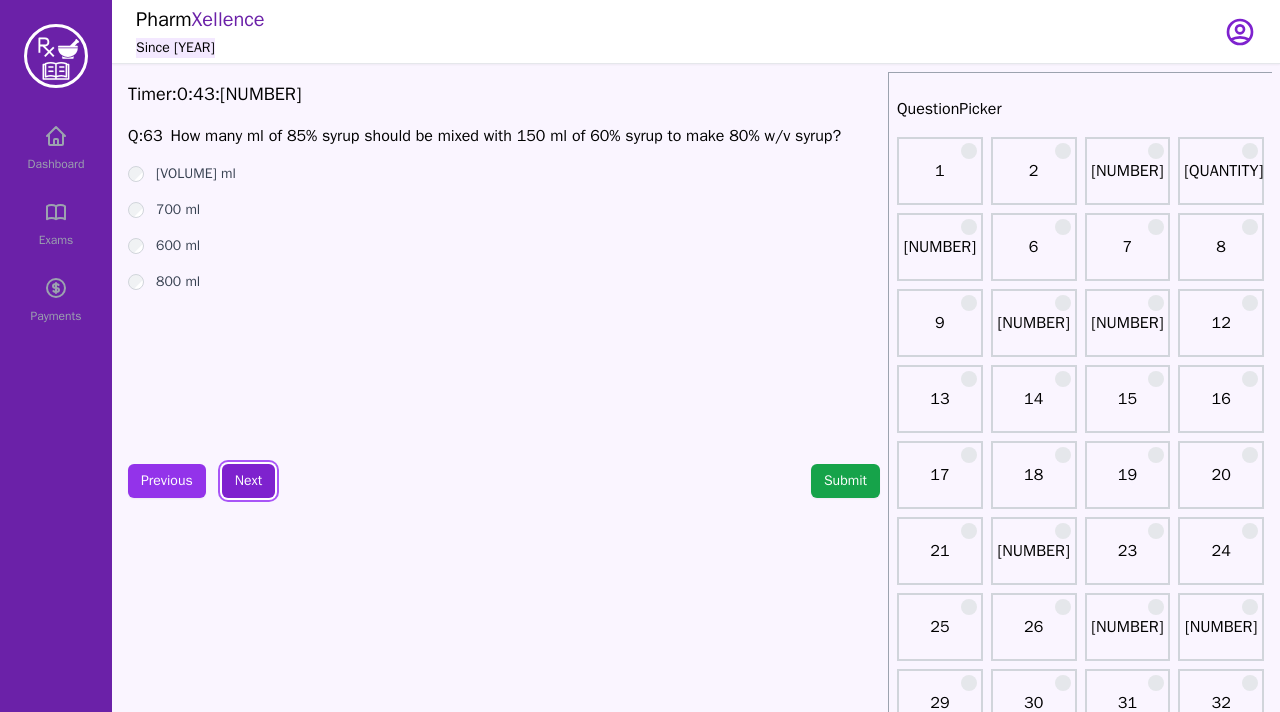 click on "Next" at bounding box center (248, 481) 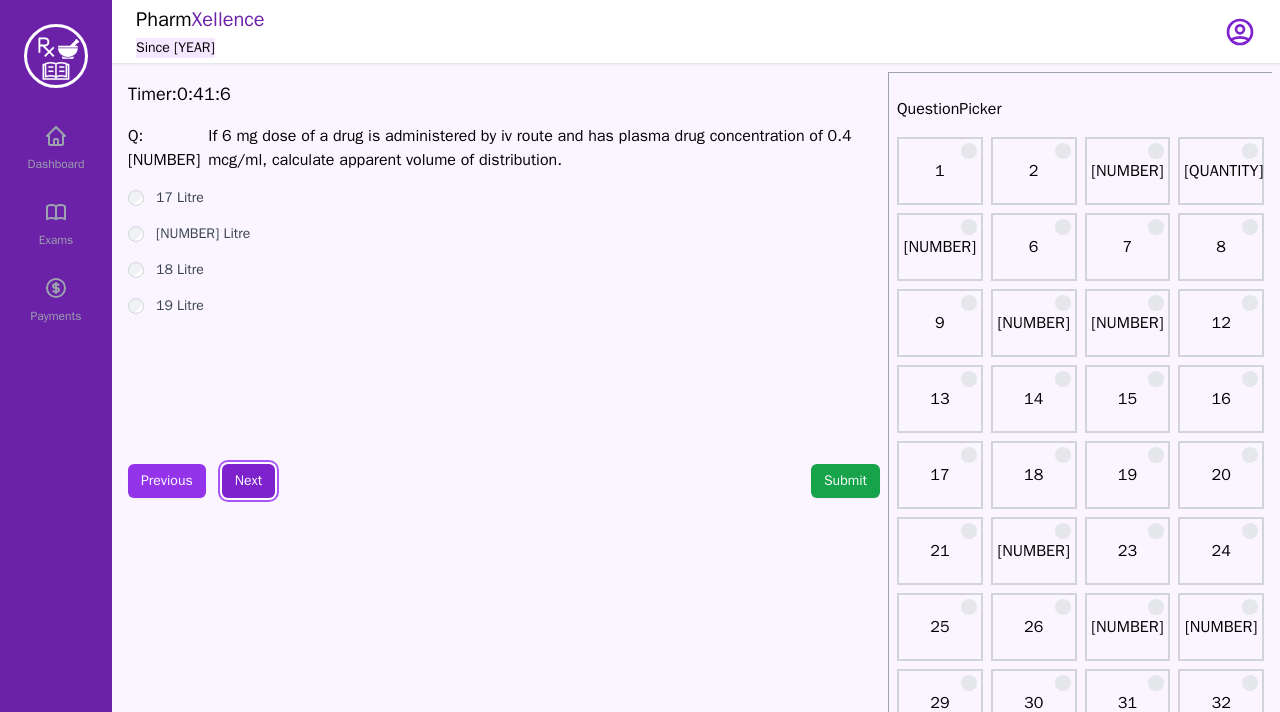 click on "Next" at bounding box center [248, 481] 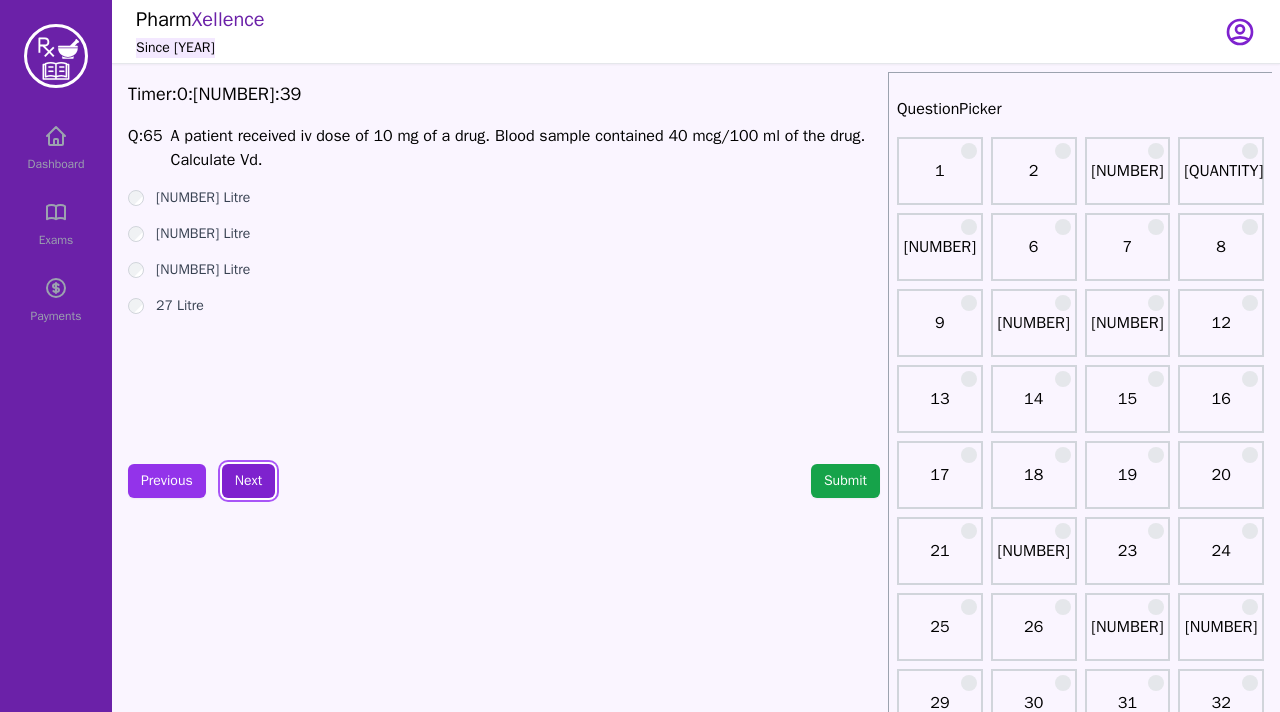 click on "Next" at bounding box center [248, 481] 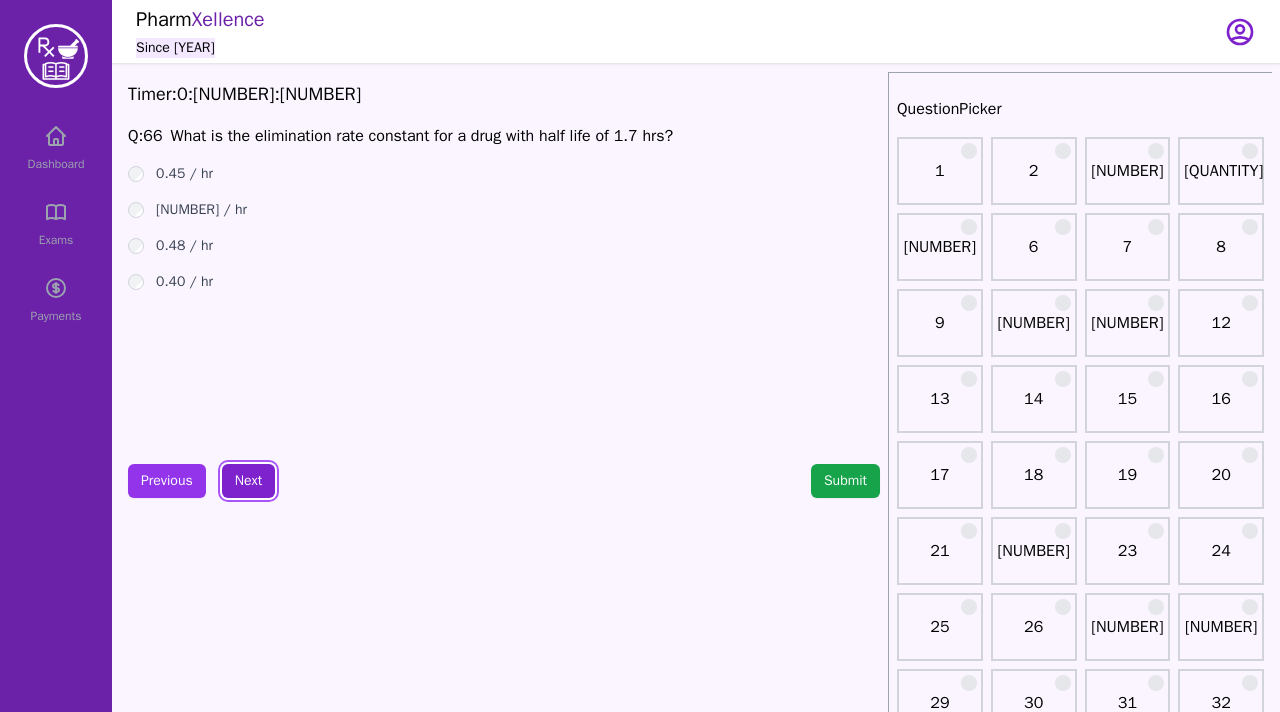 click on "Next" at bounding box center (248, 481) 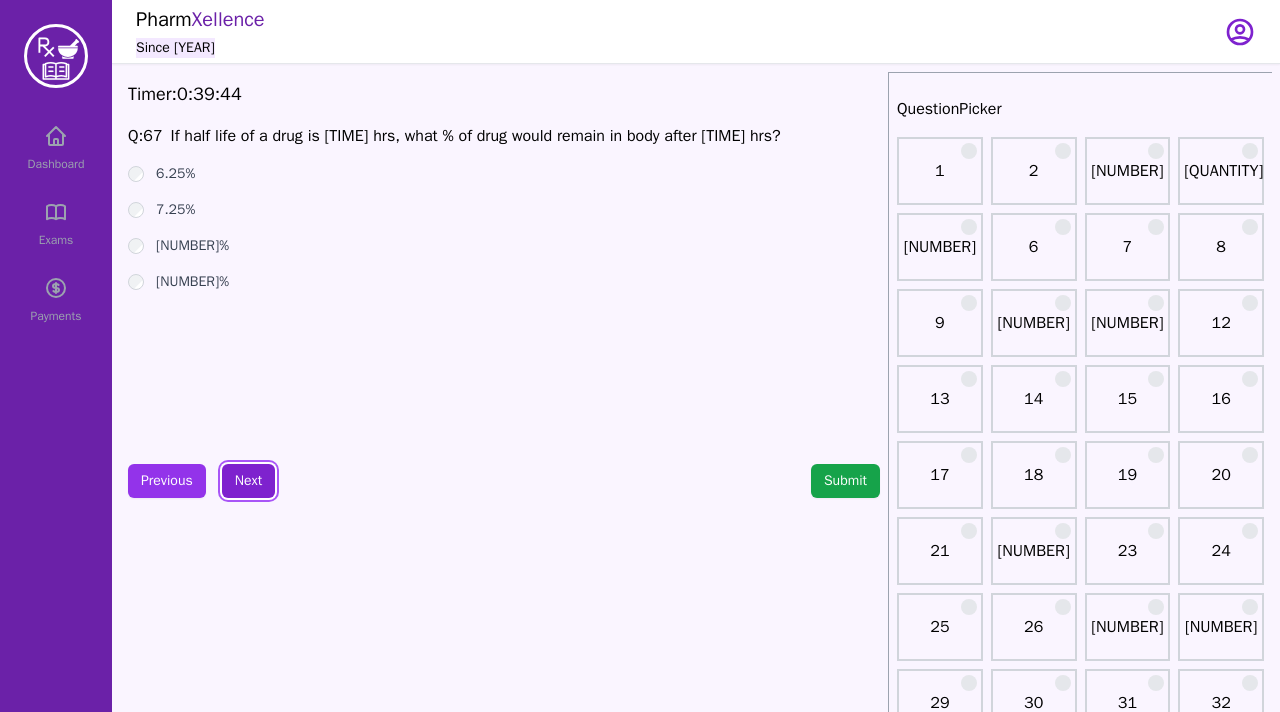 click on "Next" at bounding box center [248, 481] 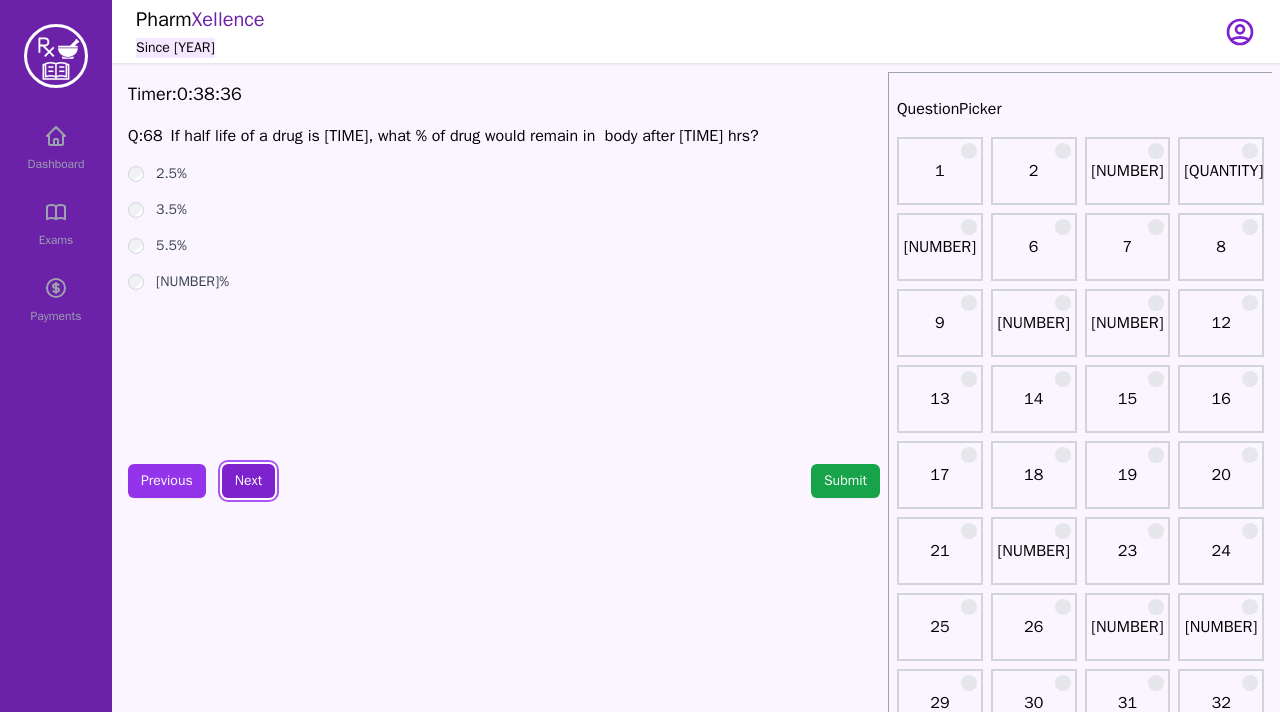 click on "Next" at bounding box center [248, 481] 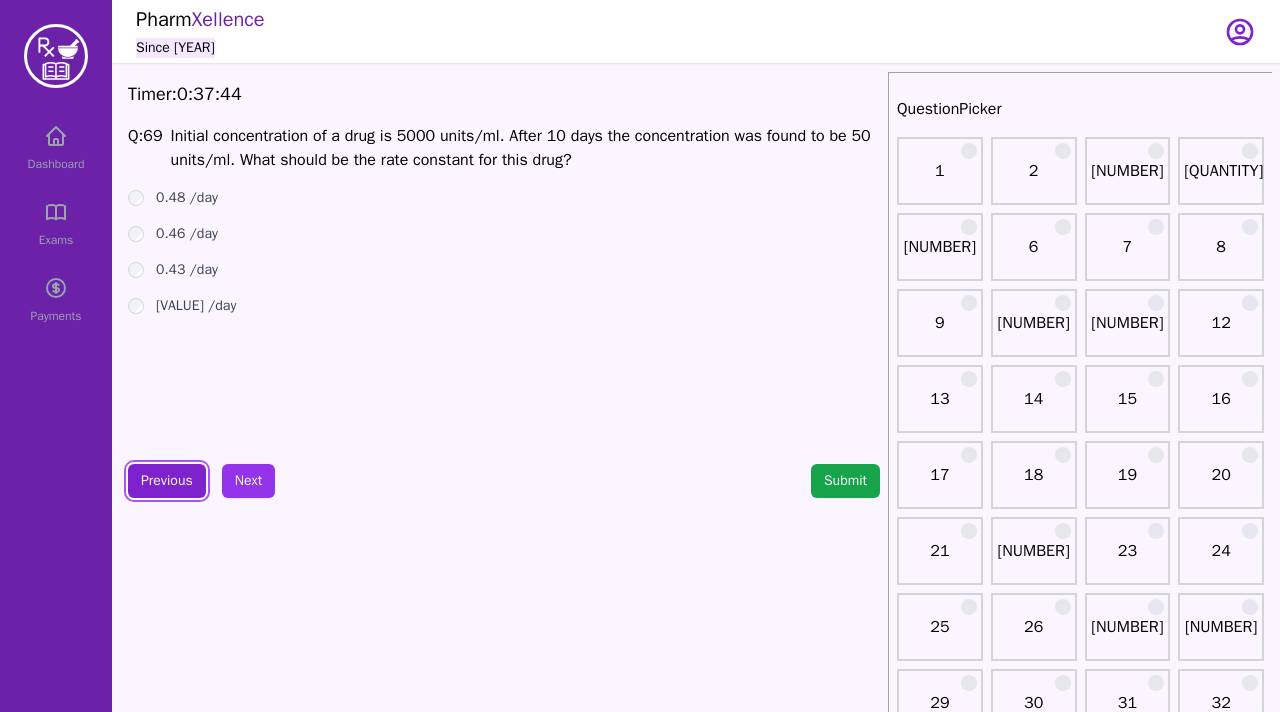click on "Previous" at bounding box center [167, 481] 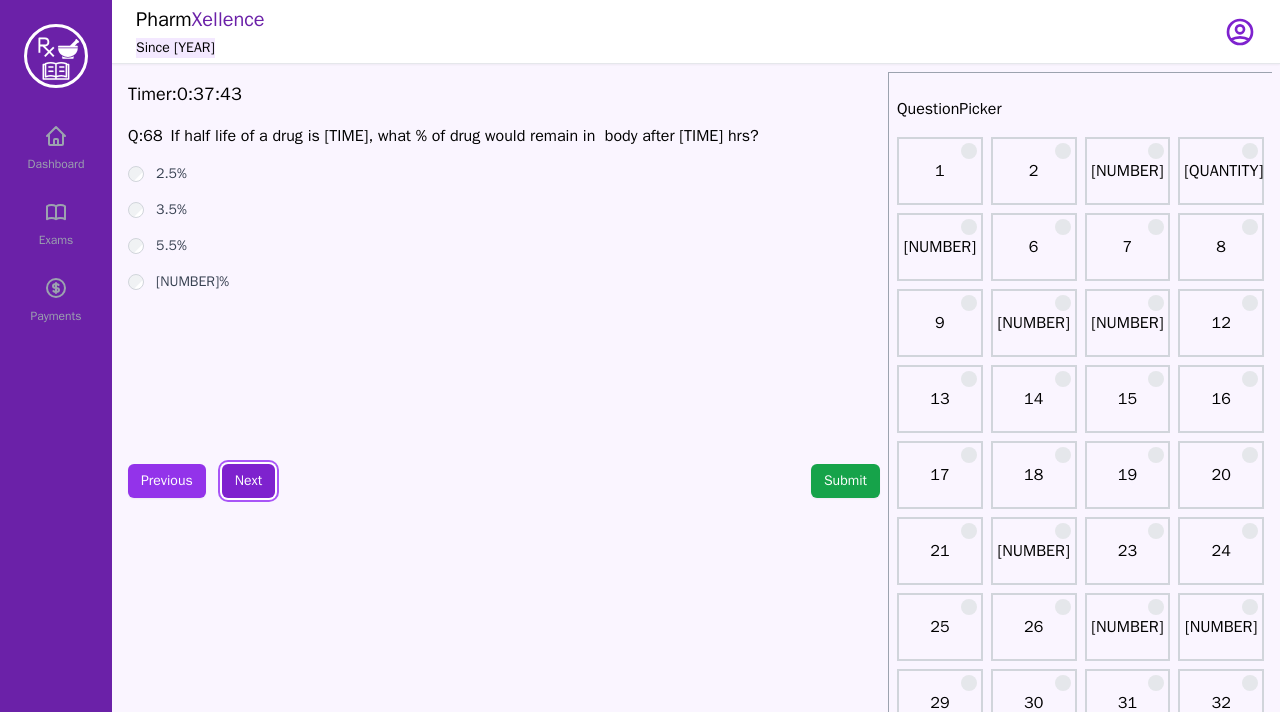 click on "Next" at bounding box center (248, 481) 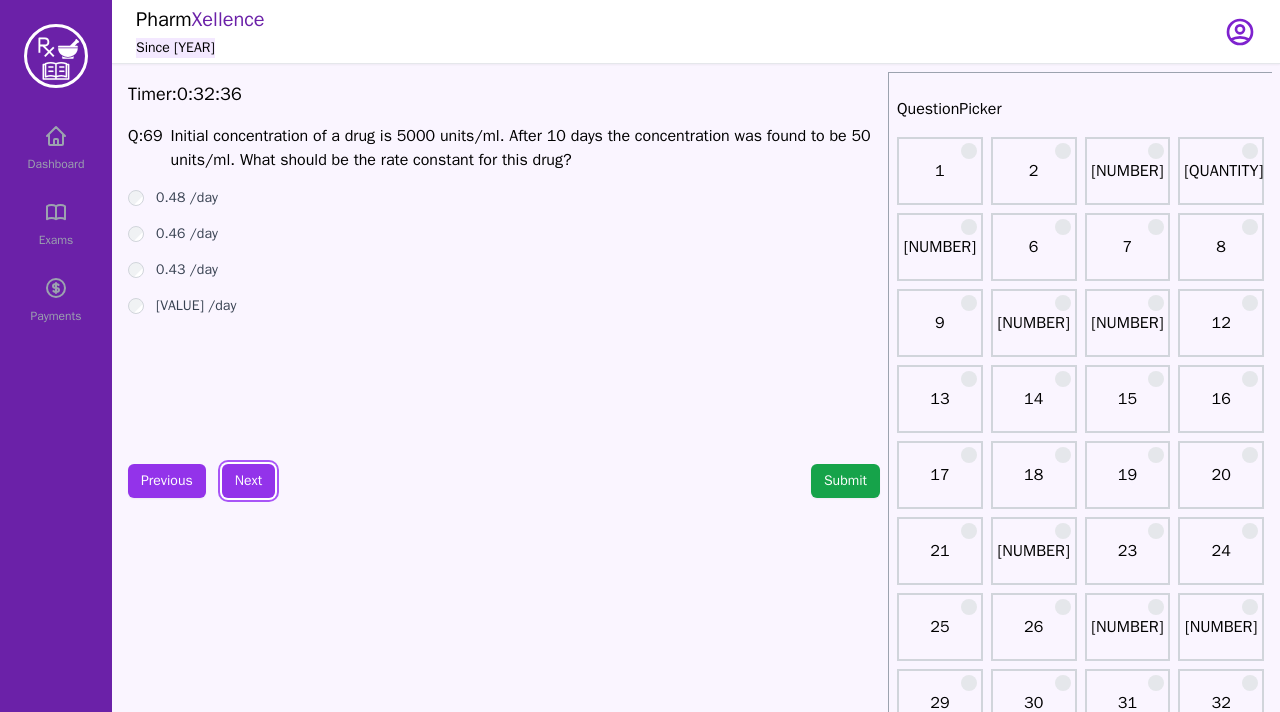 type 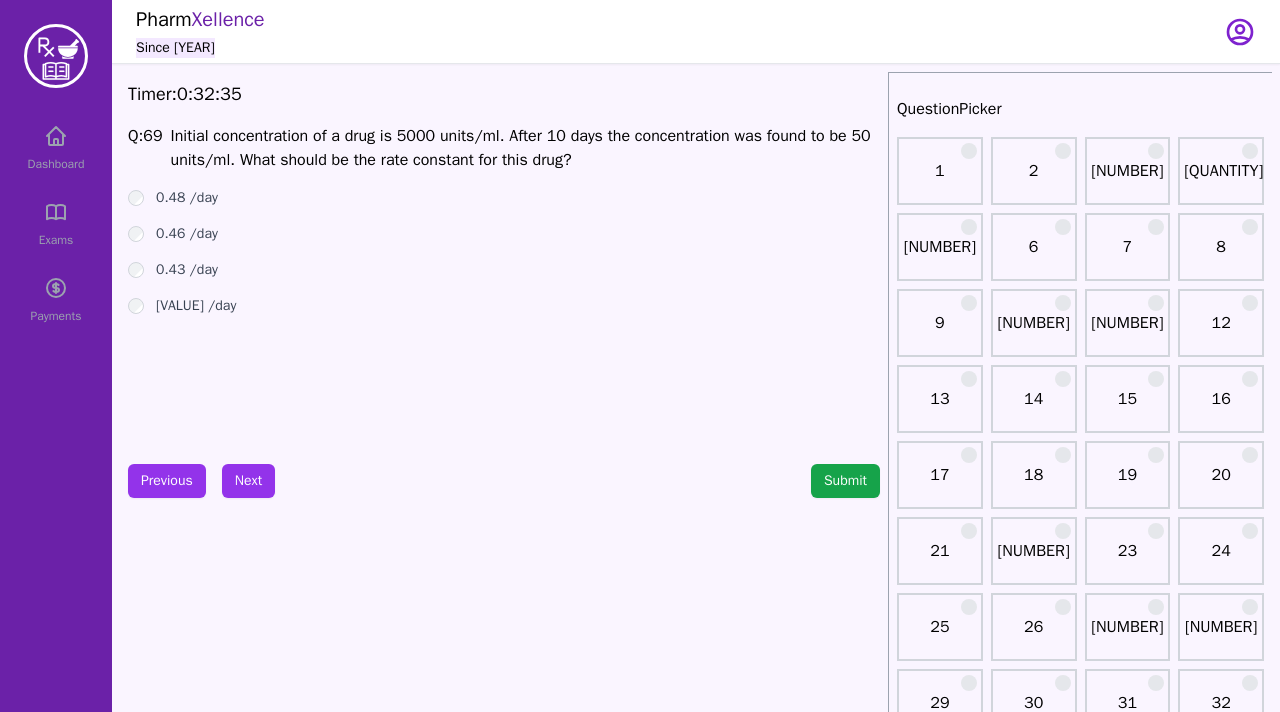click on "Timer: 0 : 32 : 35 Q: 69 Initial concentration of a drug is 5000 units/ml. After 10 days the concentration was found to be 50 units/ml. What should be the rate constant for this drug? 0.48 /day
0.46 /day
0.43 /day
0.45 /day
Previous Next Submit" at bounding box center (504, 1510) 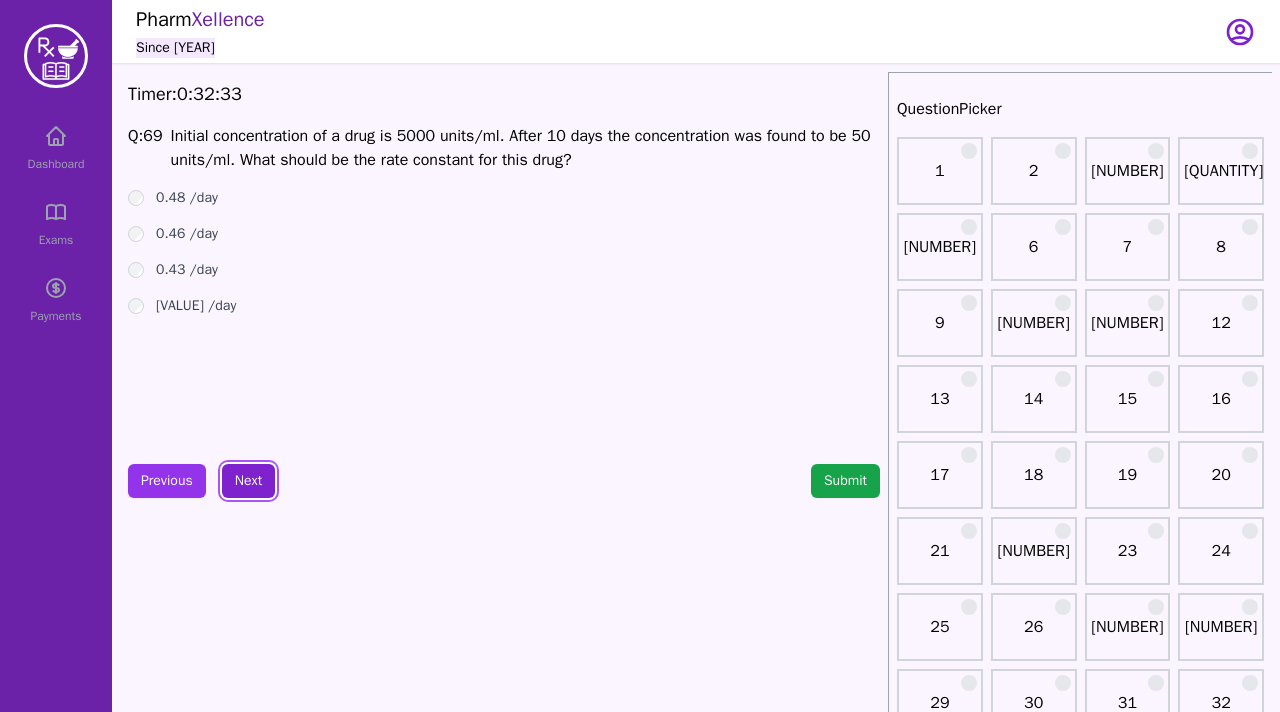 click on "Next" at bounding box center (248, 481) 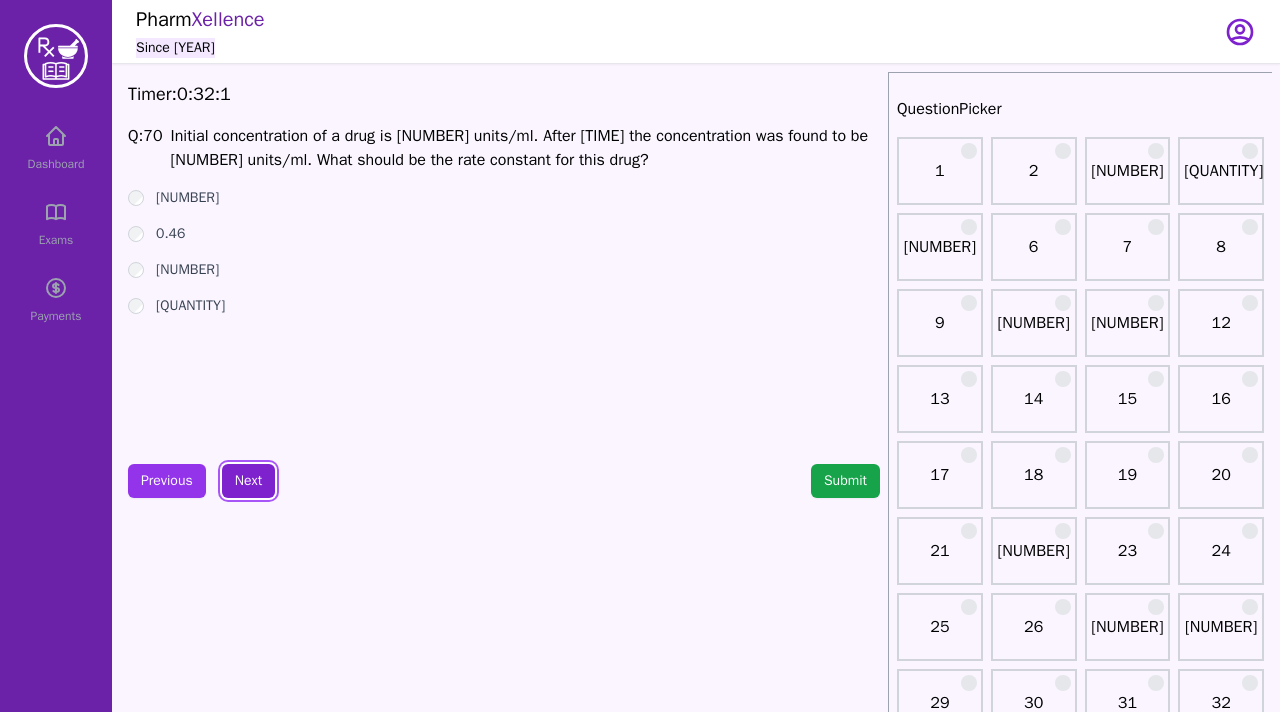 click on "Next" at bounding box center (248, 481) 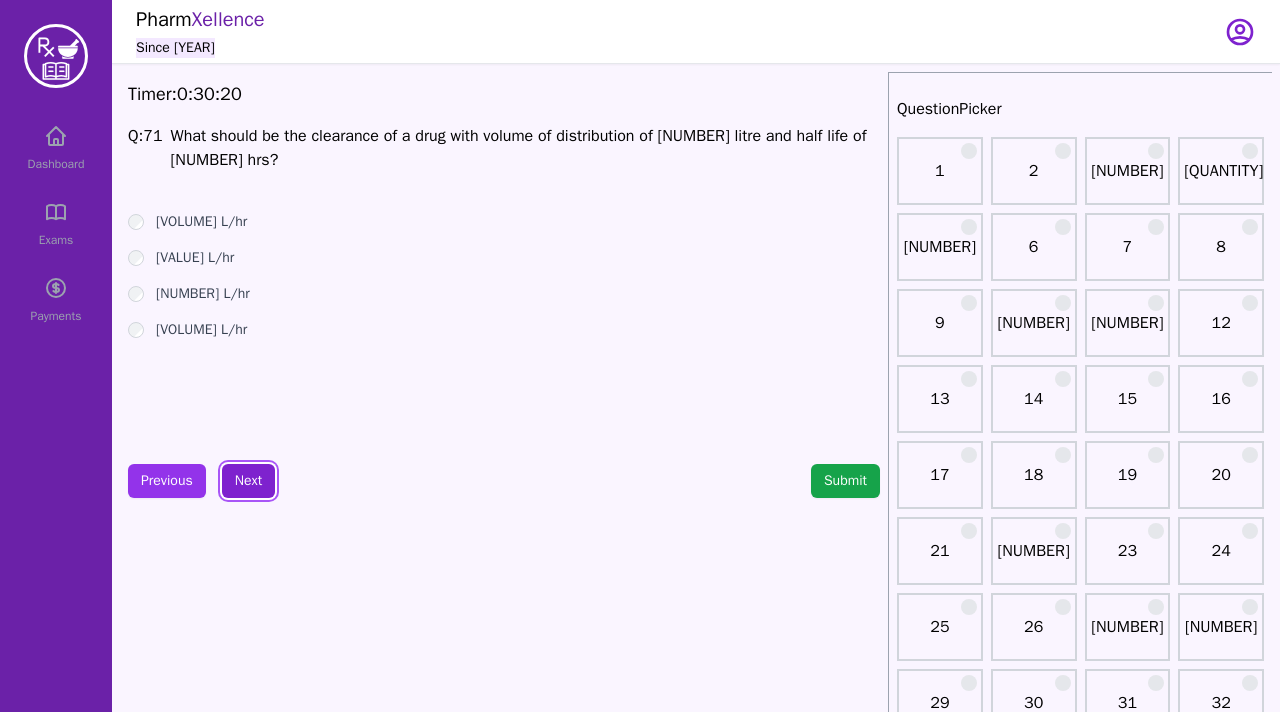 click on "Next" at bounding box center (248, 481) 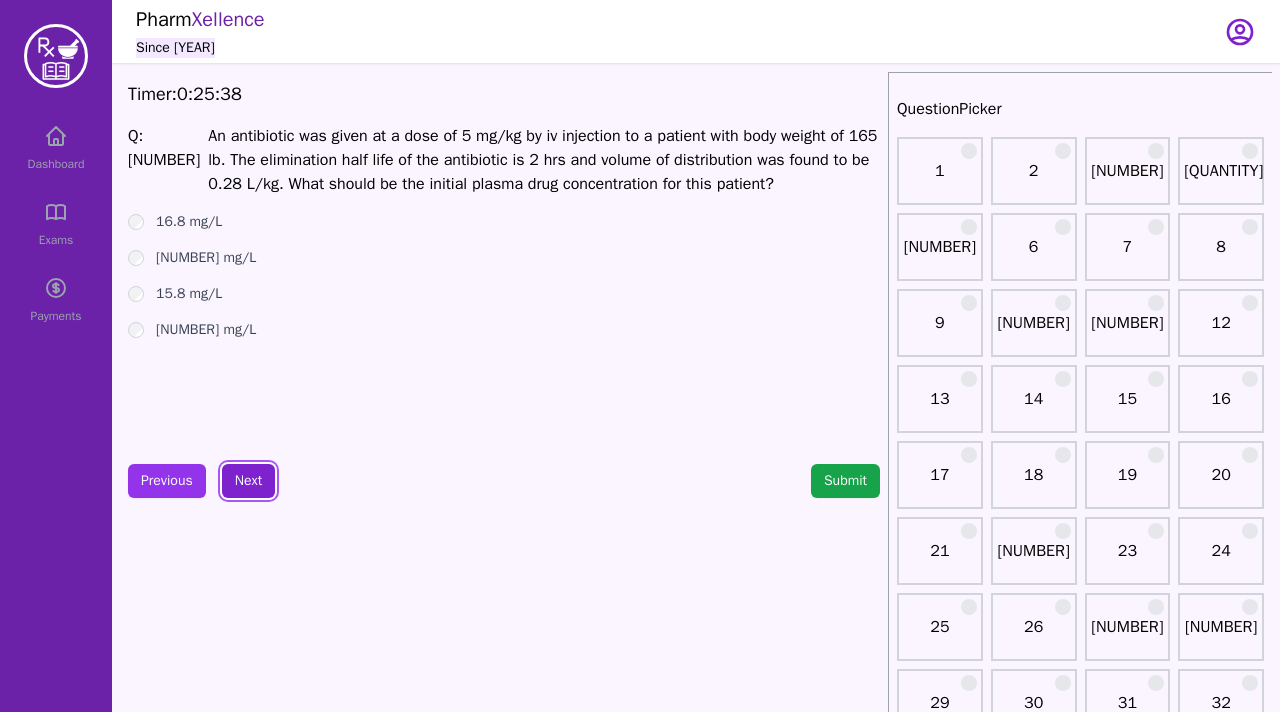 click on "Next" at bounding box center (248, 481) 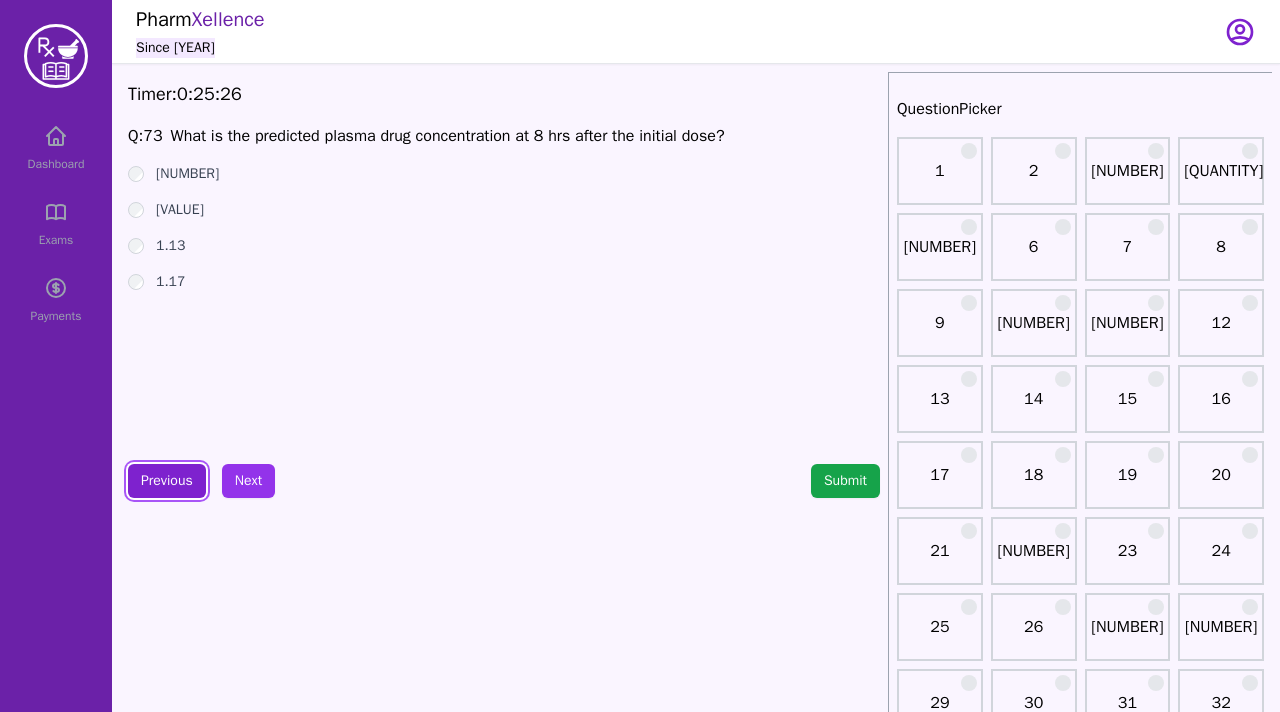 click on "Previous" at bounding box center (167, 481) 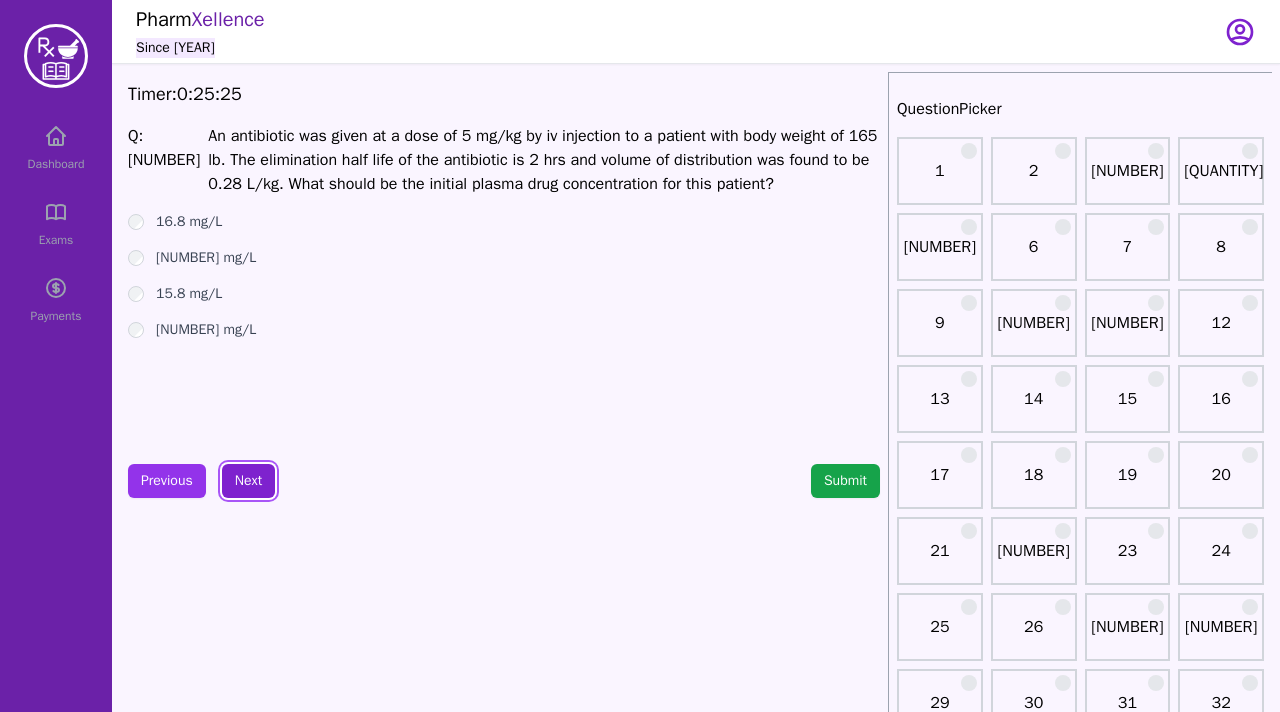 click on "Next" at bounding box center [248, 481] 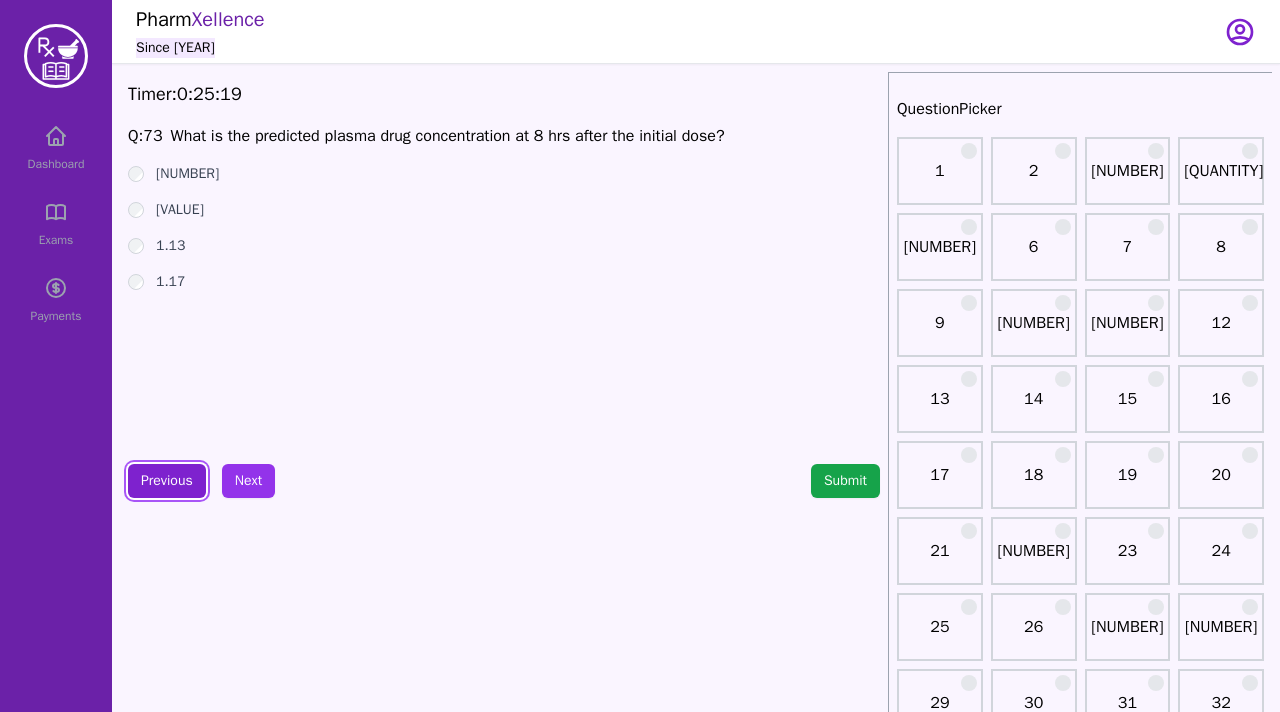 click on "Previous" at bounding box center (167, 481) 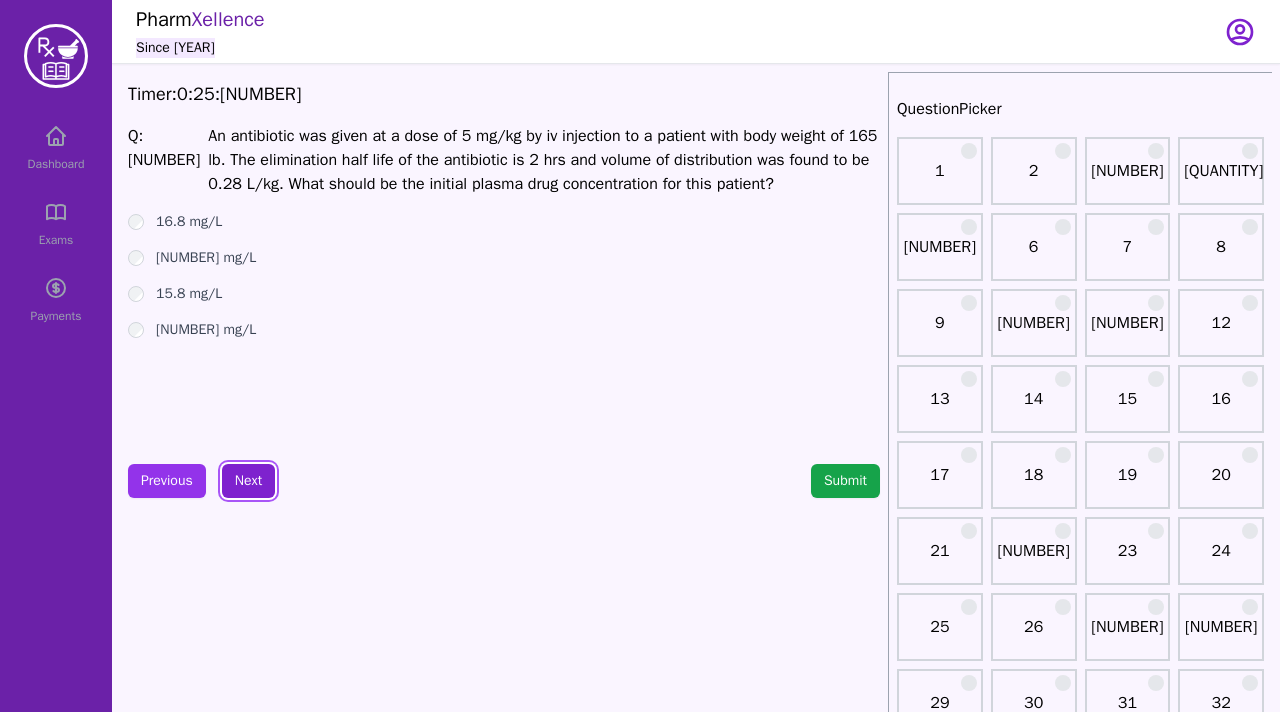 click on "Next" at bounding box center [248, 481] 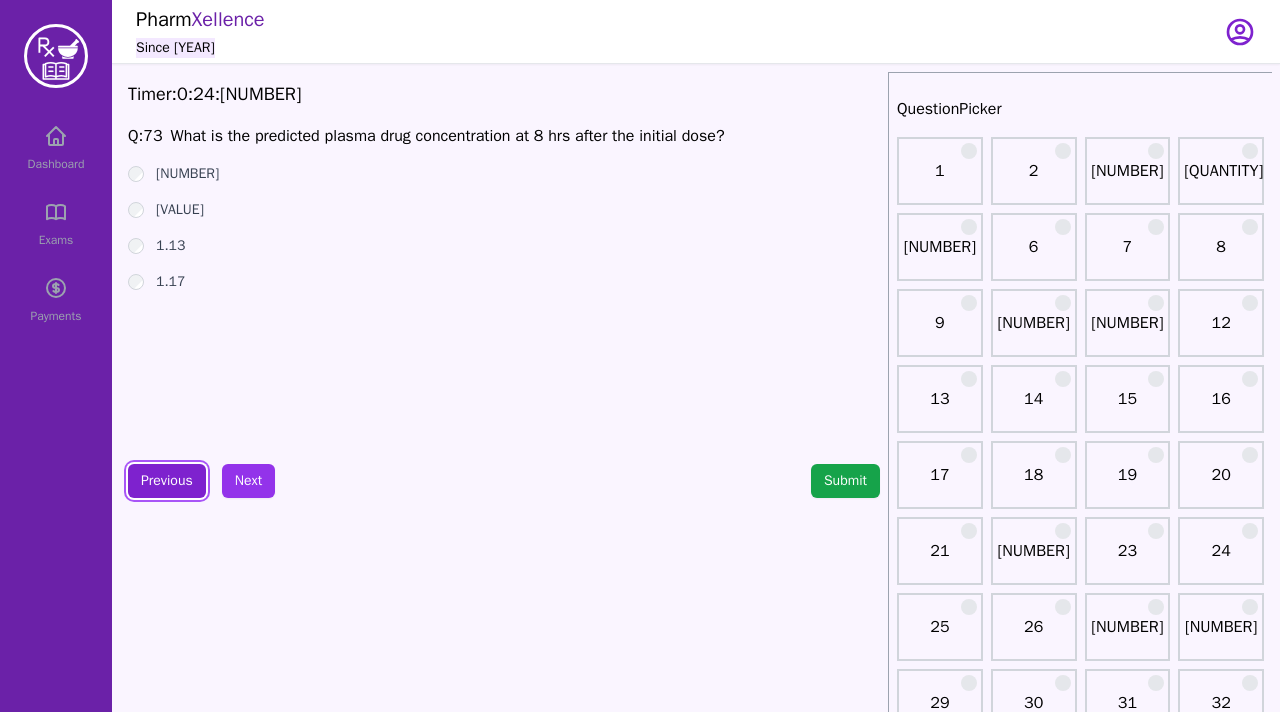 click on "Previous" at bounding box center [167, 481] 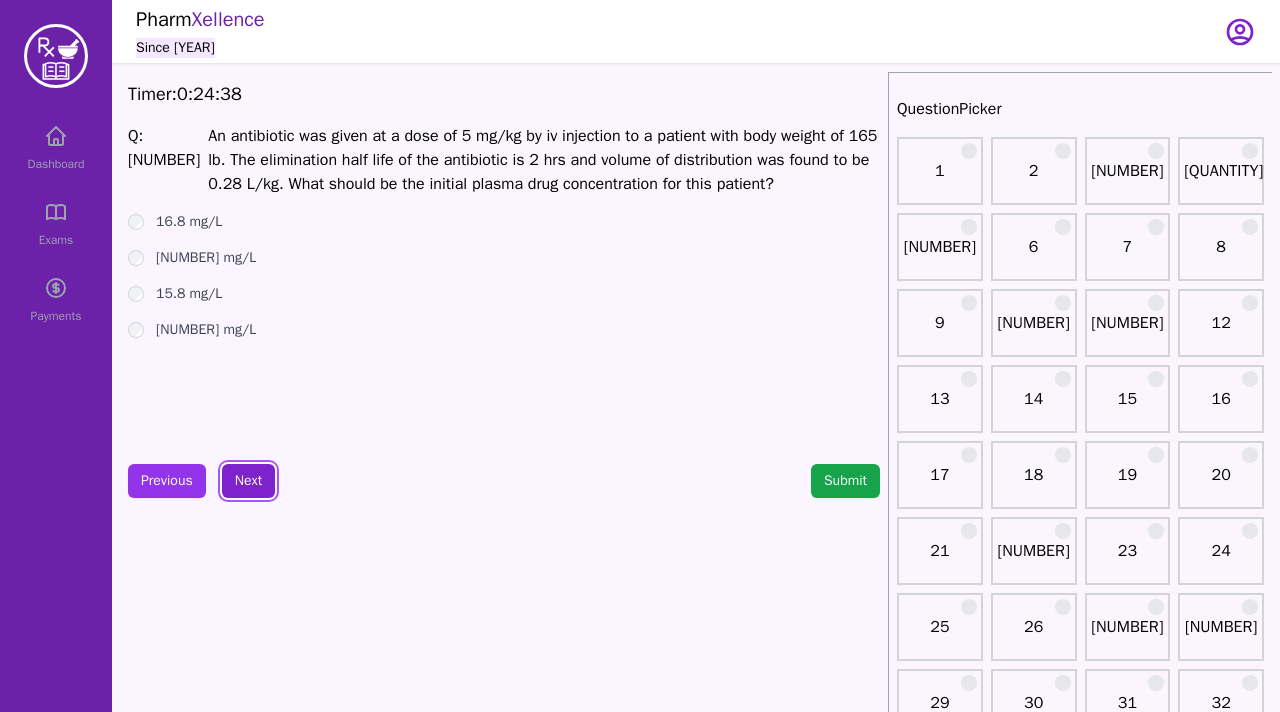 click on "Next" at bounding box center (248, 481) 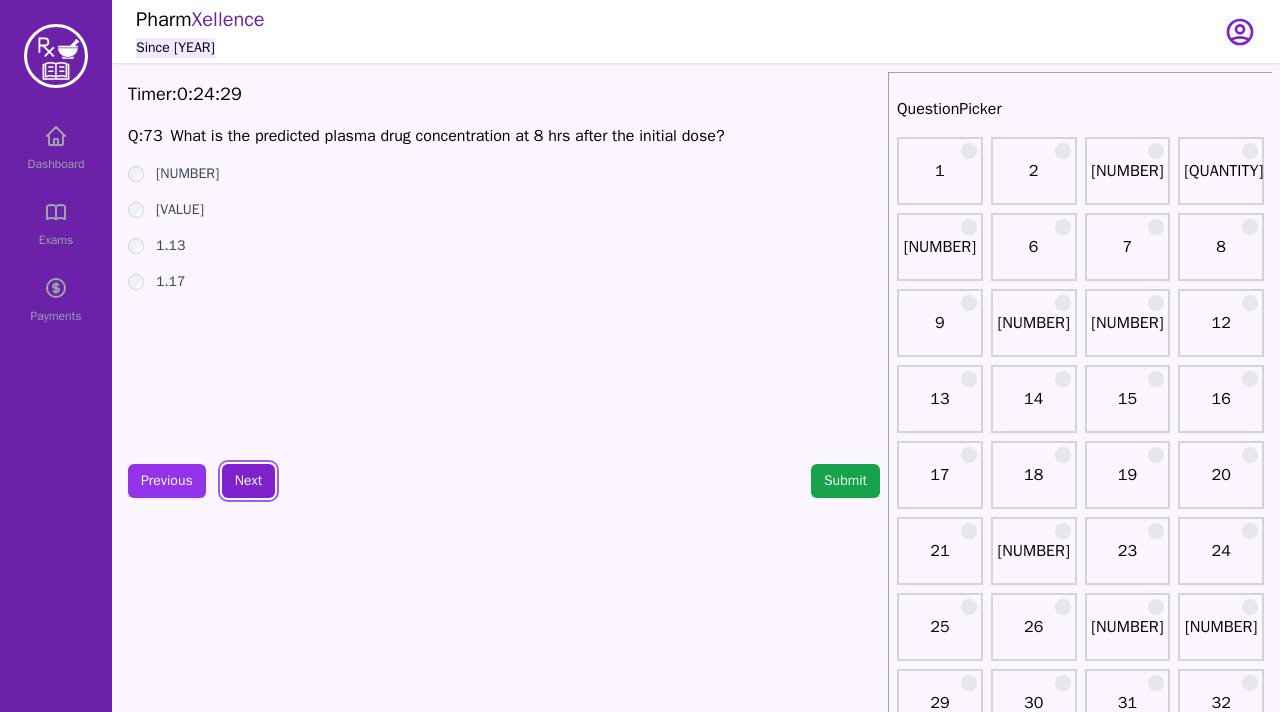 click on "Next" at bounding box center (248, 481) 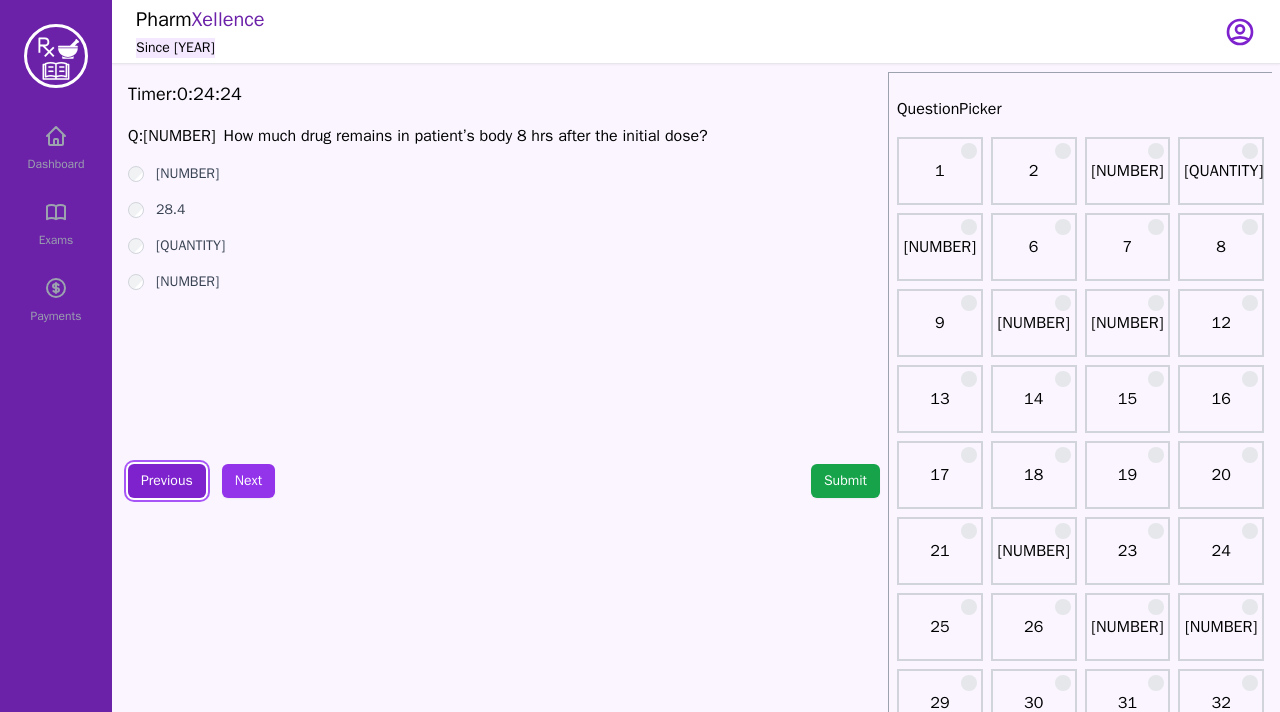 click on "Previous" at bounding box center [167, 481] 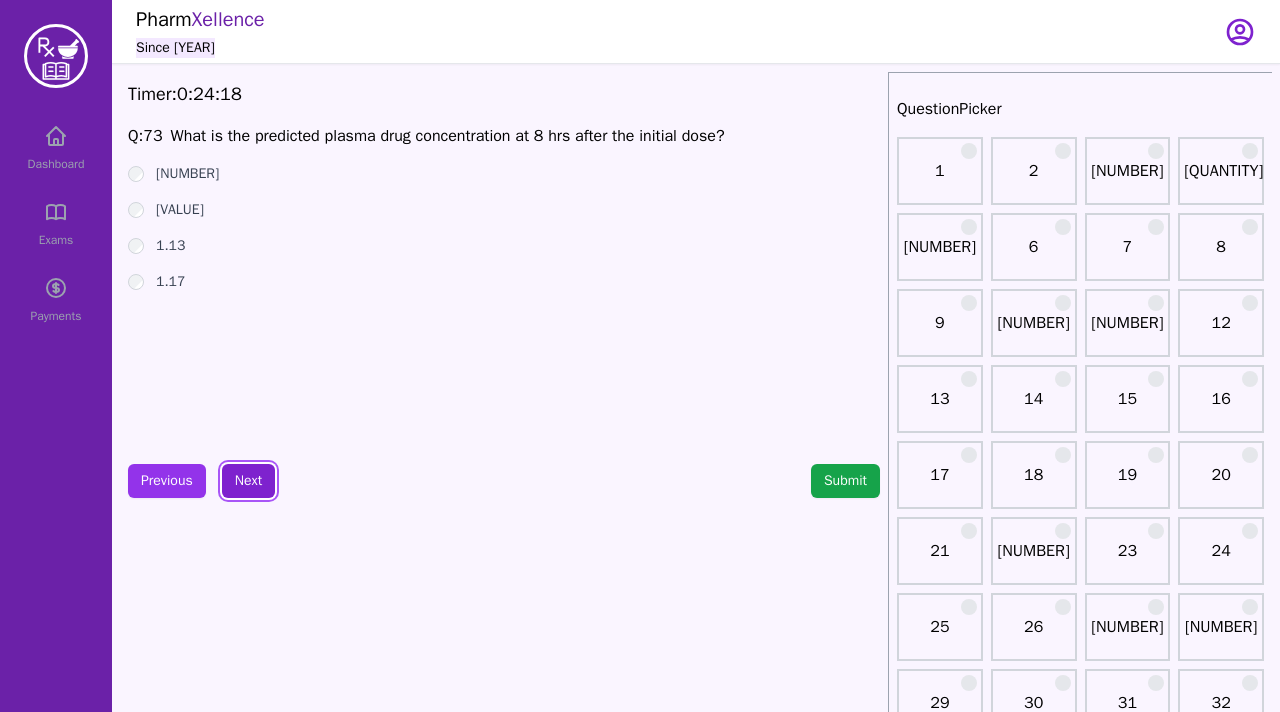 click on "Next" at bounding box center (248, 481) 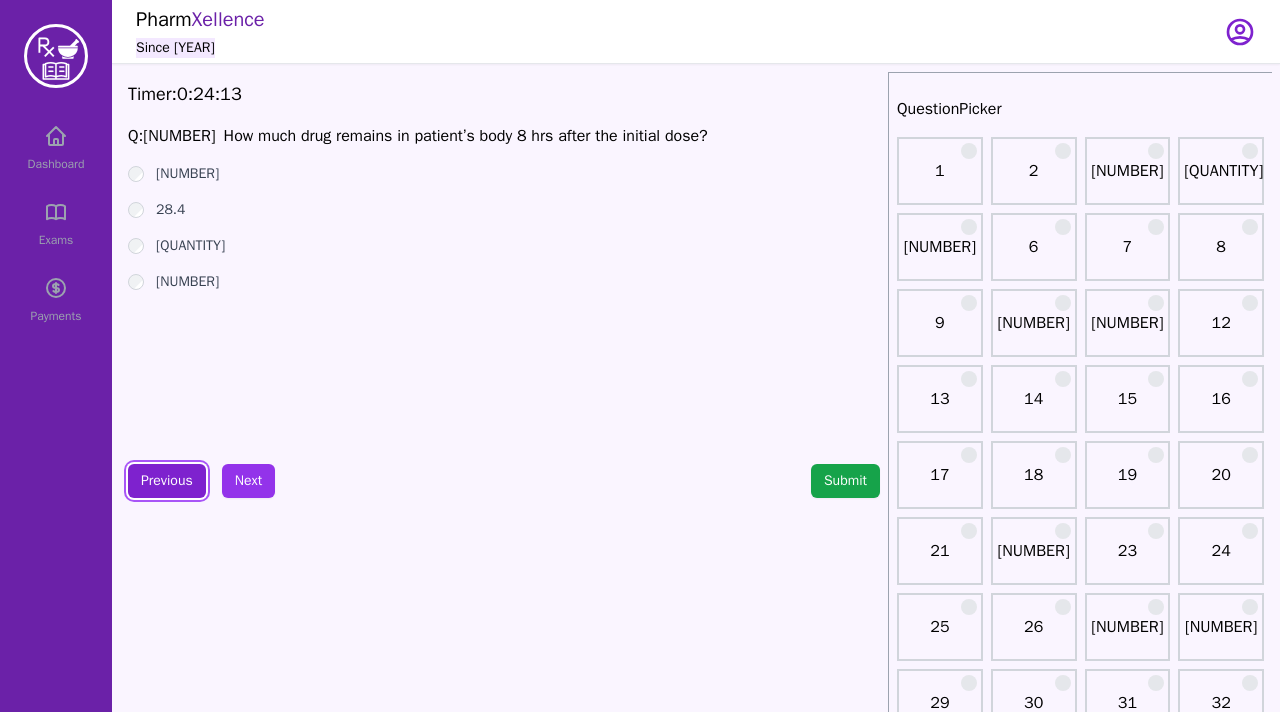 click on "Previous" at bounding box center [167, 481] 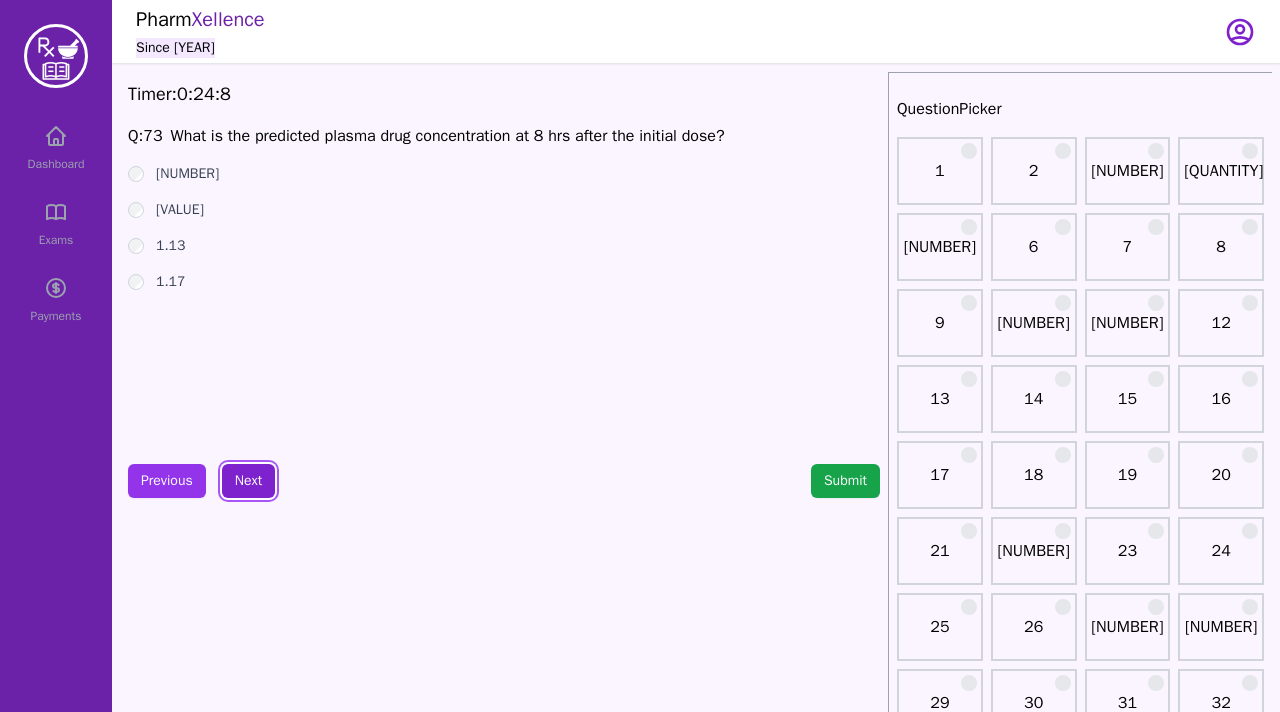 click on "Next" at bounding box center (248, 481) 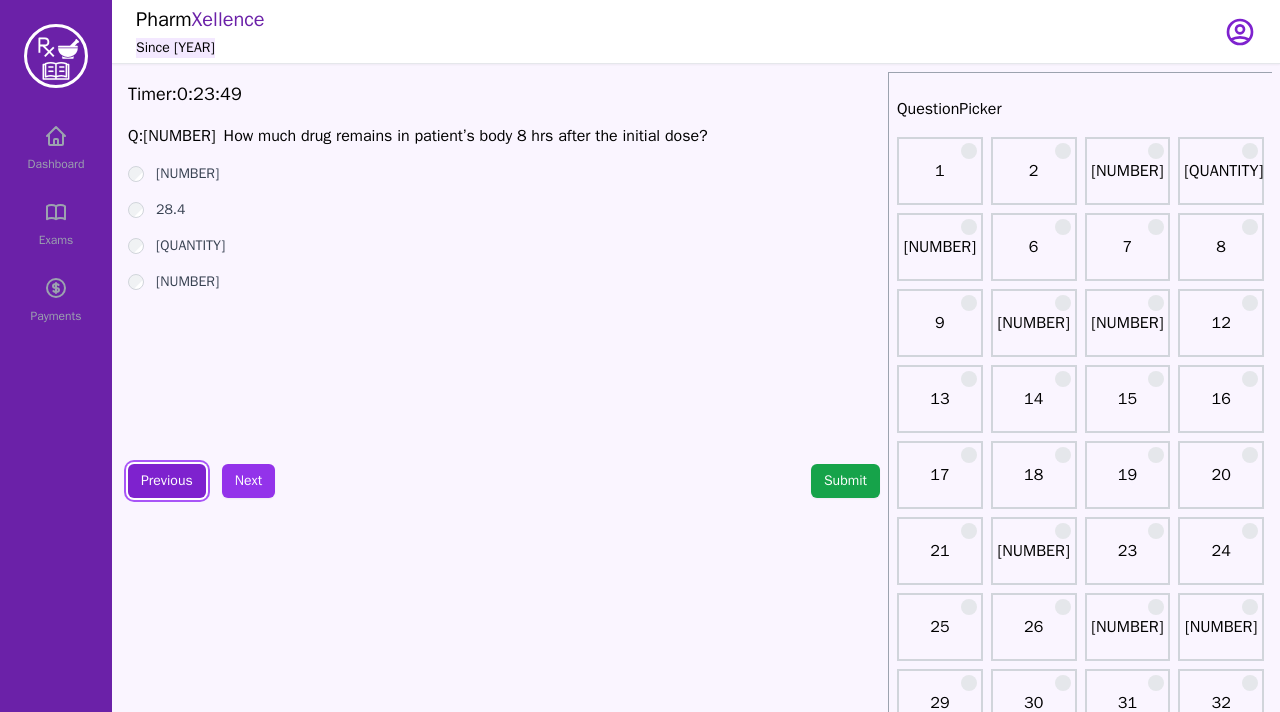 click on "Previous" at bounding box center [167, 481] 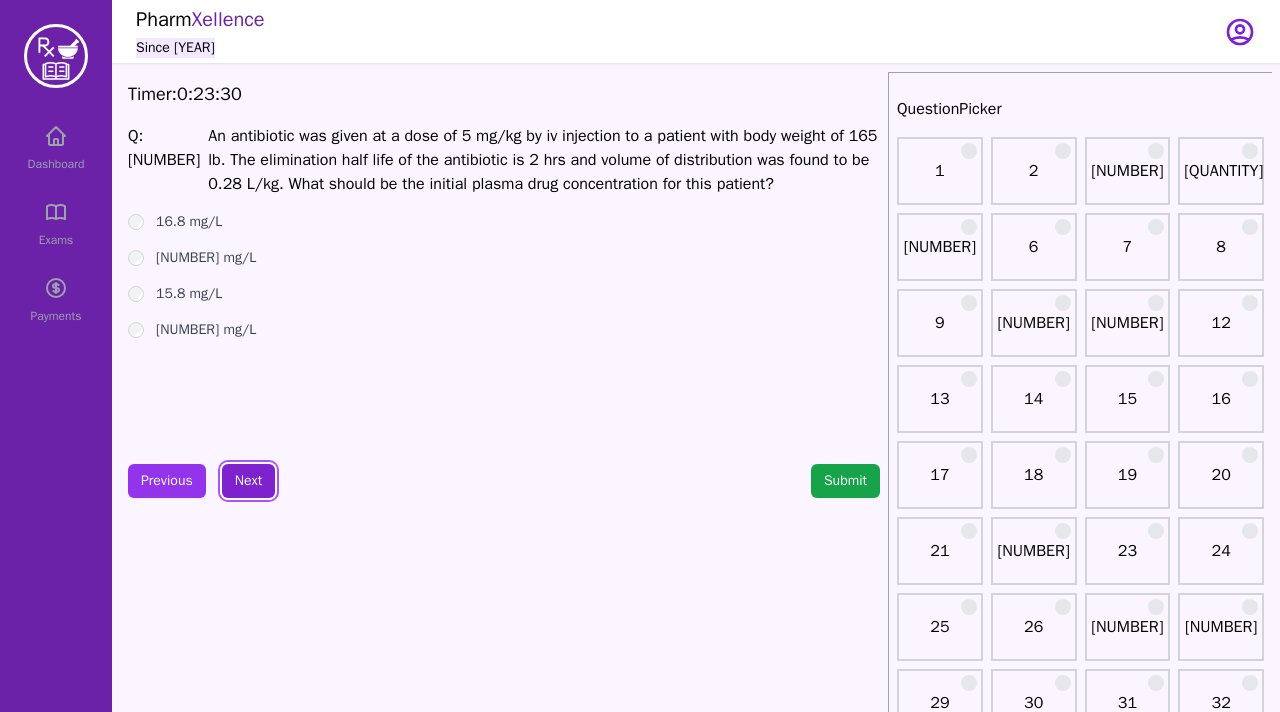 click on "Next" at bounding box center [248, 481] 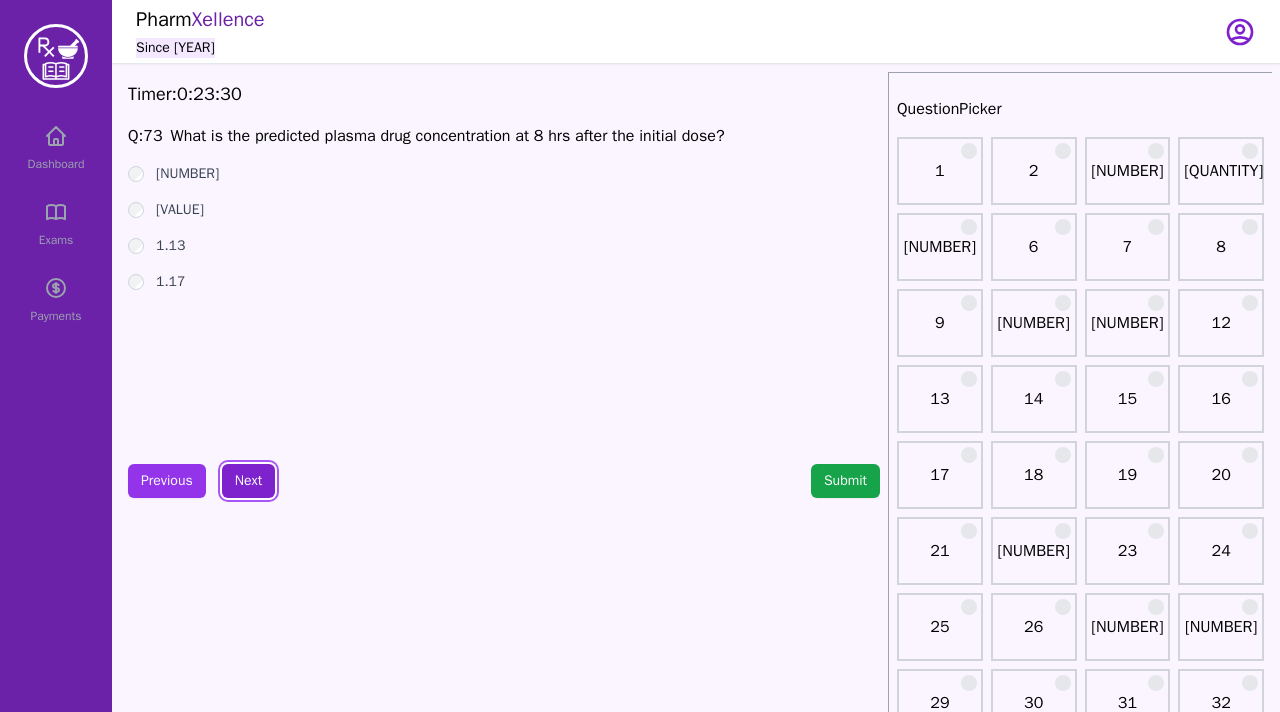click on "Next" at bounding box center [248, 481] 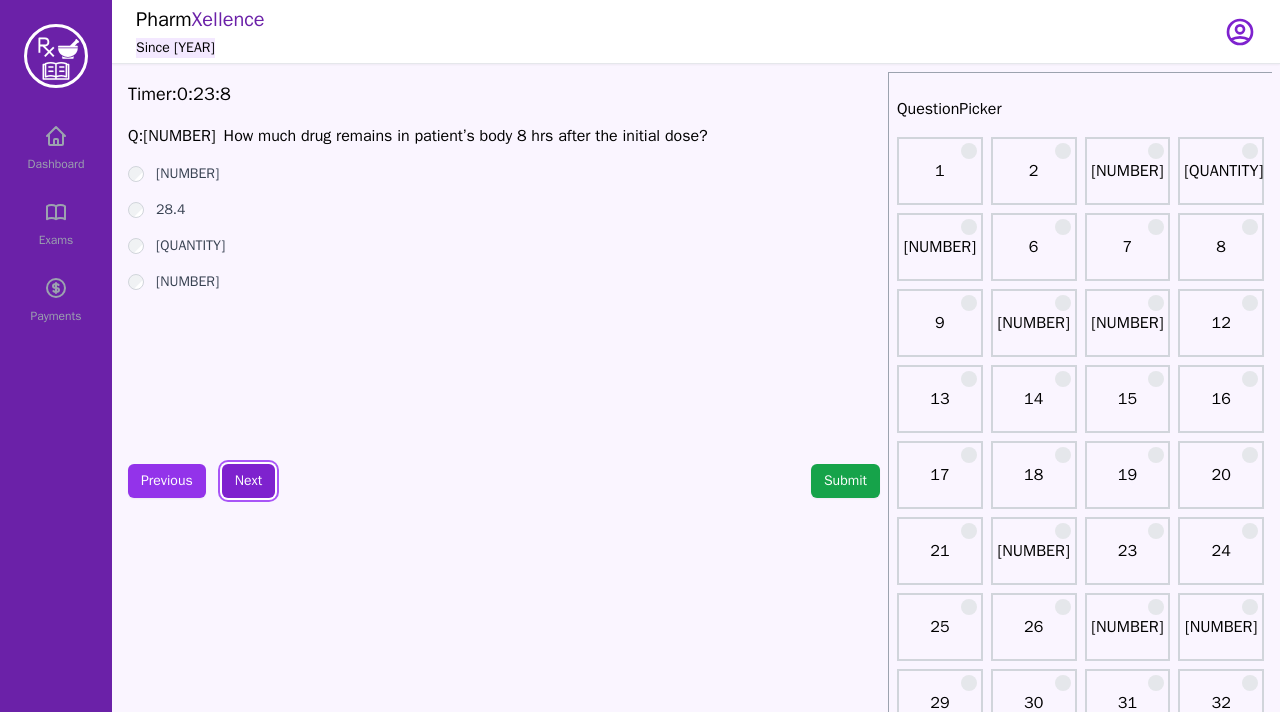 click on "Next" at bounding box center [248, 481] 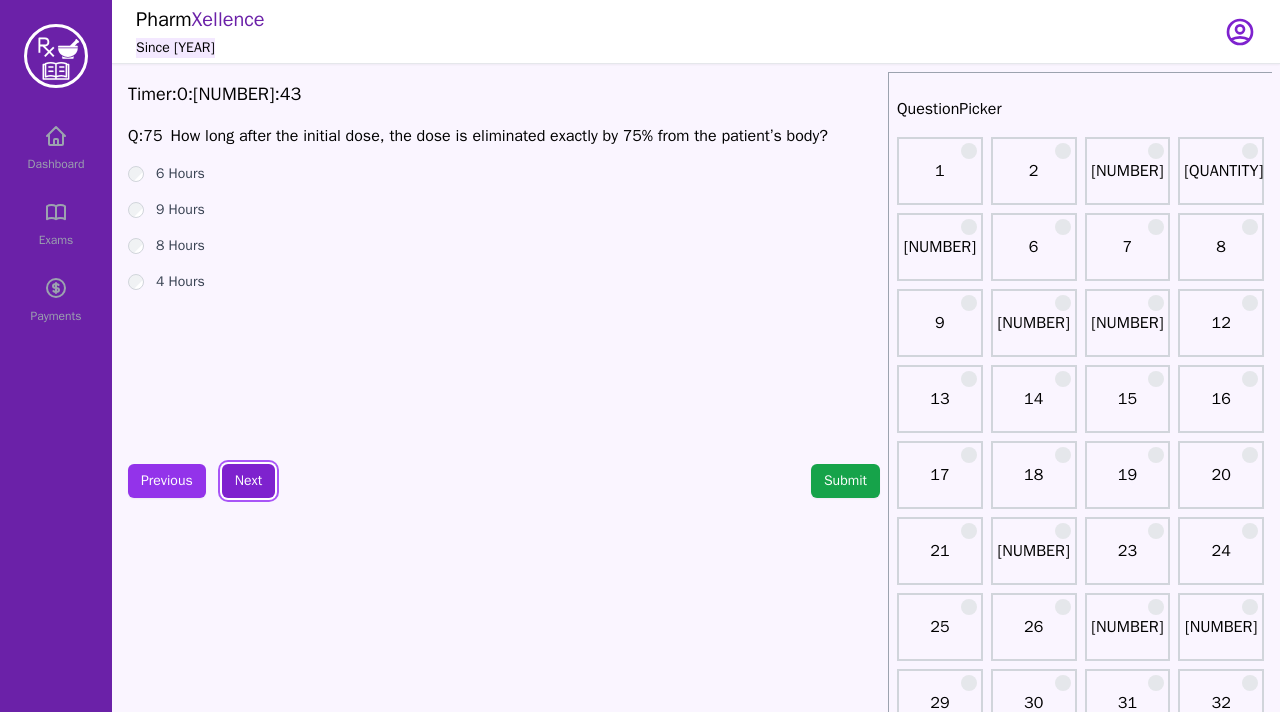 click on "Next" at bounding box center (248, 481) 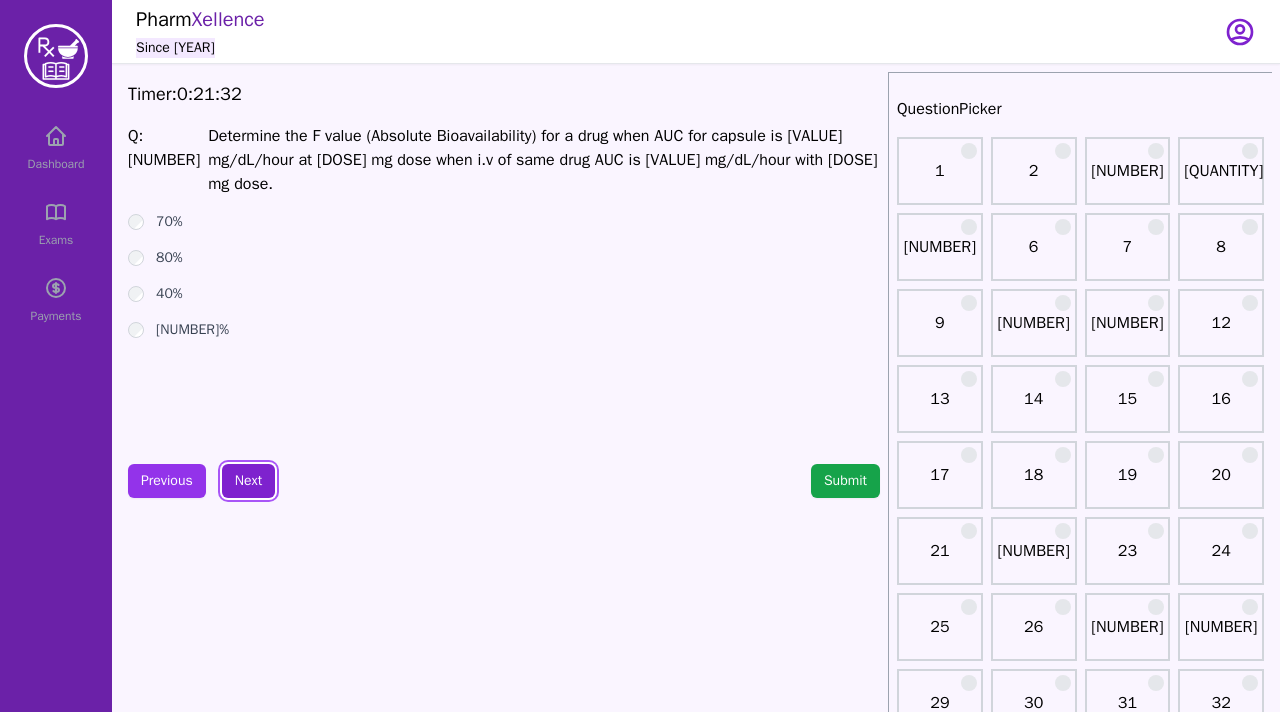 click on "Next" at bounding box center [248, 481] 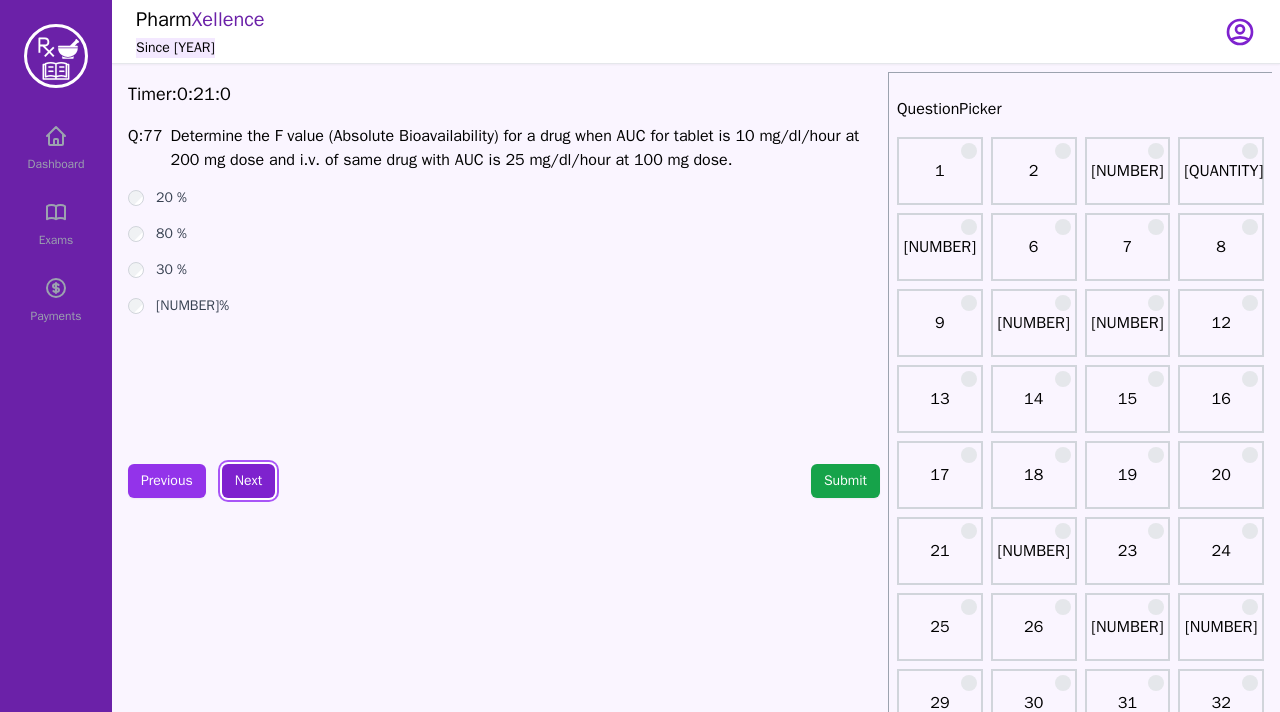 click on "Next" at bounding box center [248, 481] 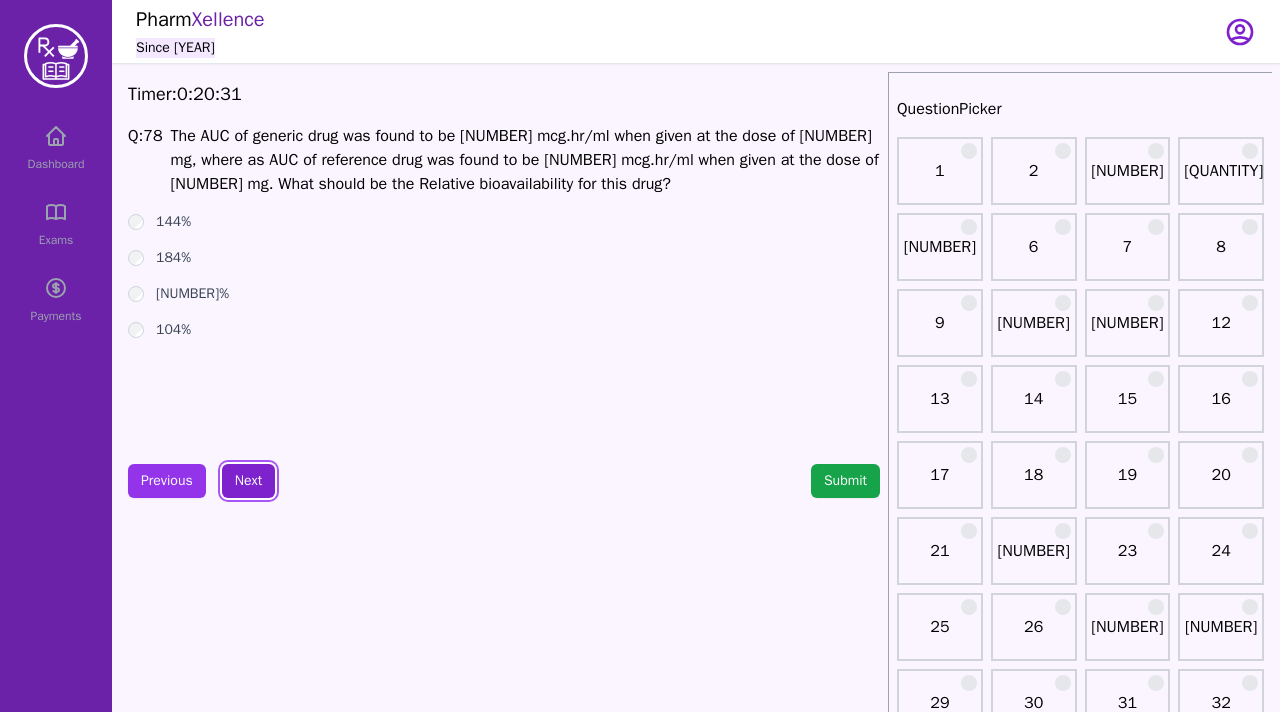 click on "Next" at bounding box center (248, 481) 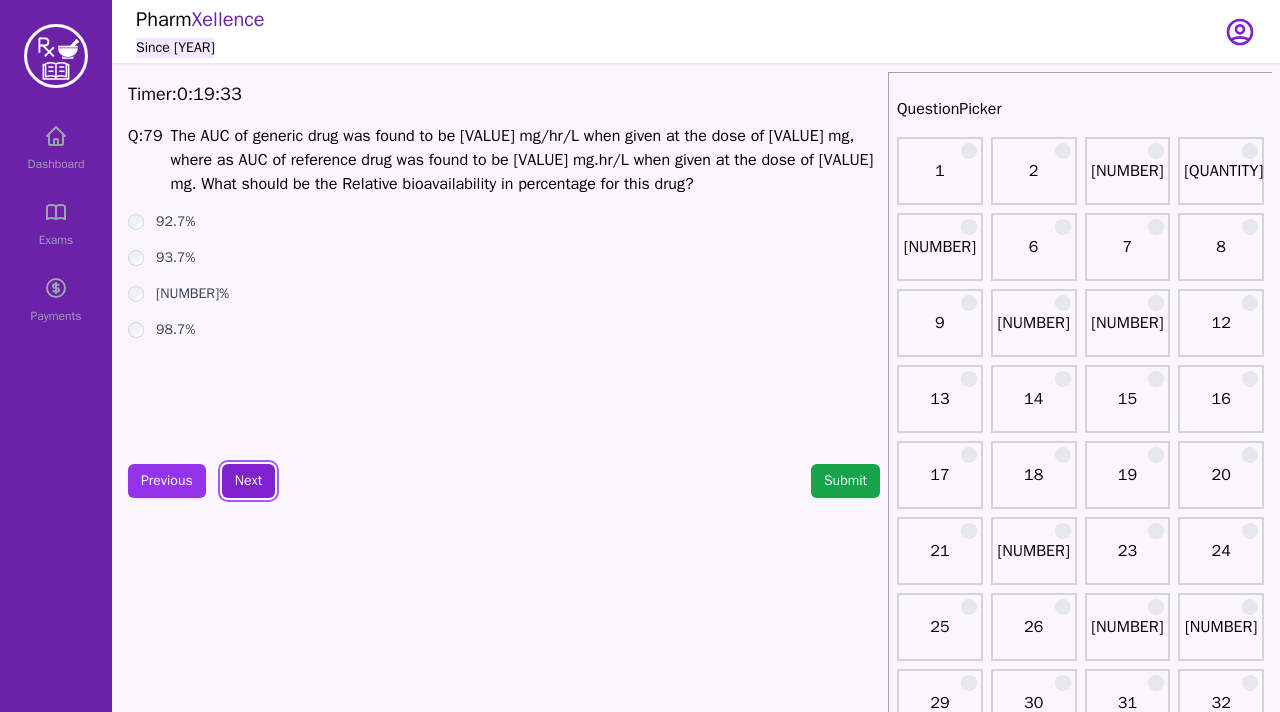 click on "Next" at bounding box center [248, 481] 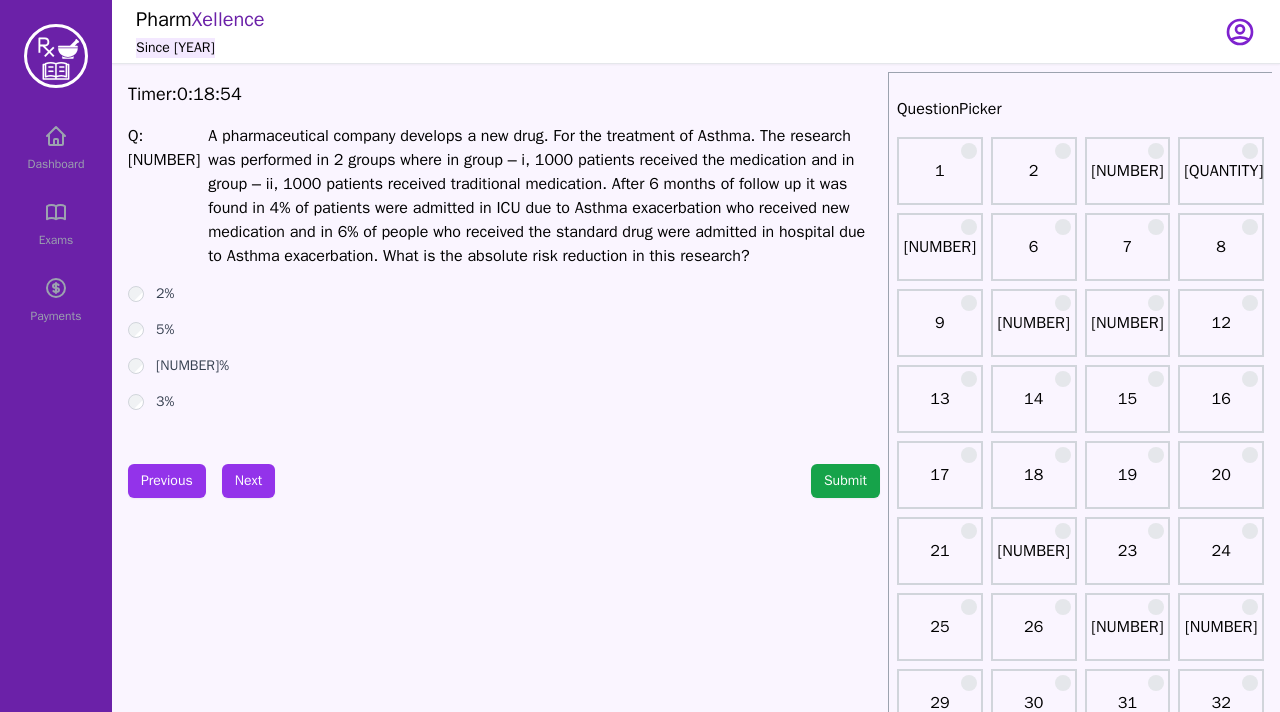 click on "2%" at bounding box center (504, 294) 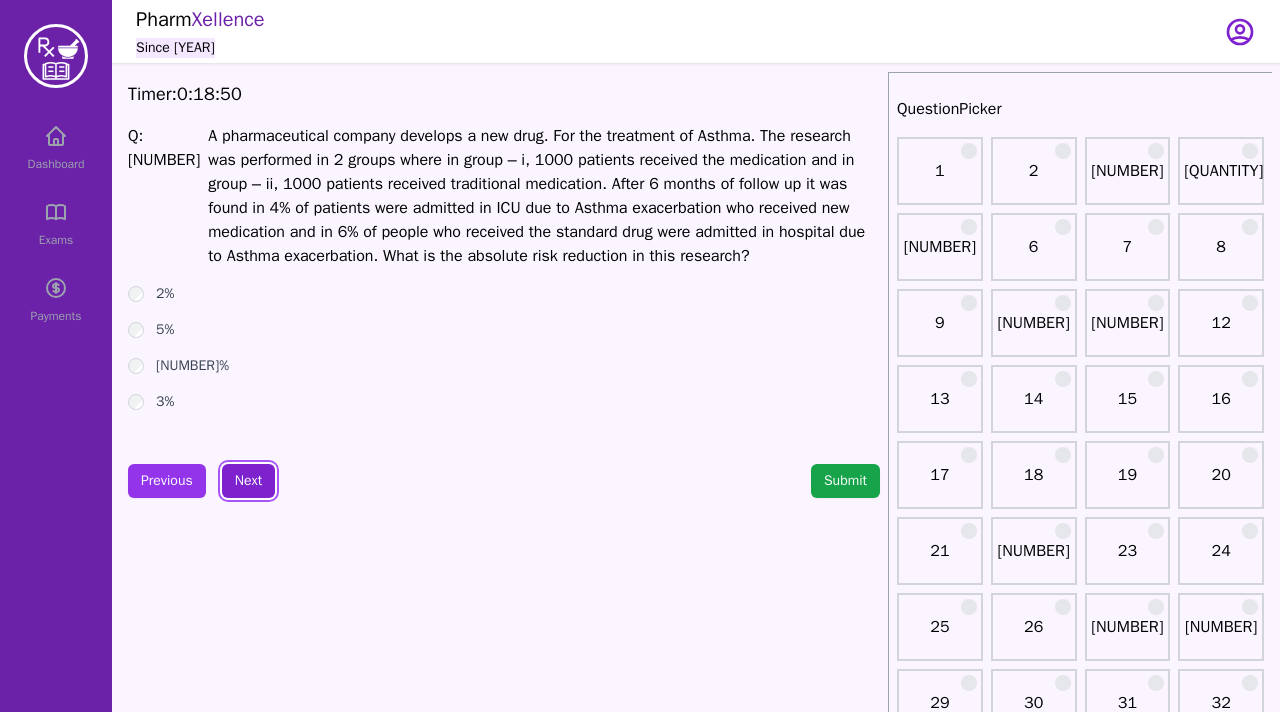 click on "Next" at bounding box center (248, 481) 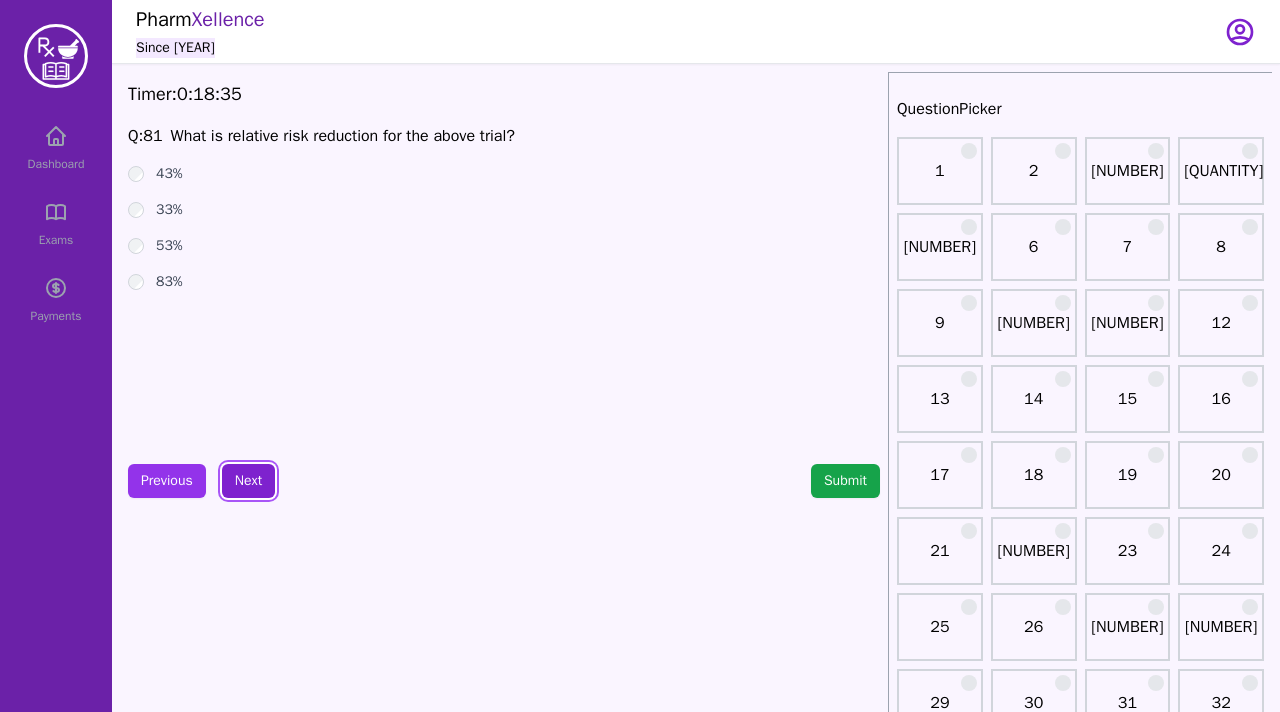 click on "Next" at bounding box center [248, 481] 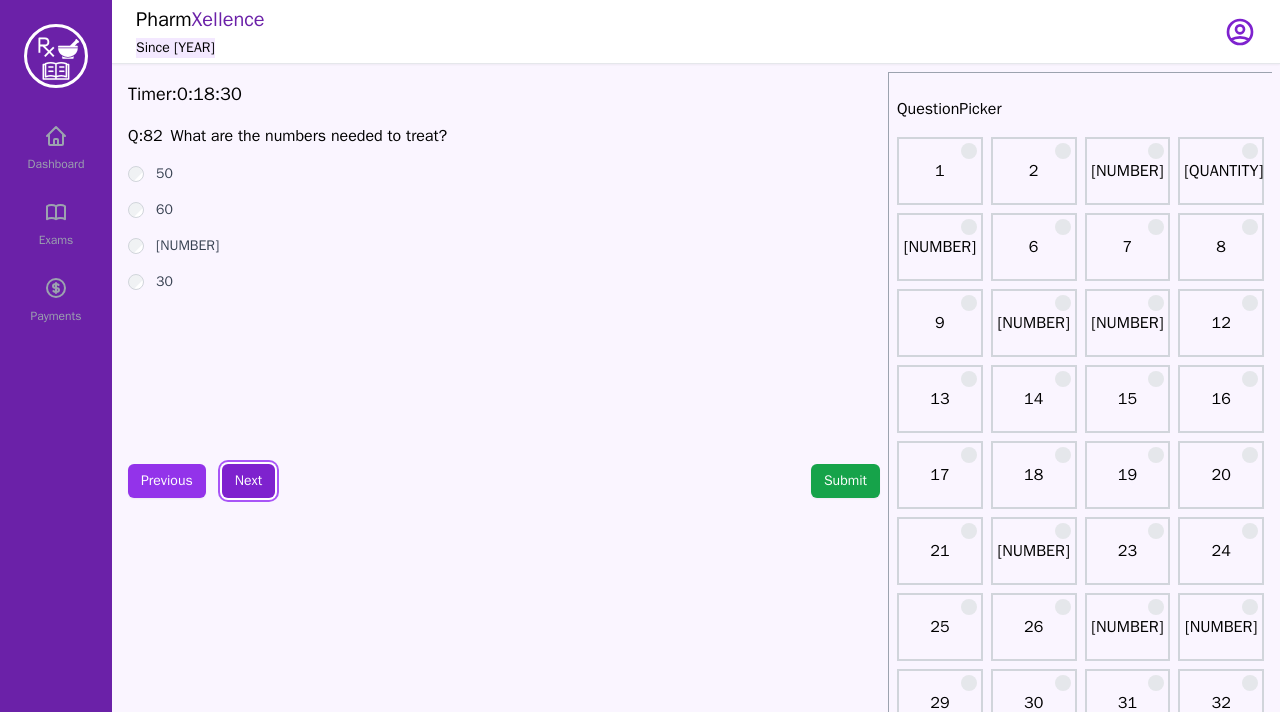 click on "Next" at bounding box center (248, 481) 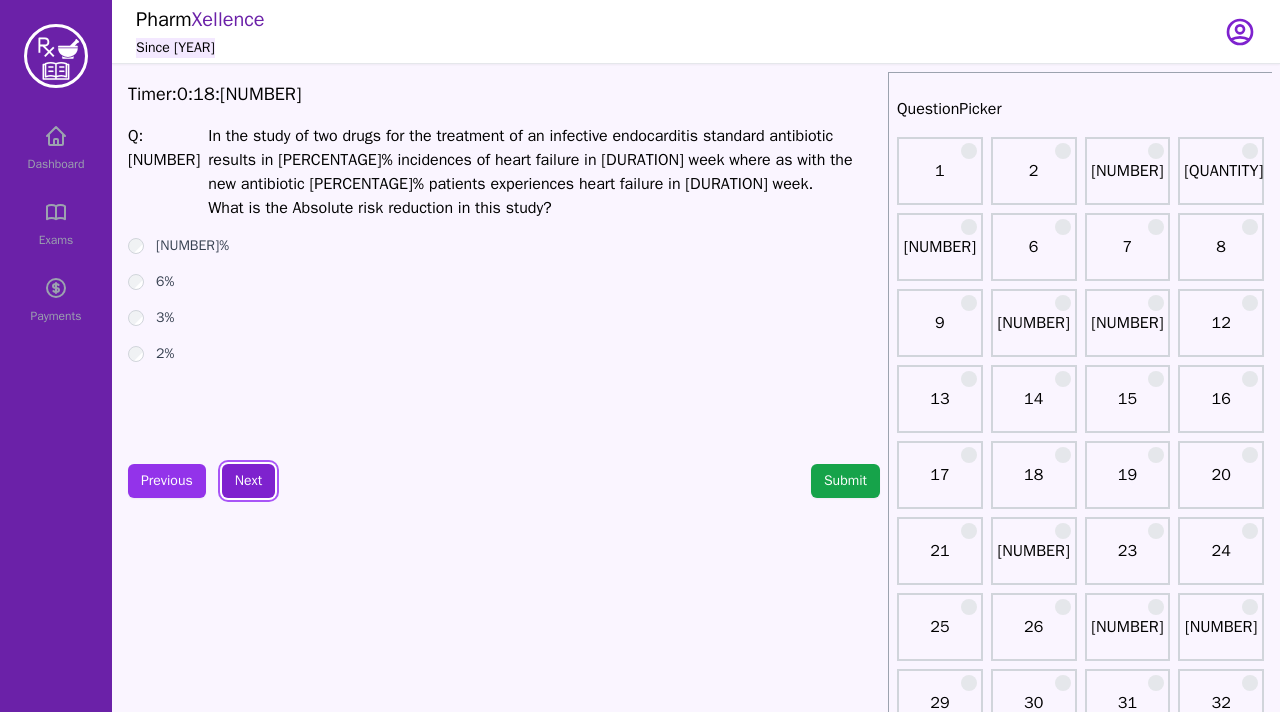 click on "Next" at bounding box center [248, 481] 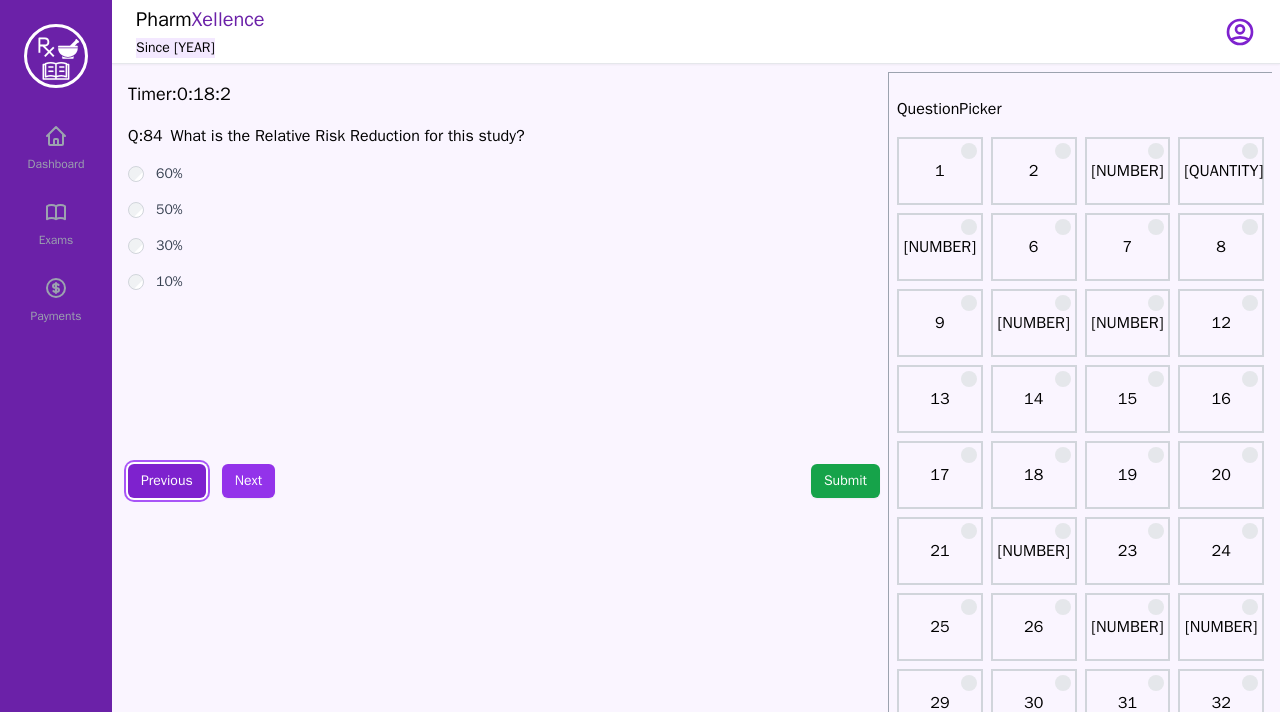 click on "Previous" at bounding box center (167, 481) 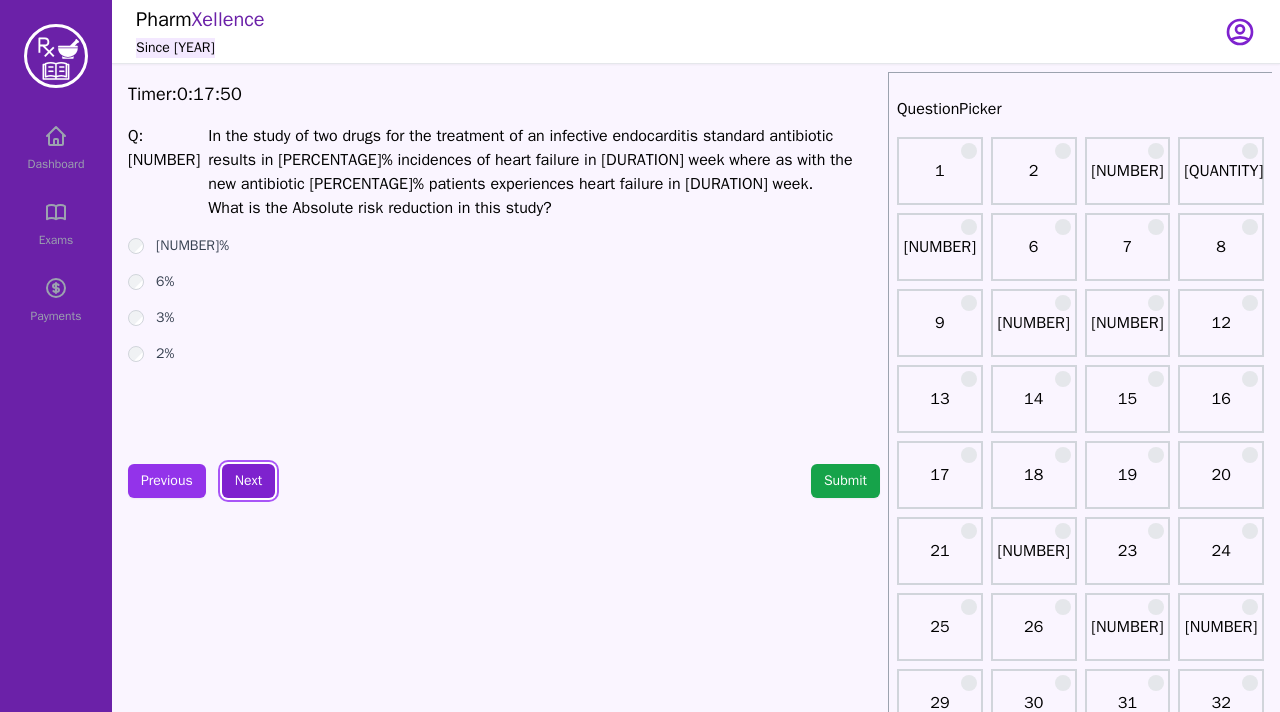 click on "Next" at bounding box center (248, 481) 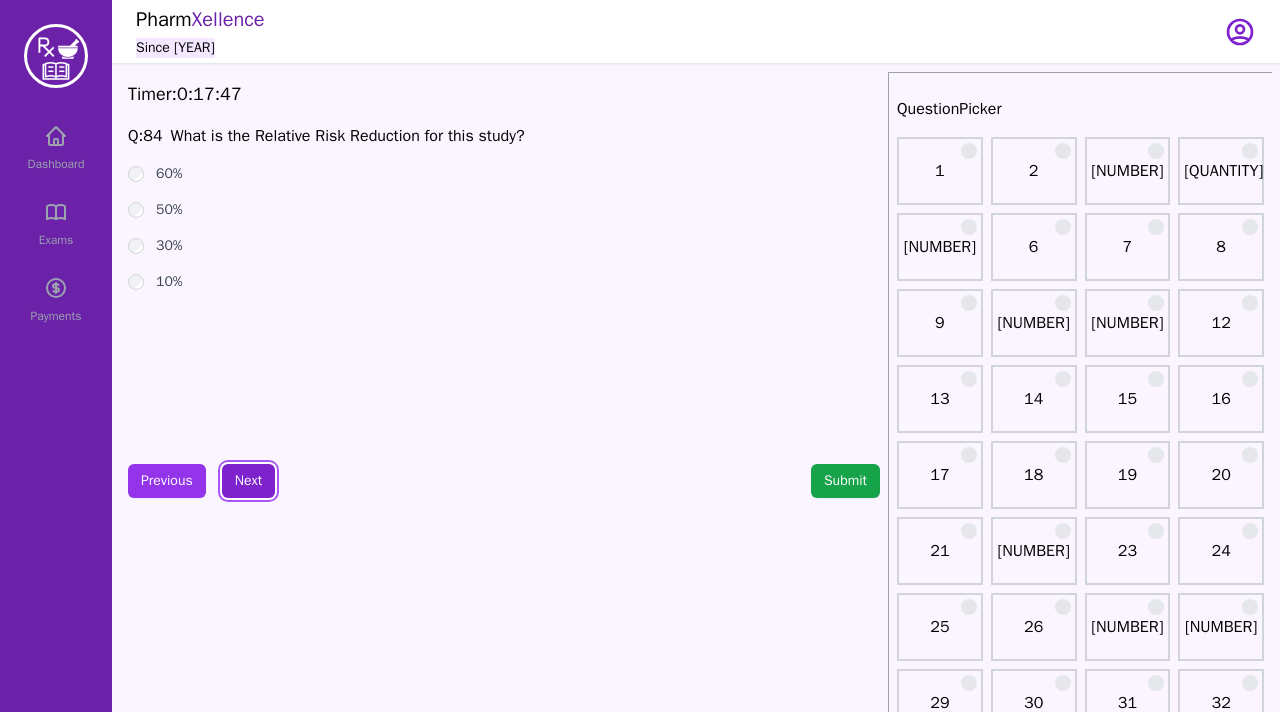 click on "Next" at bounding box center (248, 481) 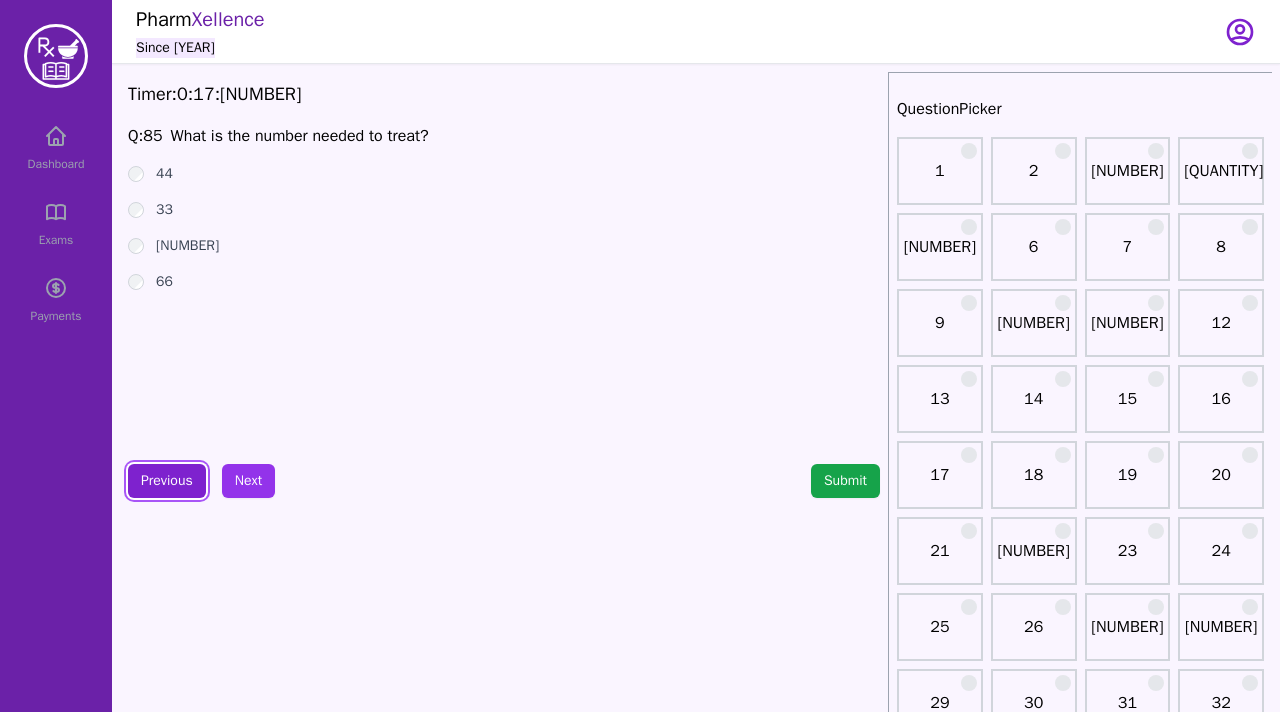 click on "Previous" at bounding box center (167, 481) 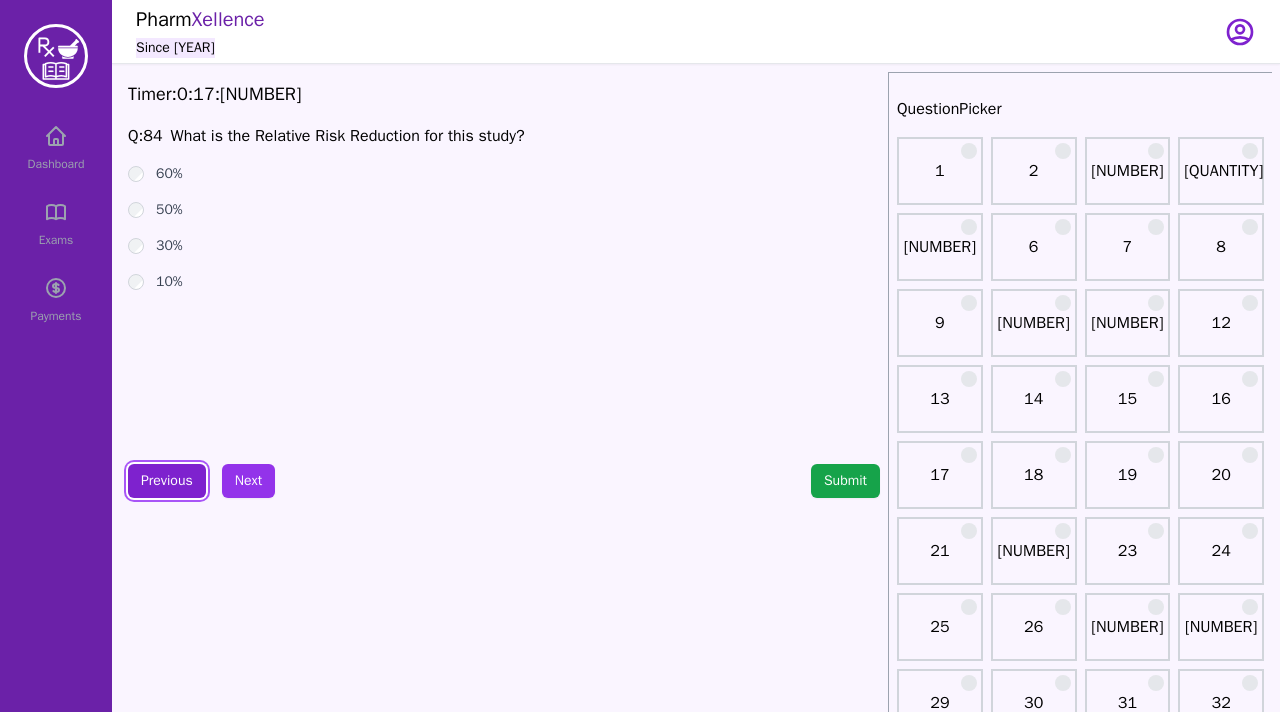 click on "Previous" at bounding box center (167, 481) 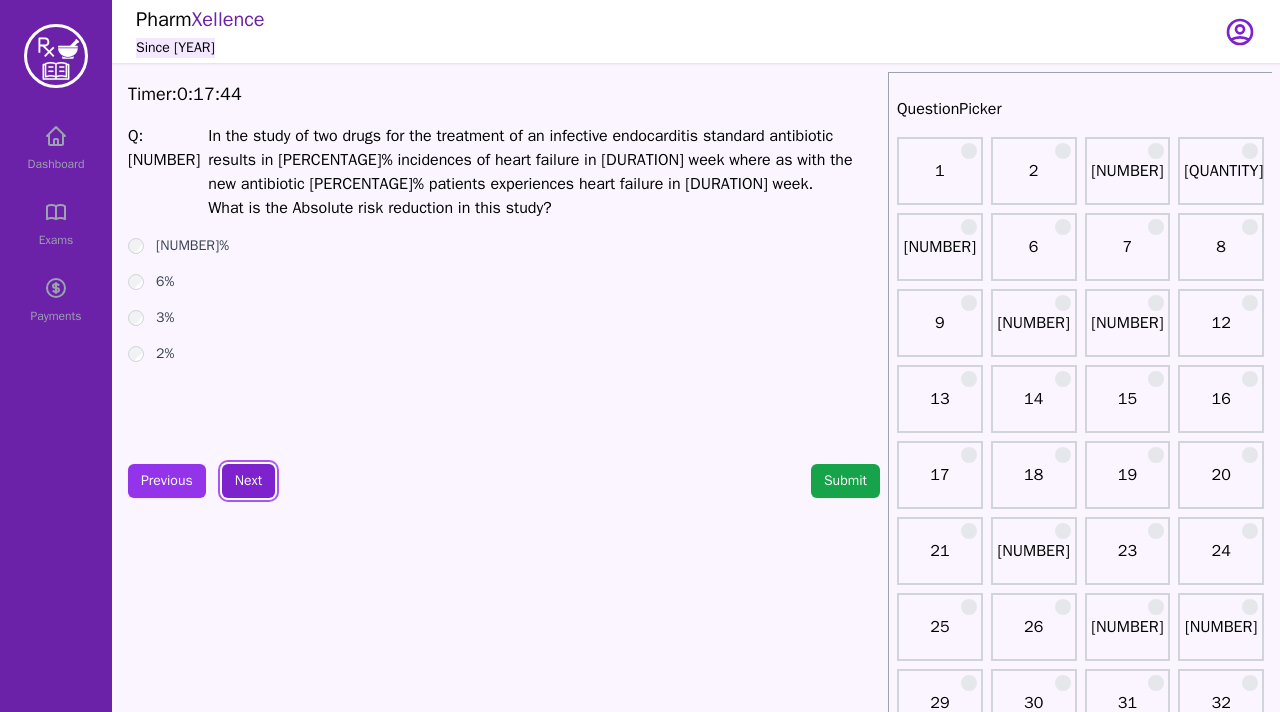 click on "Next" at bounding box center [248, 481] 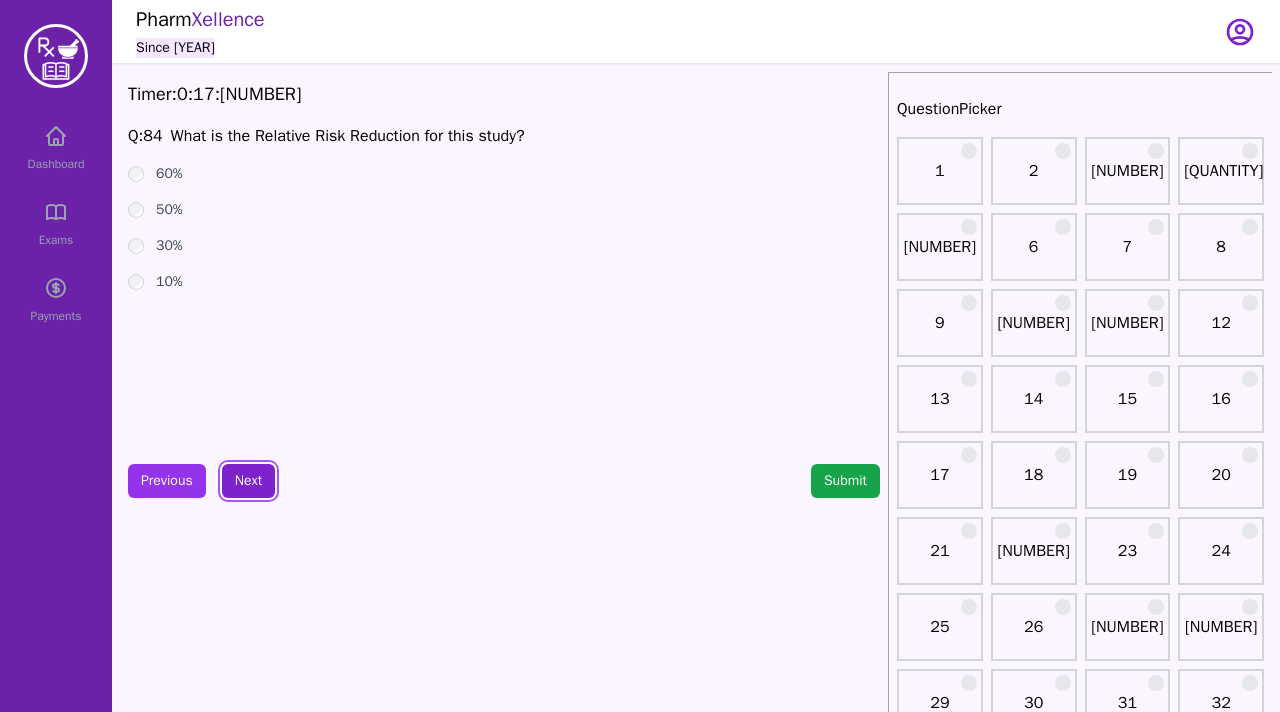 click on "Next" at bounding box center (248, 481) 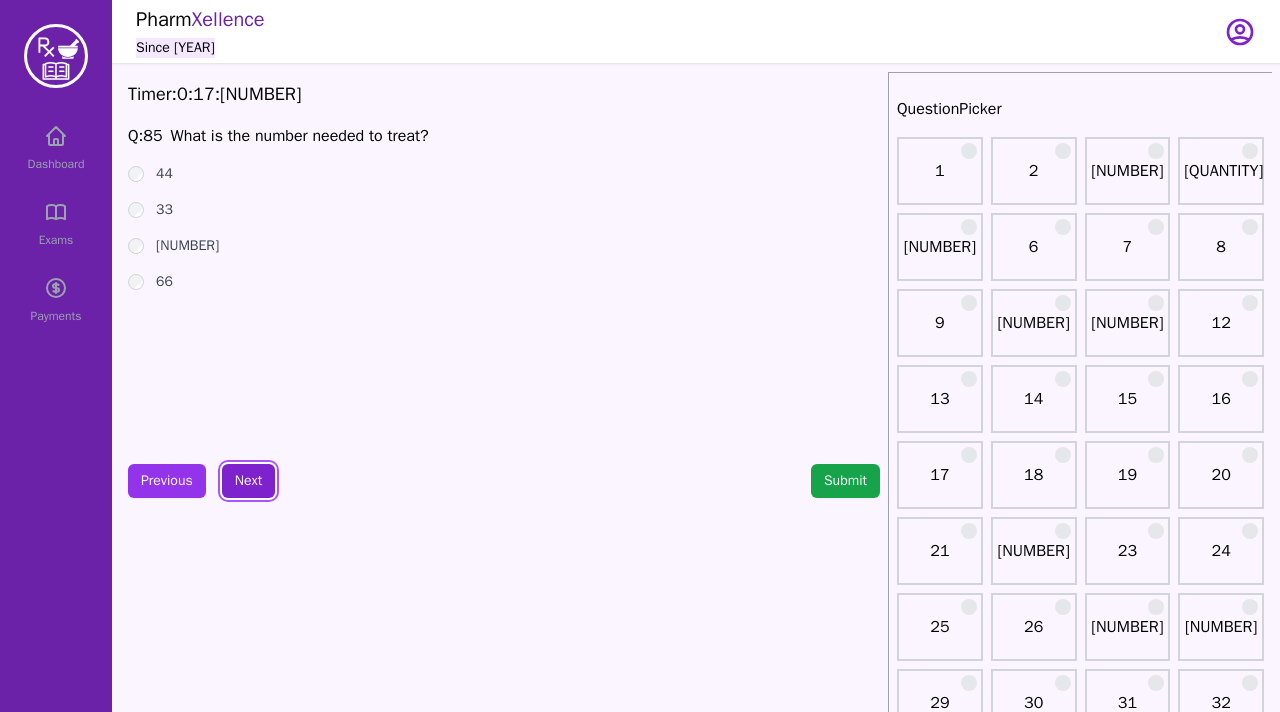 click on "Next" at bounding box center (248, 481) 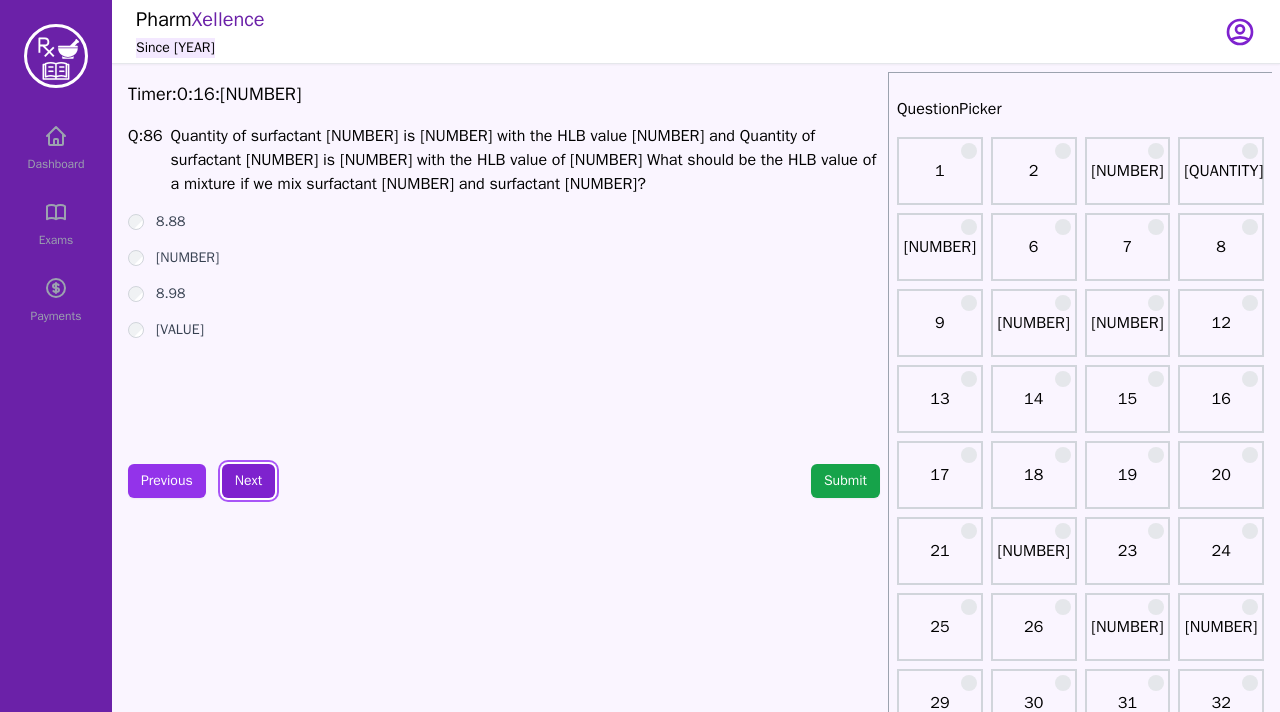 click on "Next" at bounding box center [248, 481] 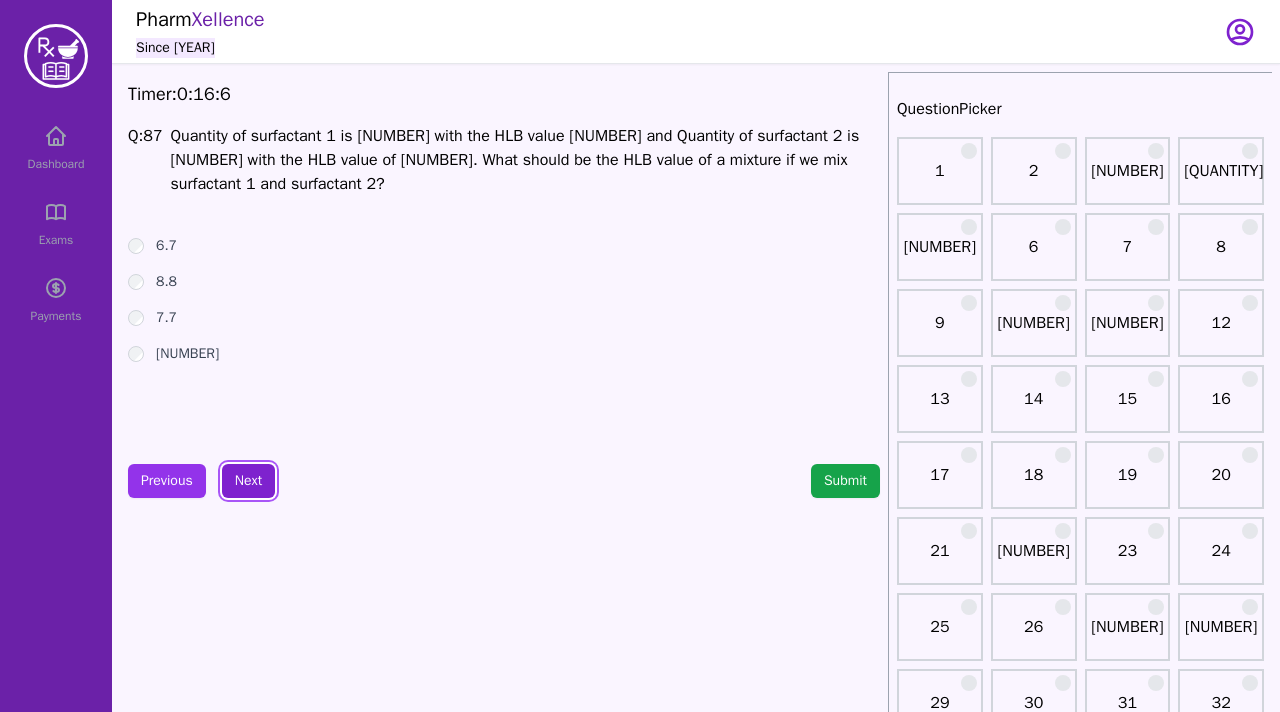 click on "Next" at bounding box center (248, 481) 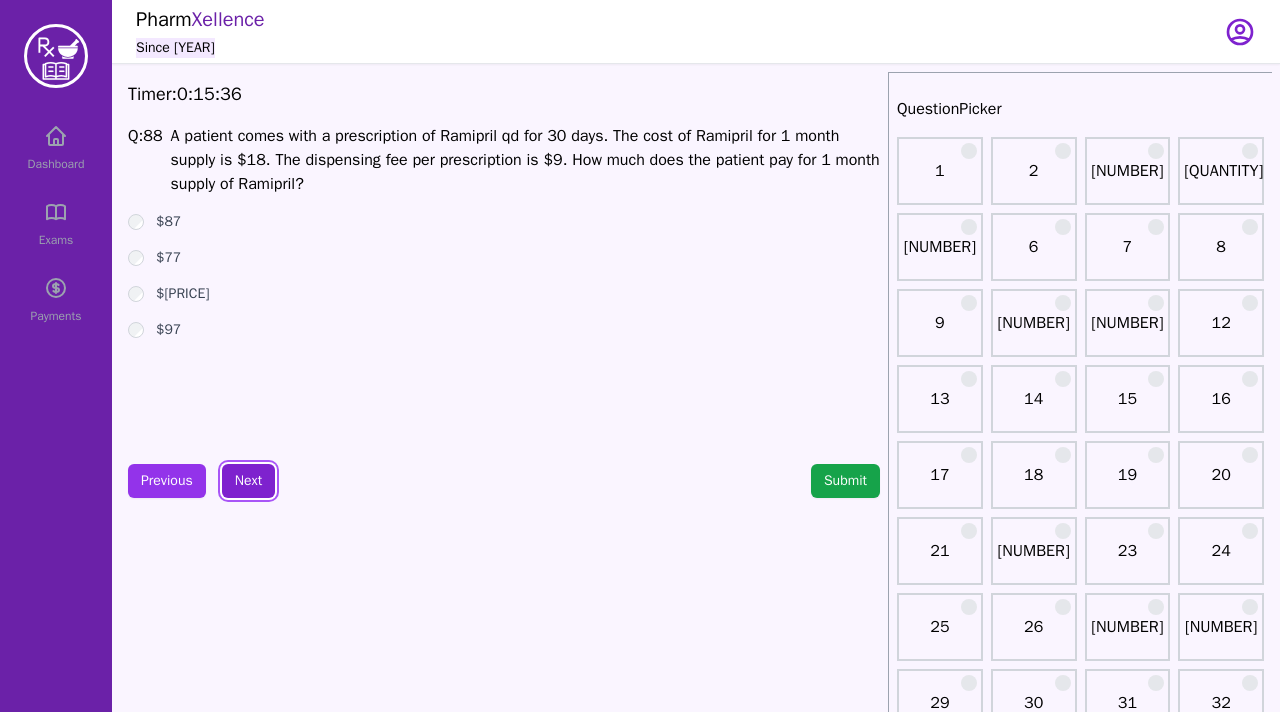 click on "Next" at bounding box center (248, 481) 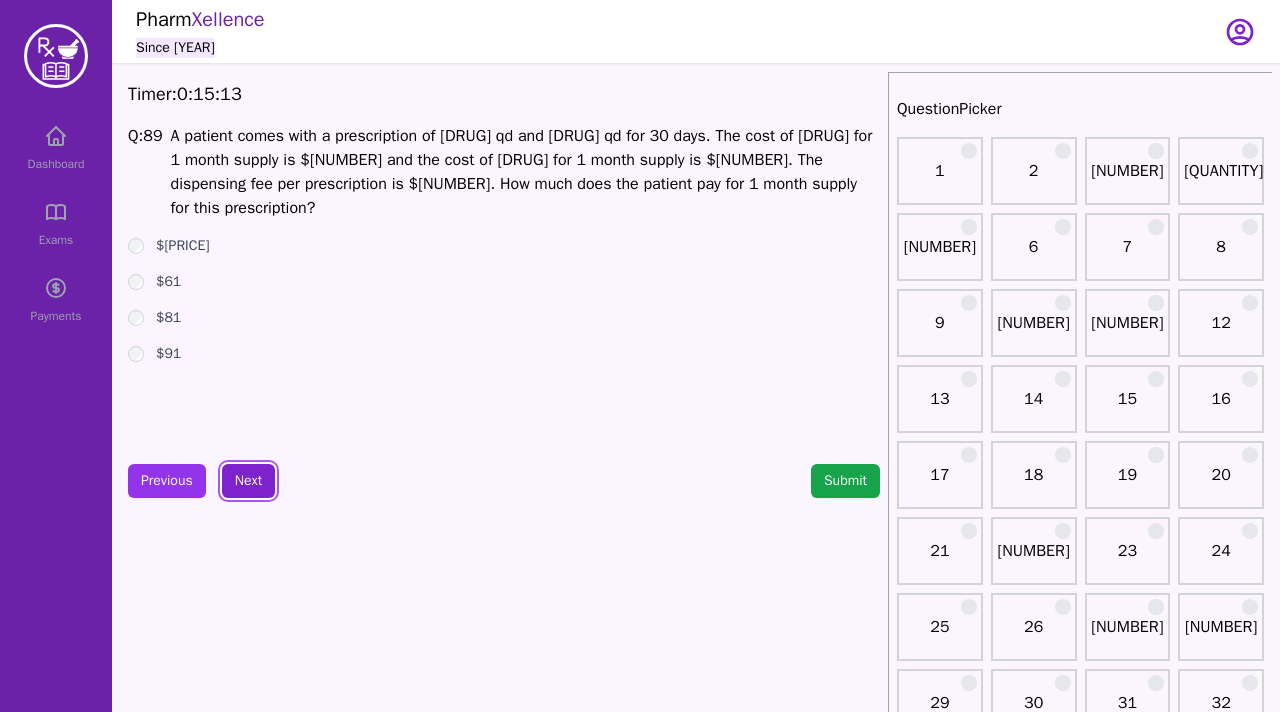click on "Next" at bounding box center [248, 481] 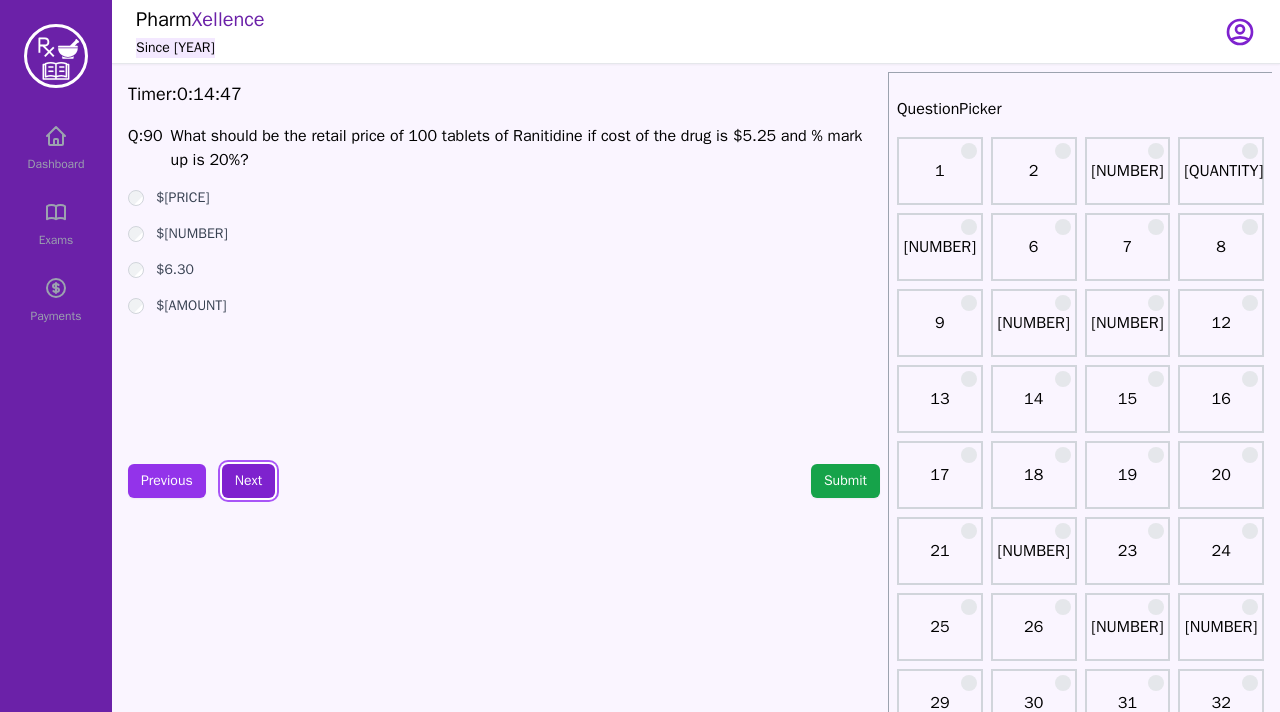 click on "Next" at bounding box center (248, 481) 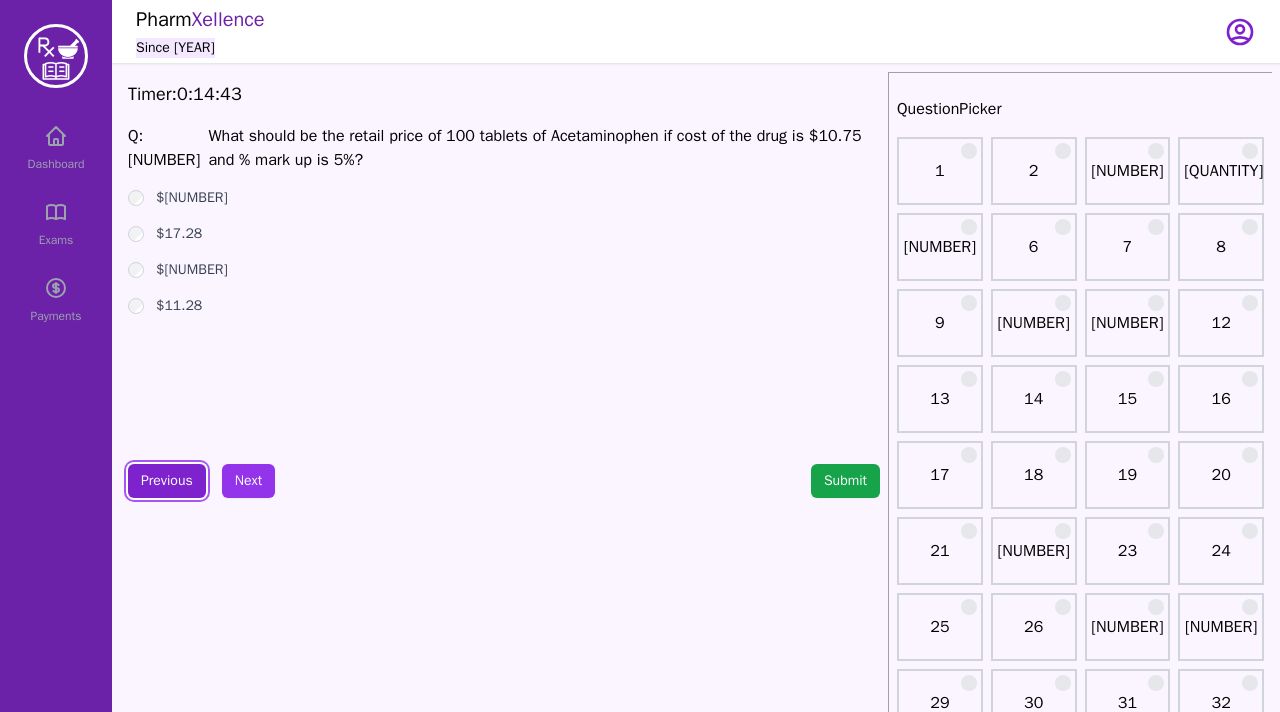 click on "Previous" at bounding box center (167, 481) 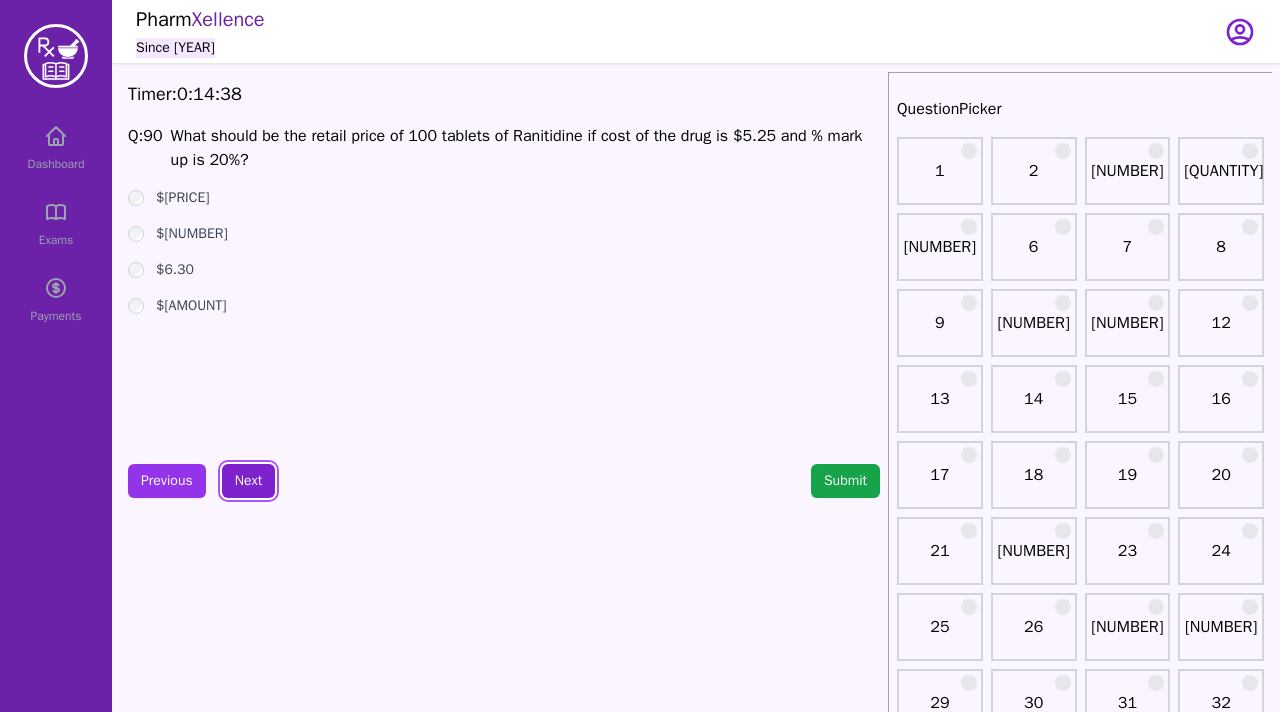 click on "Next" at bounding box center [248, 481] 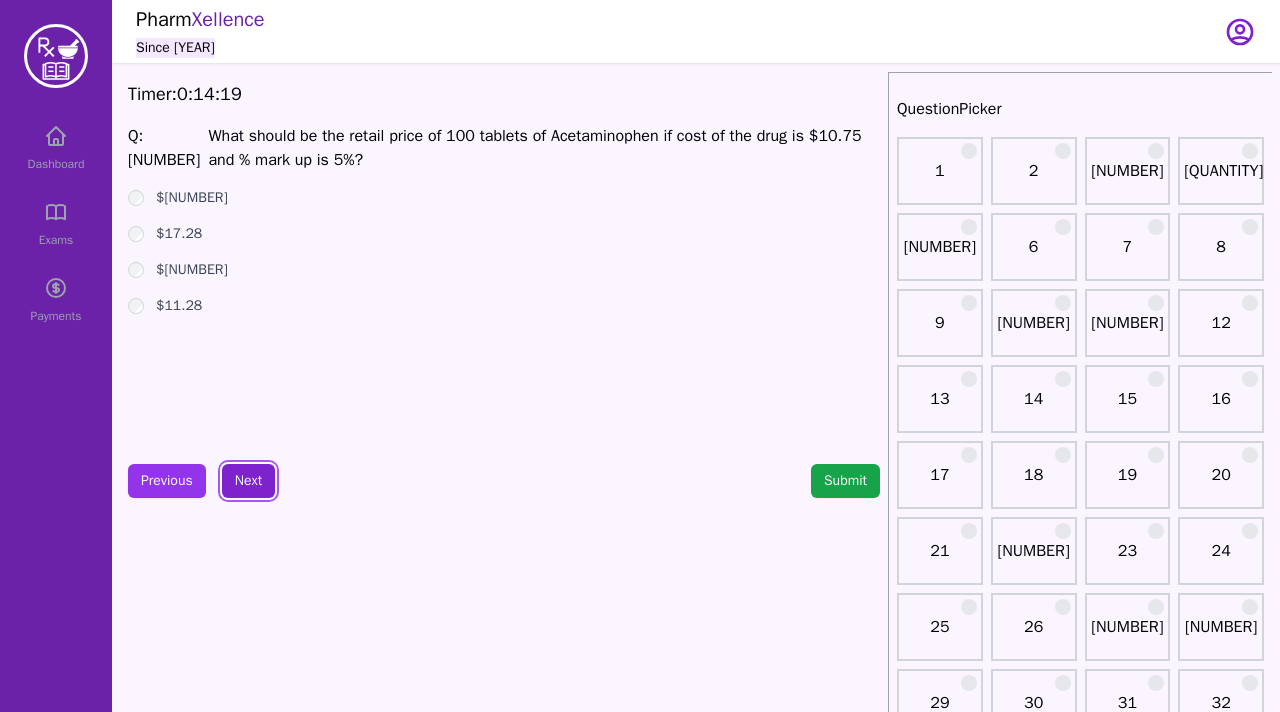 click on "Next" at bounding box center [248, 481] 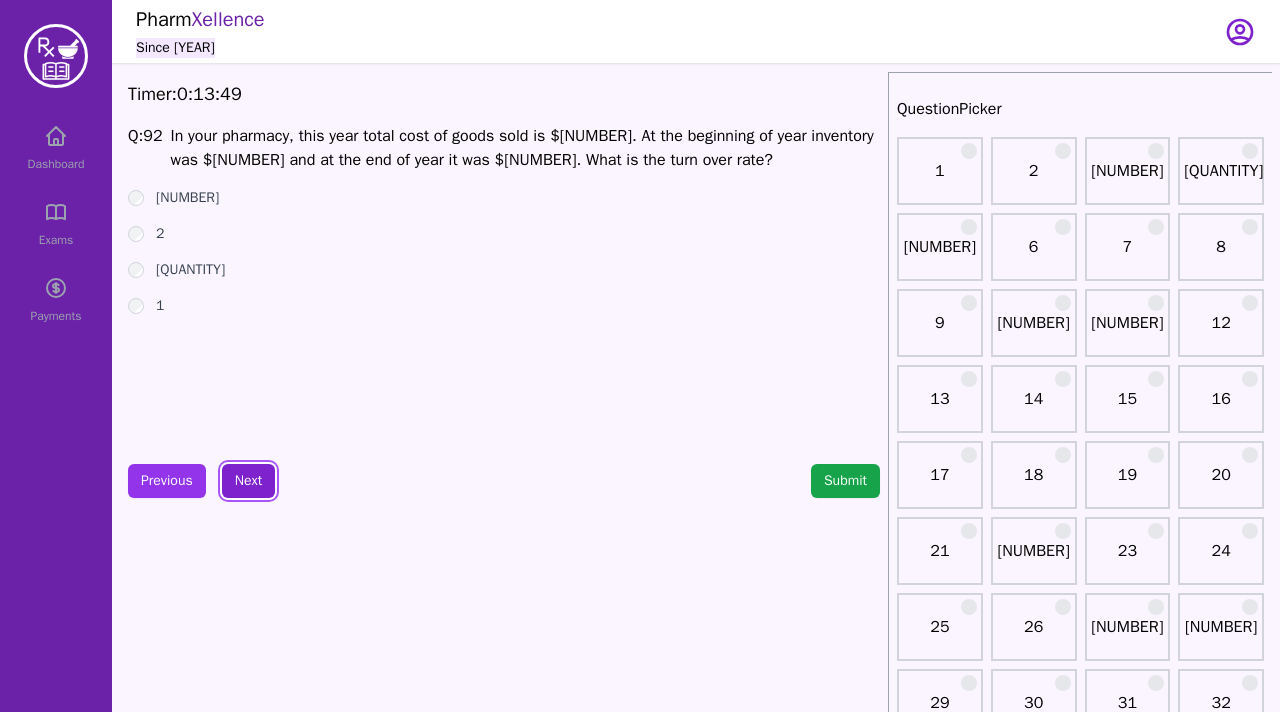 click on "Next" at bounding box center [248, 481] 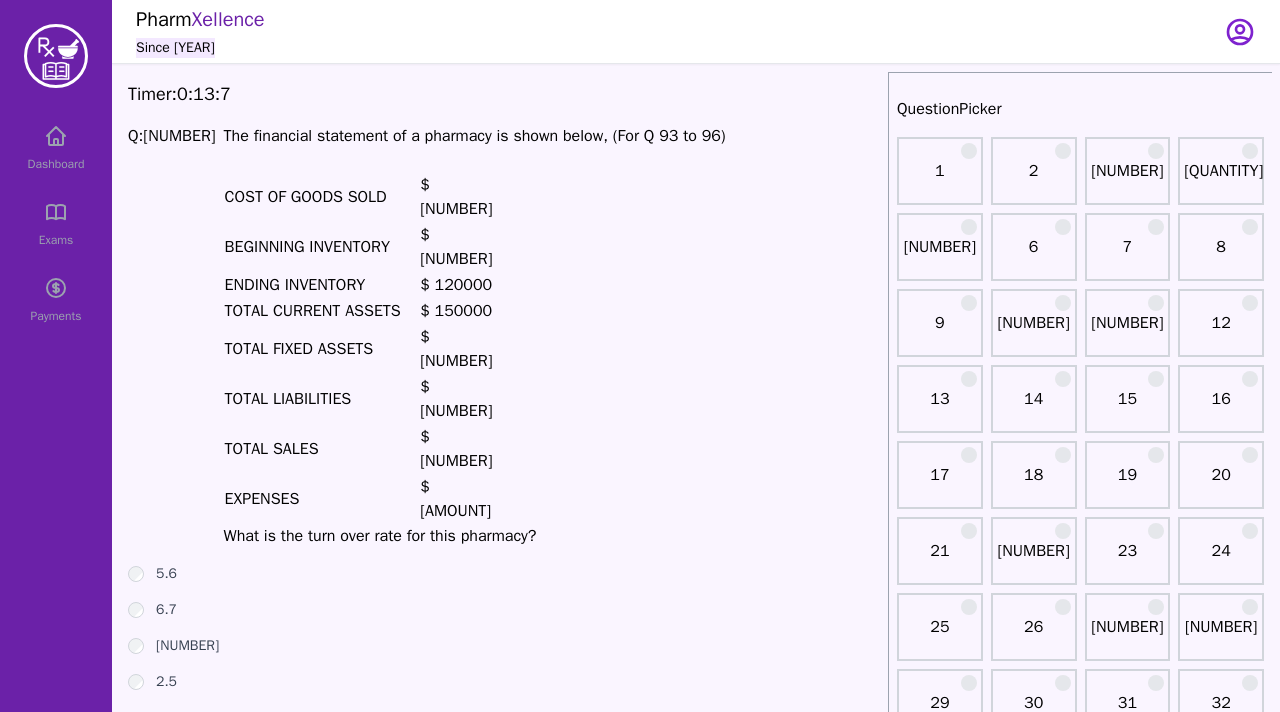 click on "Next" at bounding box center [248, 749] 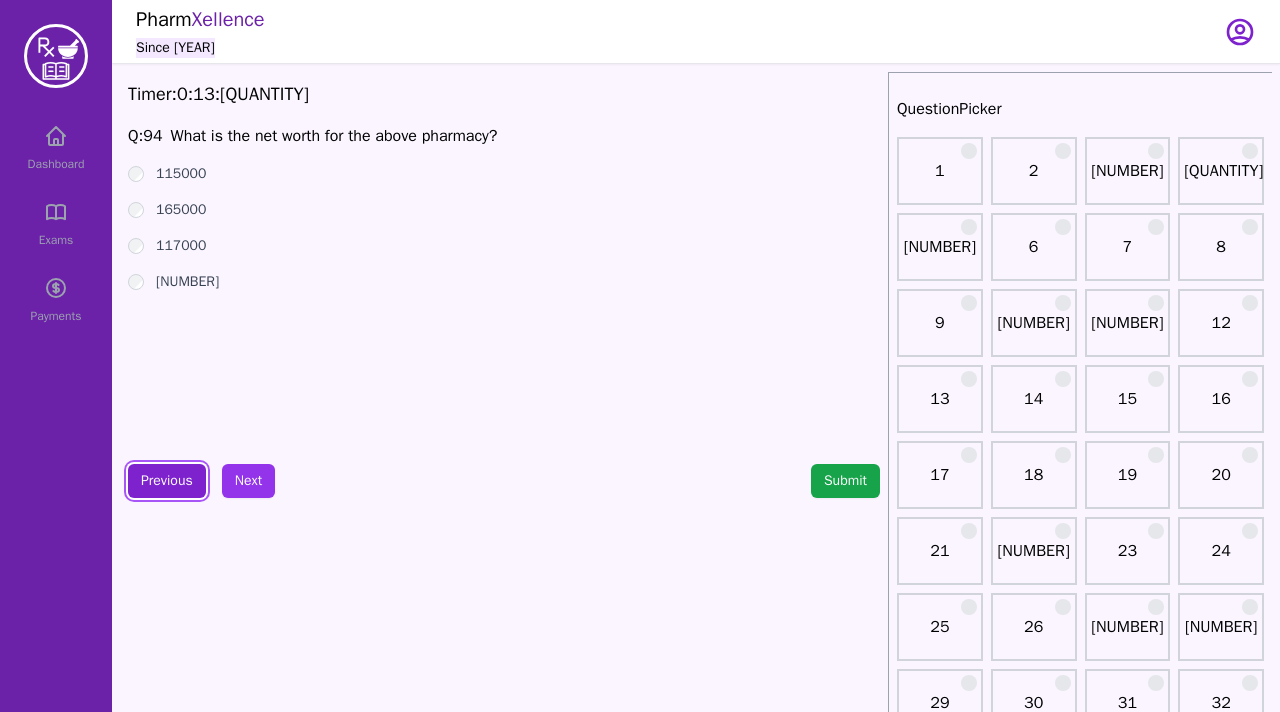 click on "Previous" at bounding box center [167, 481] 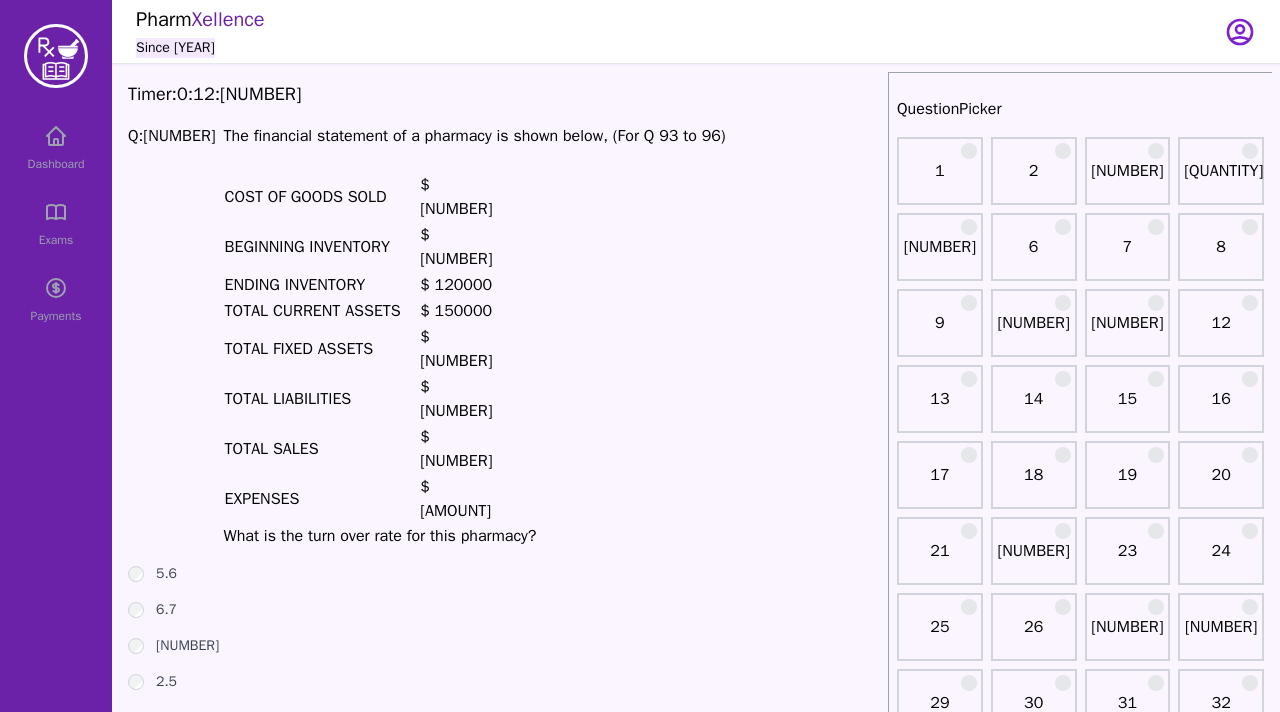 click on "Next" at bounding box center [248, 749] 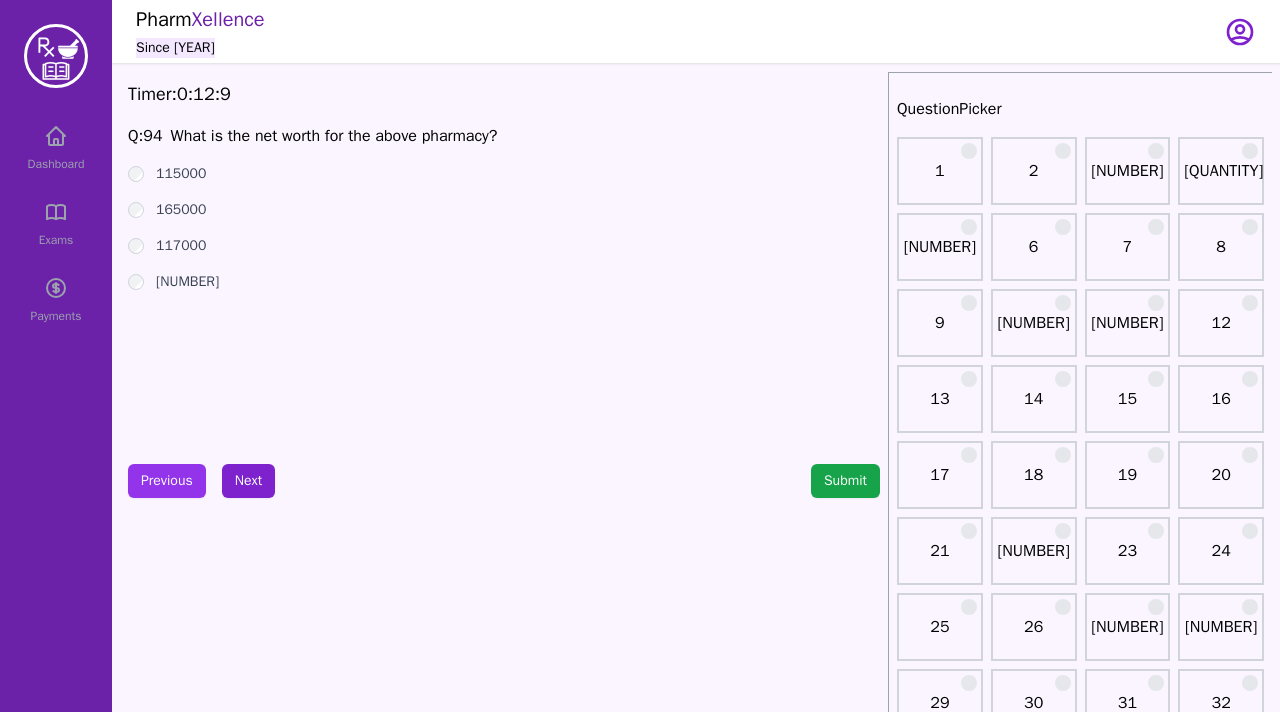 click on "Timer: 0 : 12 : 9 Q: 94 What is the net worth for the above pharmacy? 115000
165000
117000
125000
Previous Next Submit" at bounding box center [504, 1510] 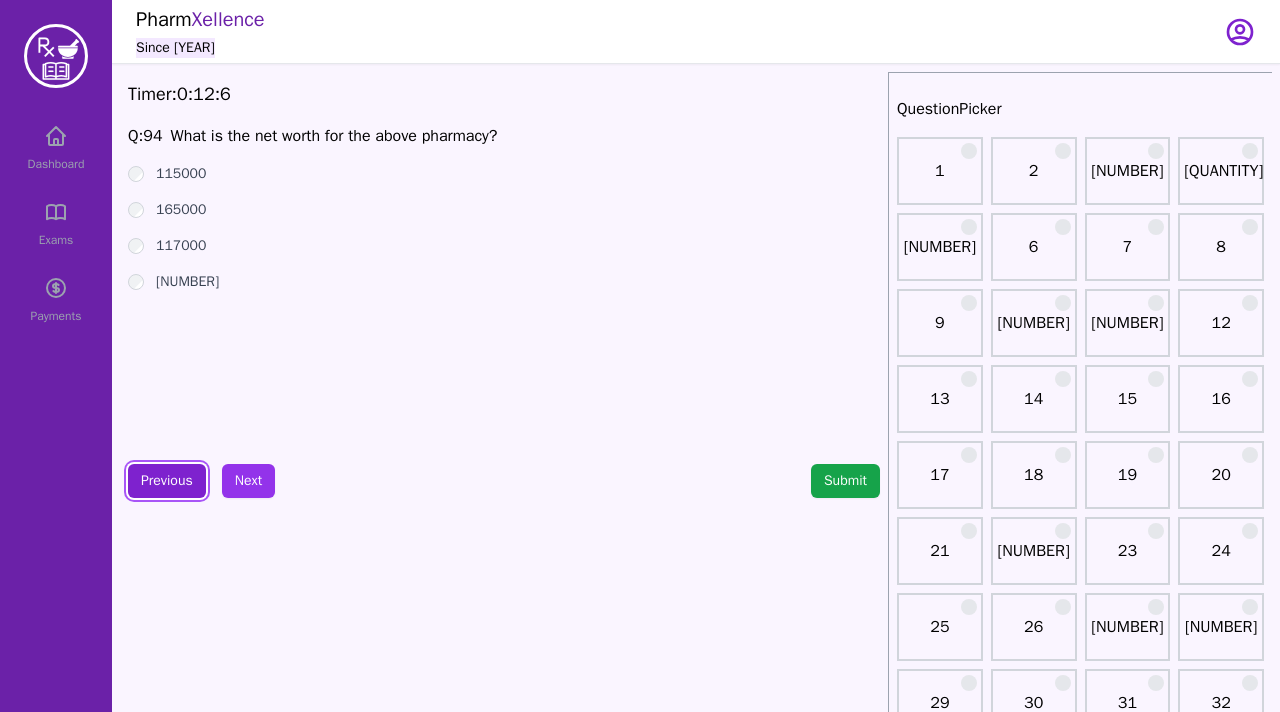 click on "Previous" at bounding box center (167, 481) 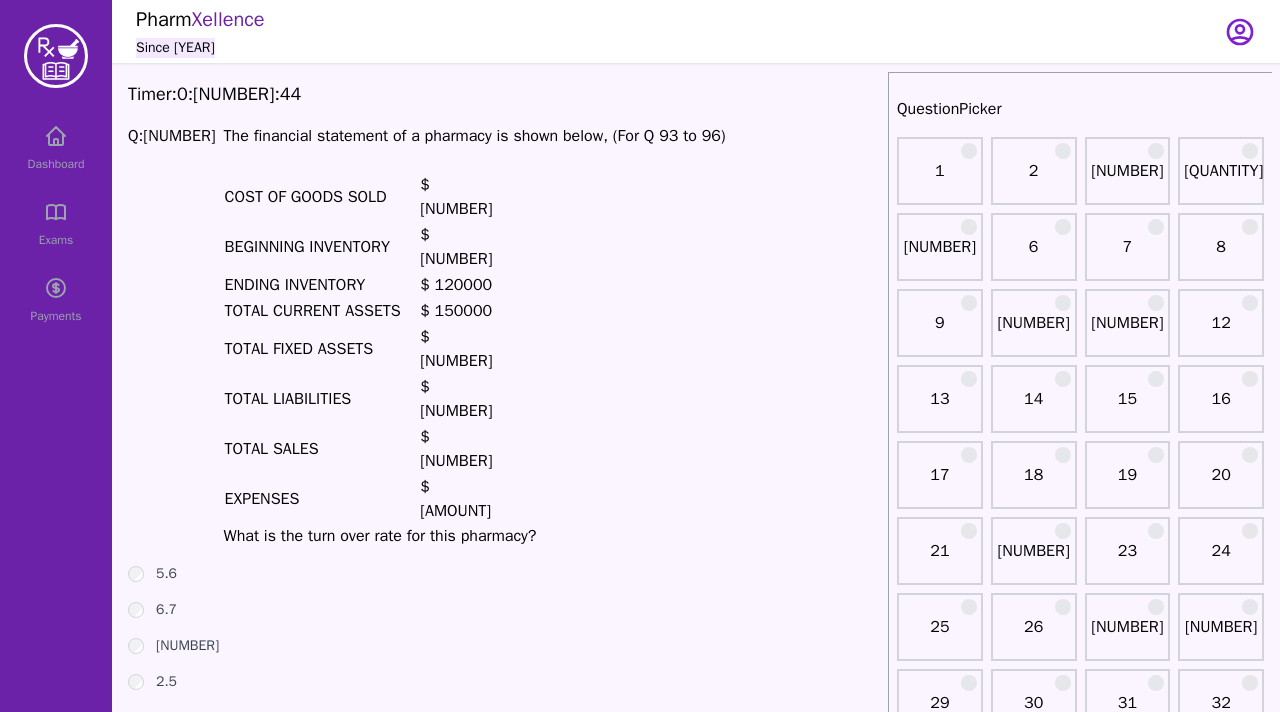 click on "Next" at bounding box center (248, 749) 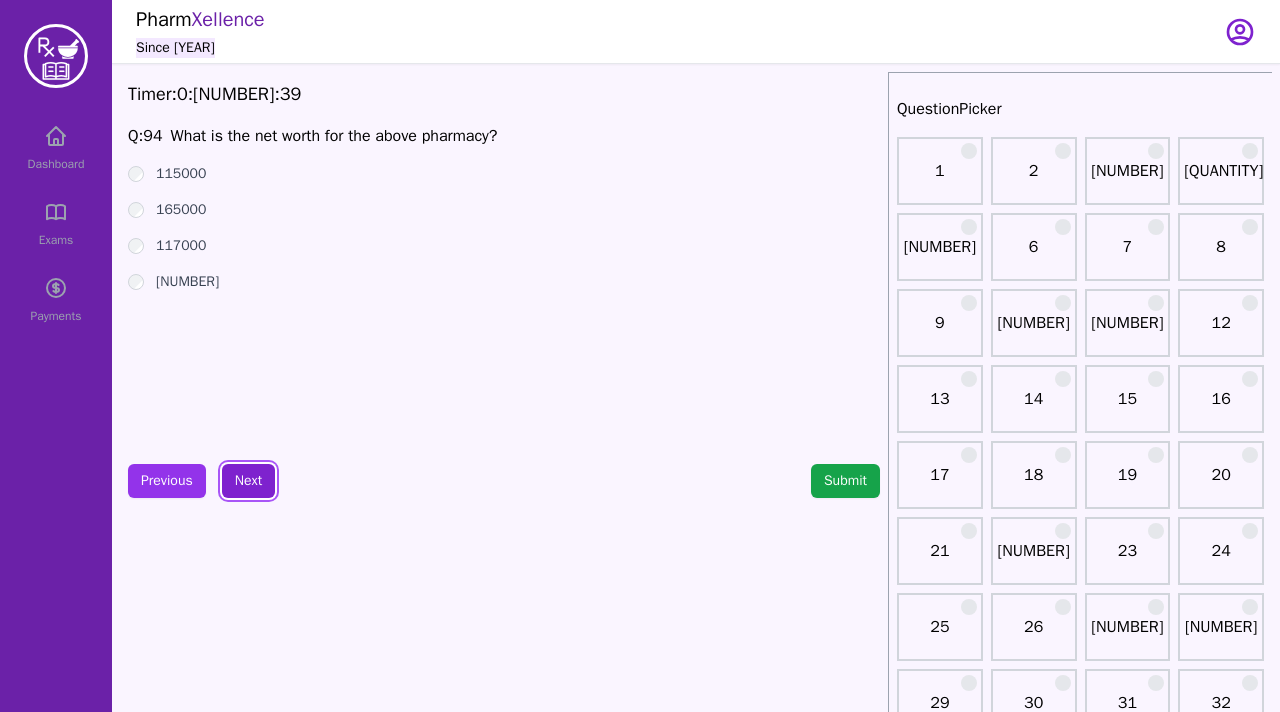 click on "Next" at bounding box center (248, 481) 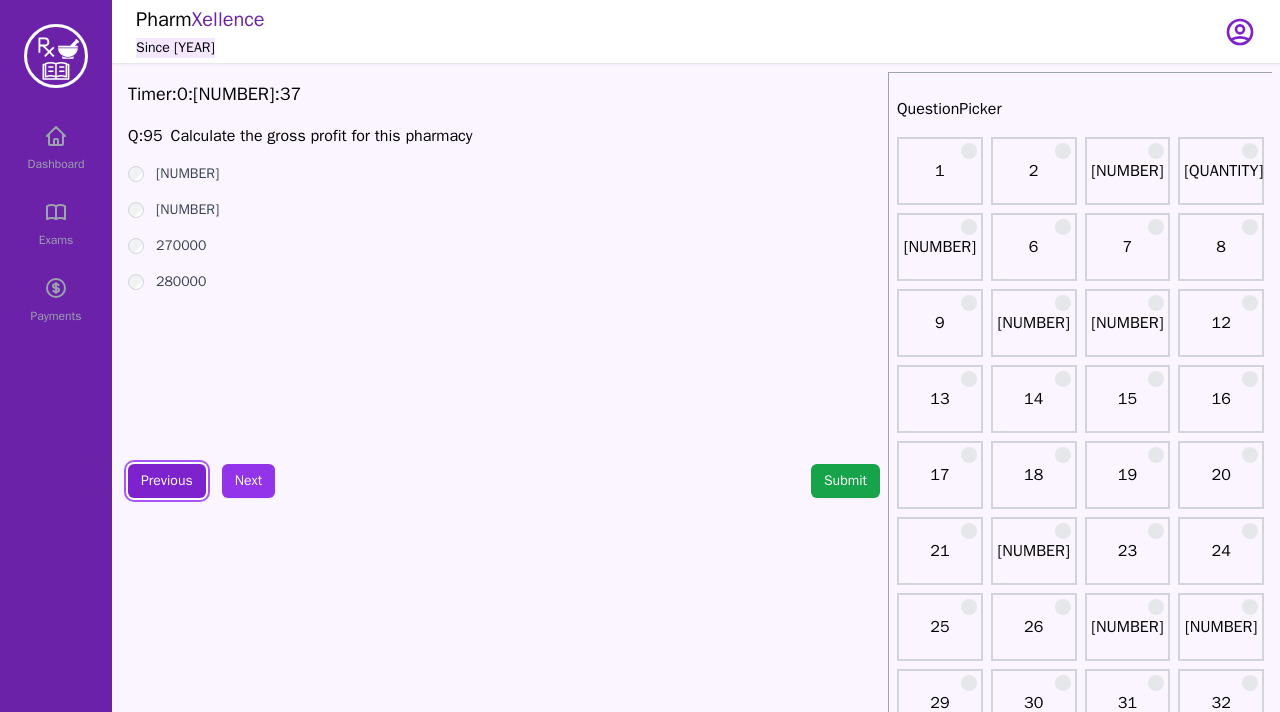 click on "Previous" at bounding box center (167, 481) 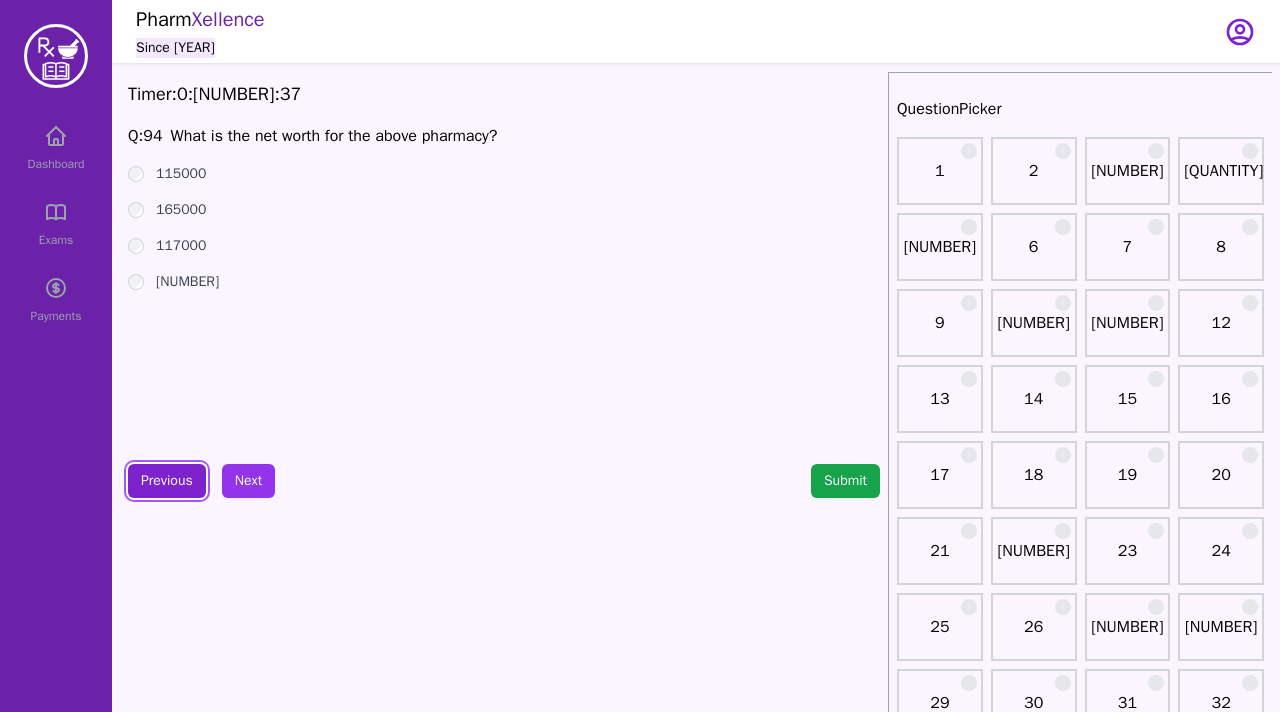 click on "Previous" at bounding box center [167, 481] 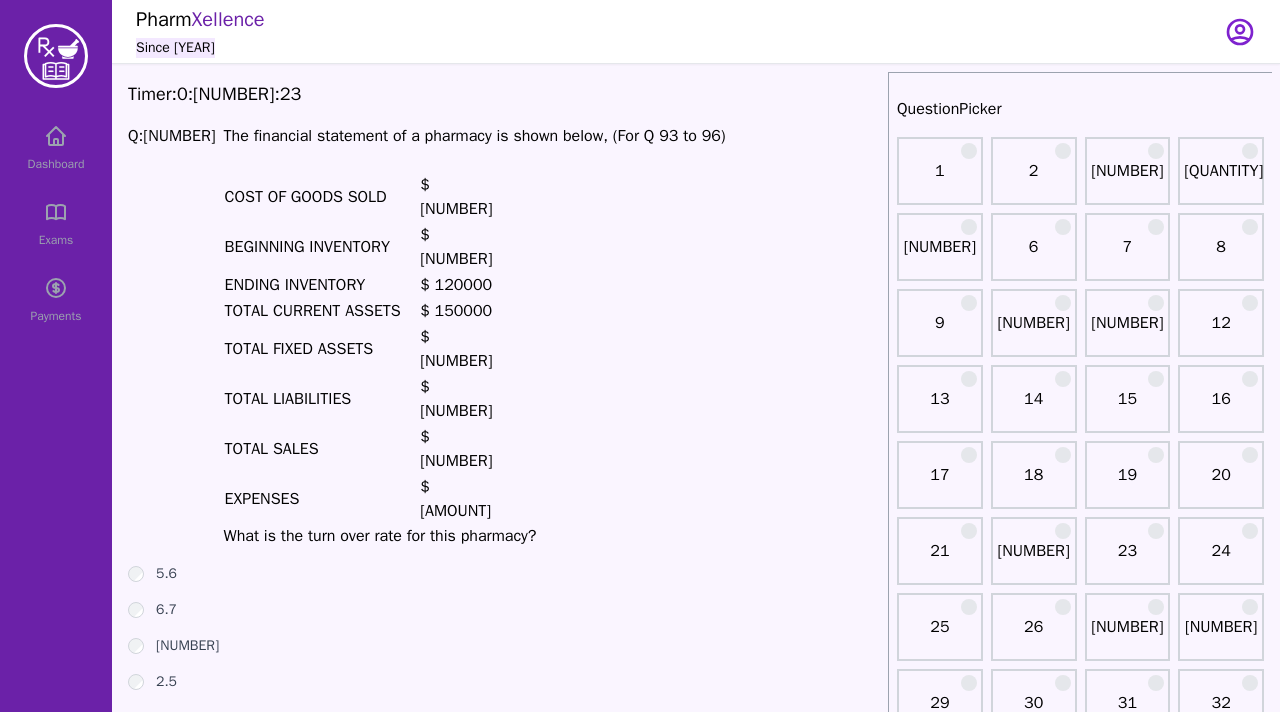 click on "Next" at bounding box center [248, 749] 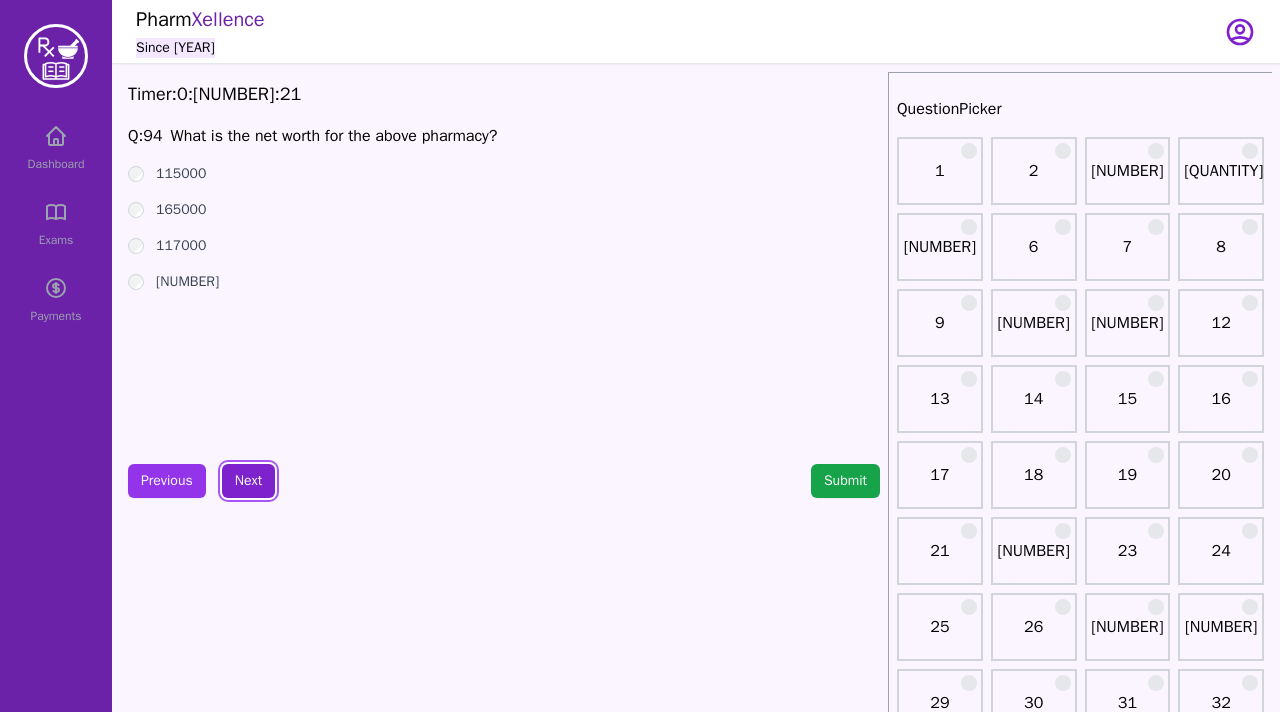 click on "Next" at bounding box center [248, 481] 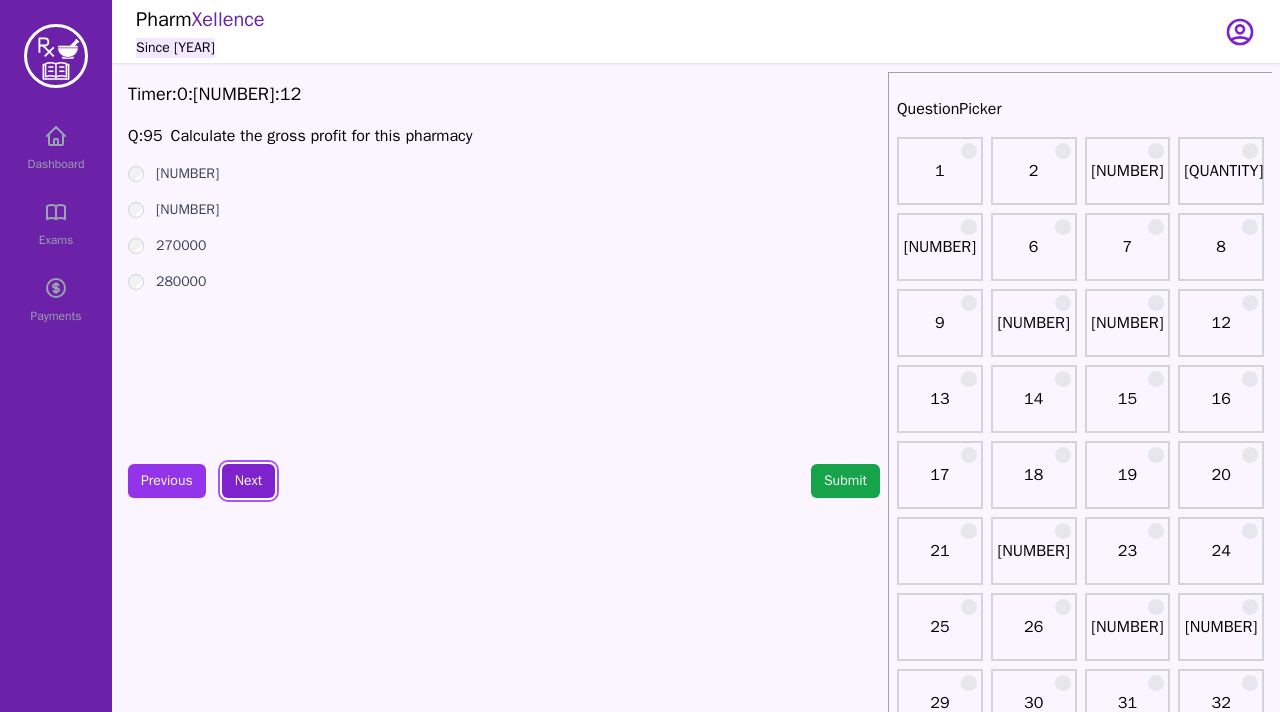 click on "Next" at bounding box center (248, 481) 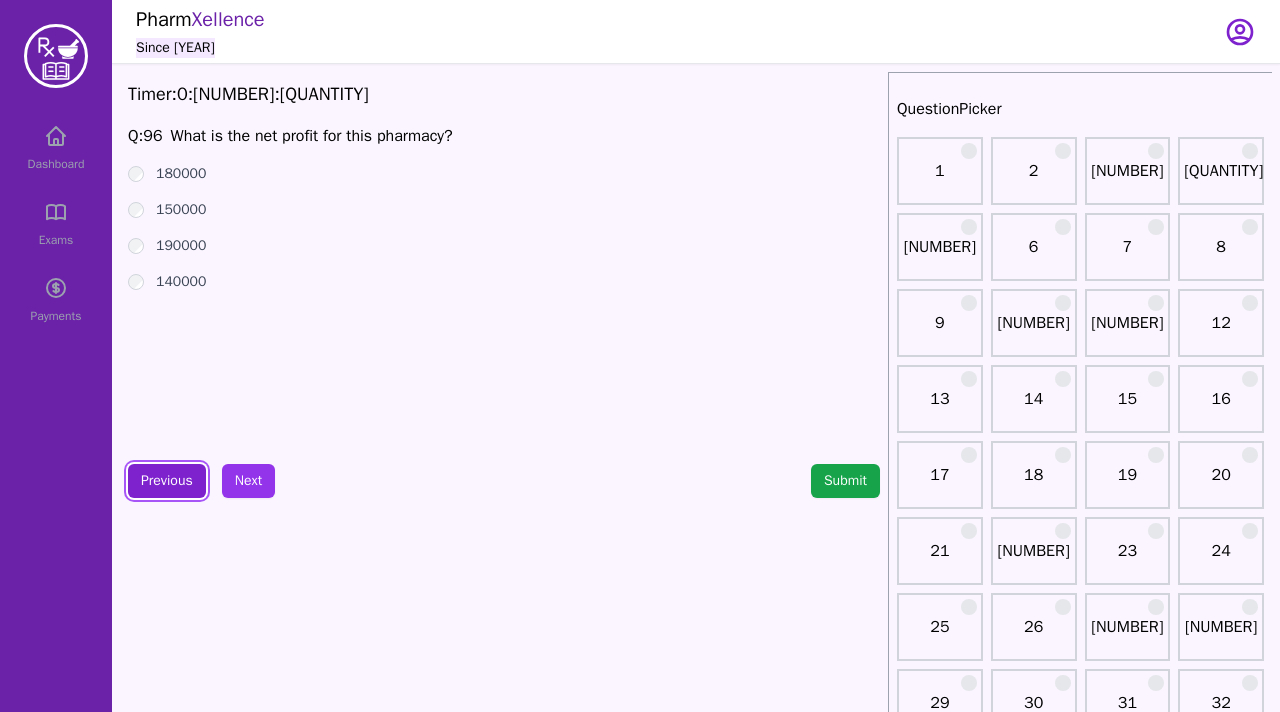 click on "Previous" at bounding box center [167, 481] 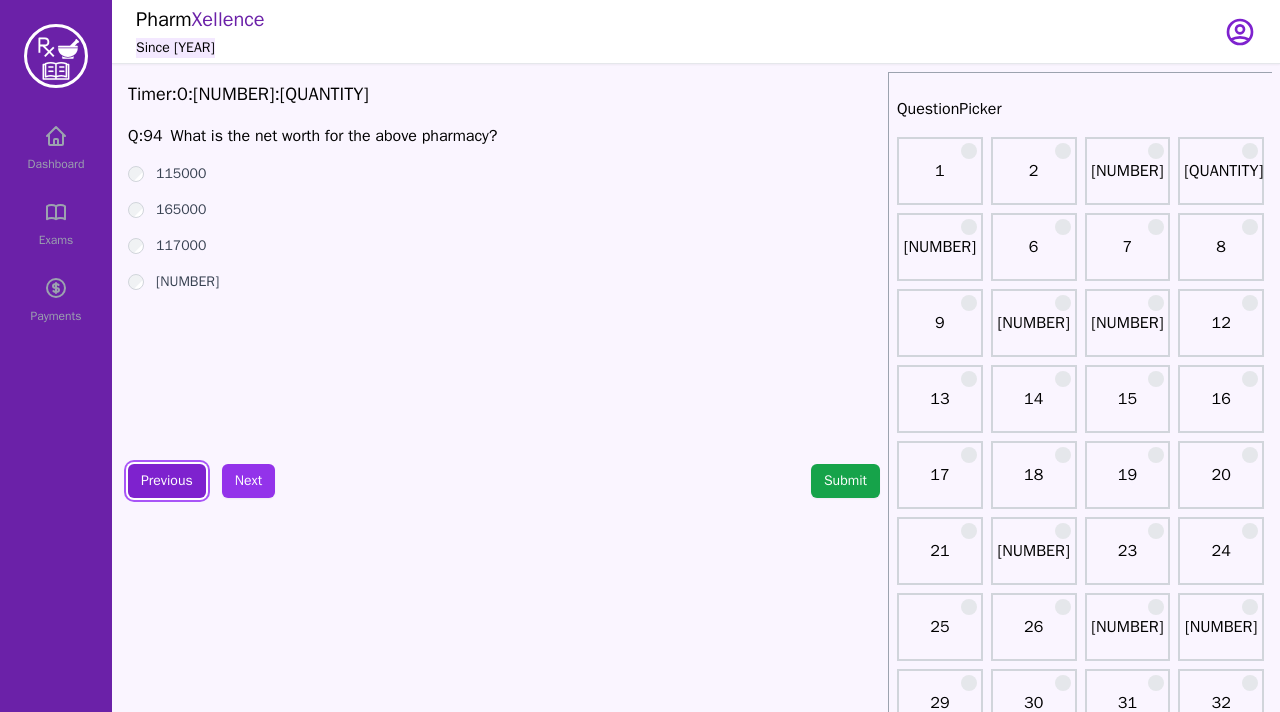 click on "Previous" at bounding box center (167, 481) 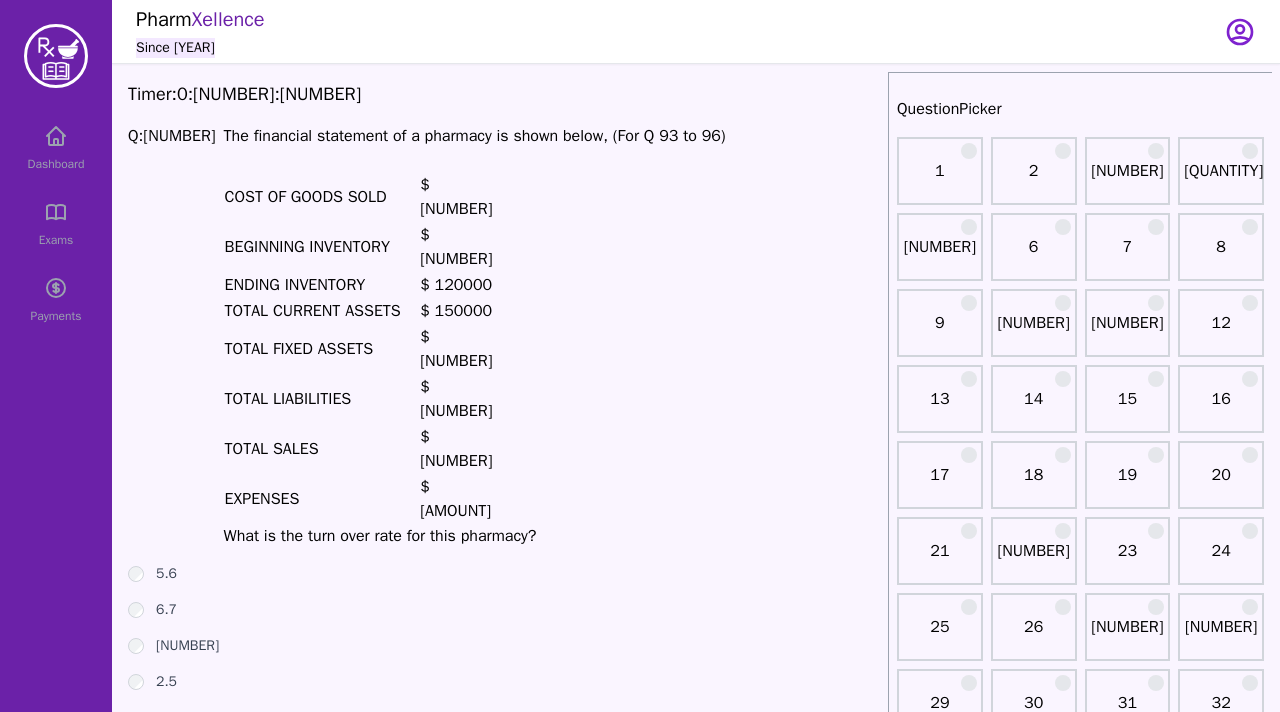 click on "Next" at bounding box center [248, 749] 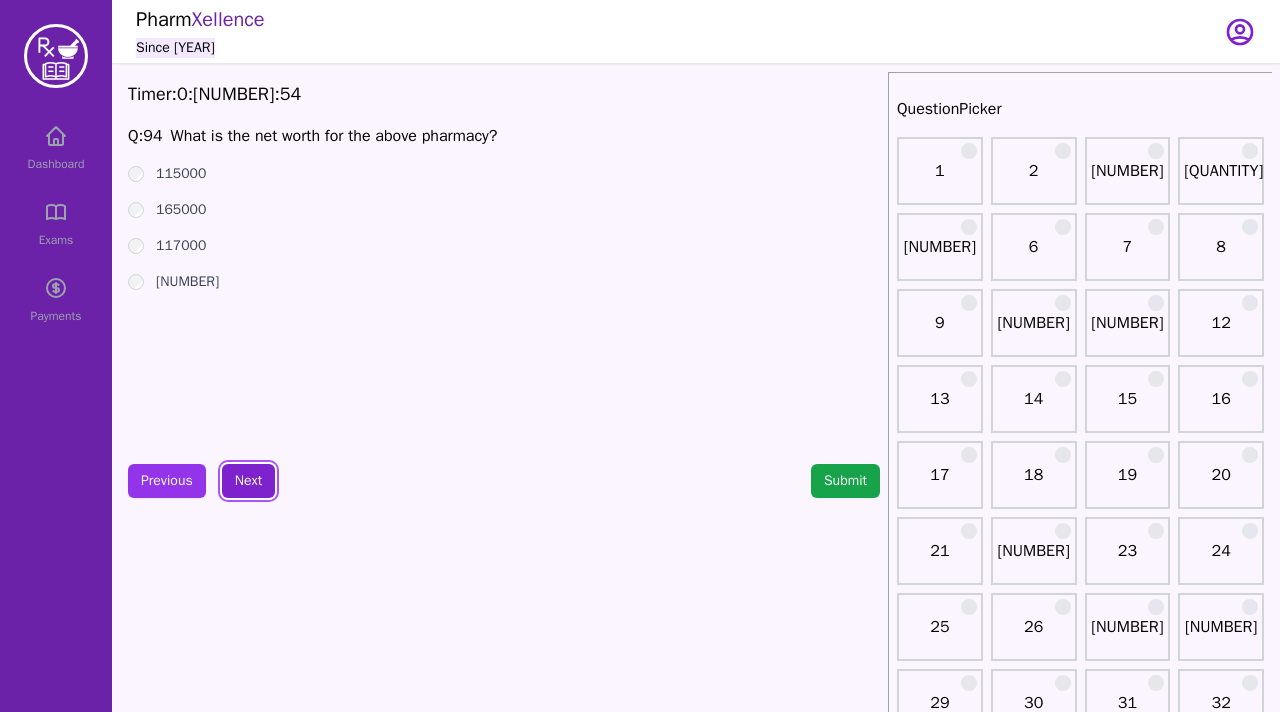 click on "Next" at bounding box center [248, 481] 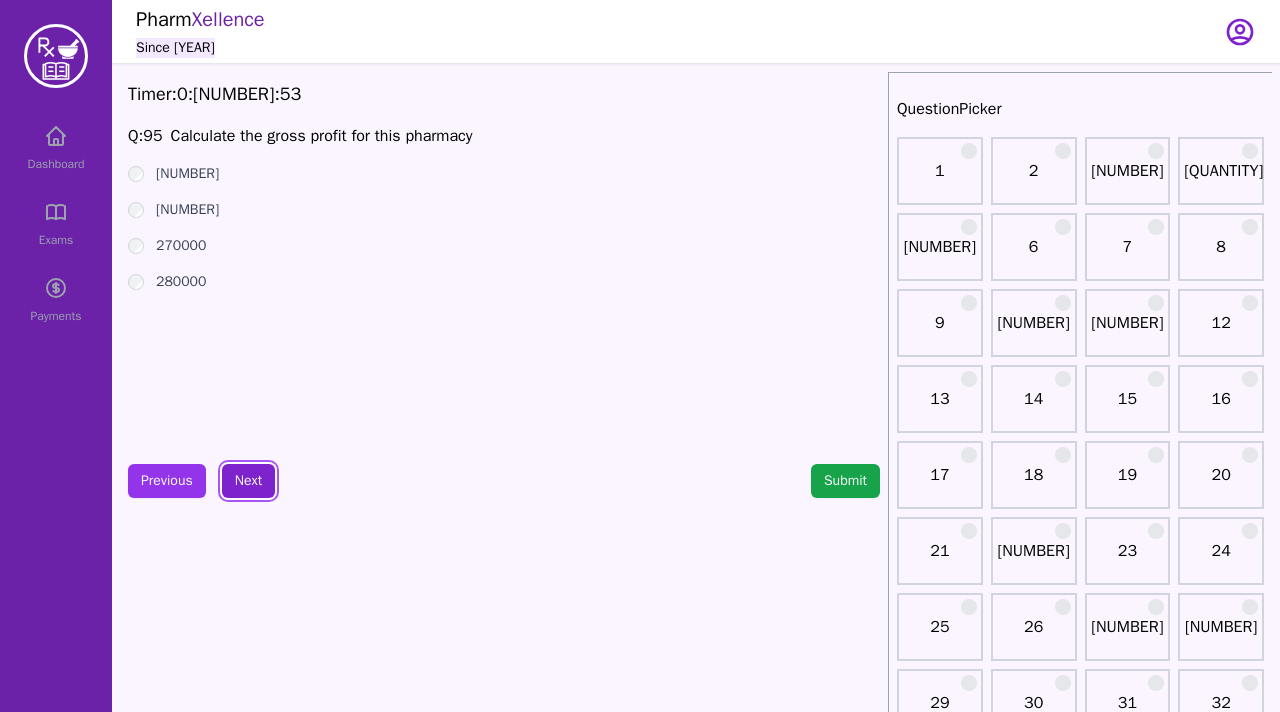 click on "Next" at bounding box center [248, 481] 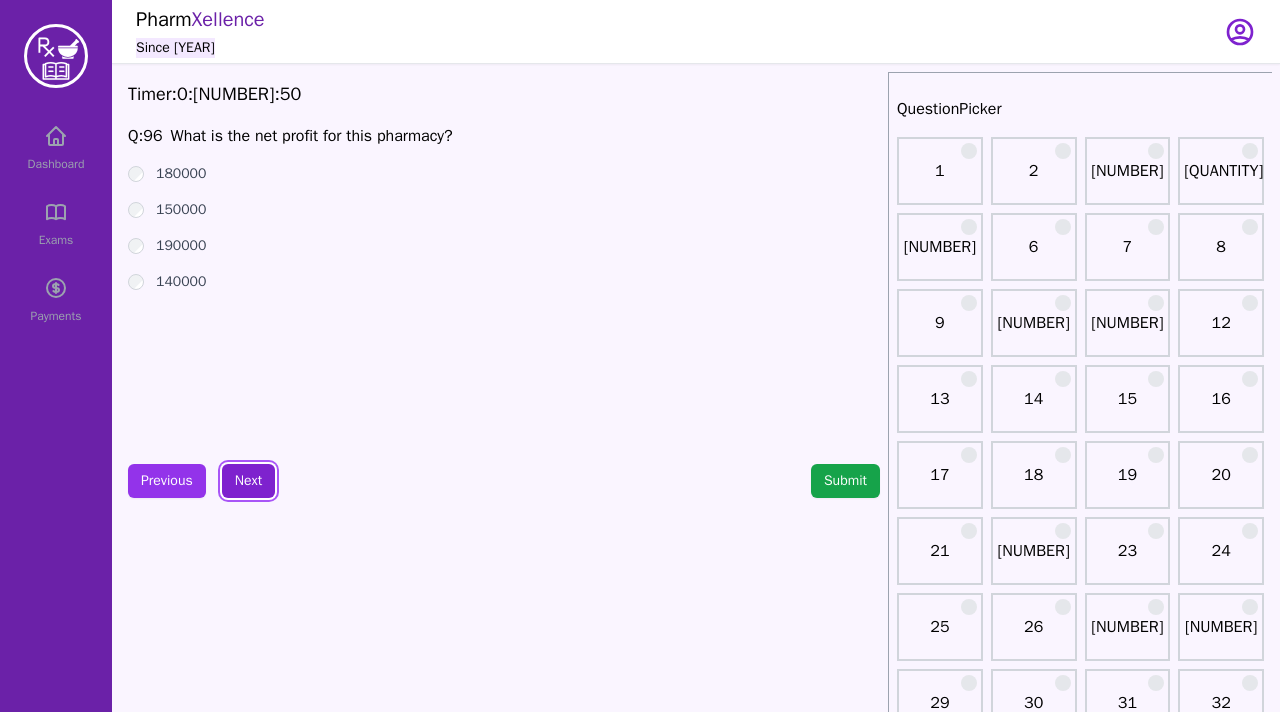 click on "Next" at bounding box center (248, 481) 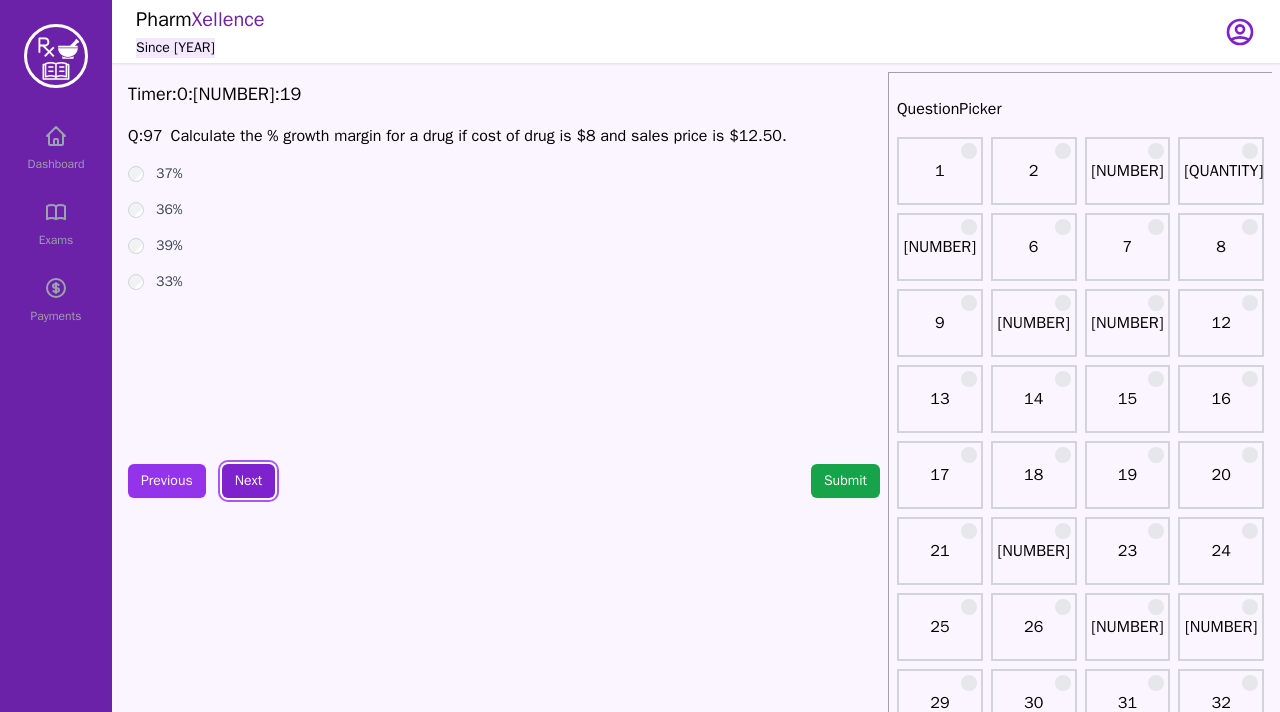 click on "Next" at bounding box center [248, 481] 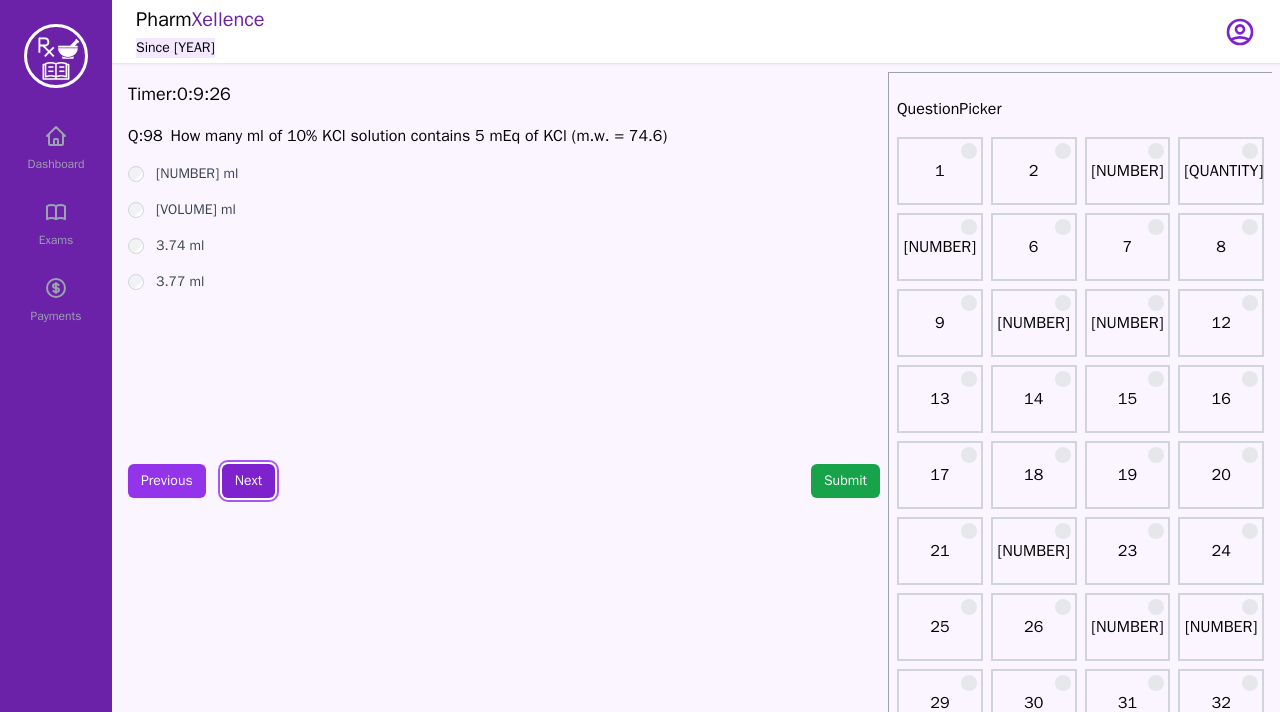 click on "Next" at bounding box center (248, 481) 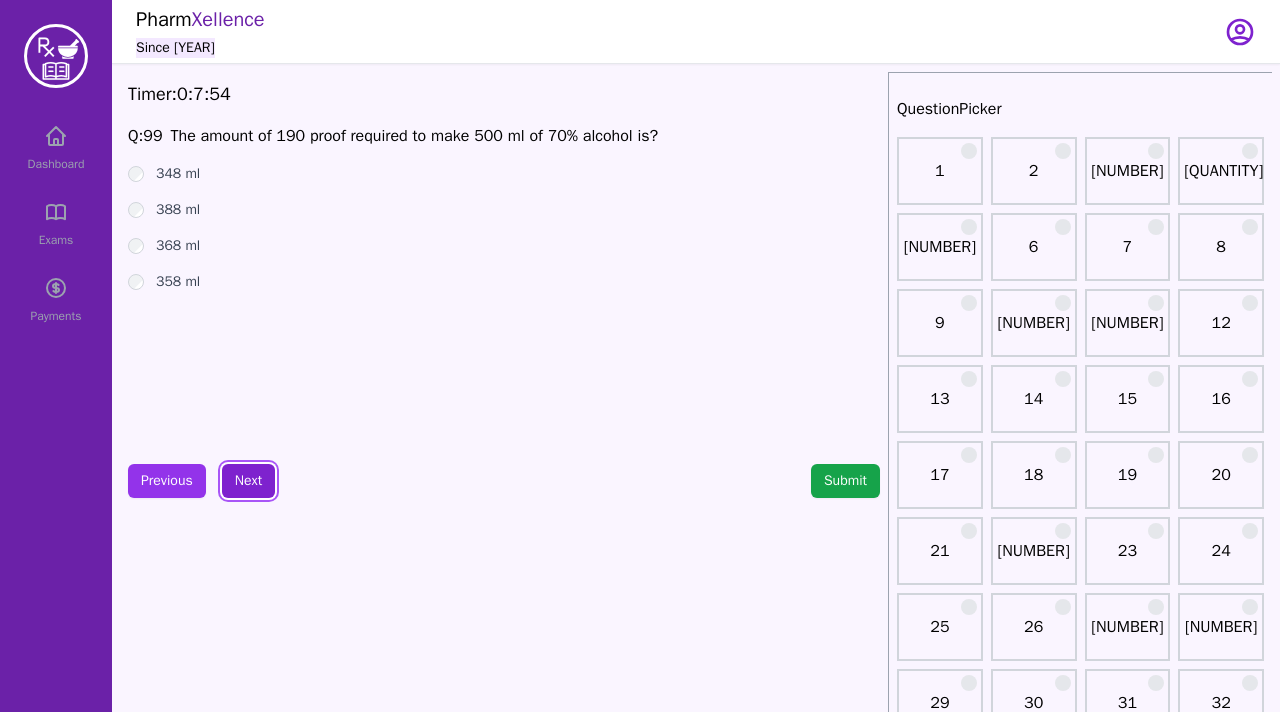 click on "Next" at bounding box center (248, 481) 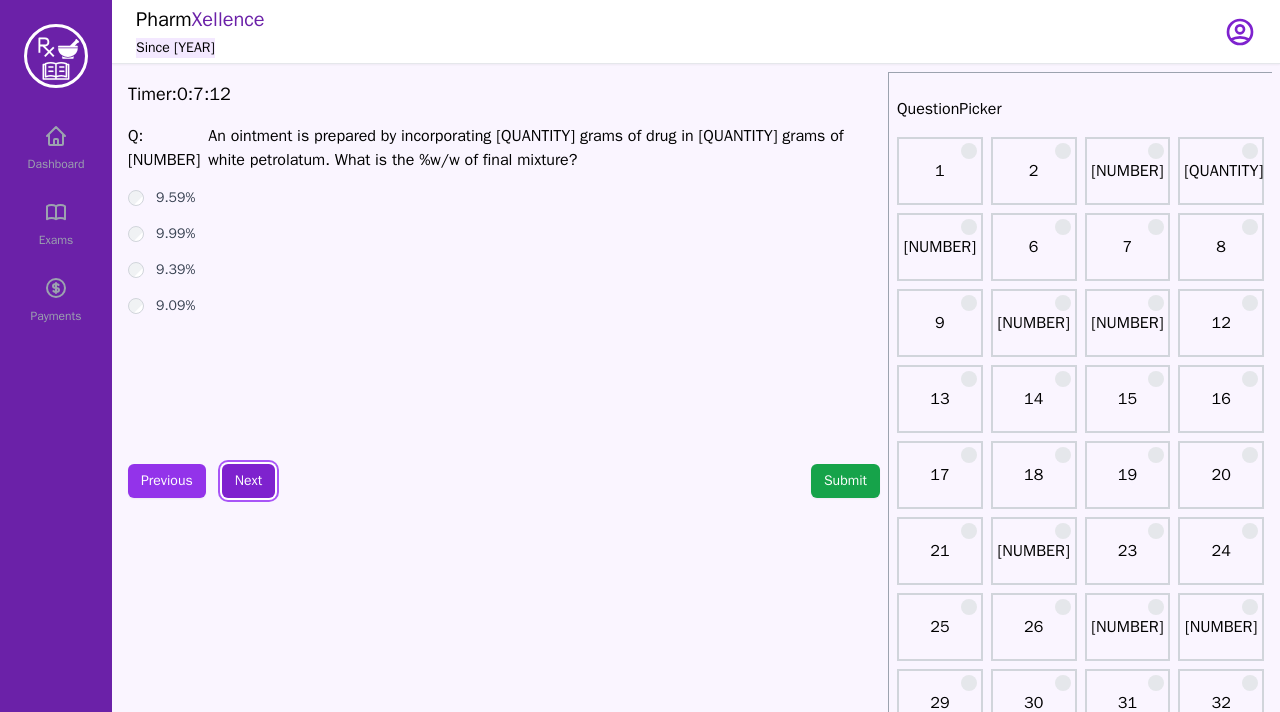 click on "Next" at bounding box center (248, 481) 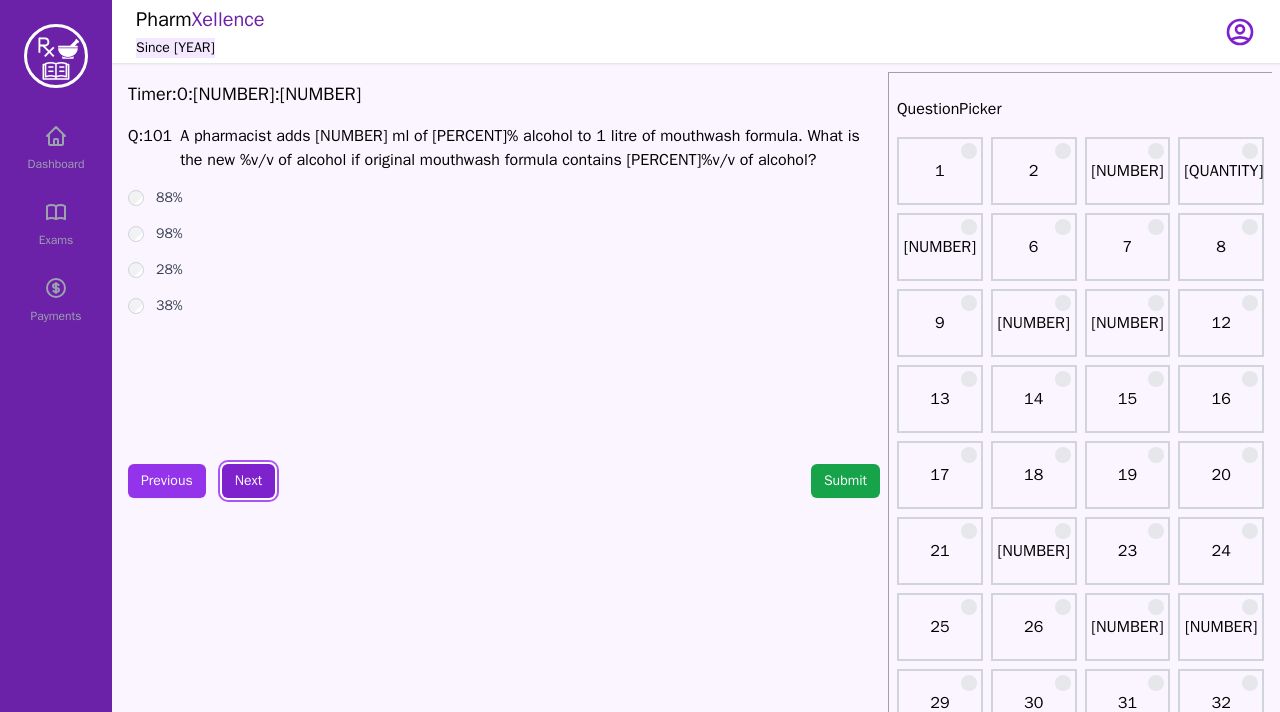 click on "Next" at bounding box center [248, 481] 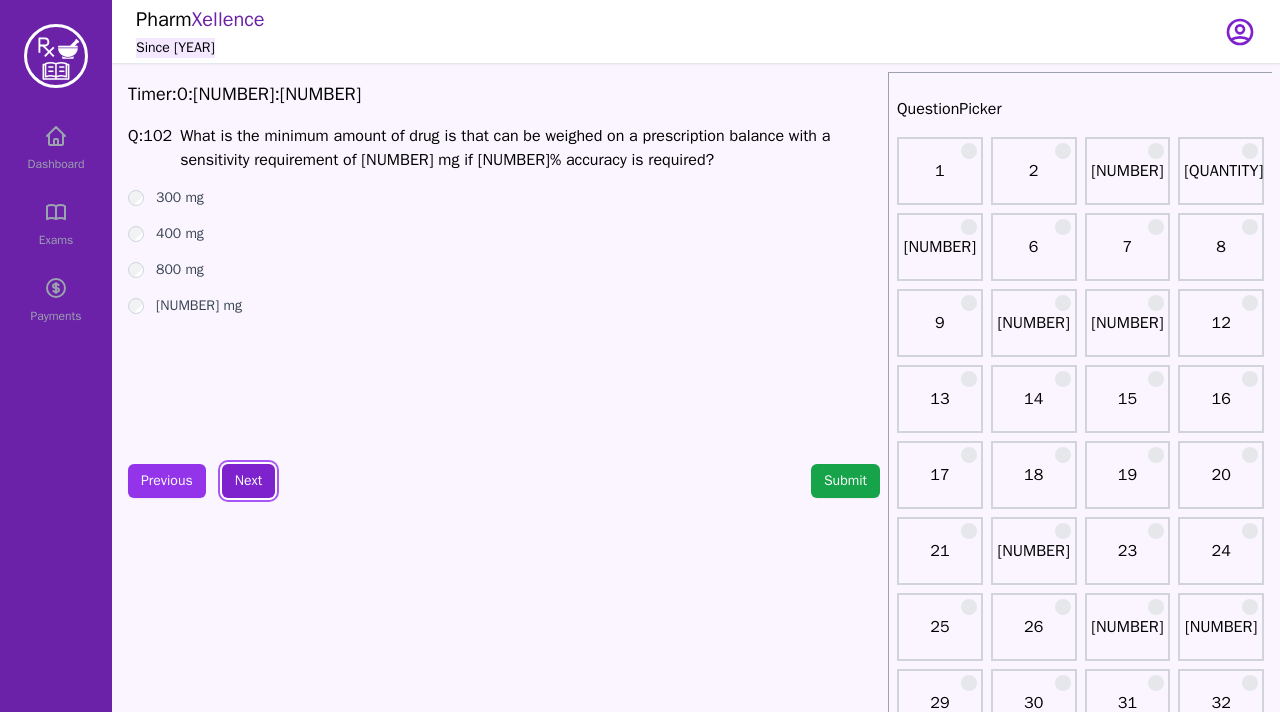 click on "Next" at bounding box center (248, 481) 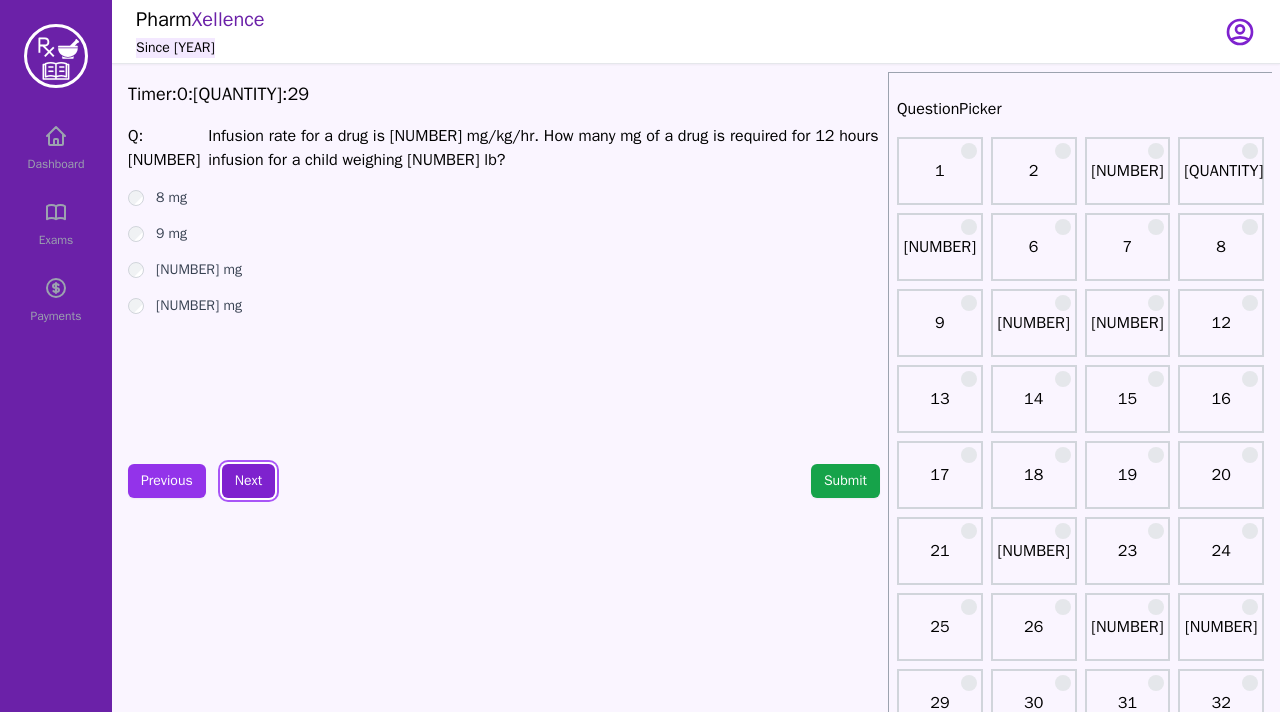 click on "Next" at bounding box center [248, 481] 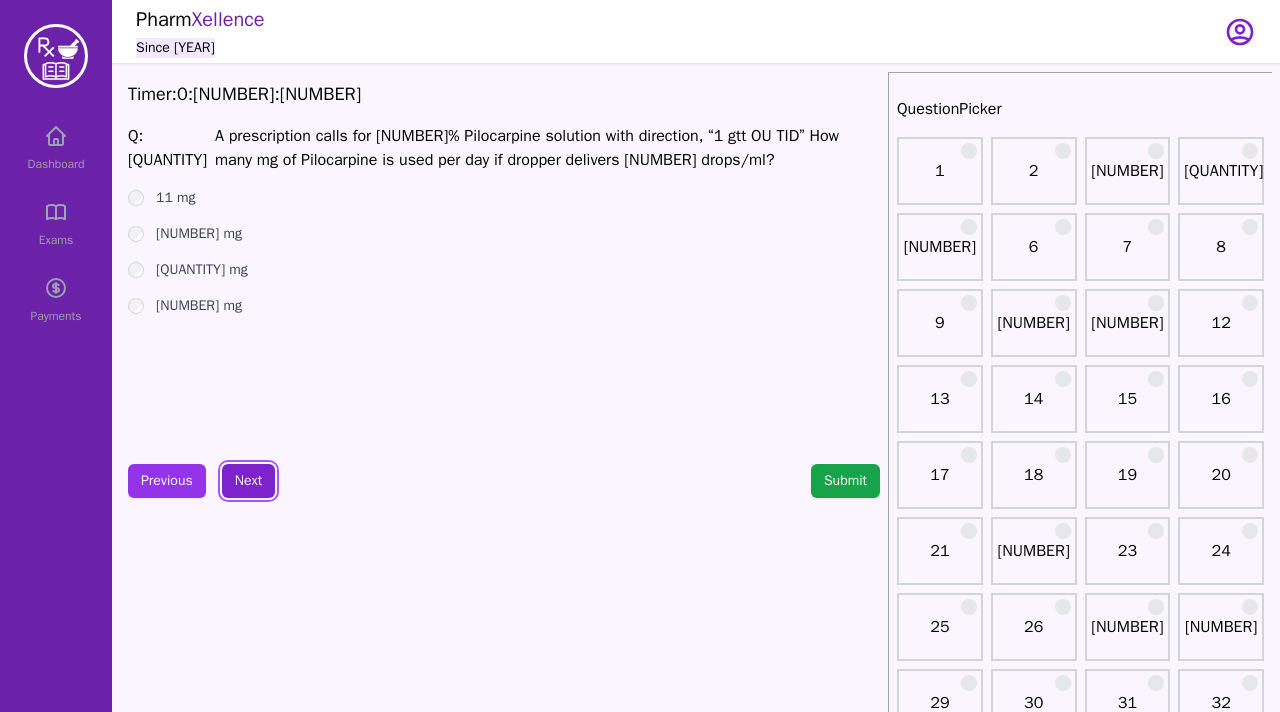 click on "Next" at bounding box center [248, 481] 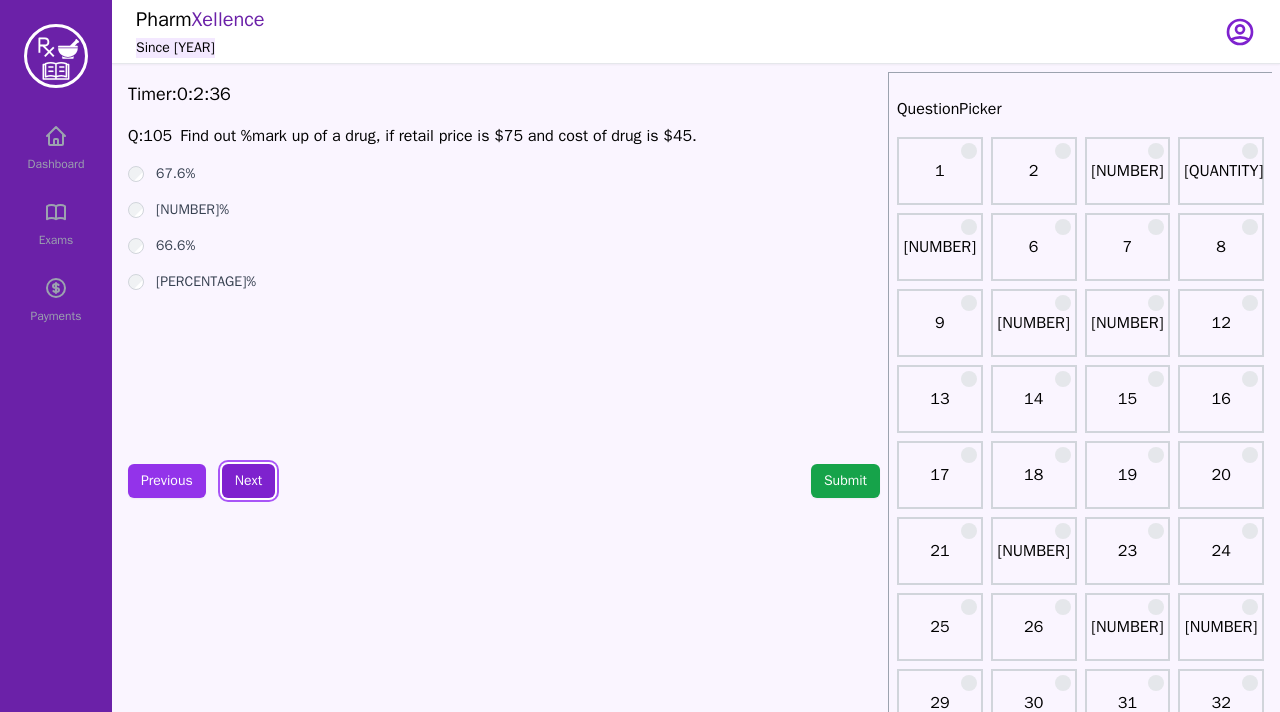 click on "Next" at bounding box center [248, 481] 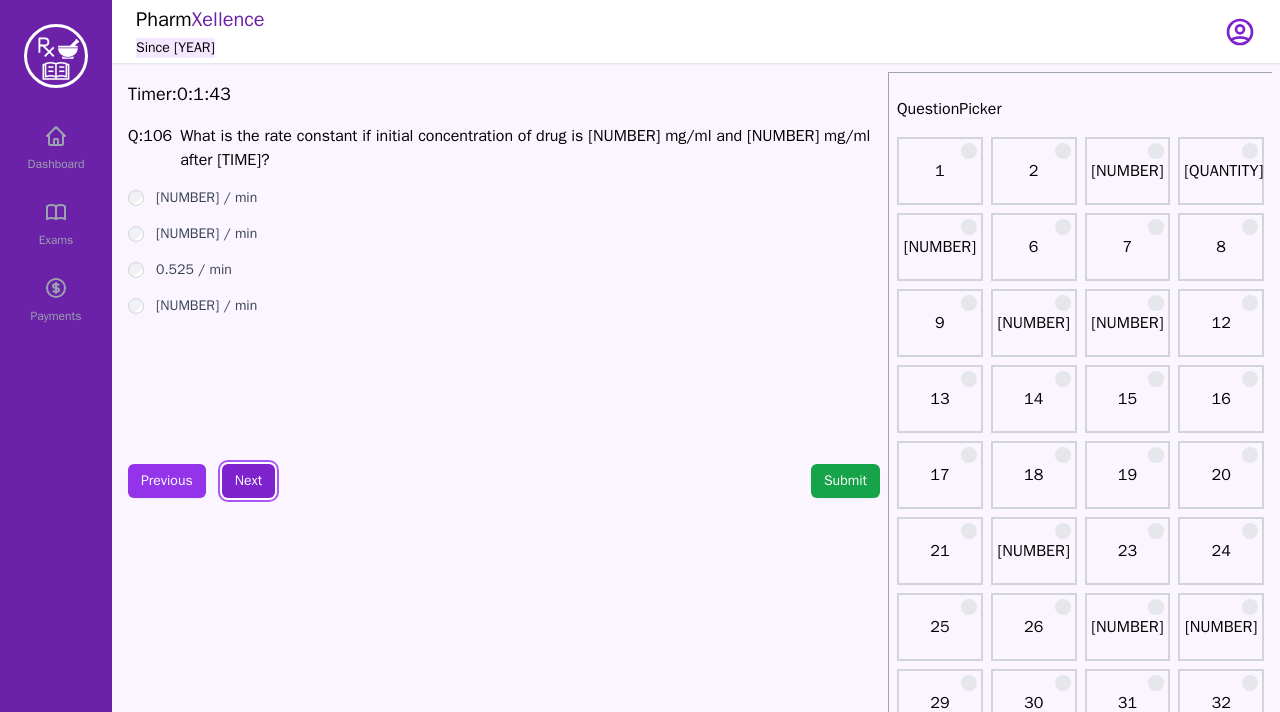 click on "Next" at bounding box center (248, 481) 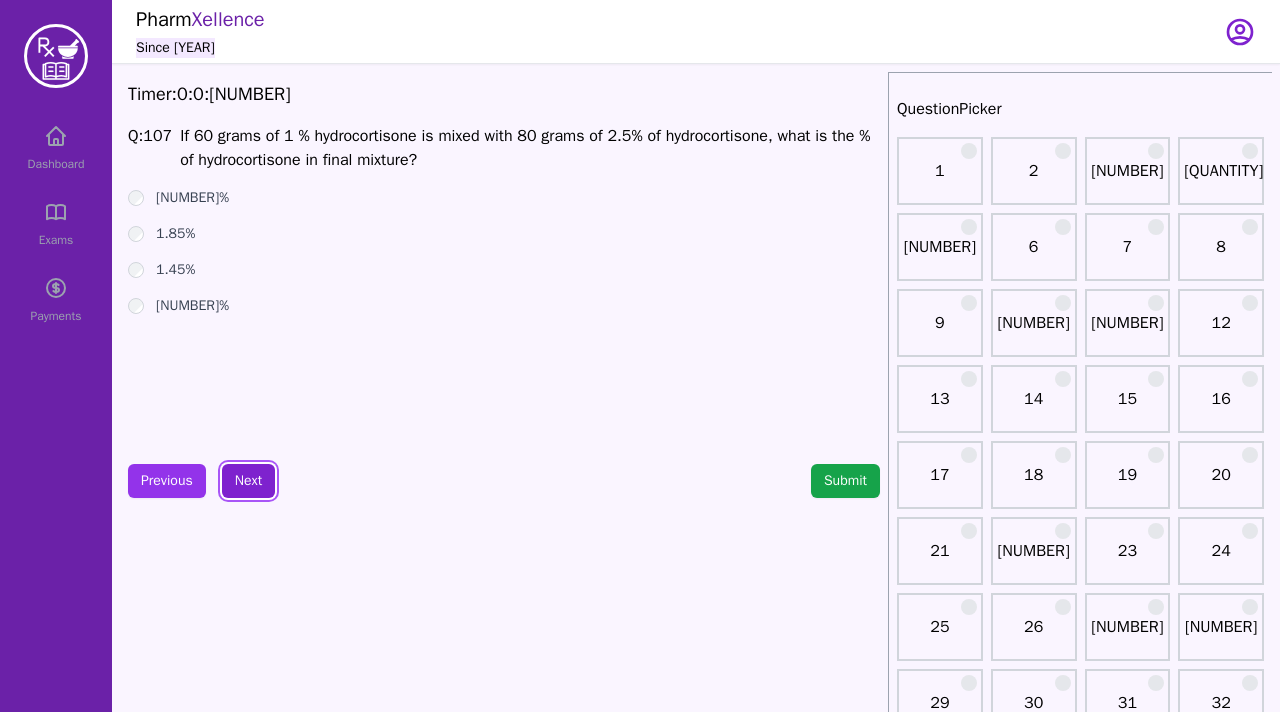 click on "Next" at bounding box center (248, 481) 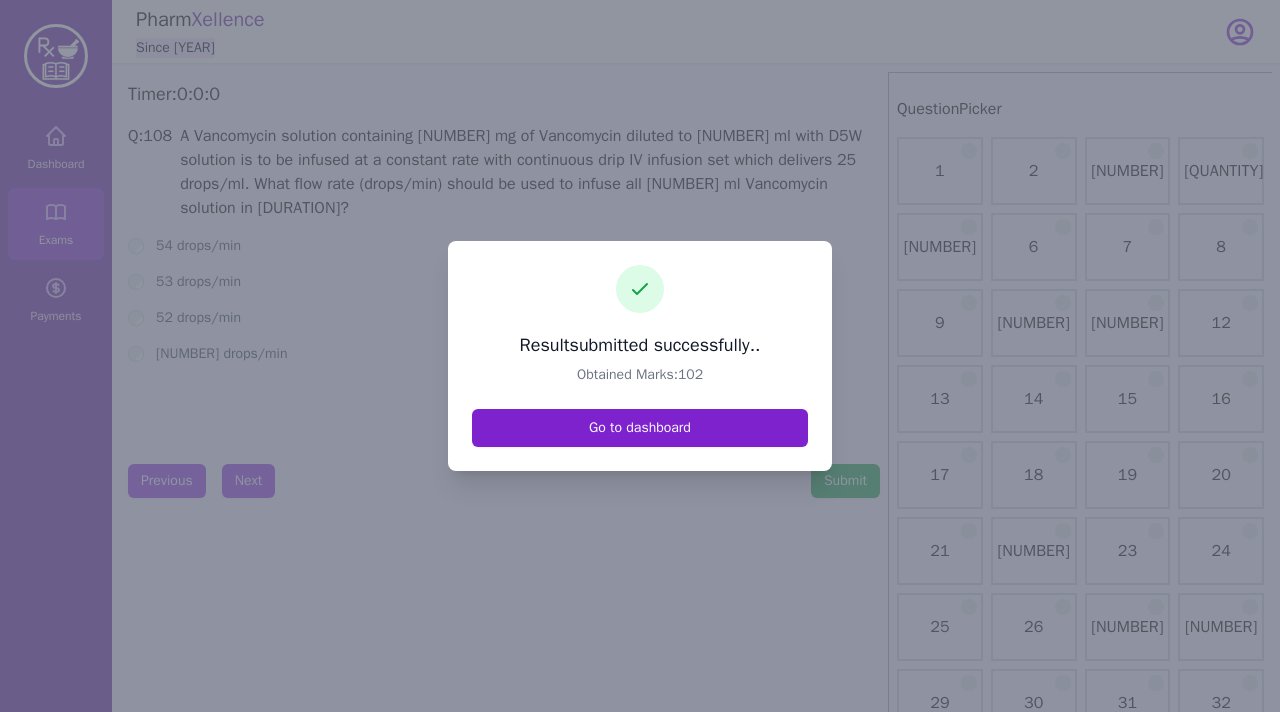 click on "Go to dashboard" at bounding box center [640, 428] 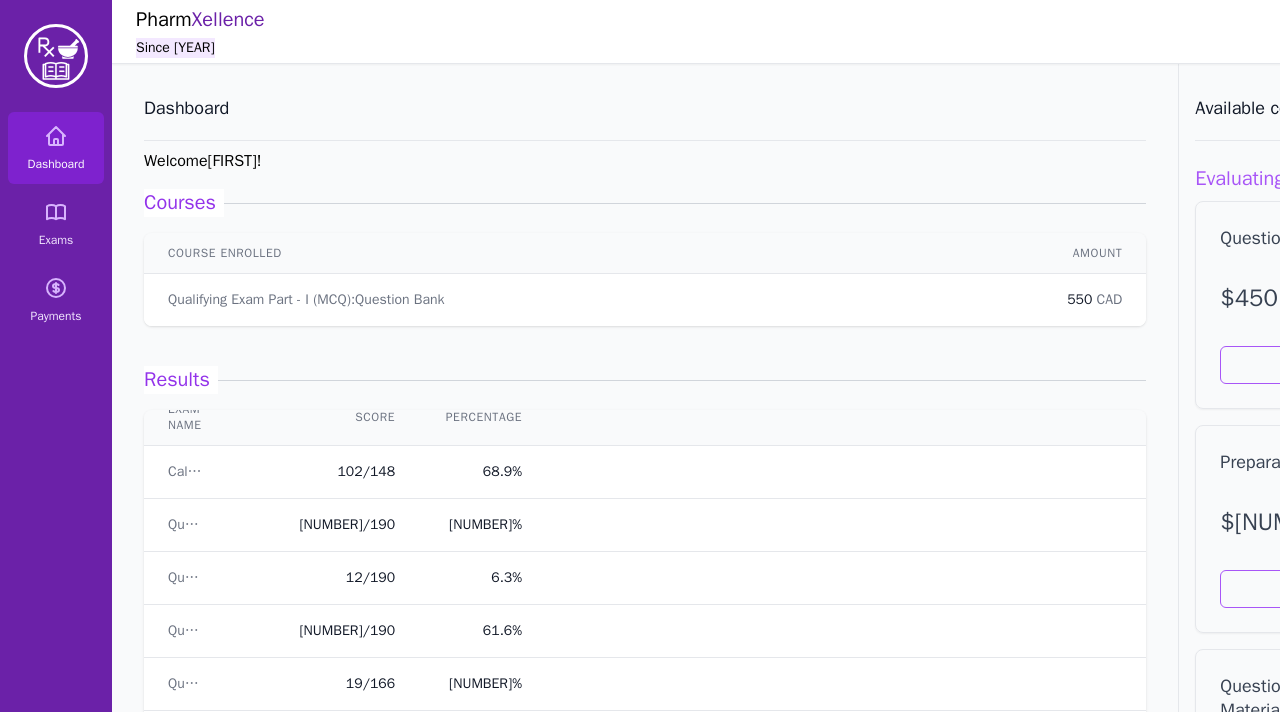scroll, scrollTop: 0, scrollLeft: 0, axis: both 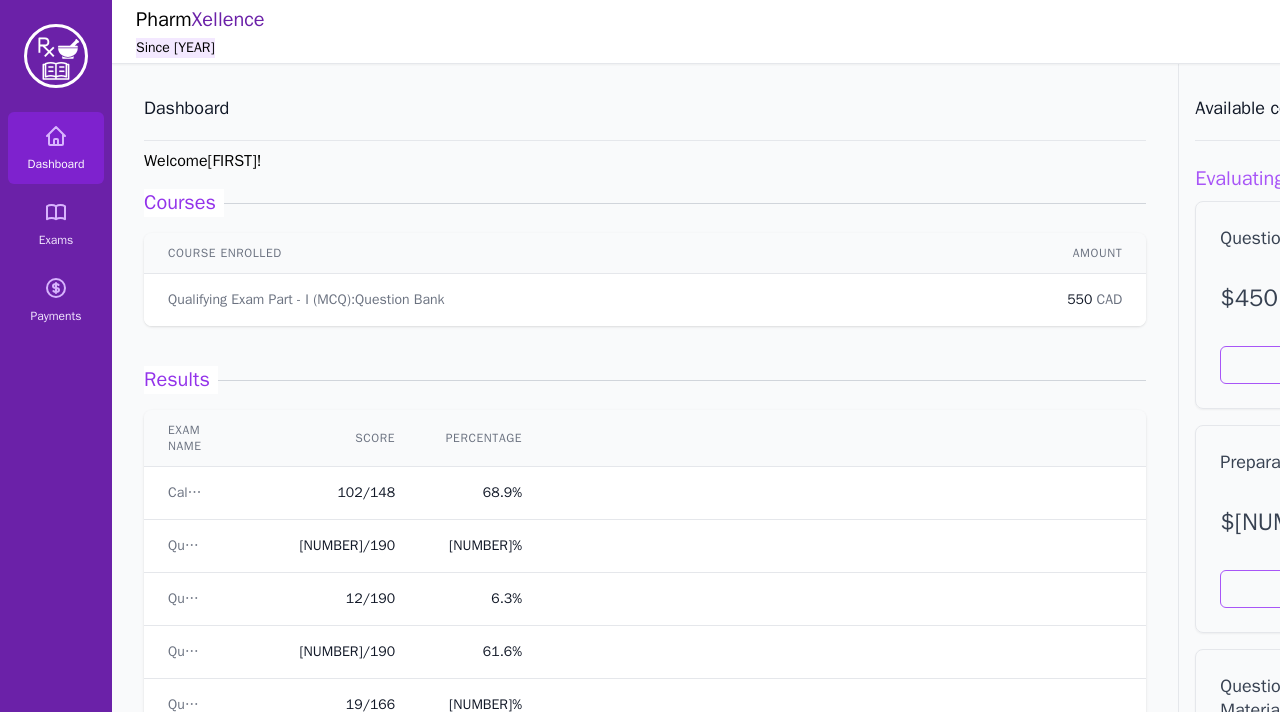 click on "Review" at bounding box center (3576, 492) 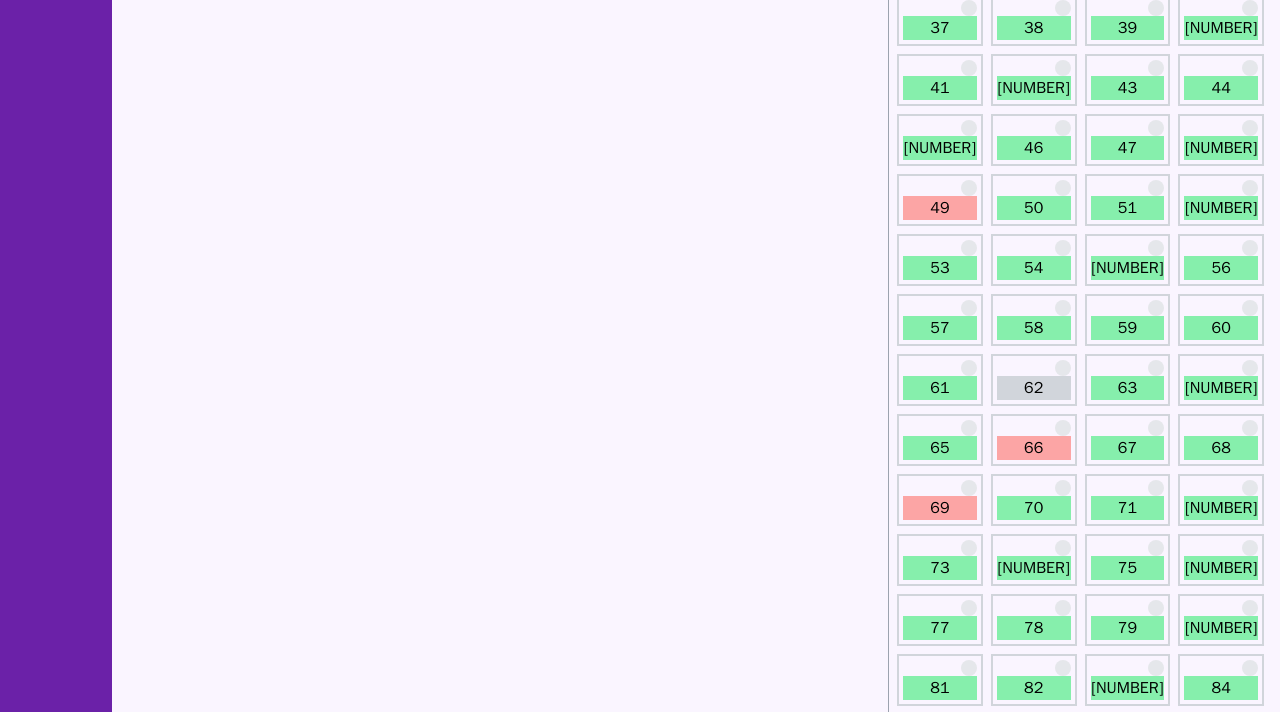 scroll, scrollTop: 584, scrollLeft: 0, axis: vertical 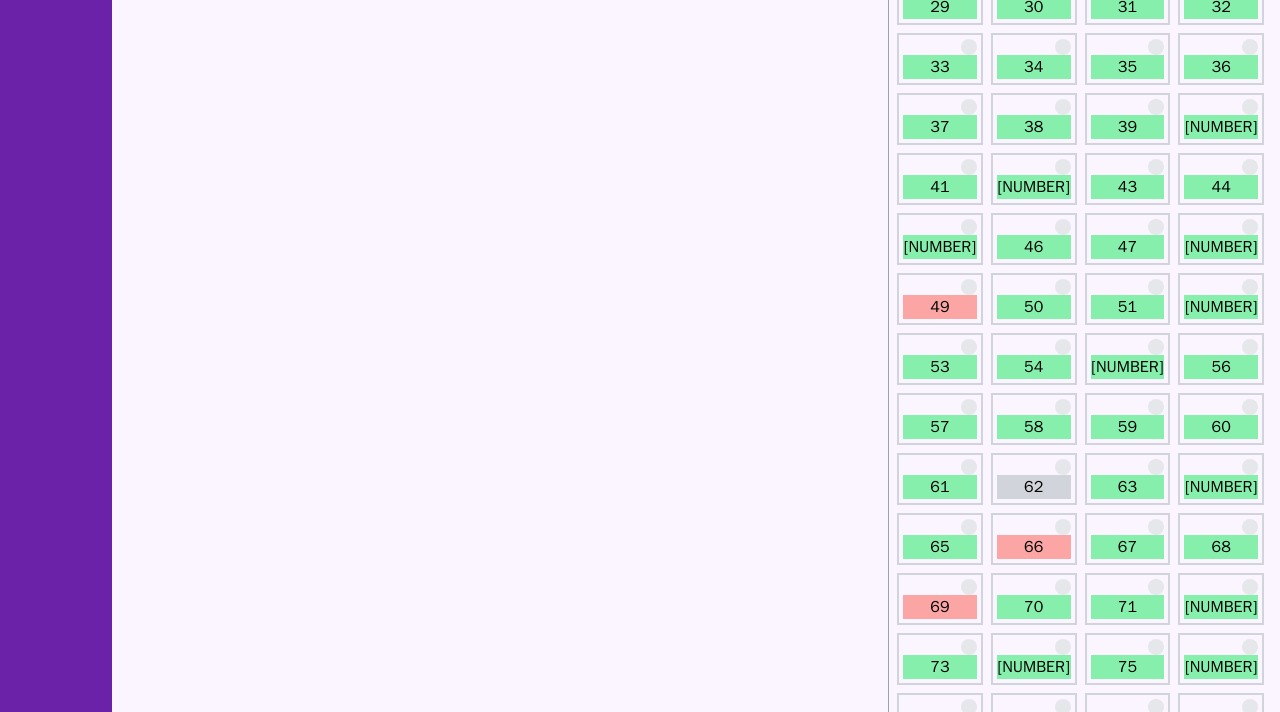 click on "49" at bounding box center (940, 299) 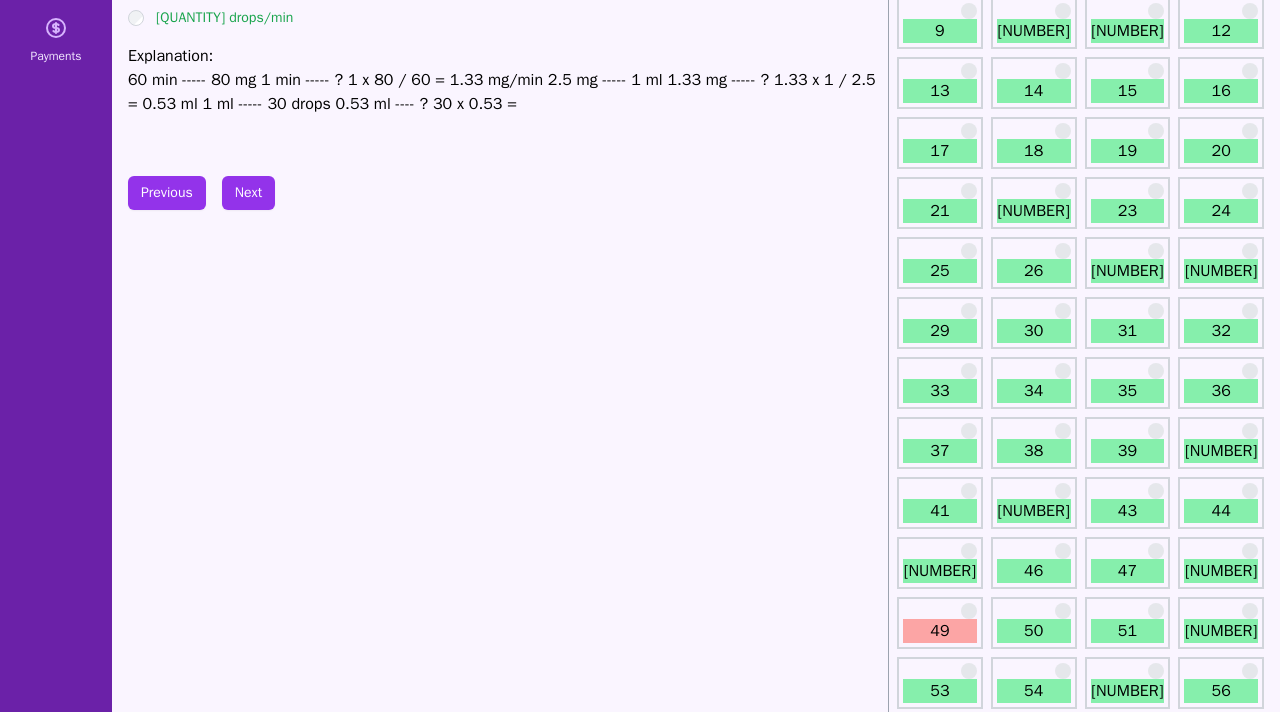 scroll, scrollTop: 0, scrollLeft: 0, axis: both 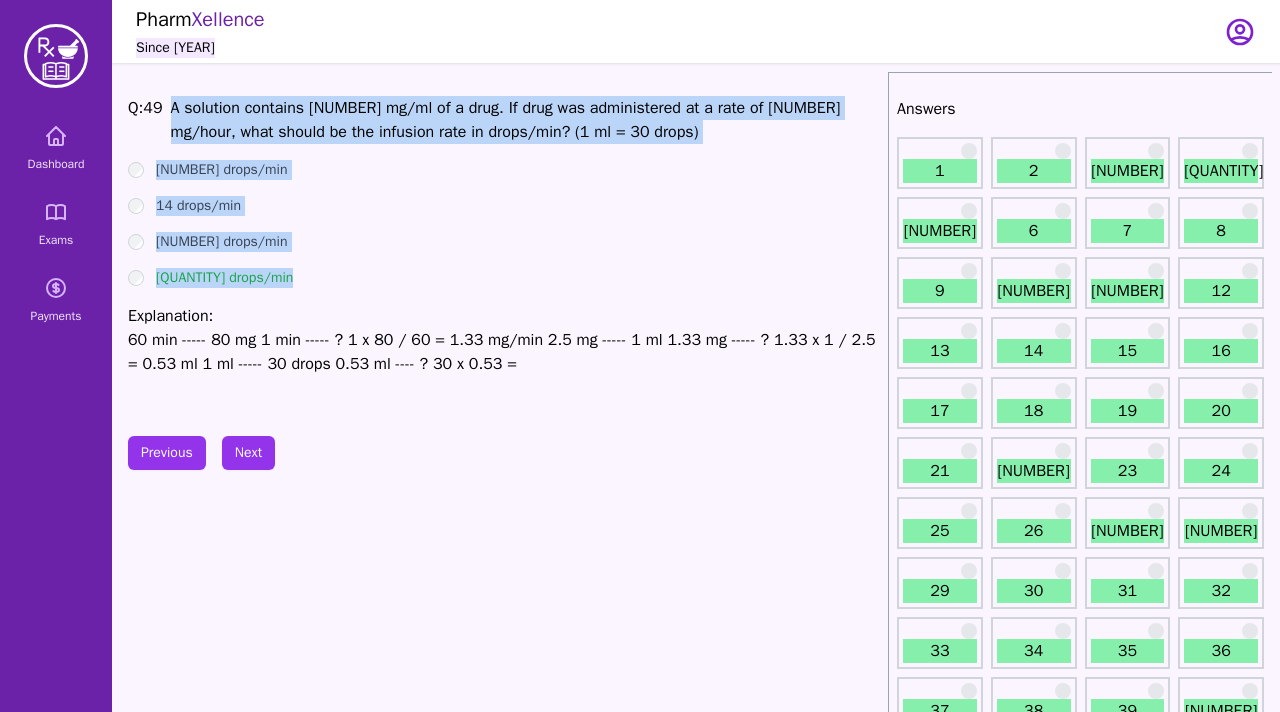 drag, startPoint x: 235, startPoint y: 288, endPoint x: 169, endPoint y: 111, distance: 188.90474 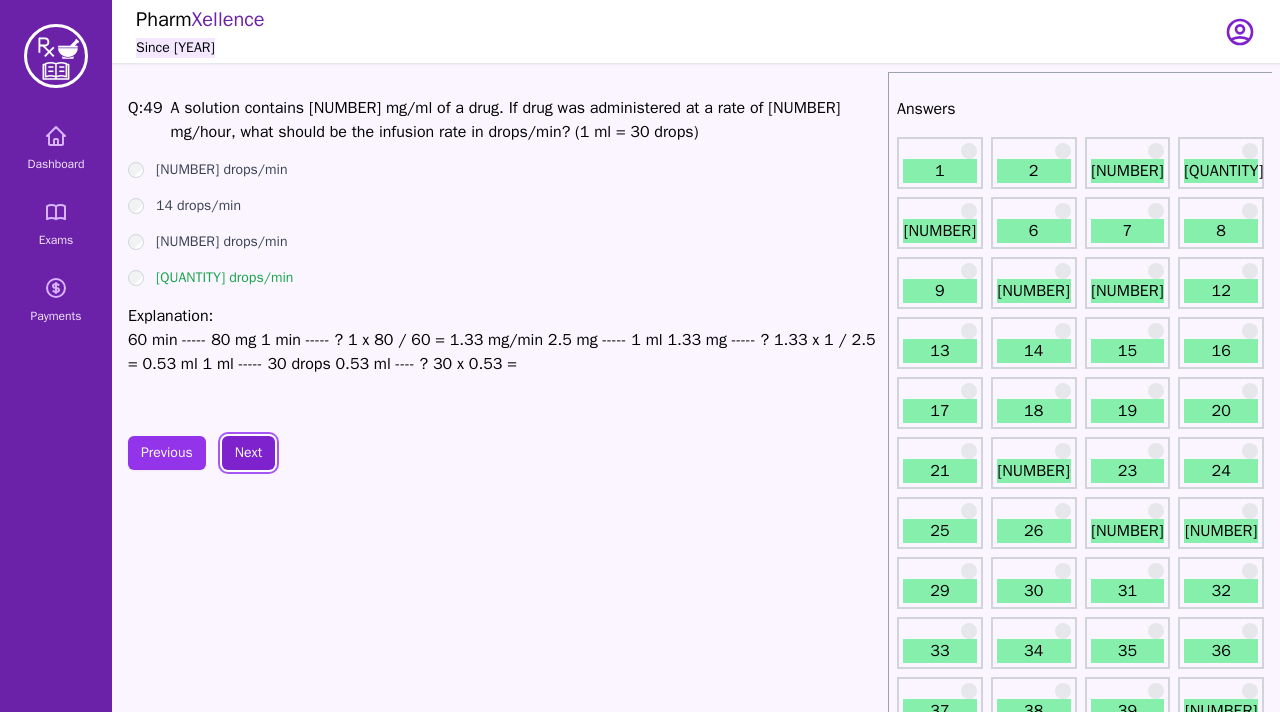 click on "Next" at bounding box center [248, 453] 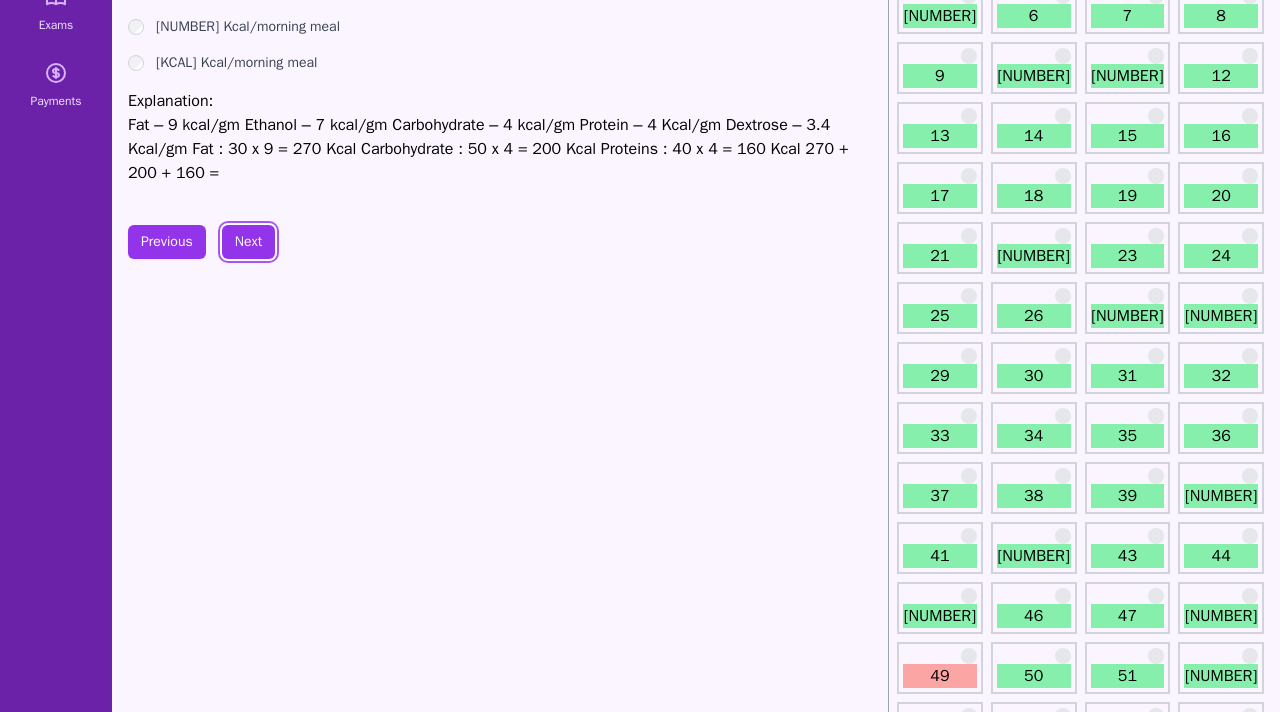 scroll, scrollTop: 191, scrollLeft: 0, axis: vertical 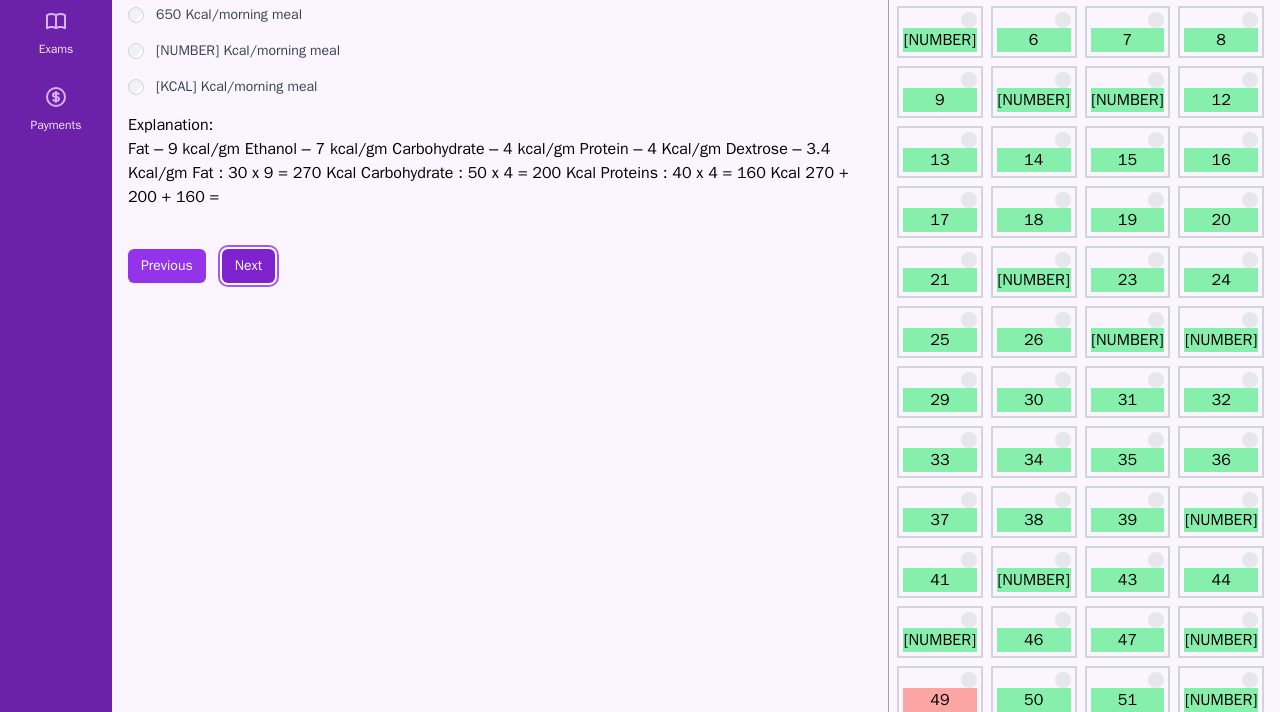click on "Next" at bounding box center (248, 266) 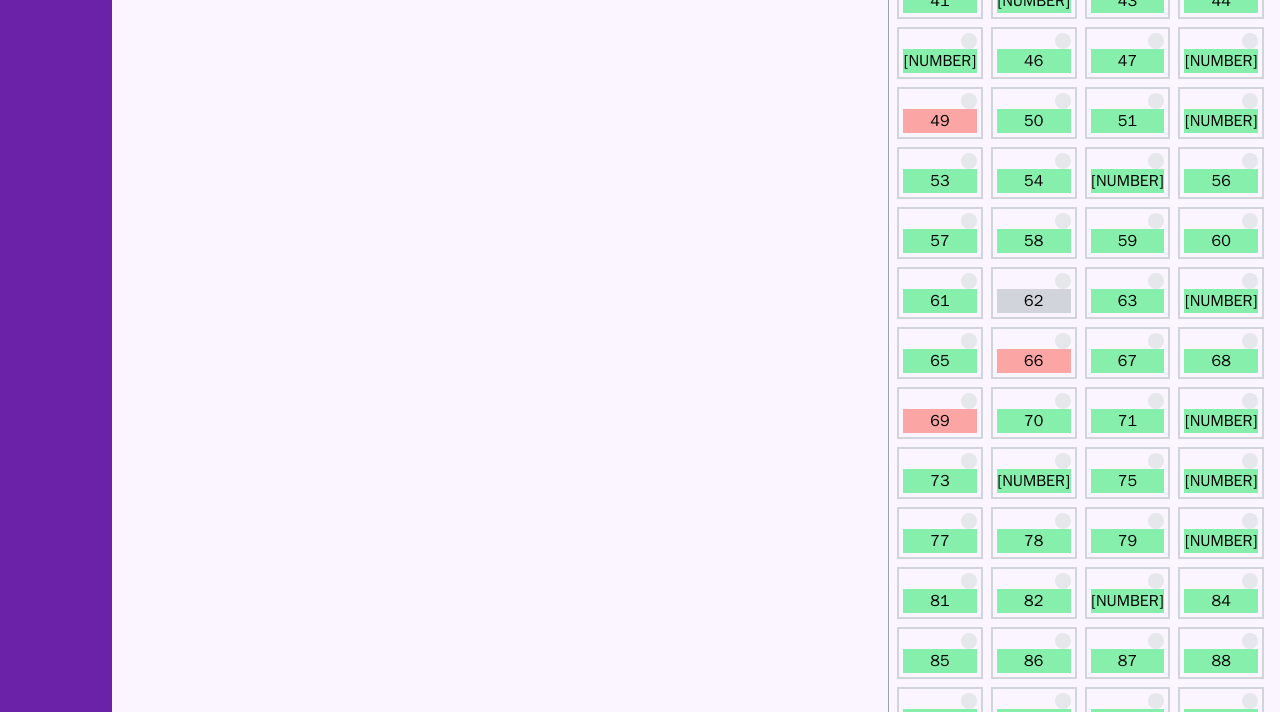 scroll, scrollTop: 827, scrollLeft: 0, axis: vertical 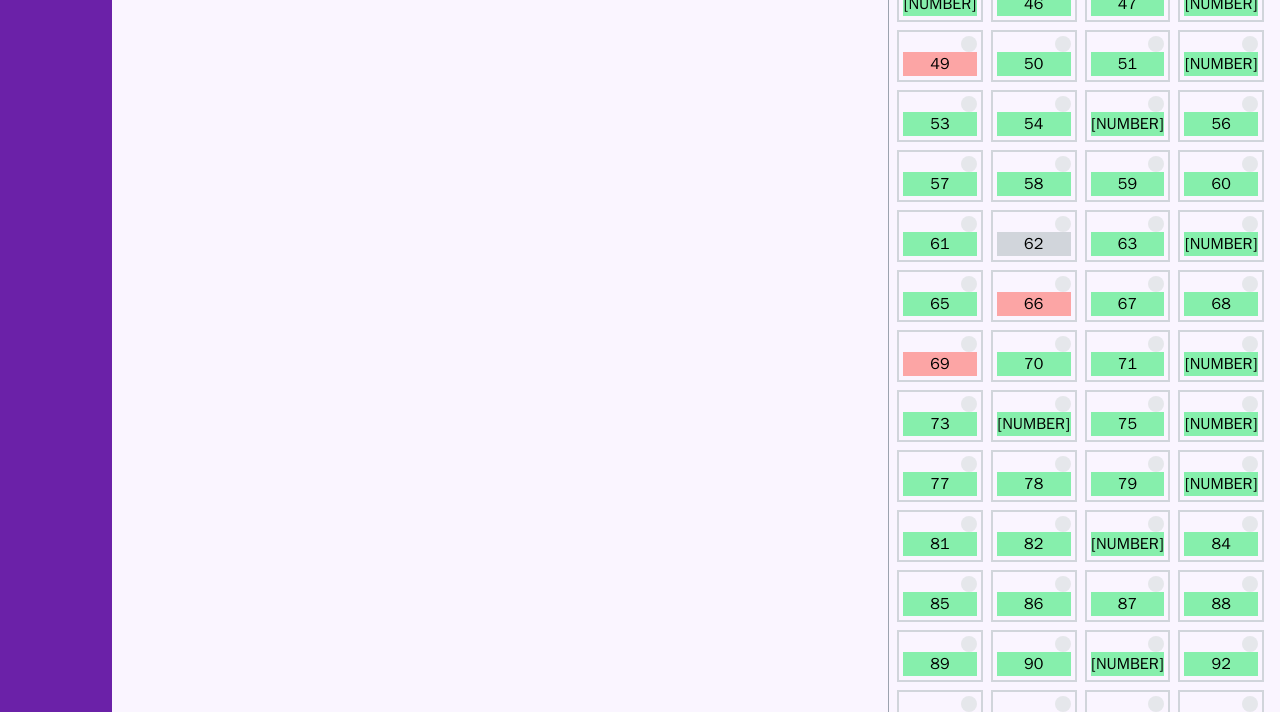 click on "62" at bounding box center (1034, 236) 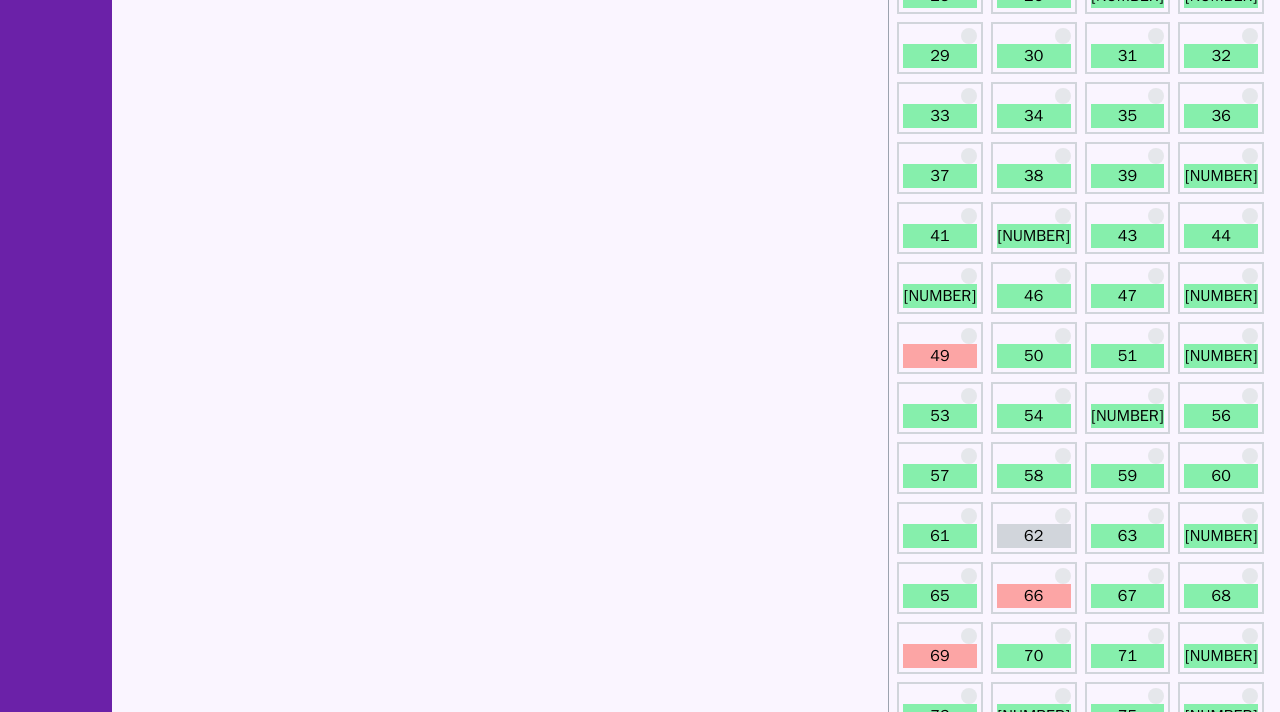 scroll, scrollTop: 944, scrollLeft: 0, axis: vertical 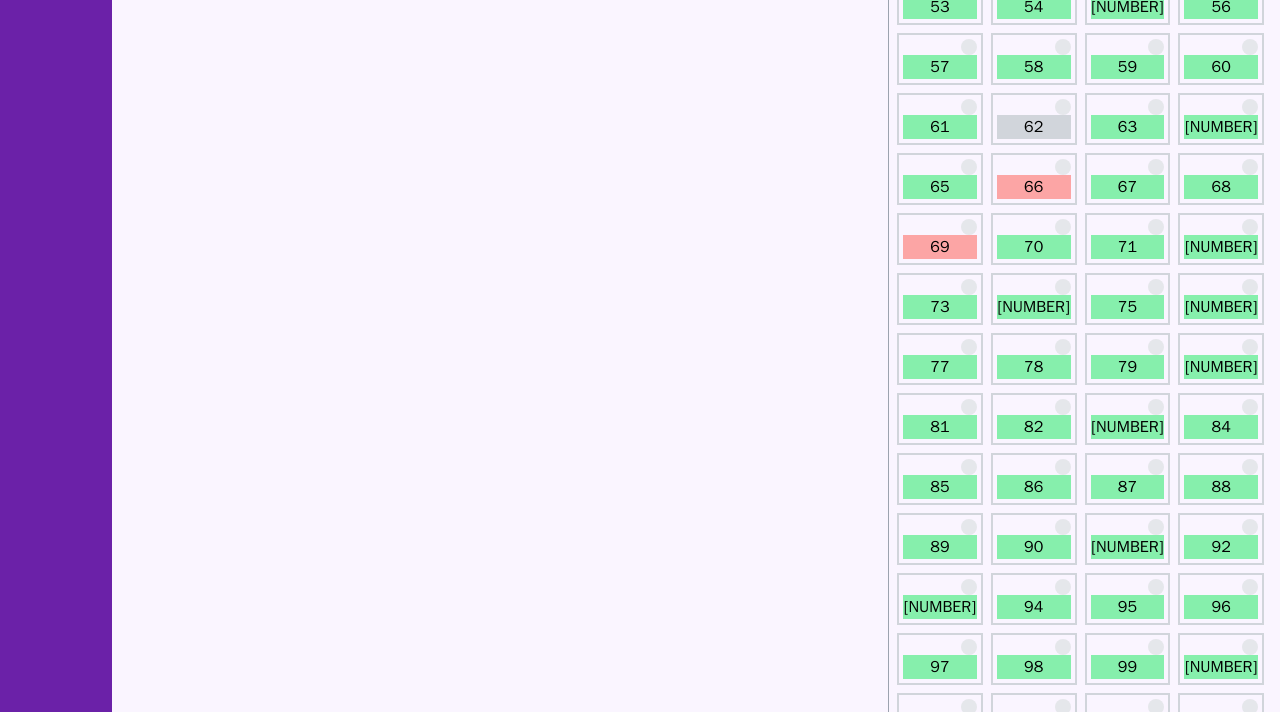 click on "66" at bounding box center (1034, 187) 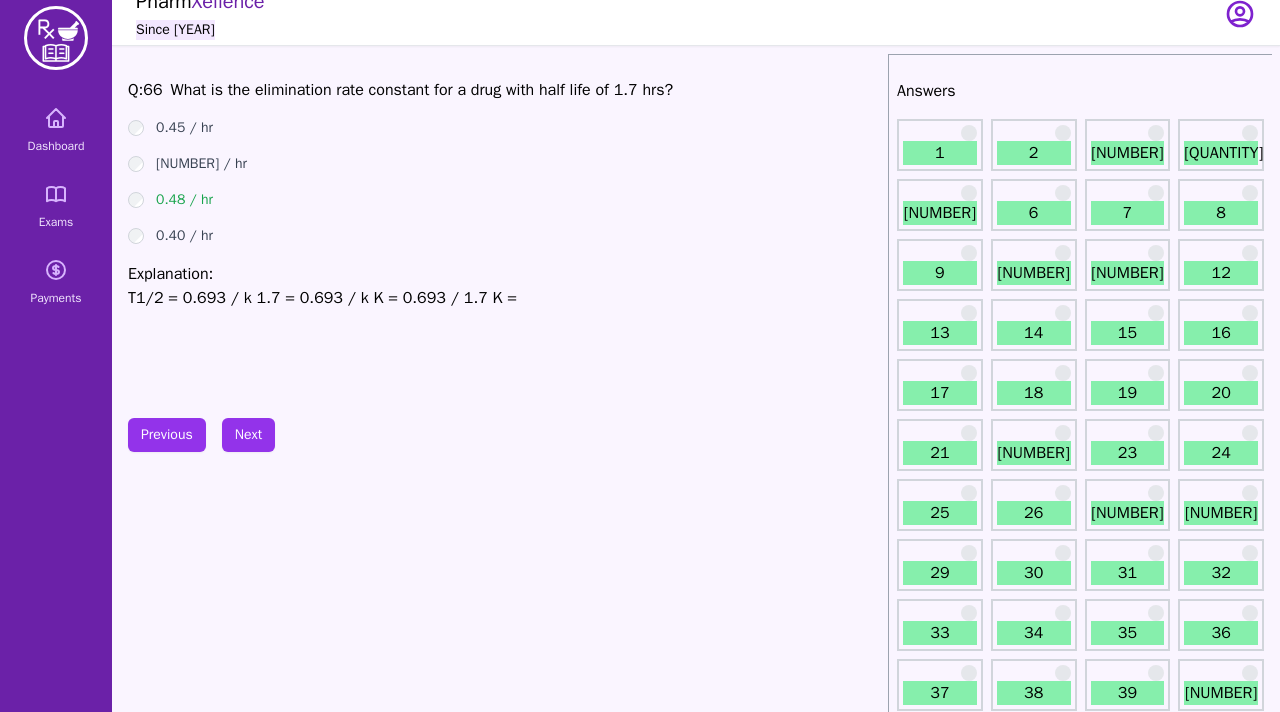 scroll, scrollTop: 0, scrollLeft: 0, axis: both 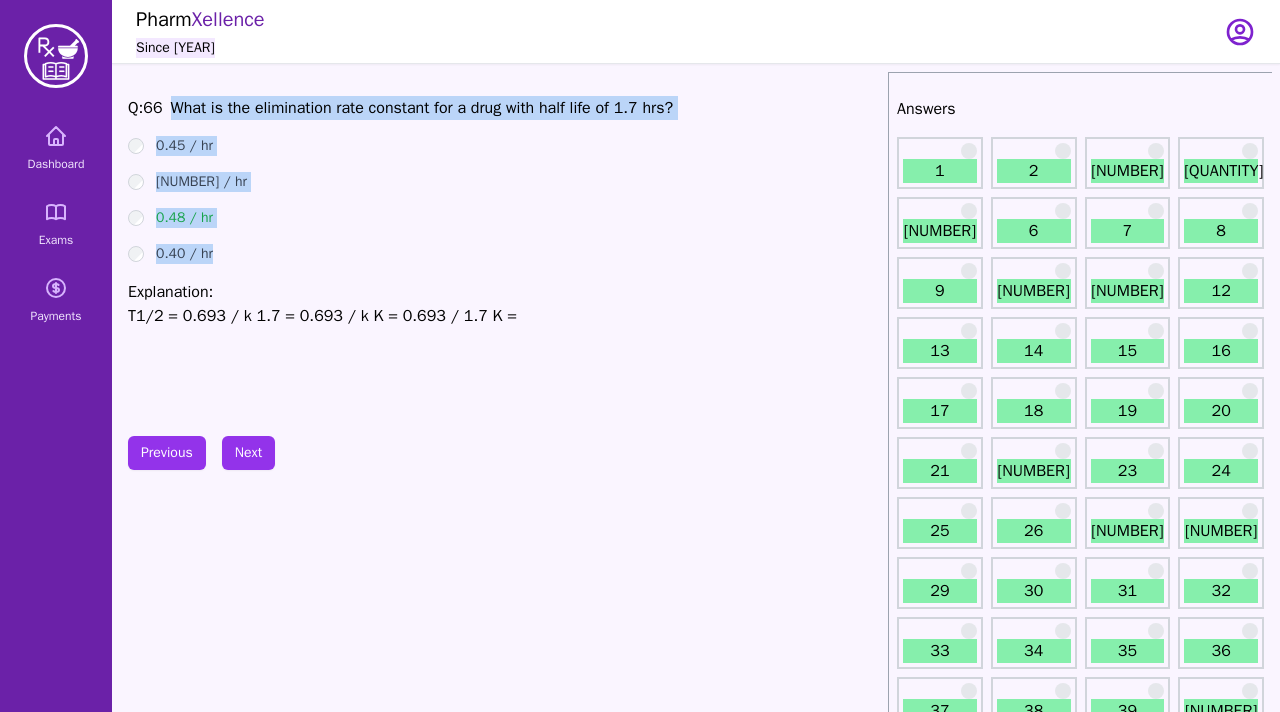 drag, startPoint x: 211, startPoint y: 266, endPoint x: 176, endPoint y: 112, distance: 157.9272 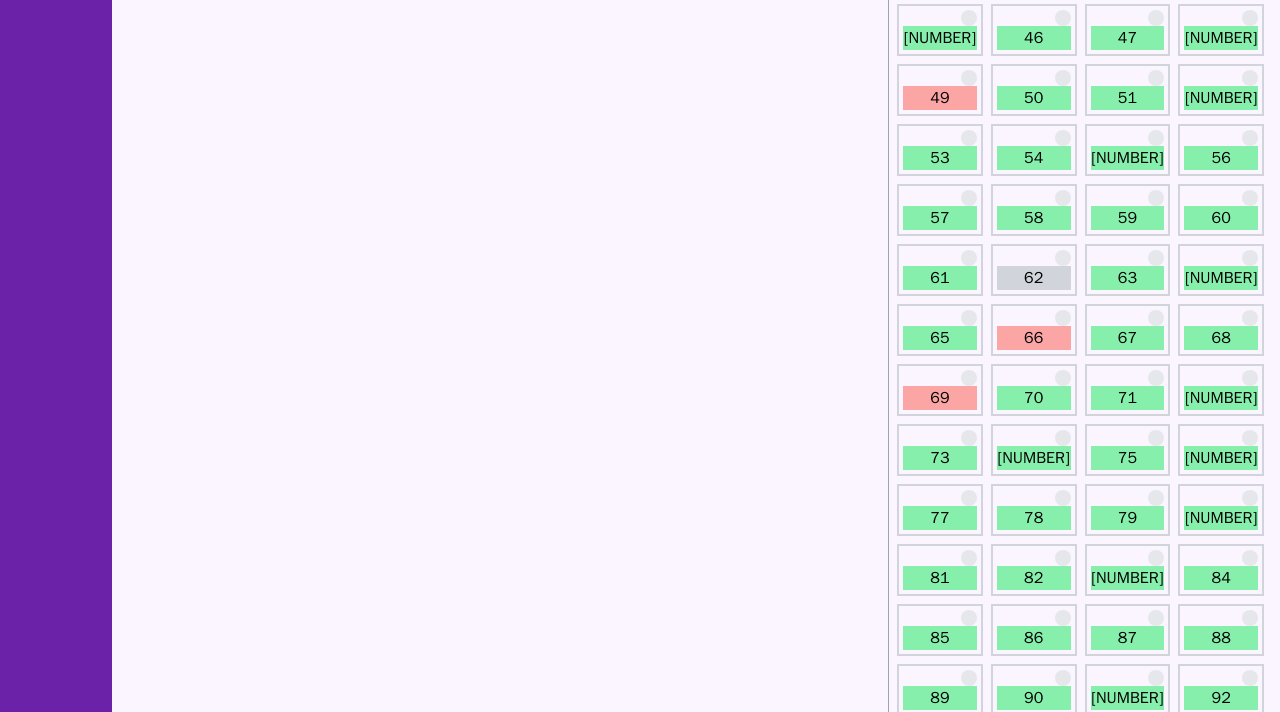 scroll, scrollTop: 854, scrollLeft: 0, axis: vertical 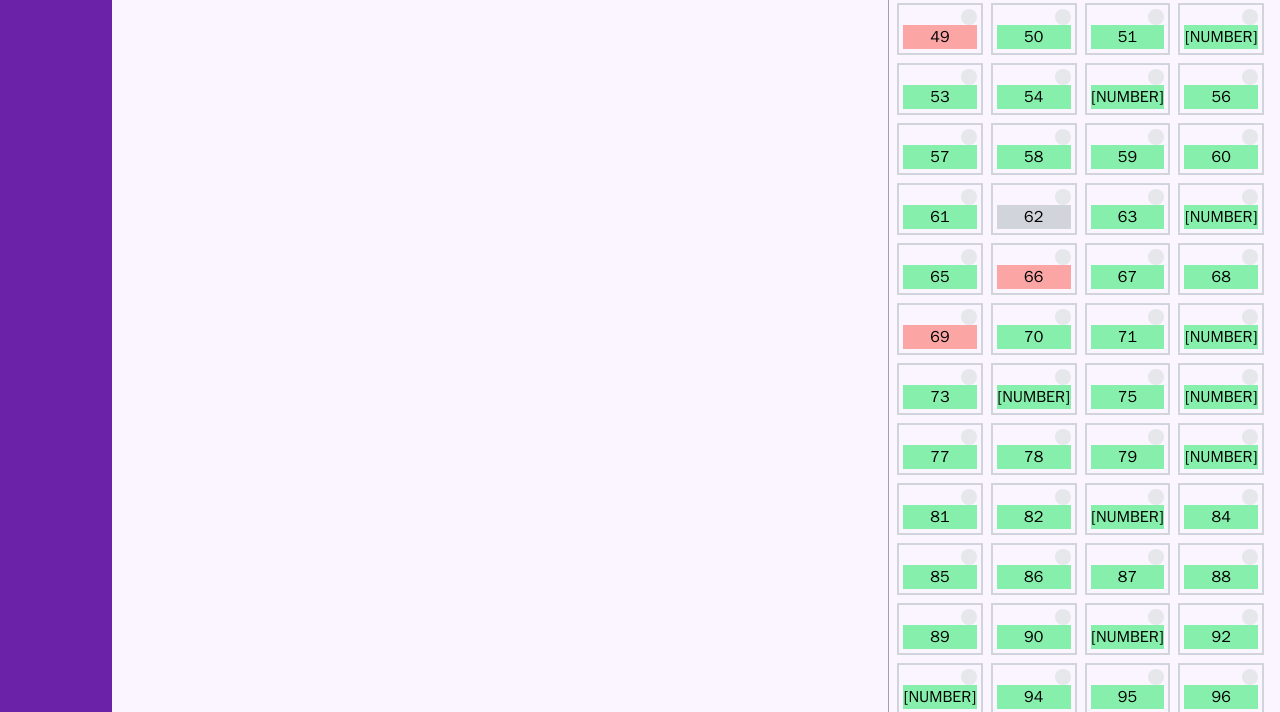 click on "69" at bounding box center [940, 329] 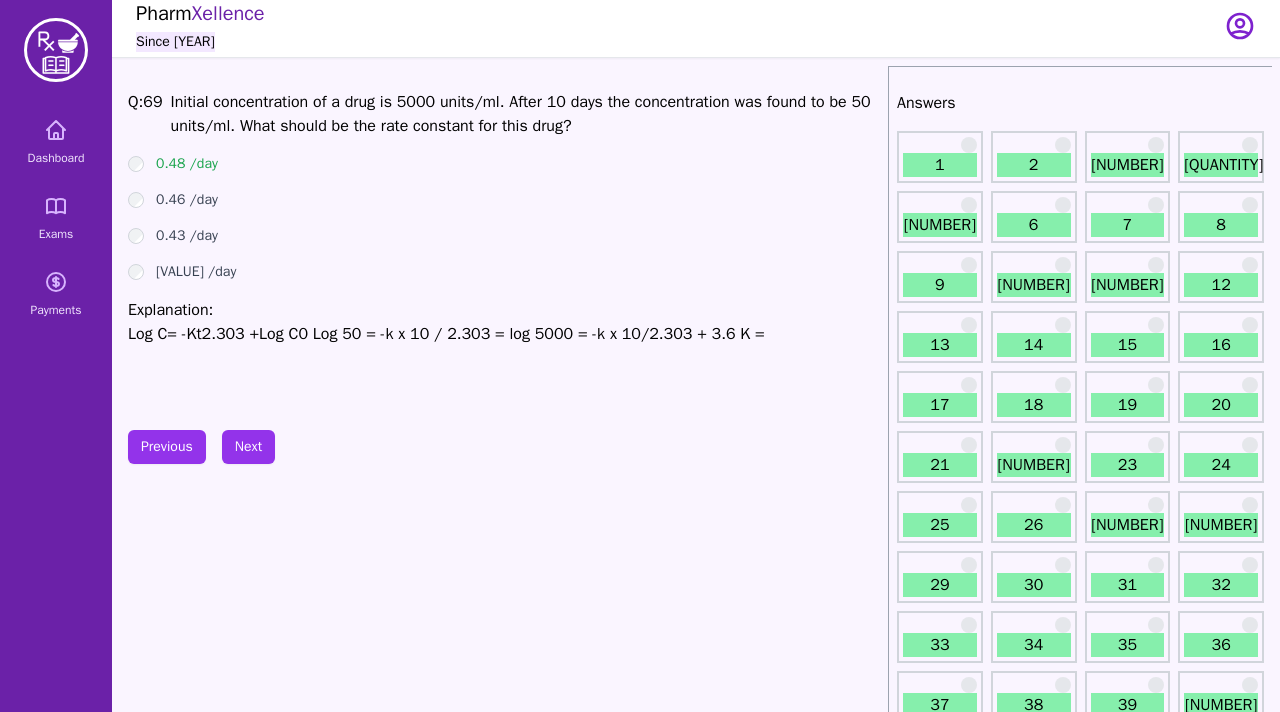 scroll, scrollTop: 9, scrollLeft: 0, axis: vertical 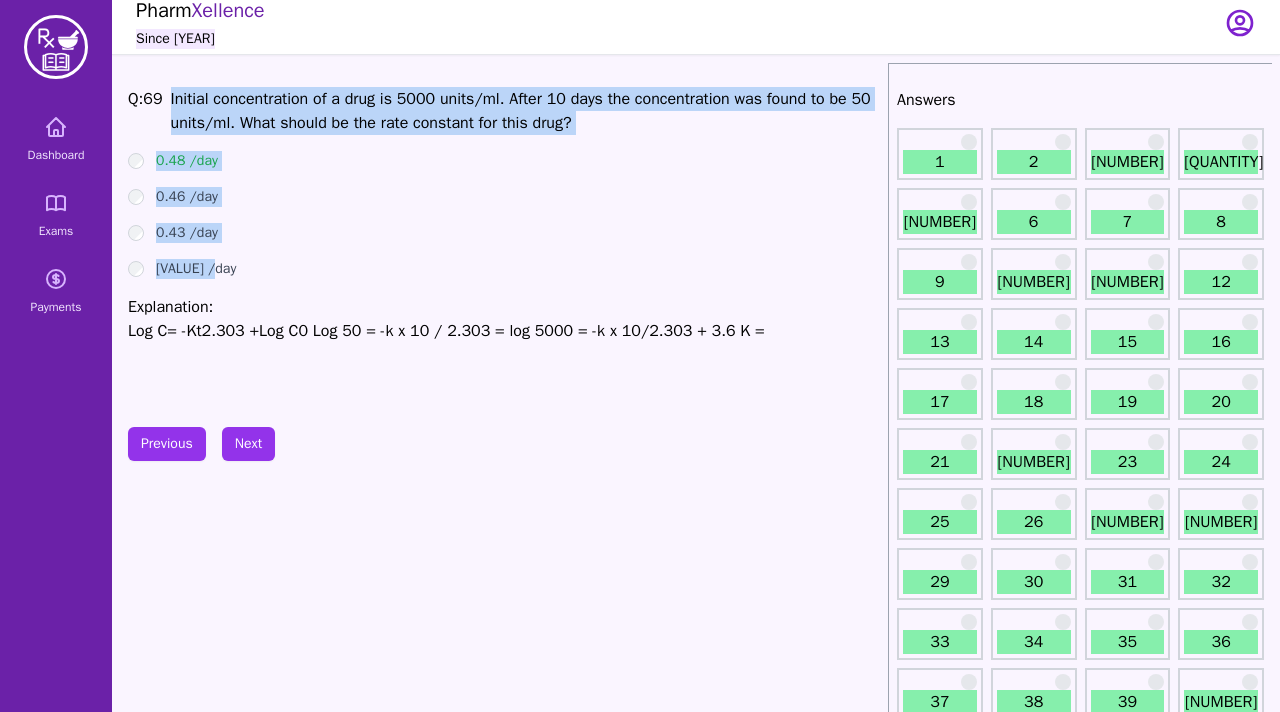 drag, startPoint x: 230, startPoint y: 269, endPoint x: 181, endPoint y: 83, distance: 192.34604 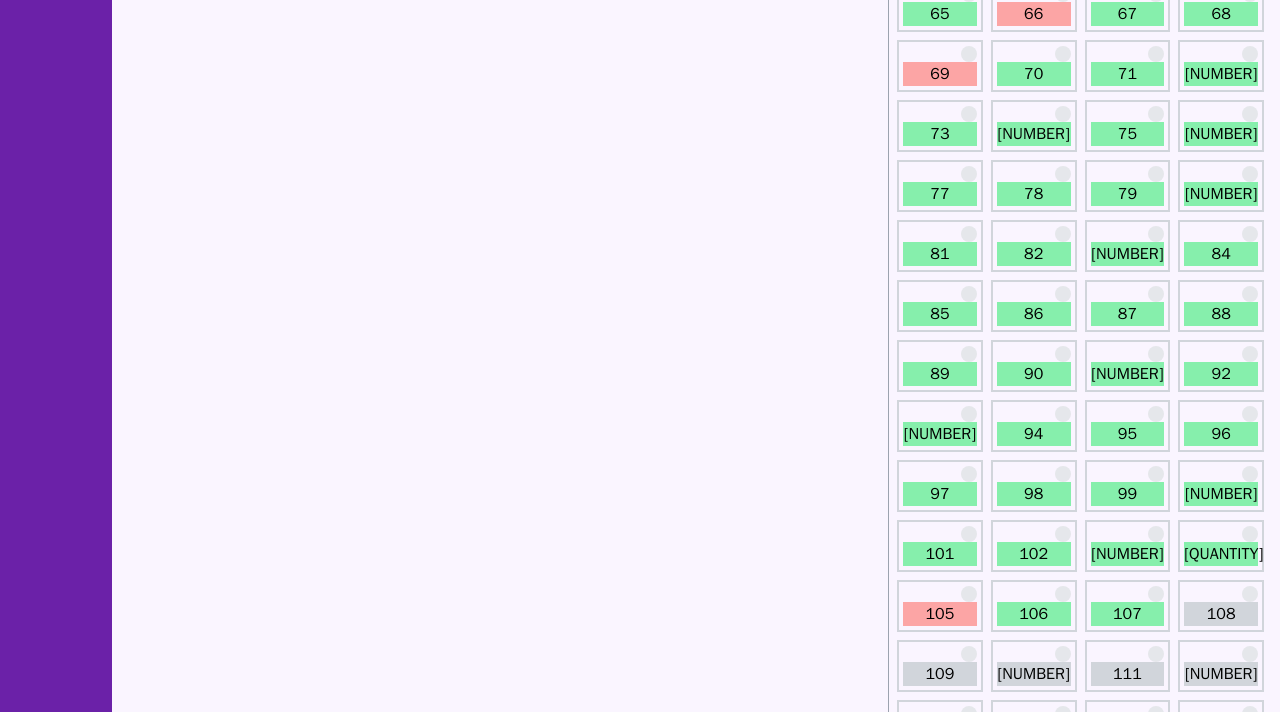 scroll, scrollTop: 1069, scrollLeft: 0, axis: vertical 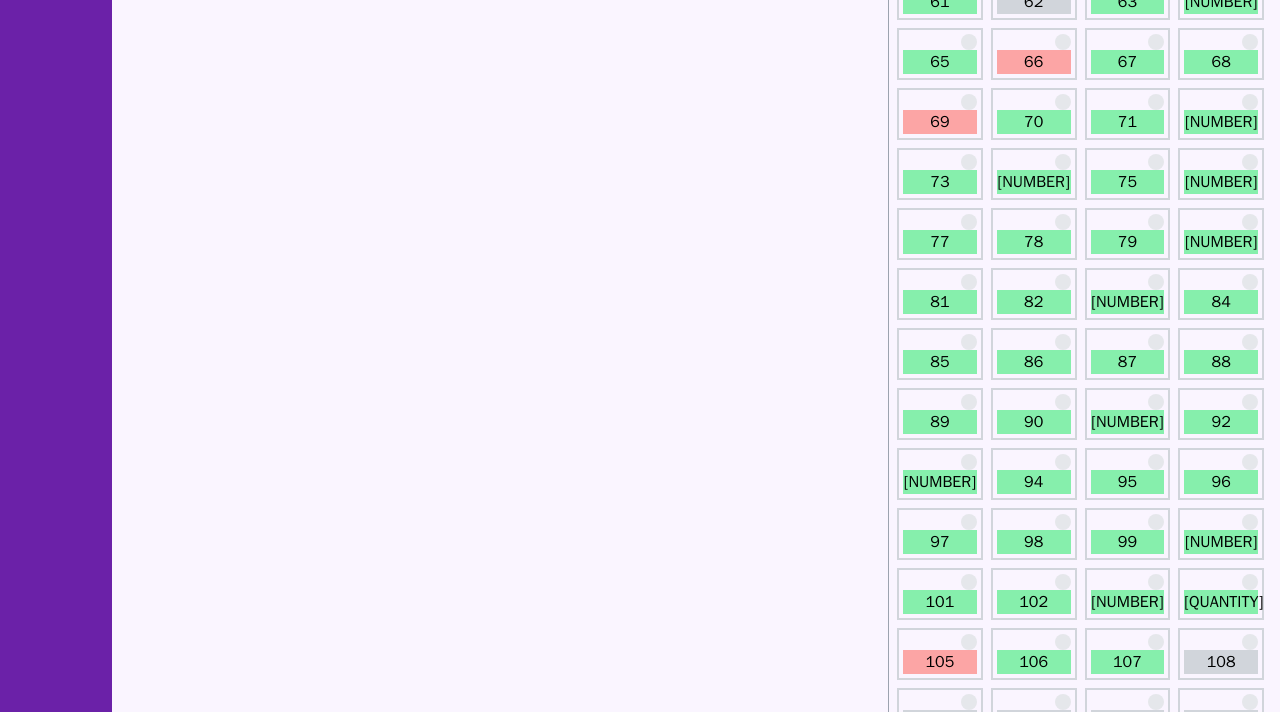 click on "69" at bounding box center (940, 122) 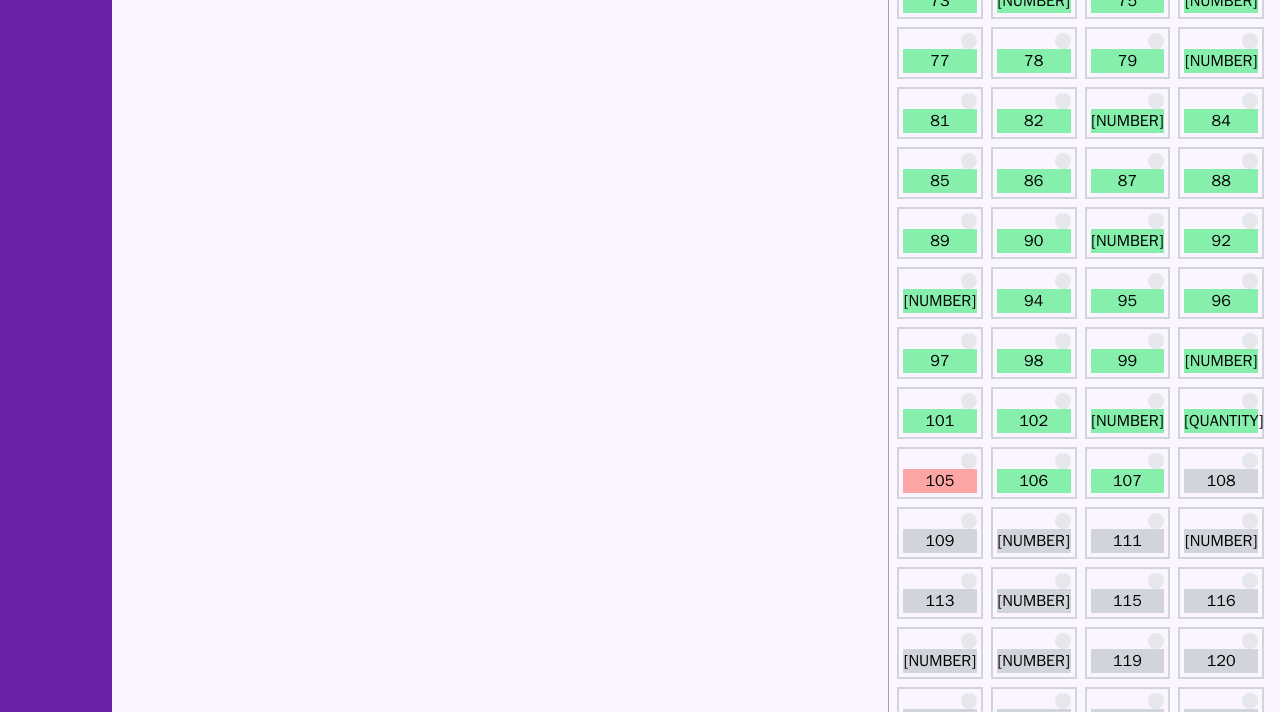scroll, scrollTop: 1302, scrollLeft: 0, axis: vertical 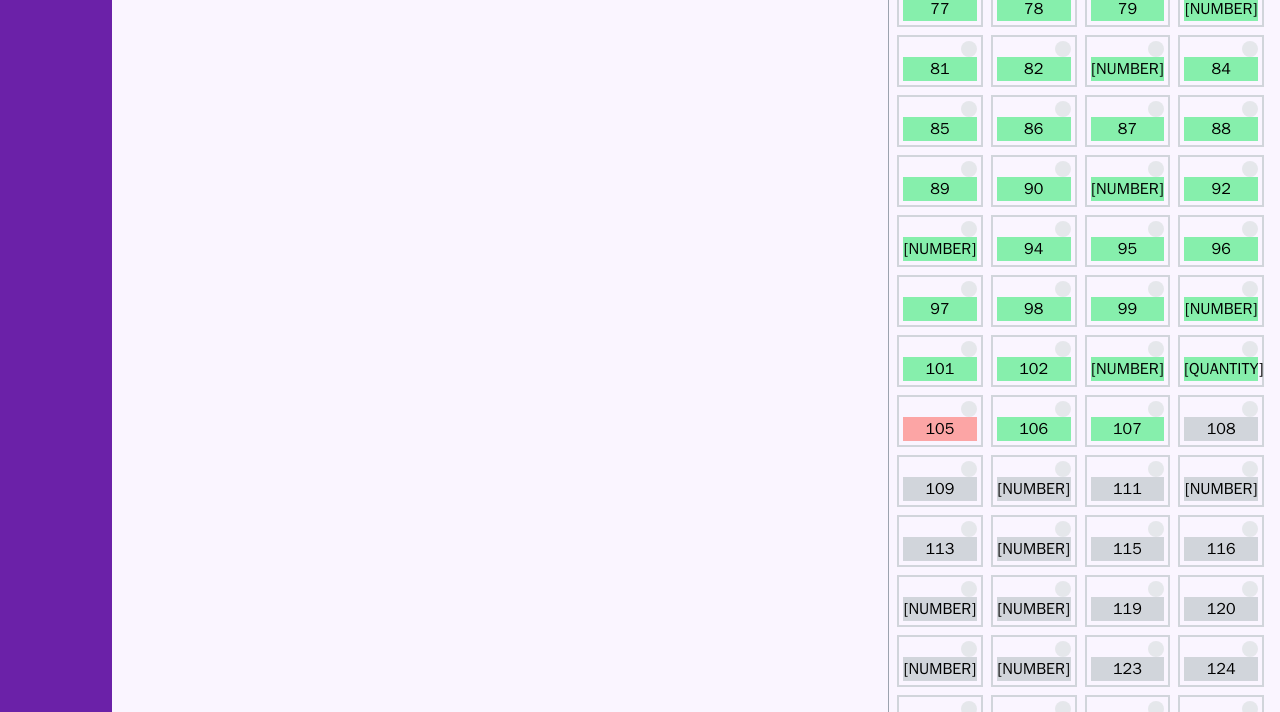 click on "105" at bounding box center [940, 429] 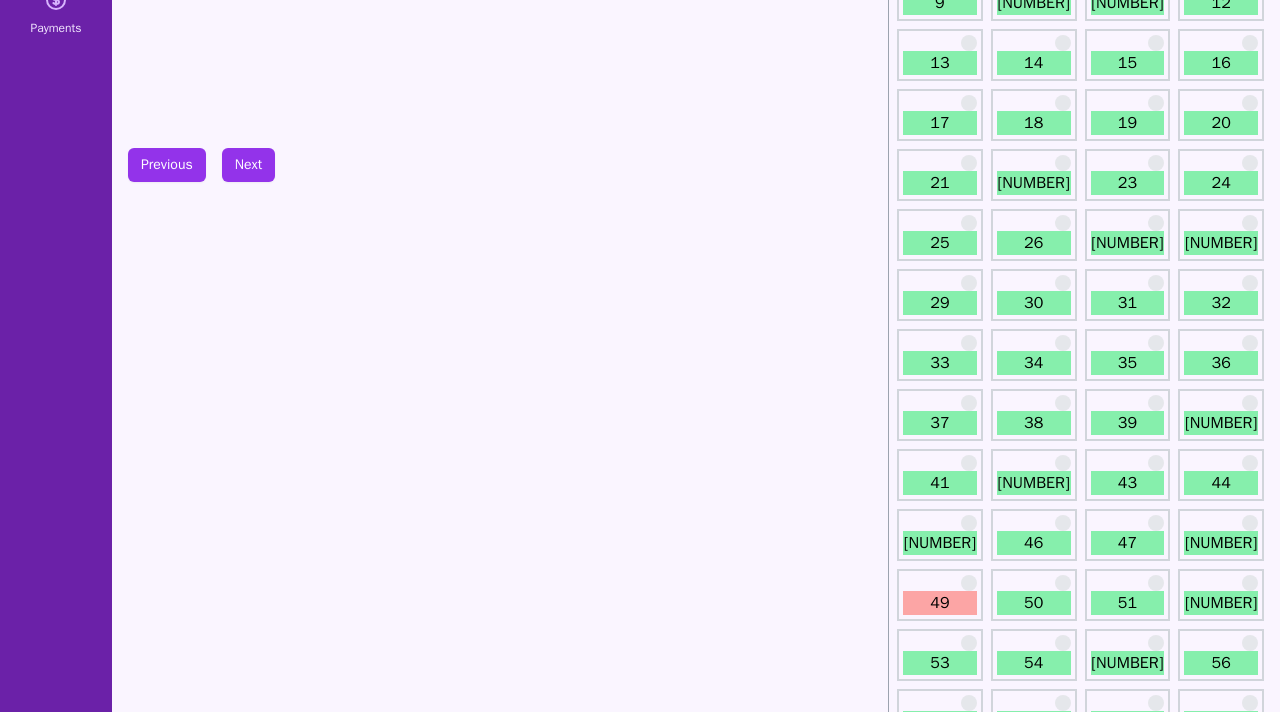 scroll, scrollTop: 0, scrollLeft: 0, axis: both 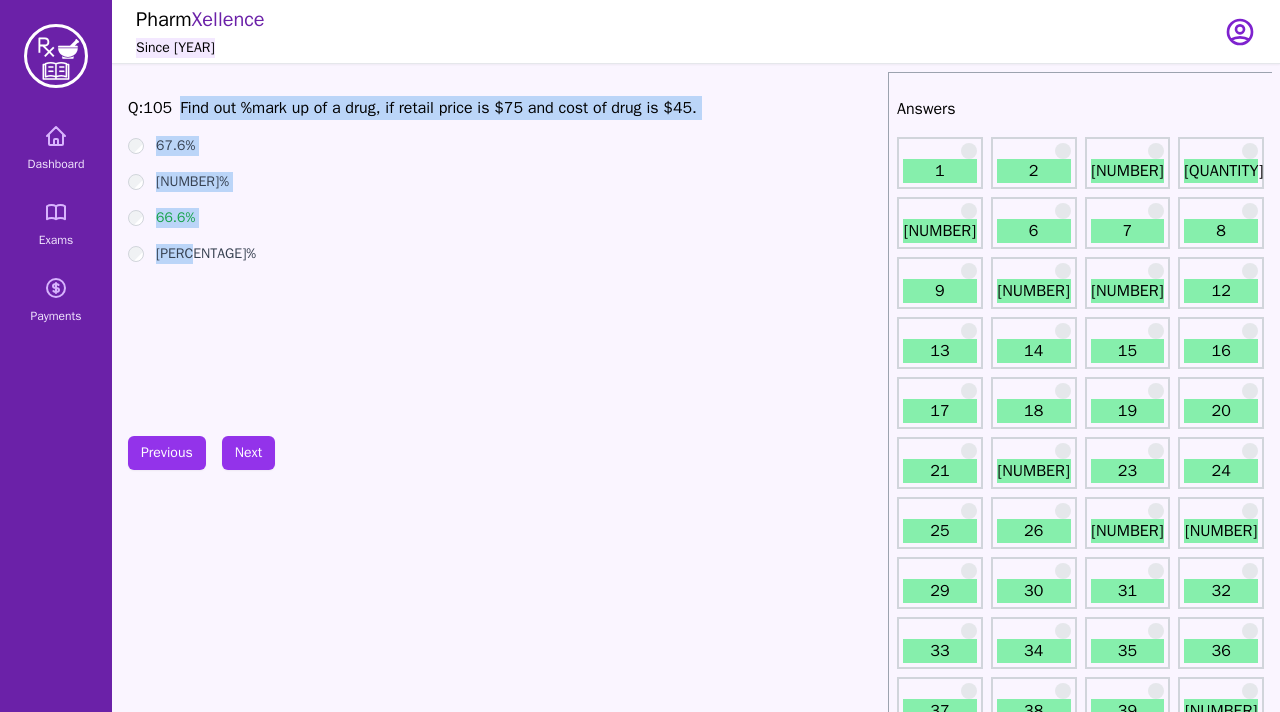 drag, startPoint x: 194, startPoint y: 247, endPoint x: 184, endPoint y: 108, distance: 139.35925 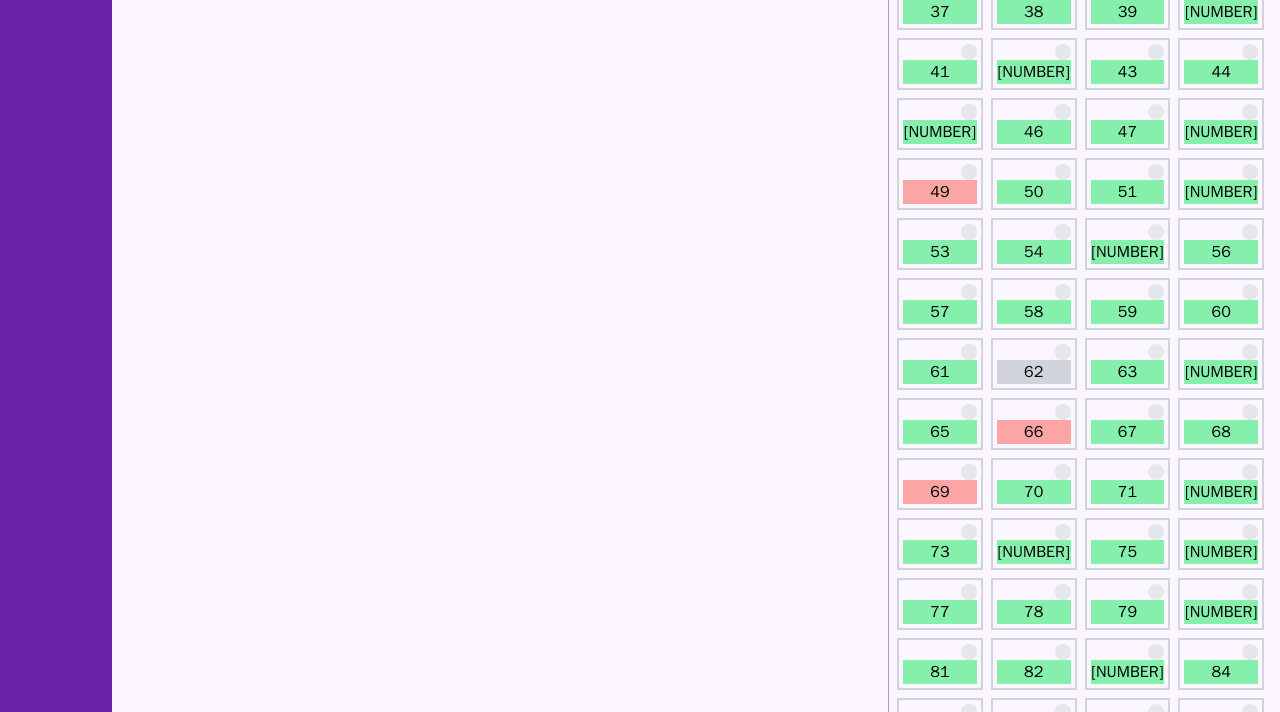 scroll, scrollTop: 696, scrollLeft: 0, axis: vertical 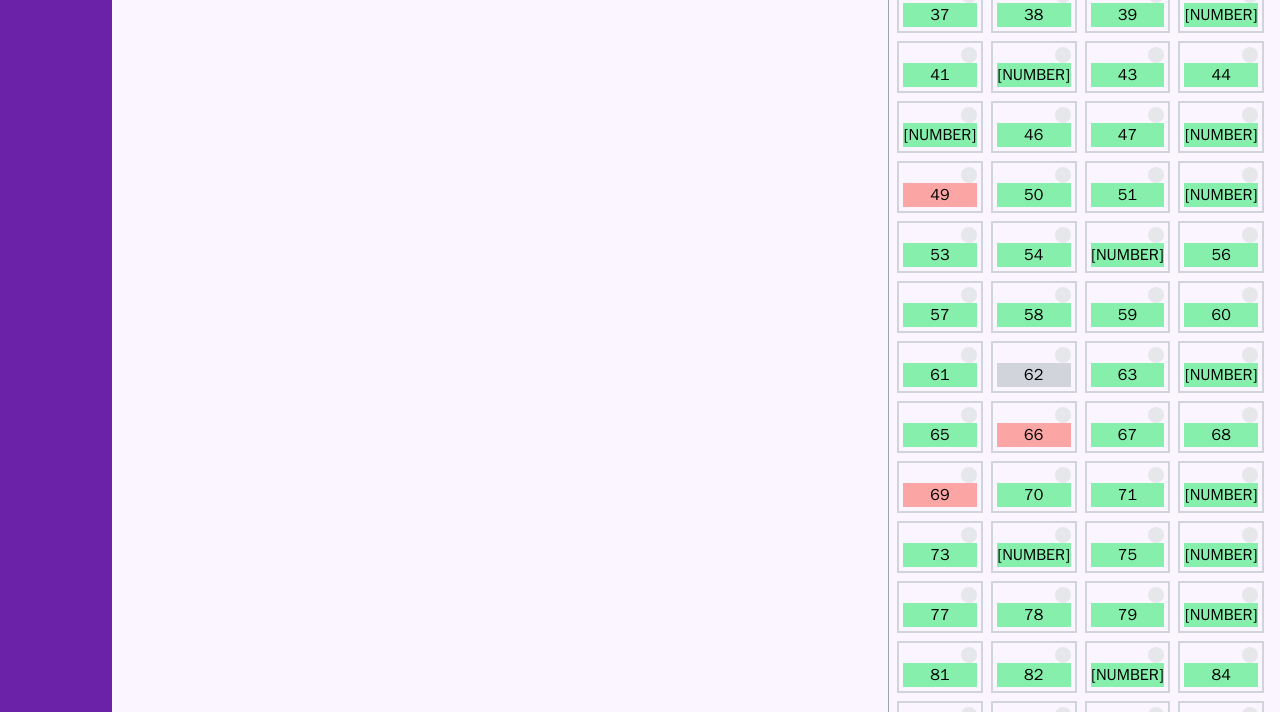 click on "62" at bounding box center (1034, 367) 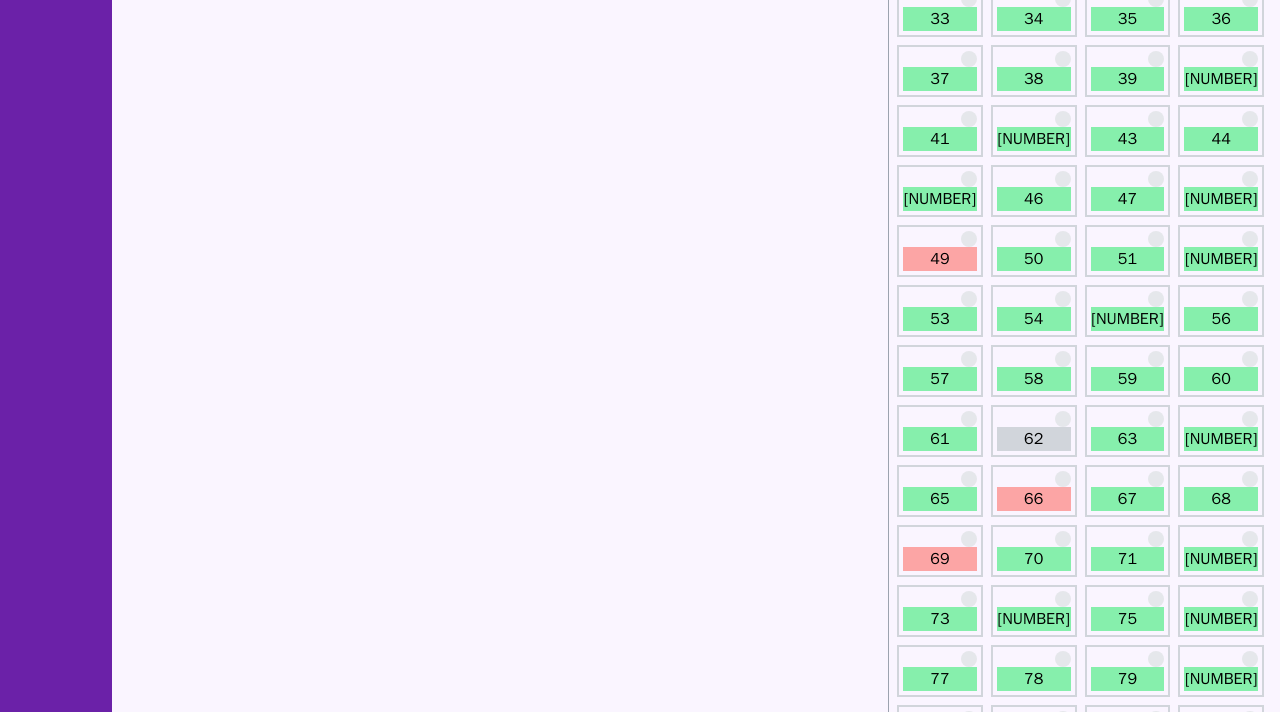 scroll, scrollTop: 658, scrollLeft: 0, axis: vertical 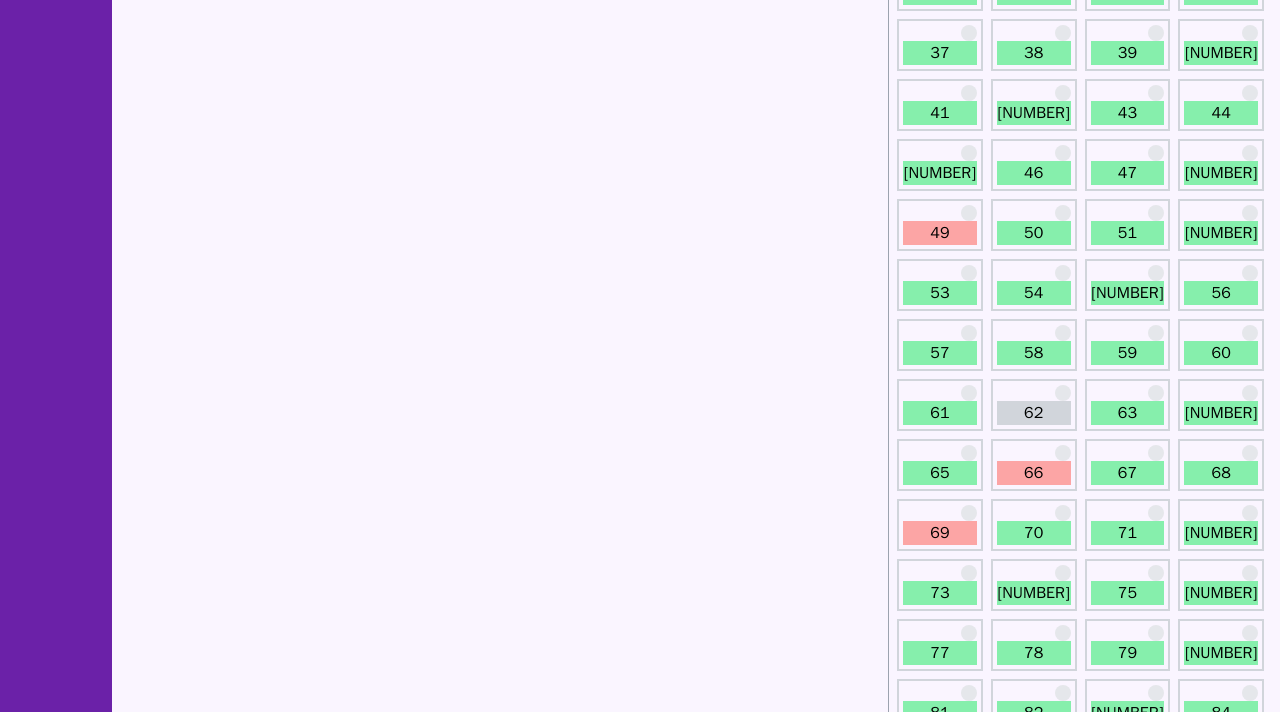 click on "62" at bounding box center [1034, 413] 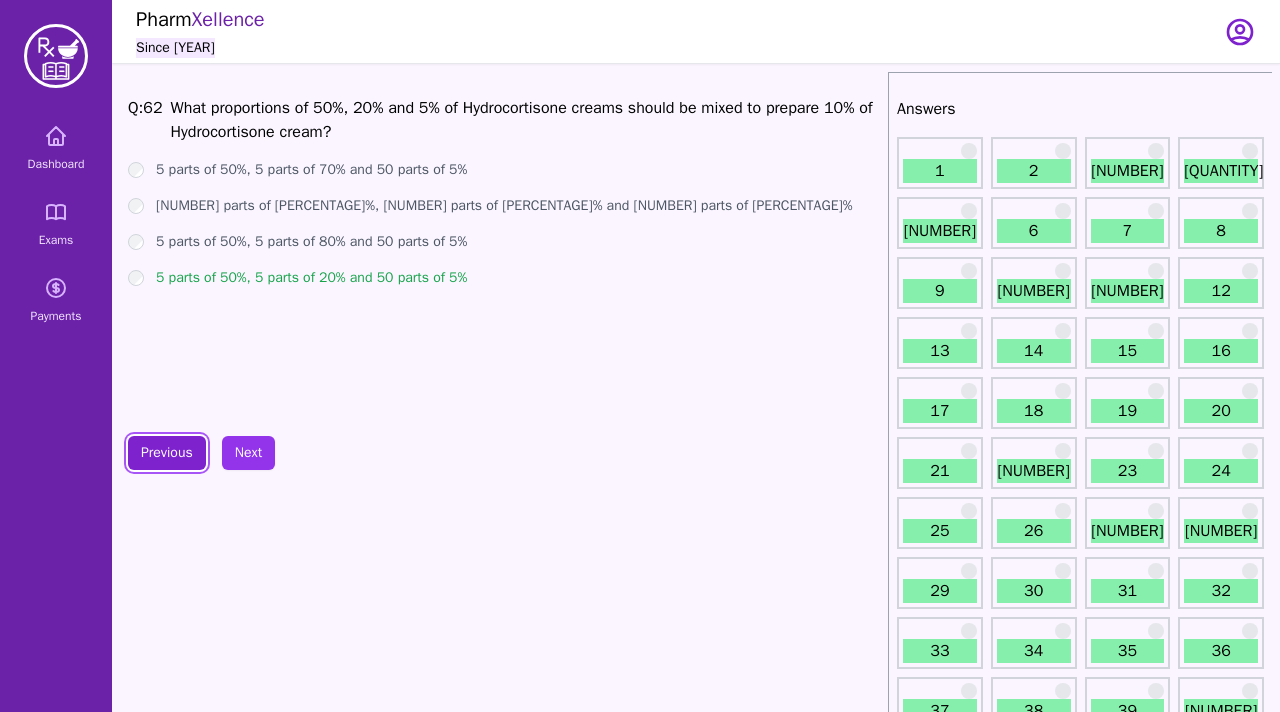click on "Previous" at bounding box center [167, 453] 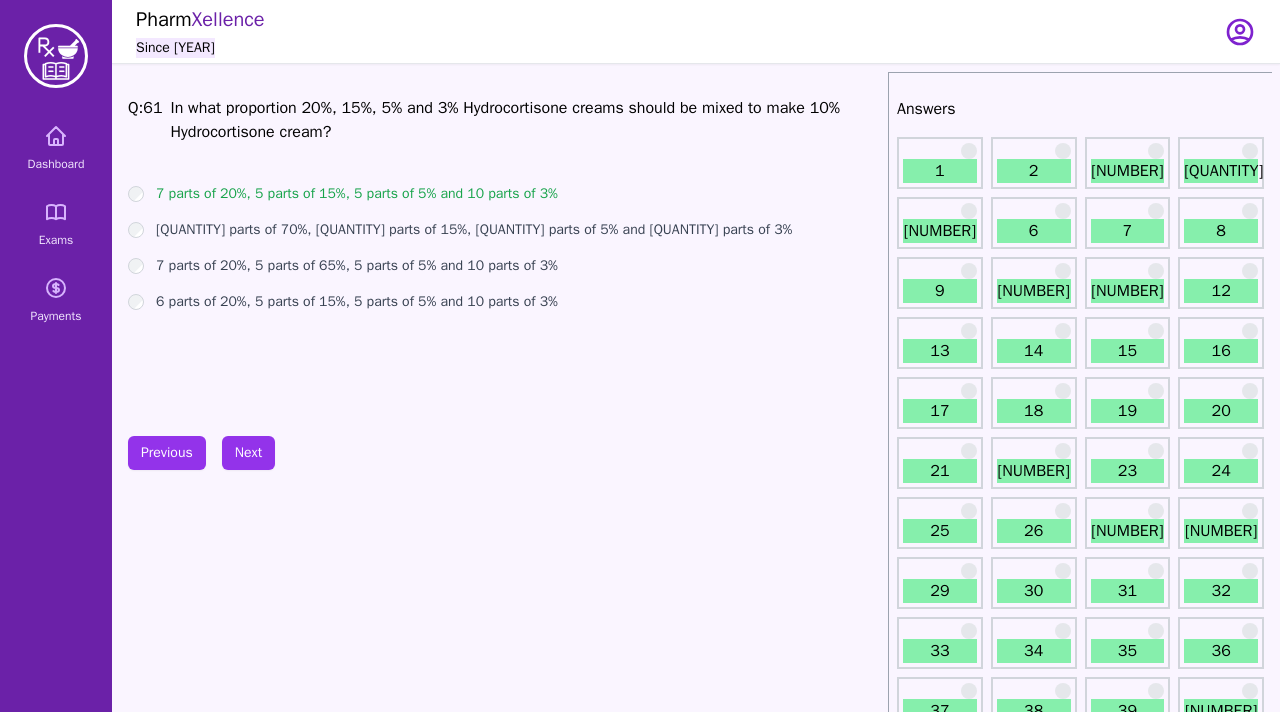 drag, startPoint x: 596, startPoint y: 344, endPoint x: 169, endPoint y: 108, distance: 487.87805 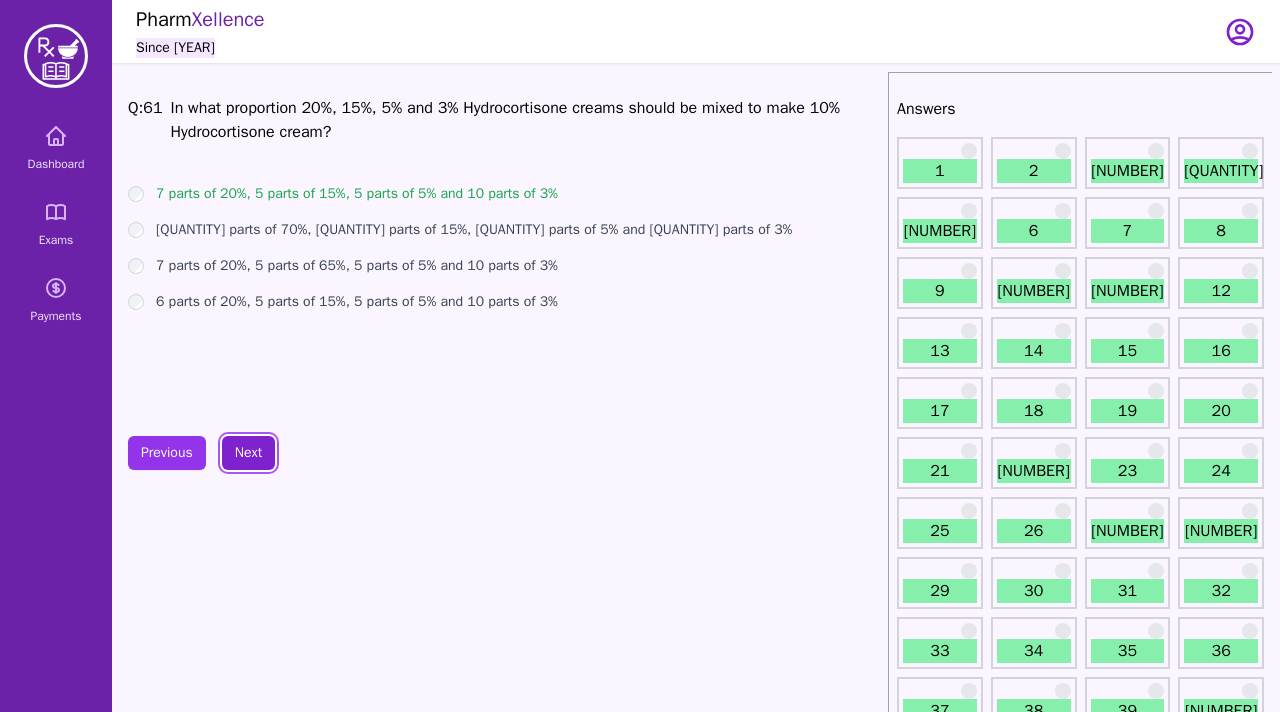 click on "Next" at bounding box center [248, 453] 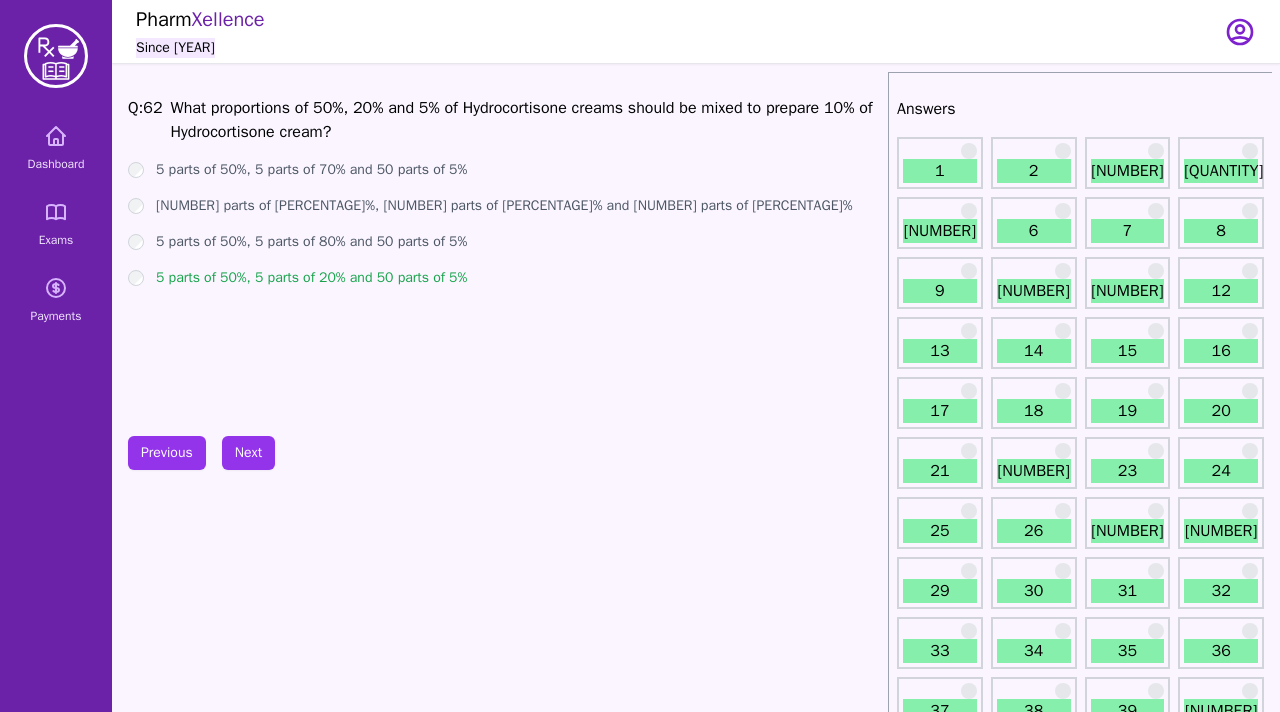 click on "Q: 62 What proportions of 50%, 20% and 5% of Hydrocortisone creams should be mixed to prepare 10% of Hydrocortisone cream? 5 parts of 50%, 5 parts of 70% and 50 parts of 5%
5 parts of 50%, 7 parts of 20% and 50 parts of 5%
5 parts of 50%, 5 parts of 80% and 50 parts of 5%
5 parts of 50%, 5 parts of 20% and 50 parts of 5%
Previous Next" at bounding box center [504, 1214] 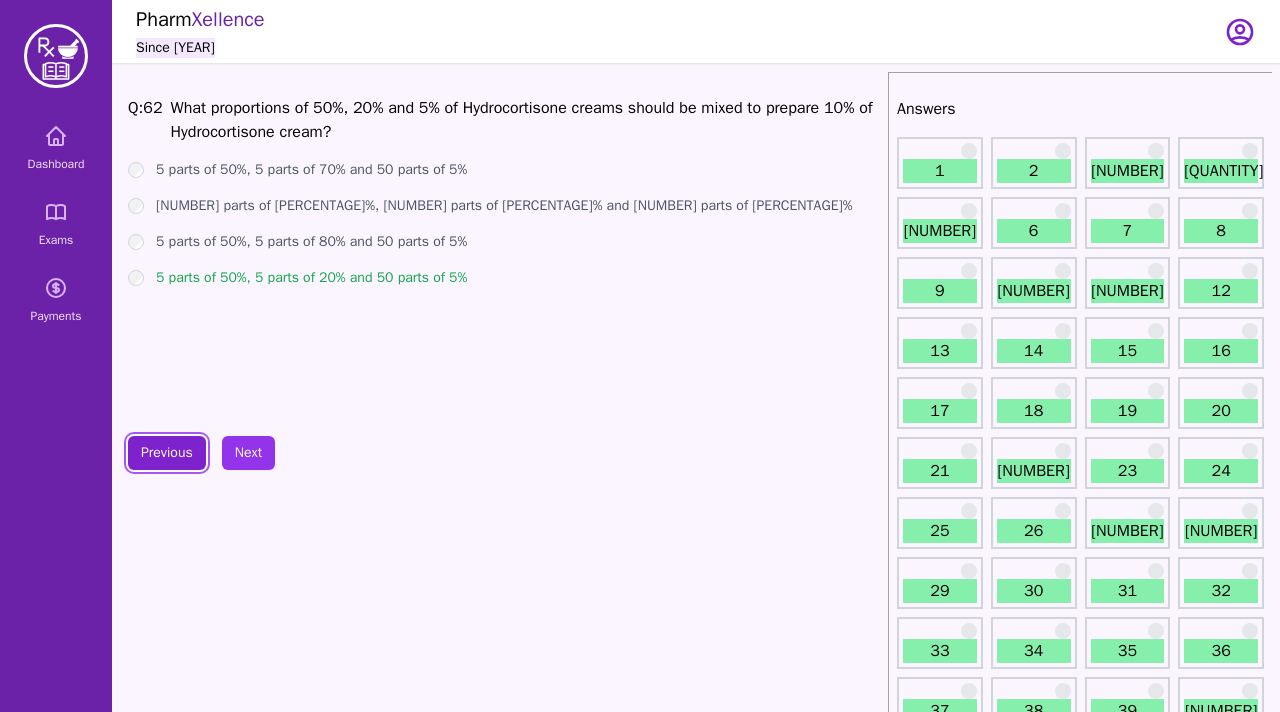 click on "Previous" at bounding box center (167, 453) 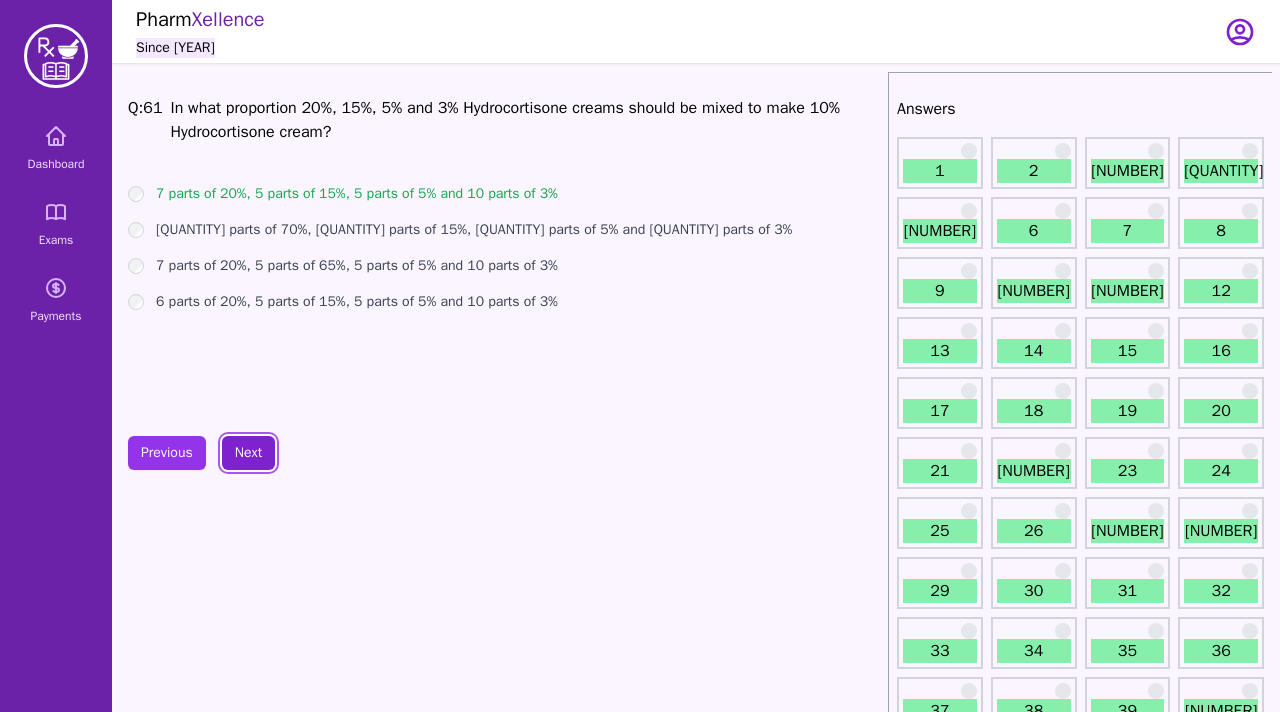 click on "Next" at bounding box center [248, 453] 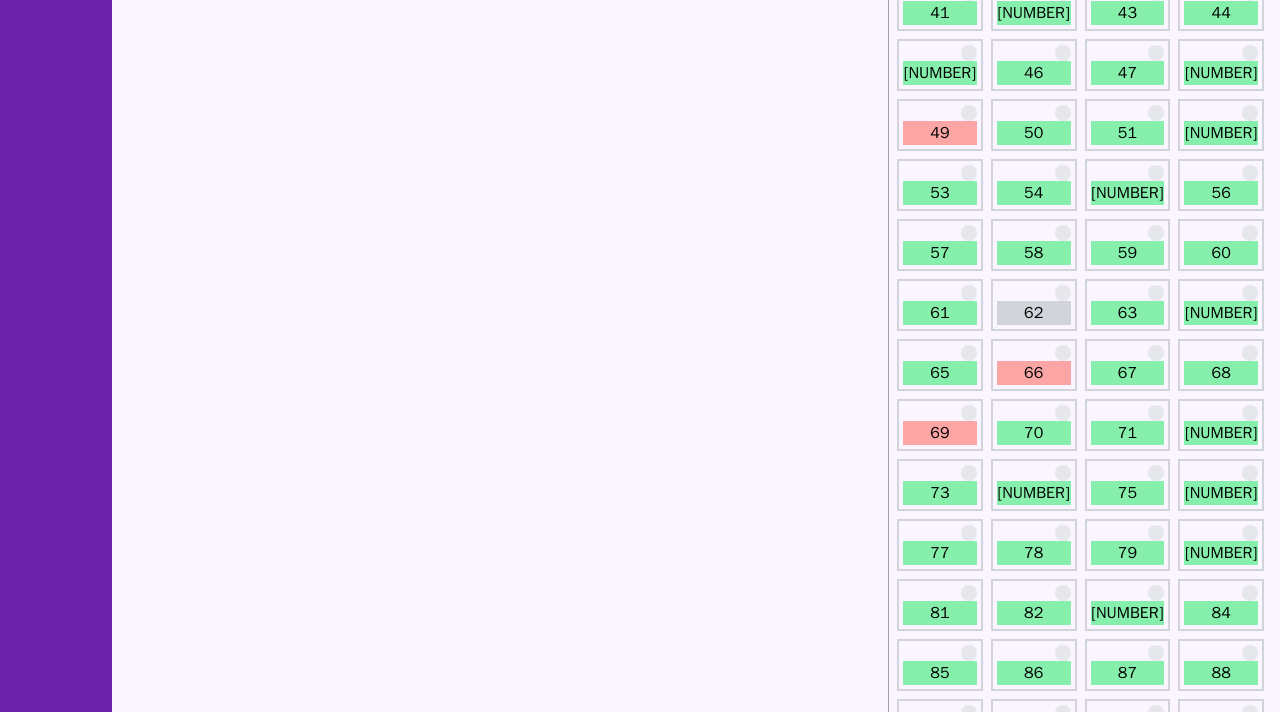 scroll, scrollTop: 0, scrollLeft: 0, axis: both 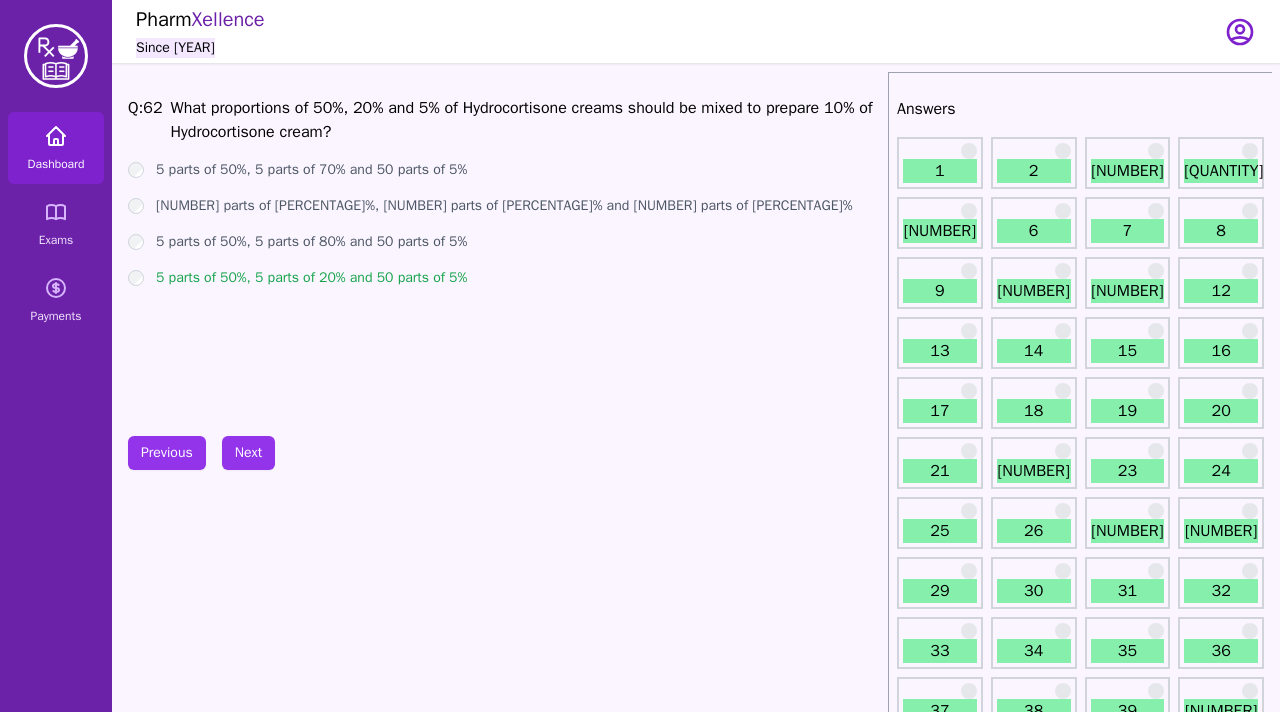 click on "Dashboard" at bounding box center [56, 164] 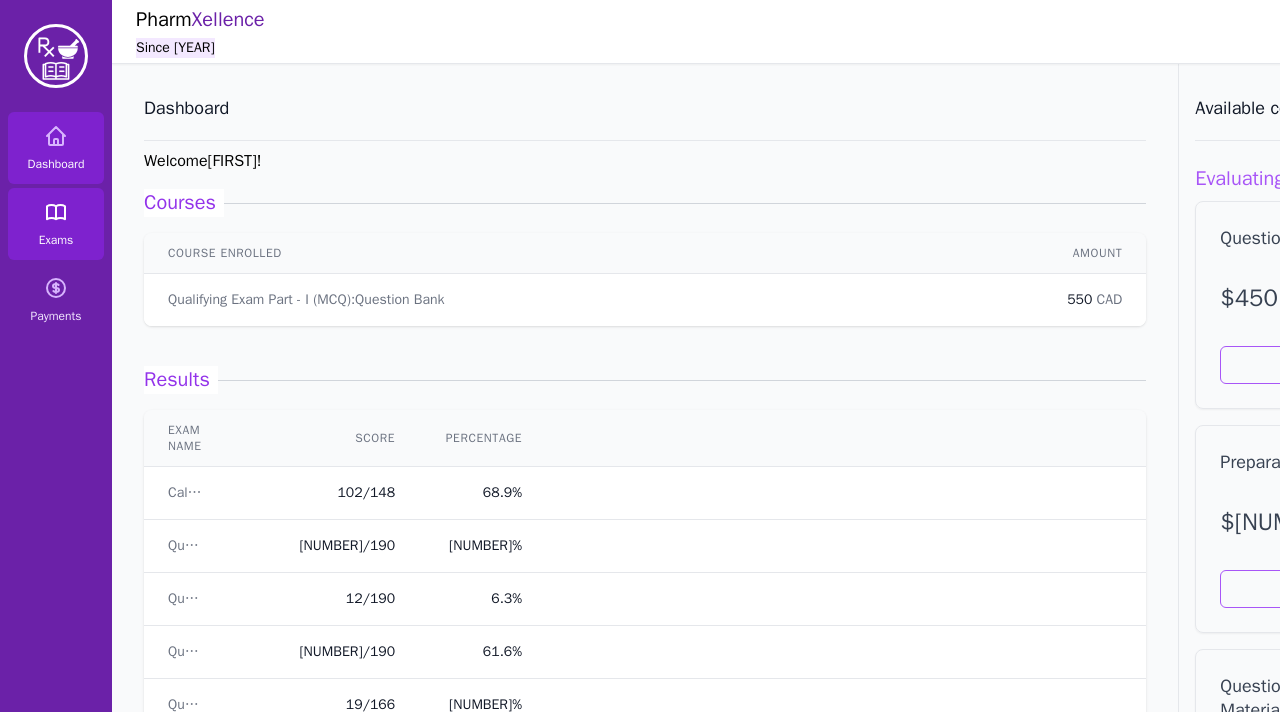 click on "Exams" at bounding box center [56, 224] 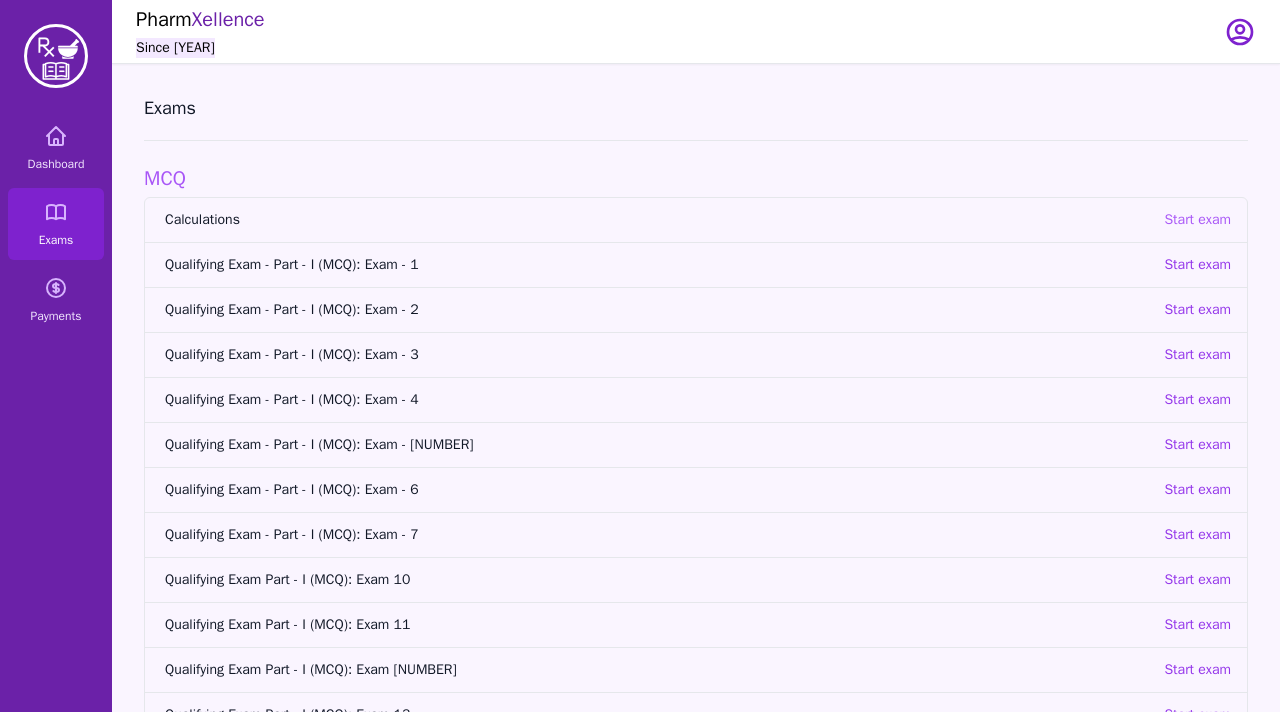click on "Start exam" at bounding box center (1197, 220) 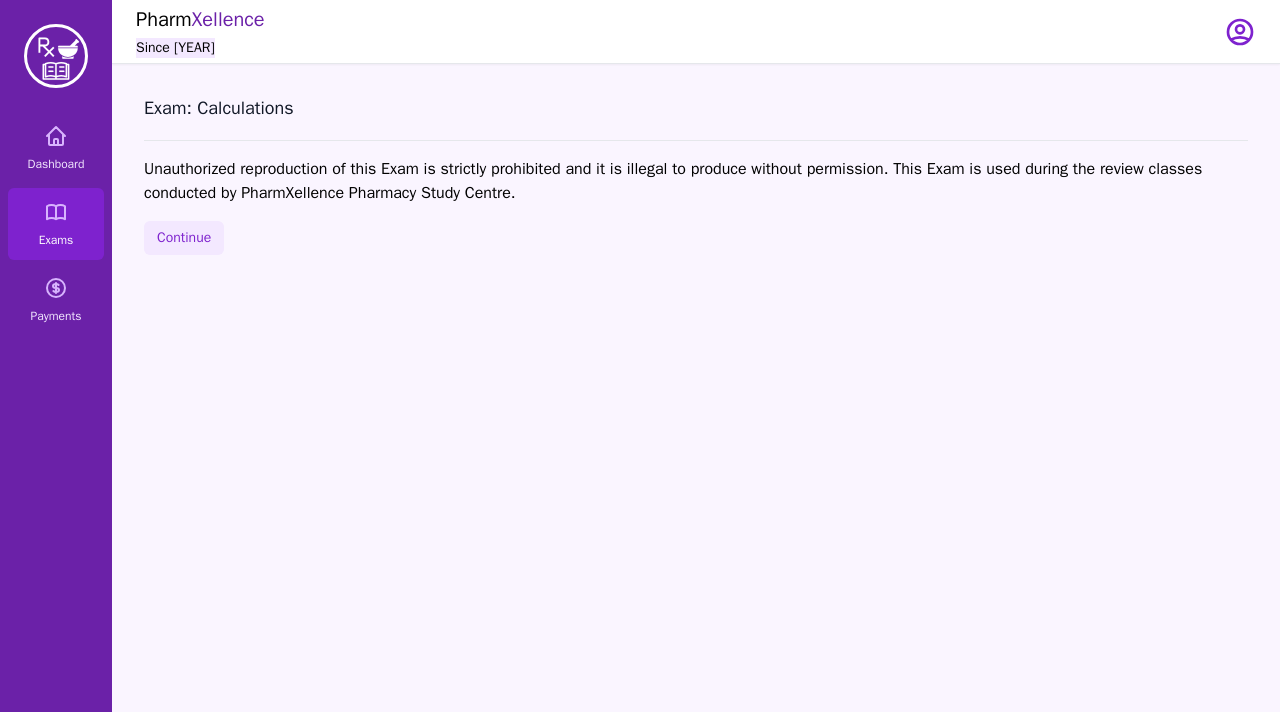 scroll, scrollTop: 64, scrollLeft: 0, axis: vertical 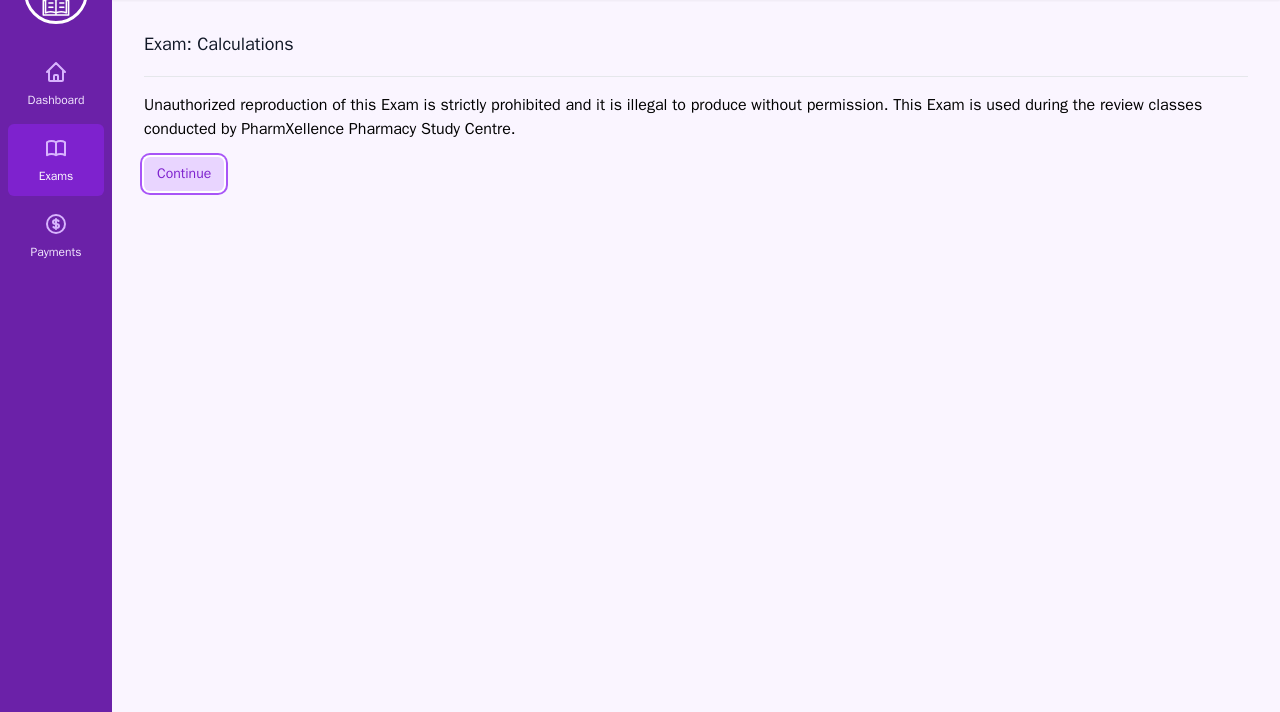 click on "Continue" at bounding box center [184, 174] 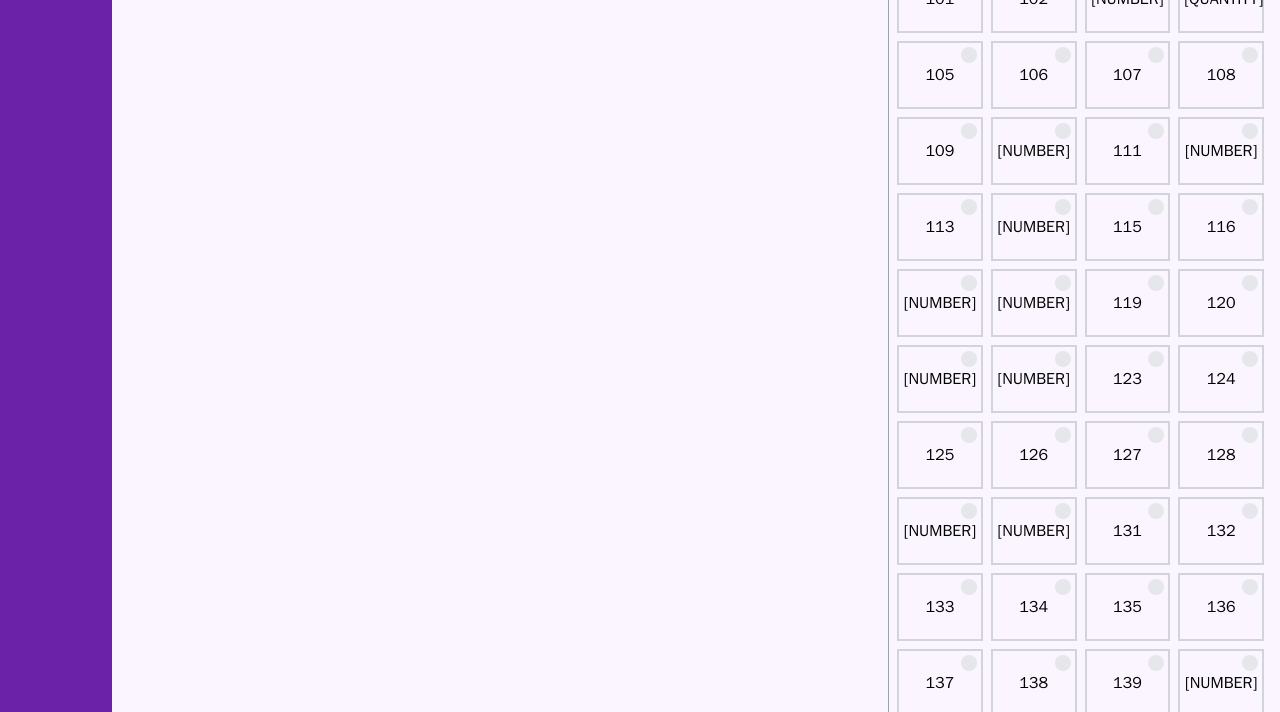 scroll, scrollTop: 2044, scrollLeft: 0, axis: vertical 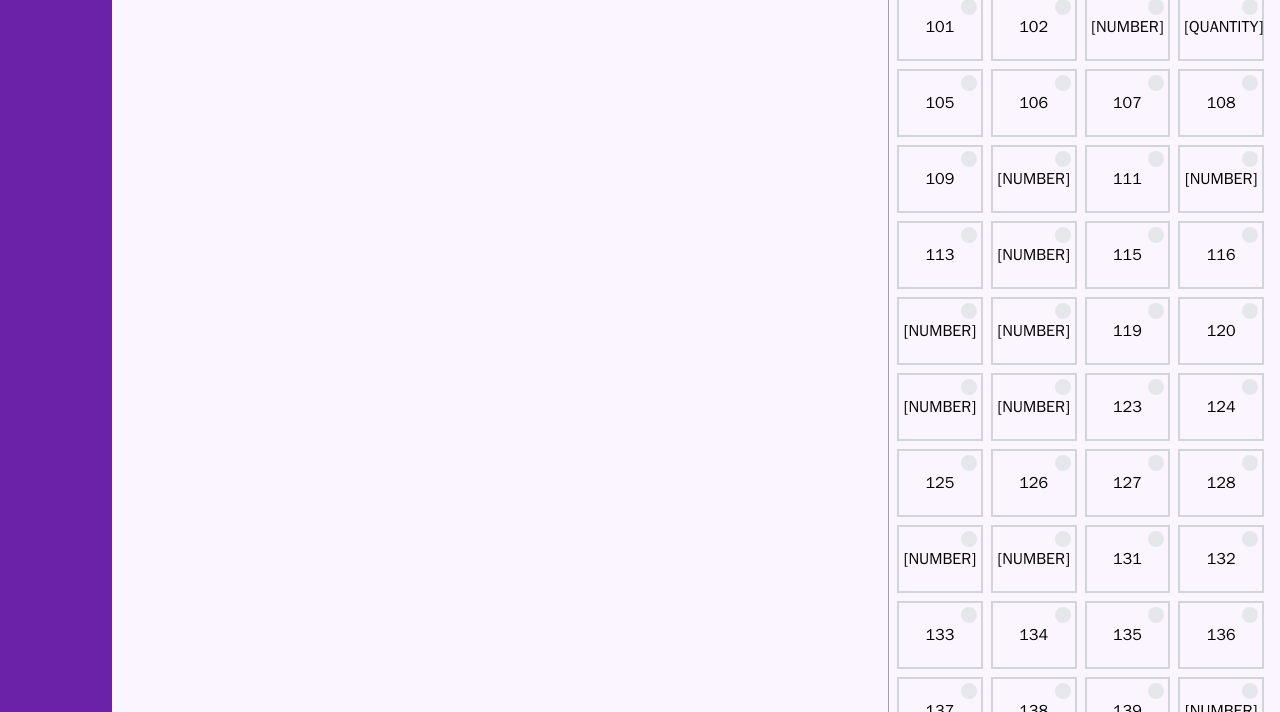 click on "108" at bounding box center (1221, 111) 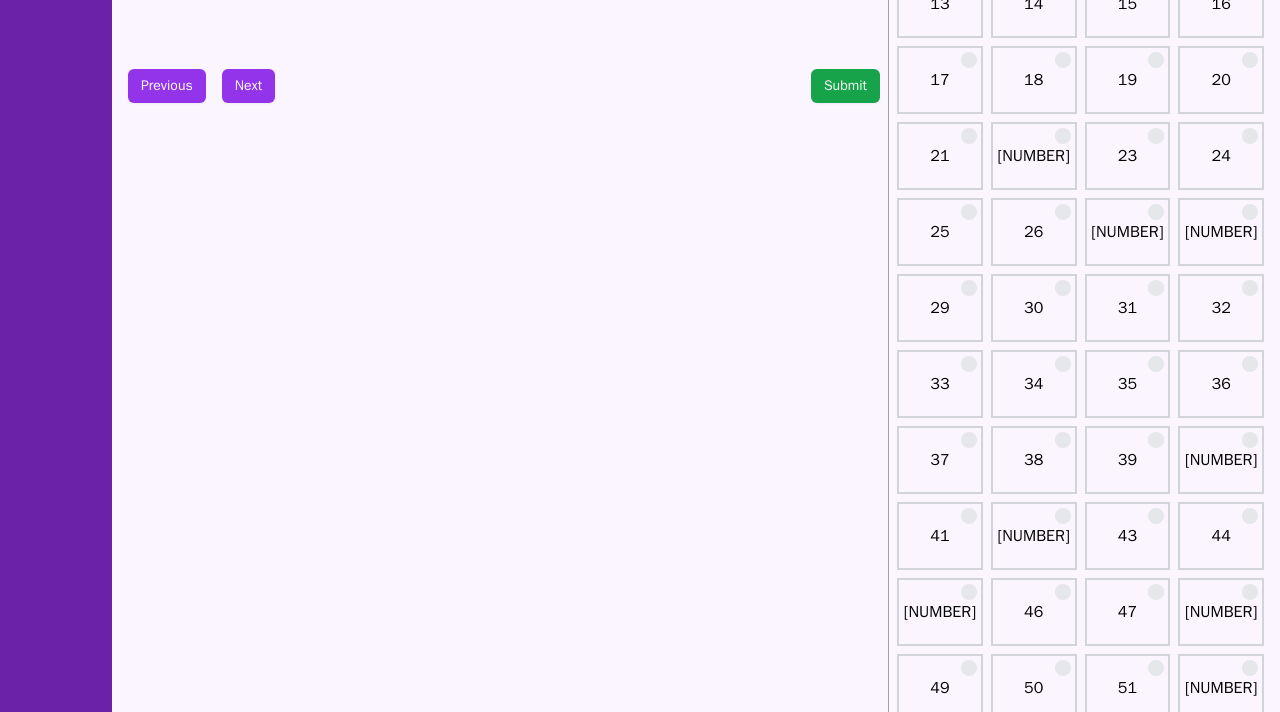 scroll, scrollTop: 0, scrollLeft: 0, axis: both 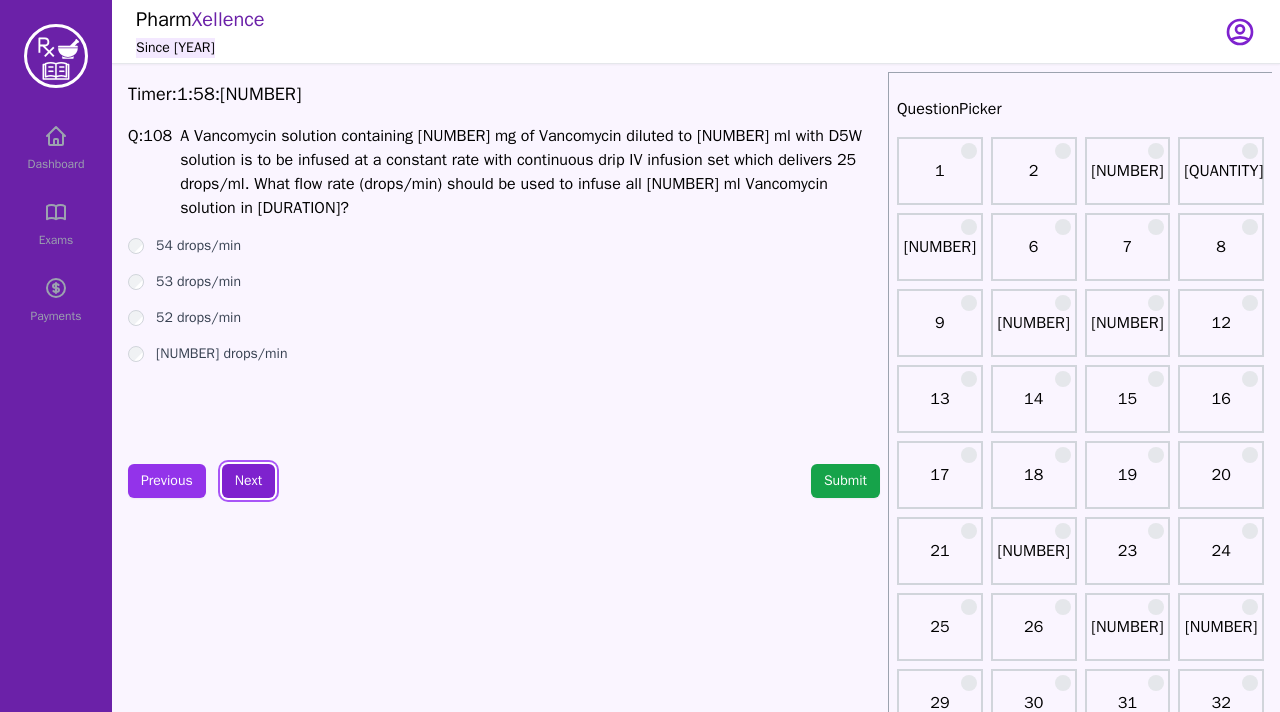 click on "Next" at bounding box center (248, 481) 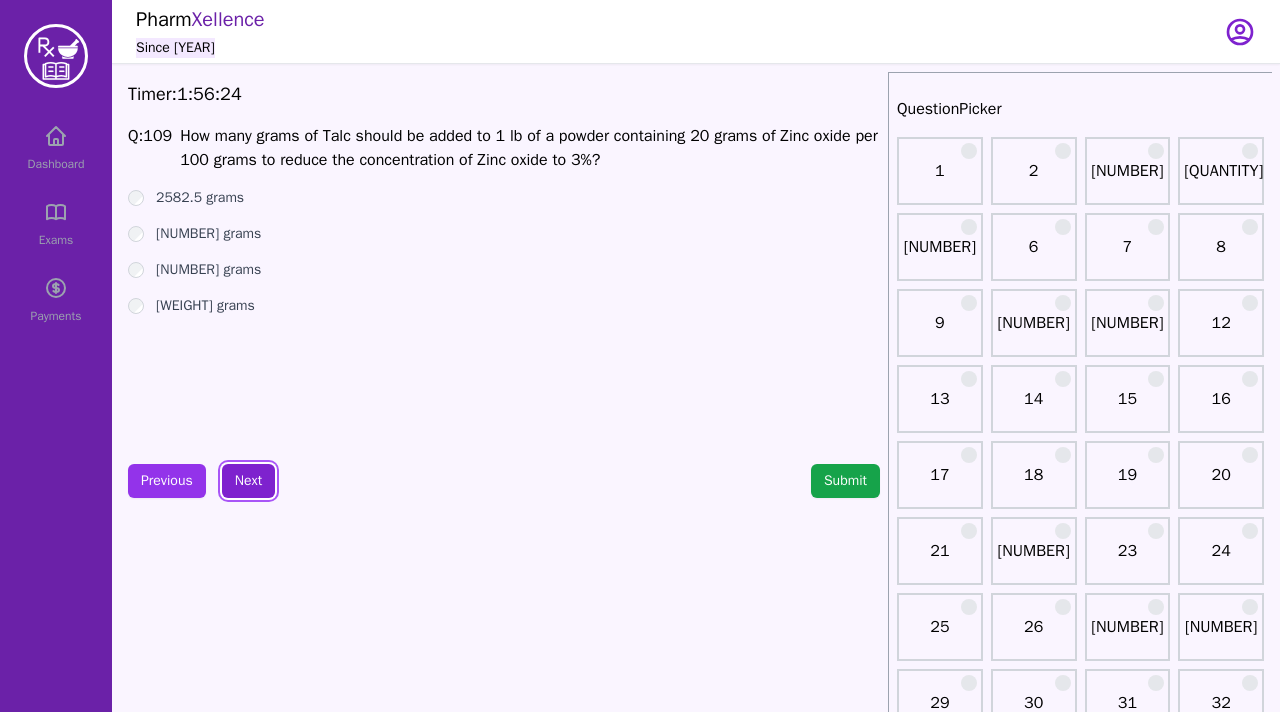 click on "Next" at bounding box center [248, 481] 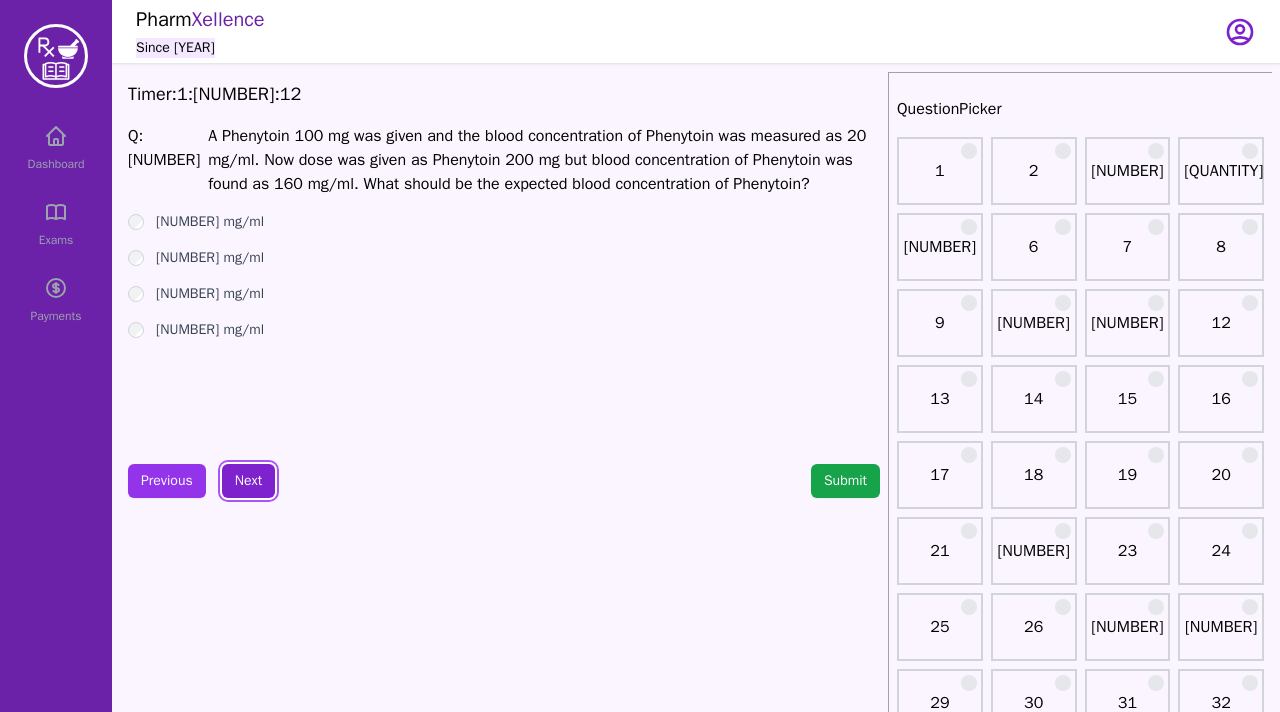 click on "Next" at bounding box center (248, 481) 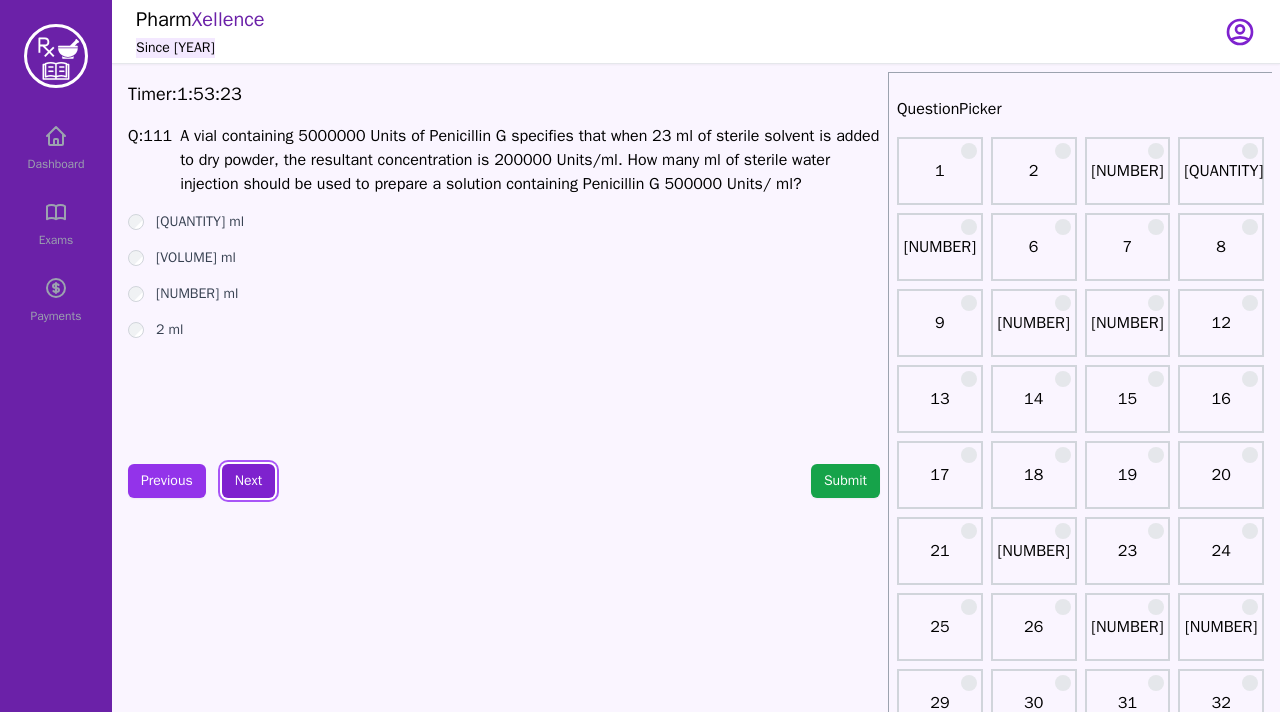 click on "Next" at bounding box center (248, 481) 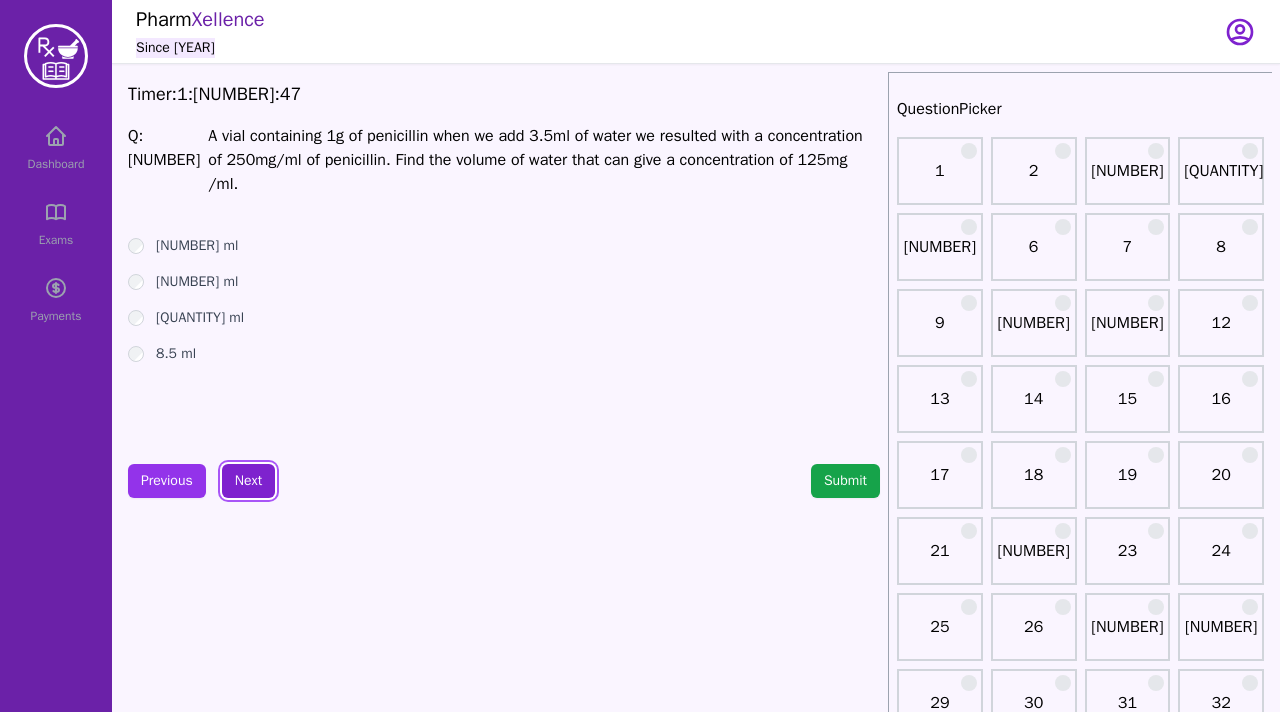 click on "Next" at bounding box center (248, 481) 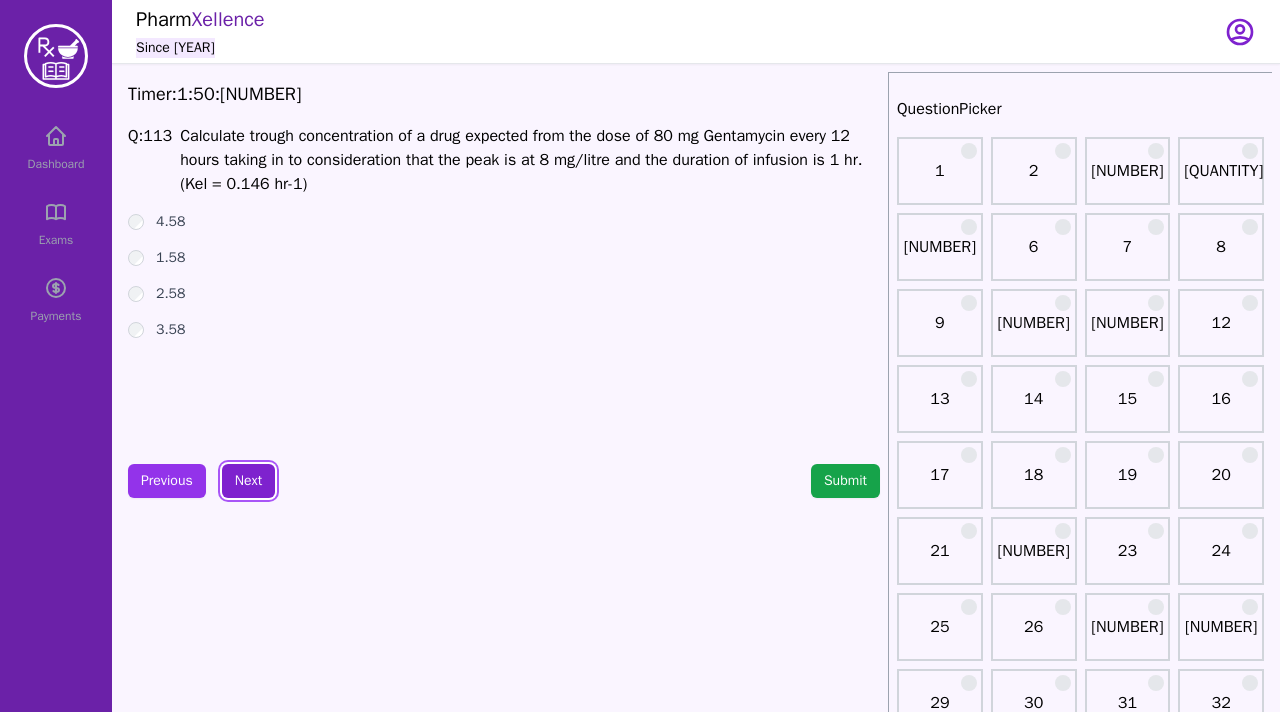 click on "Next" at bounding box center [248, 481] 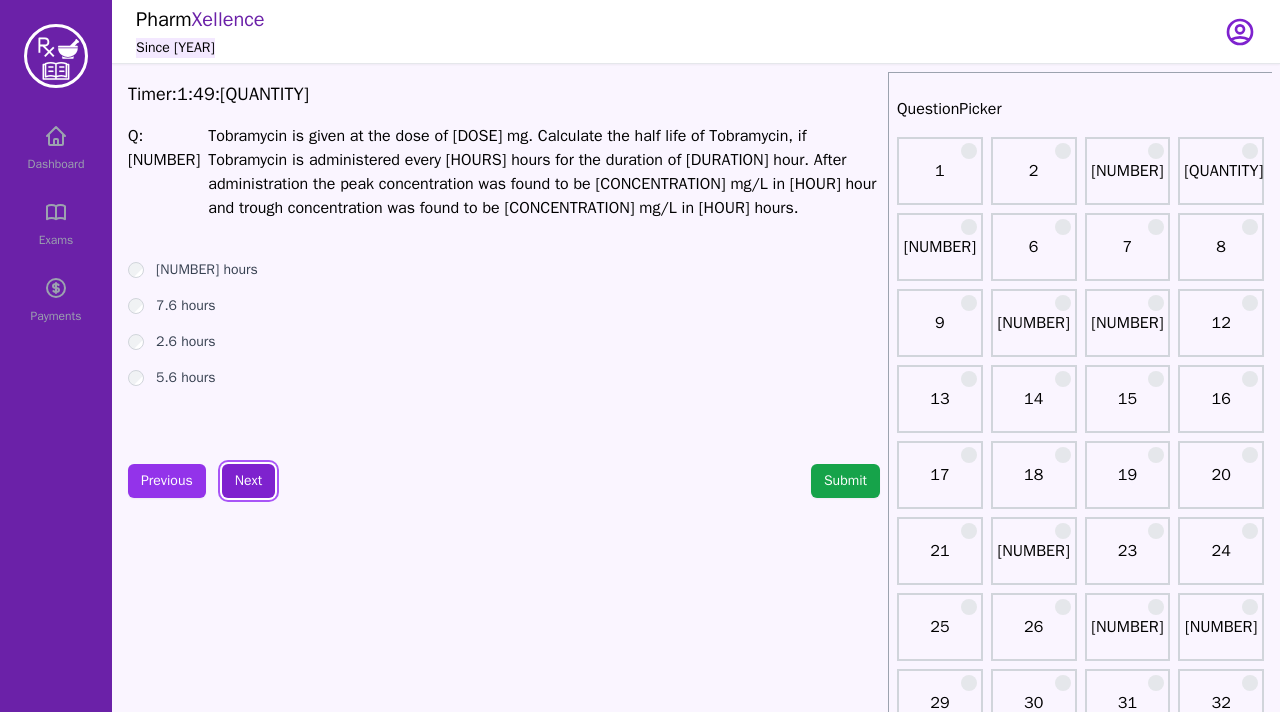 click on "Next" at bounding box center [248, 481] 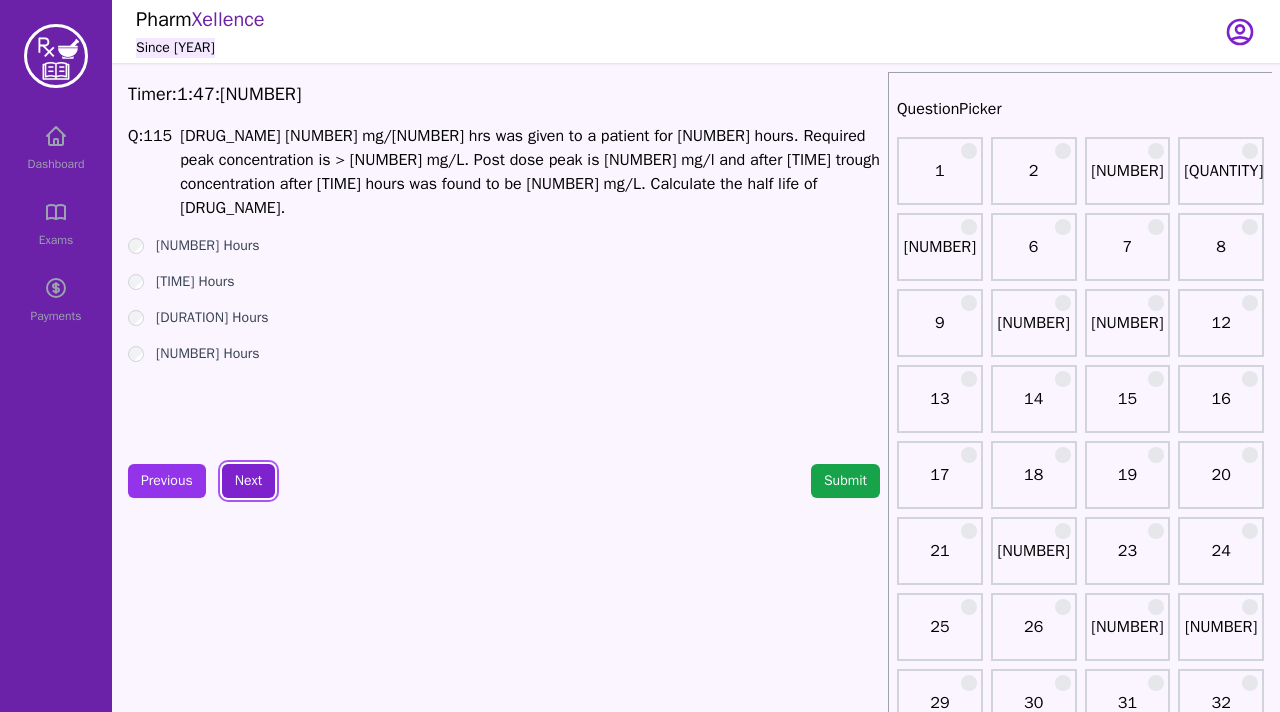 click on "Next" at bounding box center (248, 481) 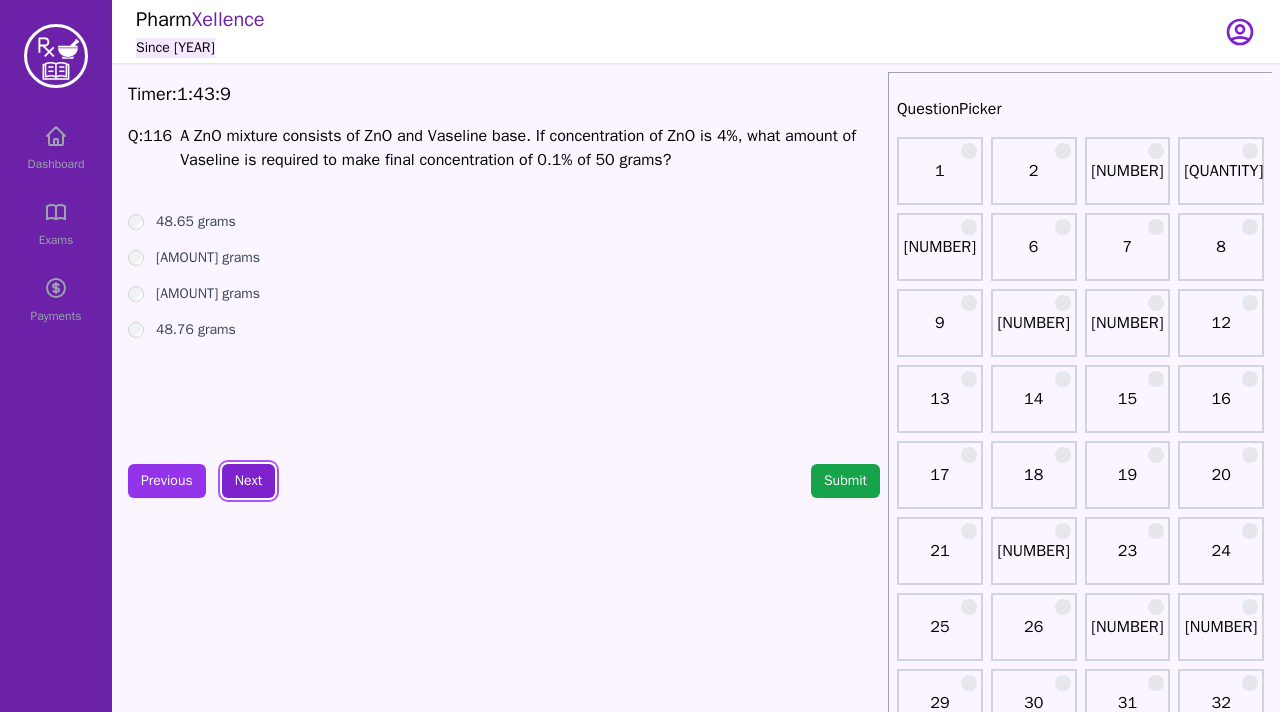 click on "Next" at bounding box center (248, 481) 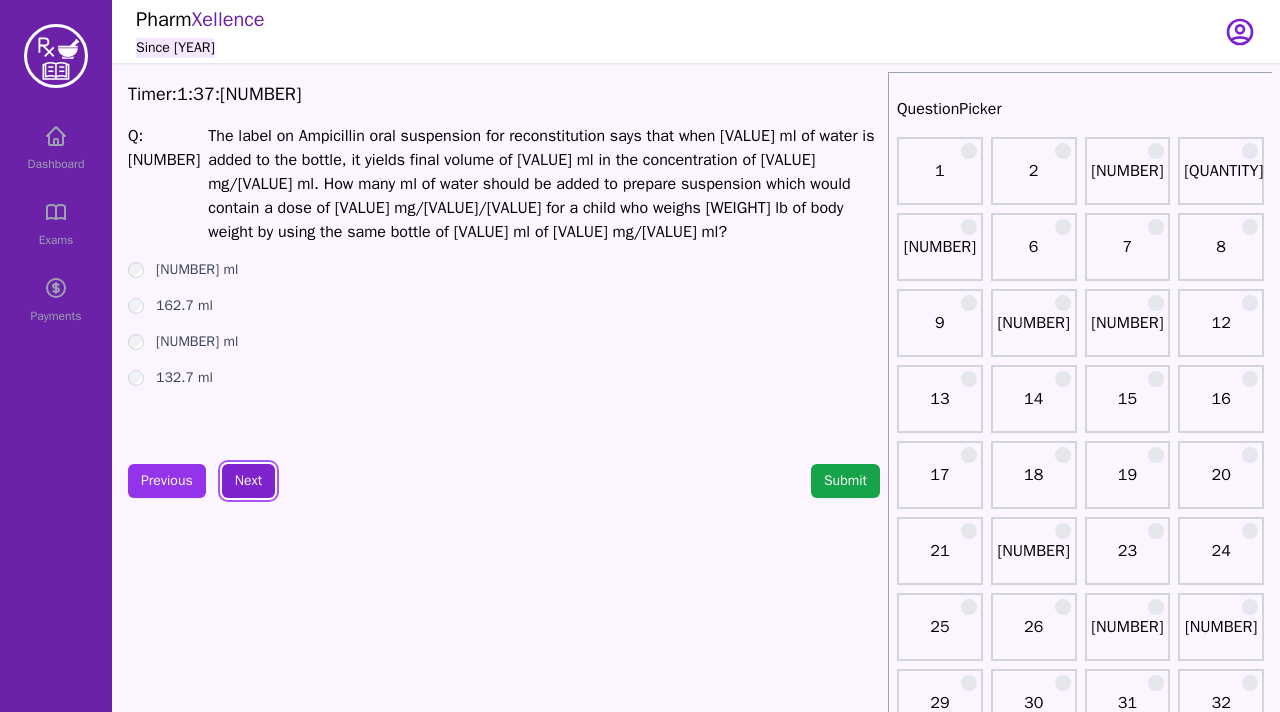 click on "Next" at bounding box center (248, 481) 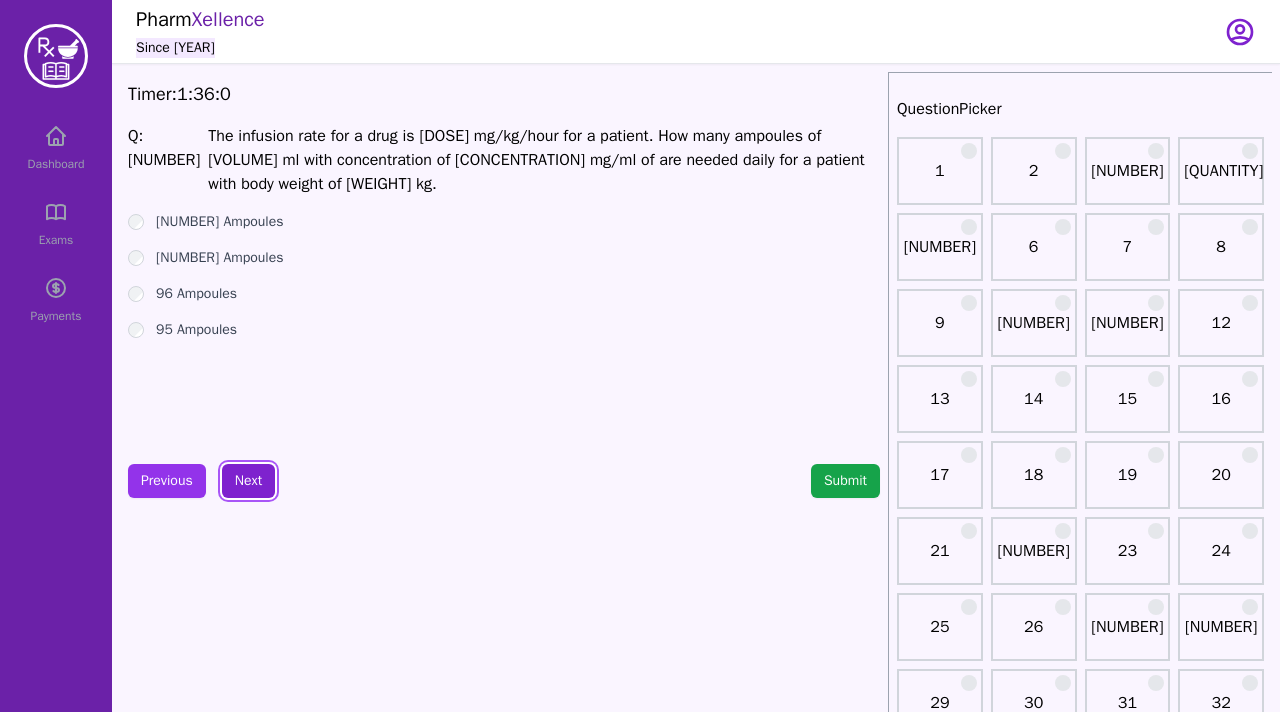 click on "Next" at bounding box center [248, 481] 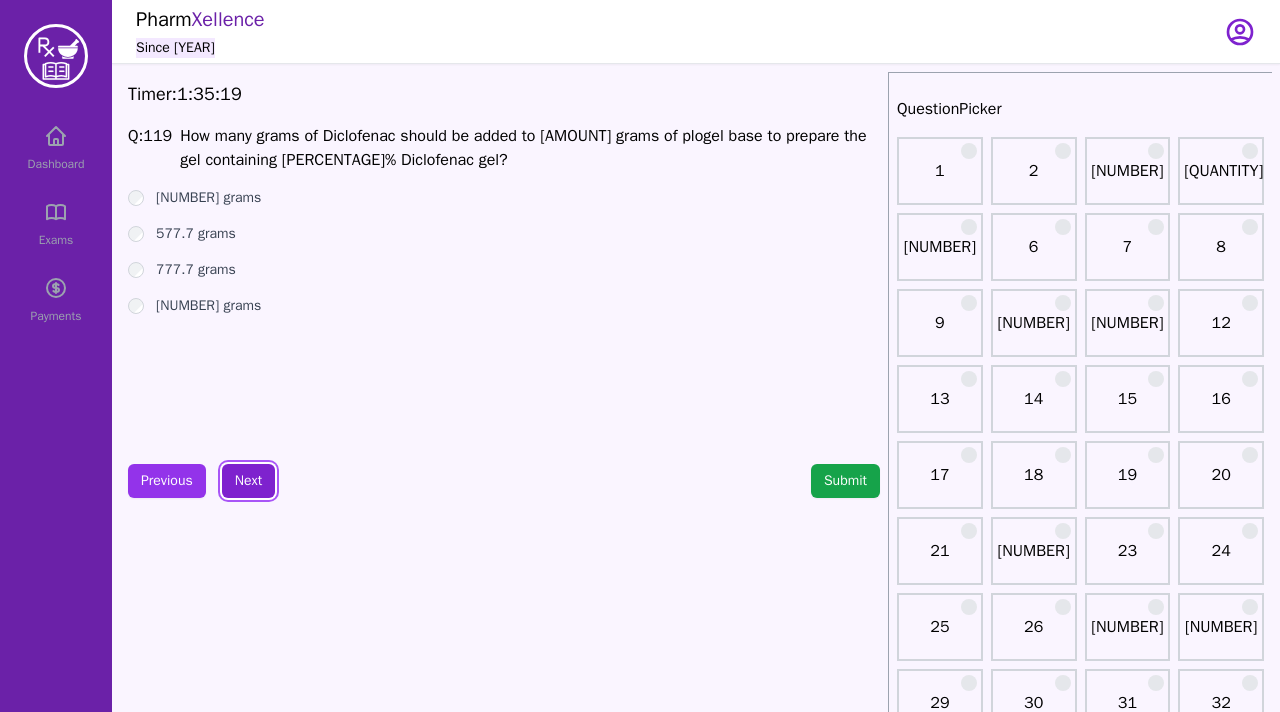 click on "Next" at bounding box center [248, 481] 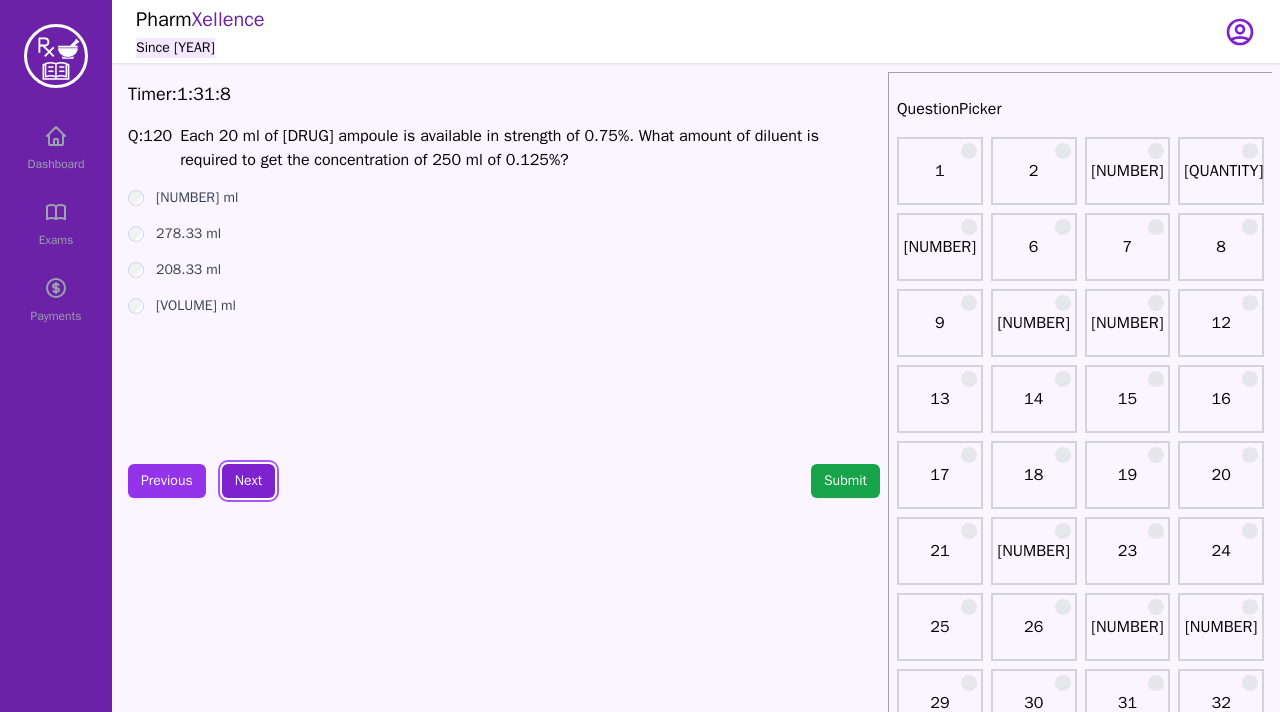 click on "Next" at bounding box center [248, 481] 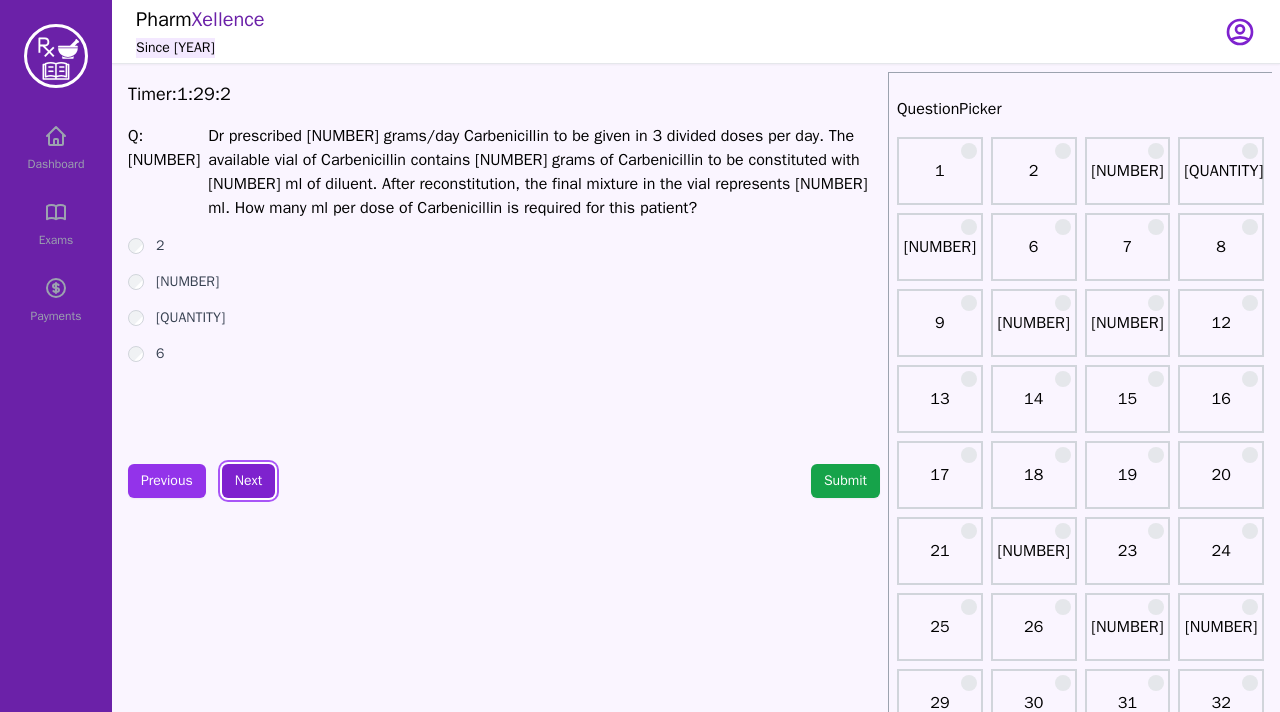 click on "Next" at bounding box center [248, 481] 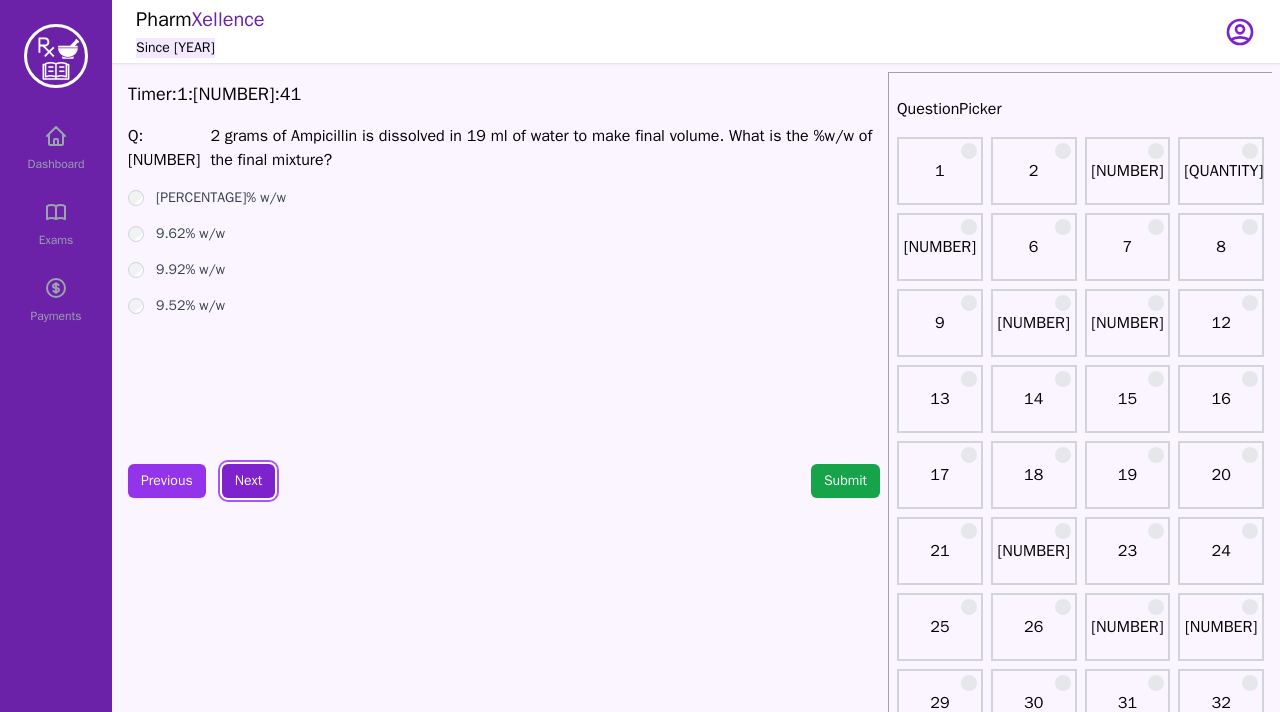 click on "Next" at bounding box center (248, 481) 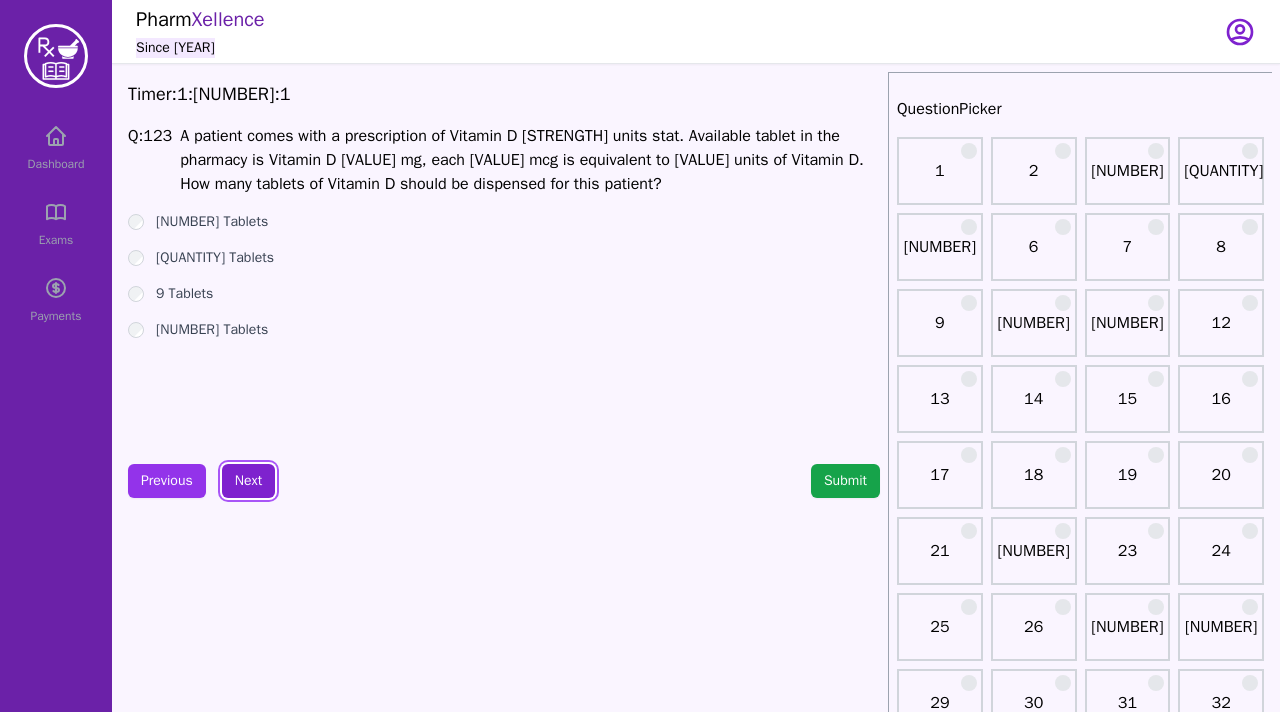 click on "Next" at bounding box center [248, 481] 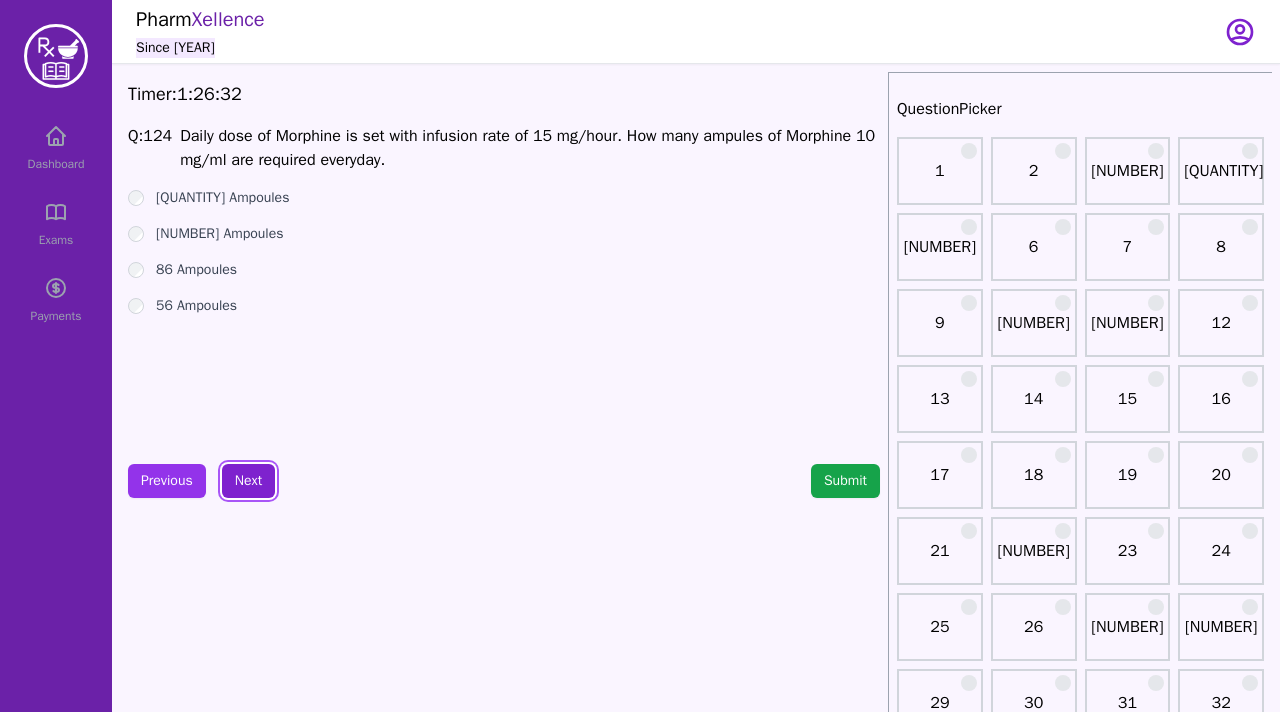 click on "Next" at bounding box center (248, 481) 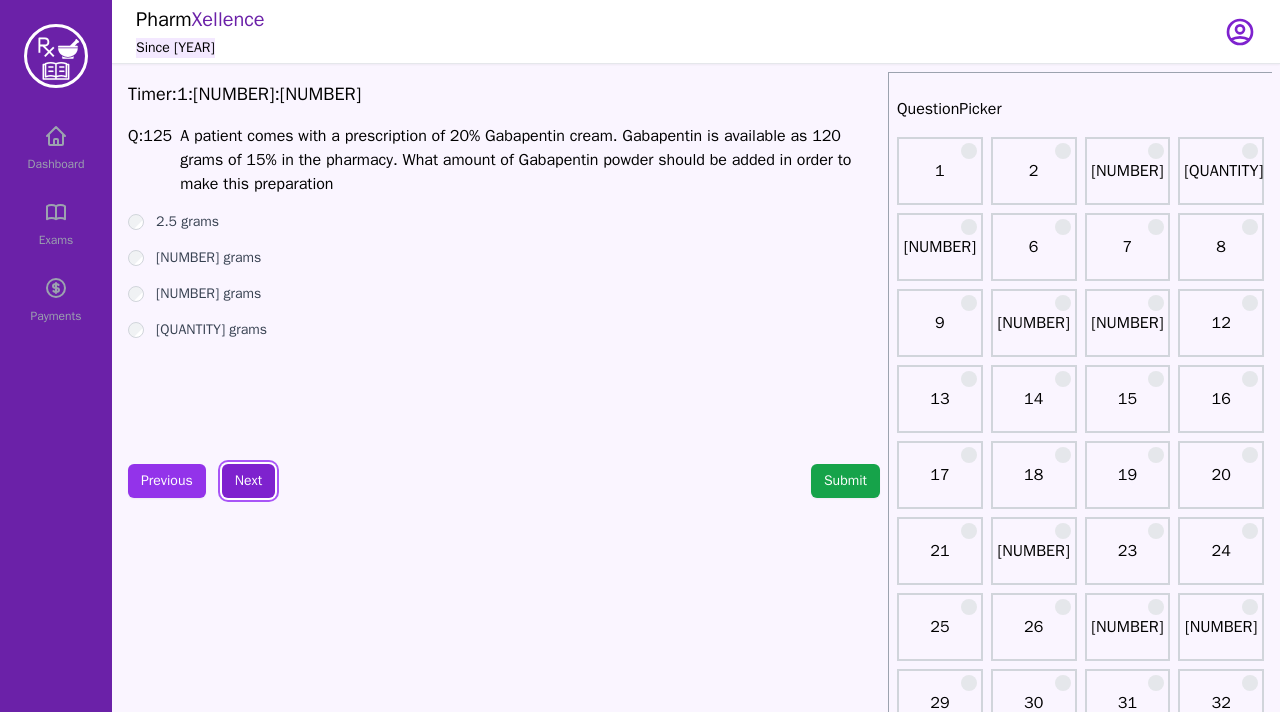click on "Next" at bounding box center [248, 481] 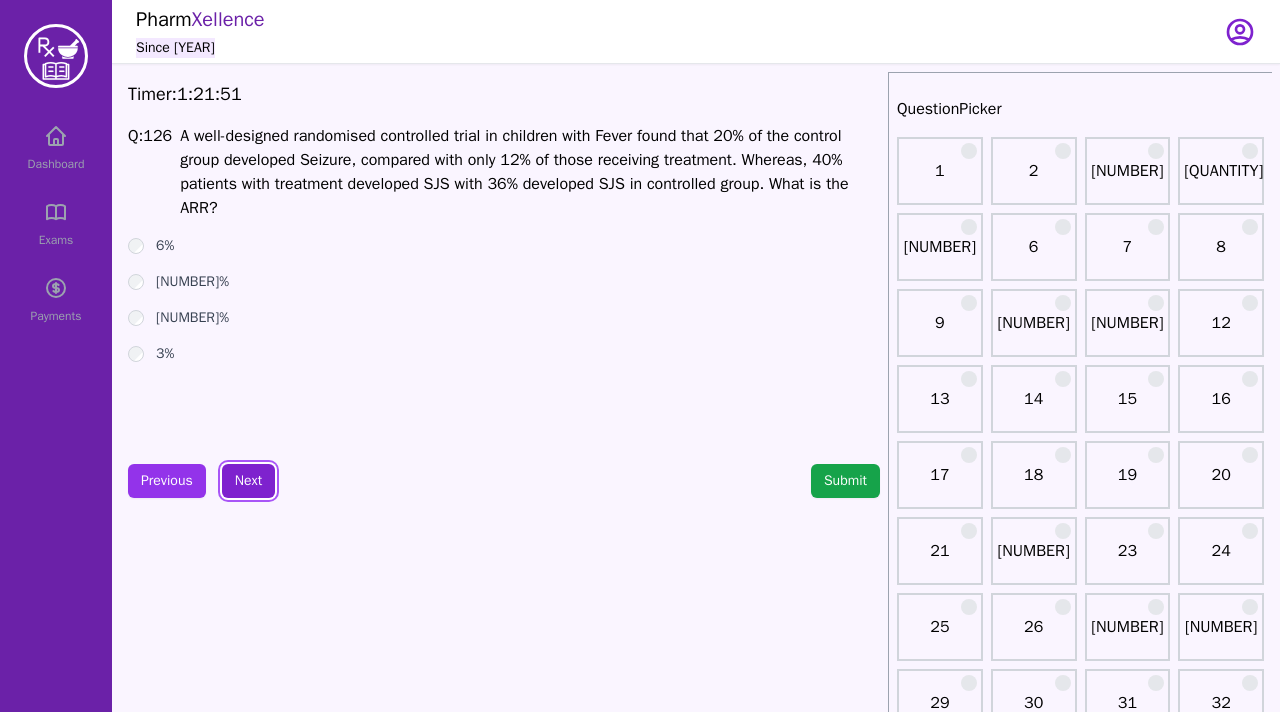 click on "Next" at bounding box center [248, 481] 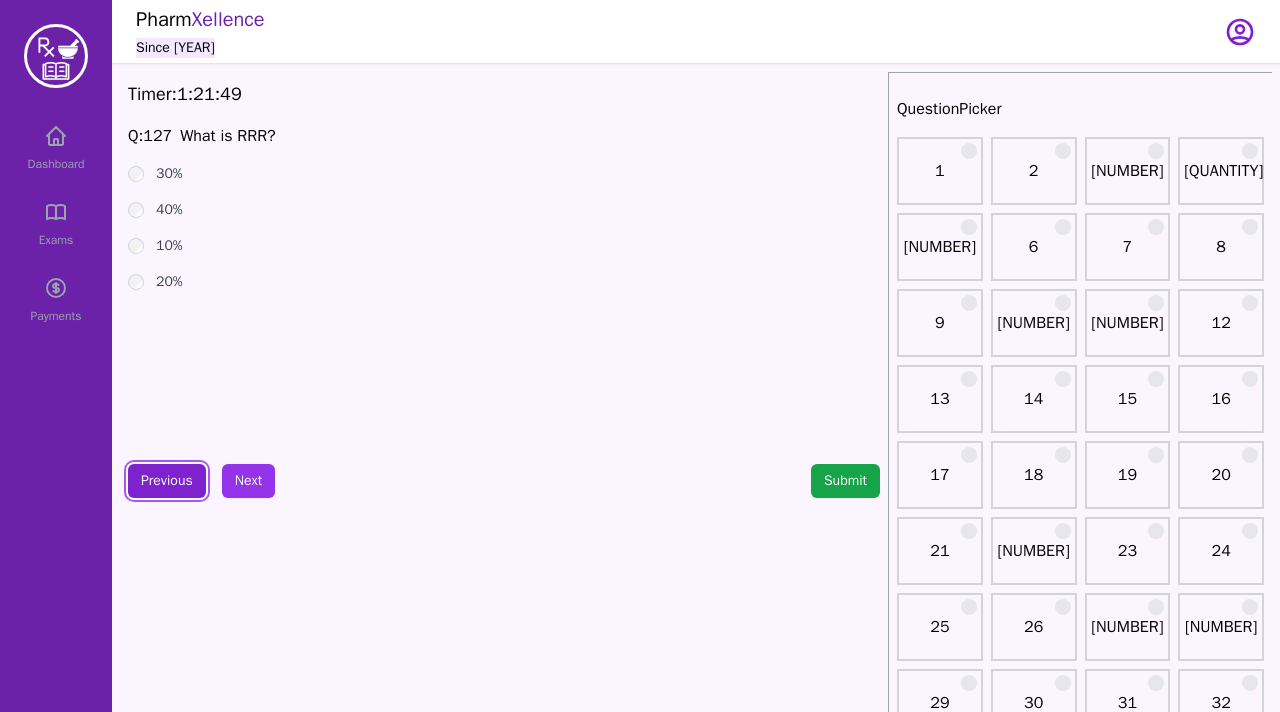 click on "Previous" at bounding box center [167, 481] 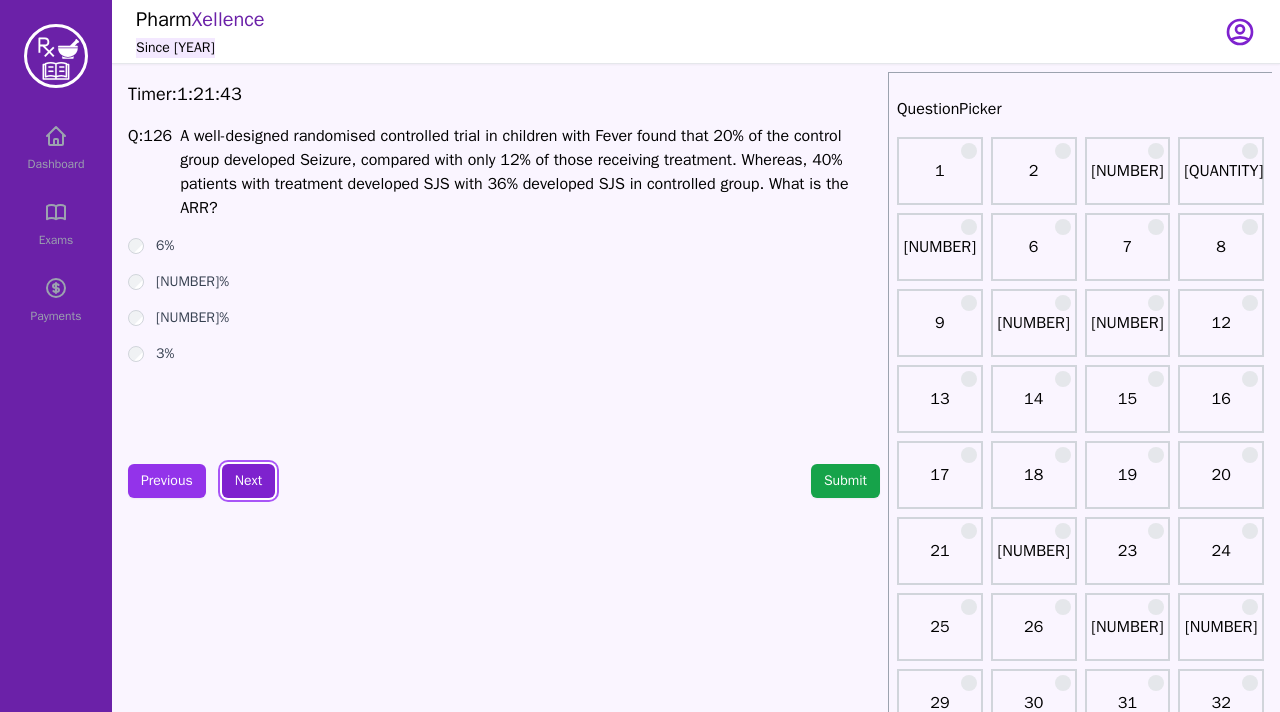 click on "Next" at bounding box center [248, 481] 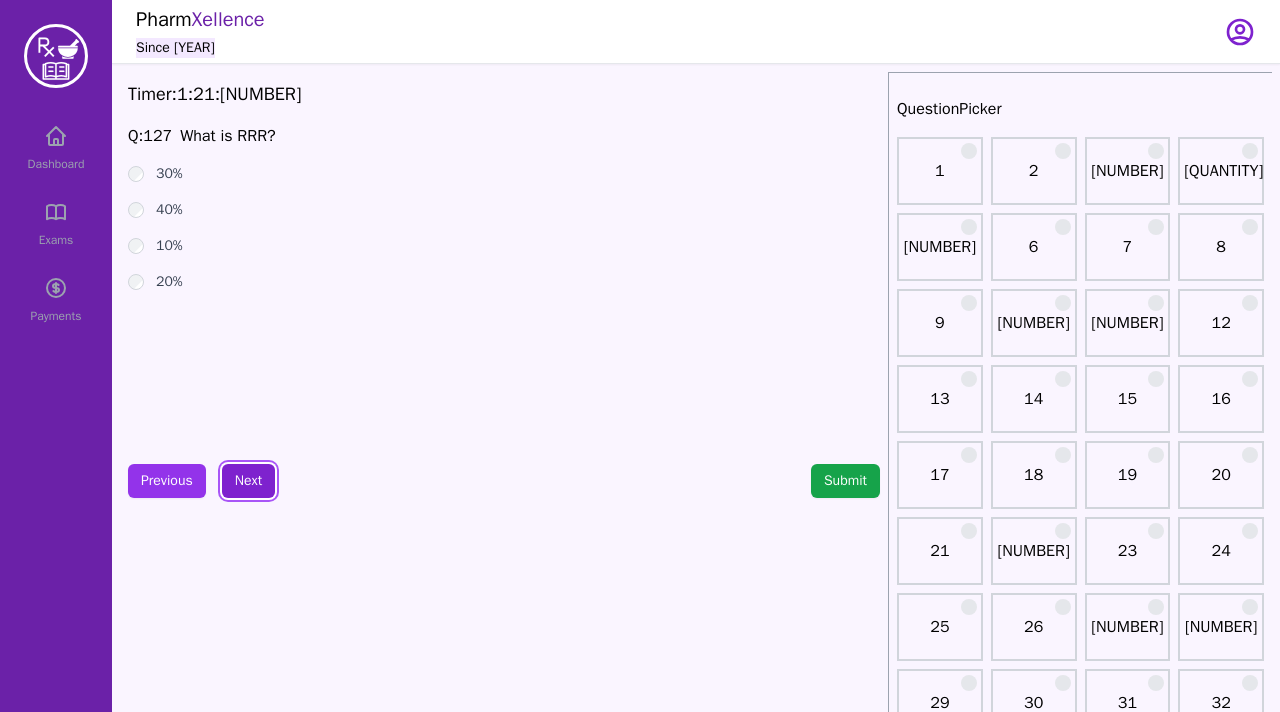 click on "Next" at bounding box center [248, 481] 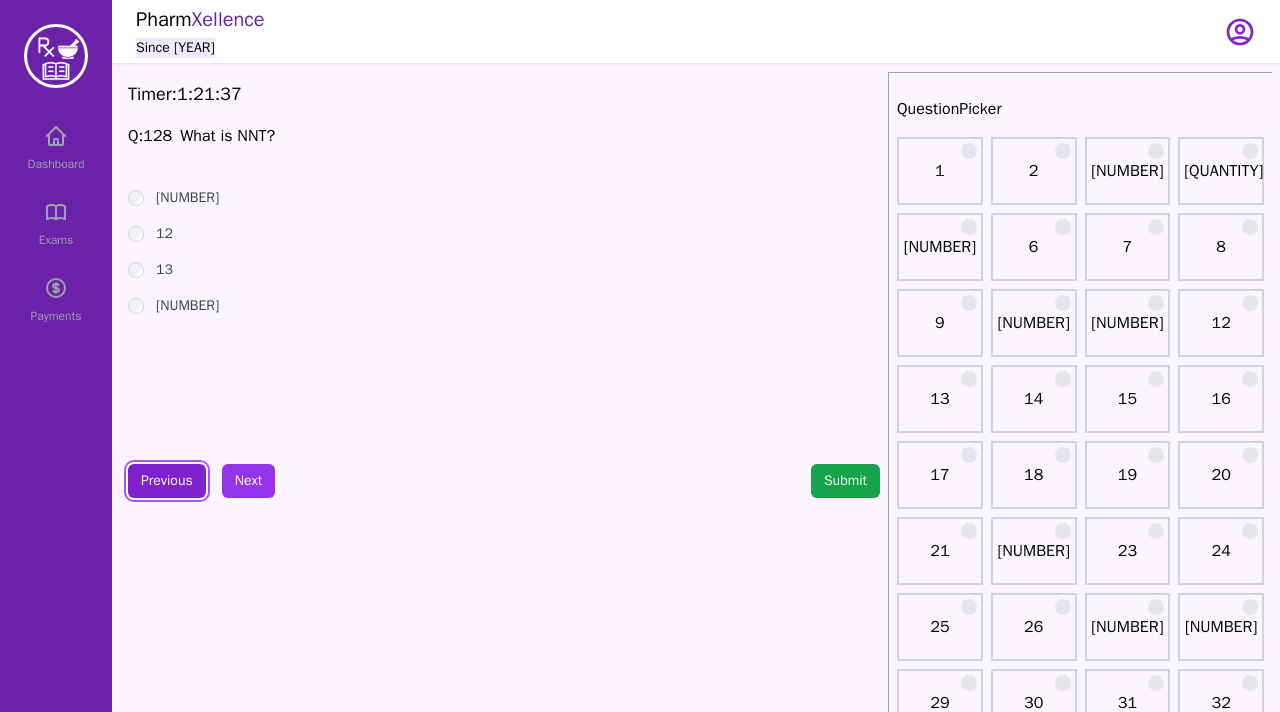 click on "Previous" at bounding box center [167, 481] 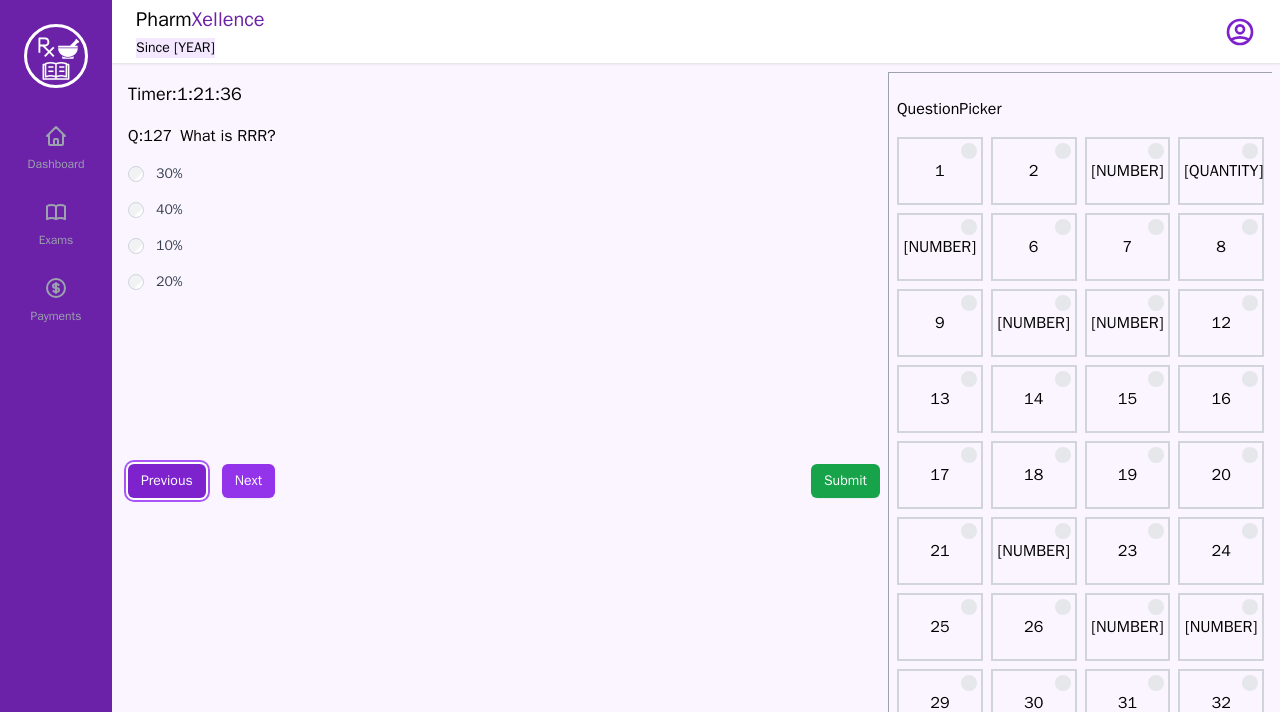 click on "Previous" at bounding box center (167, 481) 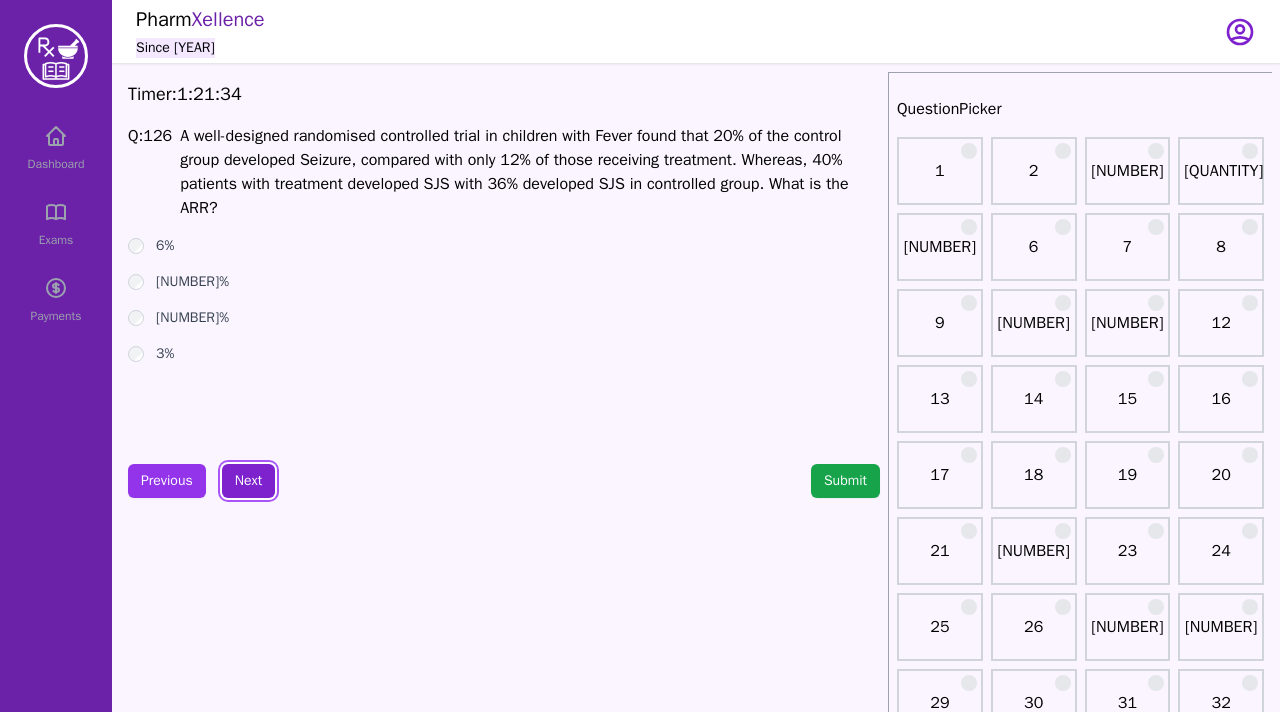click on "Next" at bounding box center (248, 481) 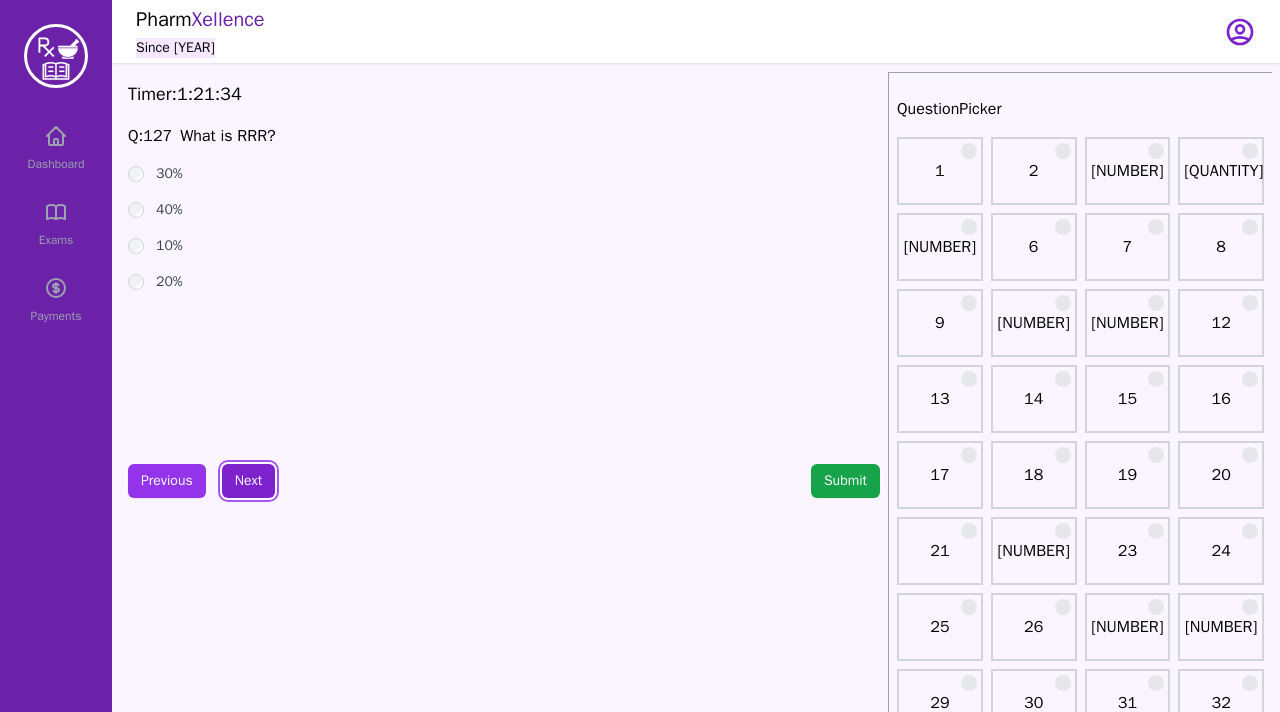 click on "Next" at bounding box center (248, 481) 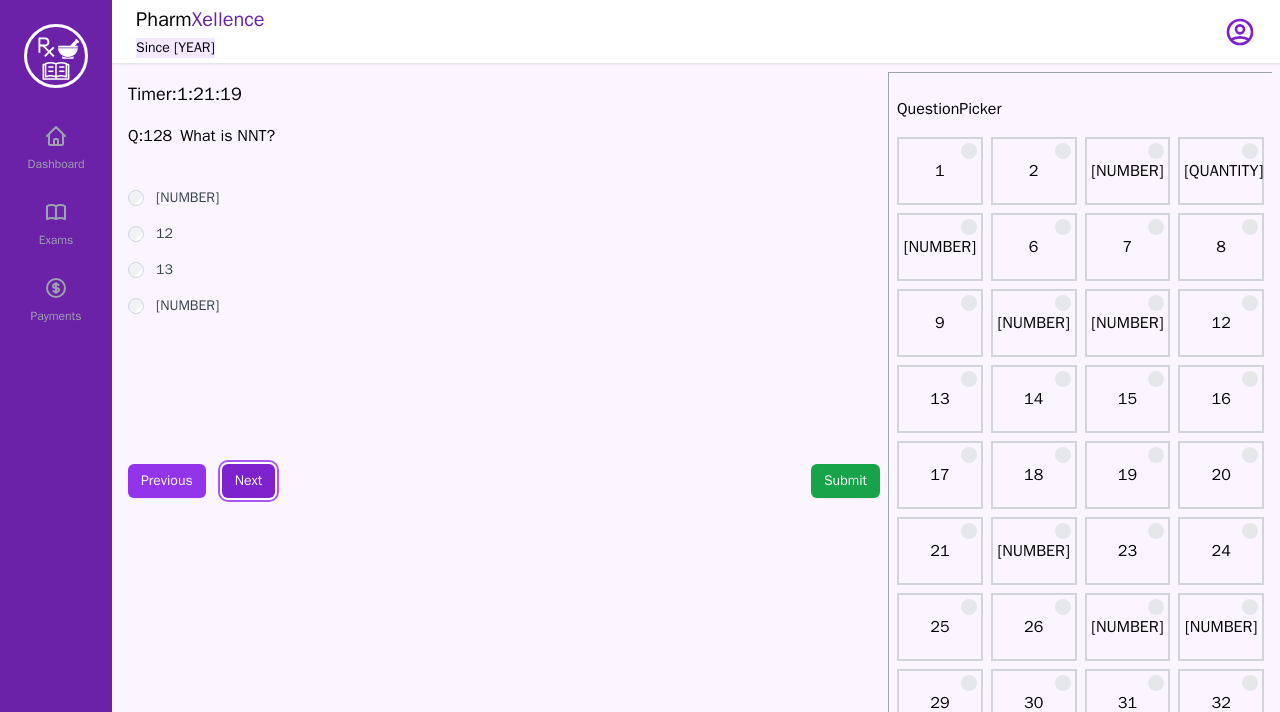 click on "Next" at bounding box center (248, 481) 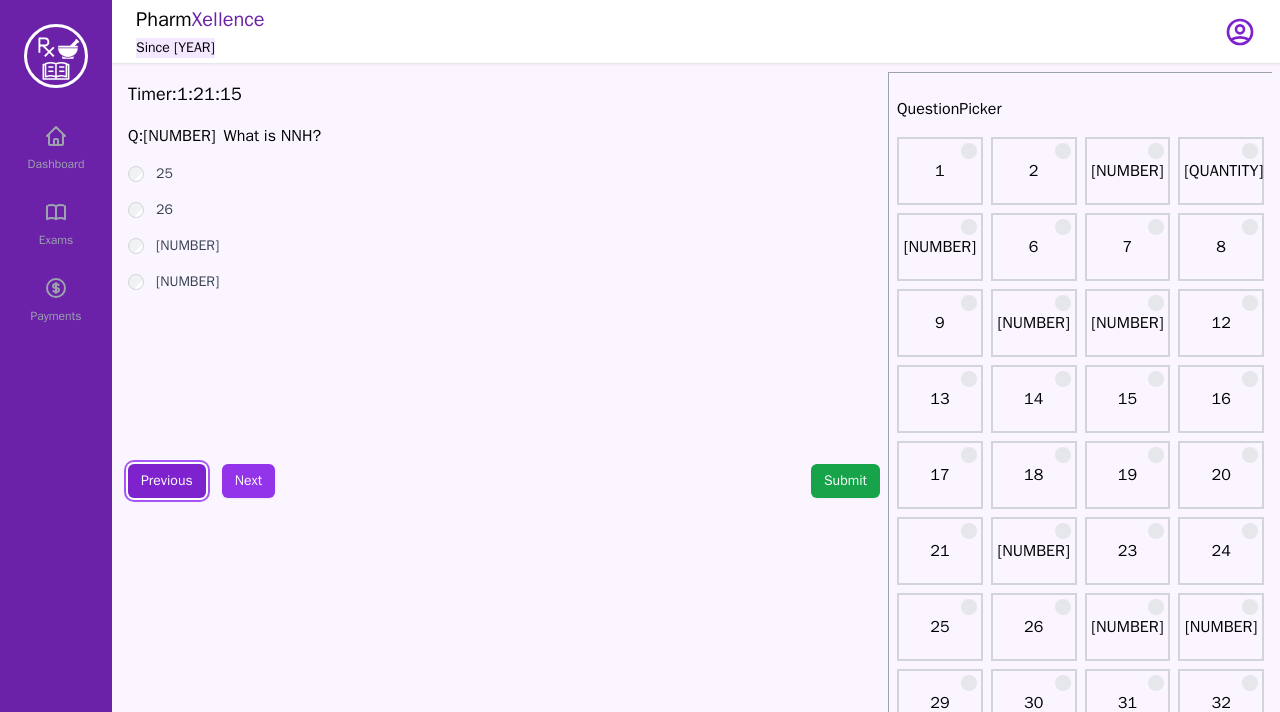 click on "Previous" at bounding box center (167, 481) 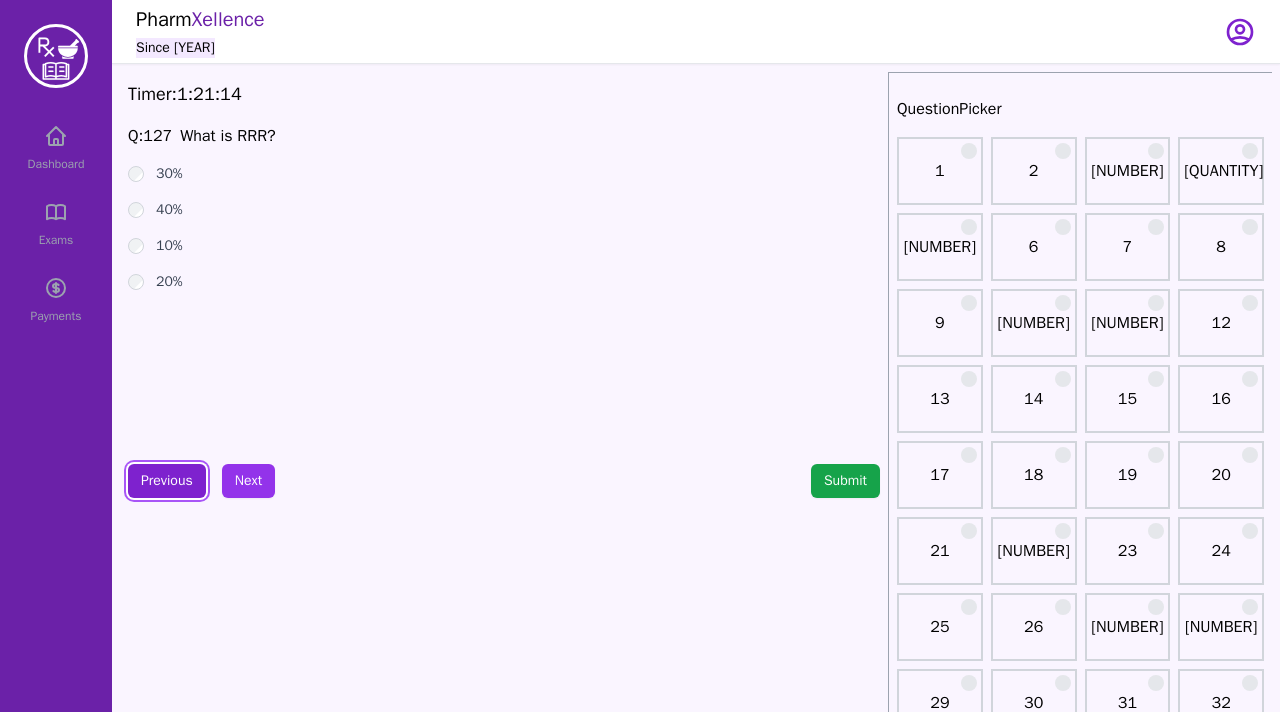 click on "Previous" at bounding box center [167, 481] 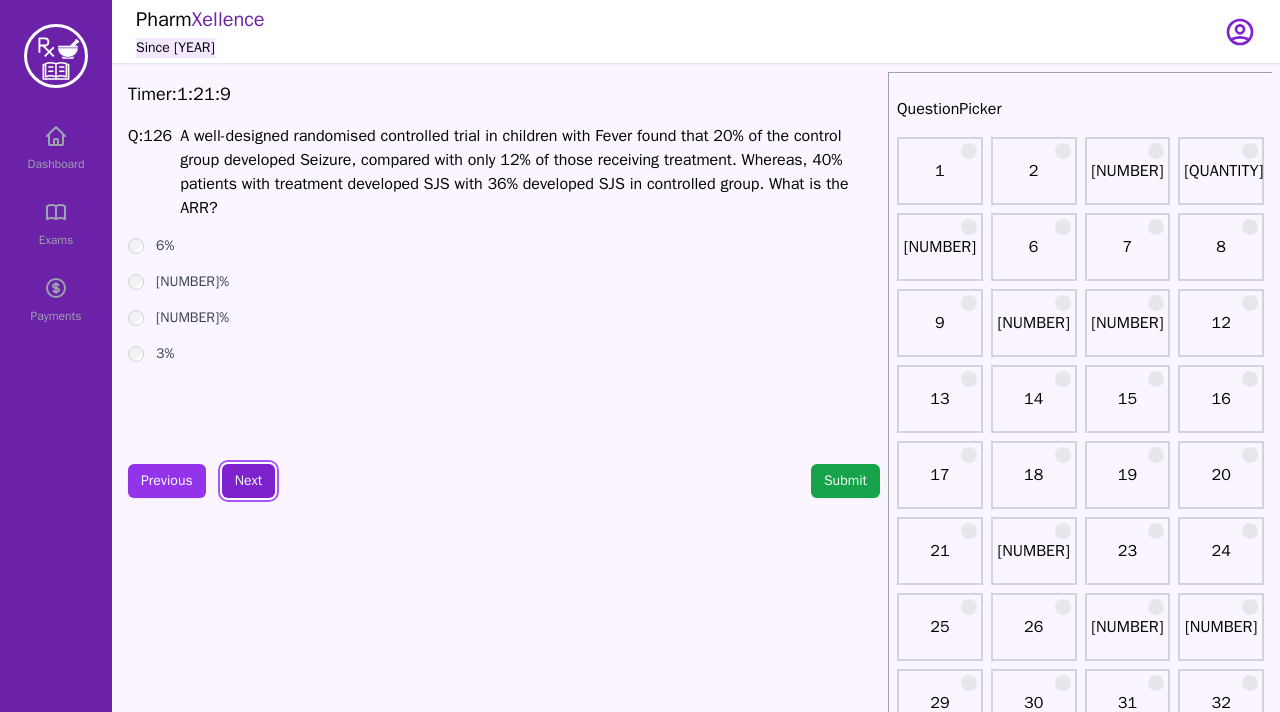 click on "Next" at bounding box center (248, 481) 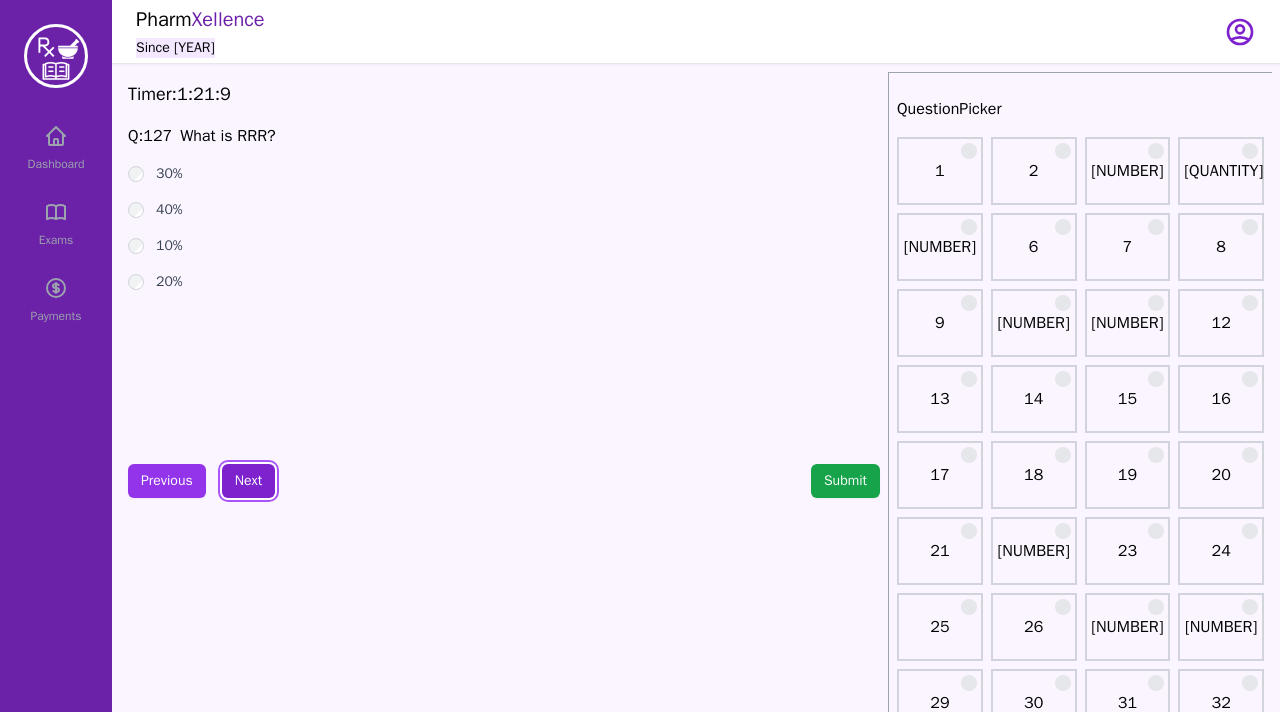 click on "Next" at bounding box center (248, 481) 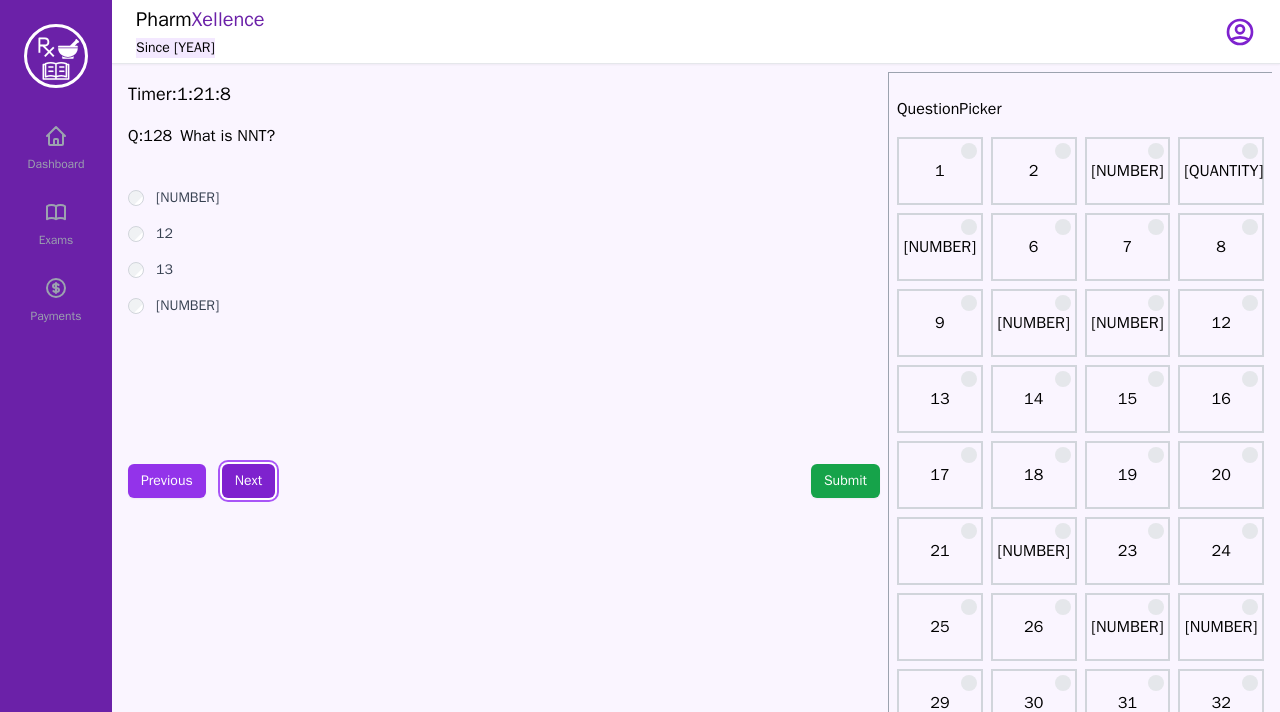 click on "Next" at bounding box center [248, 481] 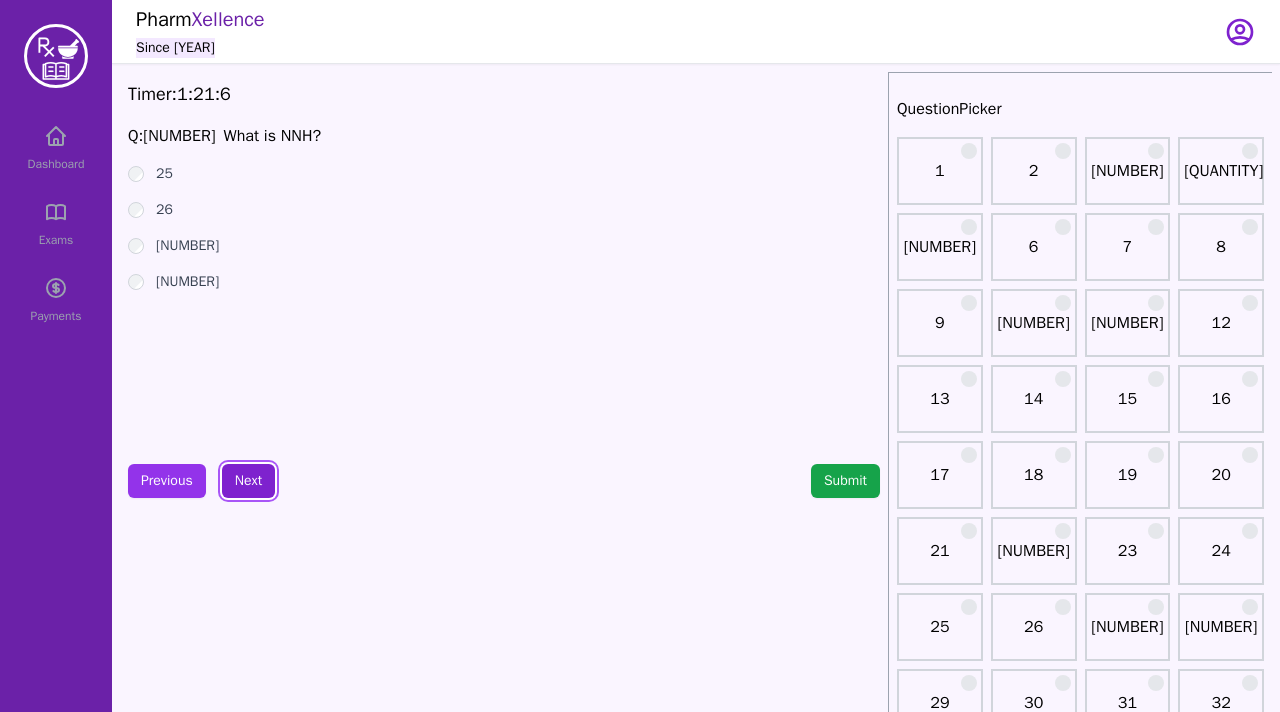 click on "Next" at bounding box center (248, 481) 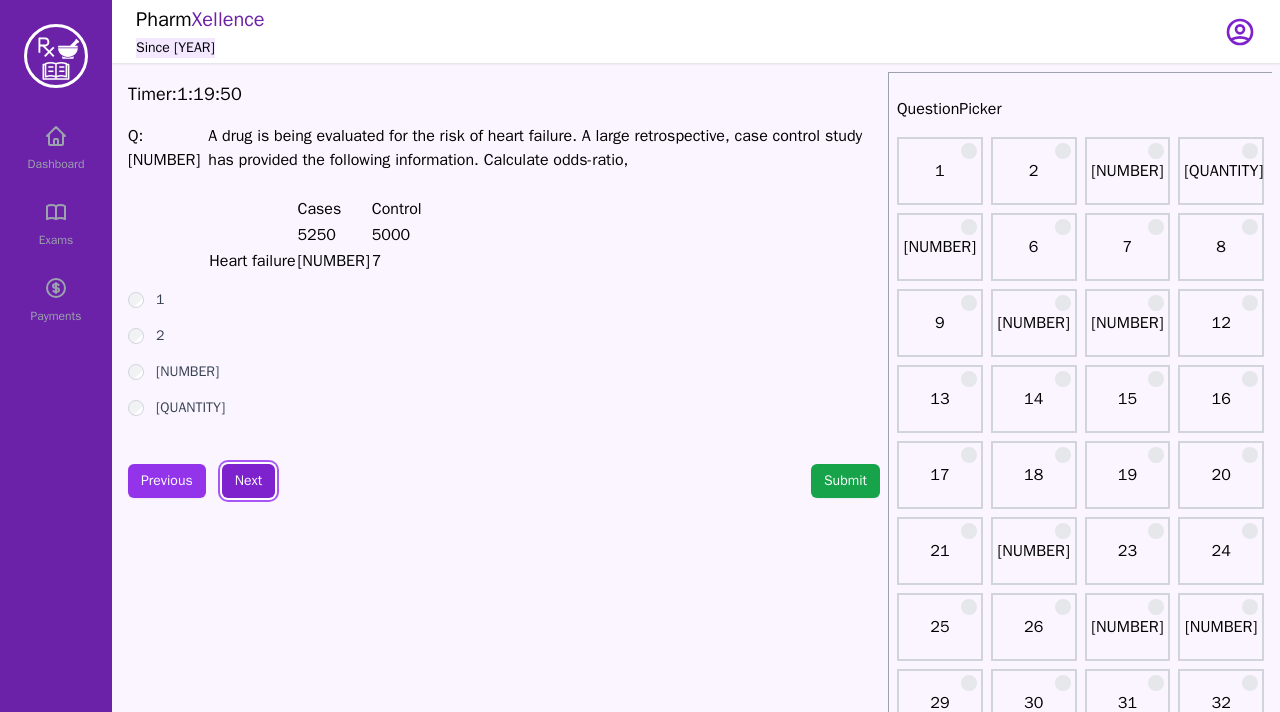 click on "Next" at bounding box center [248, 481] 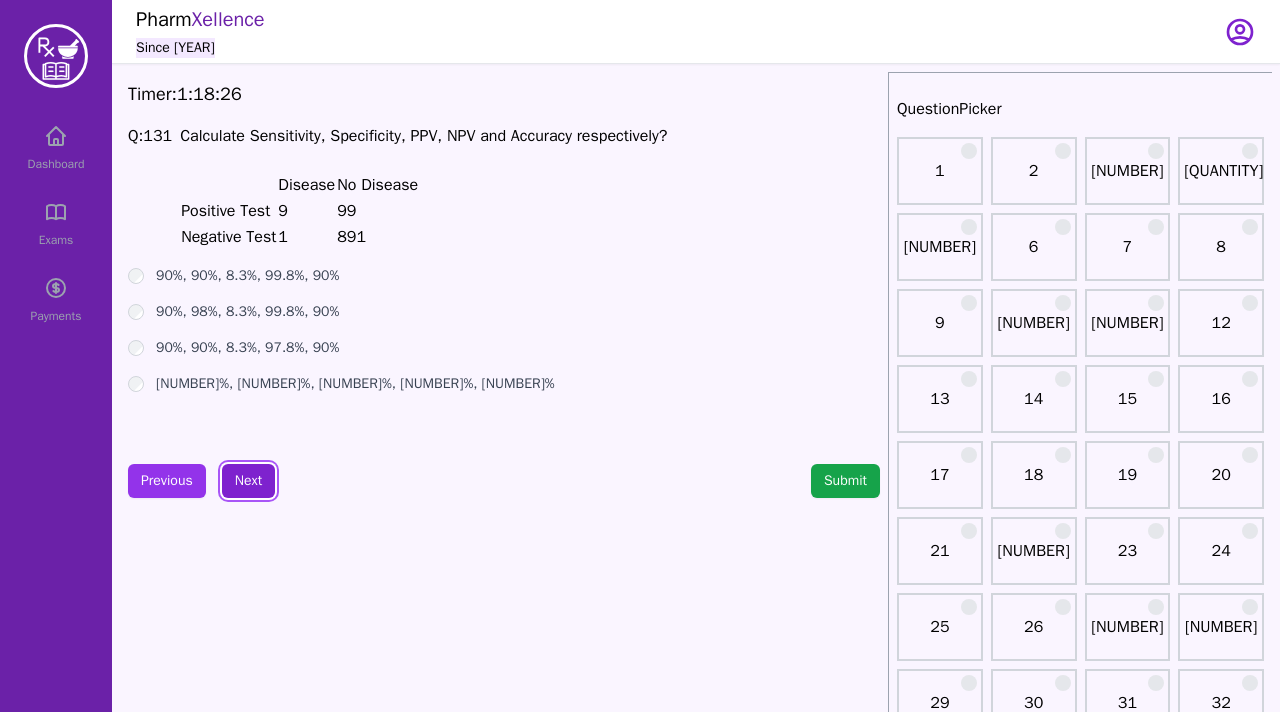 click on "Next" at bounding box center (248, 481) 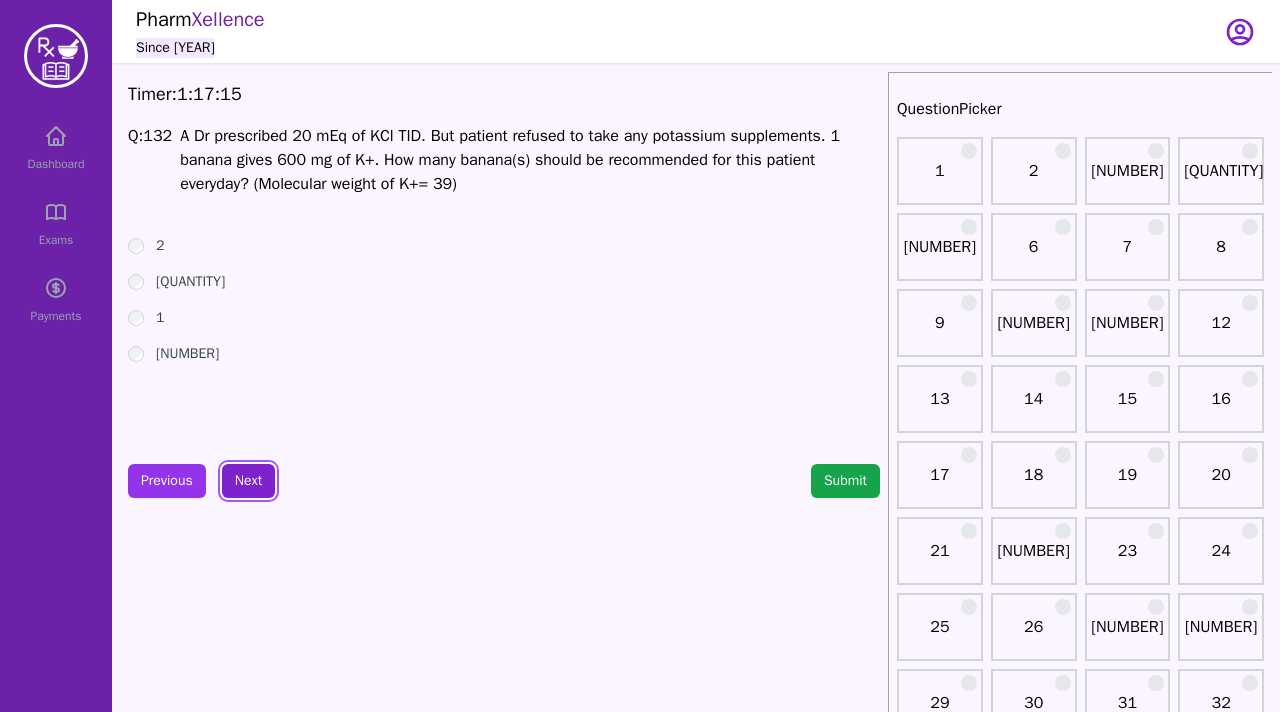 click on "Next" at bounding box center (248, 481) 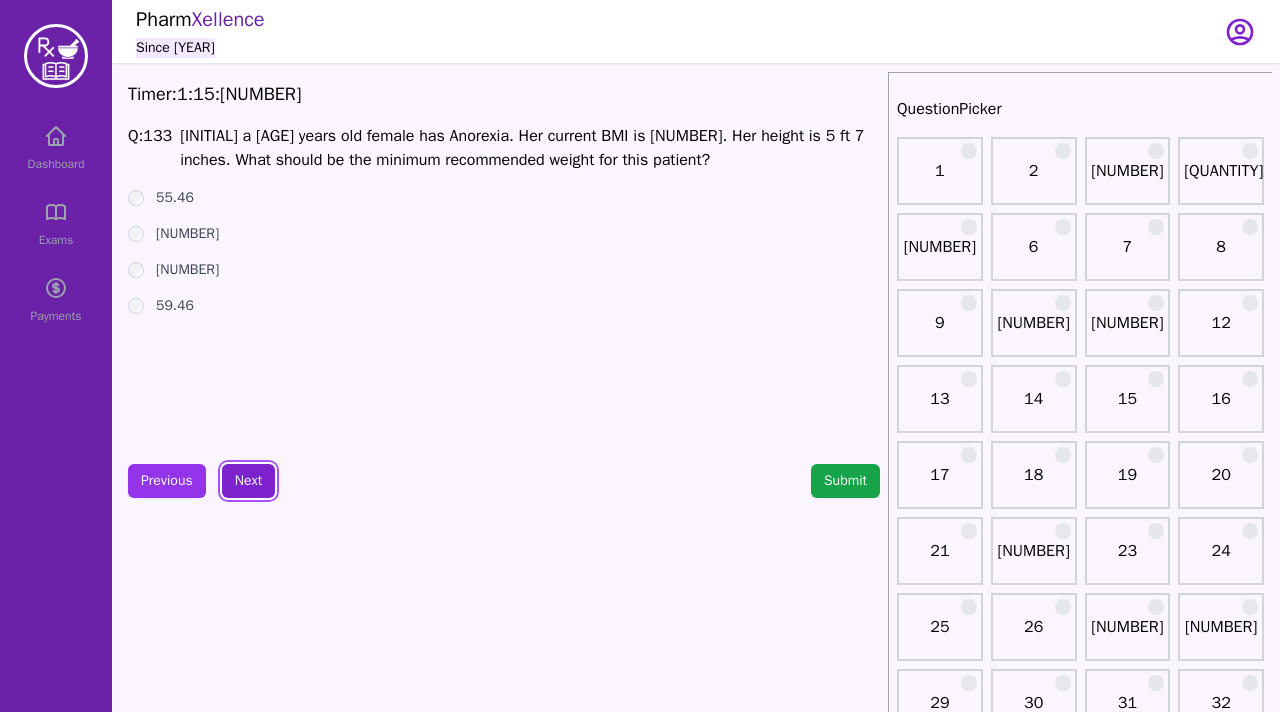 click on "Next" at bounding box center [248, 481] 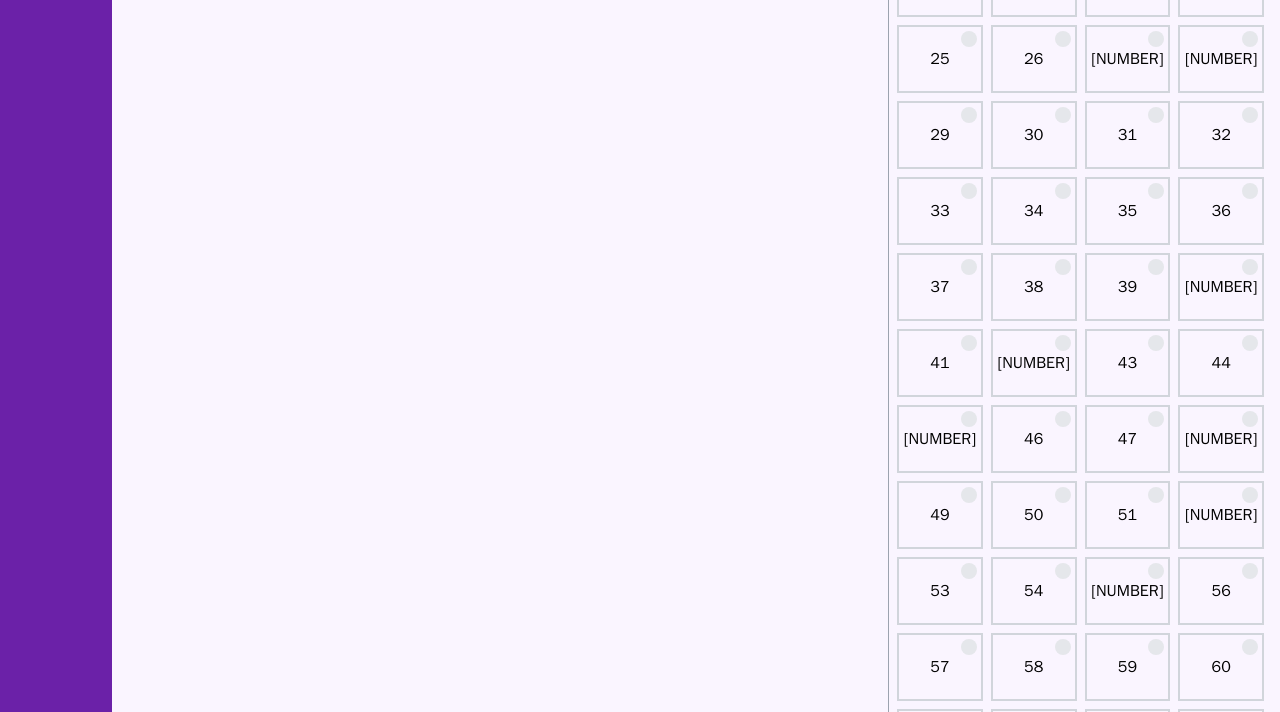 scroll, scrollTop: 0, scrollLeft: 0, axis: both 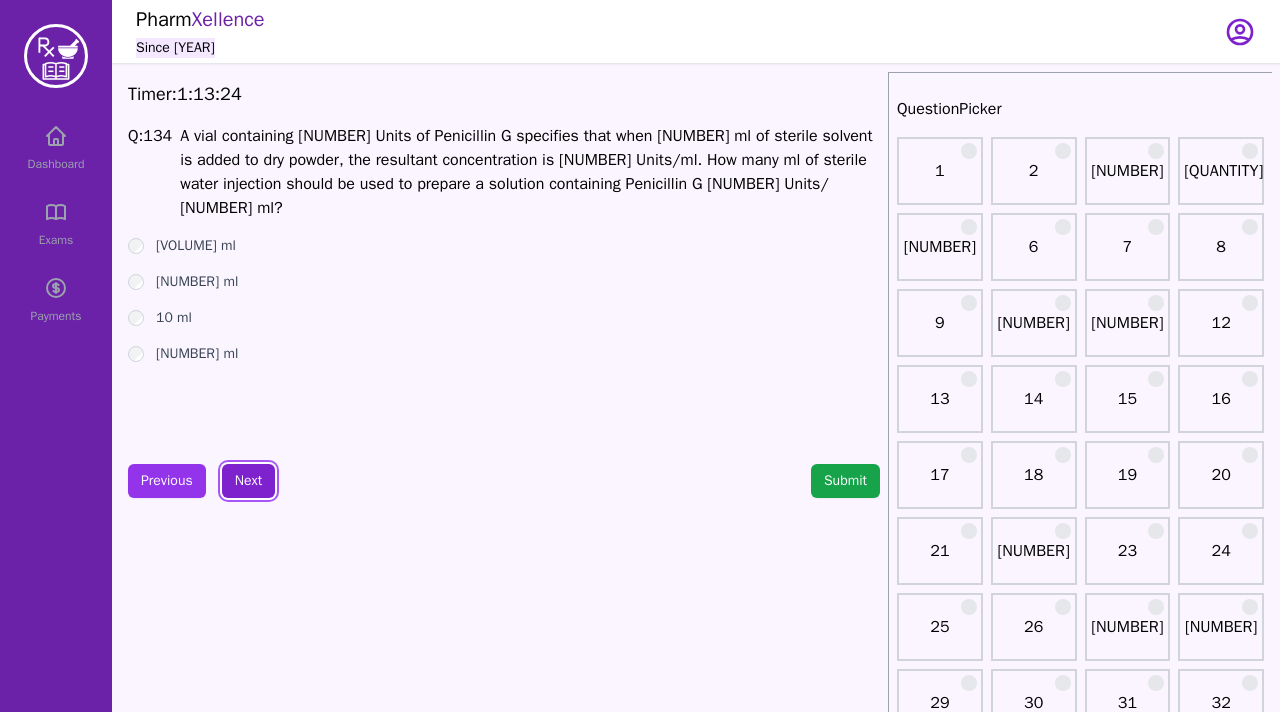 click on "Next" at bounding box center (248, 481) 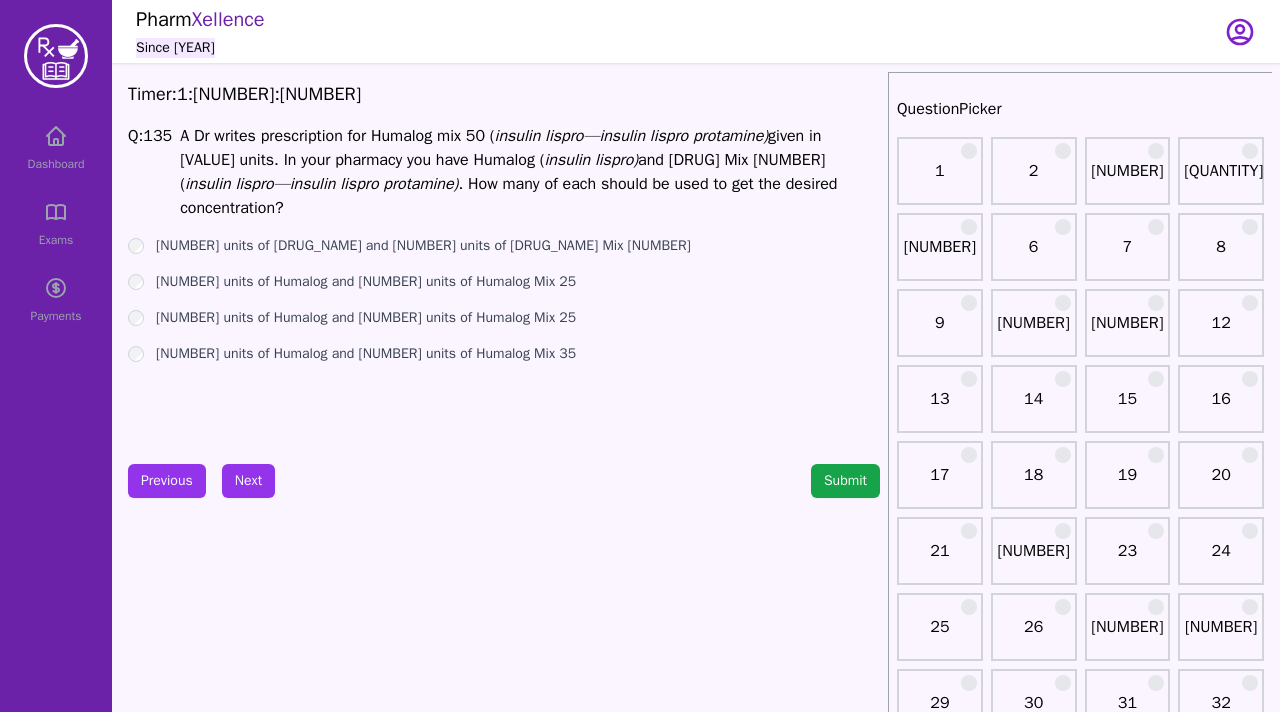 click on "Q: 135 A Dr writes prescription for Humalog mix 50 ( insulin lispro—insulin lispro protamine)  given in 24 units. In your pharmacy you have Humalog ( insulin lispro)  and Humalog Mix 25 ( insulin lispro—insulin lispro protamine) . How many of each should be used to get the desired concentration? 8 units of Humalog and 26 units of Humalog Mix 25
6 units of Humalog and 16 units of Humalog Mix 25
8 units of Humalog and 16 units of Humalog Mix 25
8 units of Humalog and 16 units of Humalog Mix 35" at bounding box center (504, 274) 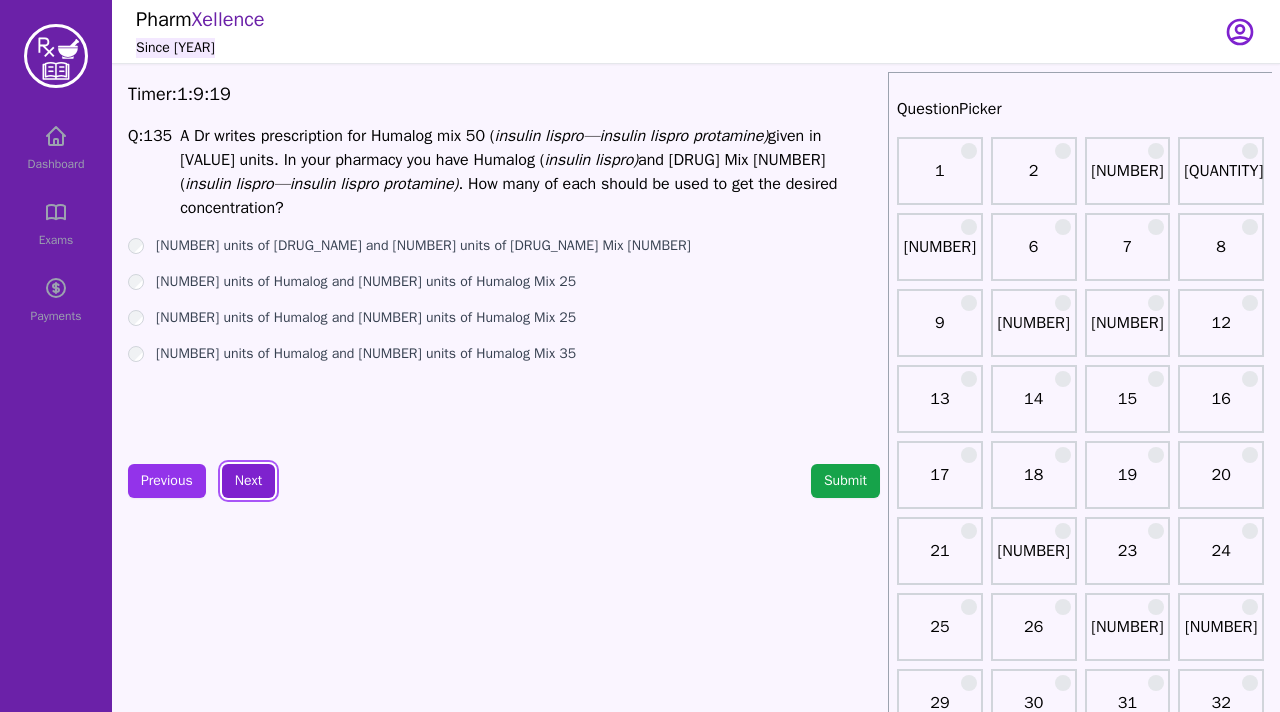 click on "Next" at bounding box center [248, 481] 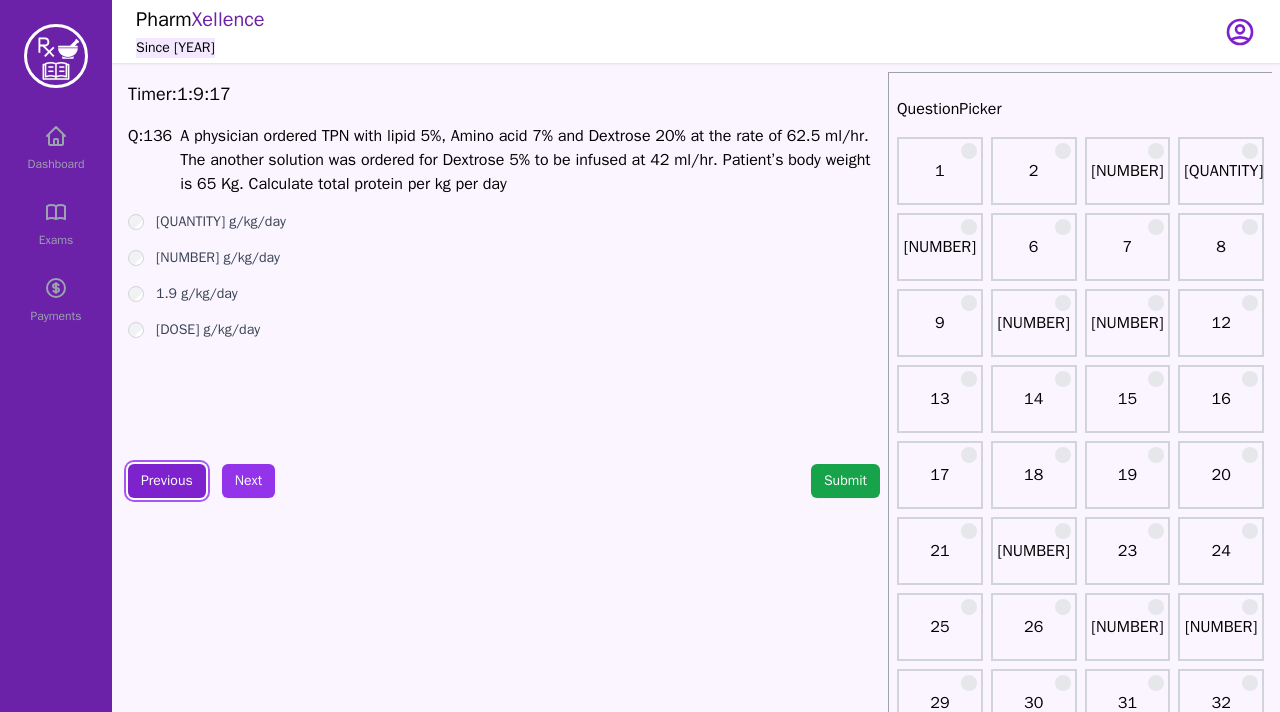 click on "Previous" at bounding box center [167, 481] 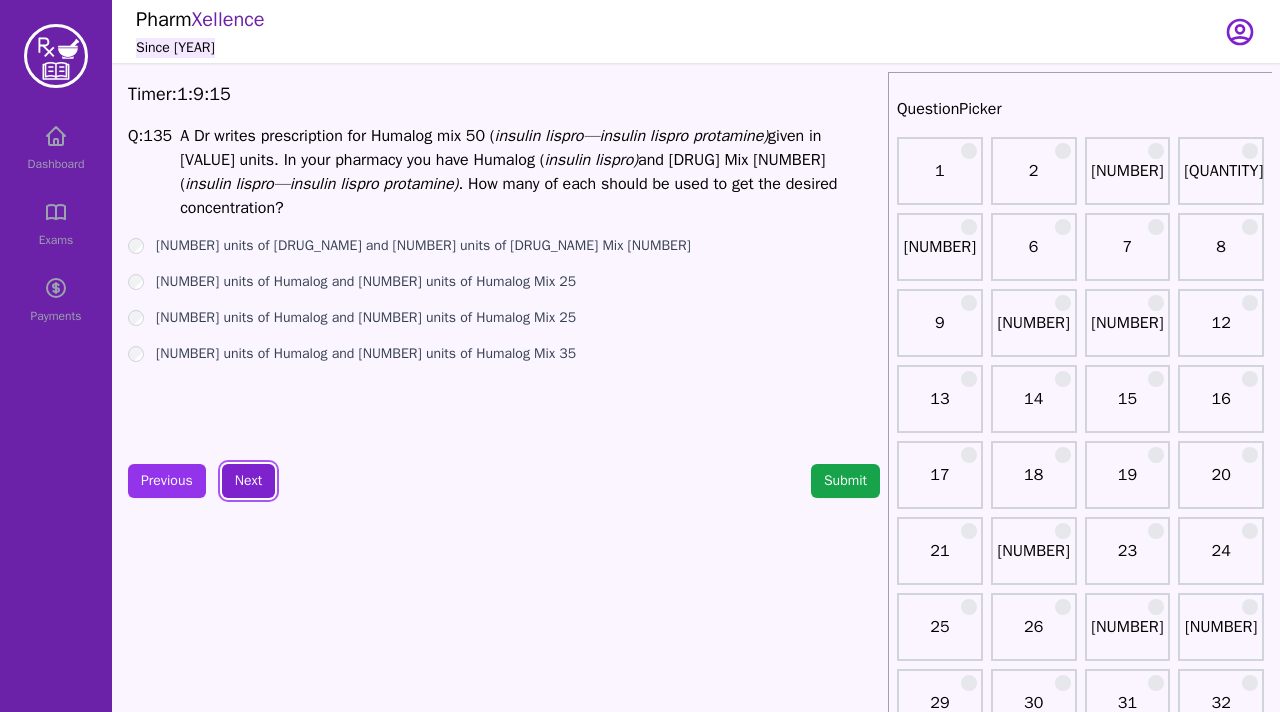 click on "Next" at bounding box center (248, 481) 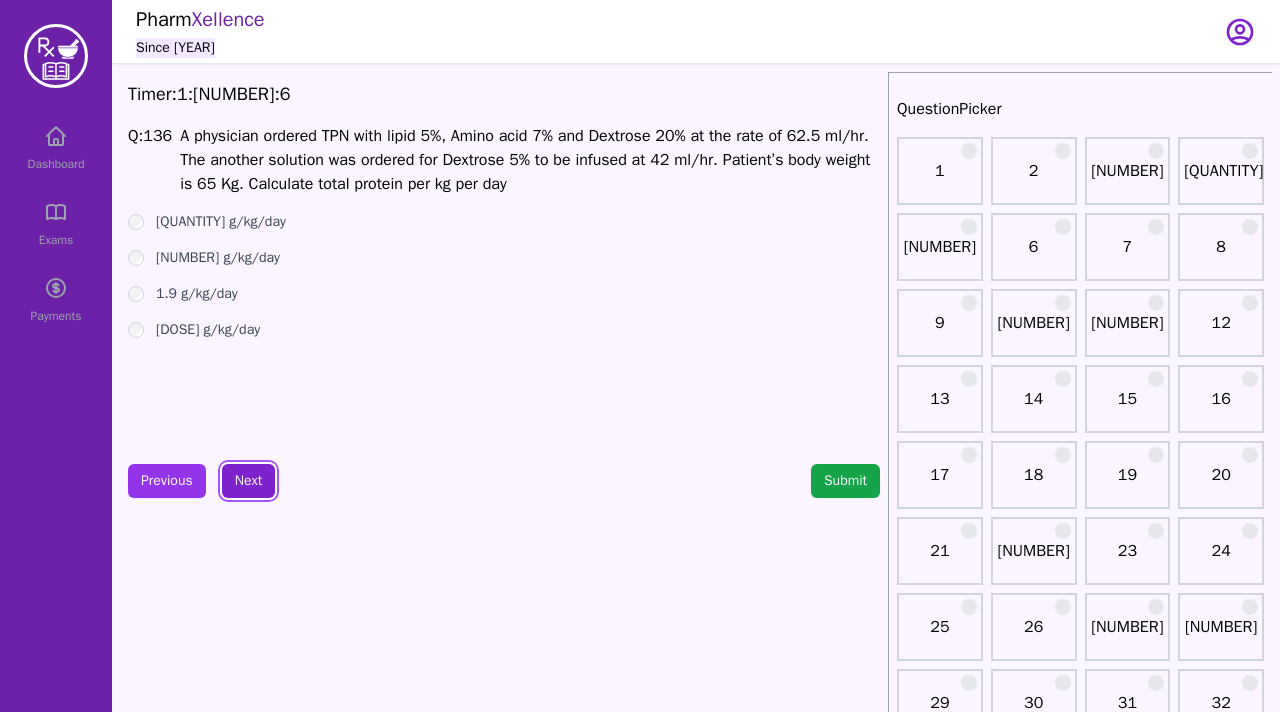 click on "Next" at bounding box center (248, 481) 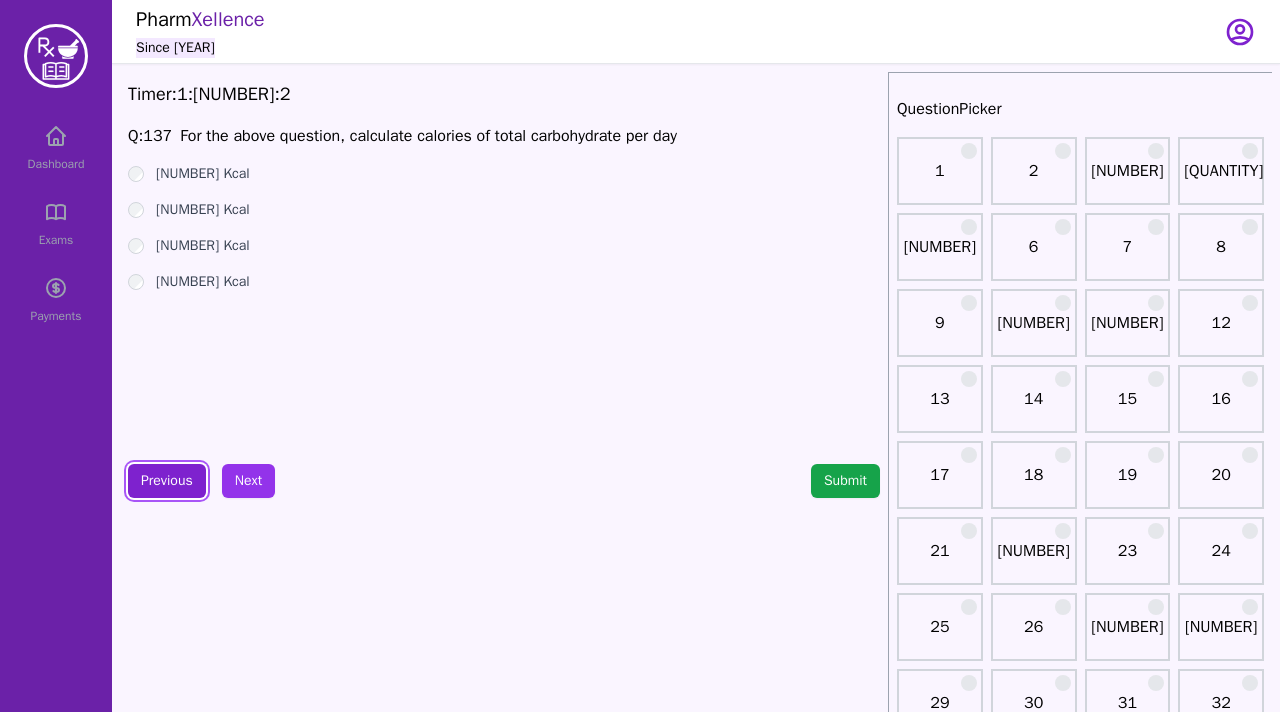 click on "Previous" at bounding box center [167, 481] 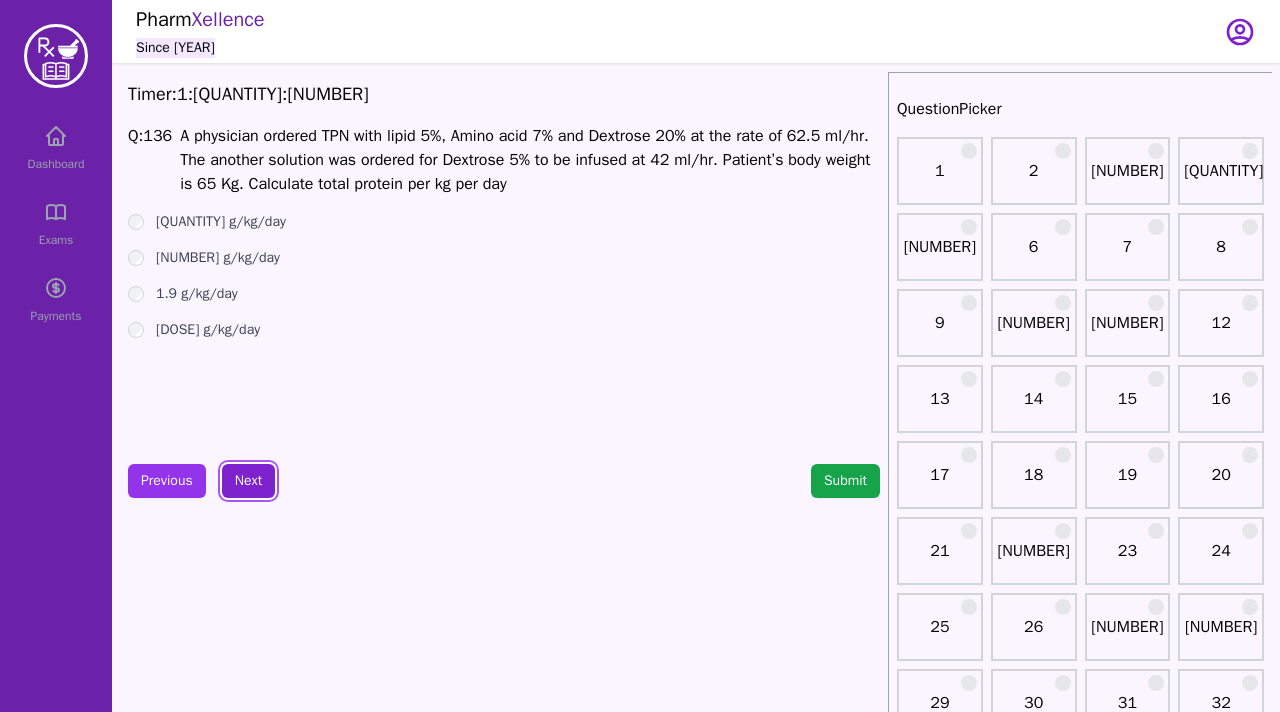 click on "Next" at bounding box center [248, 481] 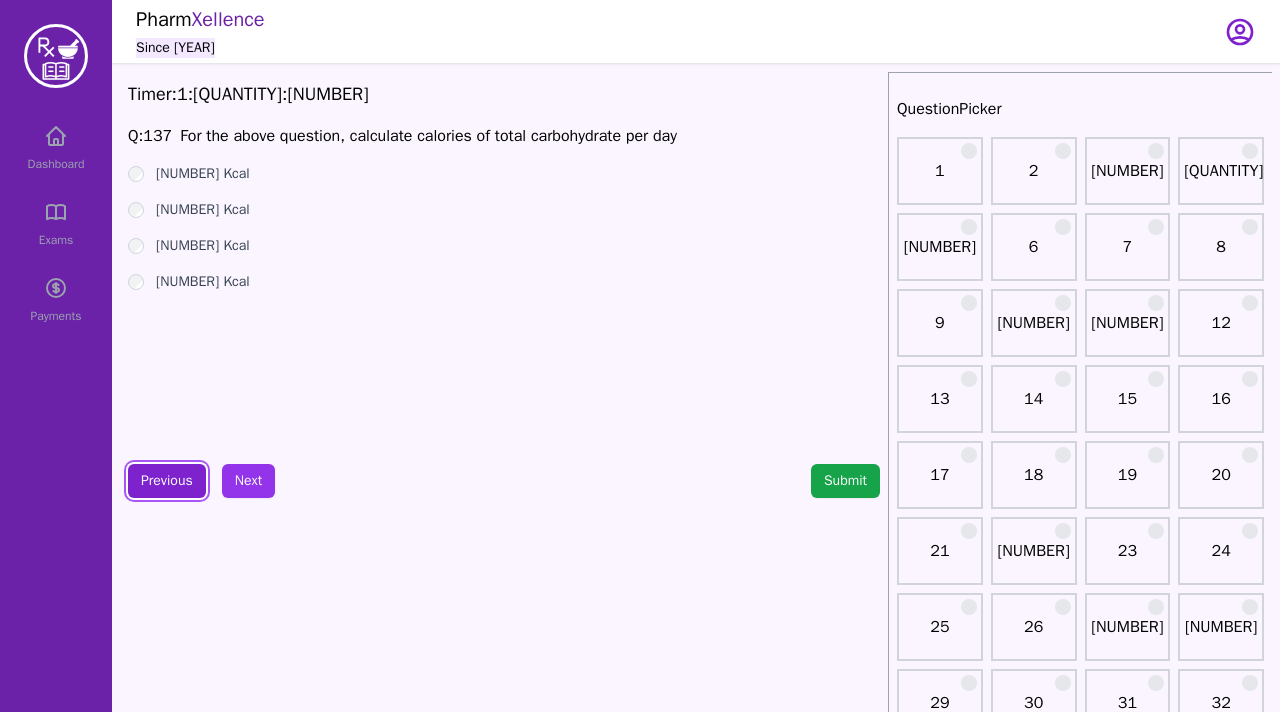 click on "Previous" at bounding box center (167, 481) 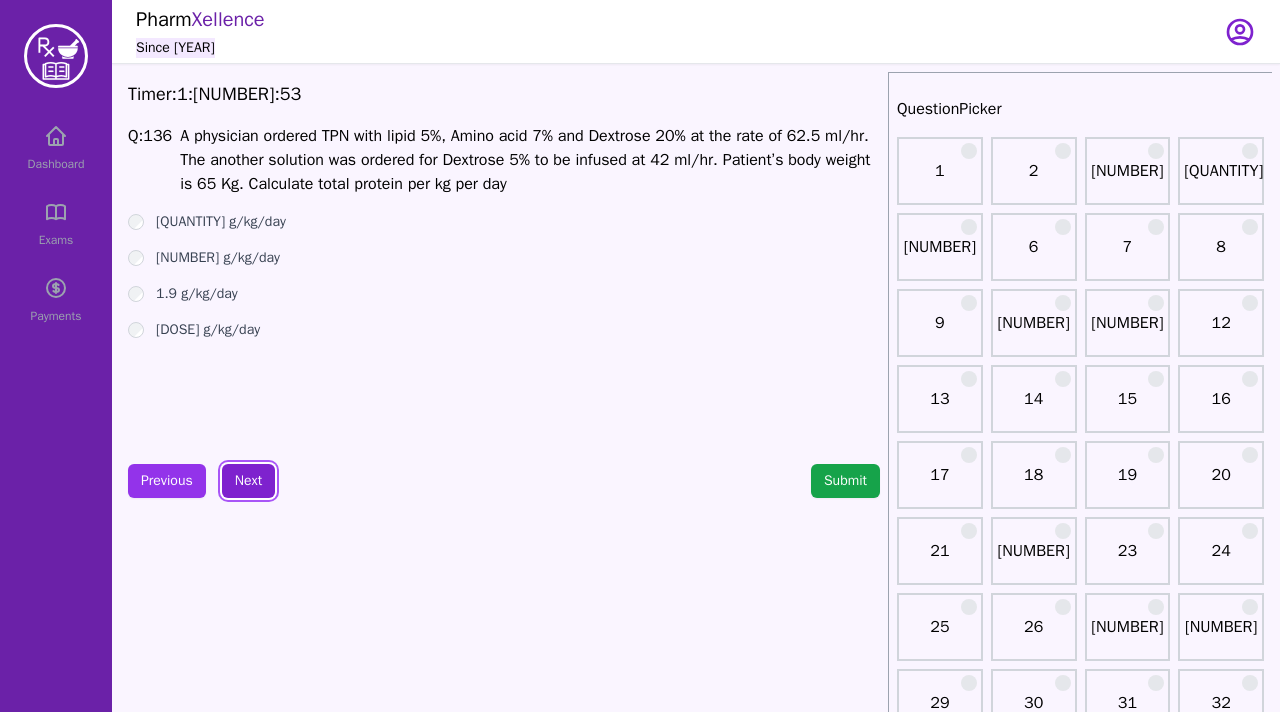 click on "Next" at bounding box center (248, 481) 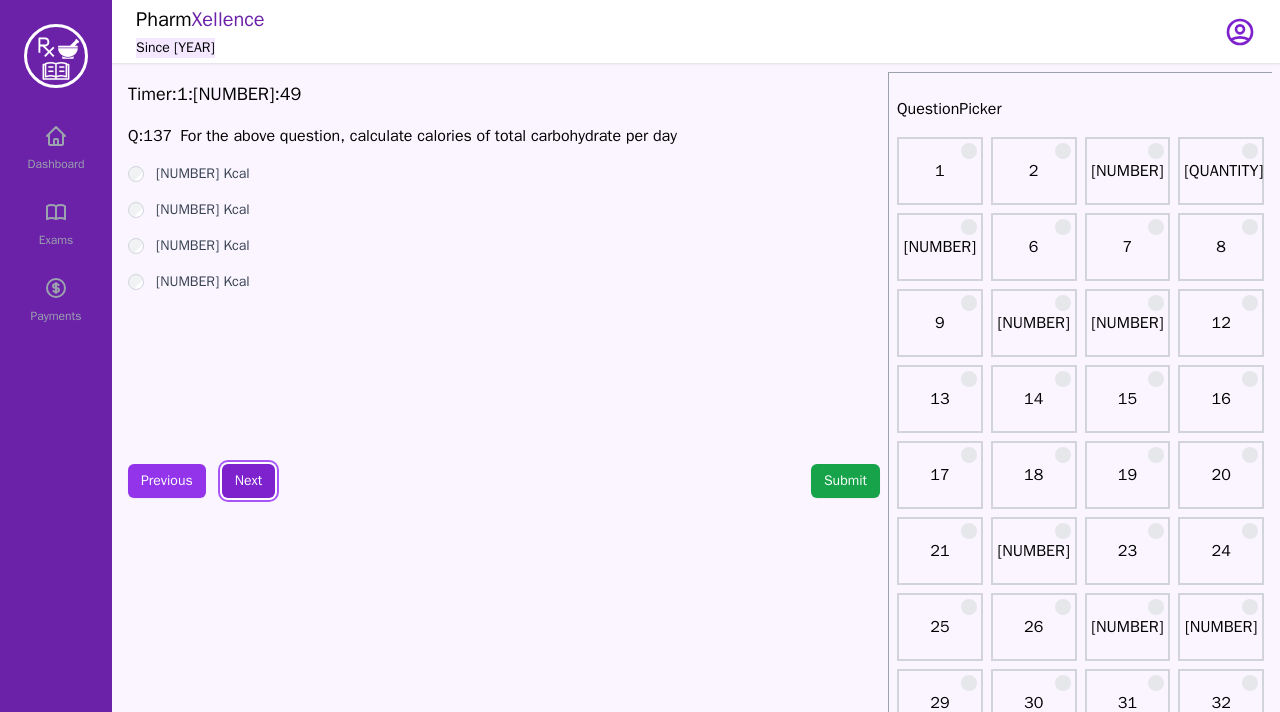 click on "Next" at bounding box center [248, 481] 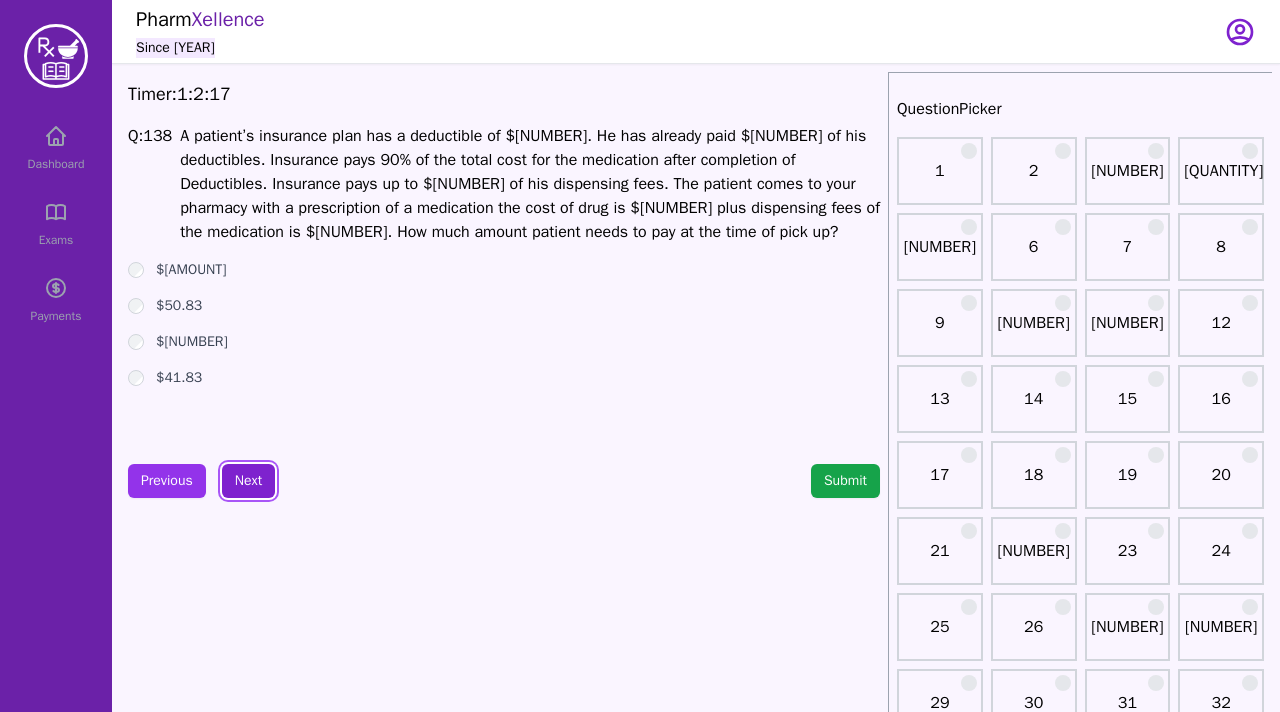 click on "Next" at bounding box center (248, 481) 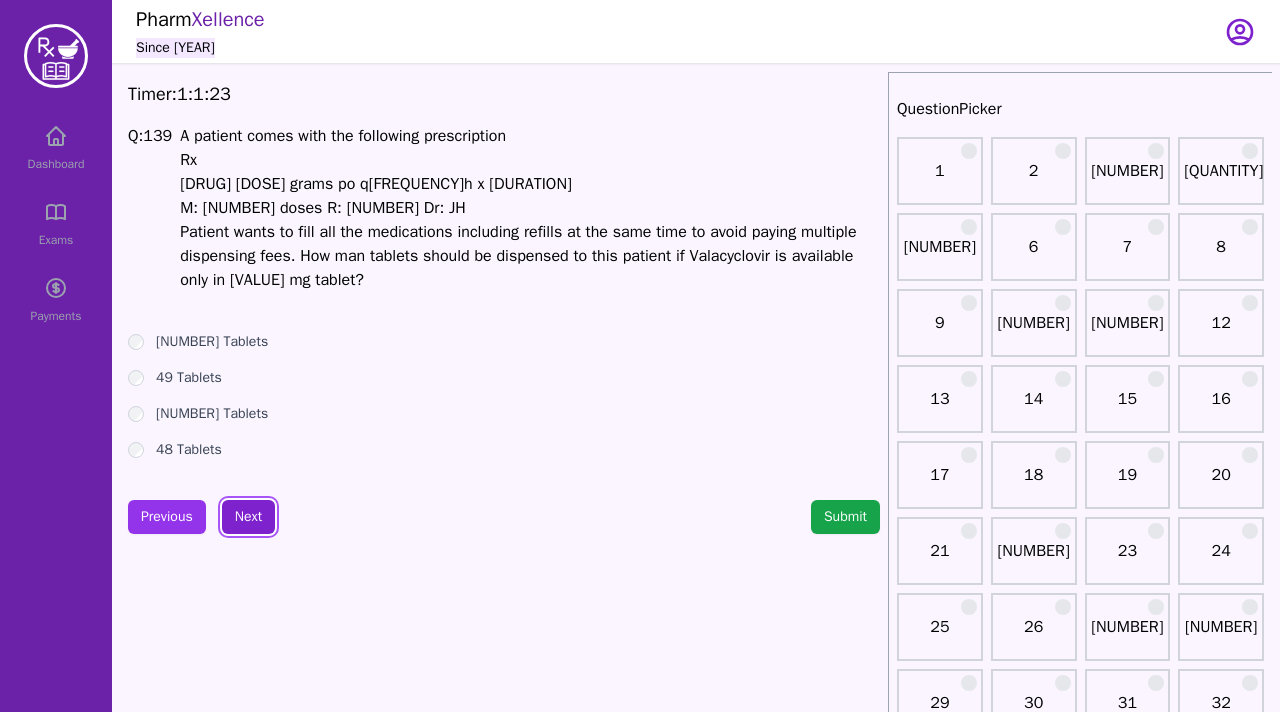 click on "Next" at bounding box center [248, 517] 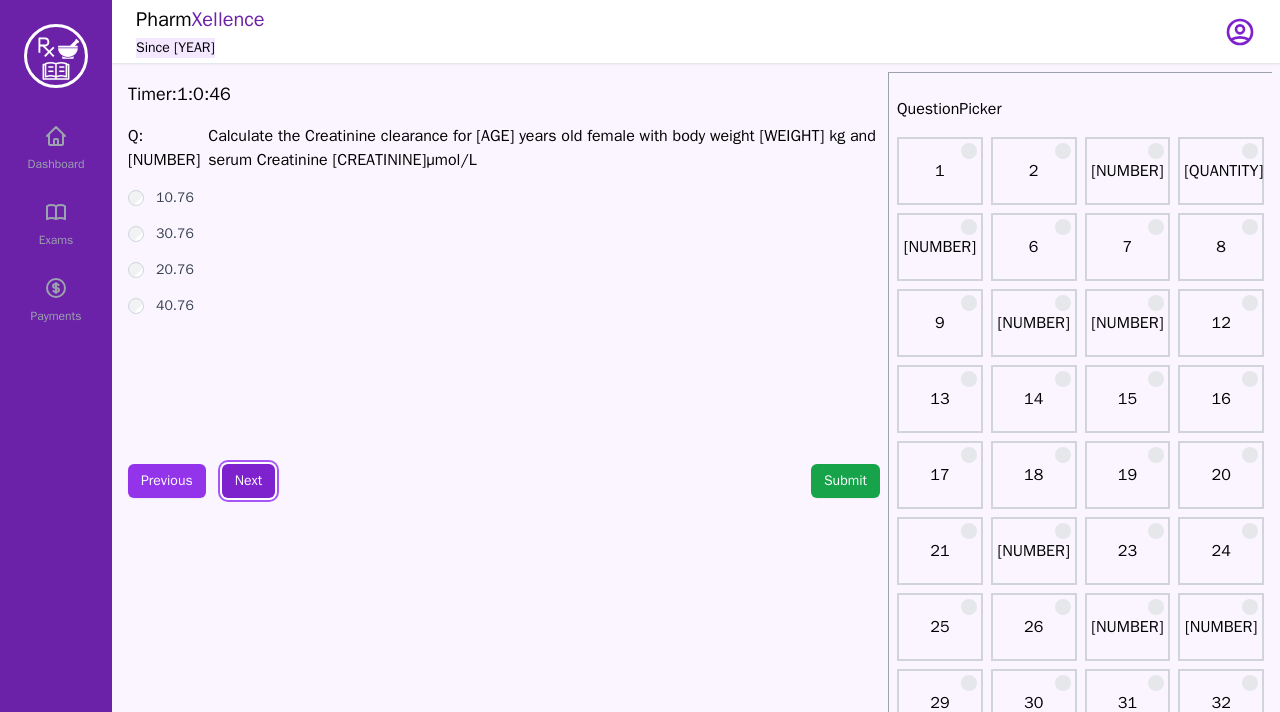 click on "Next" at bounding box center [248, 481] 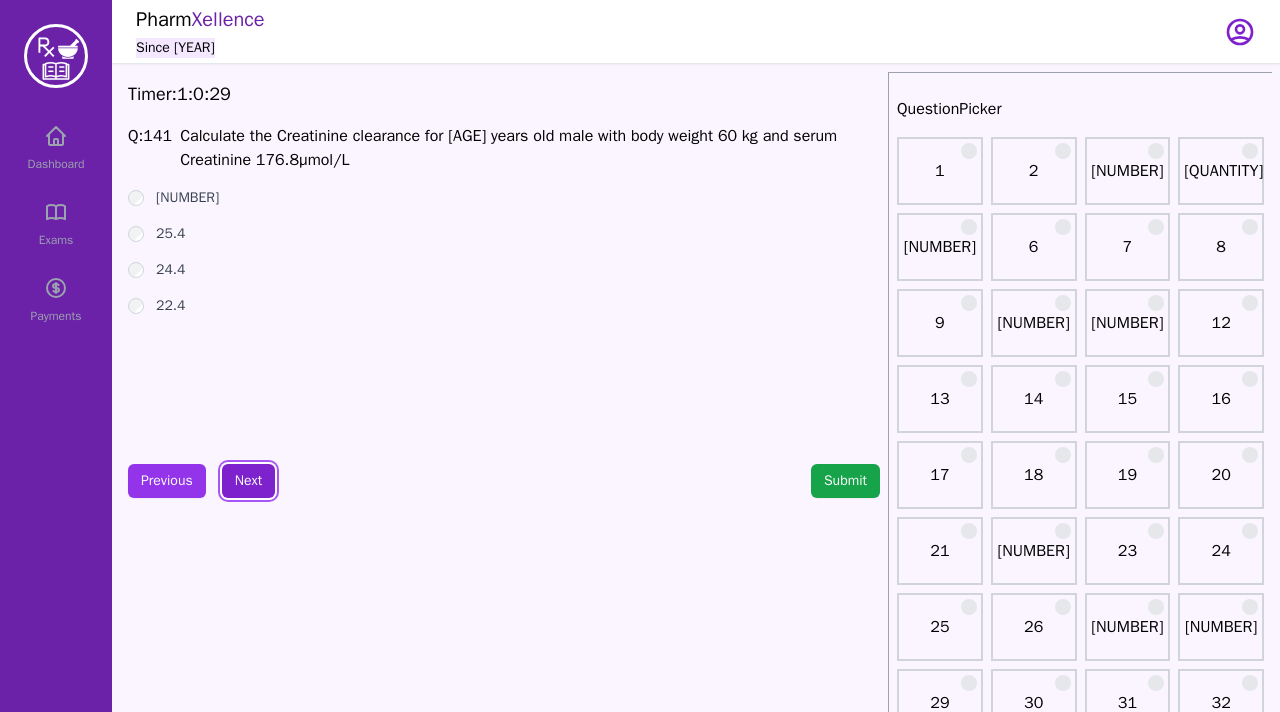 click on "Next" at bounding box center (248, 481) 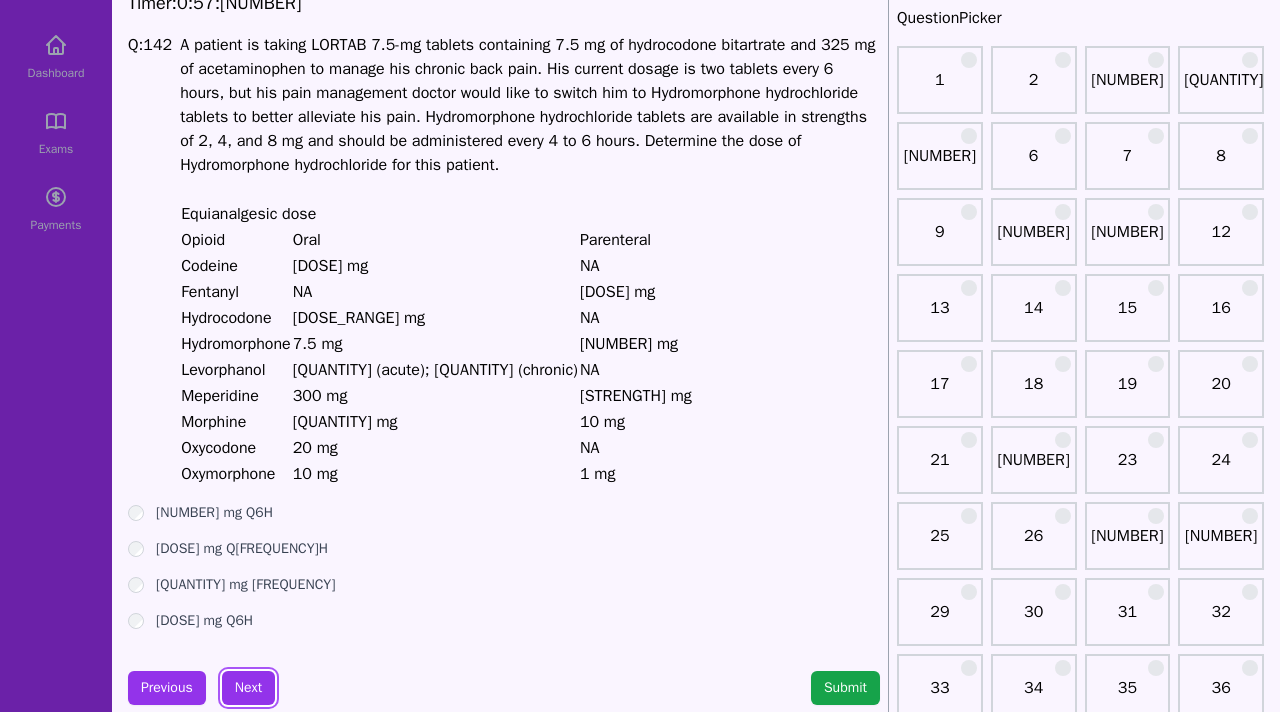 scroll, scrollTop: 86, scrollLeft: 0, axis: vertical 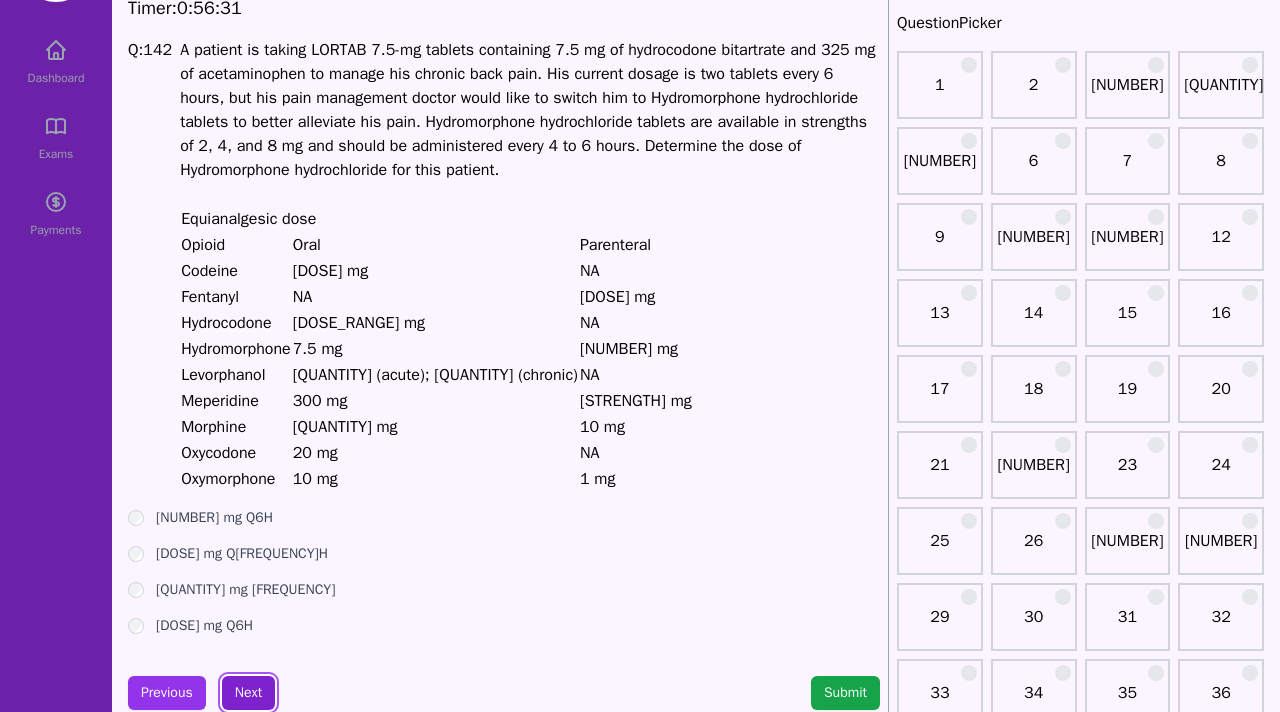 click on "Next" at bounding box center [248, 693] 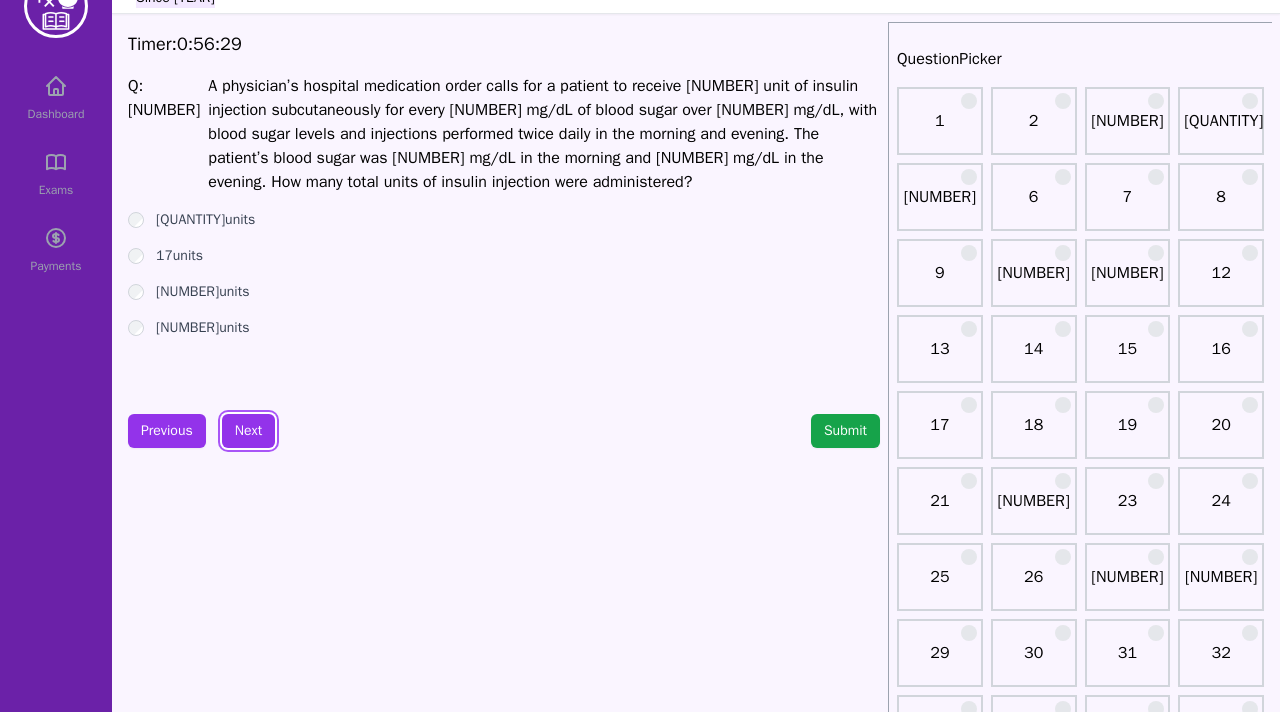 scroll, scrollTop: 33, scrollLeft: 0, axis: vertical 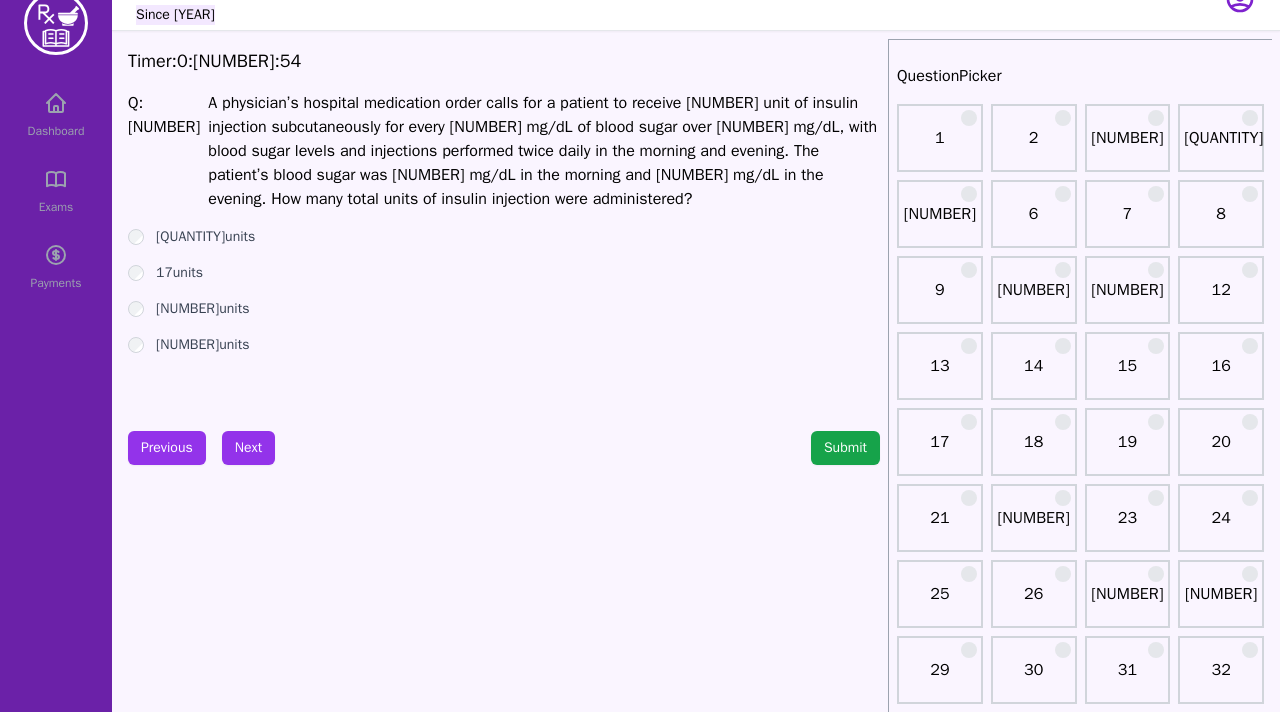 click on "Previous Next Submit" at bounding box center (504, 448) 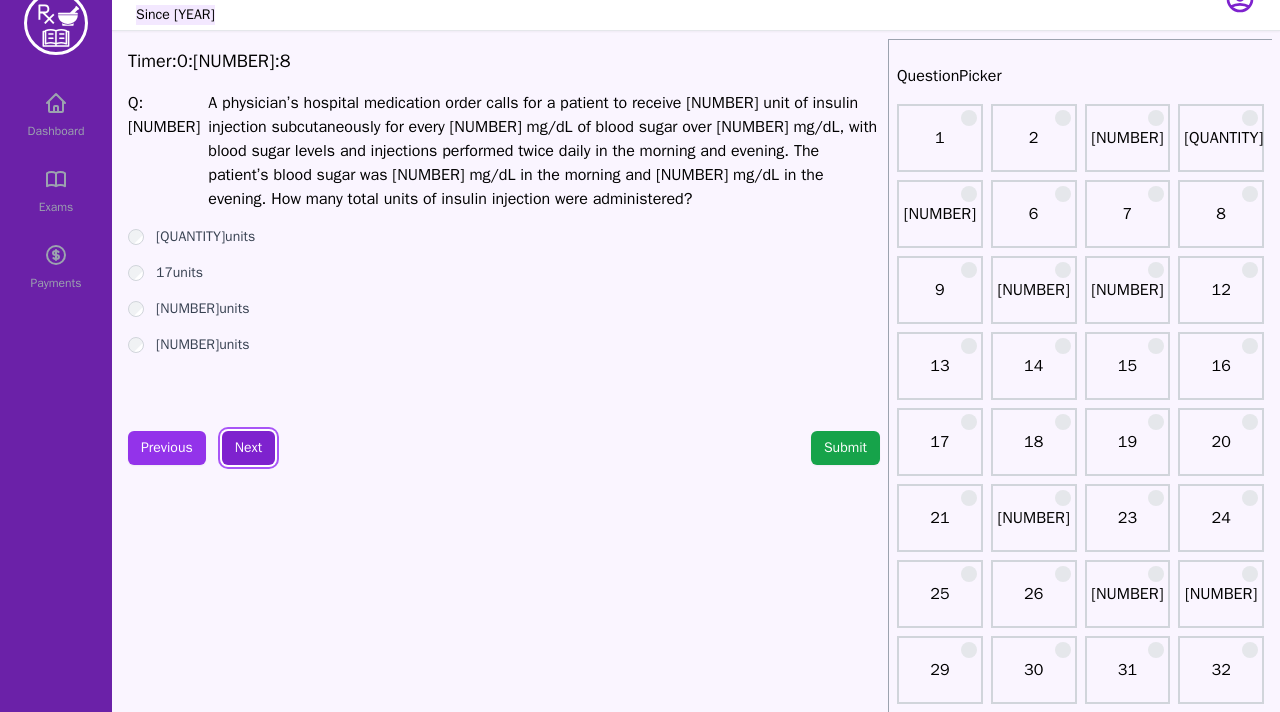 click on "Next" at bounding box center [248, 448] 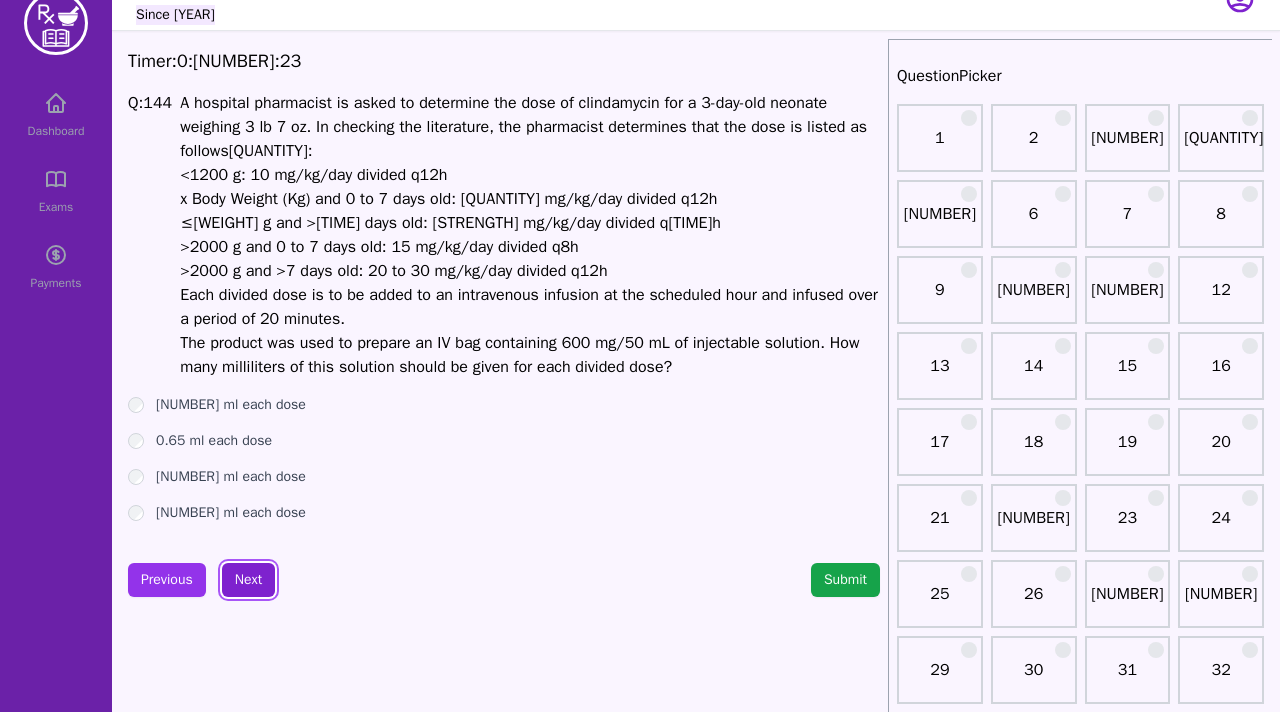 click on "Next" at bounding box center [248, 580] 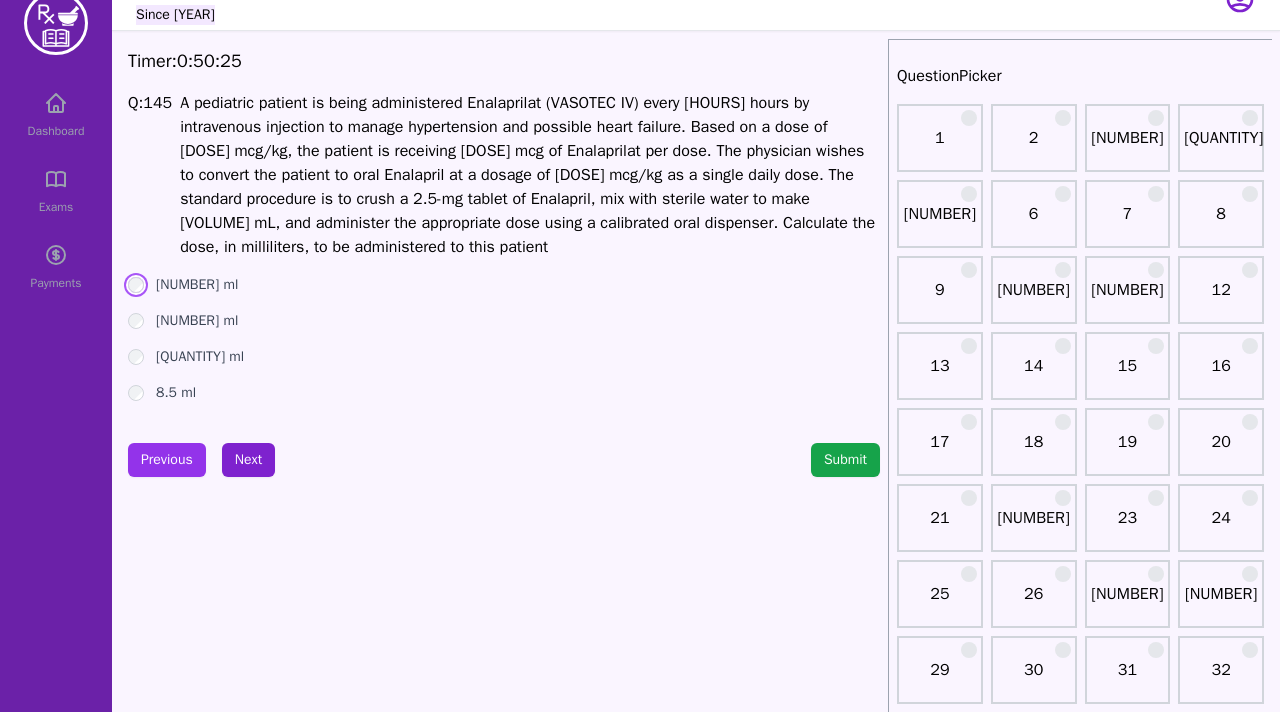 click on "Next" at bounding box center (248, 460) 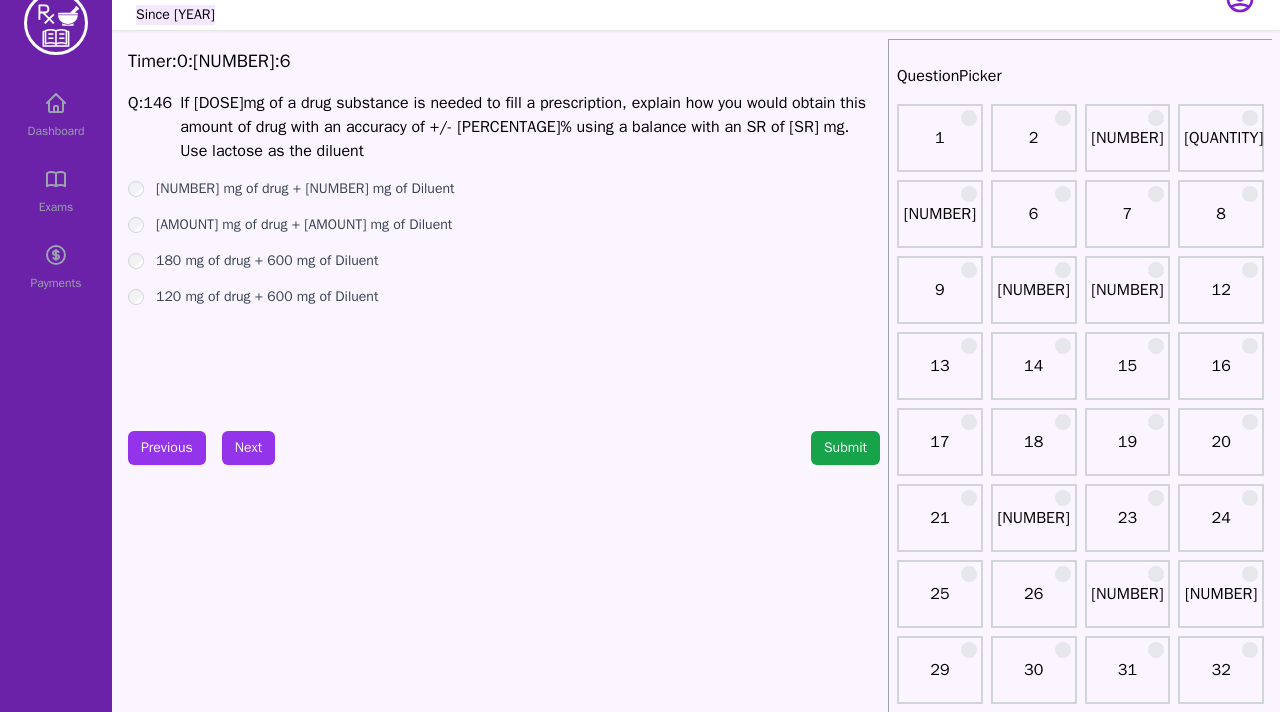 click on "120 mg of drug + 600 mg of Diluent" at bounding box center (504, 189) 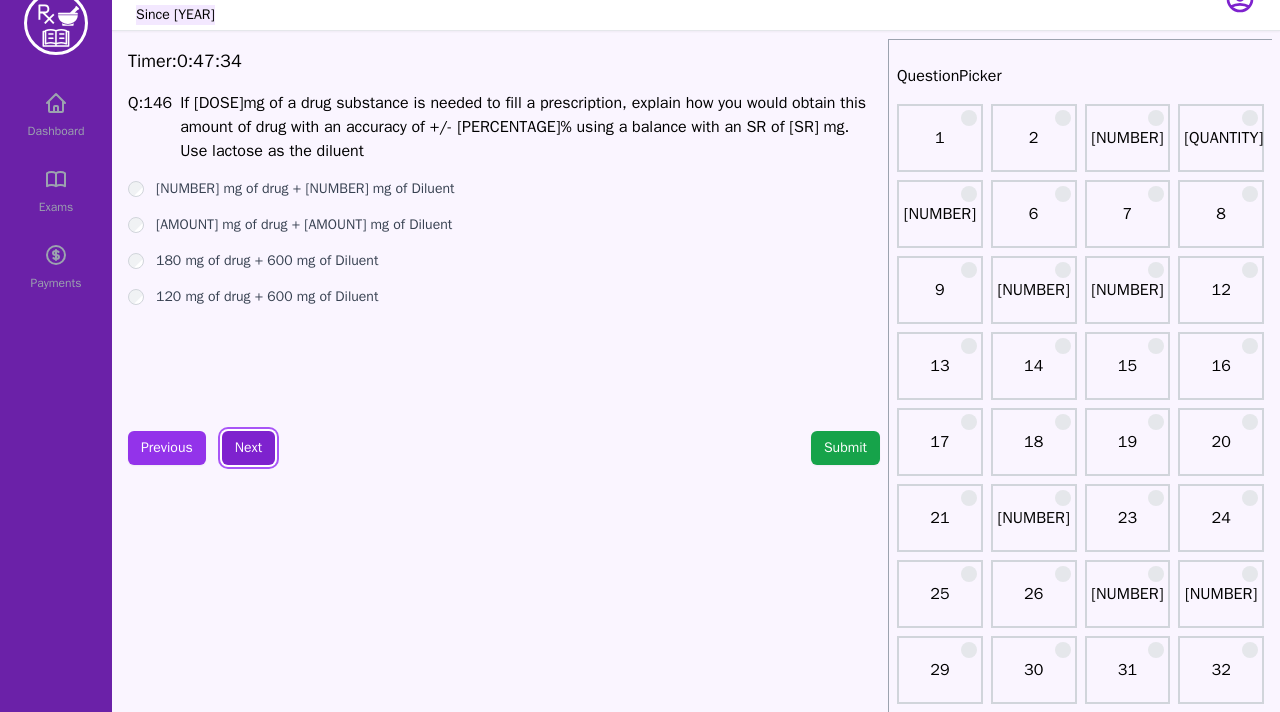 click on "Next" at bounding box center [248, 448] 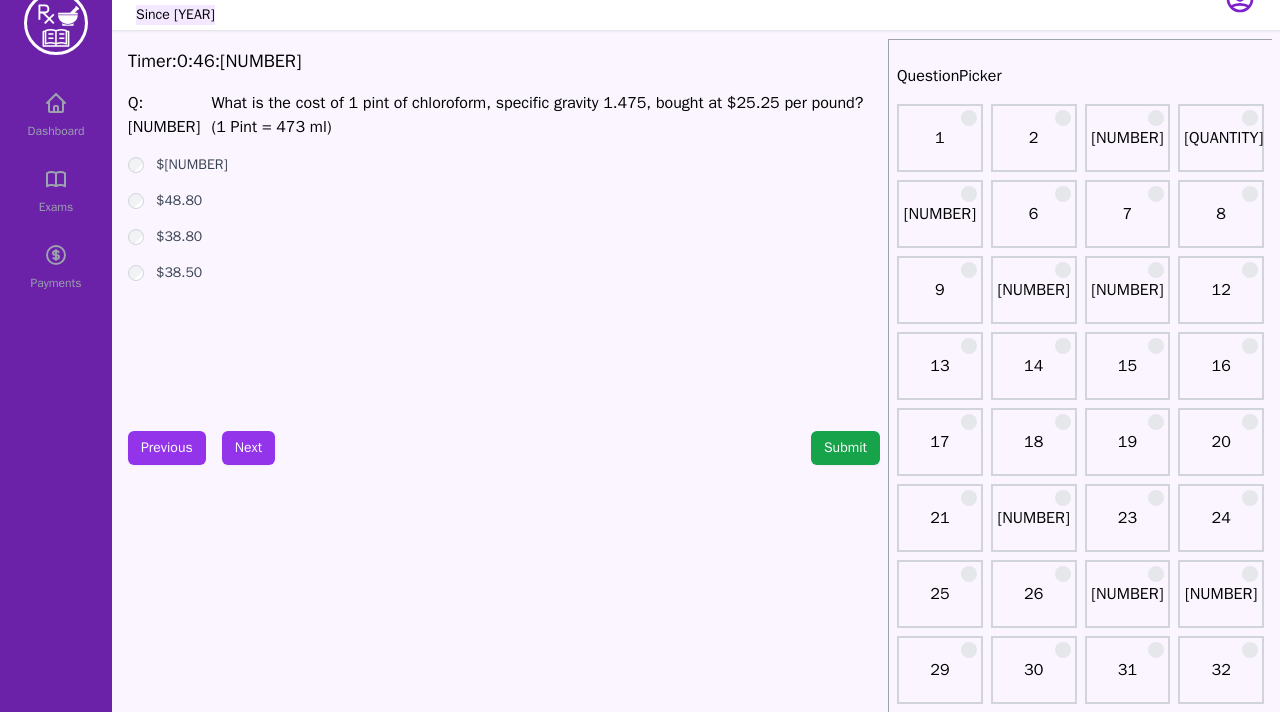 click on "$38.80" at bounding box center [504, 165] 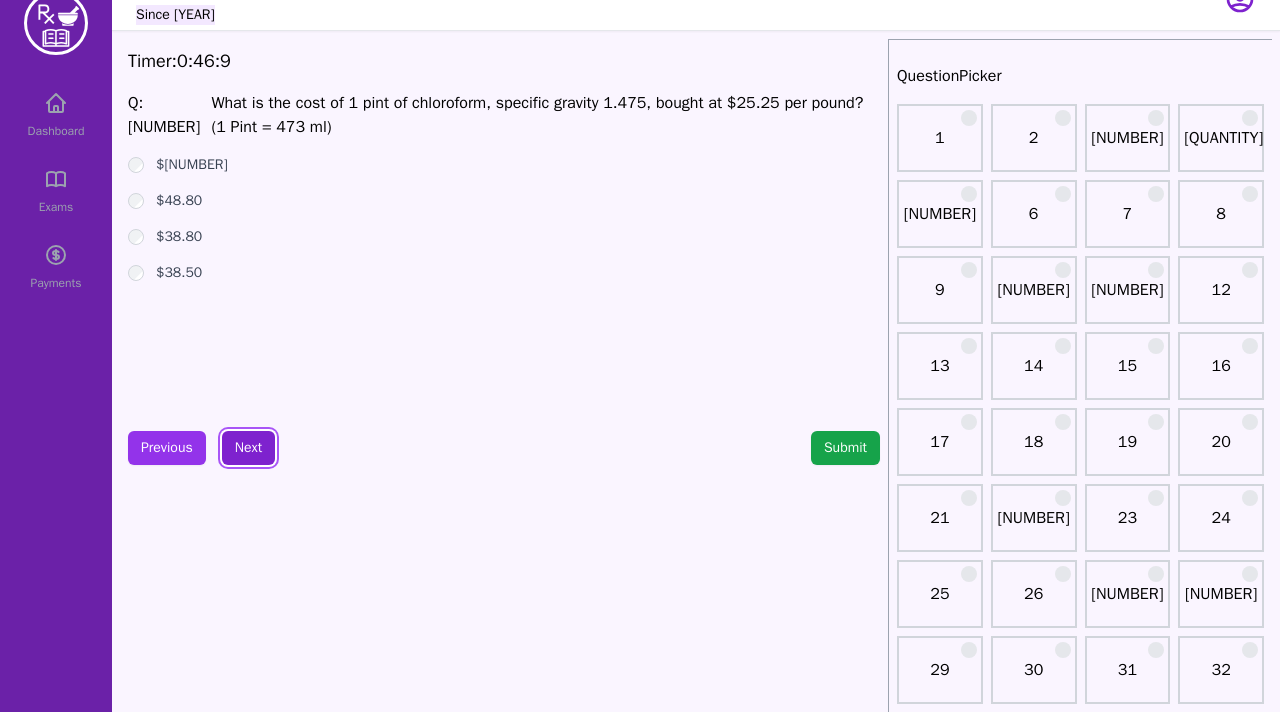 click on "Next" at bounding box center (248, 448) 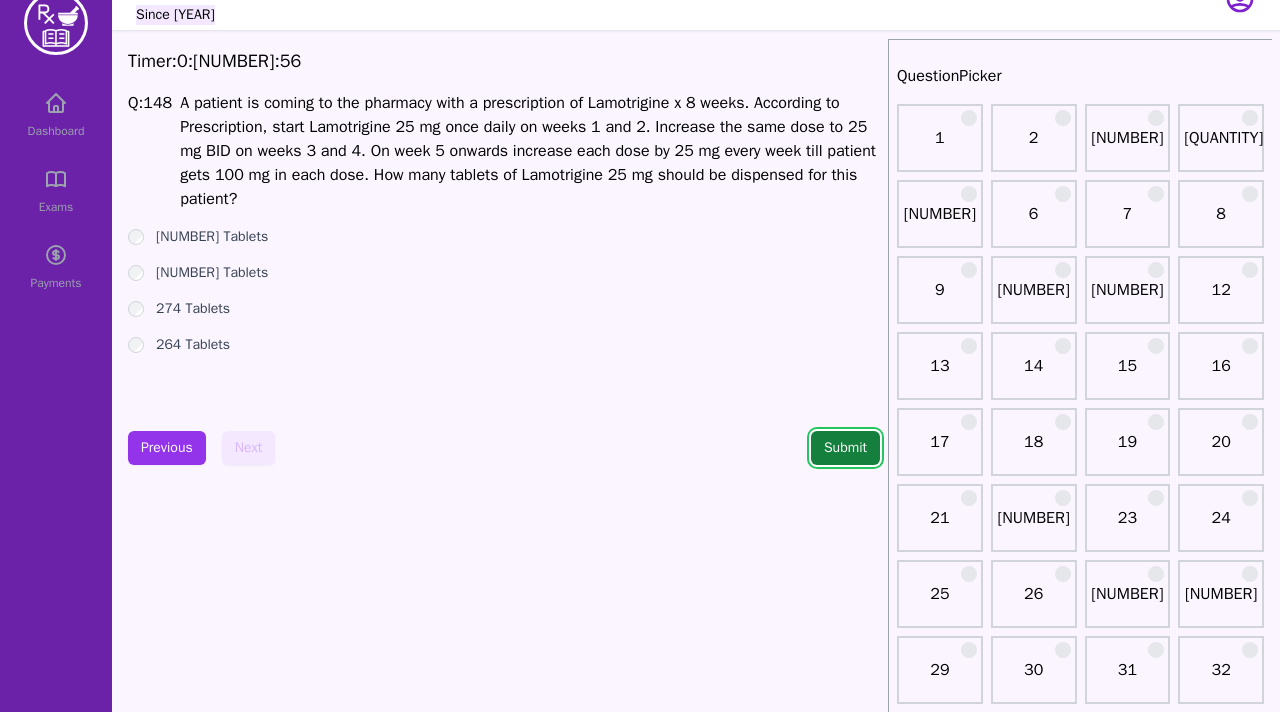 click on "Submit" at bounding box center (845, 448) 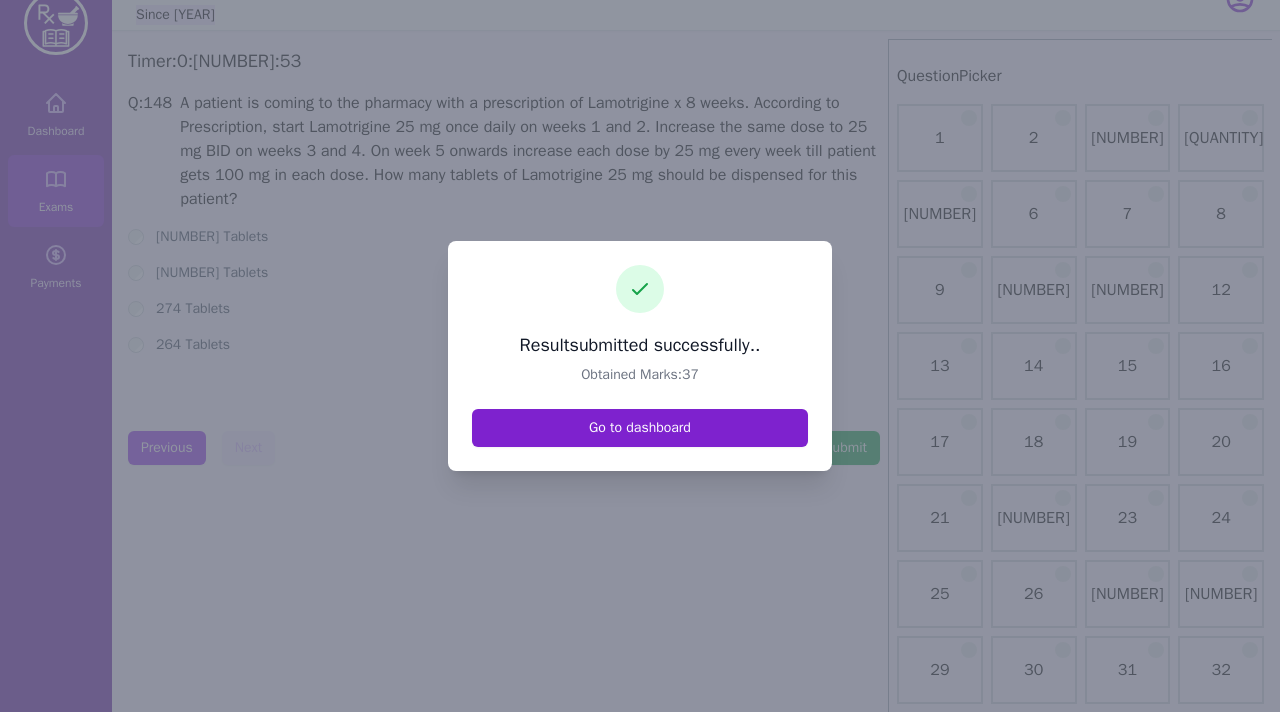 click on "Go to dashboard" at bounding box center (640, 428) 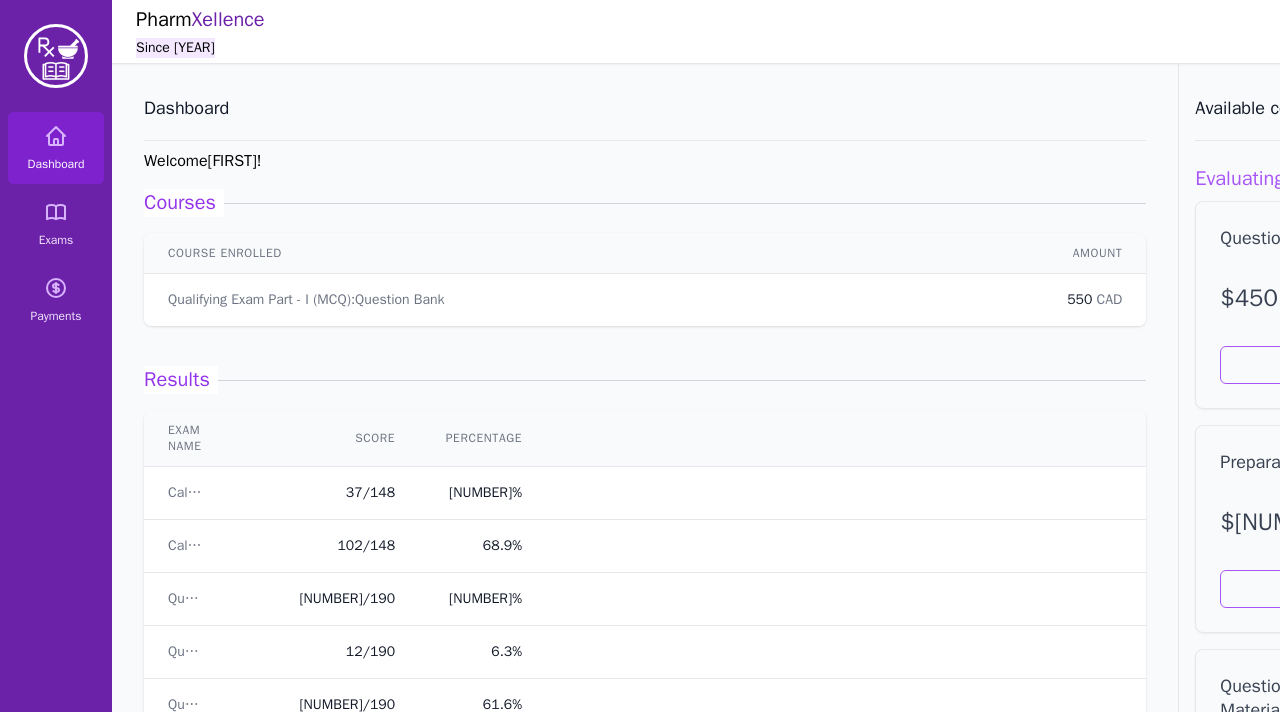 click on "Review" at bounding box center (3576, 492) 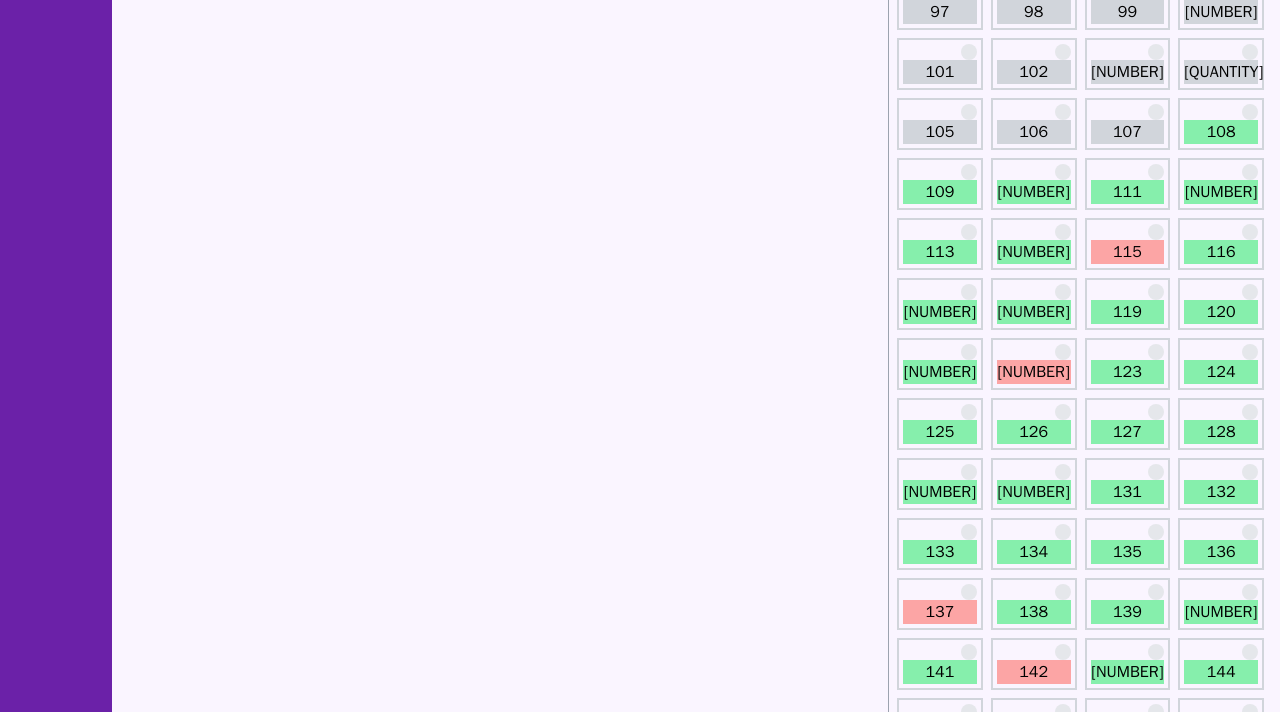 scroll, scrollTop: 1653, scrollLeft: 0, axis: vertical 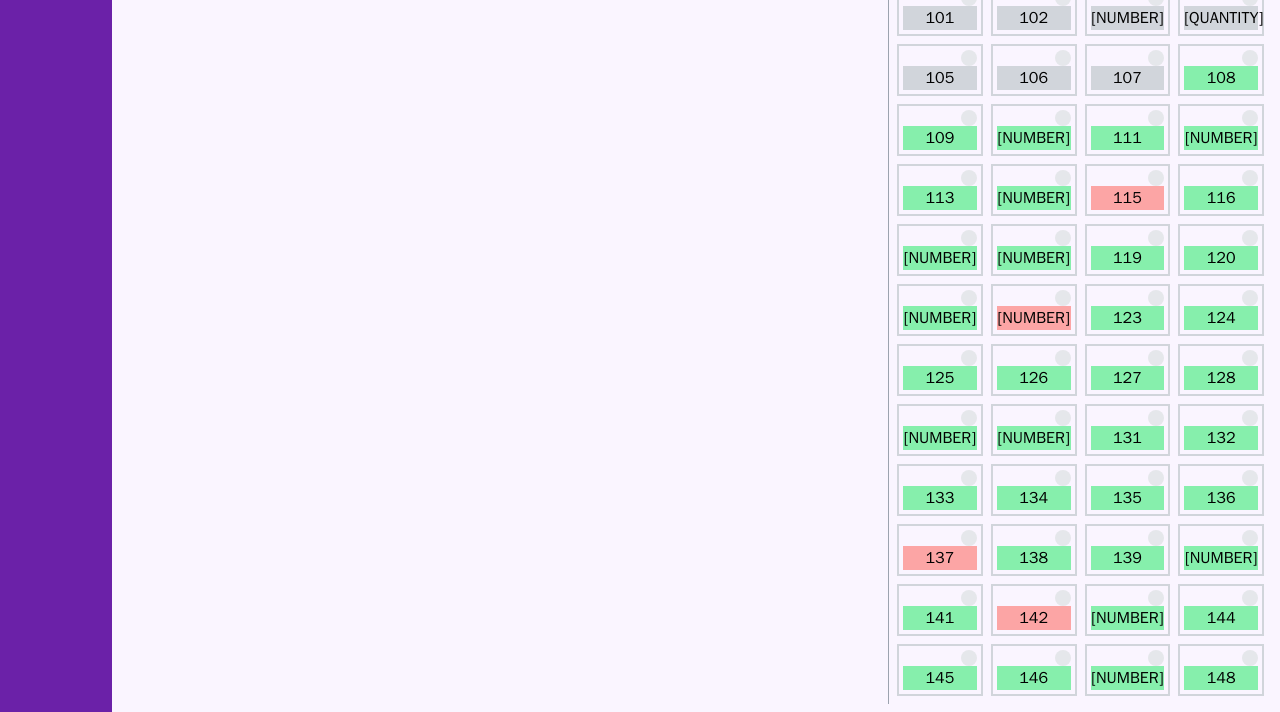 click on "148" at bounding box center (1221, 678) 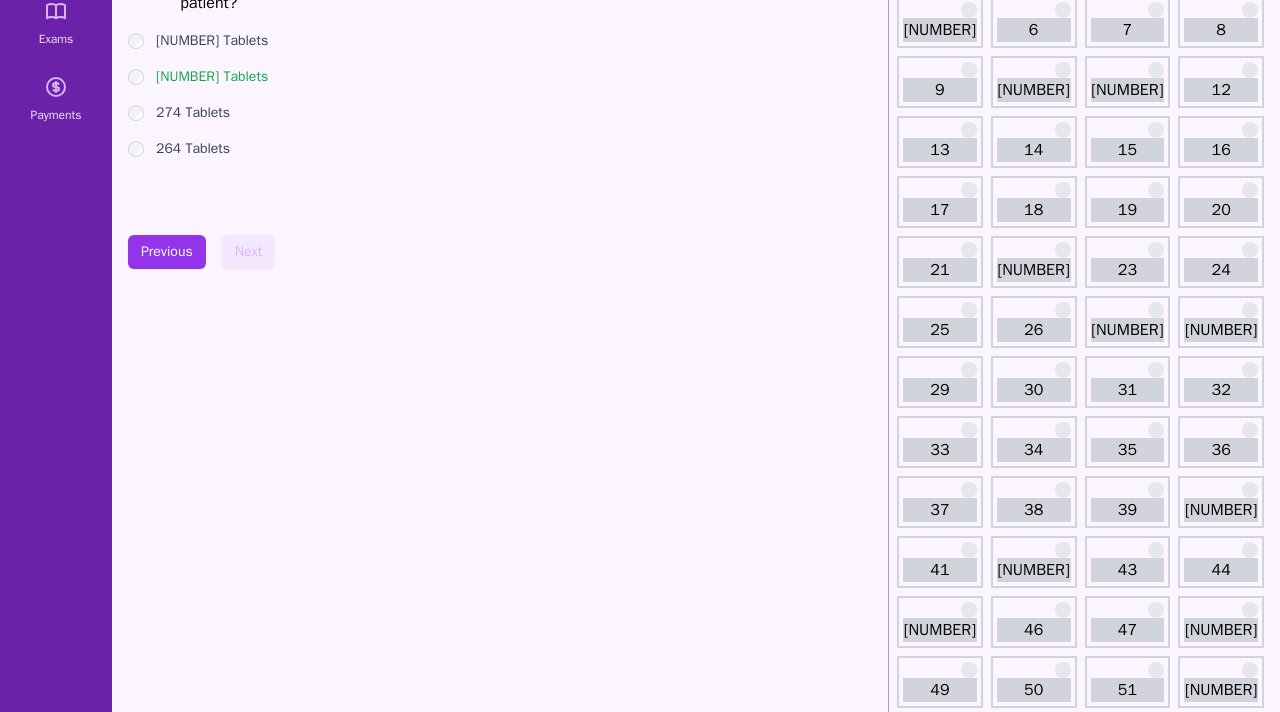 scroll, scrollTop: 0, scrollLeft: 0, axis: both 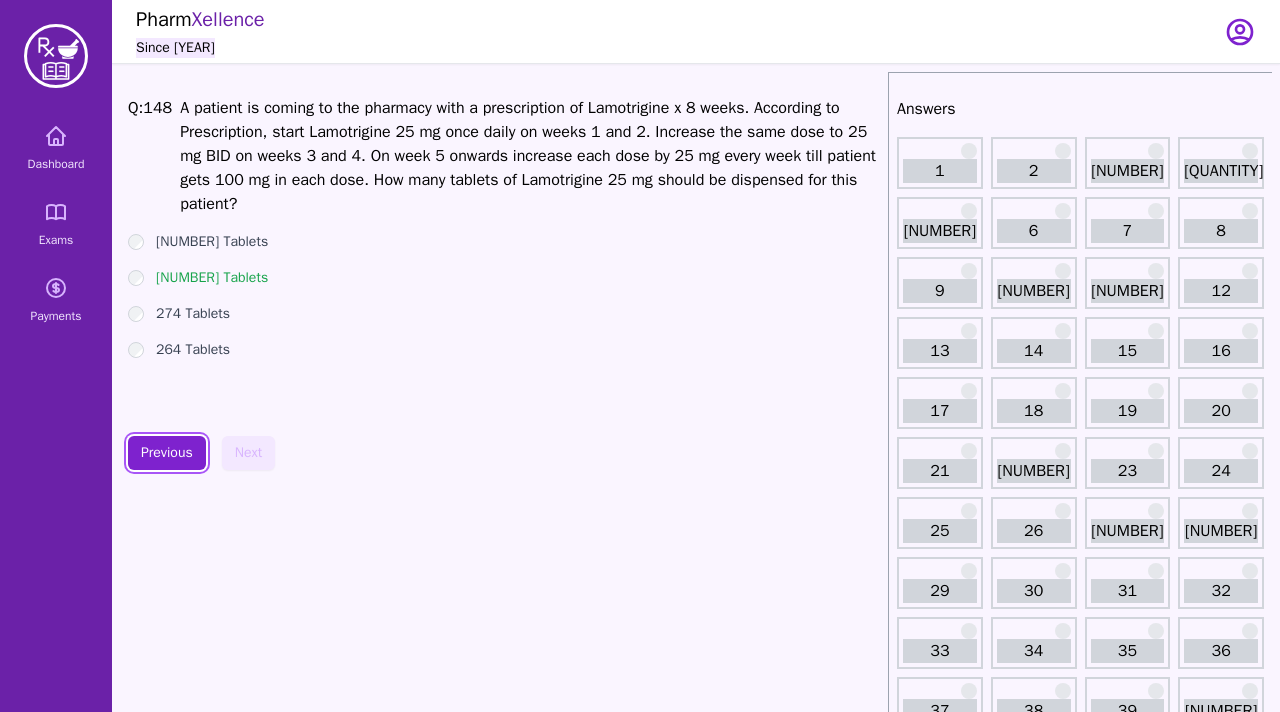 click on "Previous" at bounding box center [167, 453] 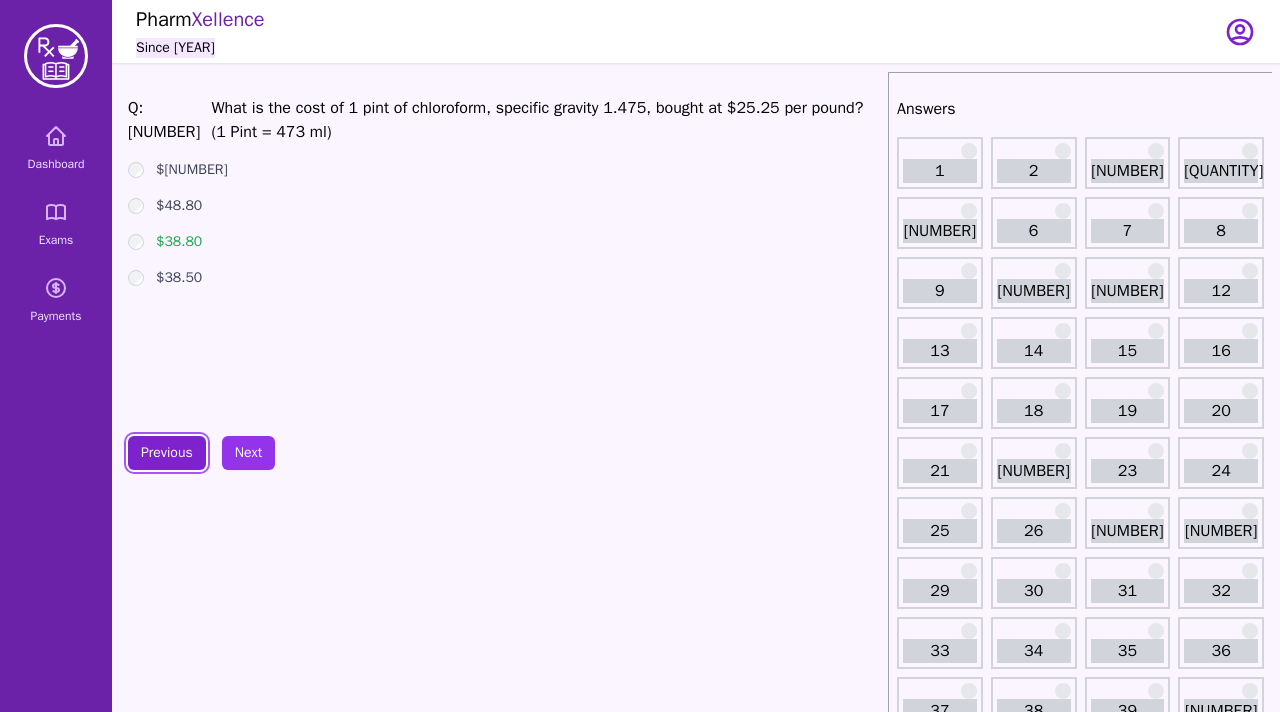 click on "Previous" at bounding box center [167, 453] 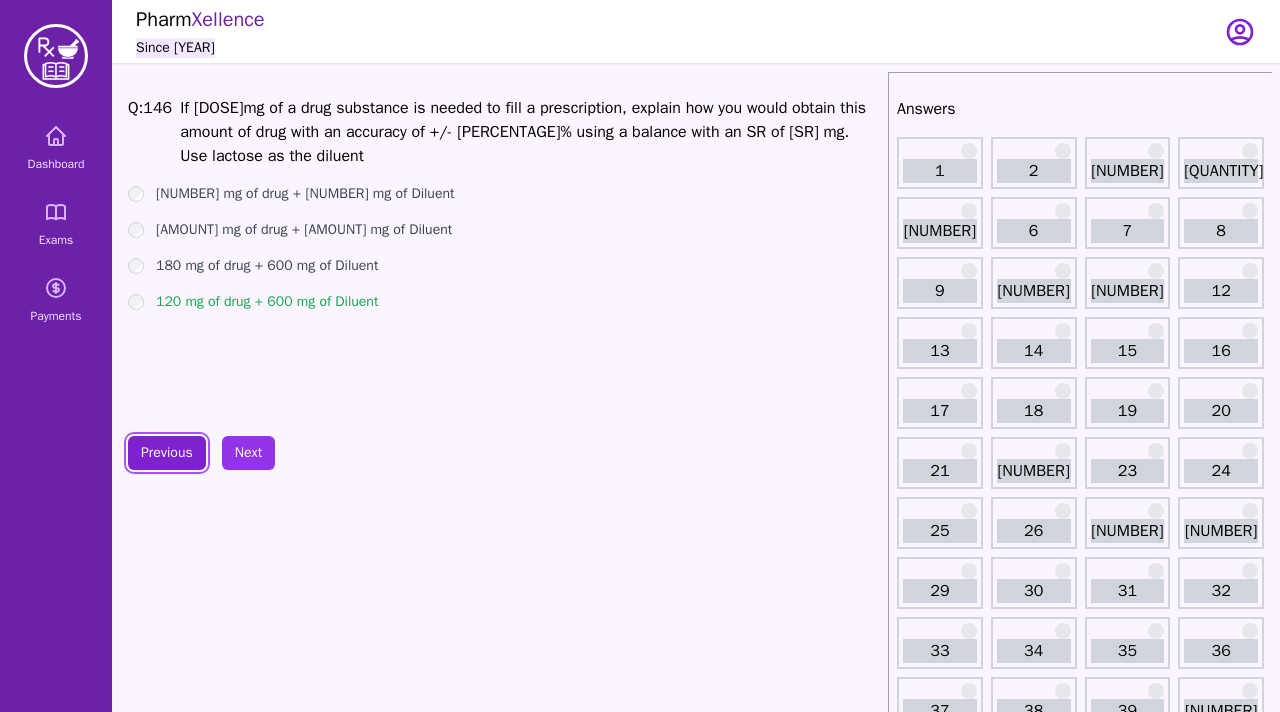 click on "Previous" at bounding box center (167, 453) 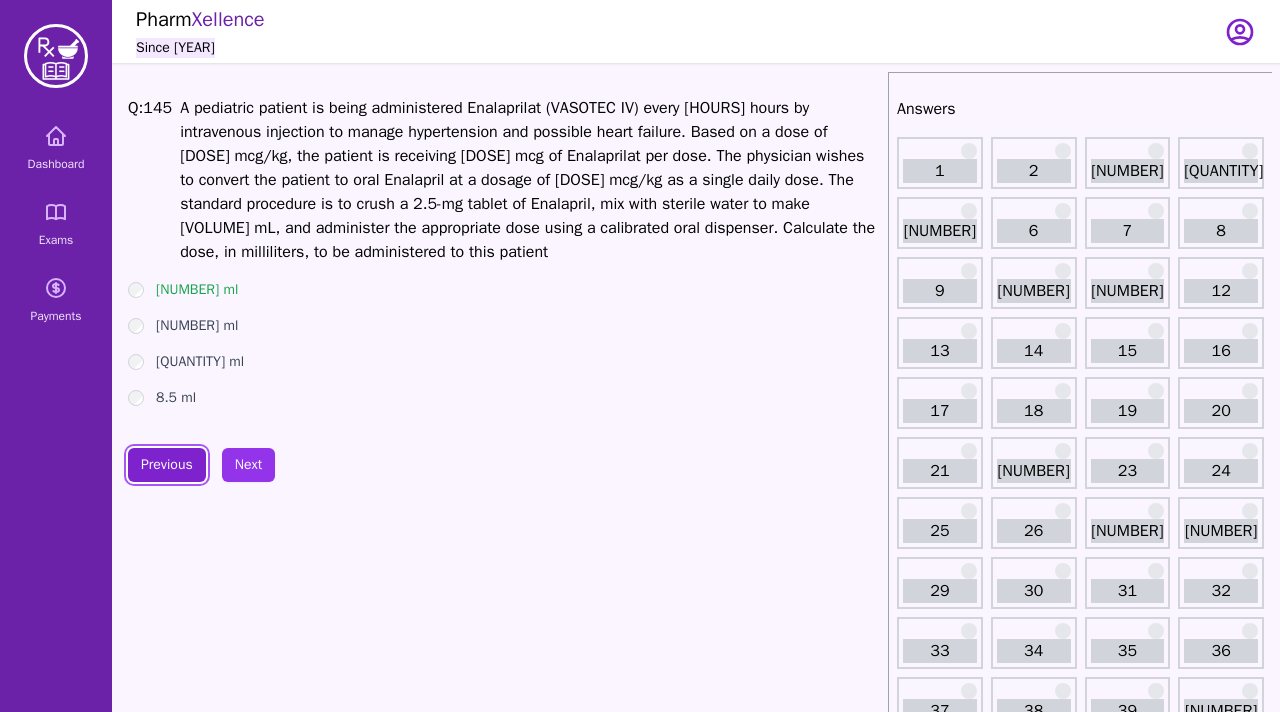 click on "Previous" at bounding box center [167, 465] 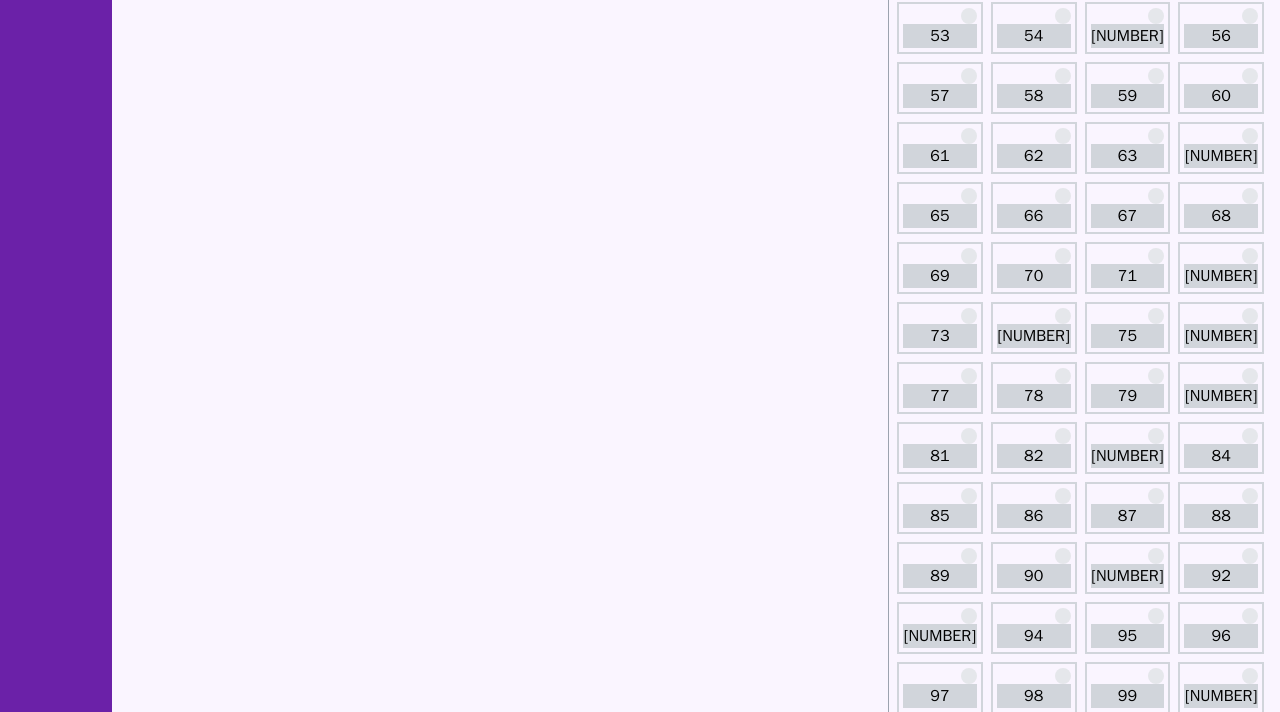 scroll, scrollTop: 0, scrollLeft: 0, axis: both 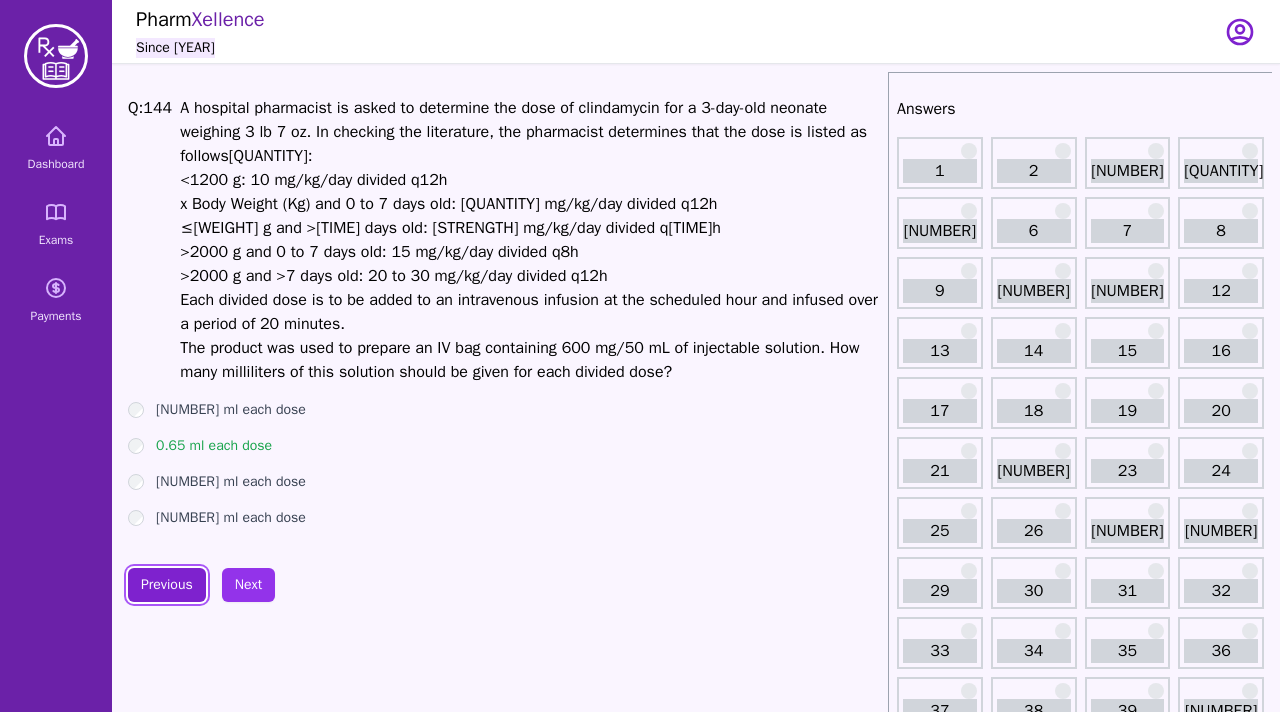 click on "Previous" at bounding box center (167, 585) 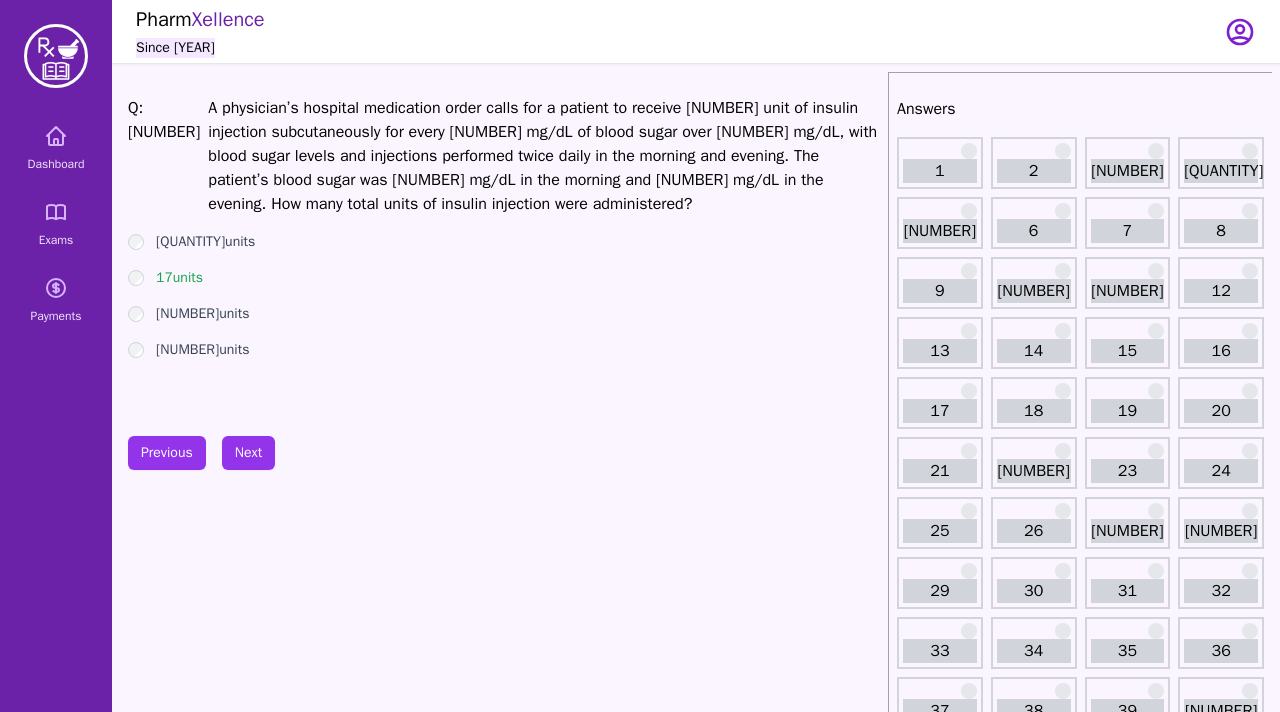 click on "Q: 143 A physician’s hospital medication order calls for a patient to receive 1 unit of insulin injection subcutaneously for every 10 mg/dL of blood sugar over 175 mg/dL, with blood sugar levels and injections performed twice daily in the morning and evening. The patient’s blood sugar was 200 mg/dL in the morning and 320 mg/dL in the evening. How many total units of insulin injection were administered? 14units
17units
18units
12units
Previous Next" at bounding box center (504, 1214) 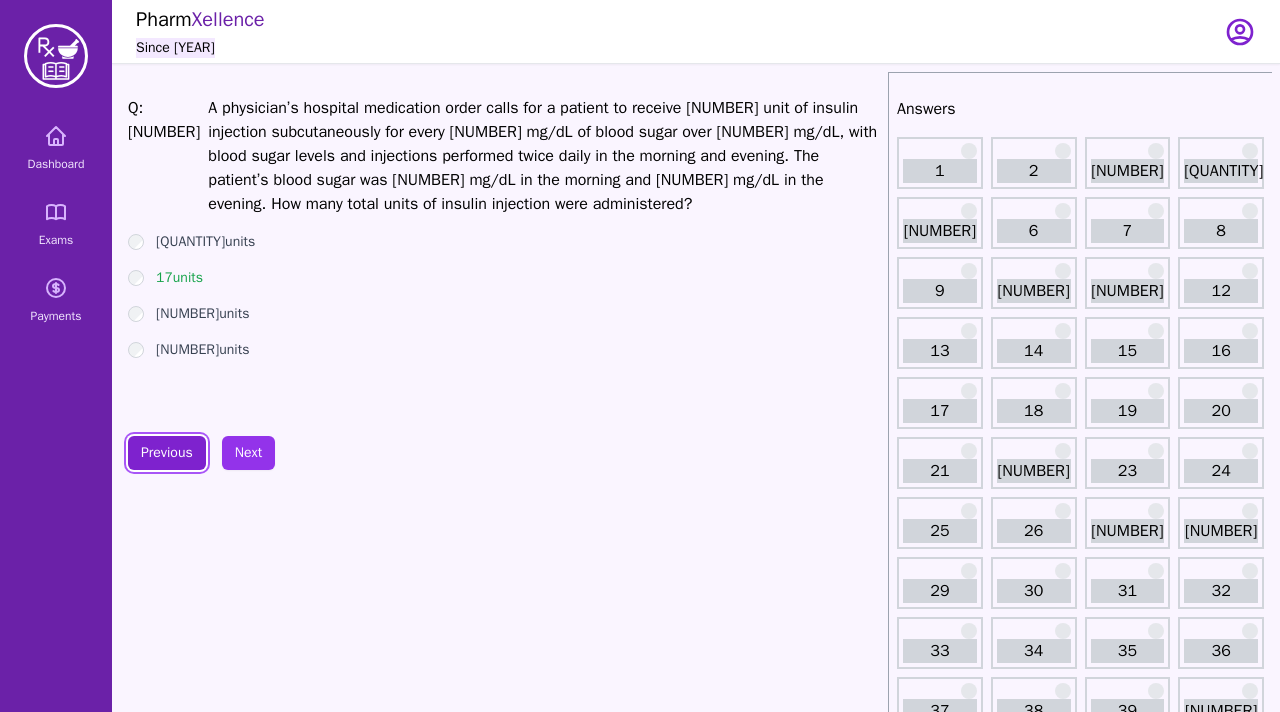 click on "Previous" at bounding box center (167, 453) 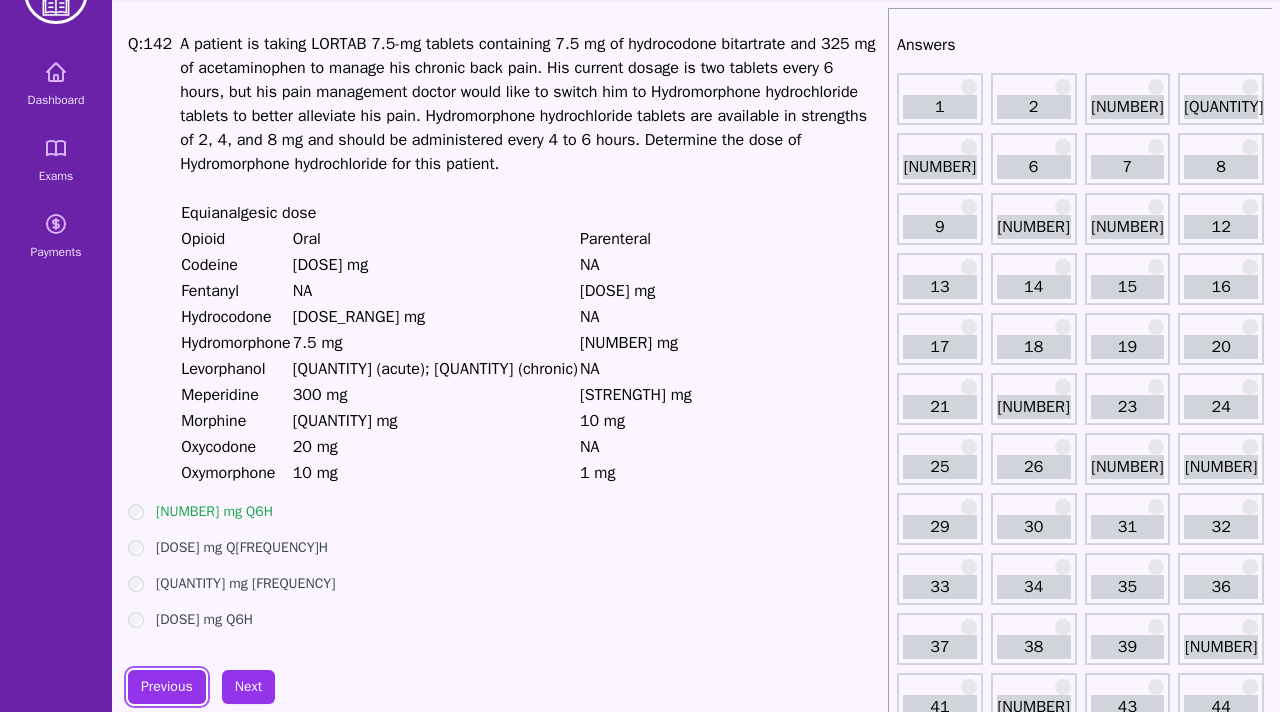 scroll, scrollTop: 84, scrollLeft: 0, axis: vertical 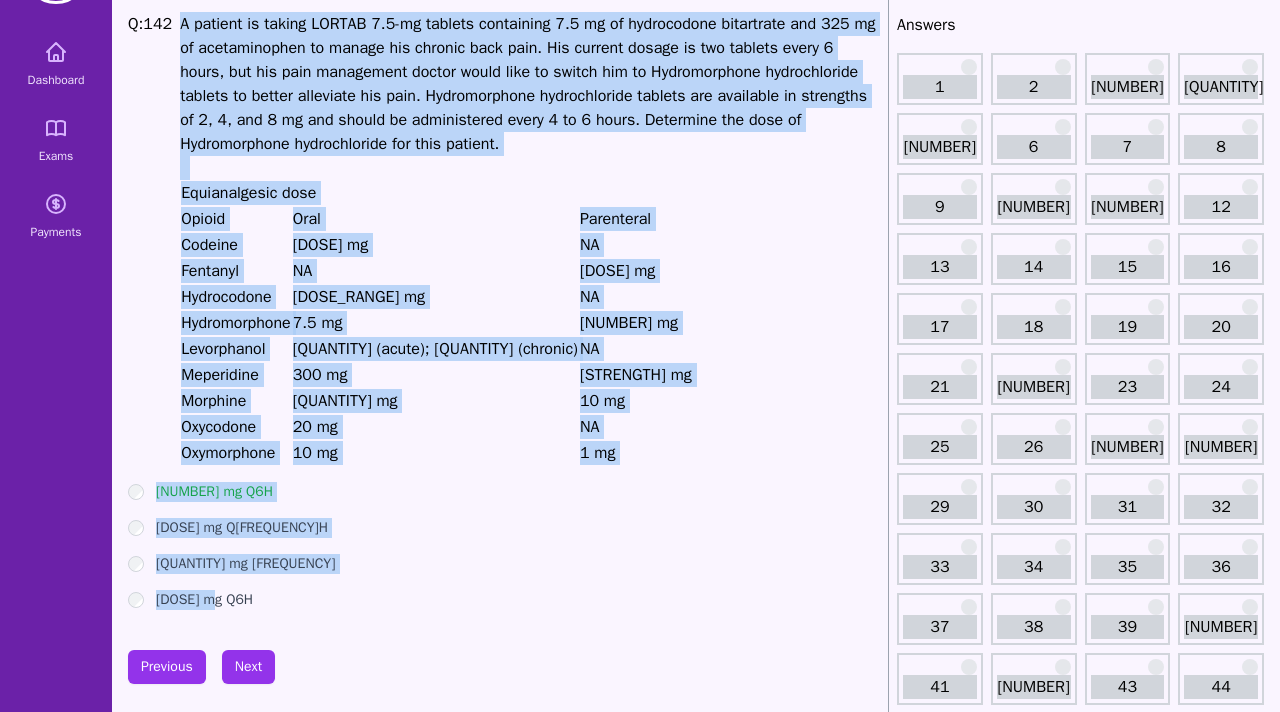 drag, startPoint x: 226, startPoint y: 605, endPoint x: 179, endPoint y: 24, distance: 582.89795 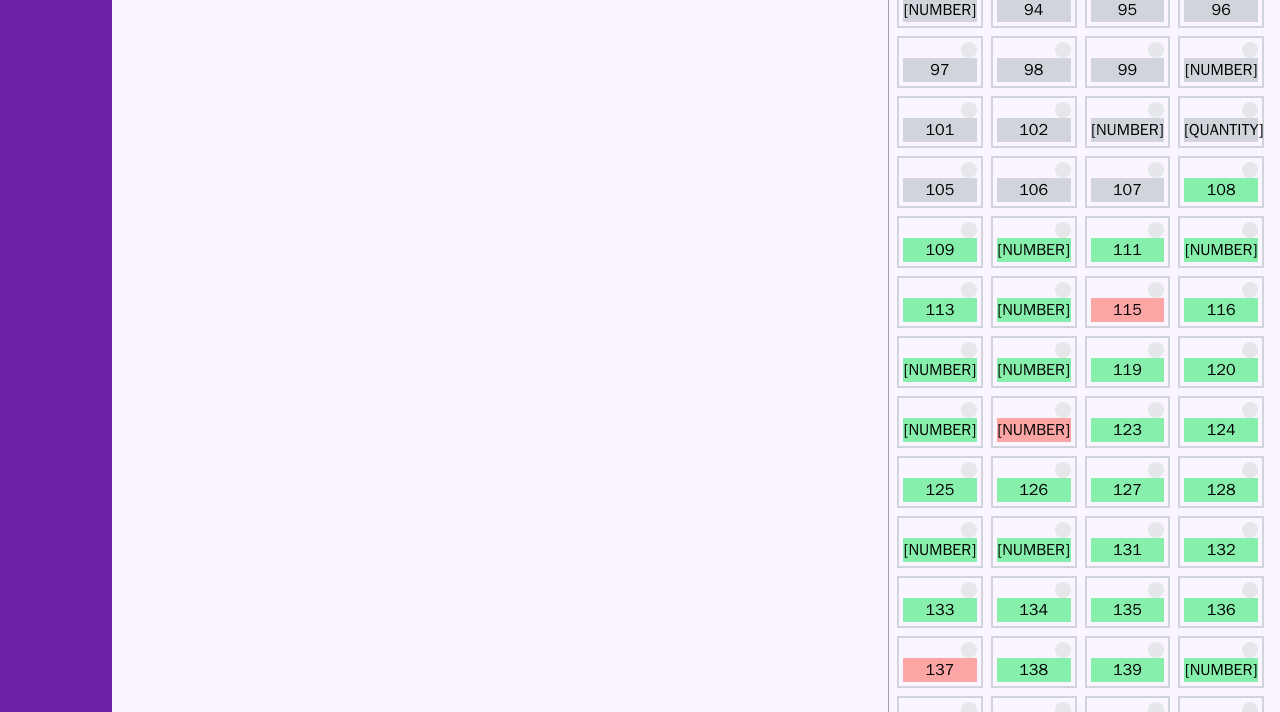 scroll, scrollTop: 1653, scrollLeft: 0, axis: vertical 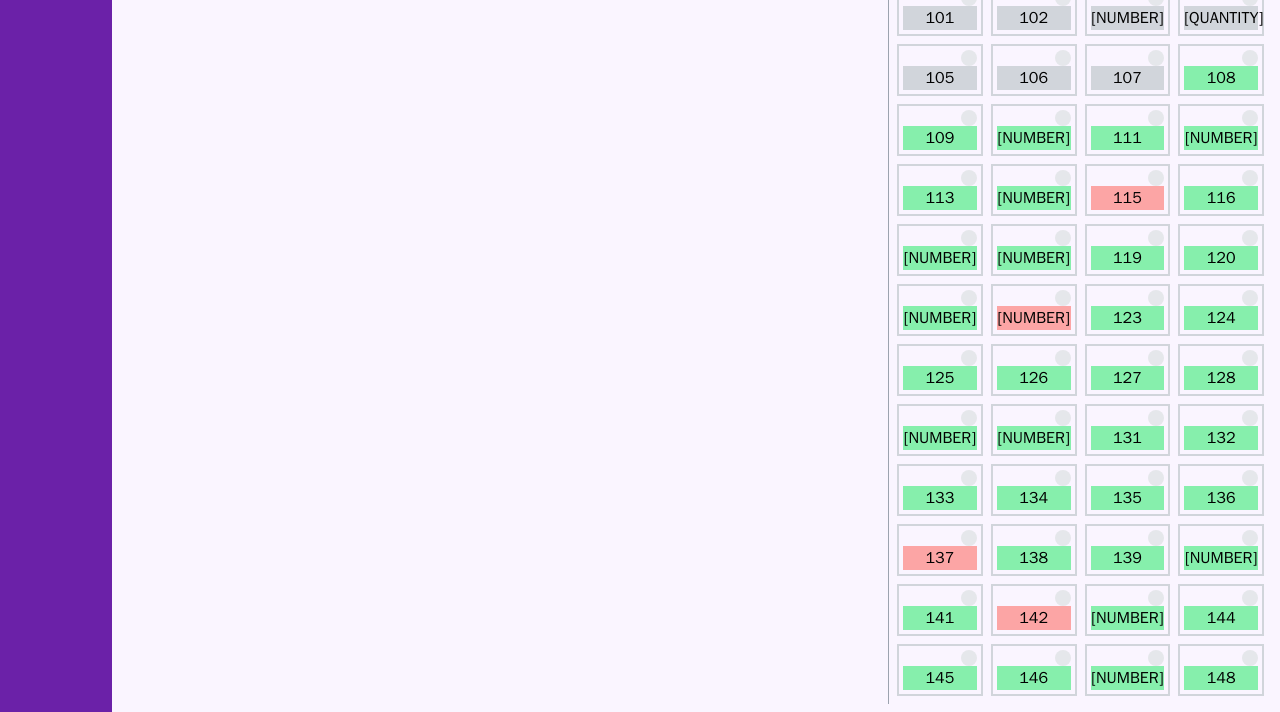 click on "142" at bounding box center [1034, 618] 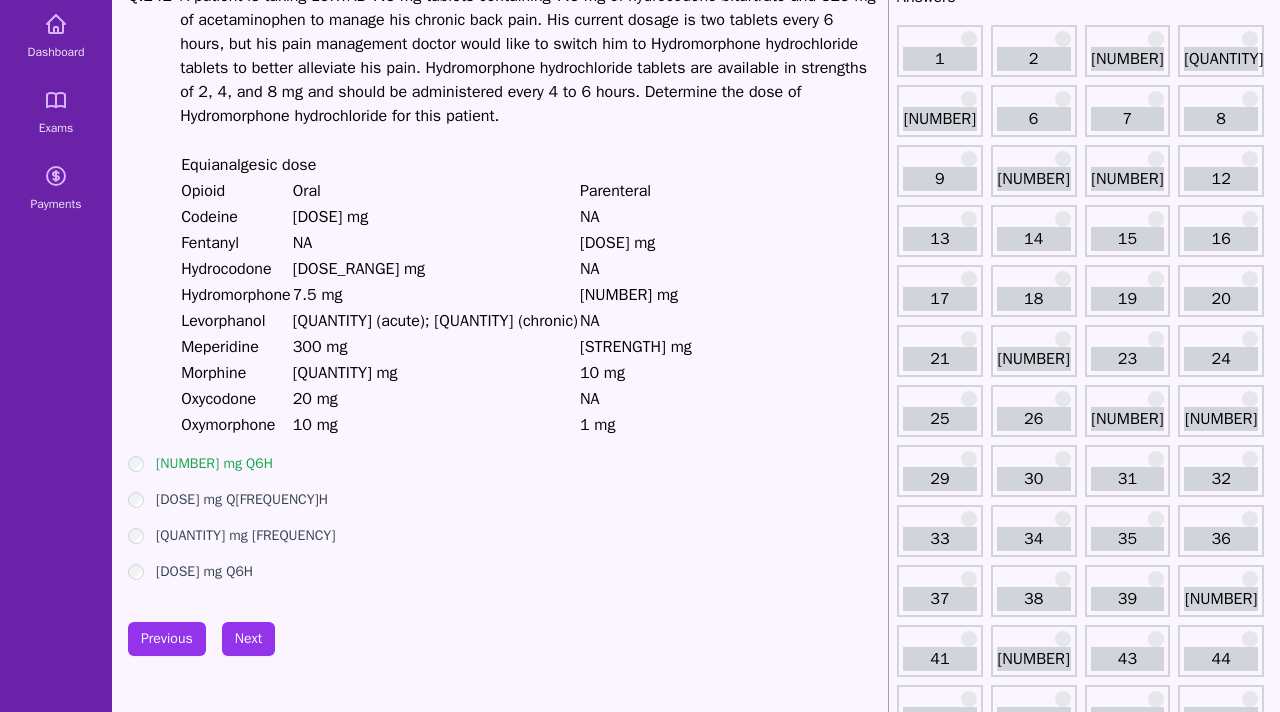 scroll, scrollTop: 272, scrollLeft: 0, axis: vertical 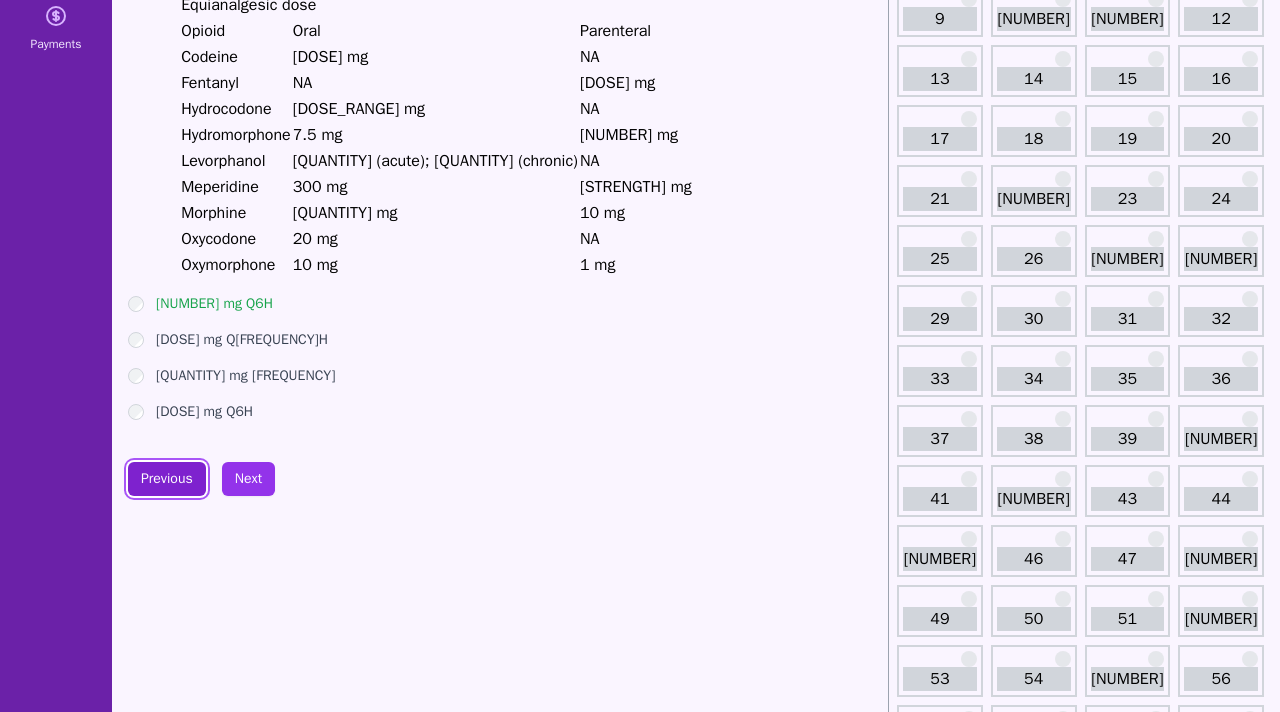 click on "Previous" at bounding box center (167, 479) 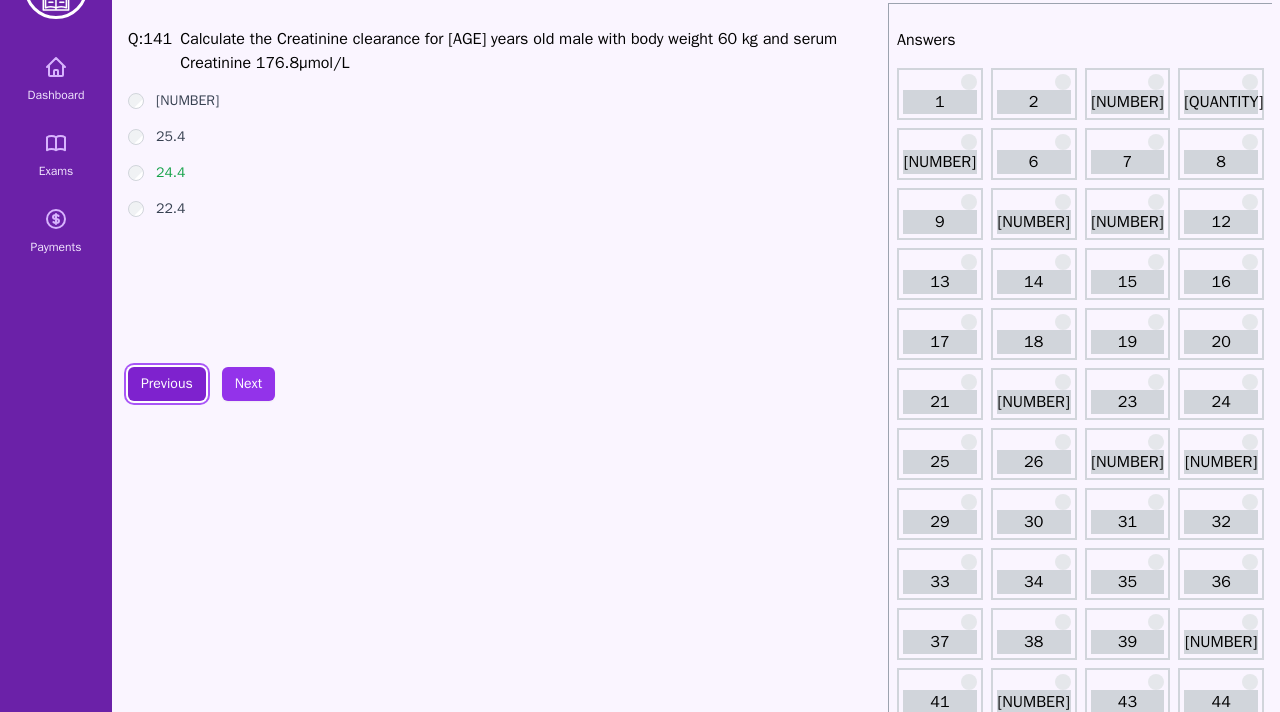 scroll, scrollTop: 0, scrollLeft: 0, axis: both 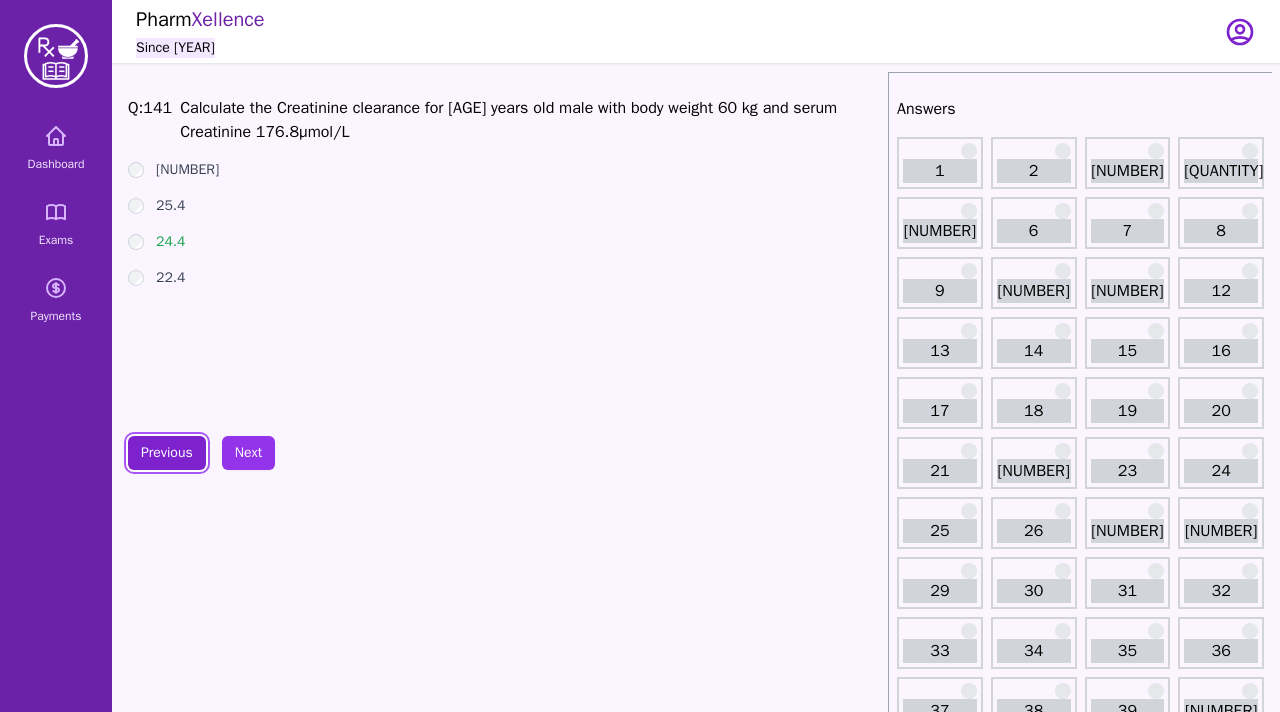 click on "Previous" at bounding box center [167, 453] 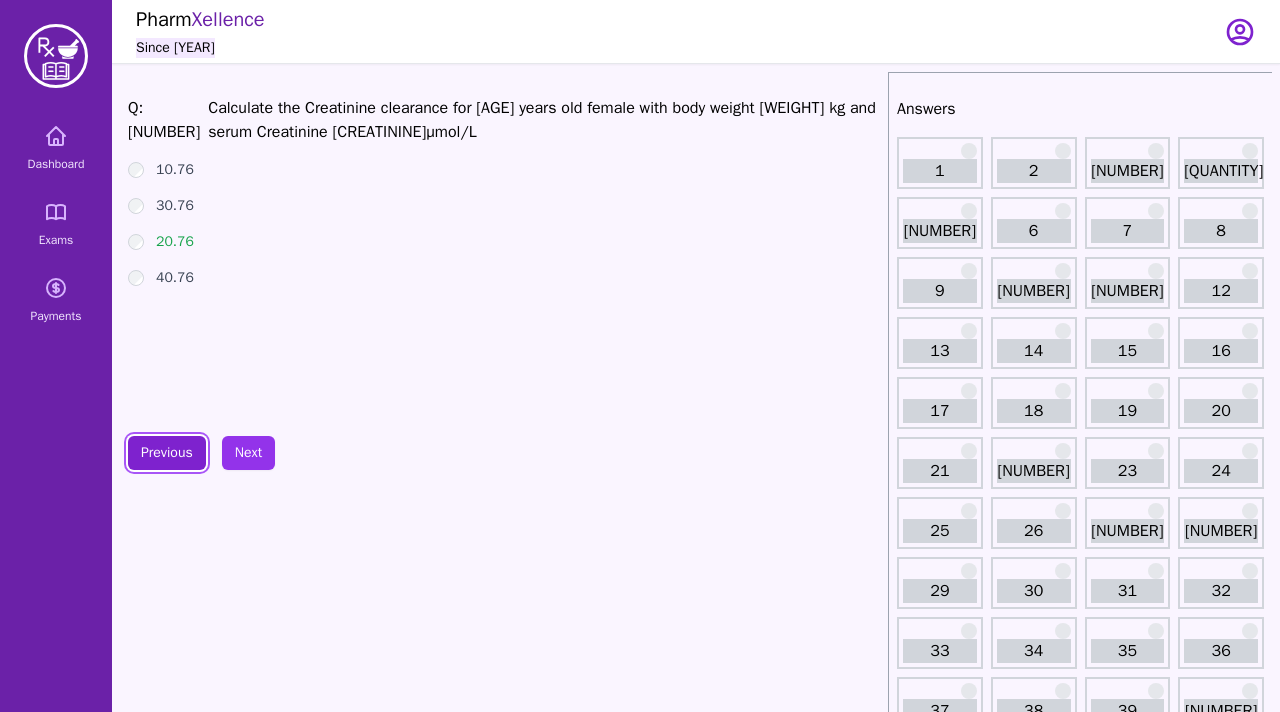 click on "Previous" at bounding box center [167, 453] 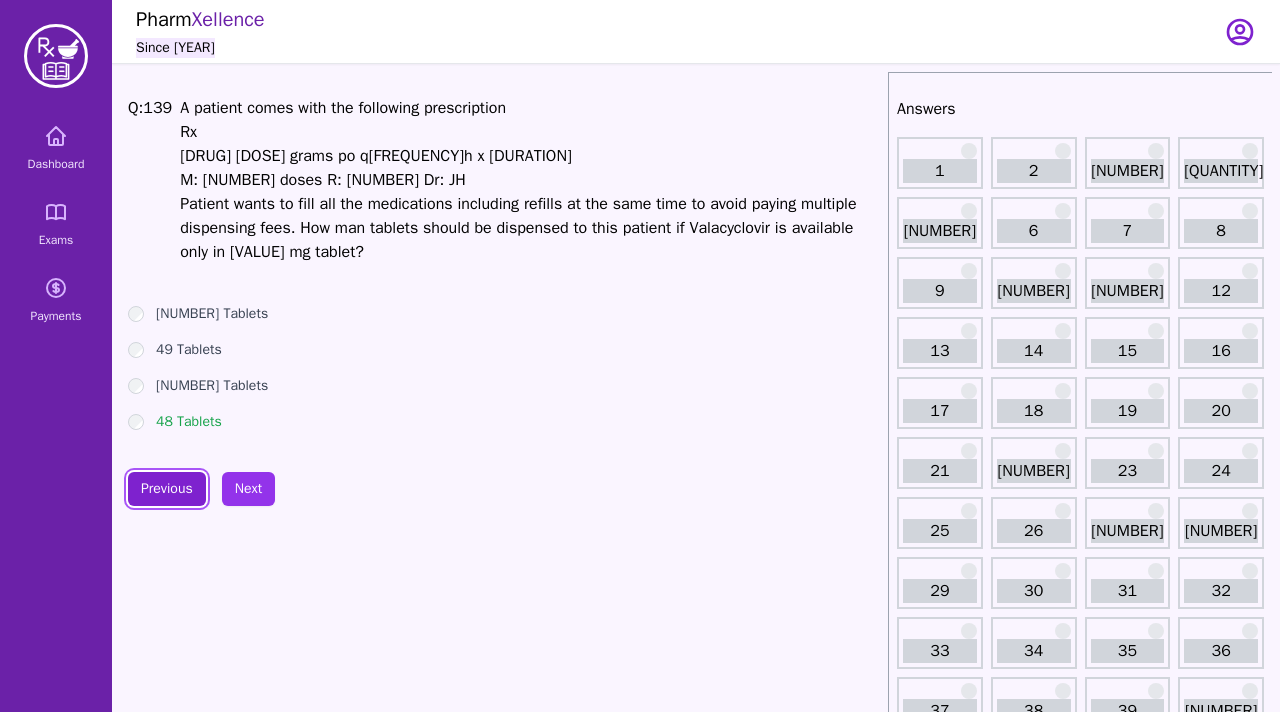 click on "Previous" at bounding box center (167, 489) 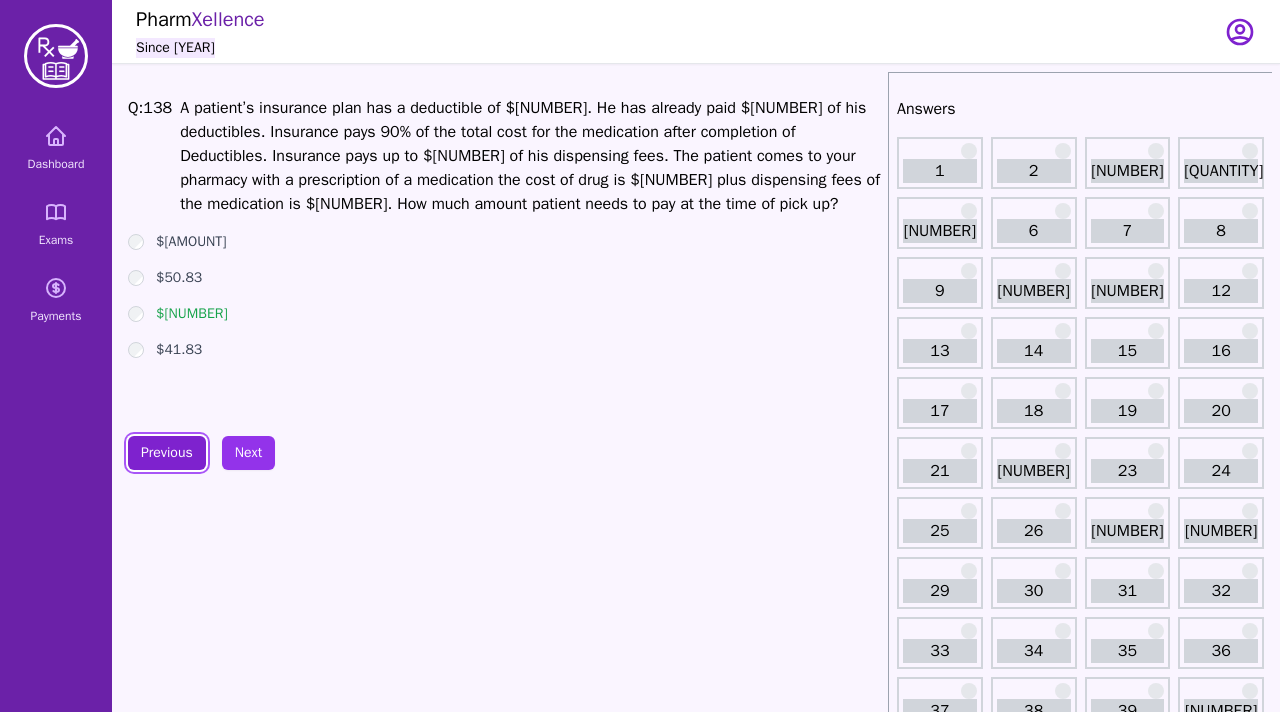 click on "Previous" at bounding box center (167, 453) 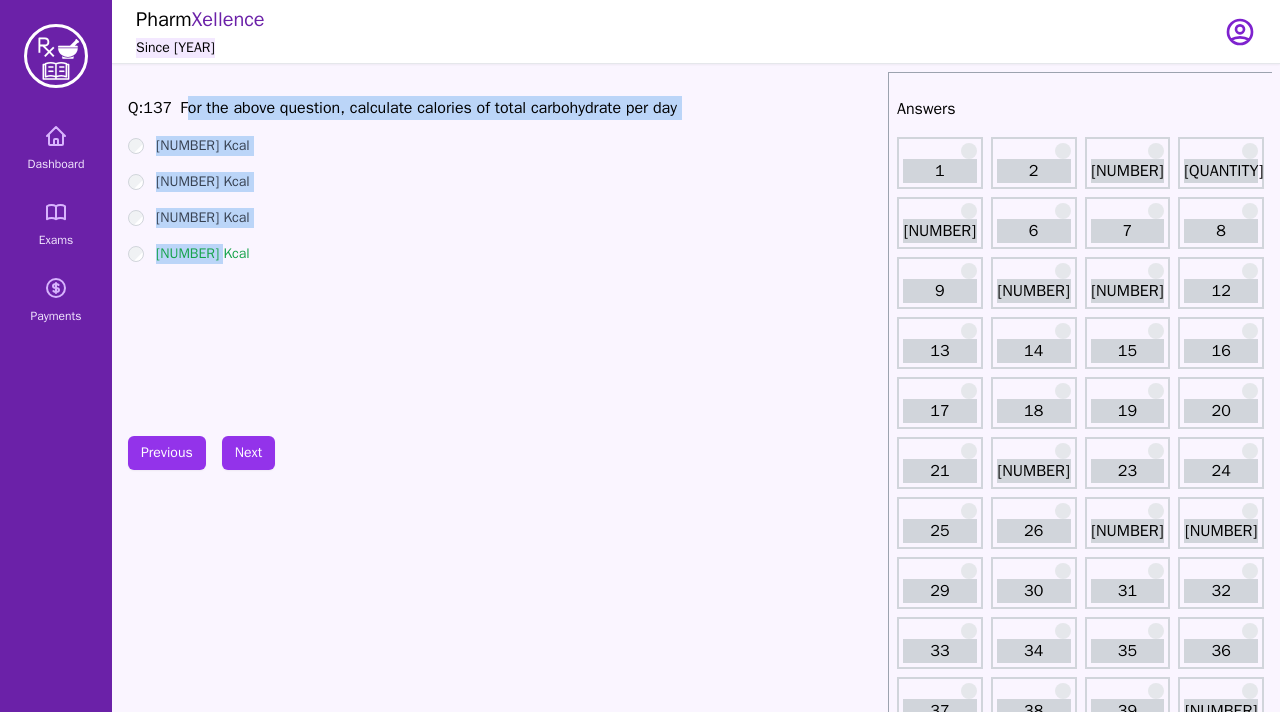 drag, startPoint x: 237, startPoint y: 298, endPoint x: 190, endPoint y: 106, distance: 197.66891 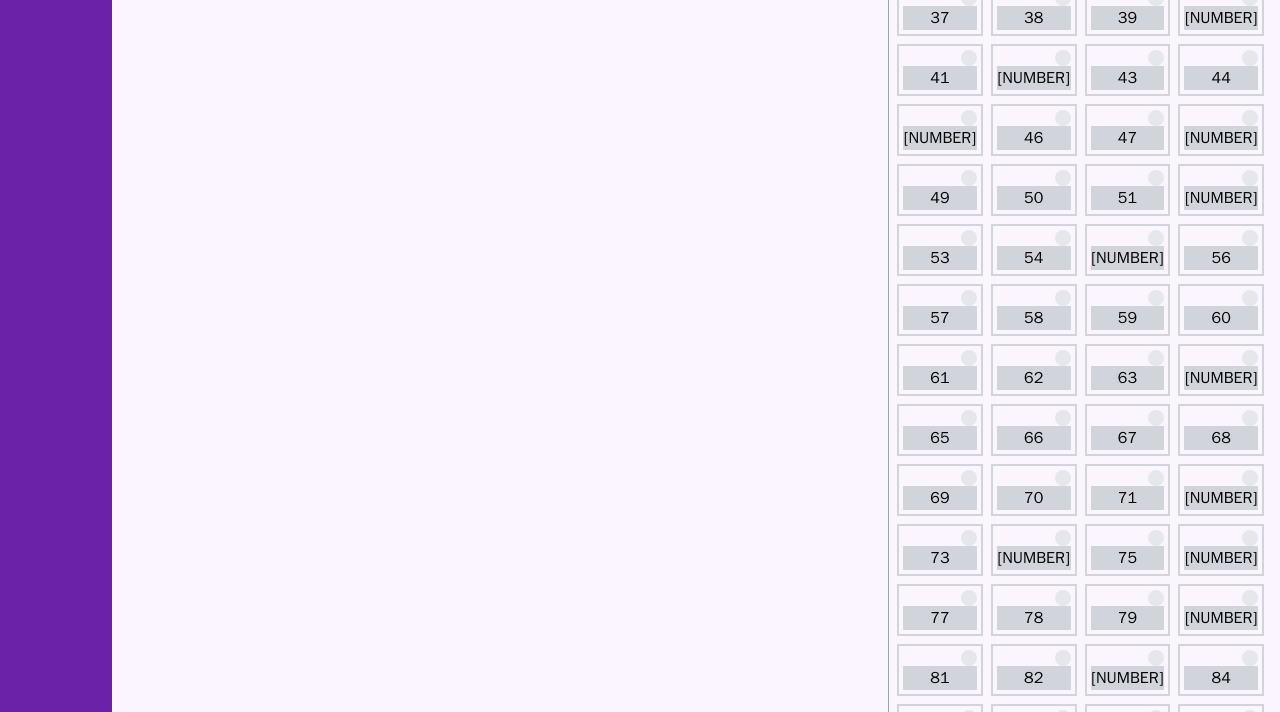 scroll, scrollTop: 0, scrollLeft: 0, axis: both 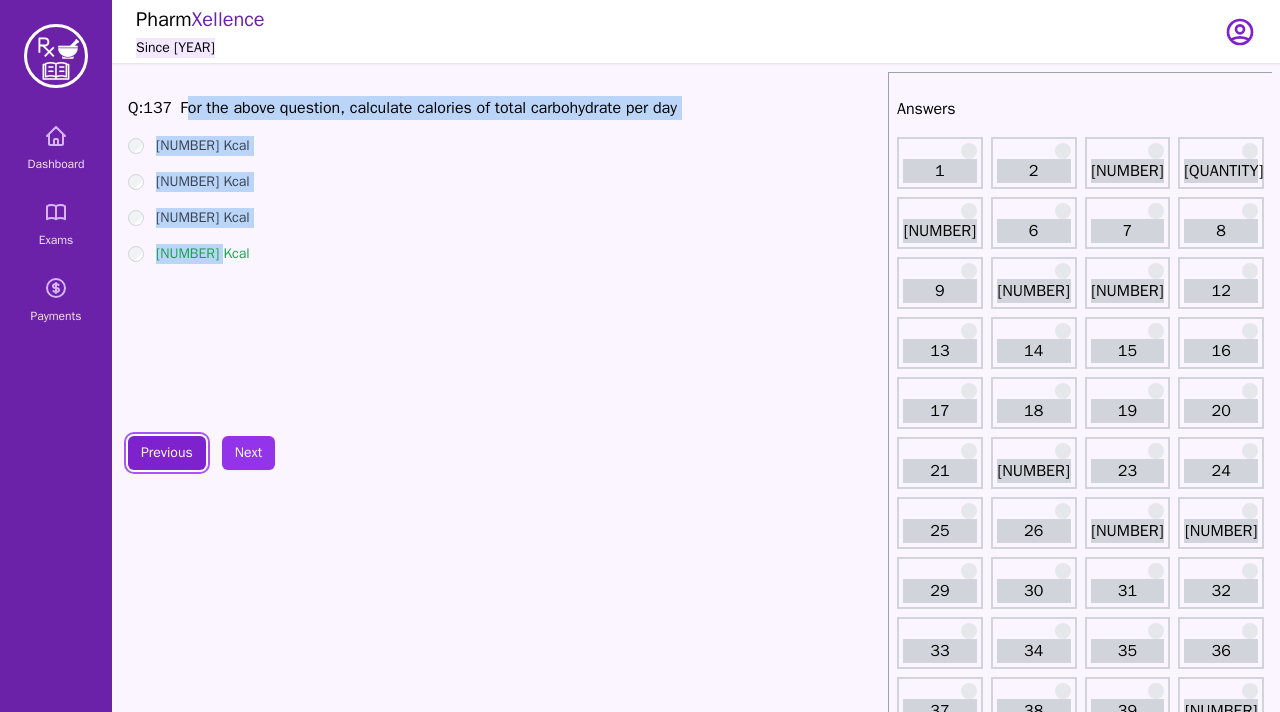 click on "Previous" at bounding box center (167, 453) 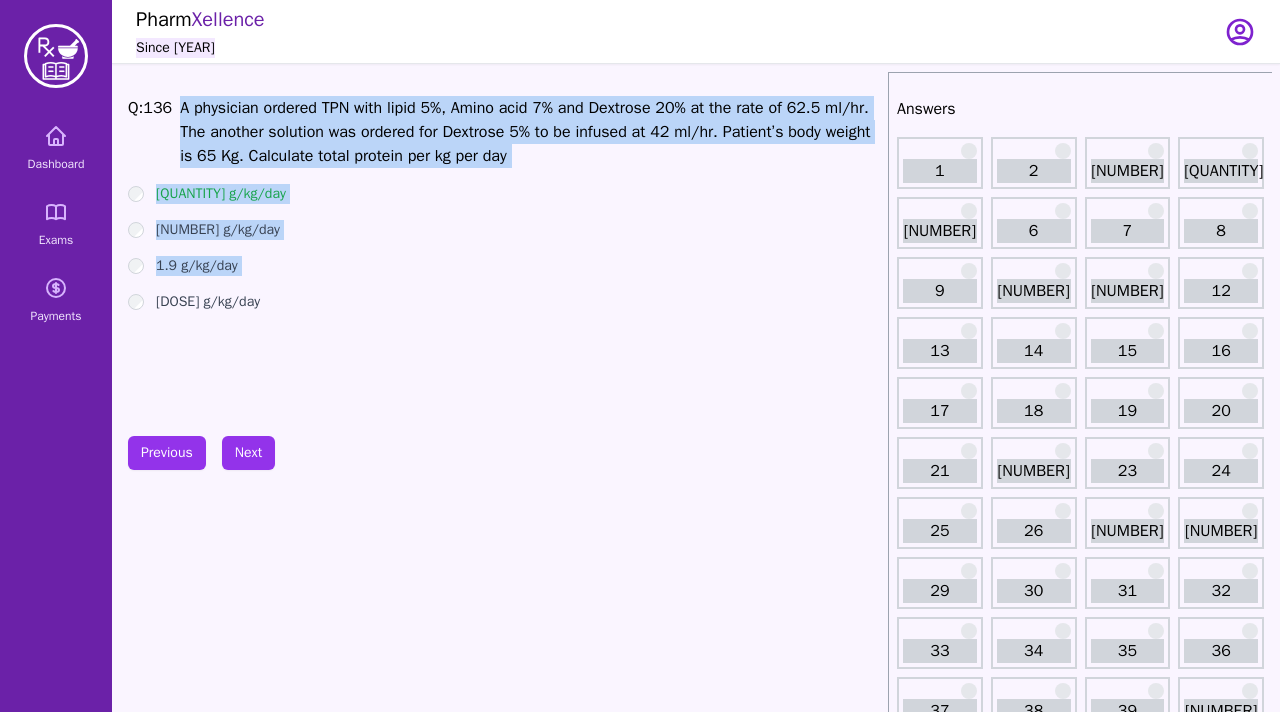 click on "Q: 136 A physician ordered TPN with lipid 5%, Amino acid 7% and Dextrose 20% at the rate of 62.5 ml/hr. The another solution was ordered for Dextrose 5% to be infused at 42 ml/hr. Patient’s body weight is 65 Kg. Calculate total protein per kg per day 1.6 g/kg/day
1.2 g/kg/day
1.9 g/kg/day
1.8 g/kg/day" at bounding box center (504, 246) 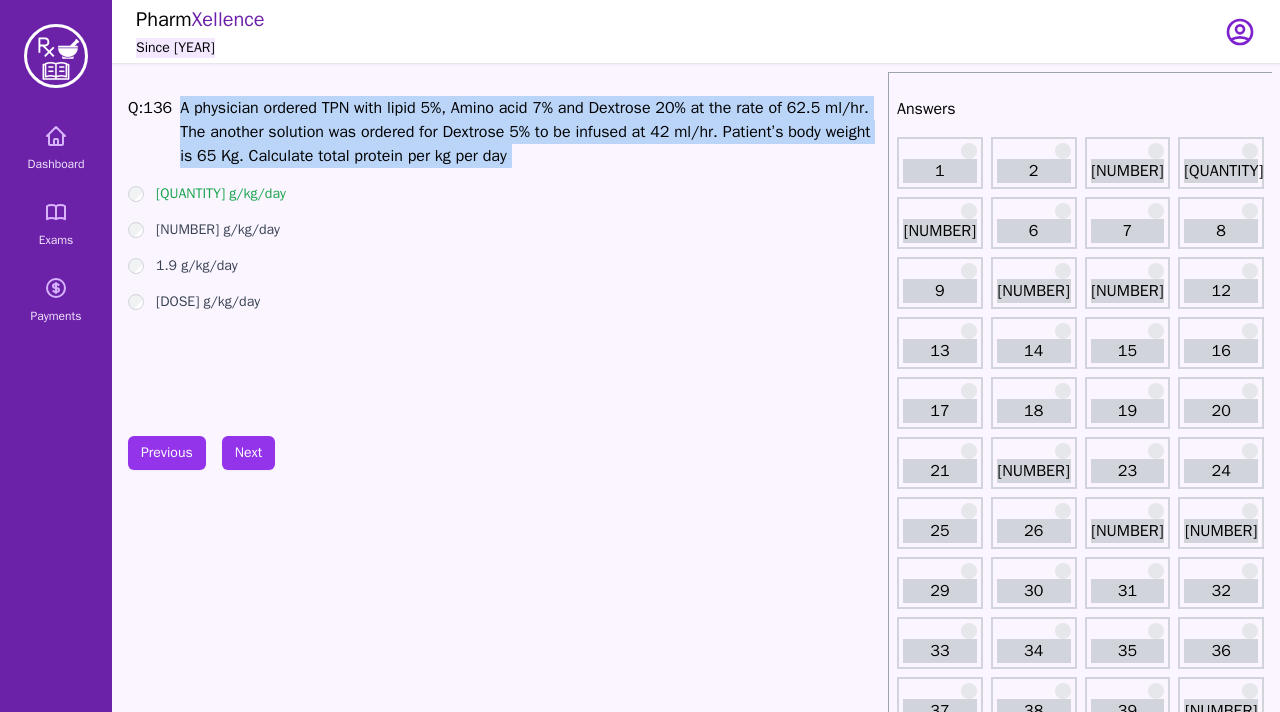drag, startPoint x: 669, startPoint y: 168, endPoint x: 184, endPoint y: 108, distance: 488.69724 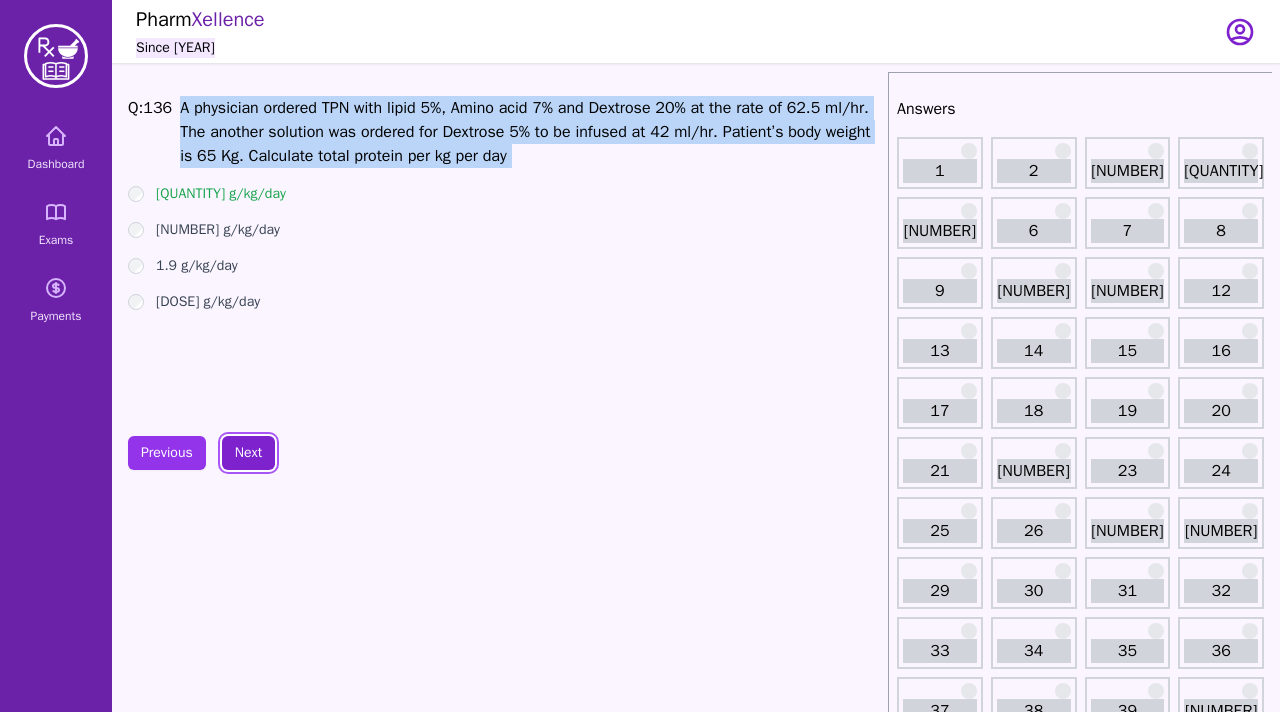 click on "Next" at bounding box center [248, 453] 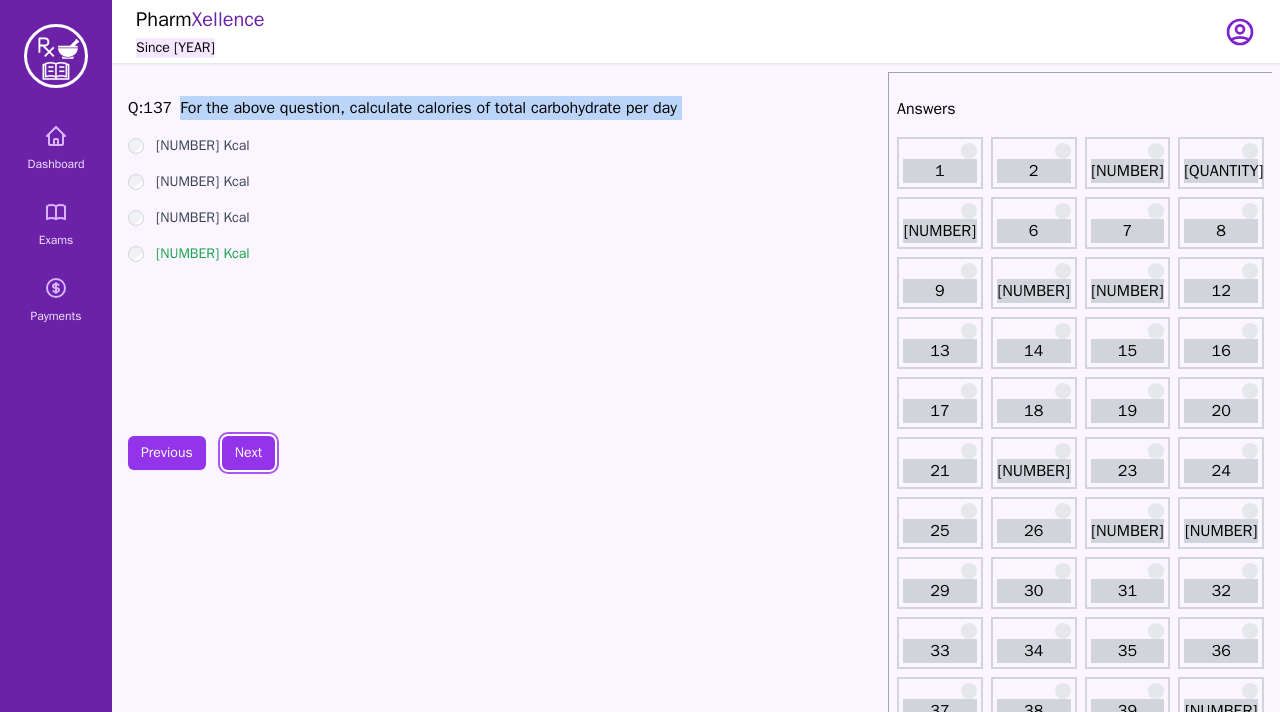 type 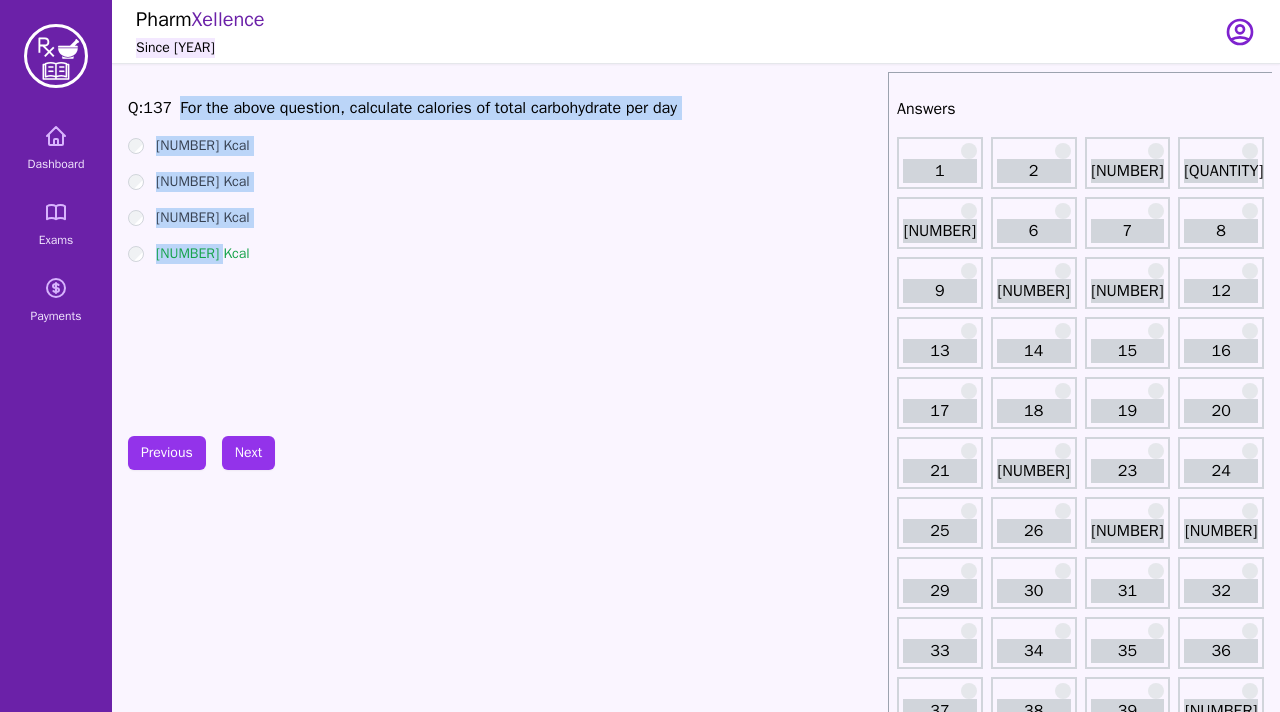 drag, startPoint x: 334, startPoint y: 275, endPoint x: 184, endPoint y: 110, distance: 222.99103 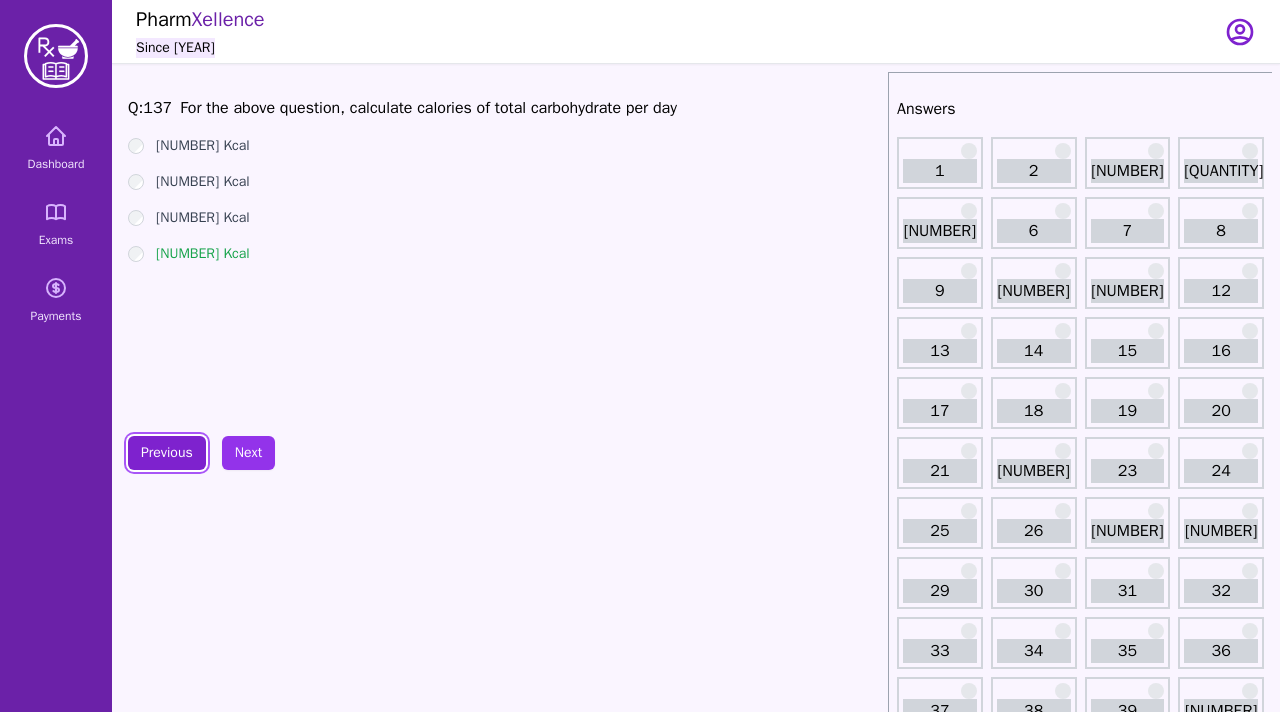 click on "Previous" at bounding box center [167, 453] 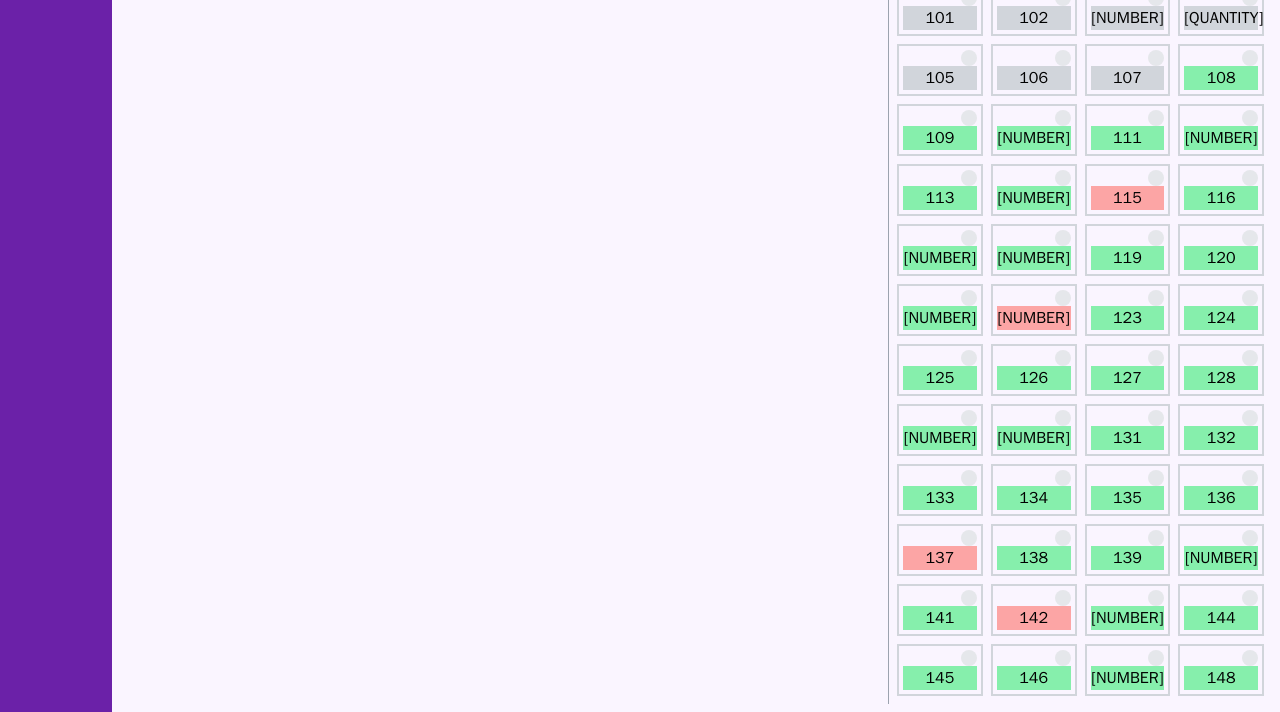 scroll, scrollTop: 0, scrollLeft: 0, axis: both 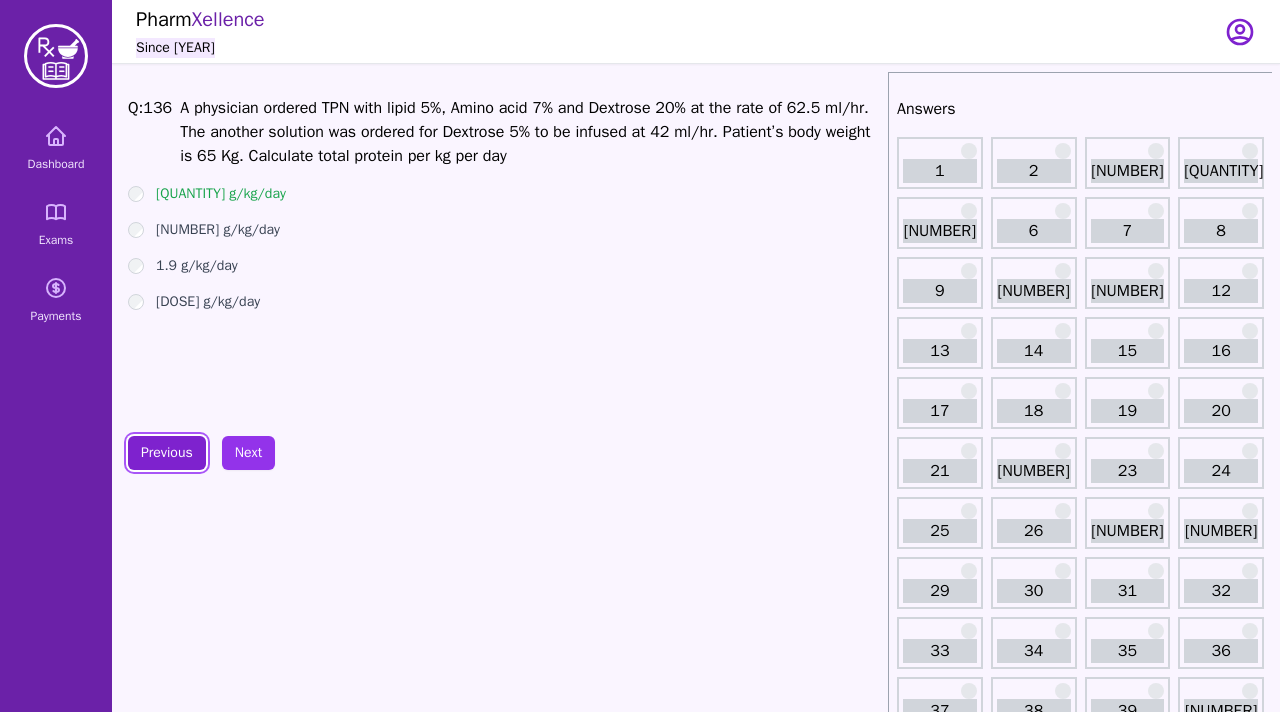 click on "Previous" at bounding box center (167, 453) 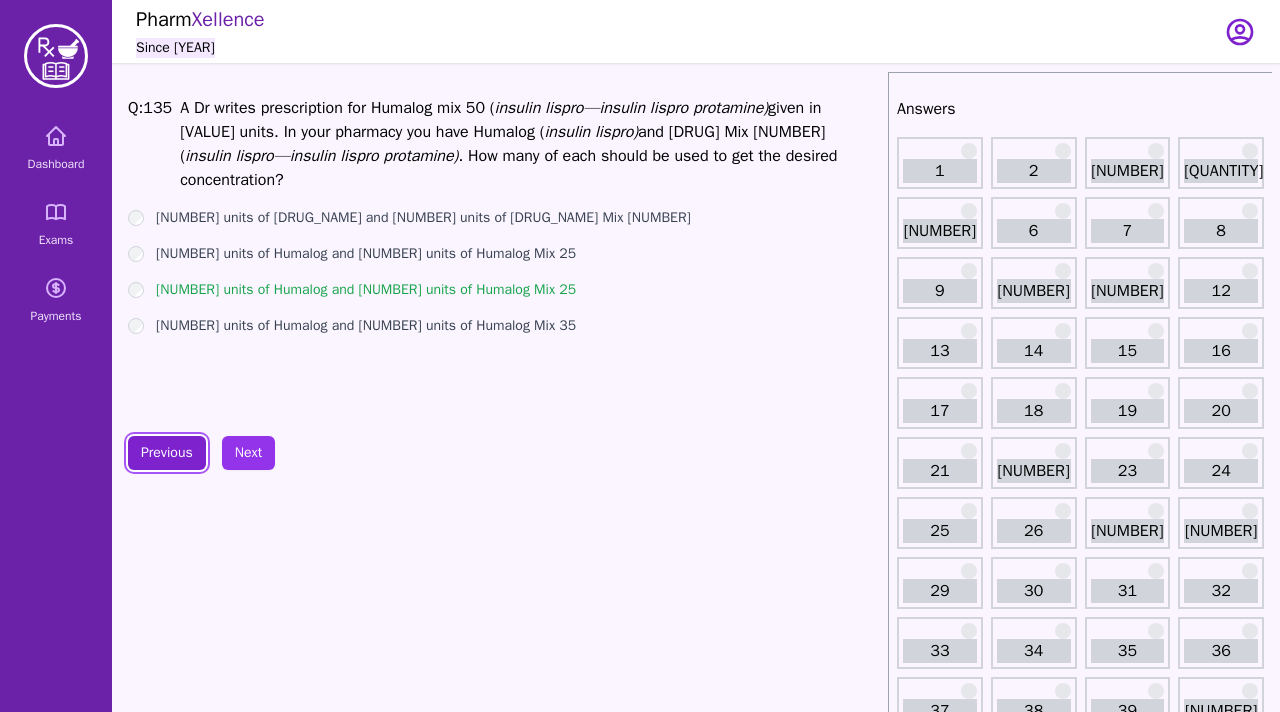 click on "Previous" at bounding box center (167, 453) 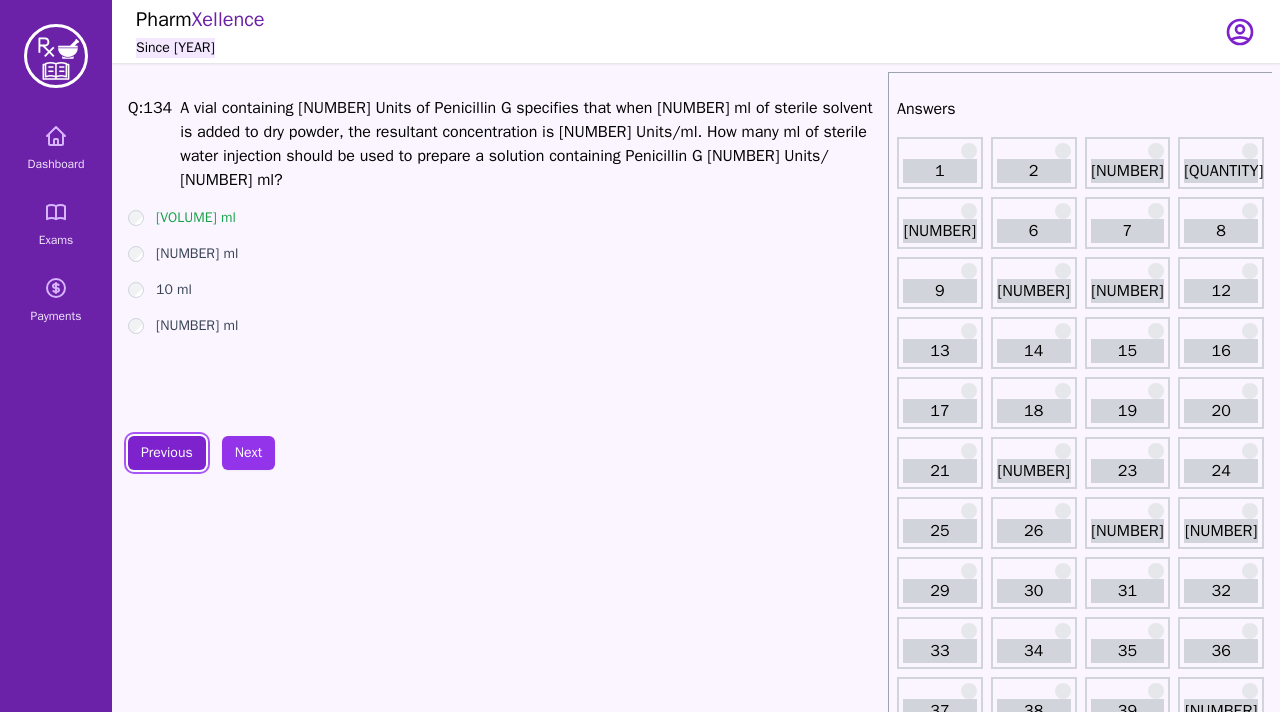 click on "Previous" at bounding box center (167, 453) 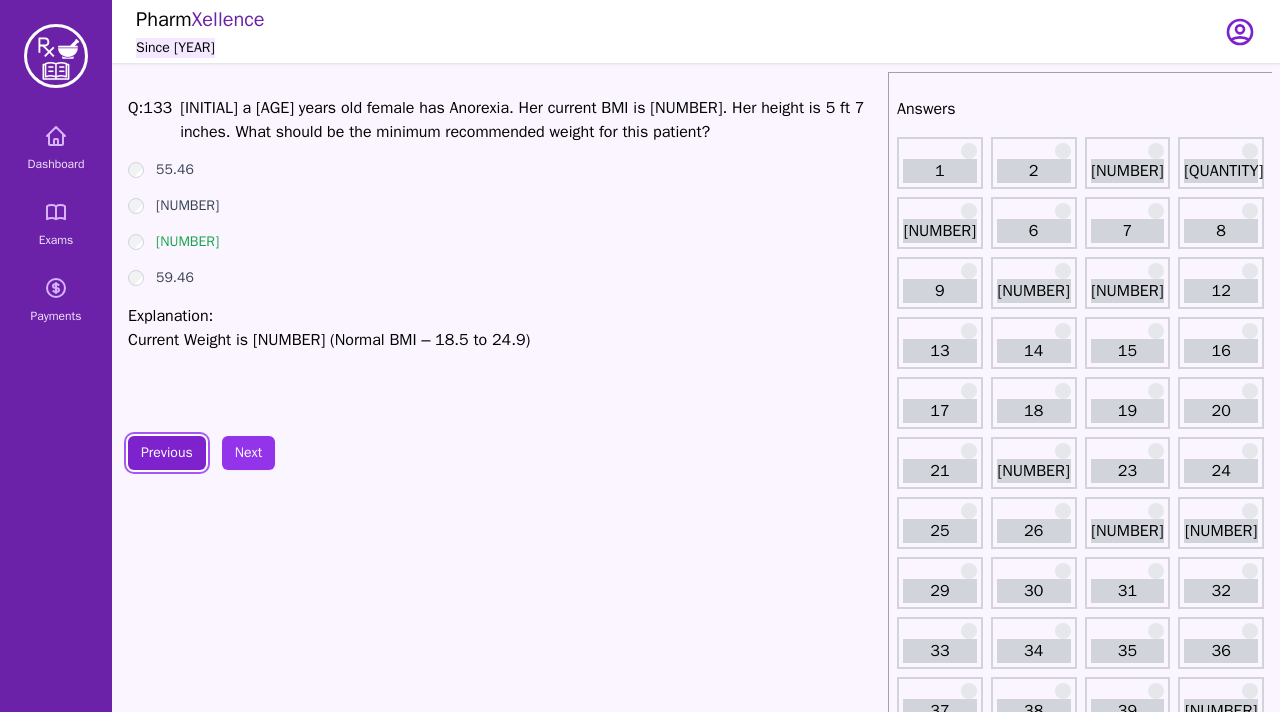 click on "Previous" at bounding box center (167, 453) 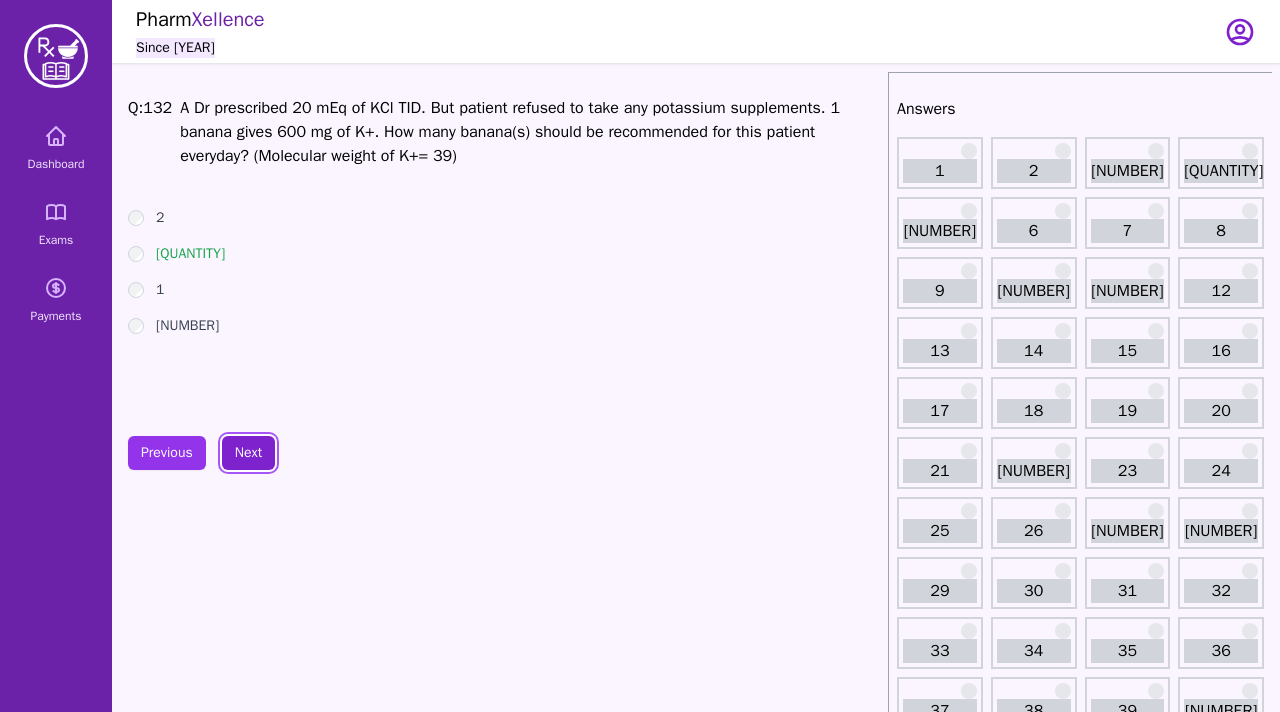 click on "Next" at bounding box center [248, 453] 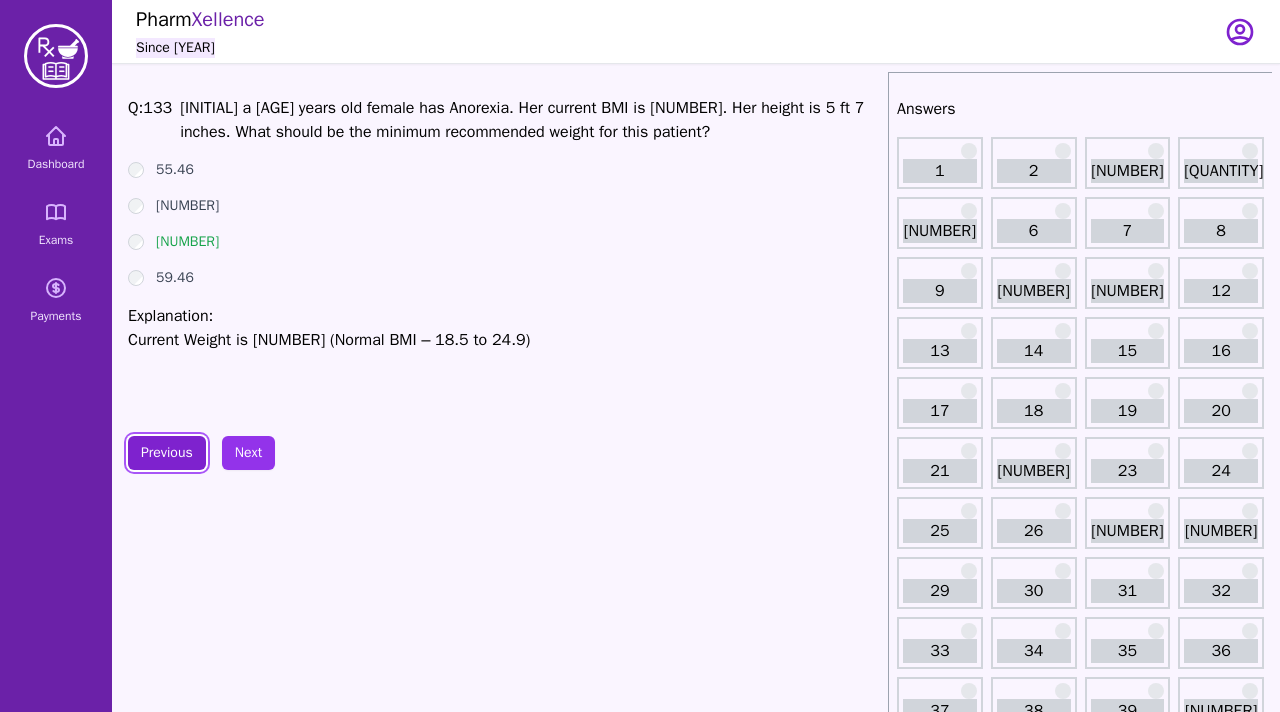 click on "Previous" at bounding box center [167, 453] 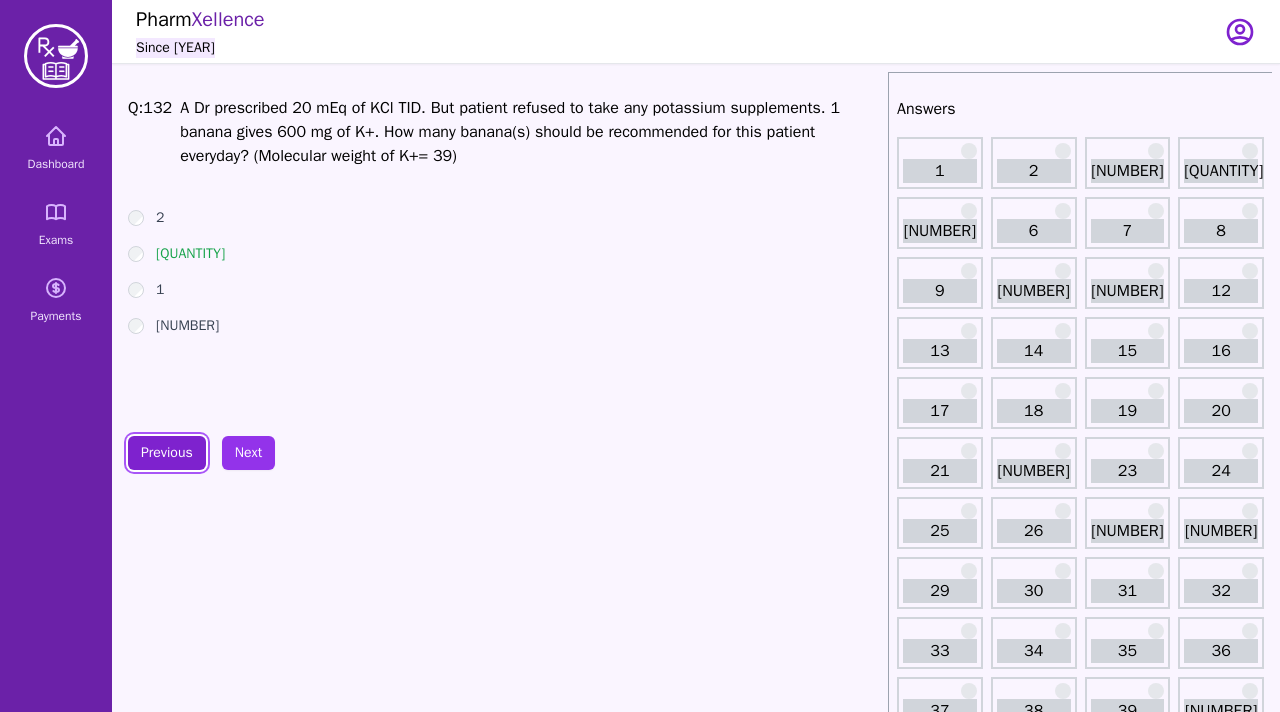 click on "Previous" at bounding box center [167, 453] 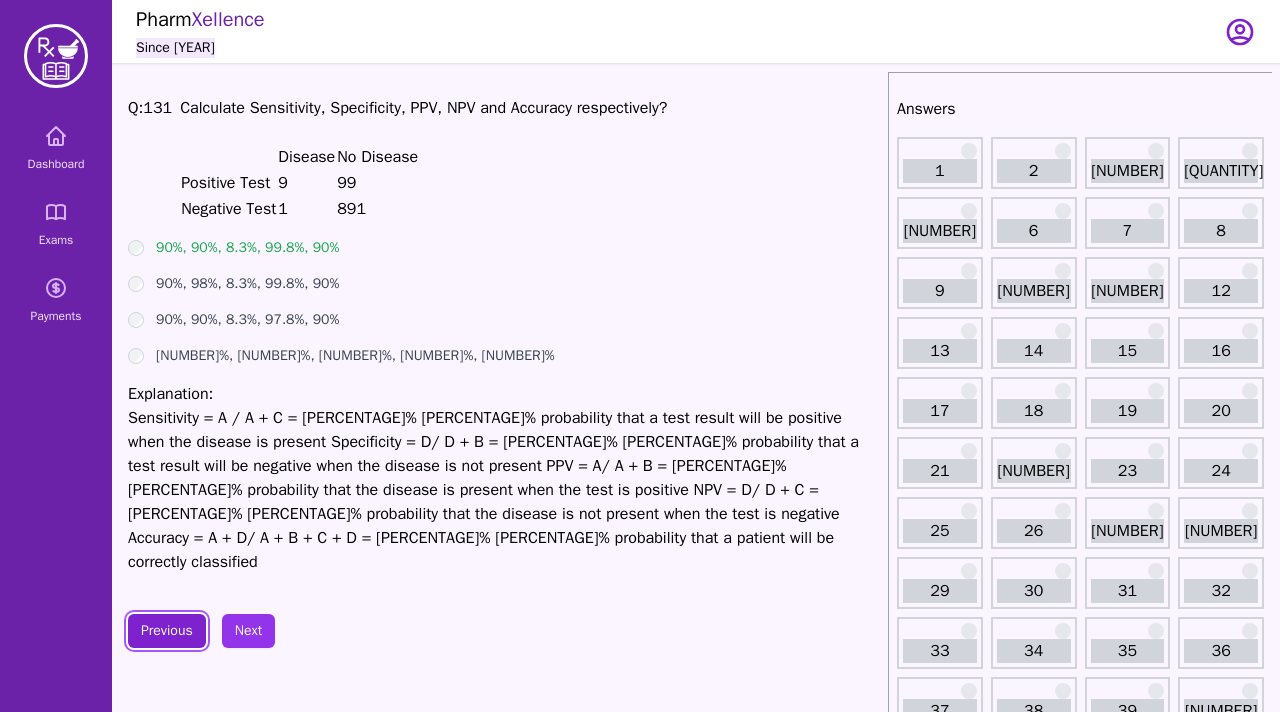 click on "Previous" at bounding box center (167, 631) 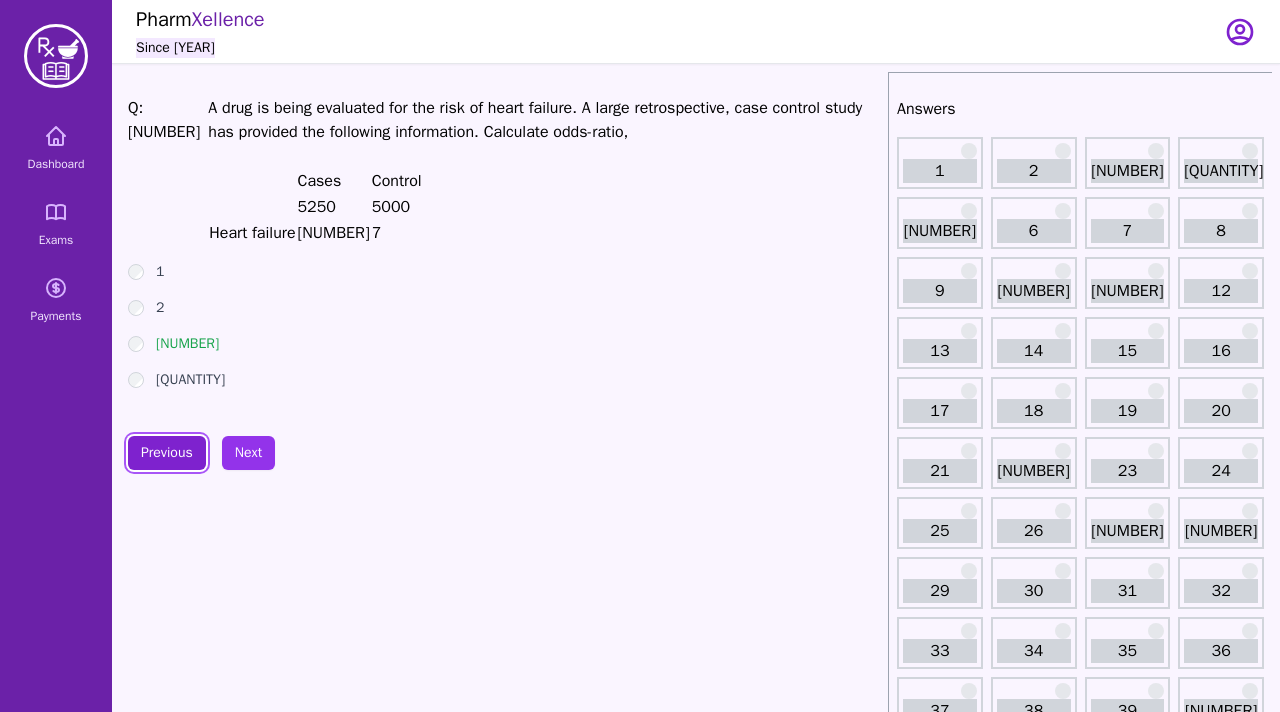 click on "Previous" at bounding box center (167, 453) 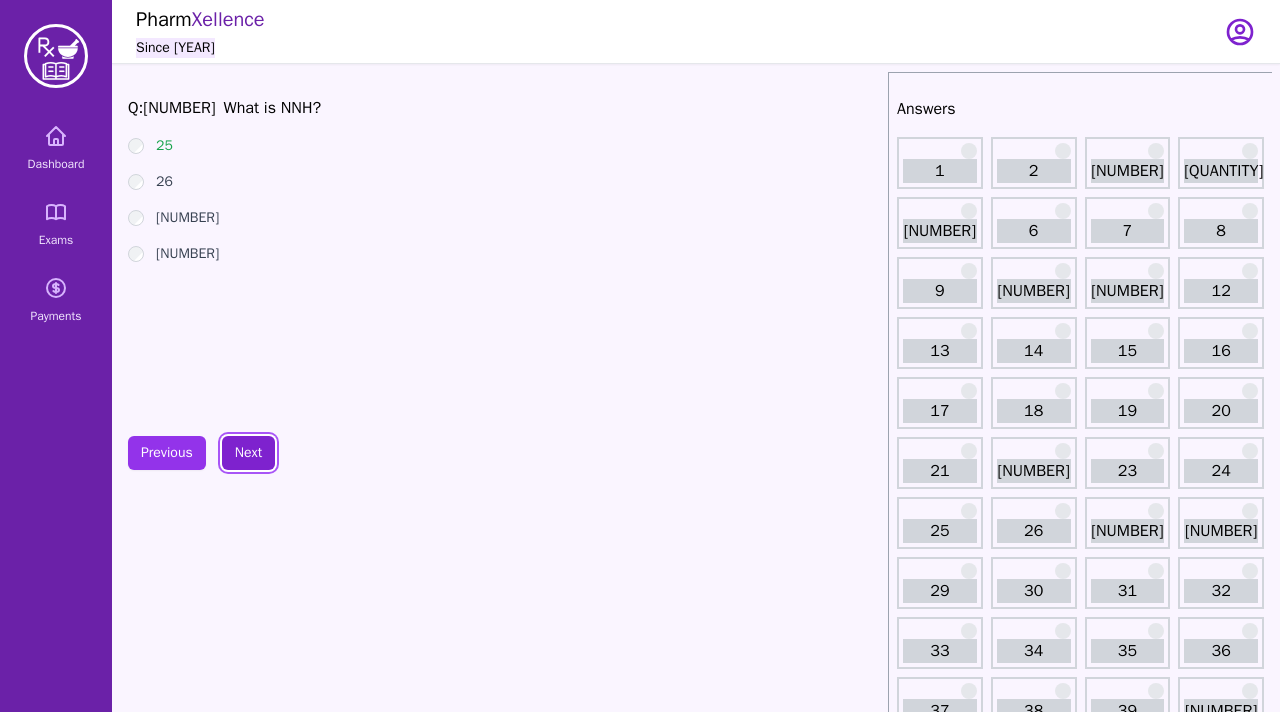 click on "Next" at bounding box center [248, 453] 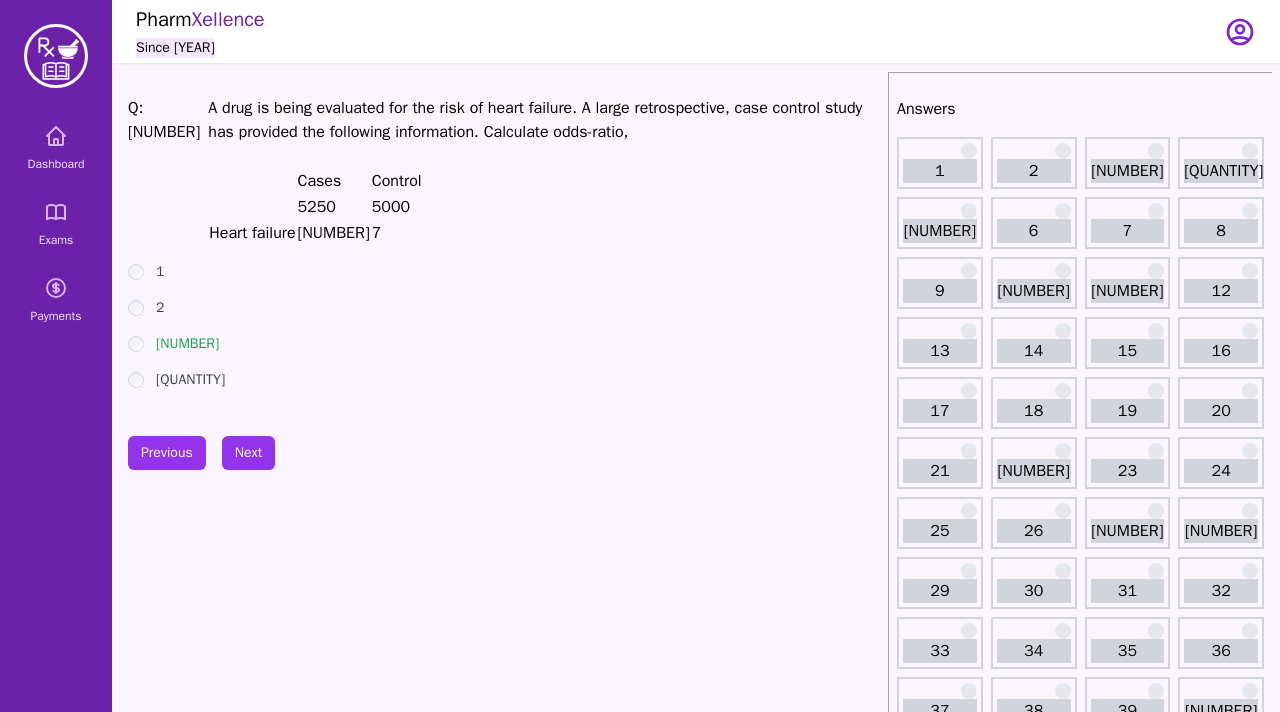 click on "Q: 130 A drug is being evaluated for the risk of heart failure. A large retrospective, case control study has provided the following information. Calculate odds-ratio,
Cases
Control
5250
5000
Heart failure
22
7
1 2 3
4 Previous Next" at bounding box center (504, 1214) 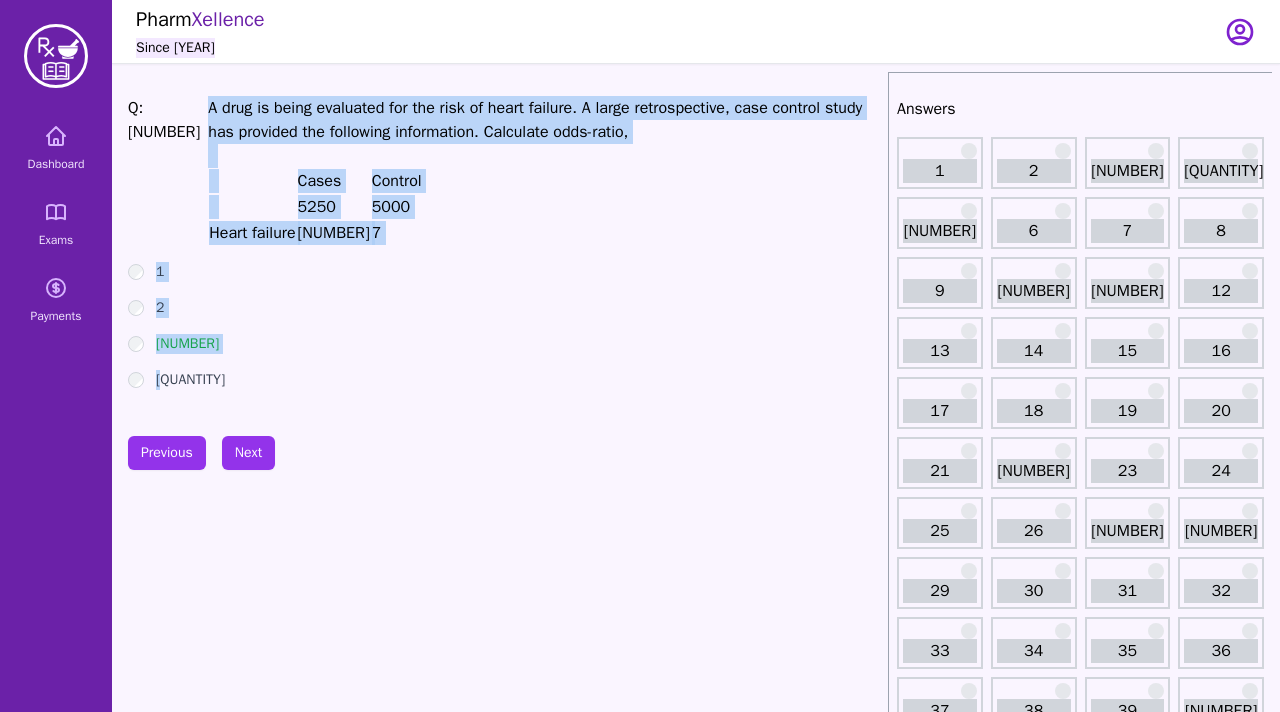 drag, startPoint x: 163, startPoint y: 386, endPoint x: 181, endPoint y: 105, distance: 281.57593 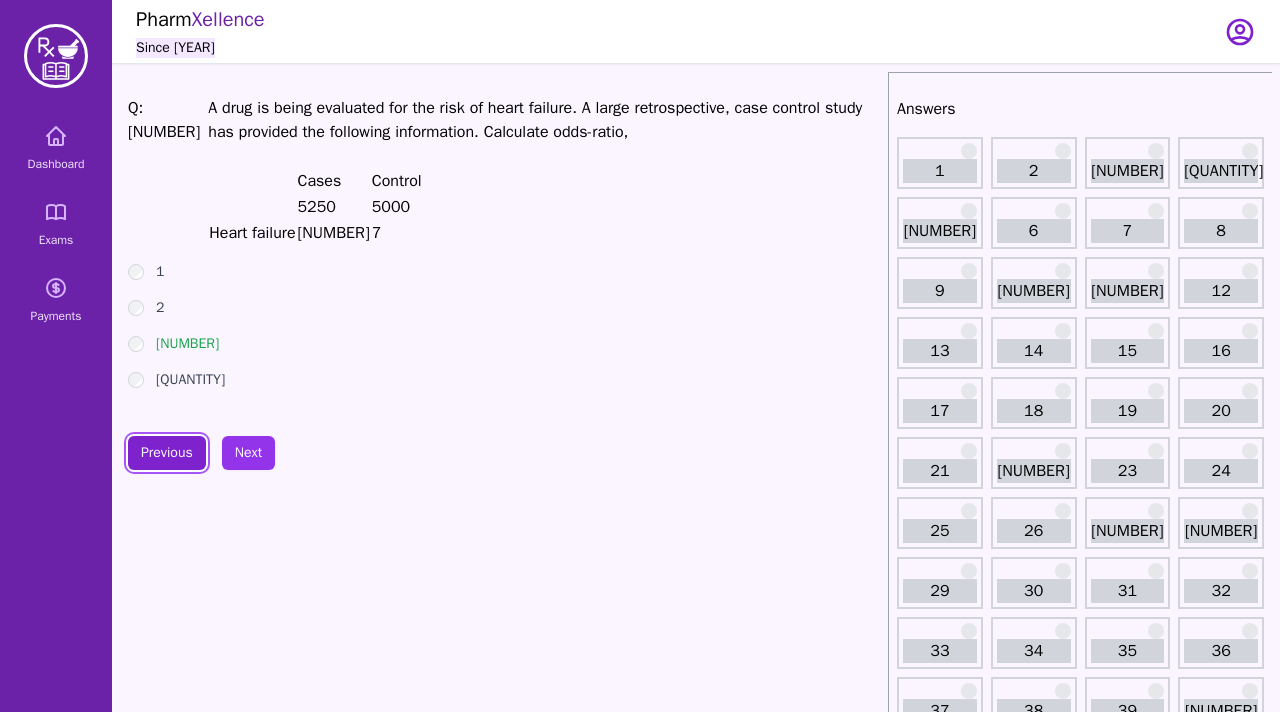 click on "Previous" at bounding box center (167, 453) 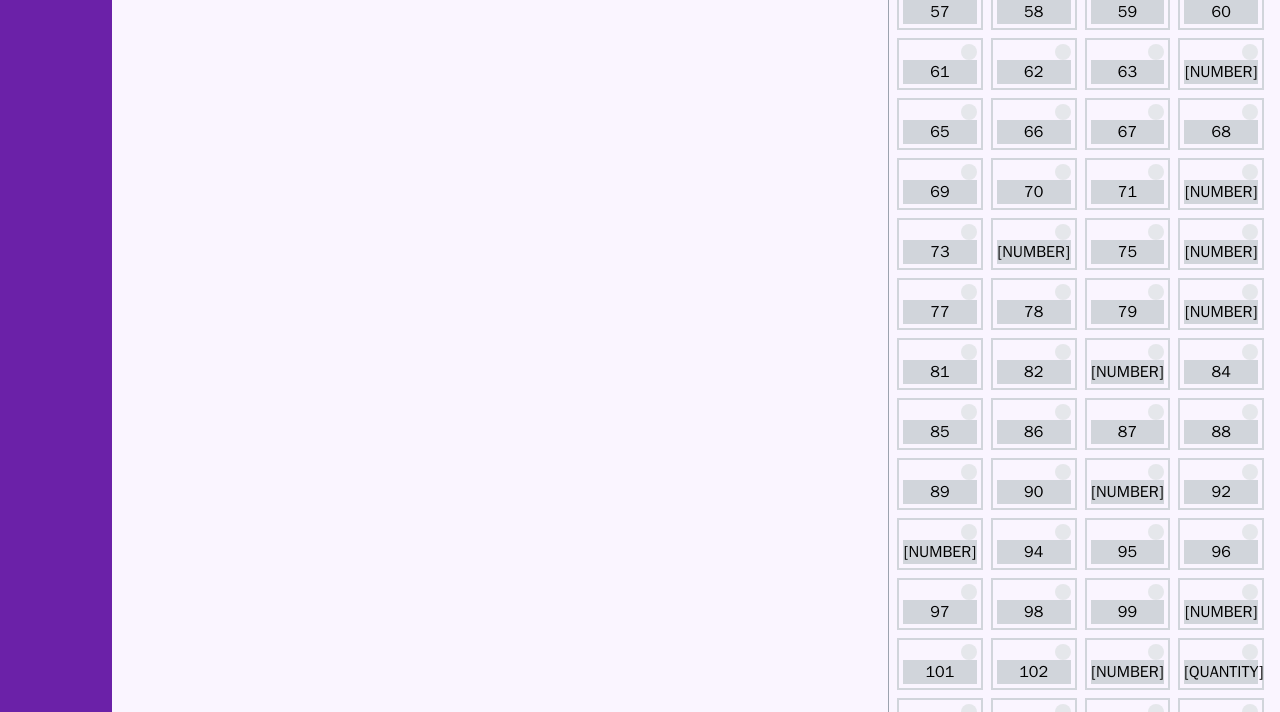 scroll, scrollTop: 0, scrollLeft: 0, axis: both 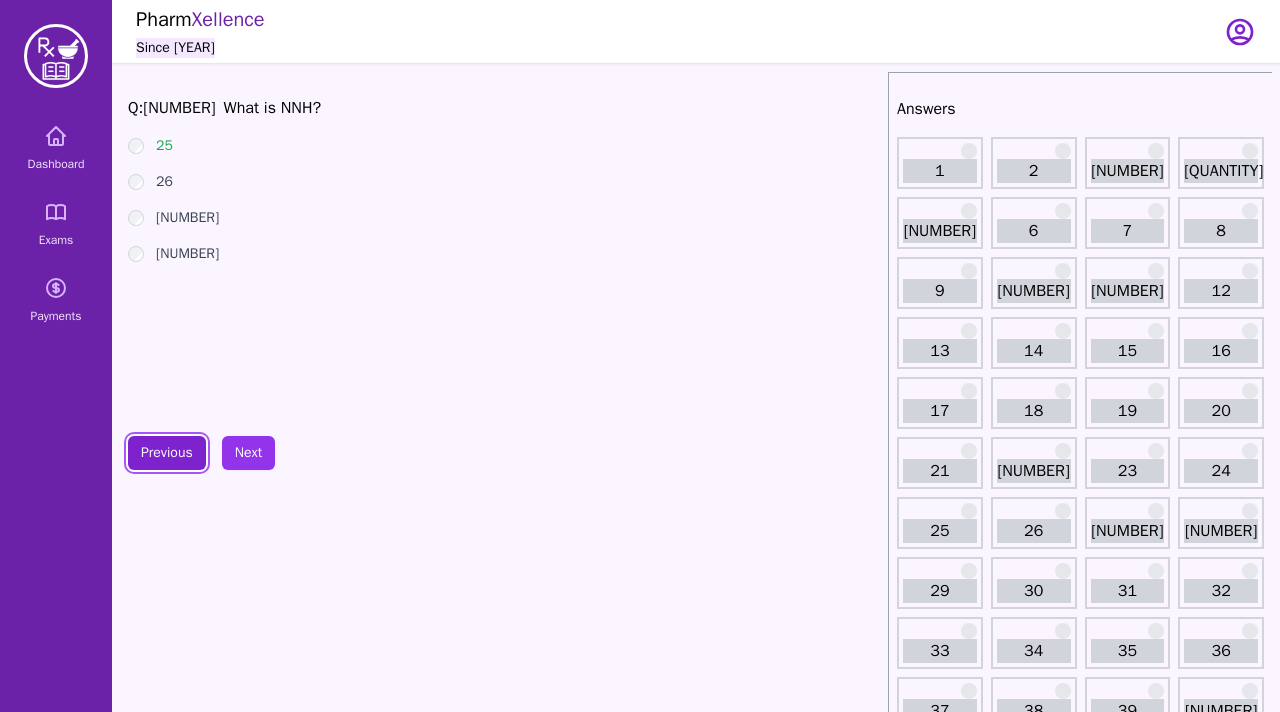 click on "Previous" at bounding box center (167, 453) 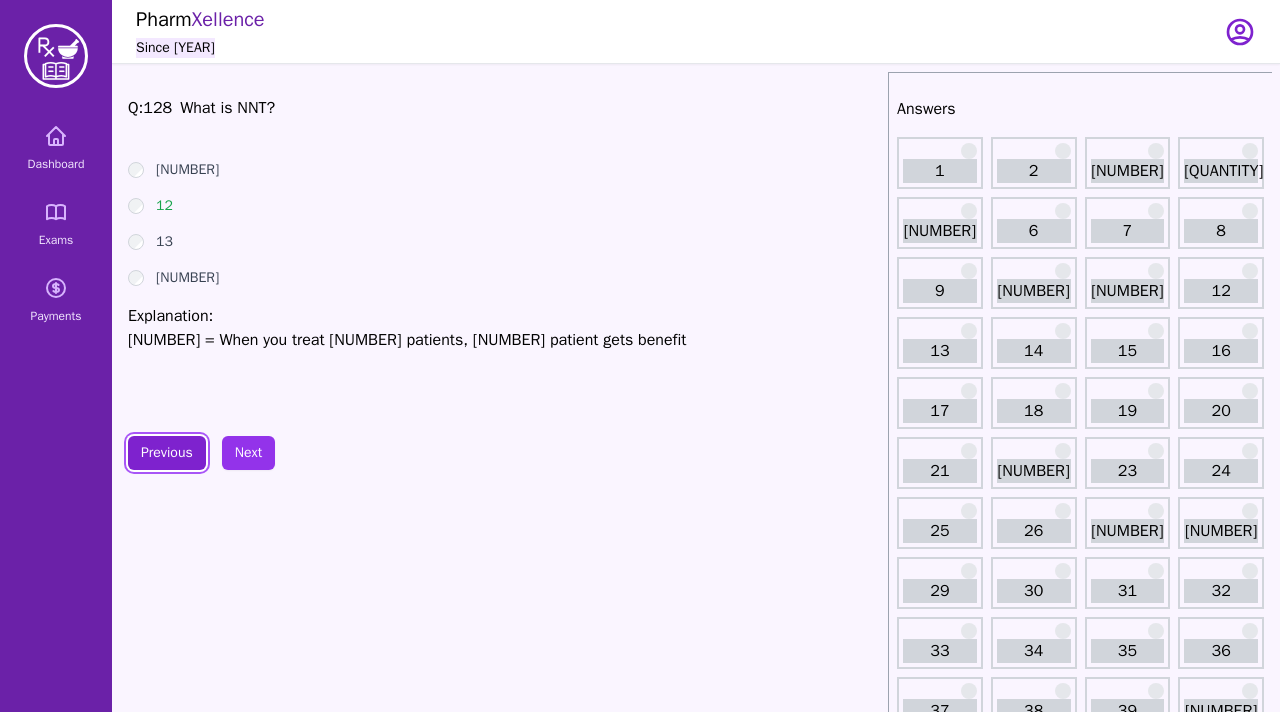 click on "Previous" at bounding box center [167, 453] 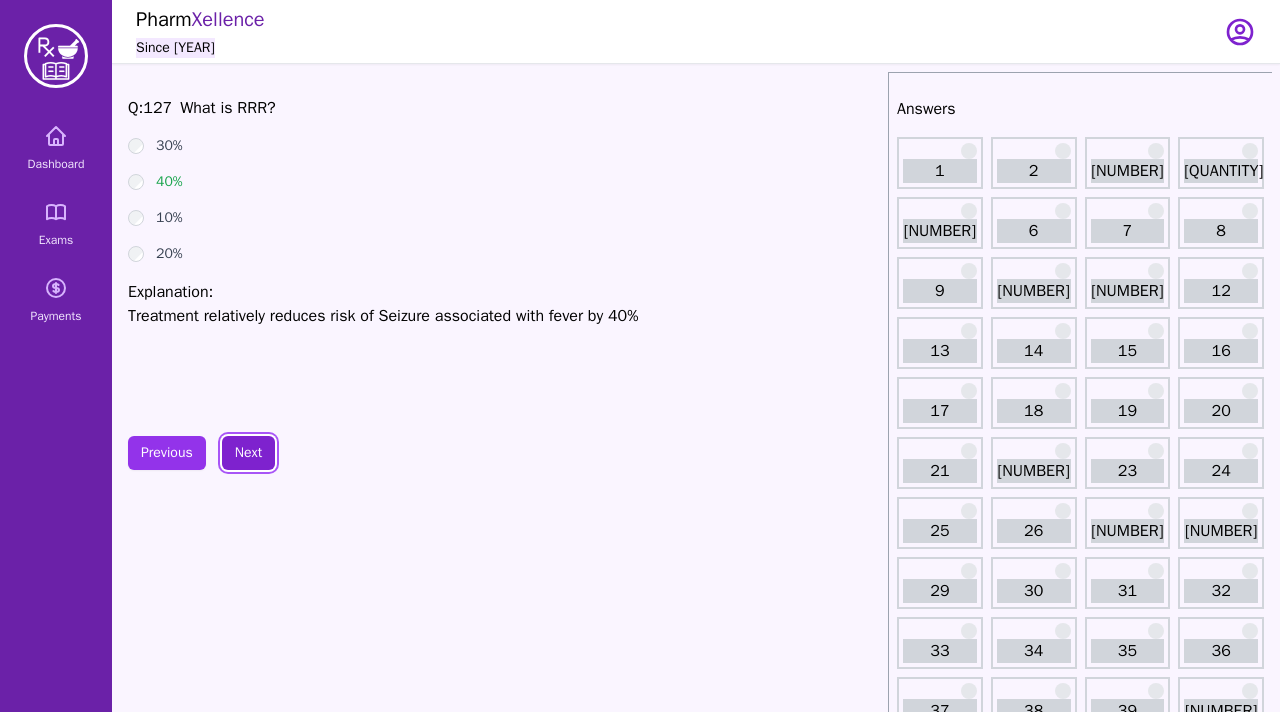 click on "Next" at bounding box center (248, 453) 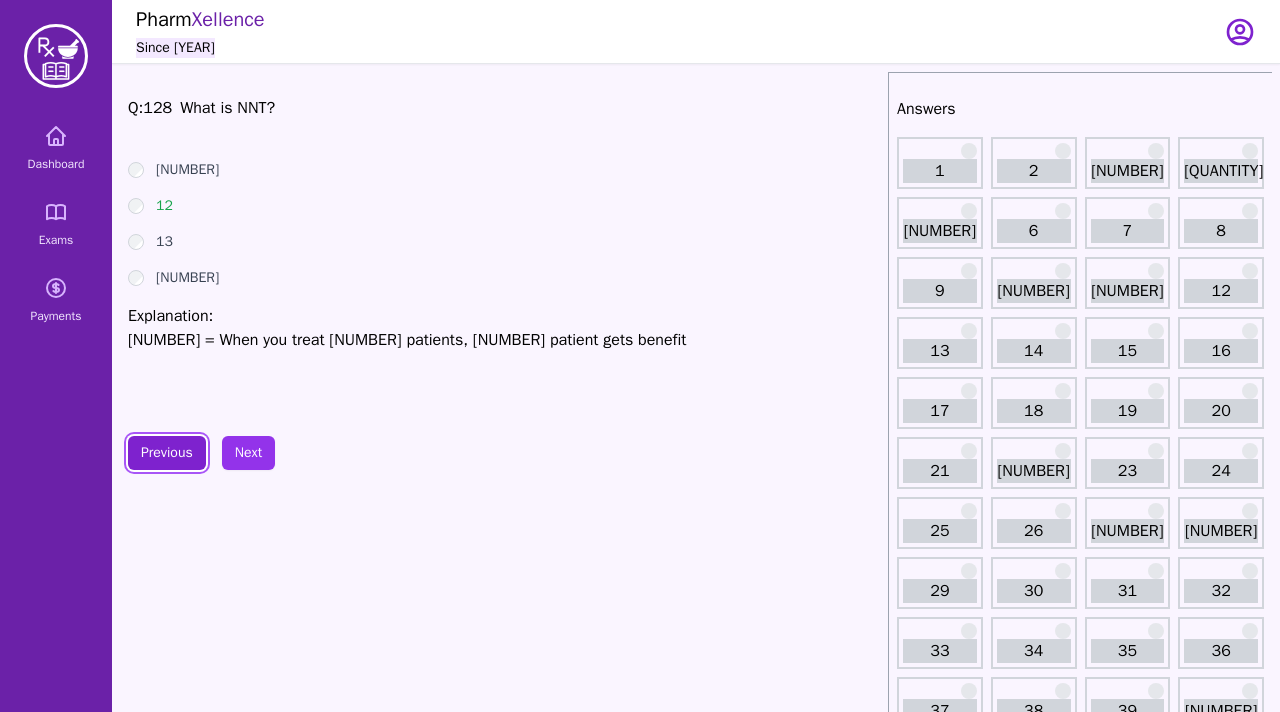 click on "Previous" at bounding box center (167, 453) 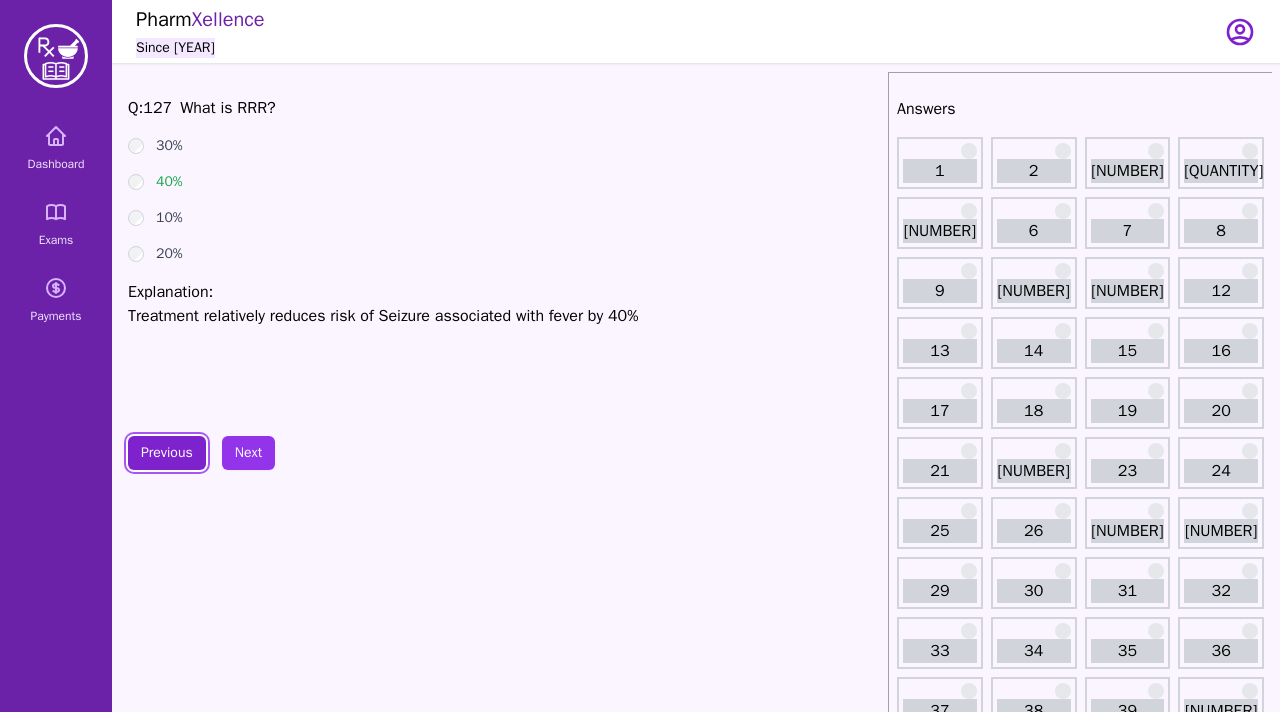 click on "Previous" at bounding box center (167, 453) 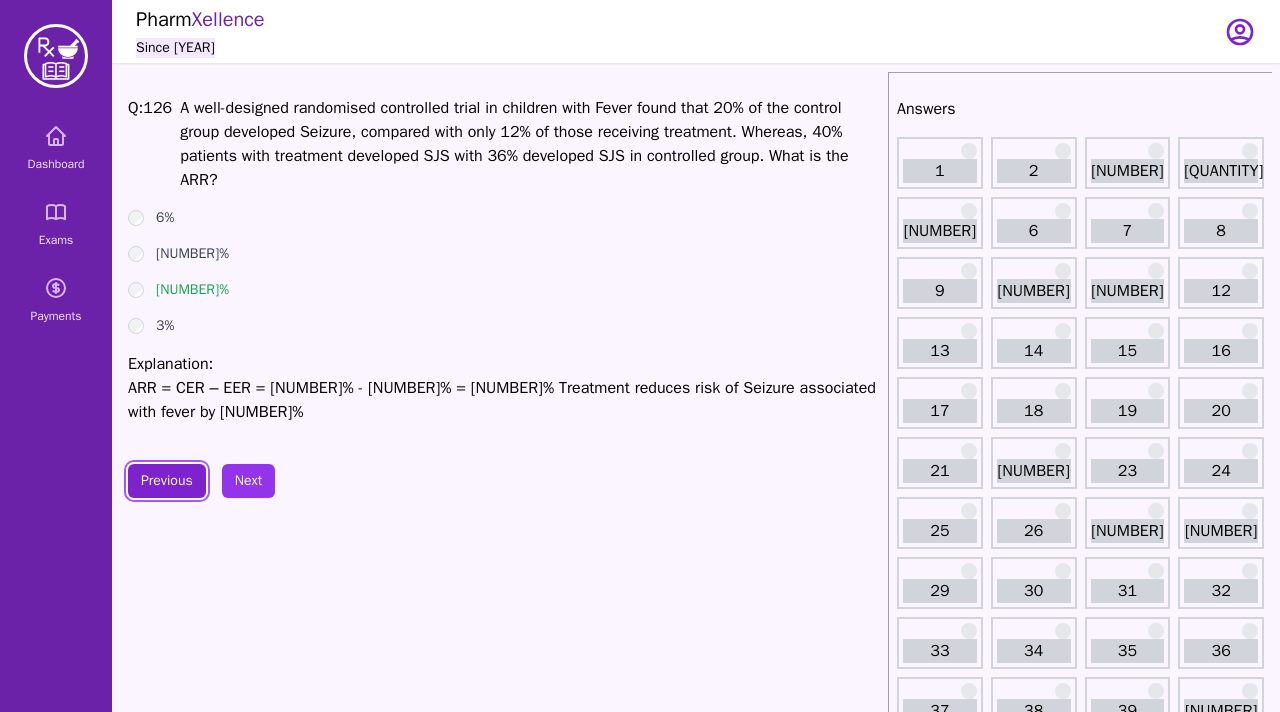 click on "Previous" at bounding box center [167, 481] 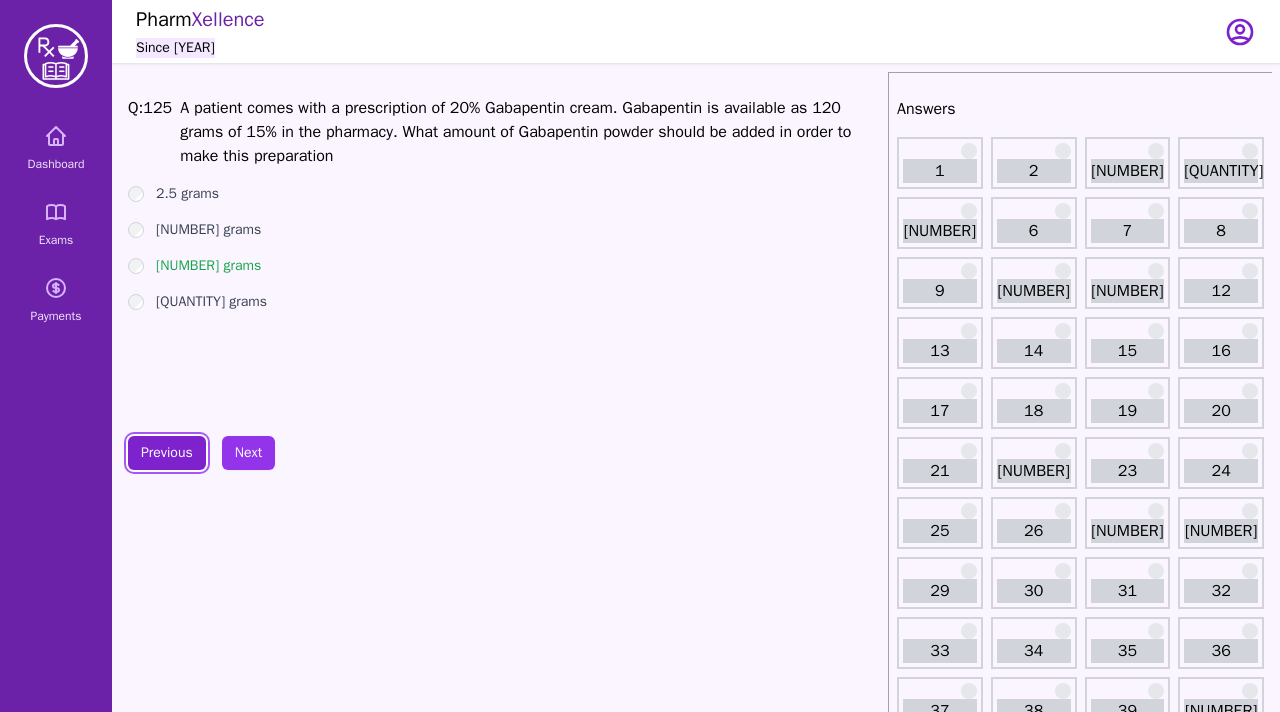 click on "Previous" at bounding box center (167, 453) 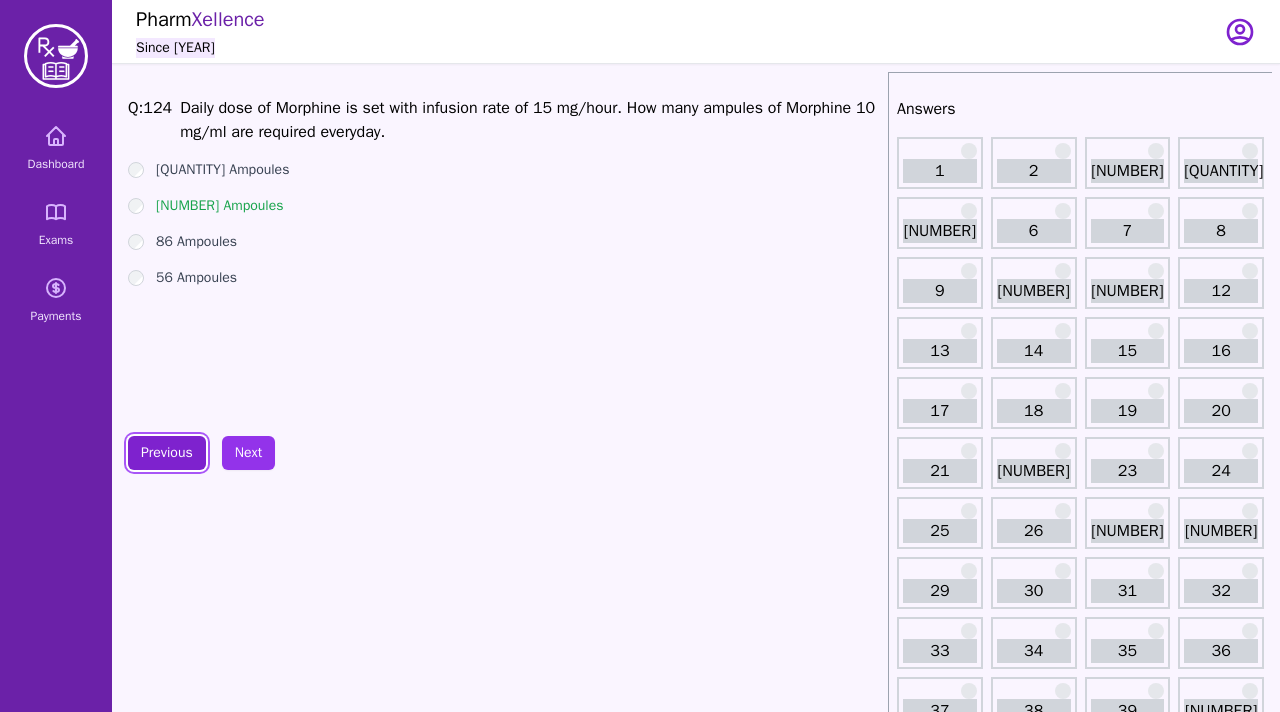 click on "Previous" at bounding box center (167, 453) 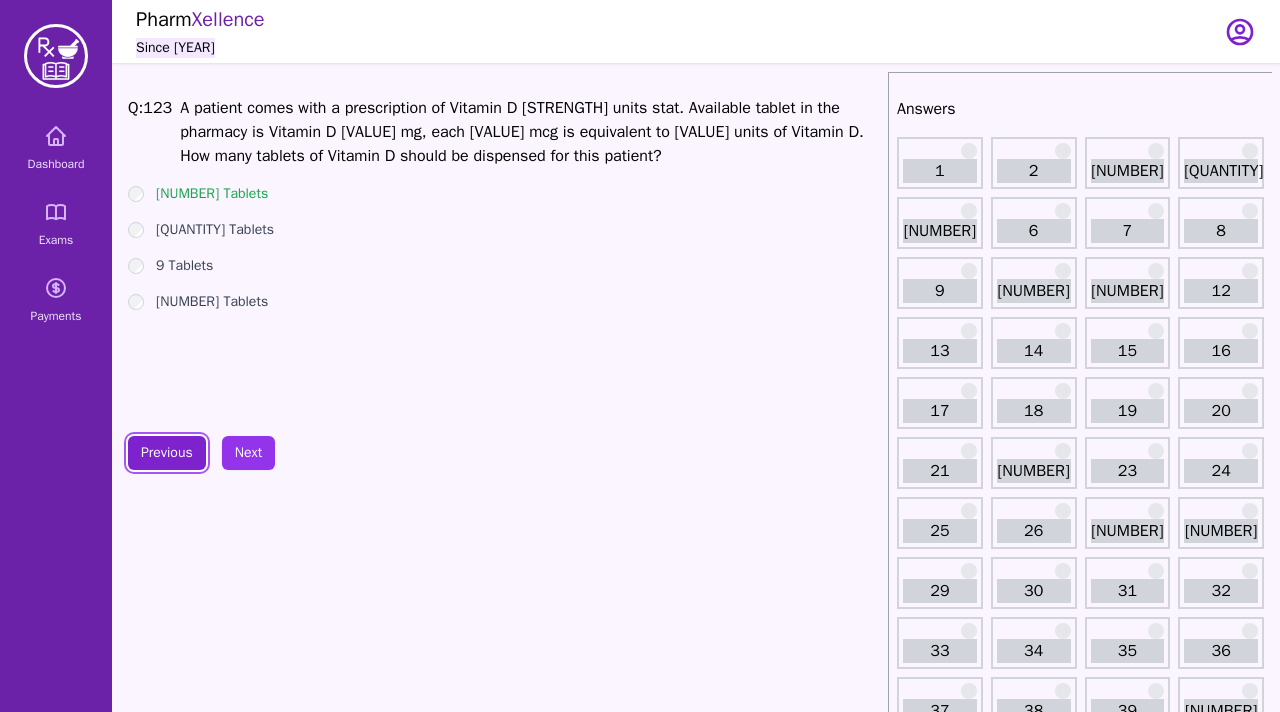 click on "Previous" at bounding box center [167, 453] 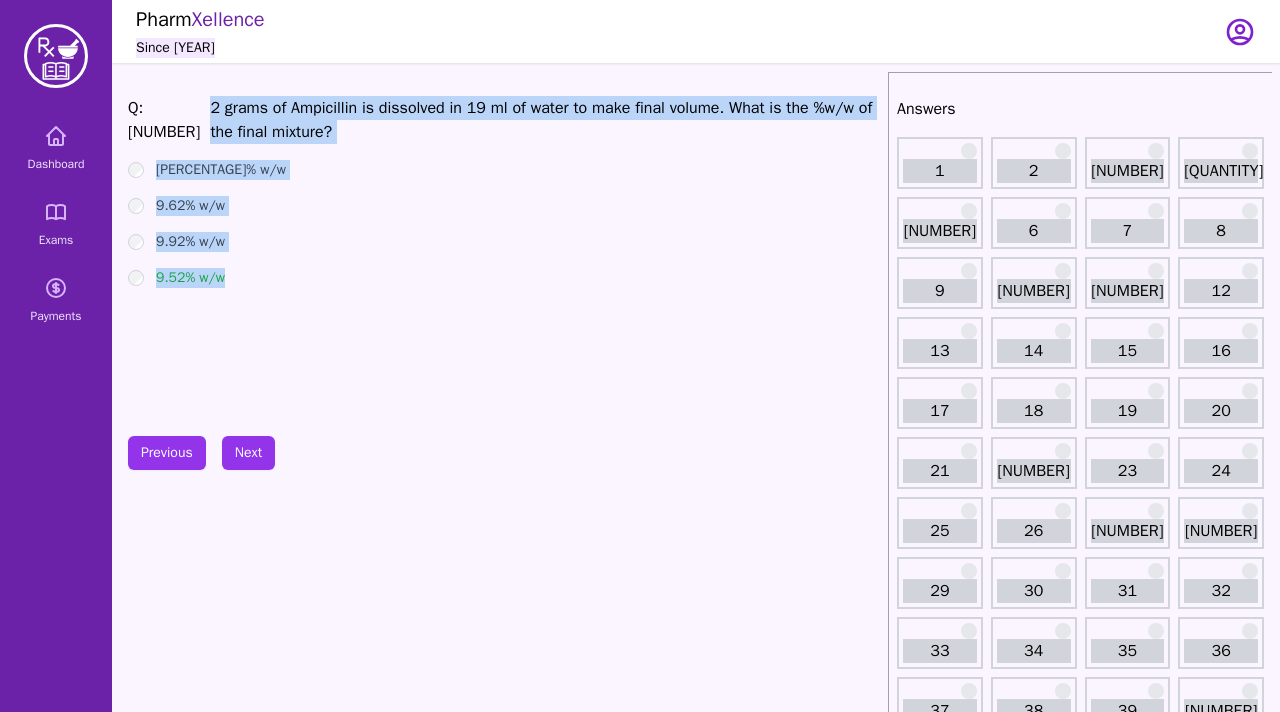 drag, startPoint x: 251, startPoint y: 314, endPoint x: 179, endPoint y: 106, distance: 220.10907 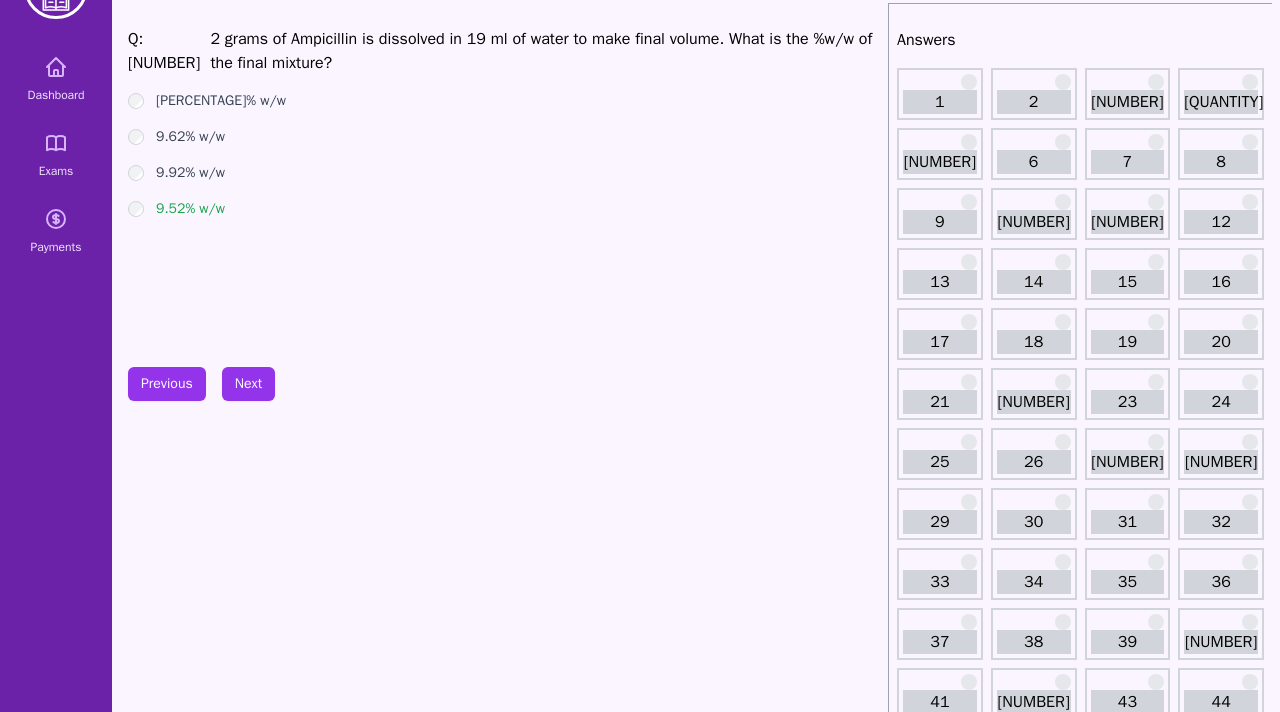 scroll, scrollTop: 42, scrollLeft: 0, axis: vertical 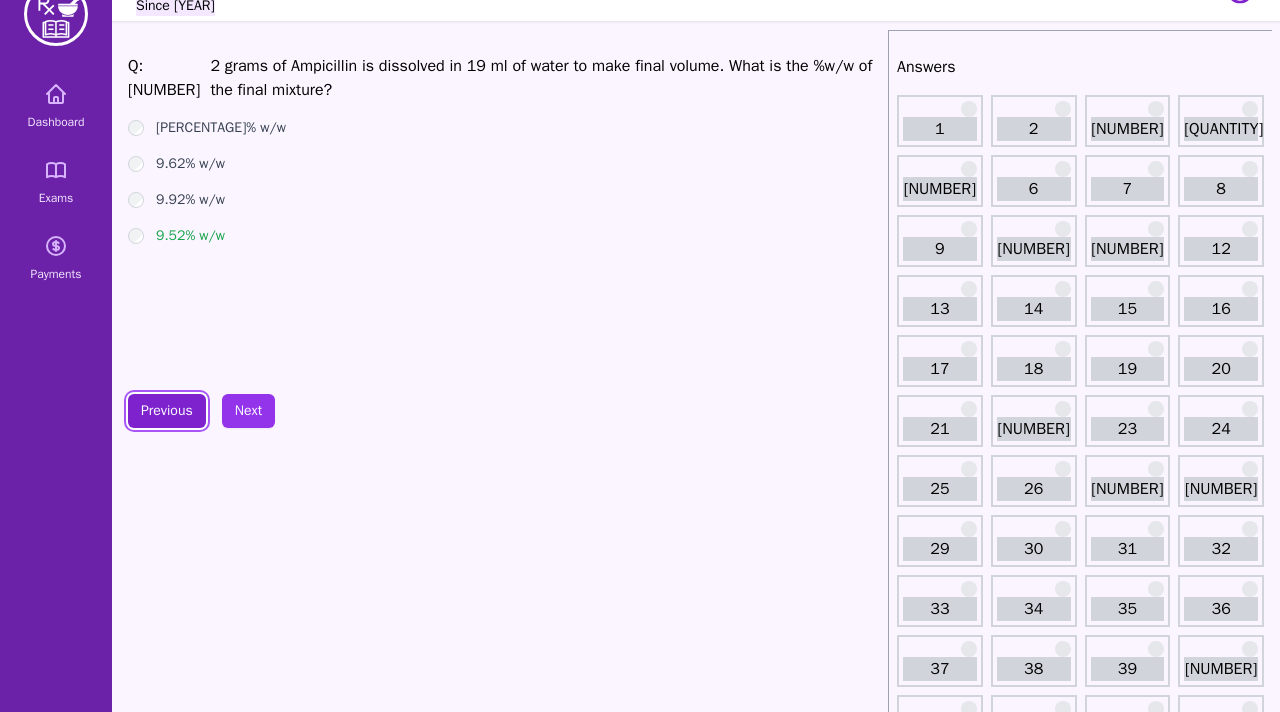 click on "Previous" at bounding box center (167, 411) 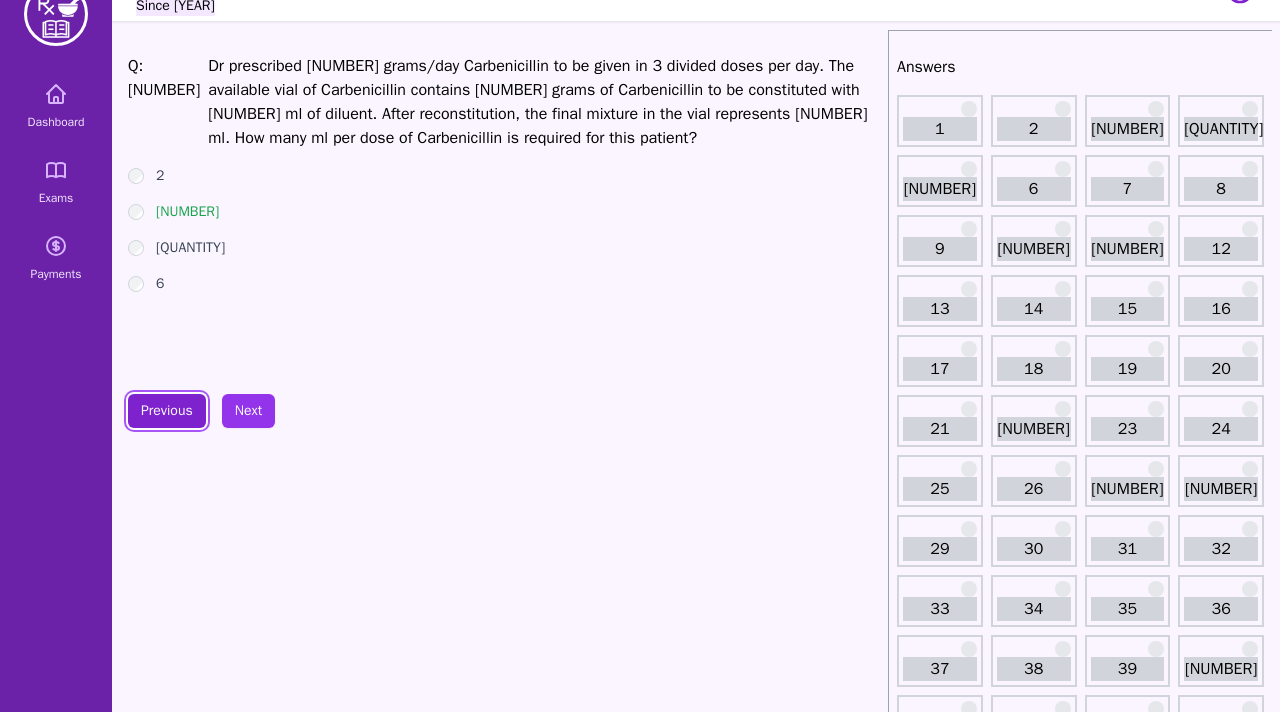 click on "Previous" at bounding box center [167, 411] 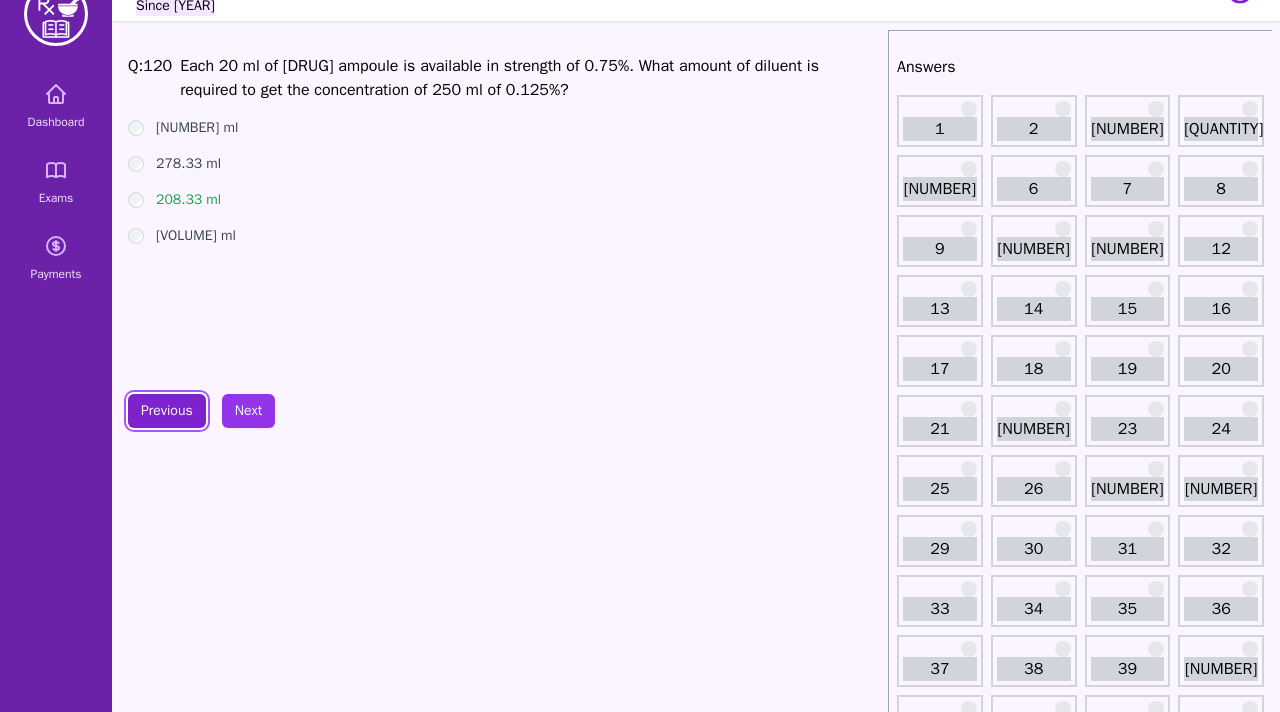 click on "Previous" at bounding box center (167, 411) 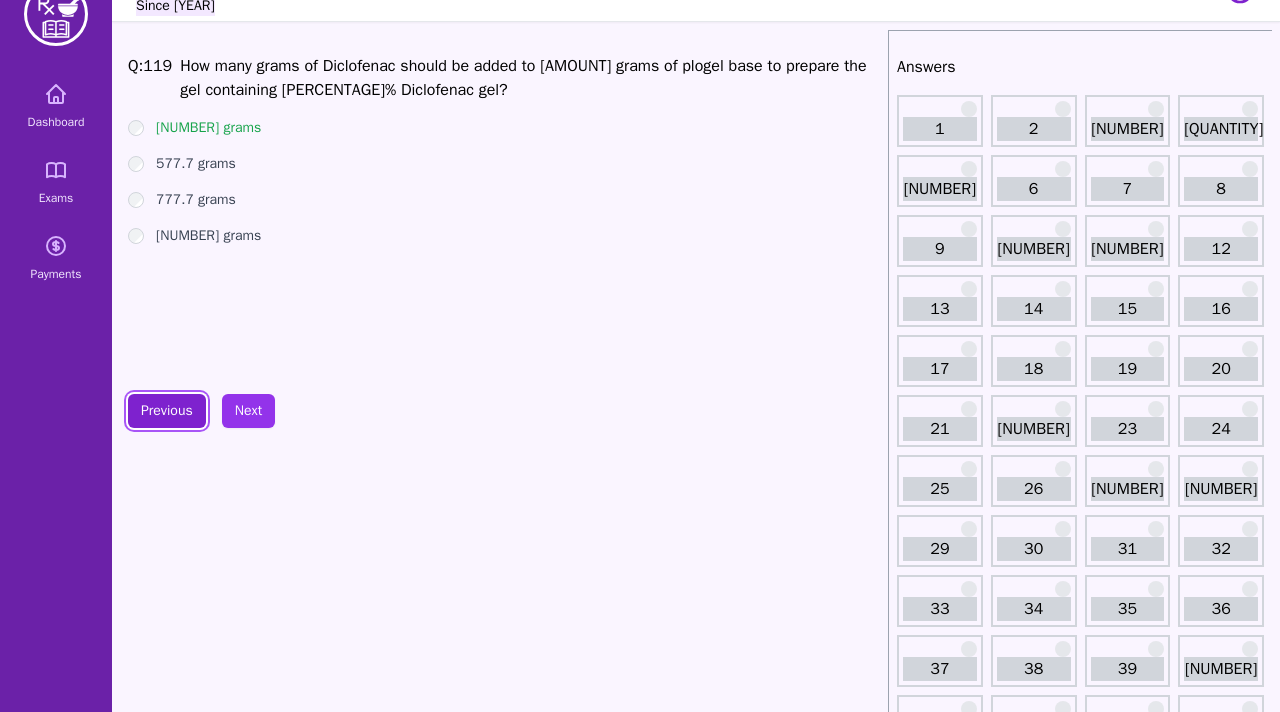 click on "Previous" at bounding box center [167, 411] 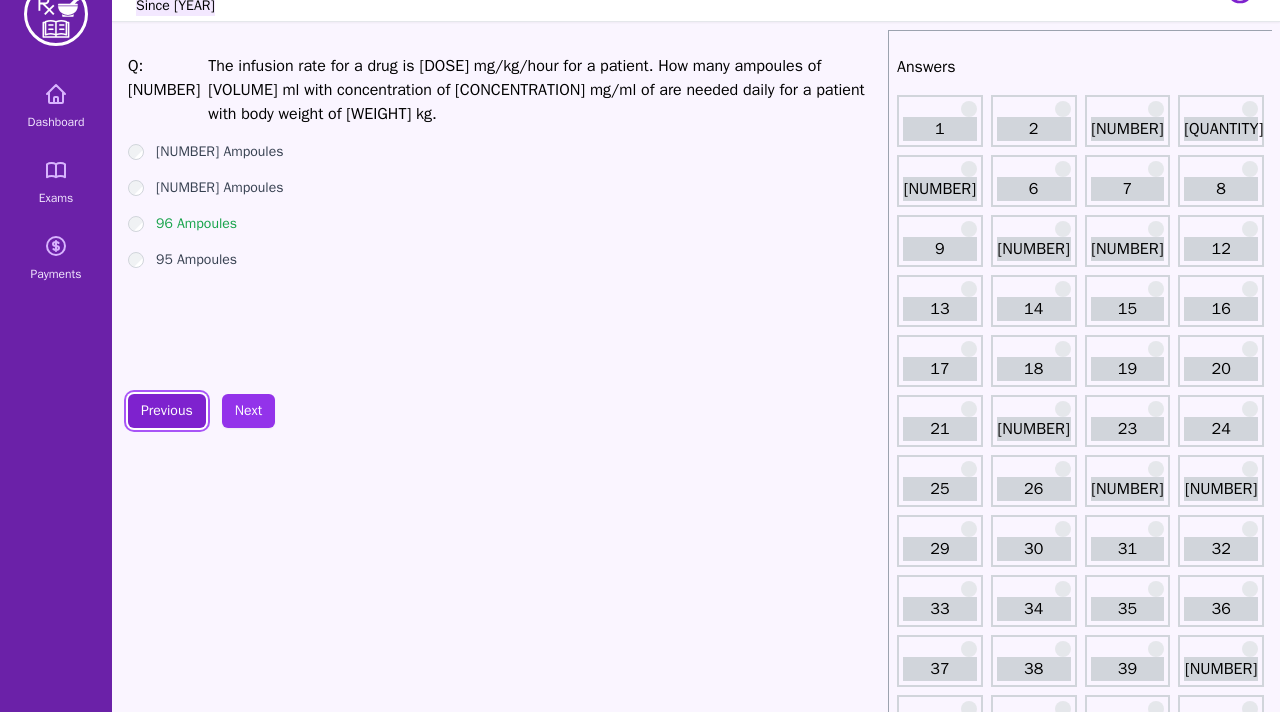 click on "Previous" at bounding box center [167, 411] 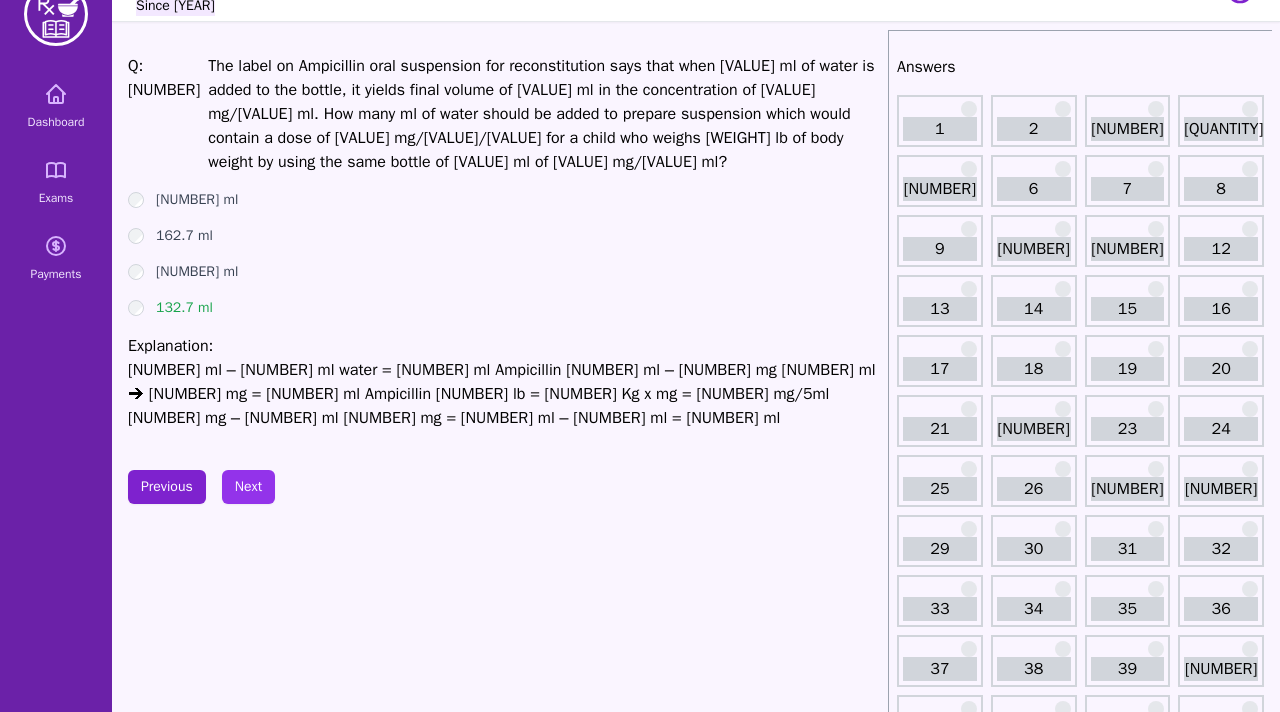 click on "Q: 117 The label on [DRUG] oral suspension for reconstitution says that when 111 ml of water is added to the bottle, it yields final volume of 150 ml in the concentration of 250 mg/5 ml. How many ml of water should be added to prepare suspension which would contain a dose of 8 mg/kg/5 ml for a child who weighs 60 lb of body weight by using the same bottle of 150 ml of 250 mg/5 ml? 122.7 ml
162.7 ml
112.7 ml
132.7 ml
Explanation: 150 ml – 111 ml water = 39 ml [DRUG]
5 ml – 250 mg
150 ml 🡪 7500 mg = 39 ml [DRUG]
60 lb = 27 Kg x mg = 218 mg/5ml
218 mg – 5 ml
7500 mg = 171 ml – 39 ml = 132 ml
Previous Next" at bounding box center (504, 1172) 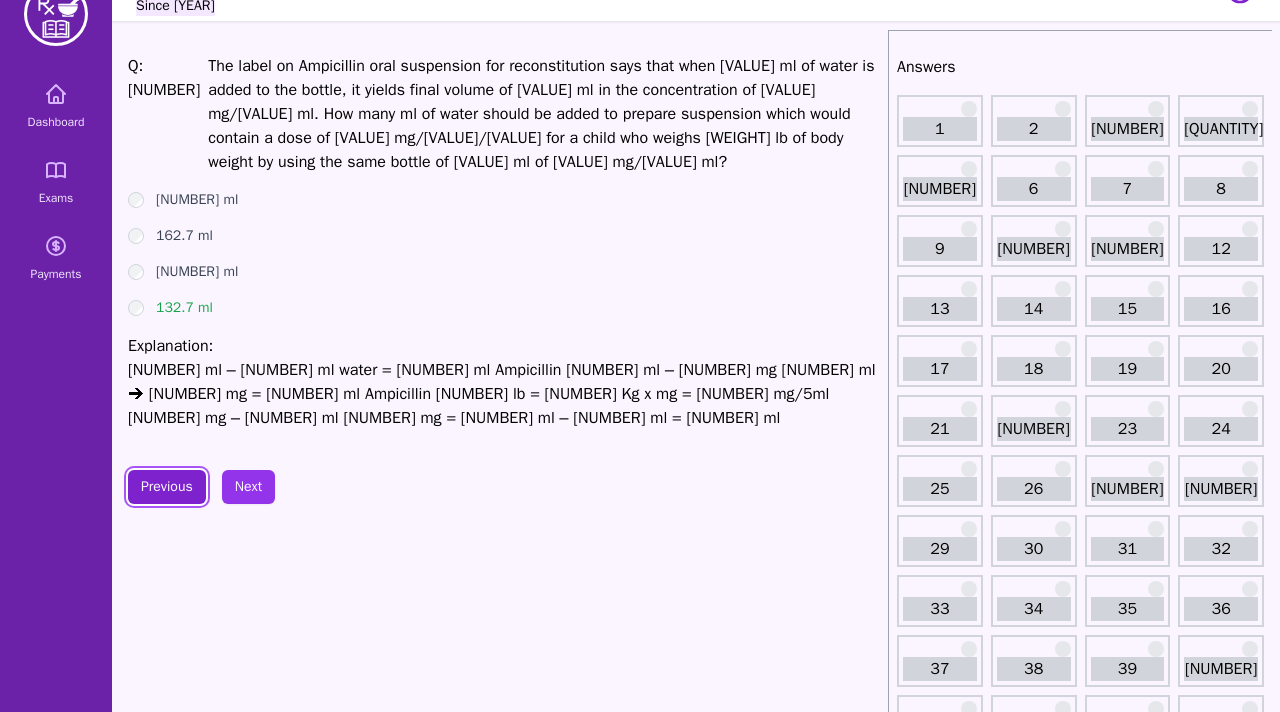 click on "Previous" at bounding box center [167, 487] 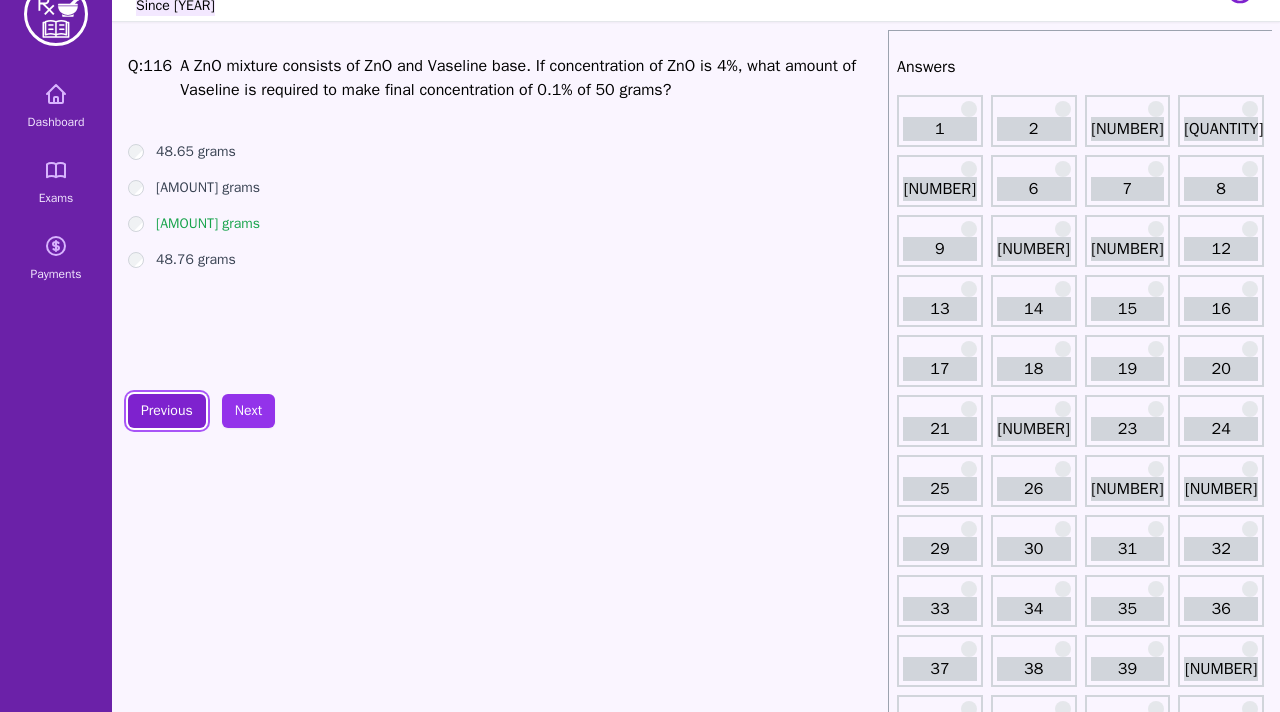 click on "Previous" at bounding box center (167, 411) 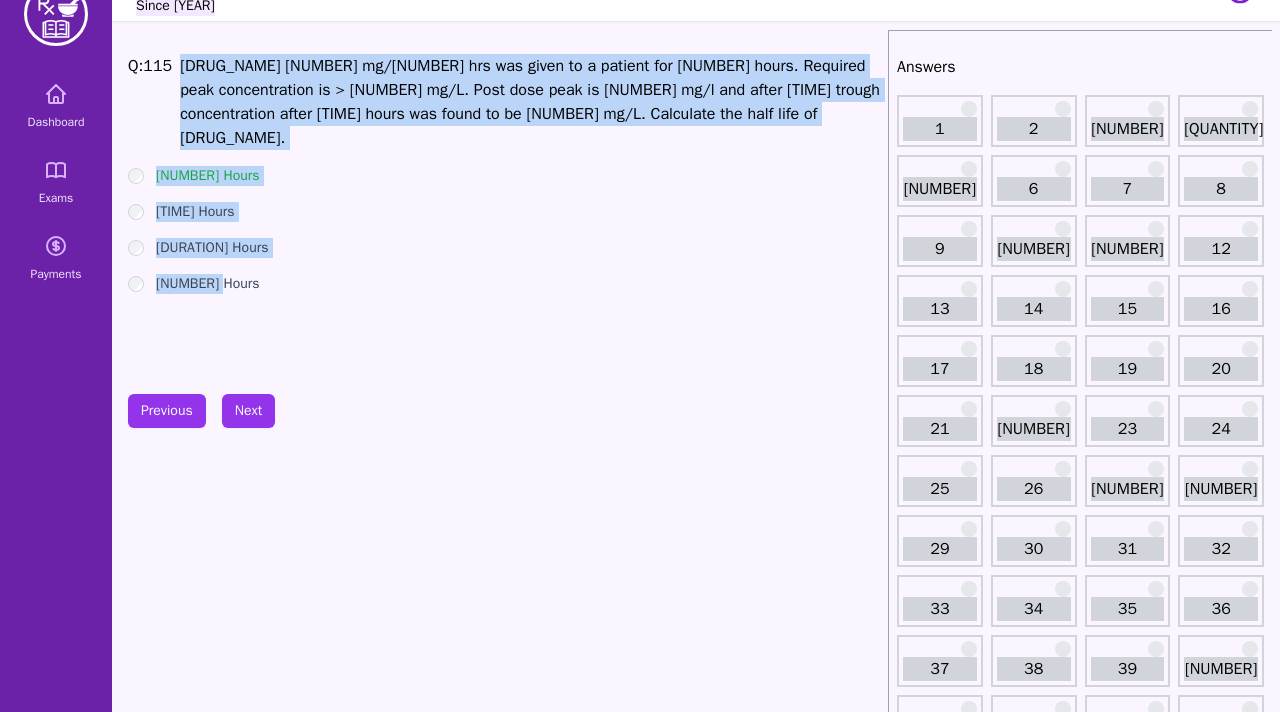 drag, startPoint x: 230, startPoint y: 290, endPoint x: 180, endPoint y: 66, distance: 229.51253 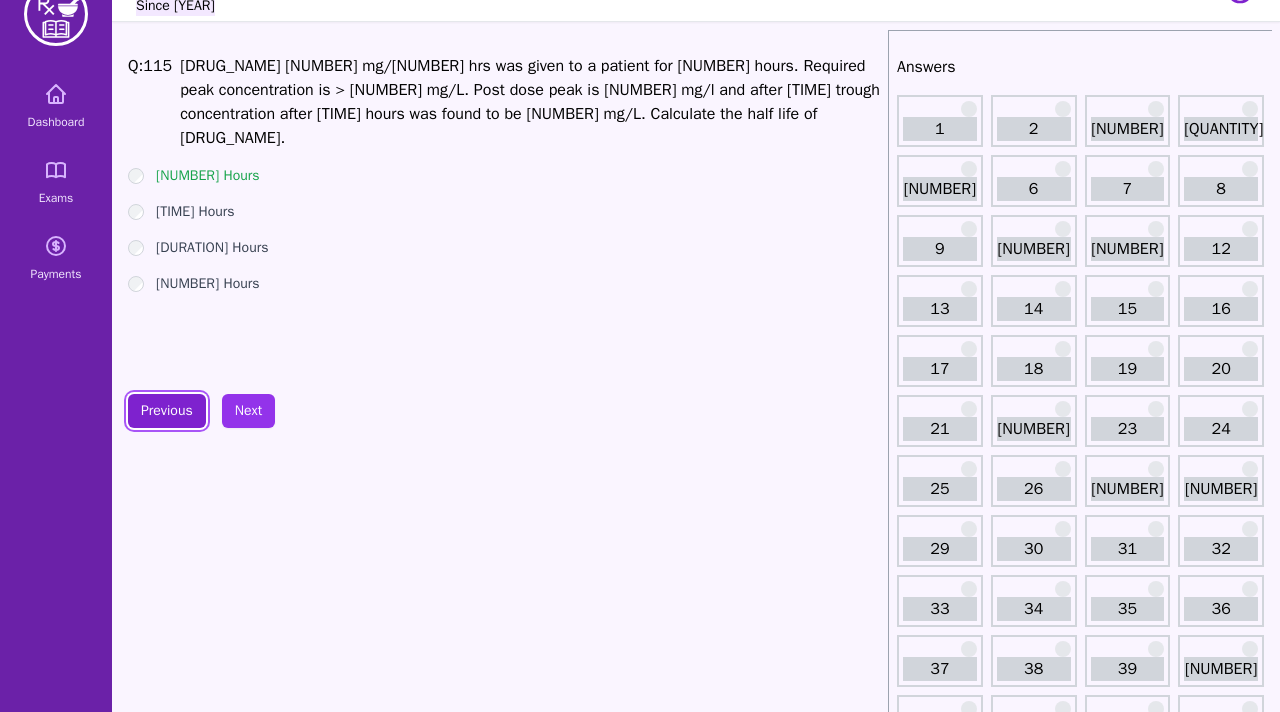 click on "Previous" at bounding box center (167, 411) 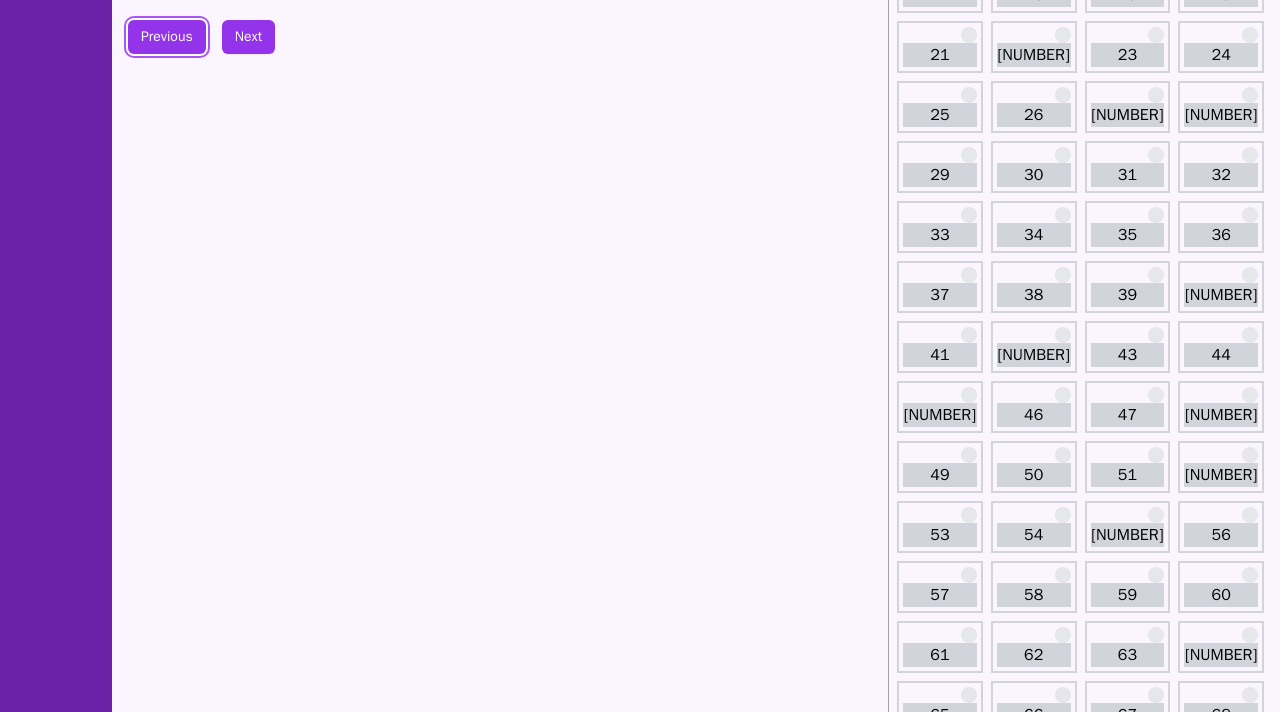 scroll, scrollTop: 0, scrollLeft: 0, axis: both 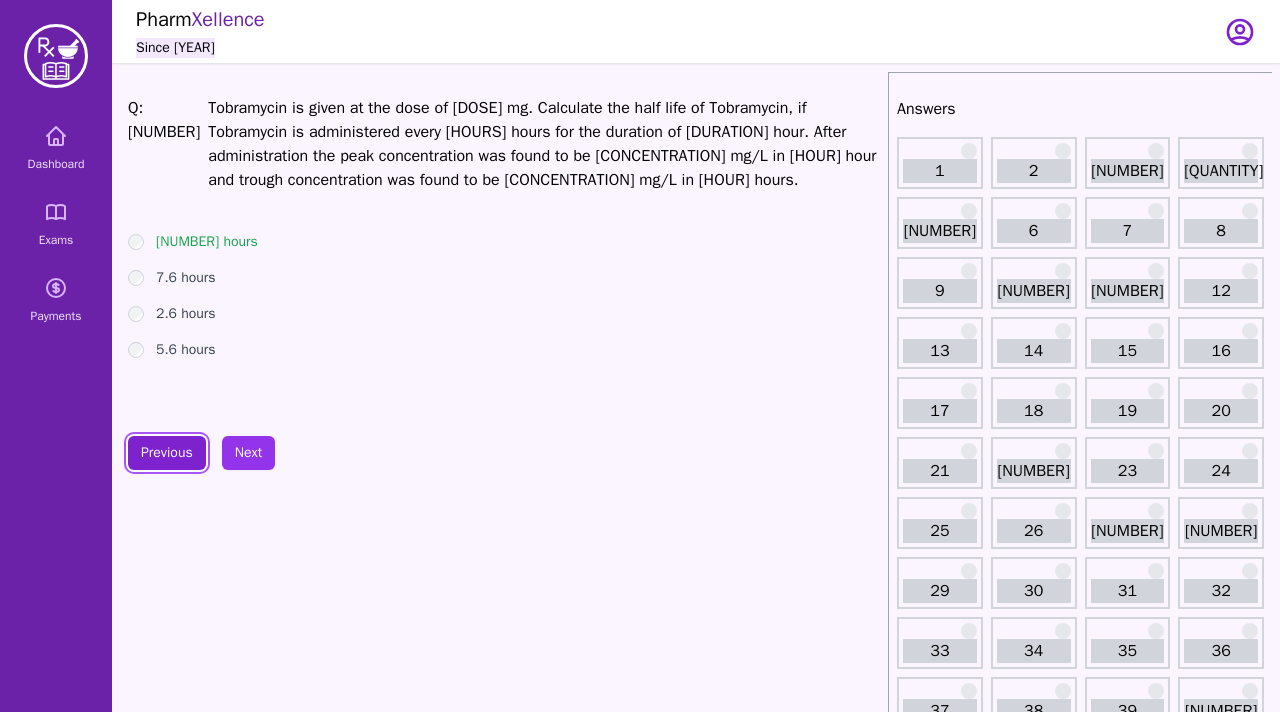 click on "Previous" at bounding box center (167, 453) 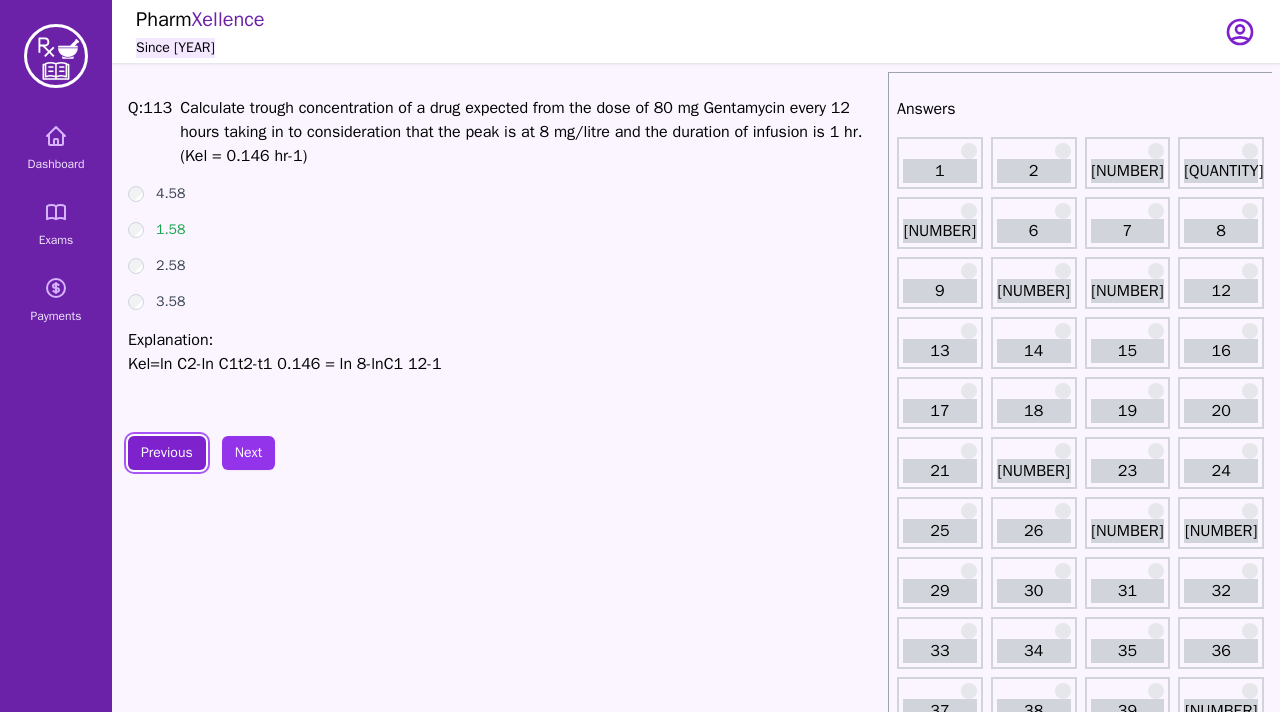 click on "Previous" at bounding box center [167, 453] 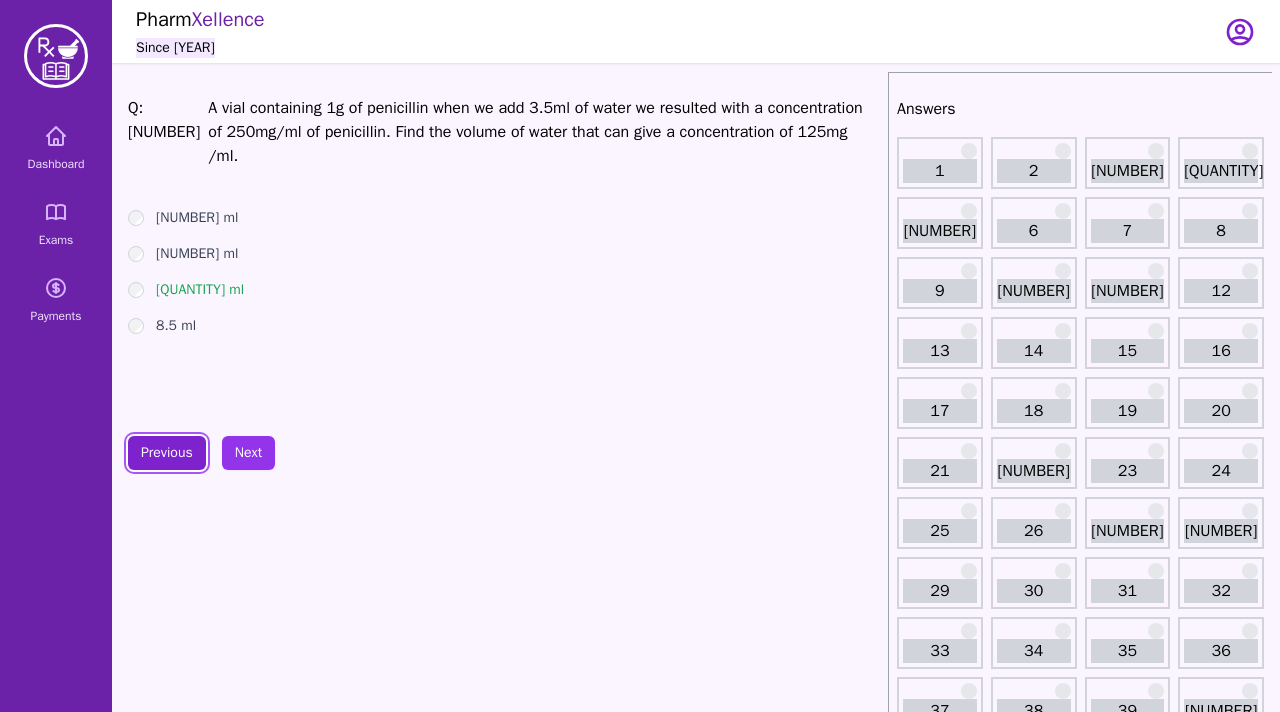 click on "Previous" at bounding box center [167, 453] 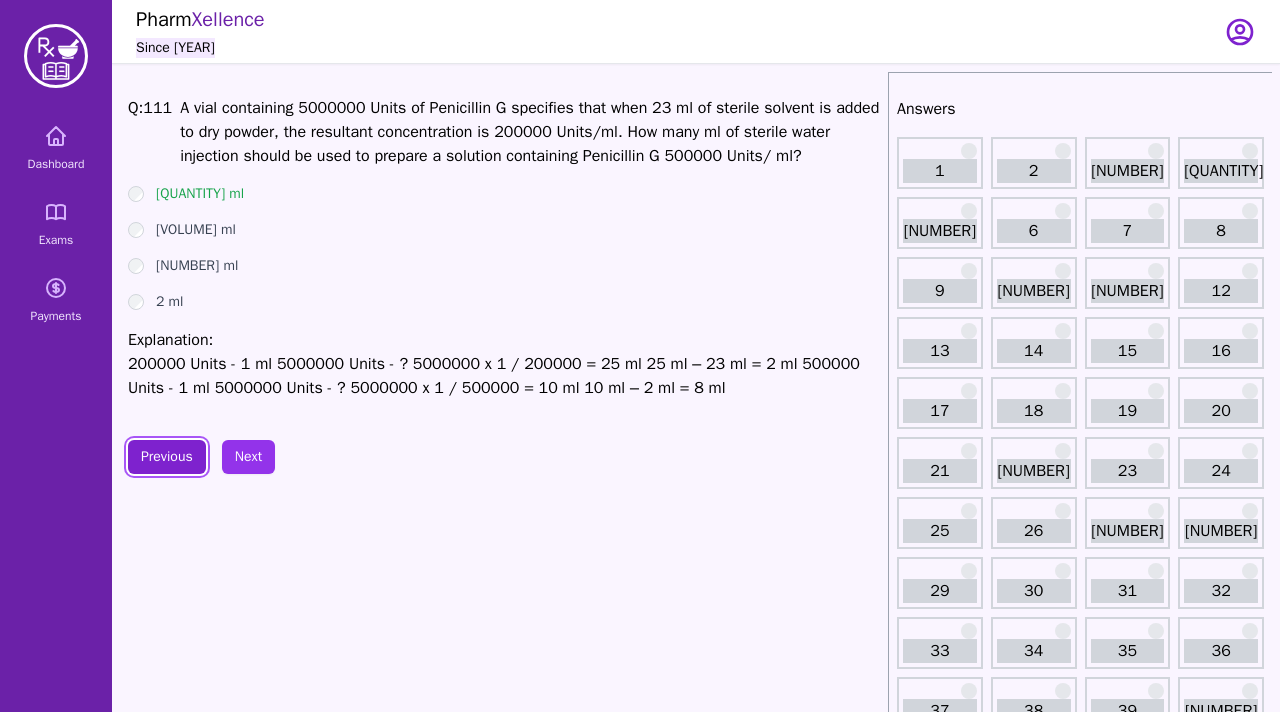 click on "Previous" at bounding box center [167, 457] 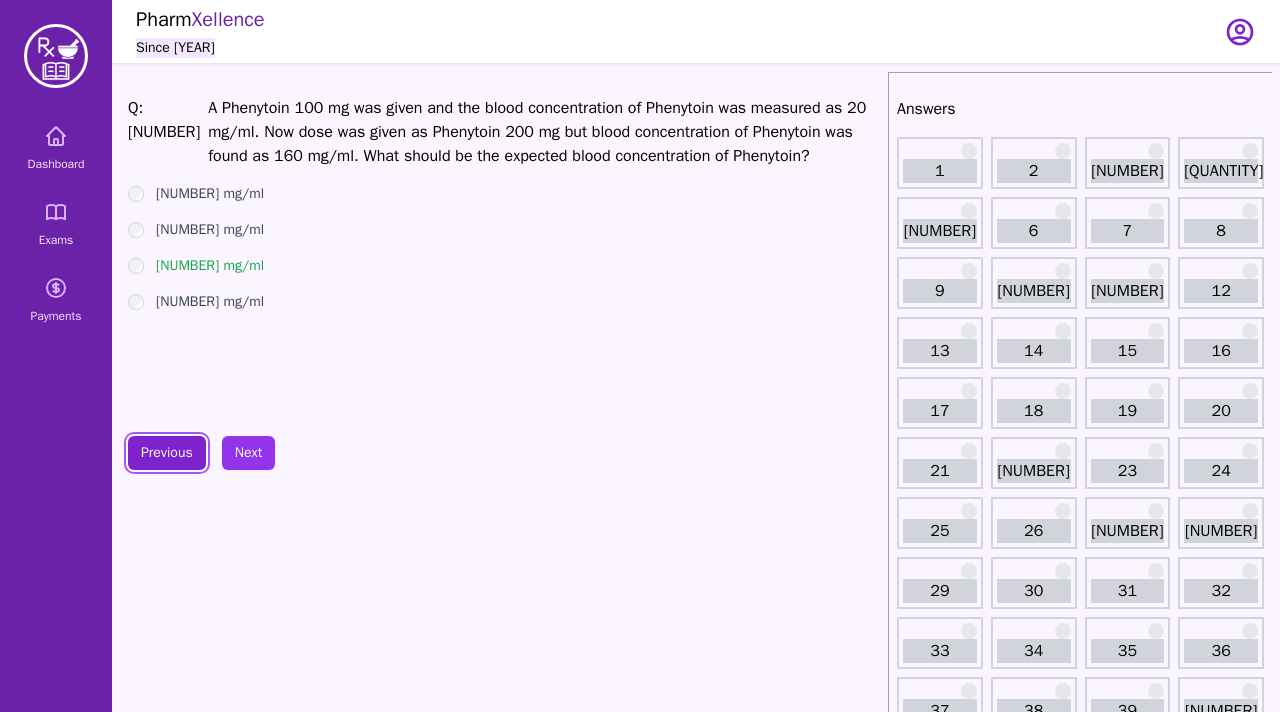 click on "Previous" at bounding box center (167, 453) 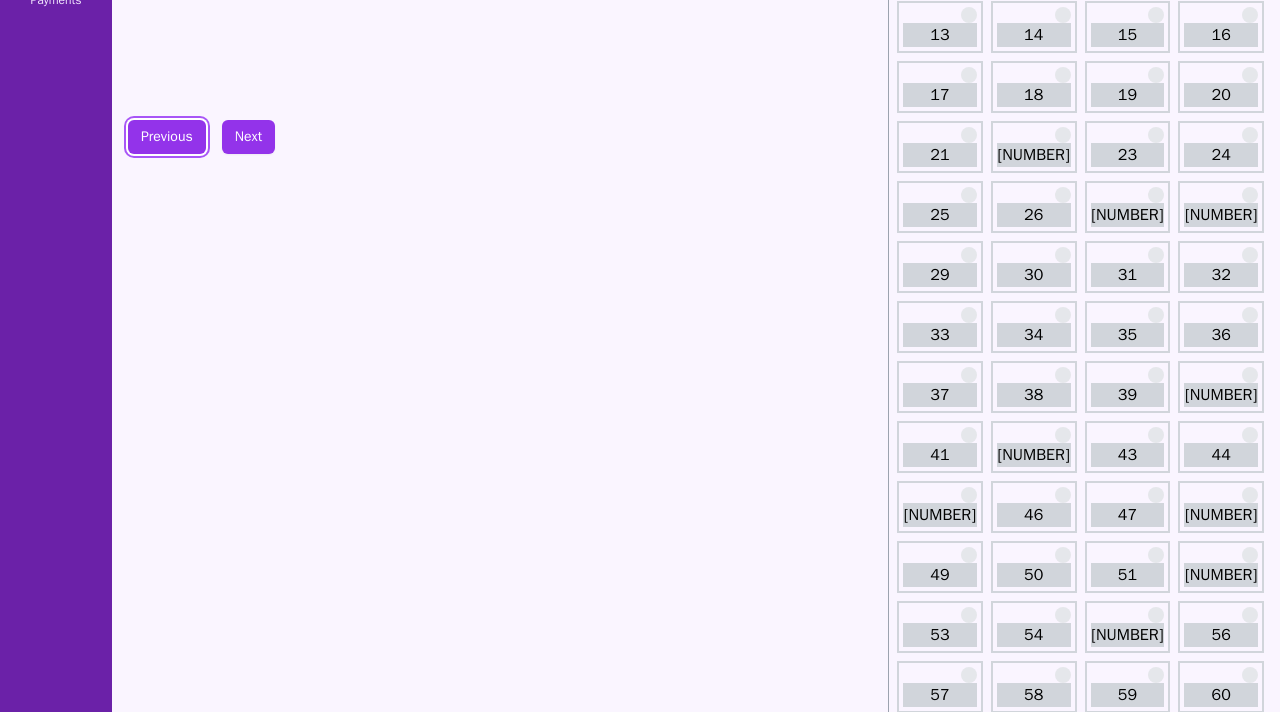 scroll, scrollTop: 0, scrollLeft: 0, axis: both 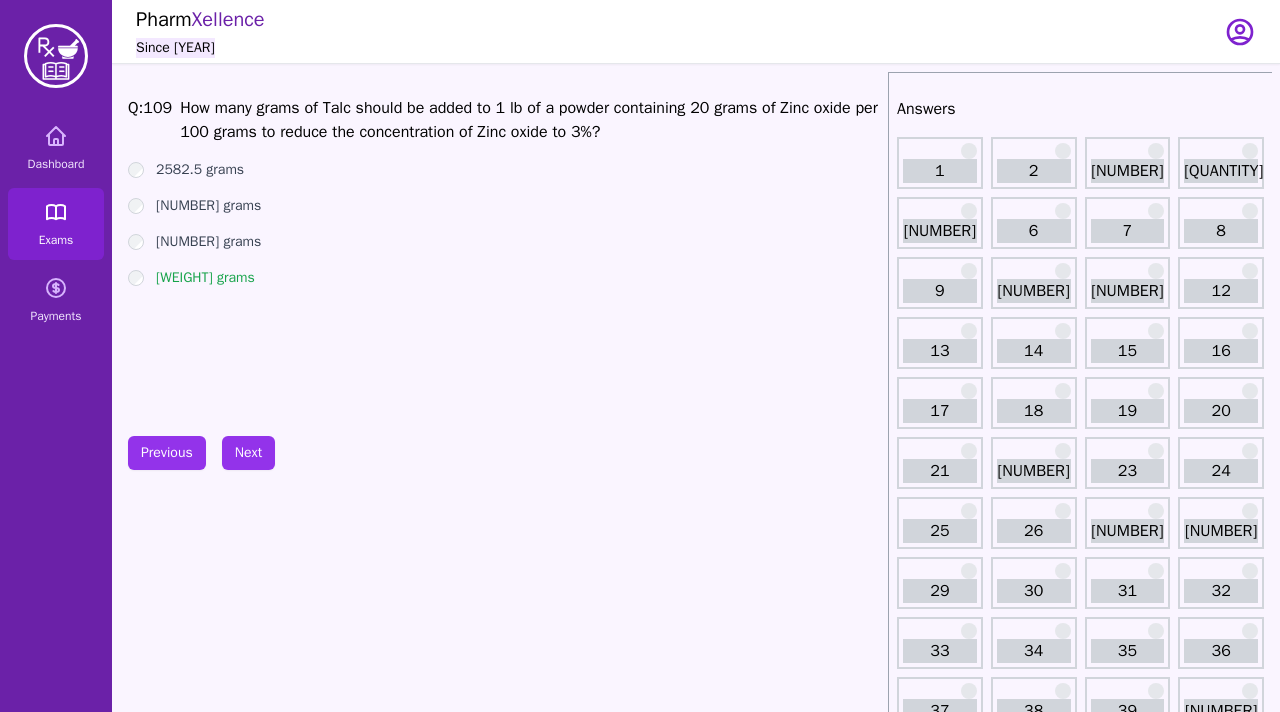 click on "Exams" at bounding box center (56, 240) 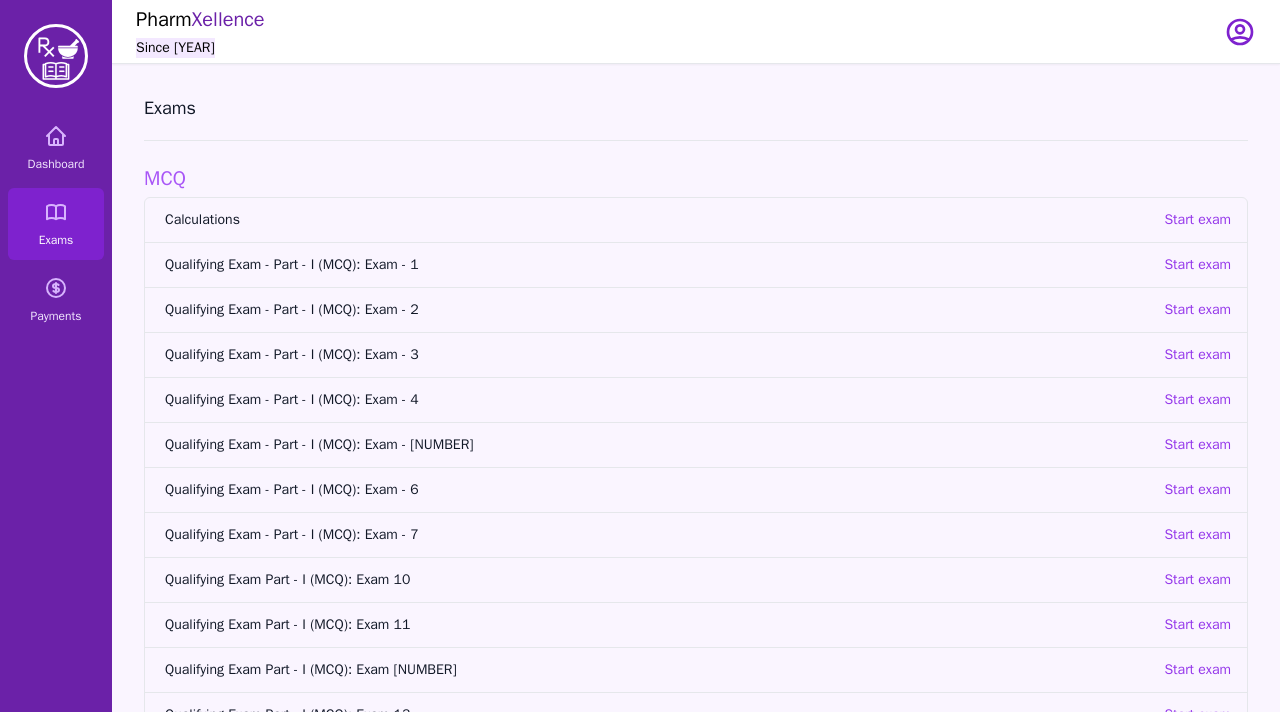 scroll, scrollTop: 103, scrollLeft: 0, axis: vertical 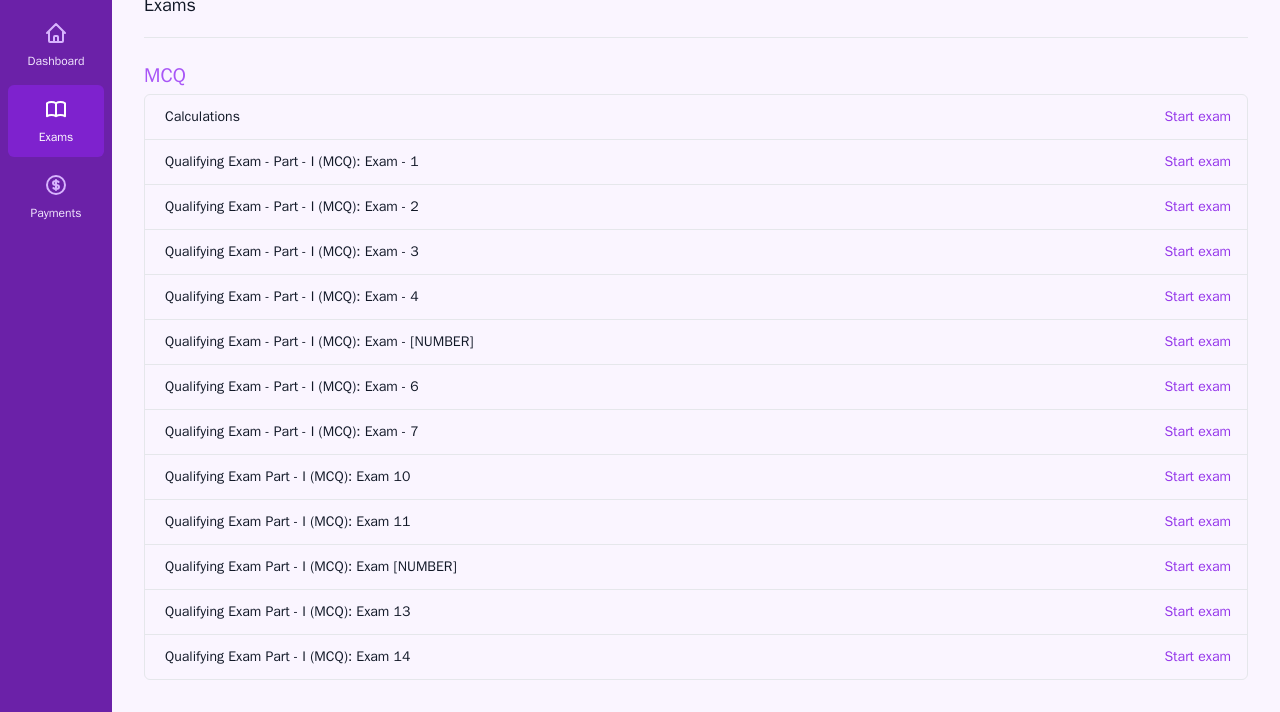 click on "Exams" at bounding box center [56, 121] 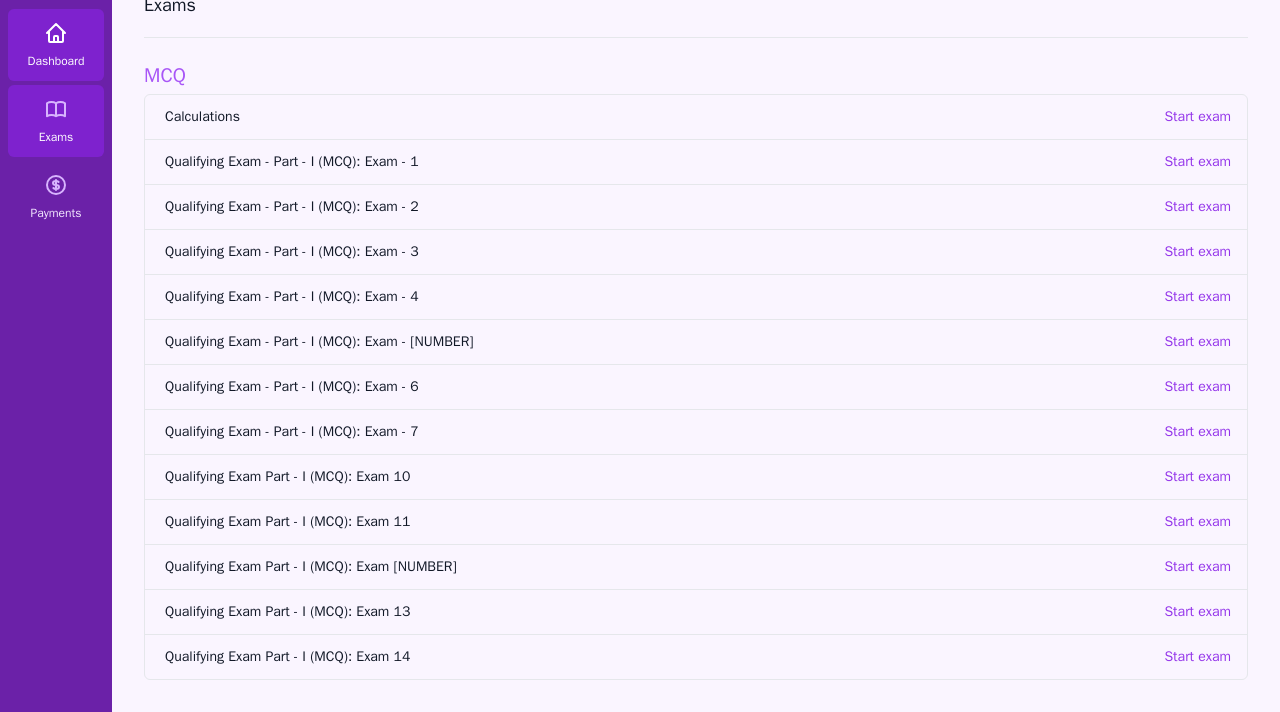 click on "Dashboard" at bounding box center (56, 45) 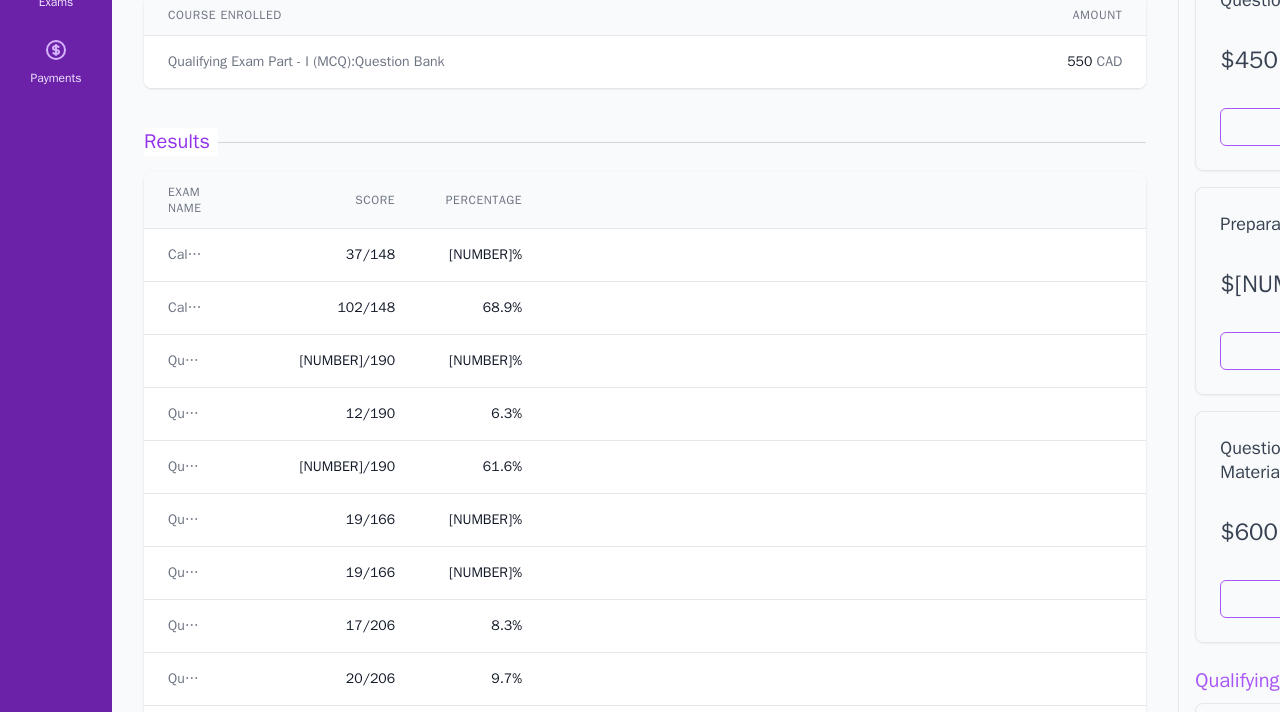 scroll, scrollTop: 259, scrollLeft: 0, axis: vertical 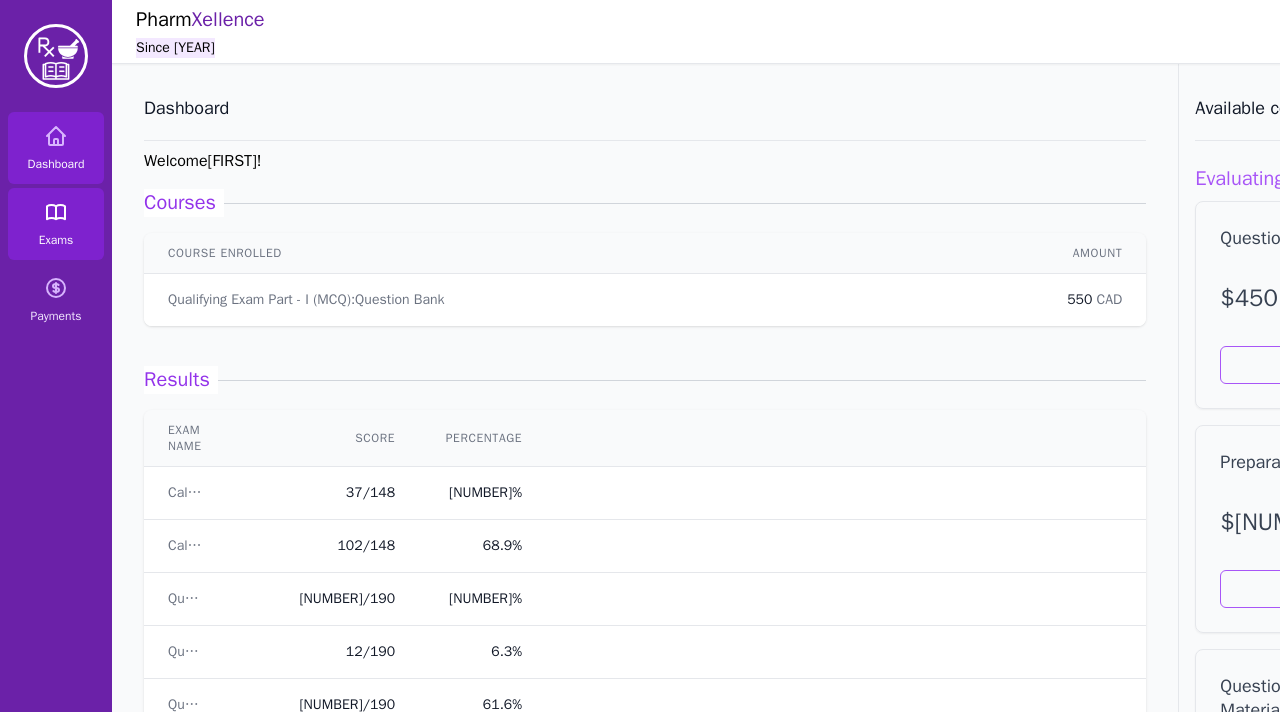 click on "Exams" at bounding box center (56, 224) 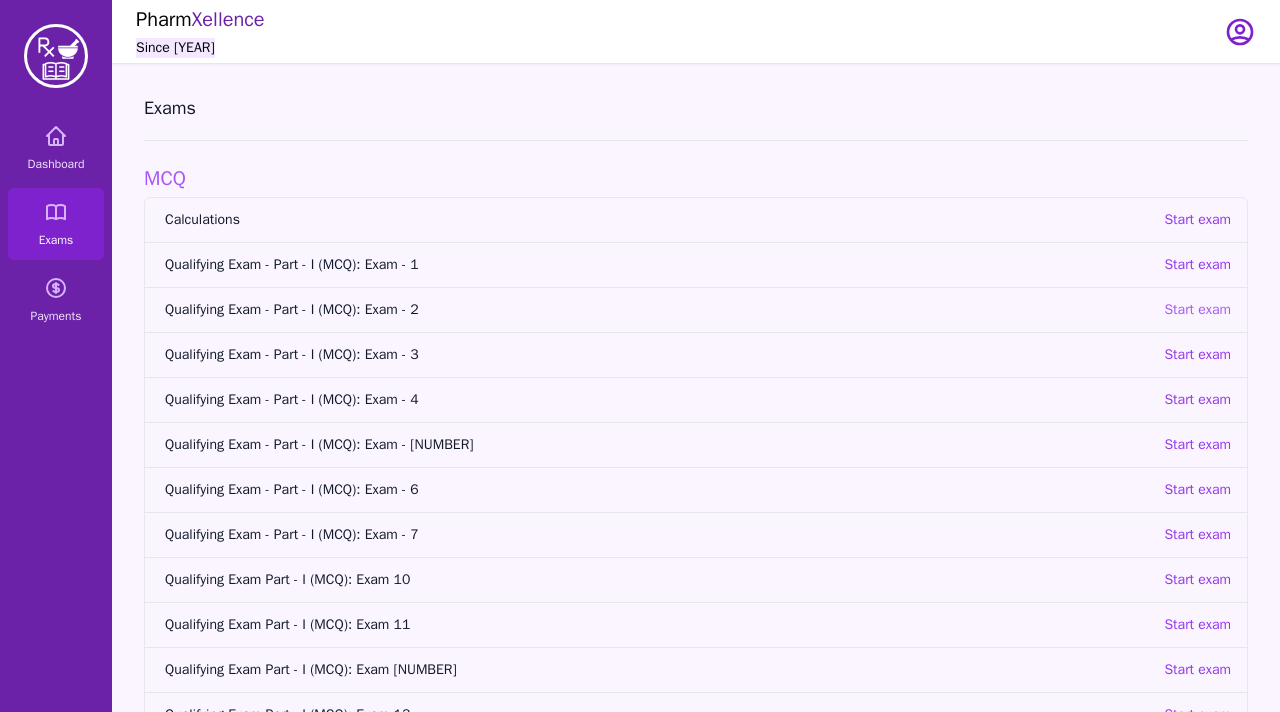 click on "Start exam" at bounding box center [1197, 310] 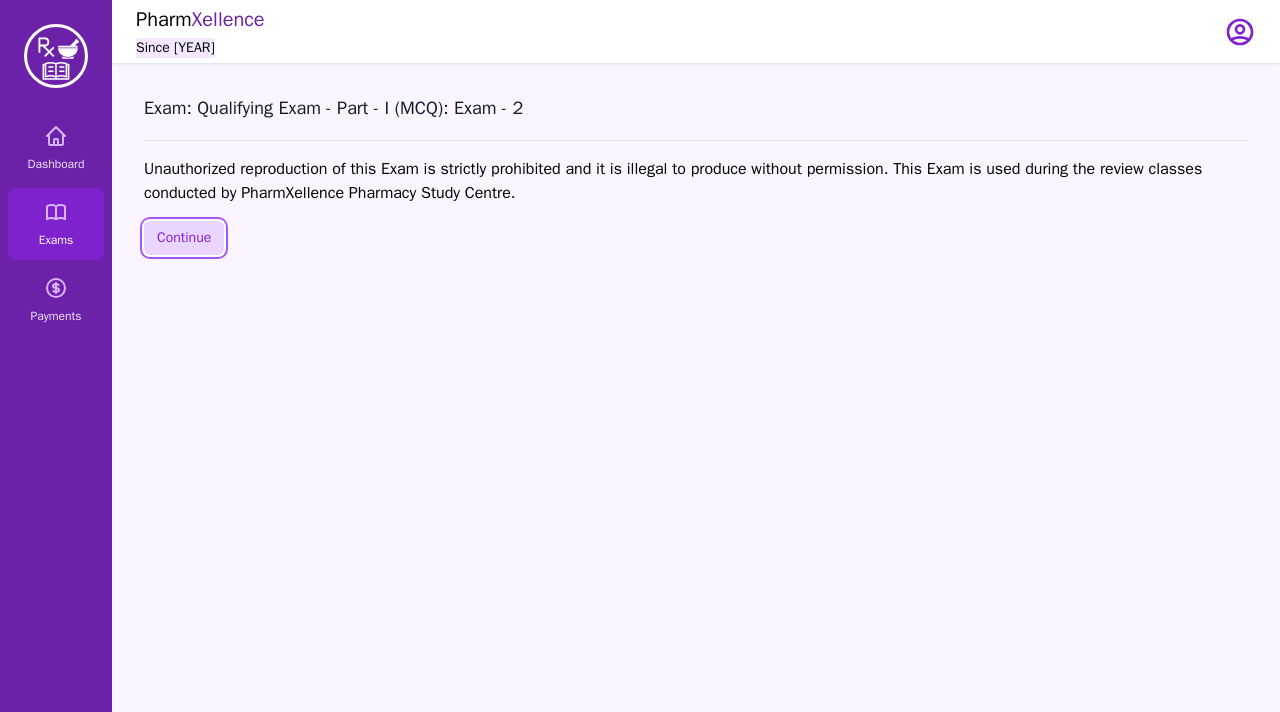 click on "Continue" at bounding box center (184, 238) 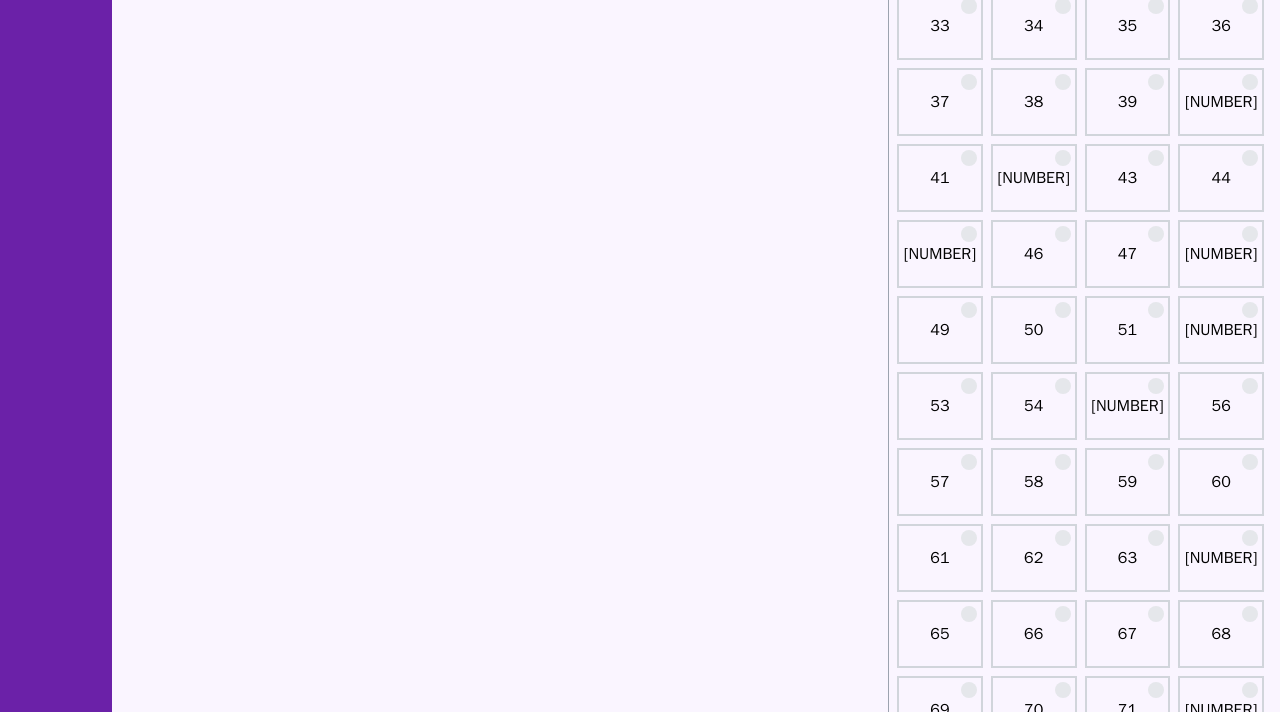 scroll, scrollTop: 0, scrollLeft: 0, axis: both 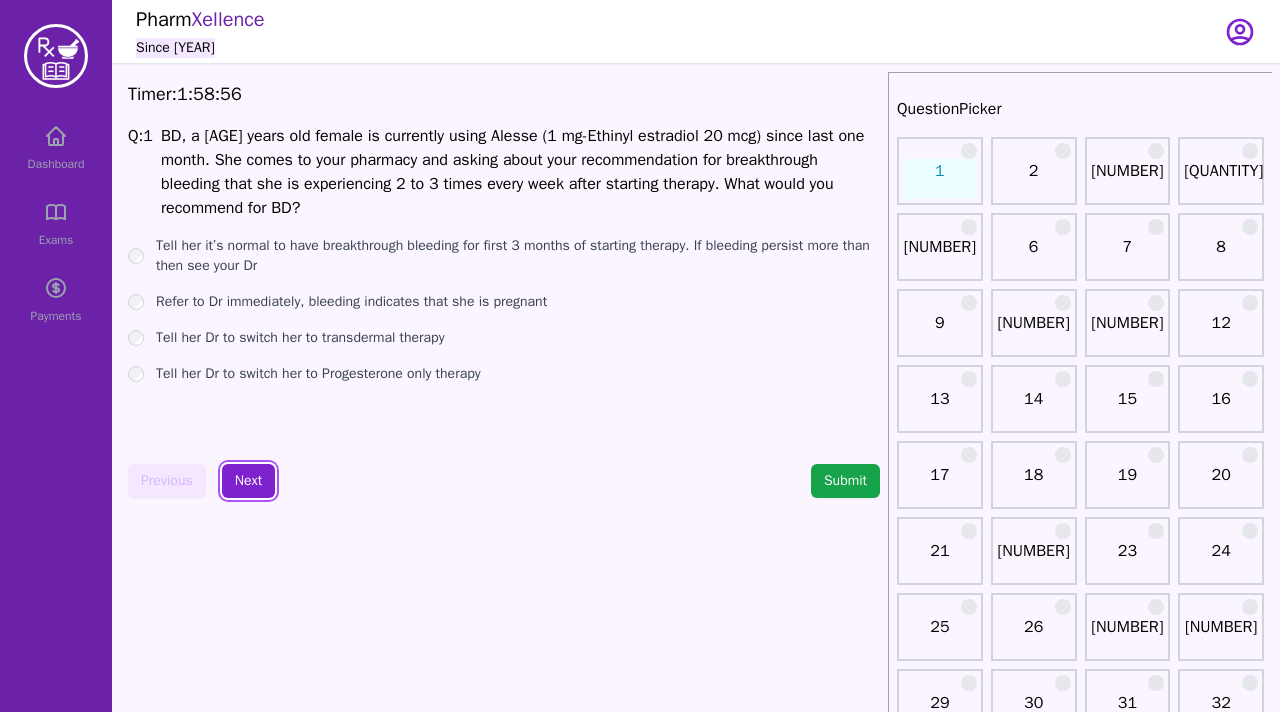 click on "Next" at bounding box center [248, 481] 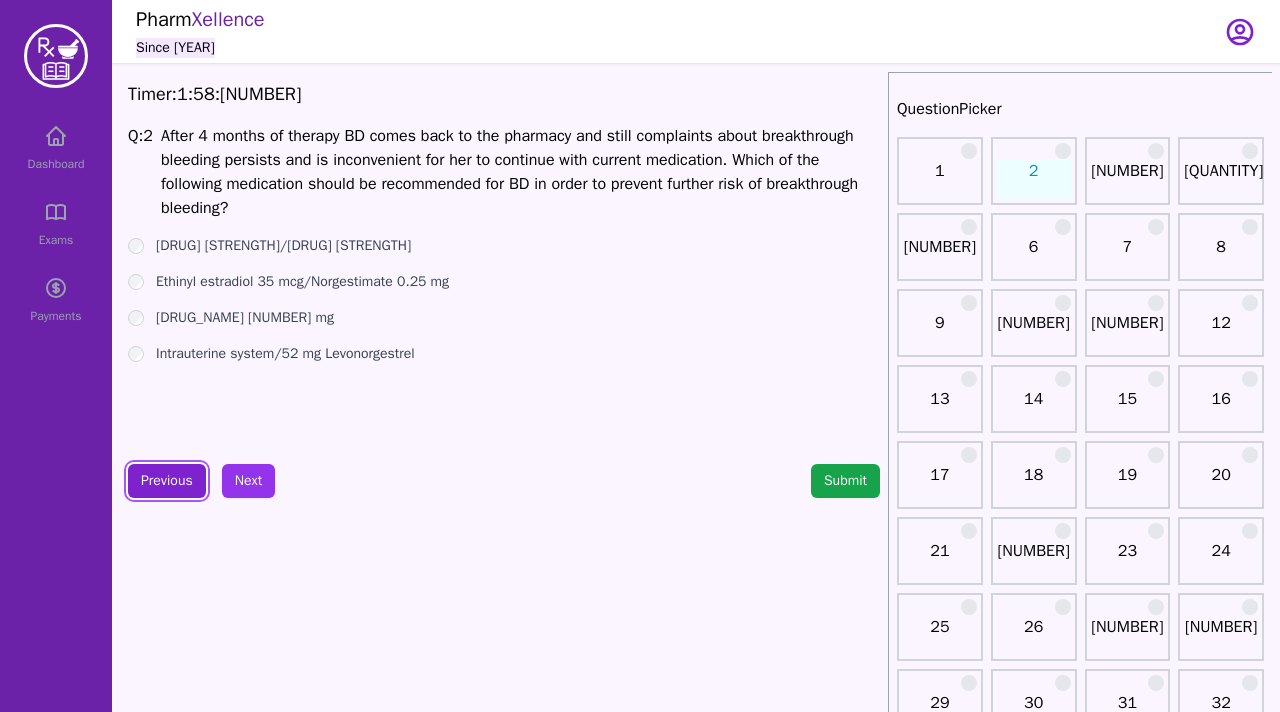 click on "Previous" at bounding box center (167, 481) 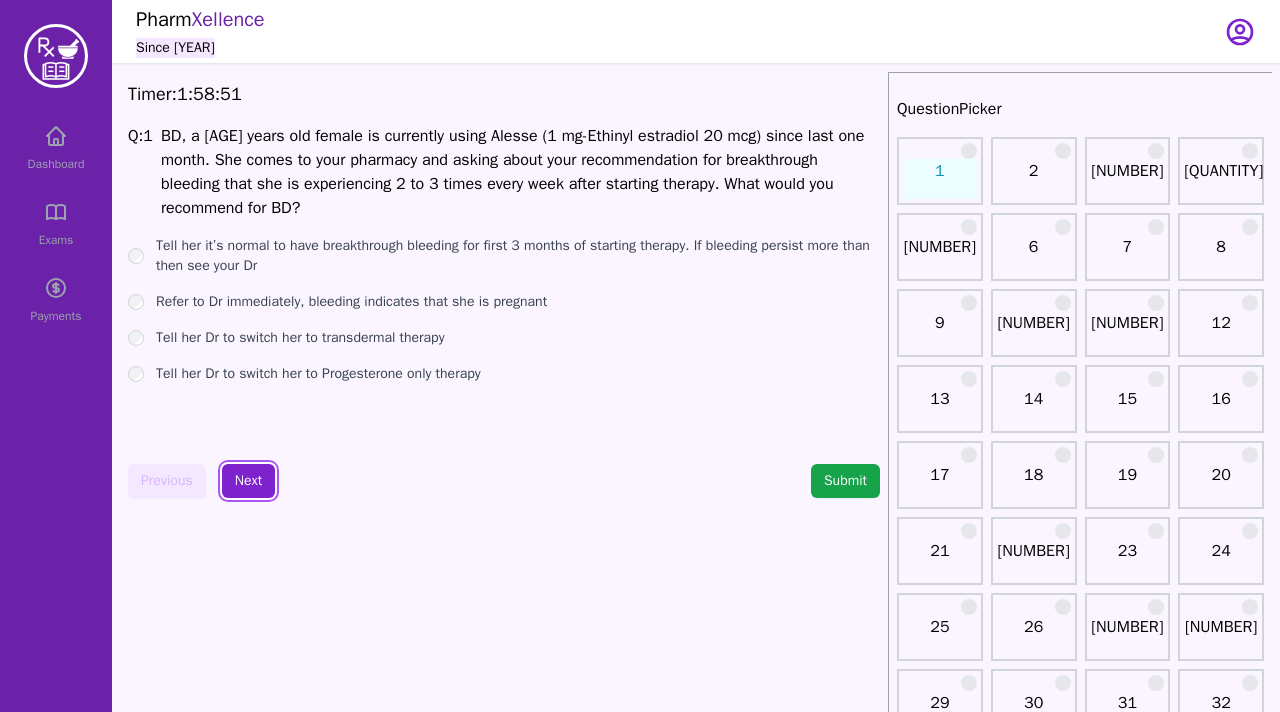 click on "Next" at bounding box center [248, 481] 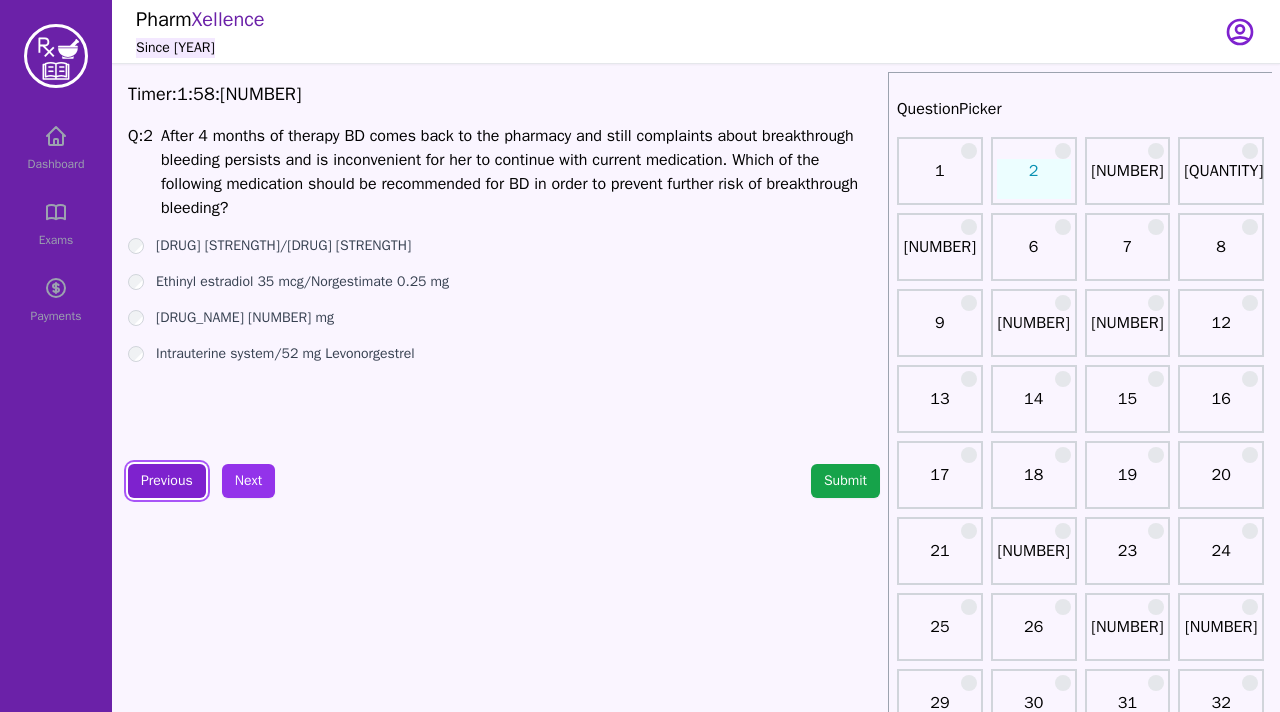 click on "Previous" at bounding box center (167, 481) 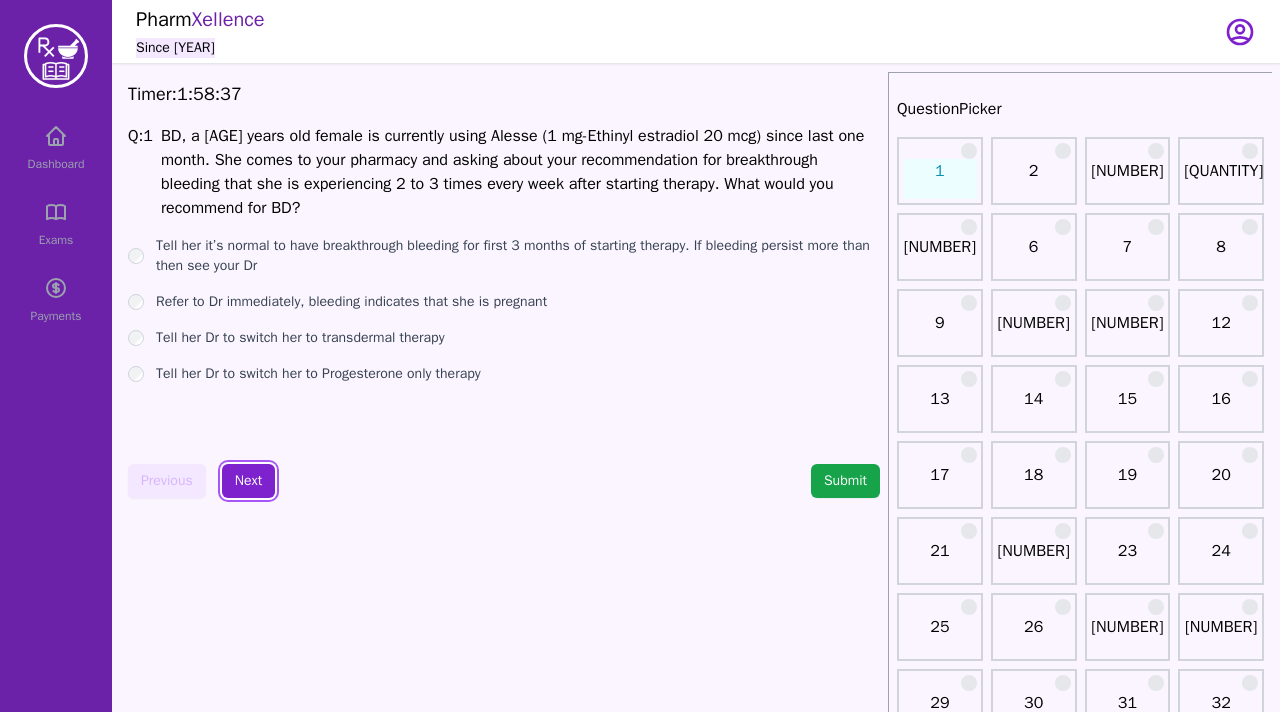 click on "Next" at bounding box center [248, 481] 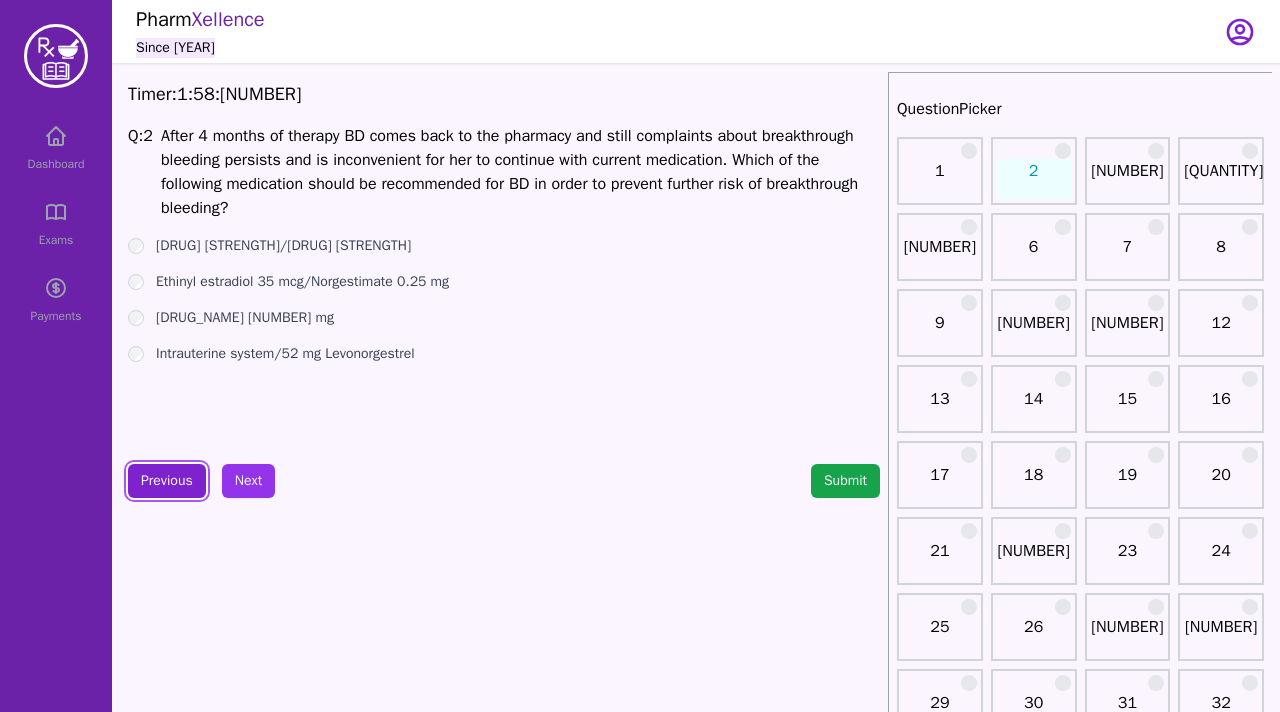click on "Previous" at bounding box center [167, 481] 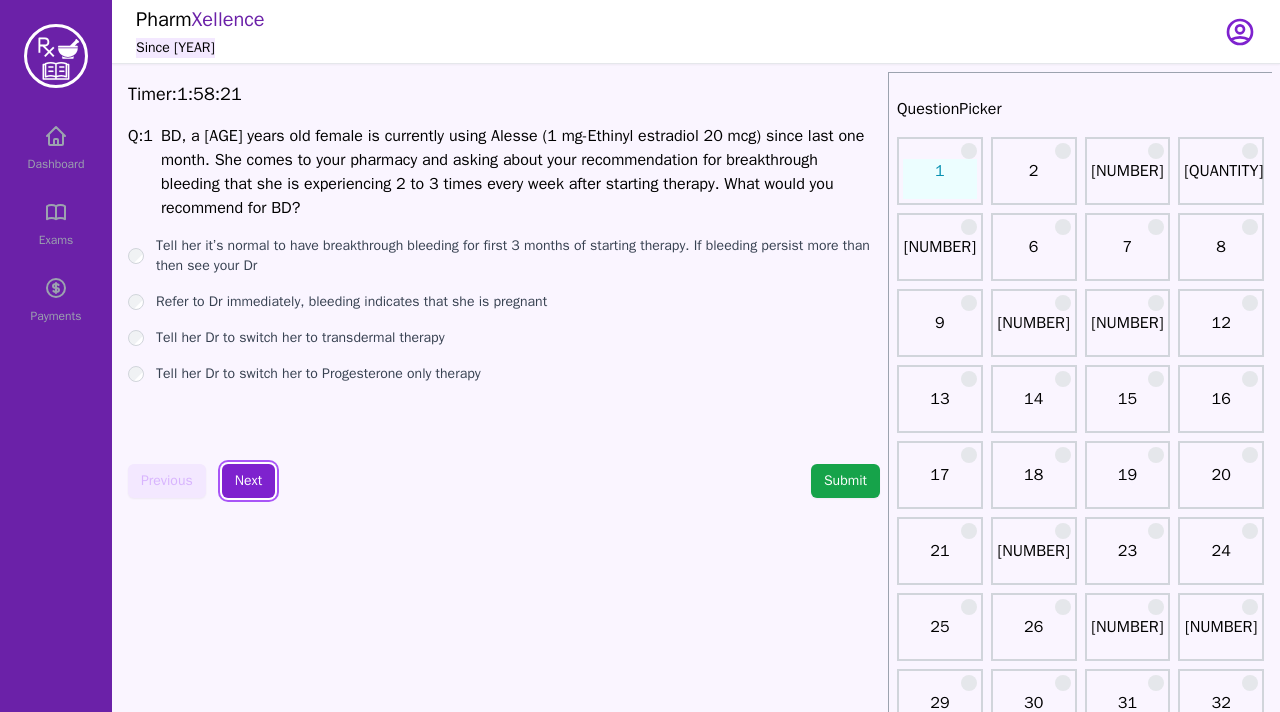 click on "Next" at bounding box center (248, 481) 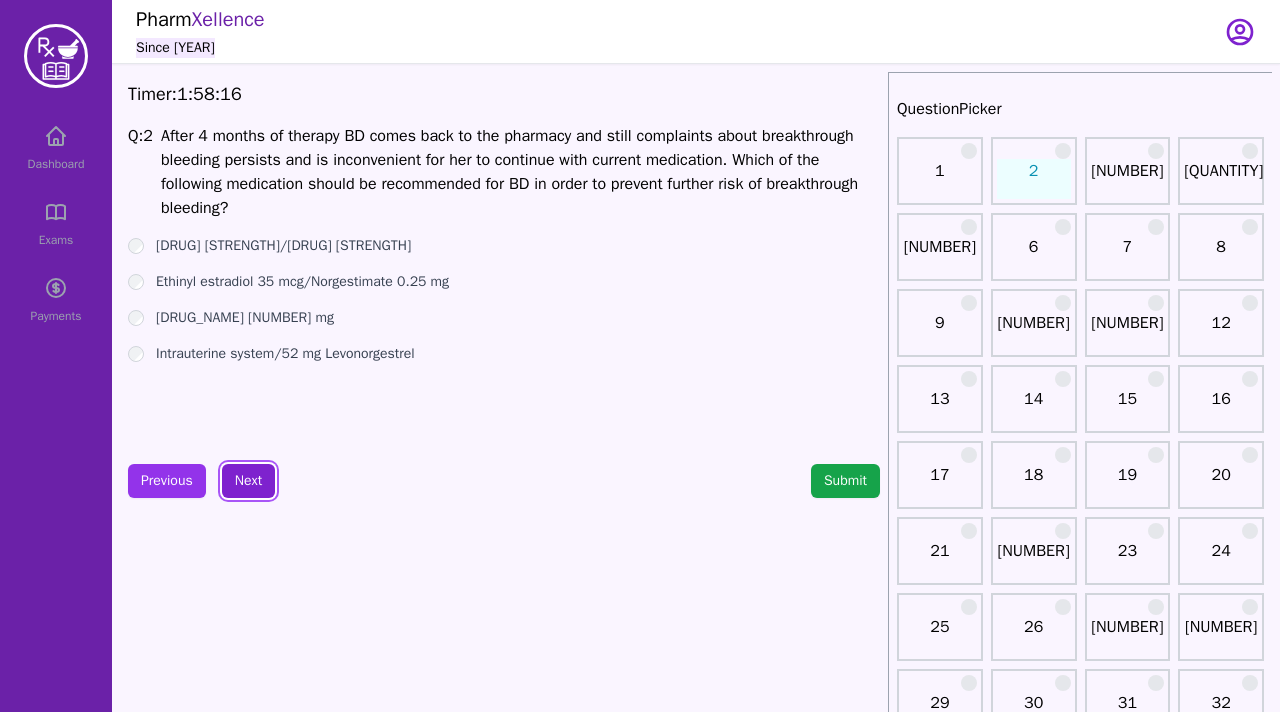 click on "Next" at bounding box center [248, 481] 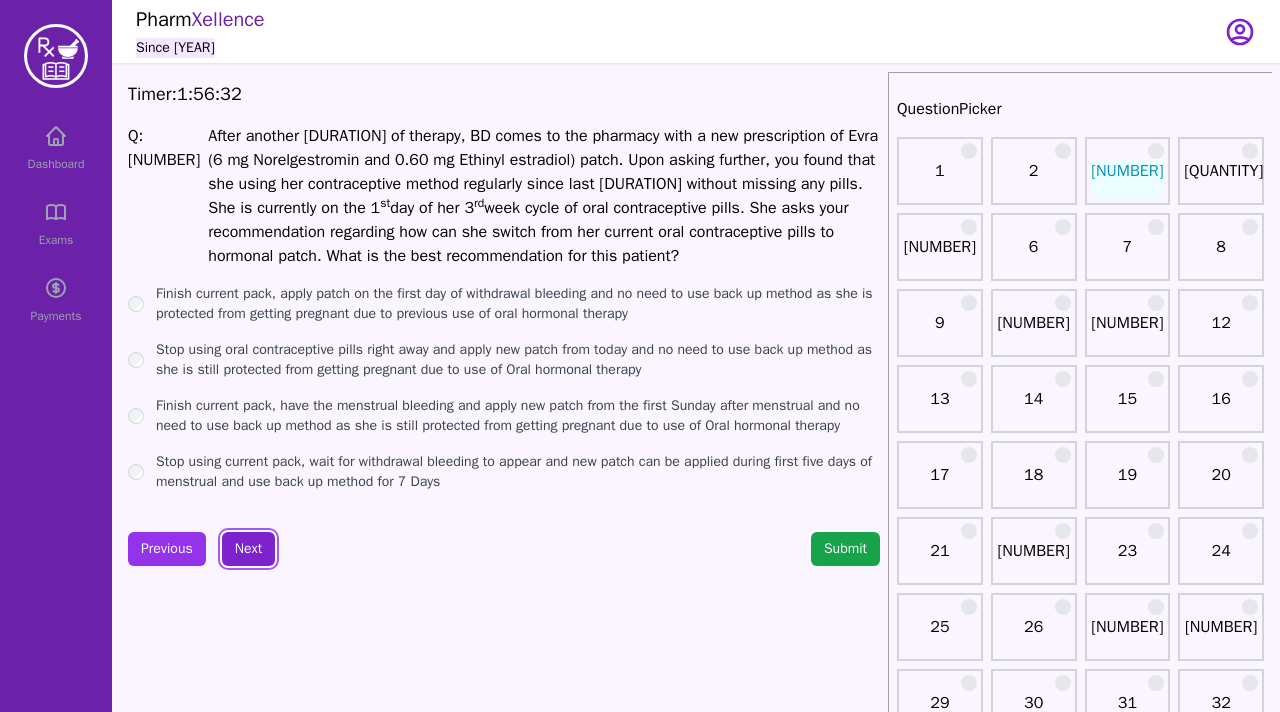 click on "Next" at bounding box center (248, 549) 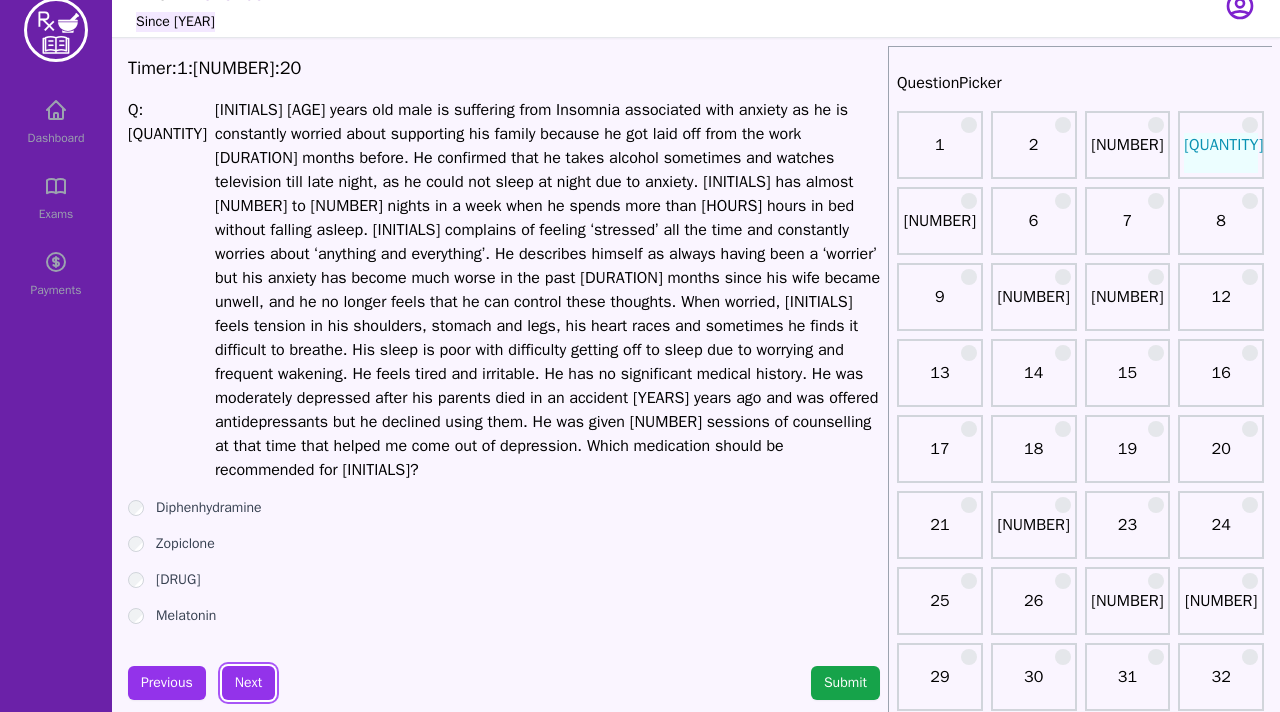 scroll, scrollTop: 70, scrollLeft: 0, axis: vertical 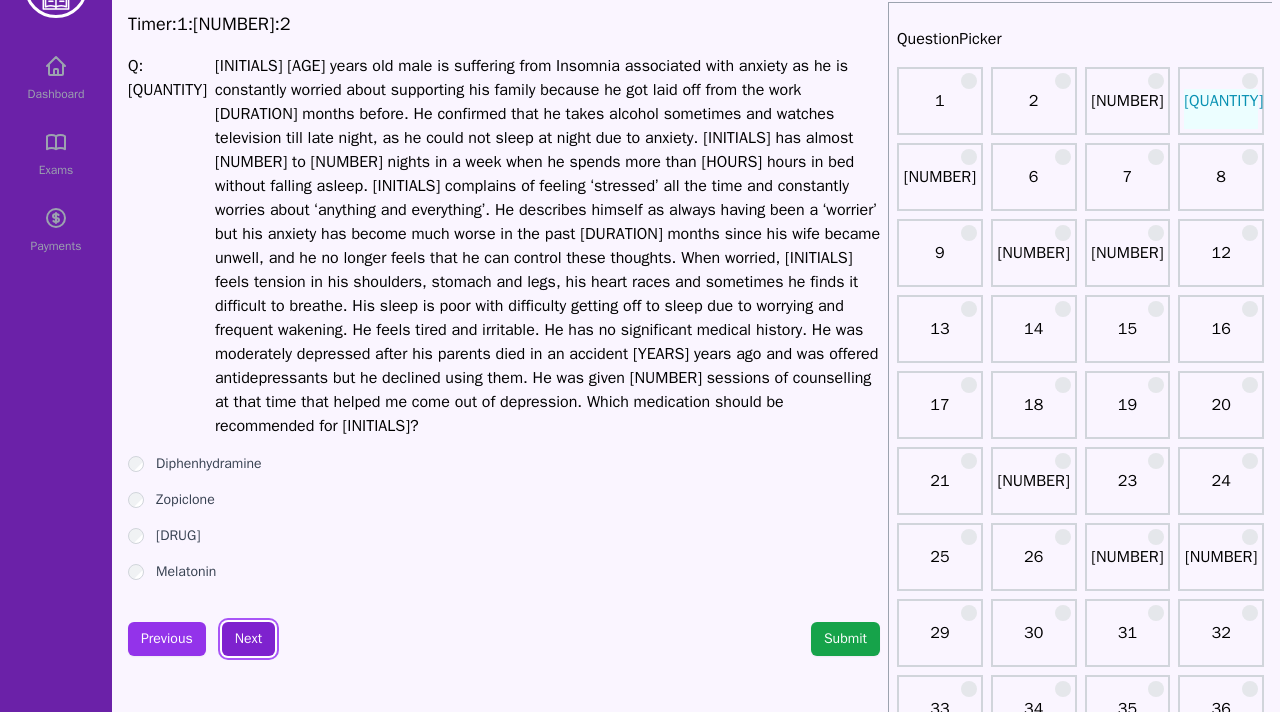 click on "Next" at bounding box center [248, 639] 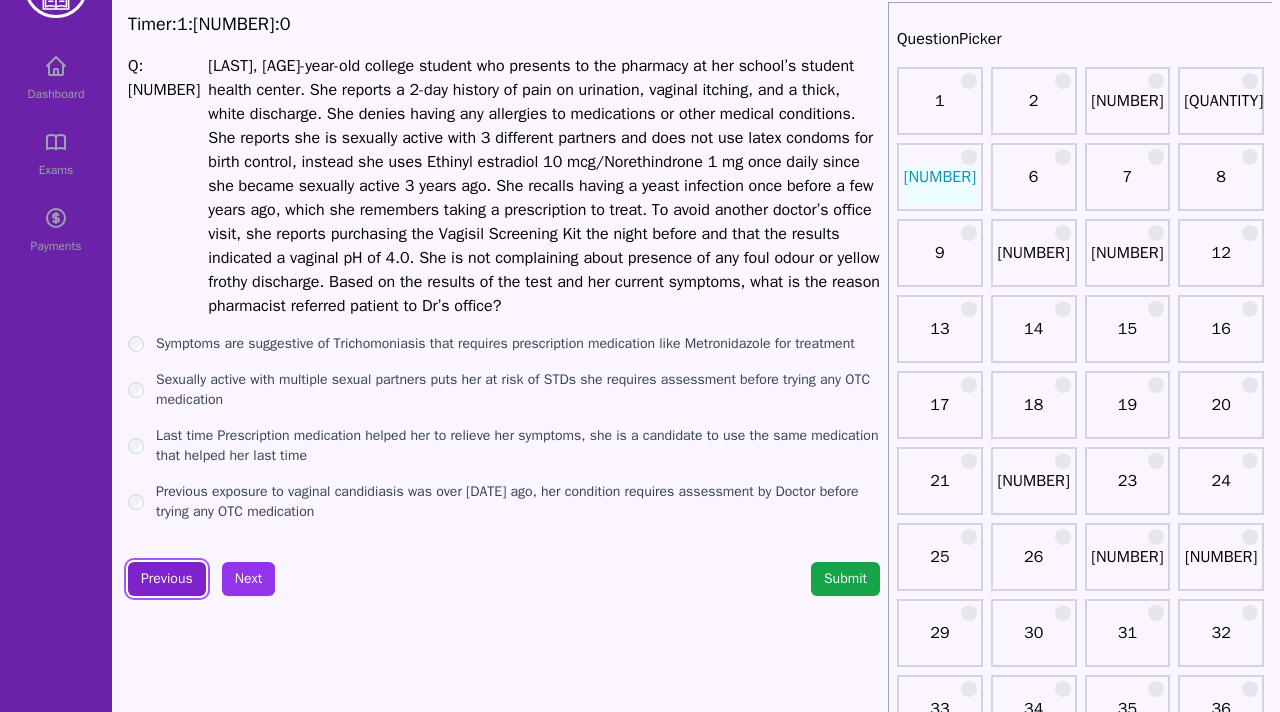 click on "Previous" at bounding box center (167, 579) 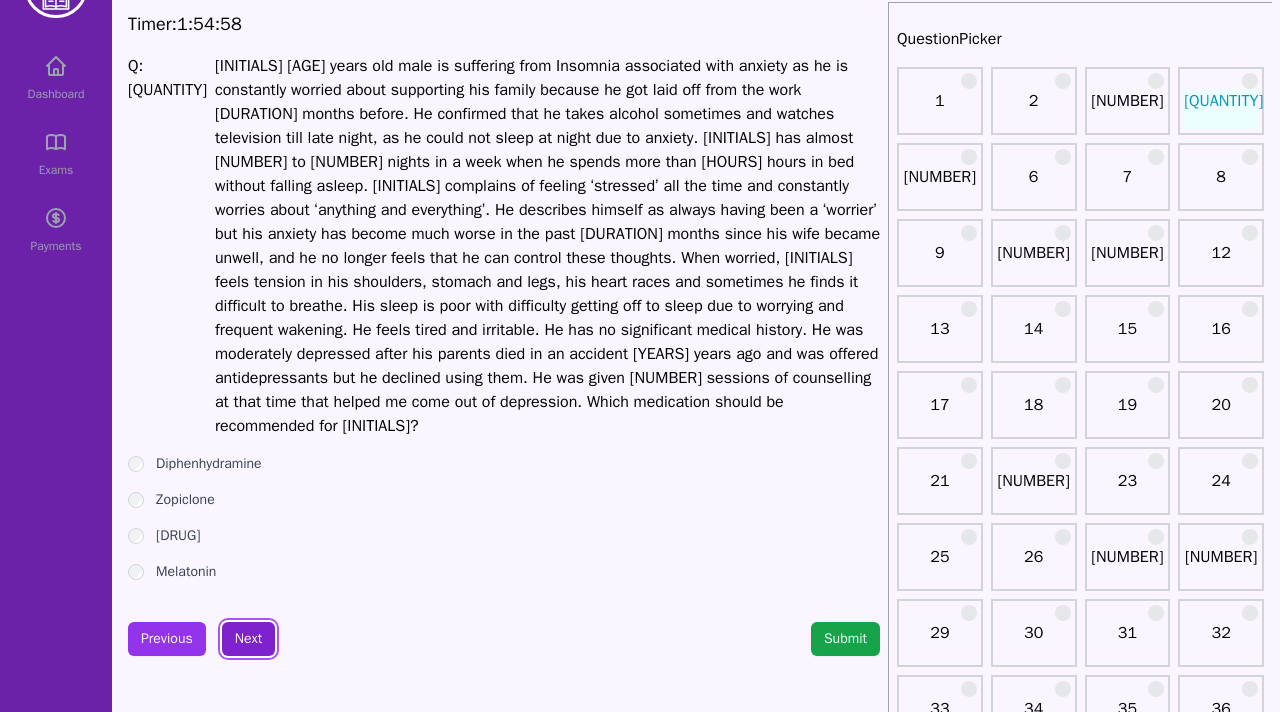 click on "Next" at bounding box center [248, 639] 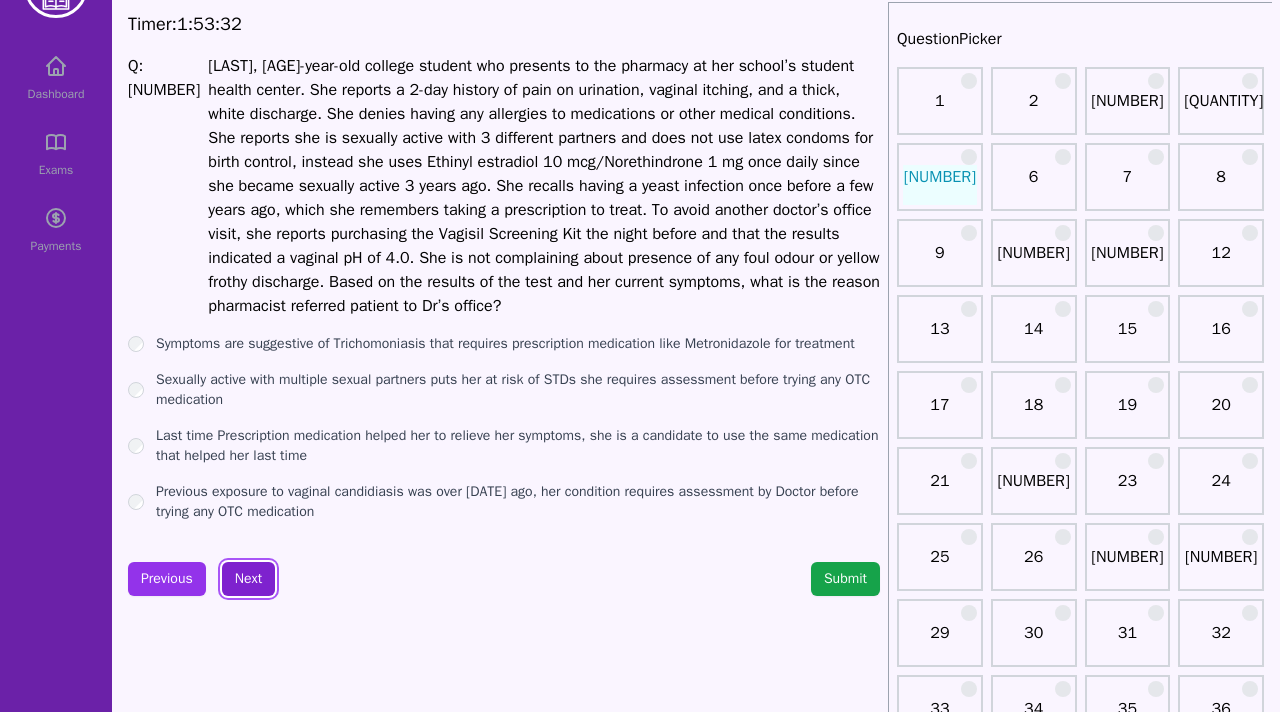 click on "Next" at bounding box center [248, 579] 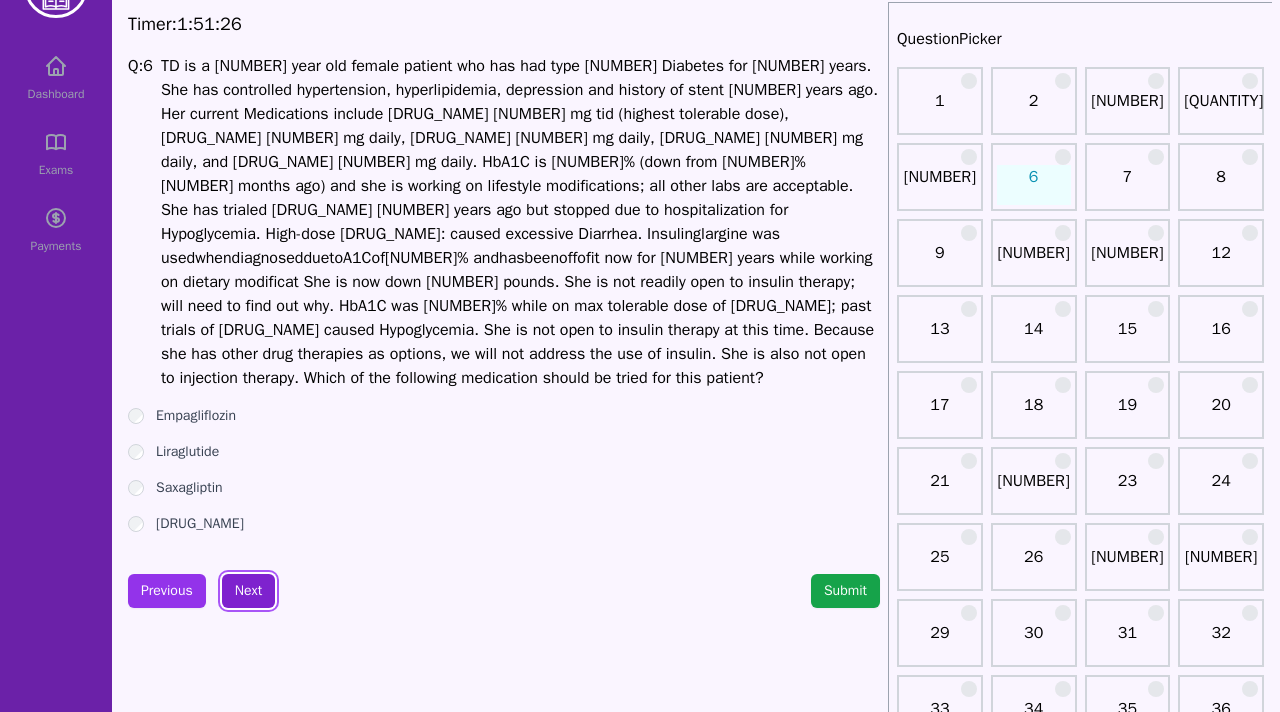 click on "Next" at bounding box center [248, 591] 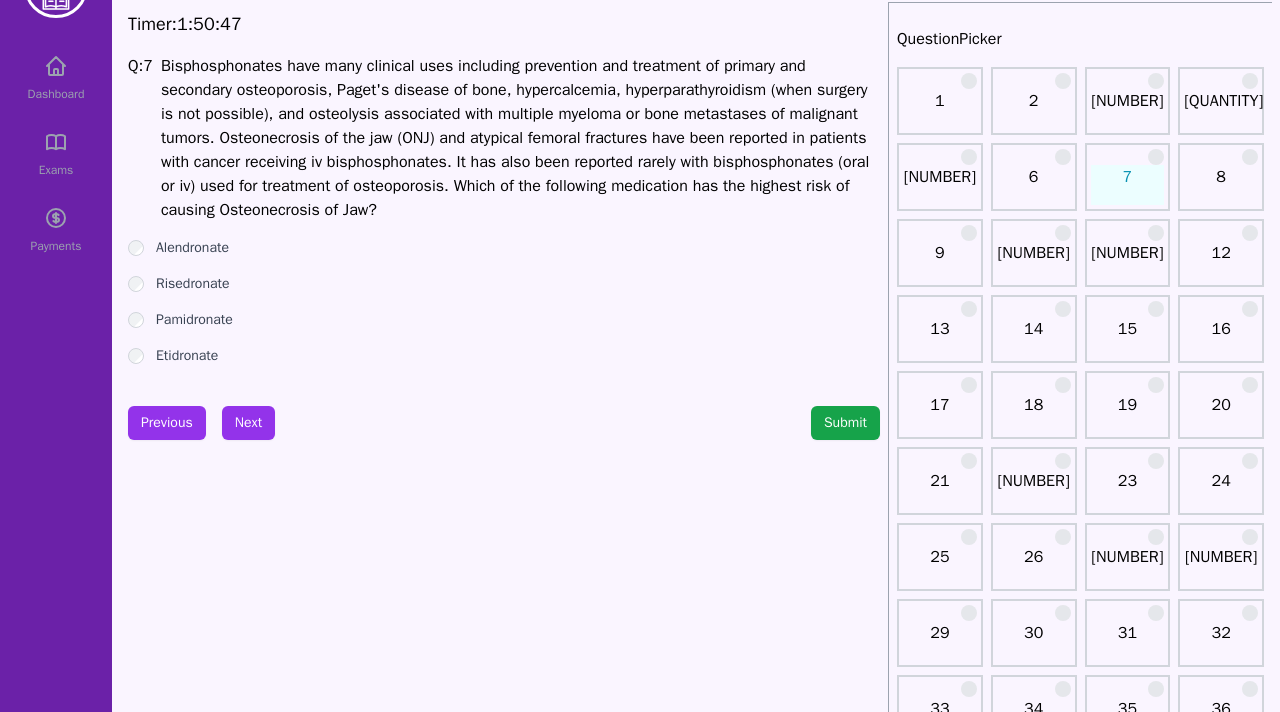 click on "Risedronate" at bounding box center [504, 248] 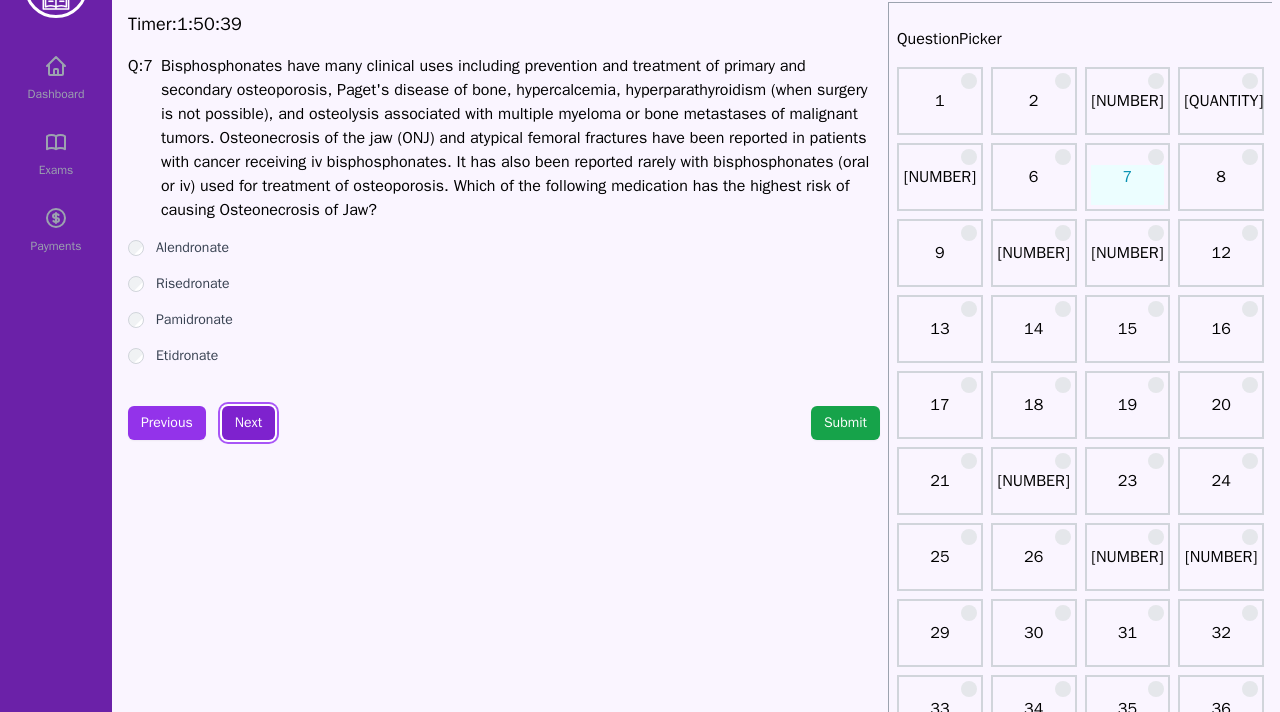 click on "Next" at bounding box center (248, 423) 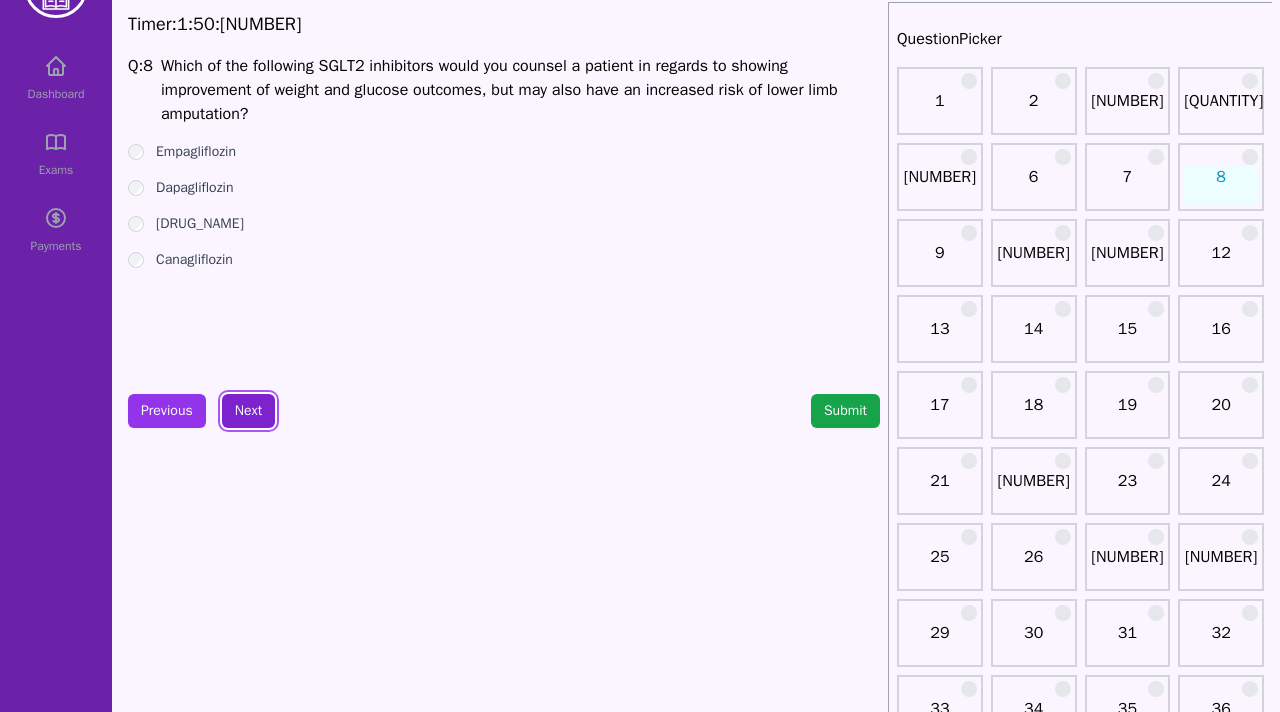 click on "Next" at bounding box center [248, 411] 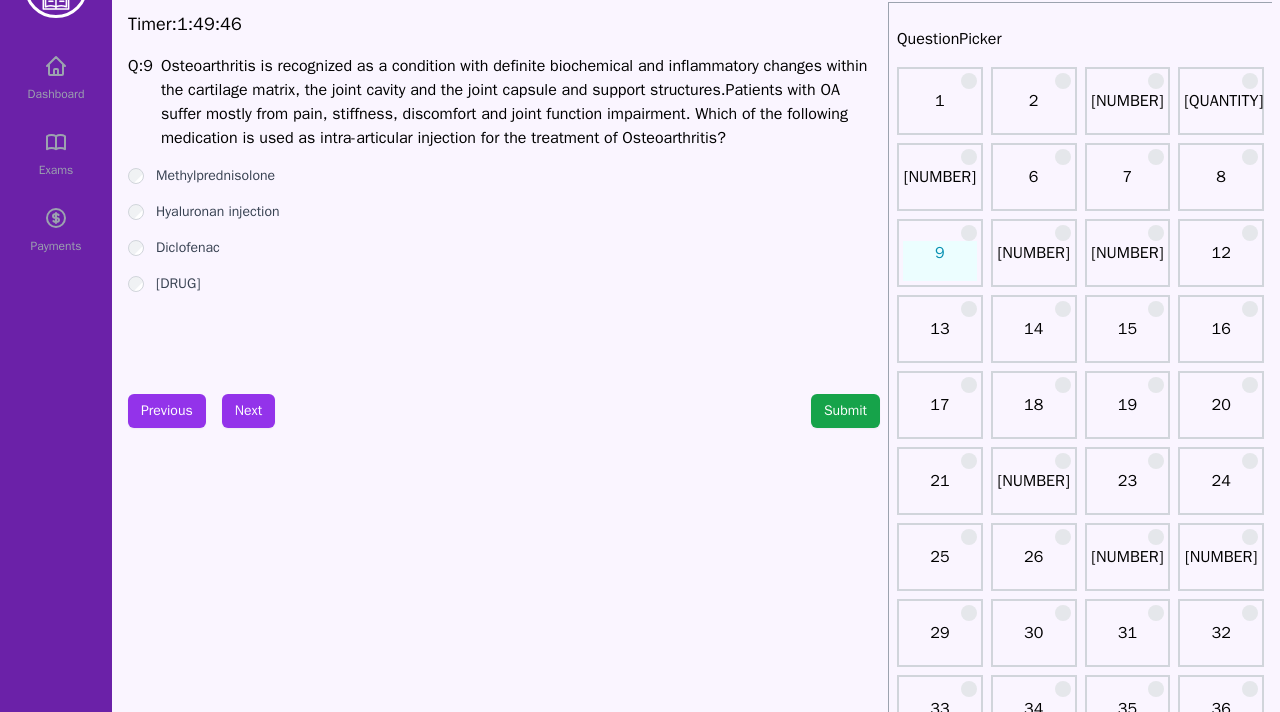 click on "Hyaluronan injection" at bounding box center [504, 176] 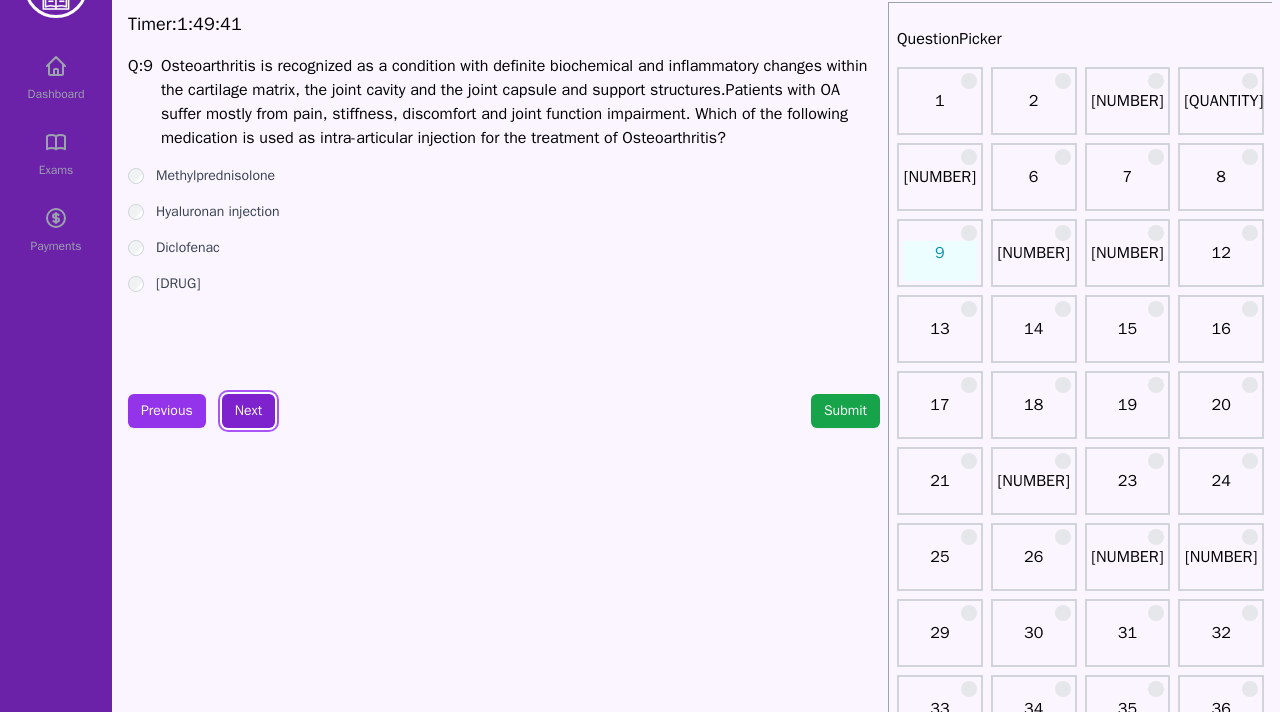 click on "Next" at bounding box center [248, 411] 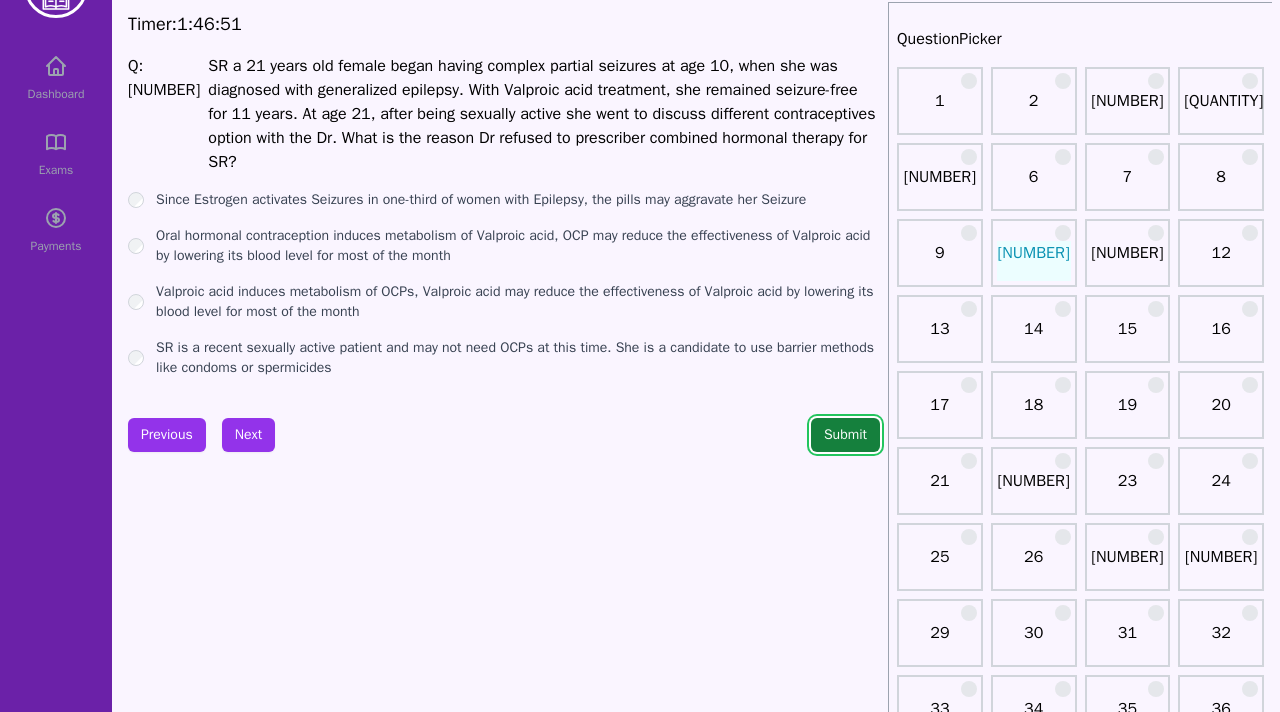 click on "Submit" at bounding box center (845, 435) 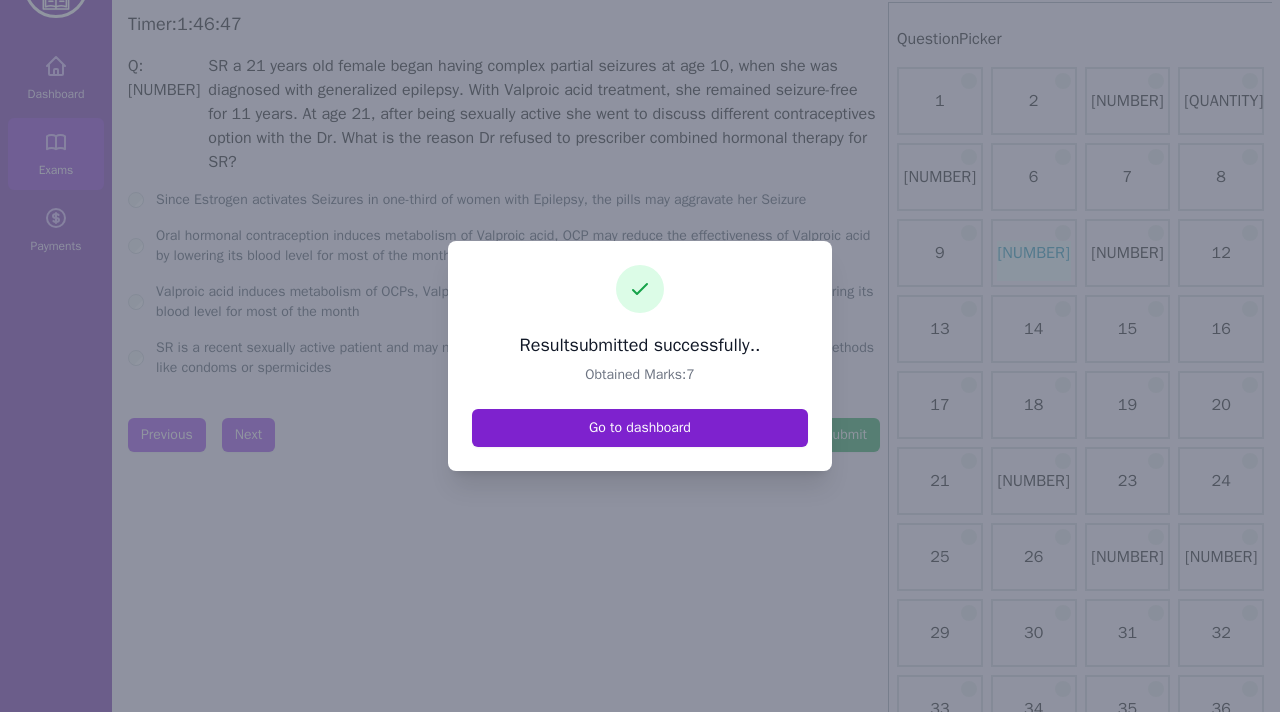 click on "Go to dashboard" at bounding box center [640, 428] 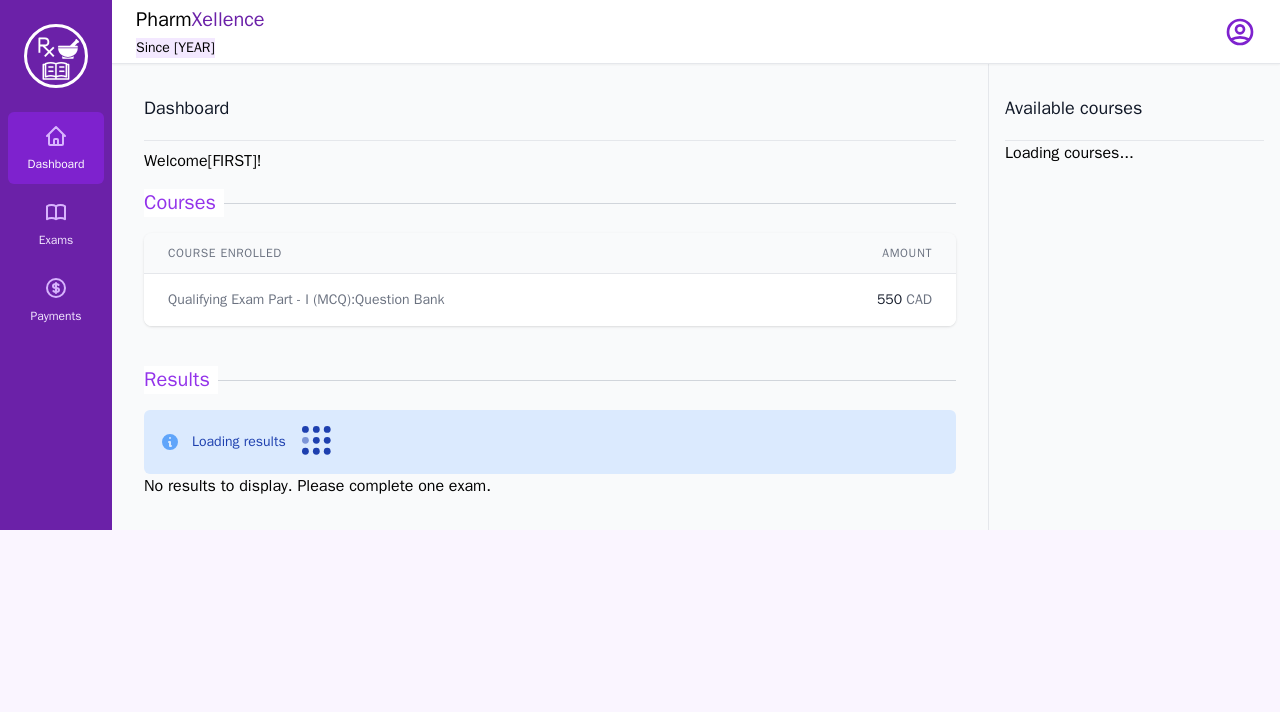 scroll, scrollTop: 0, scrollLeft: 0, axis: both 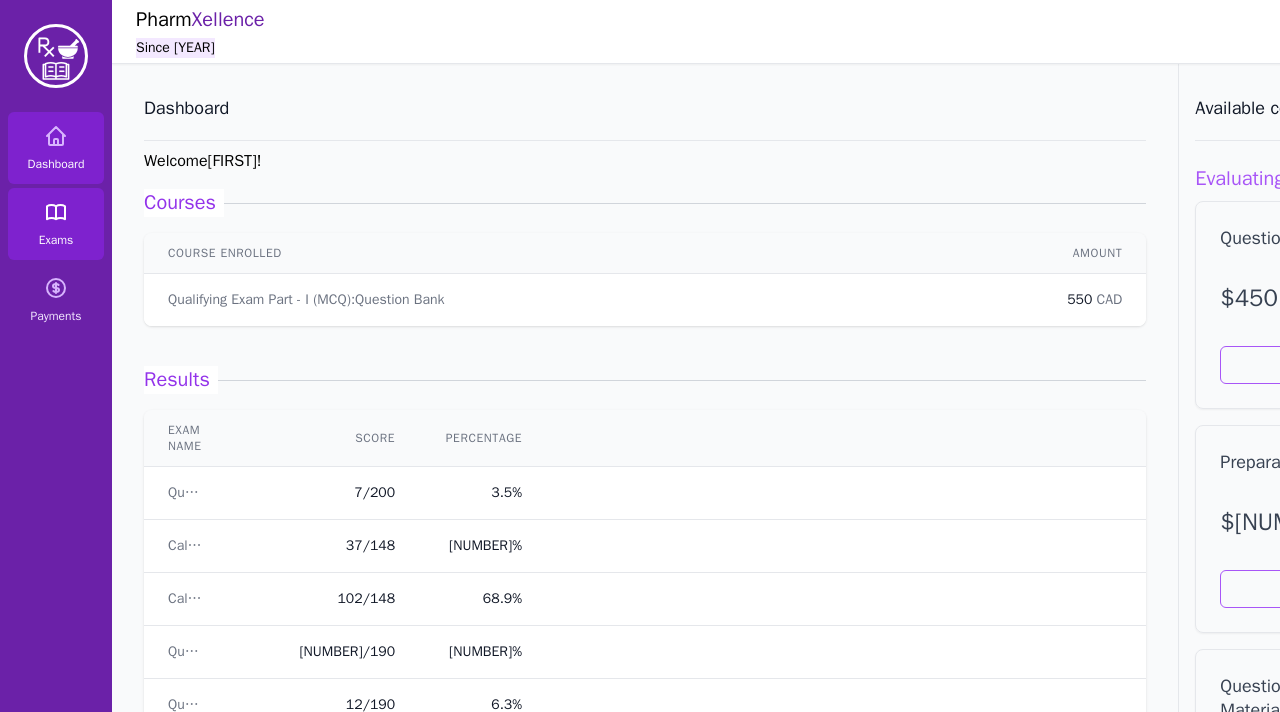 click on "Exams" at bounding box center (56, 224) 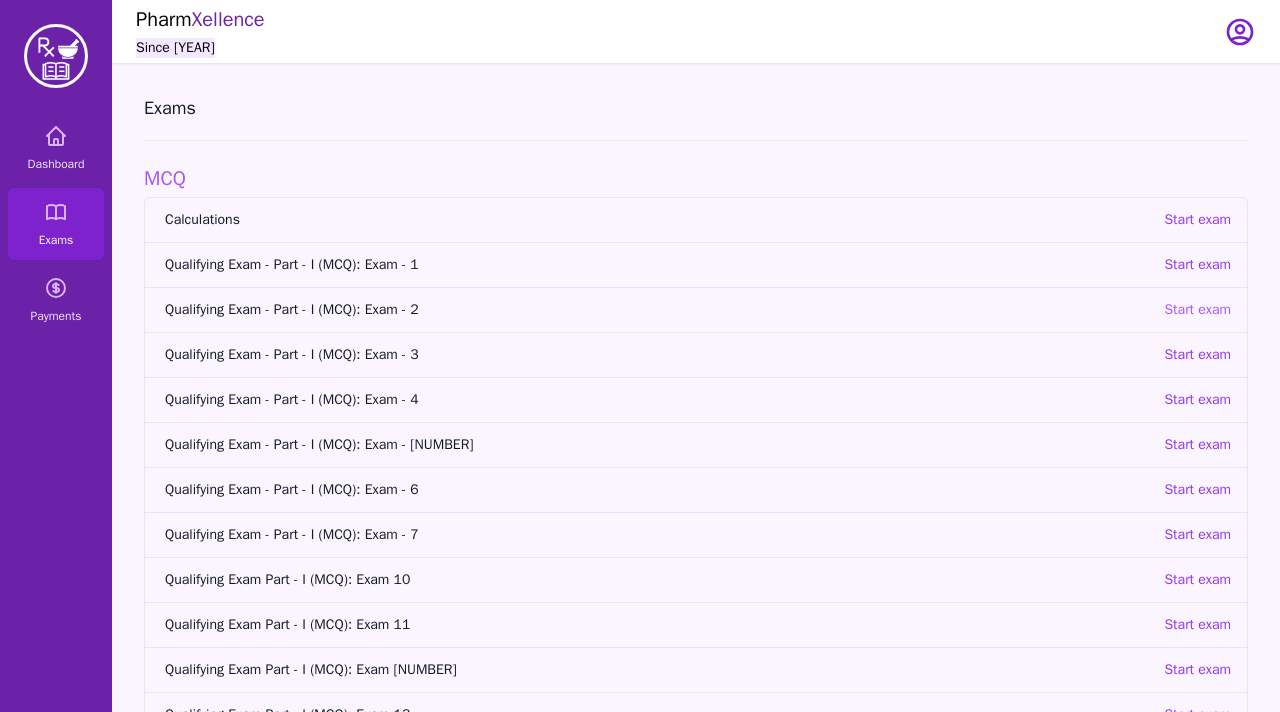click on "Start exam" at bounding box center [1197, 310] 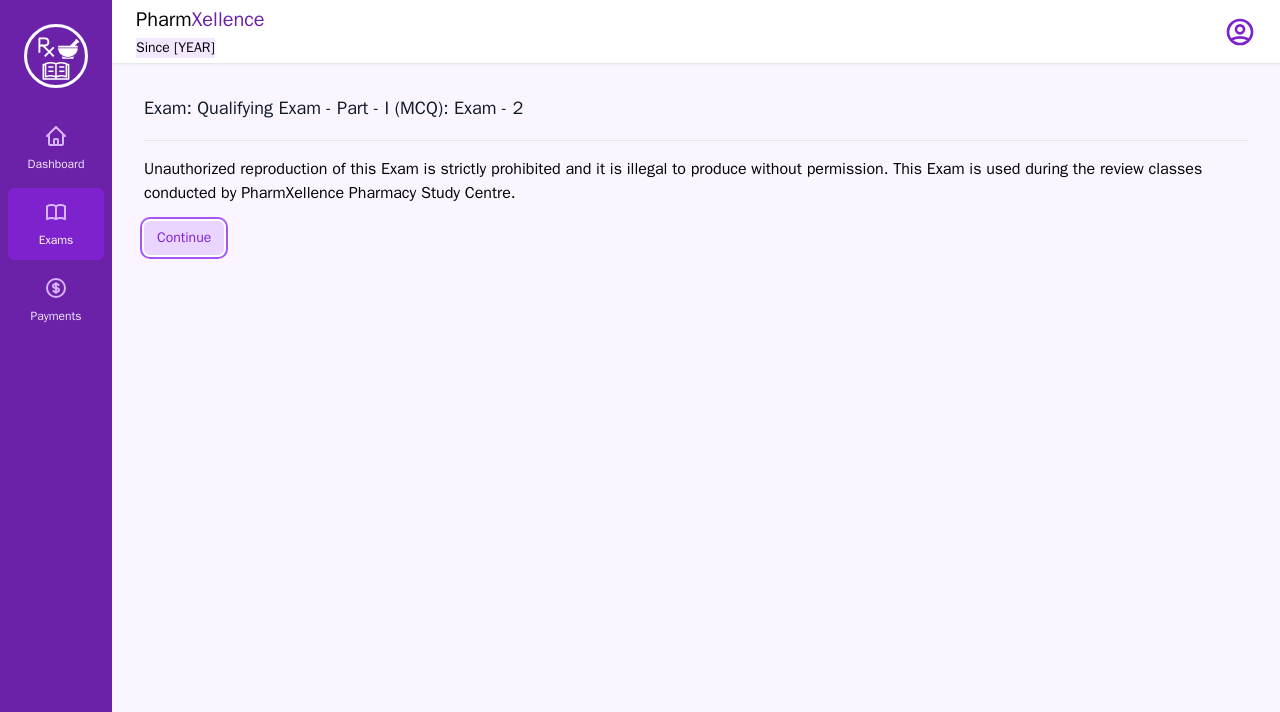 click on "Continue" at bounding box center (184, 238) 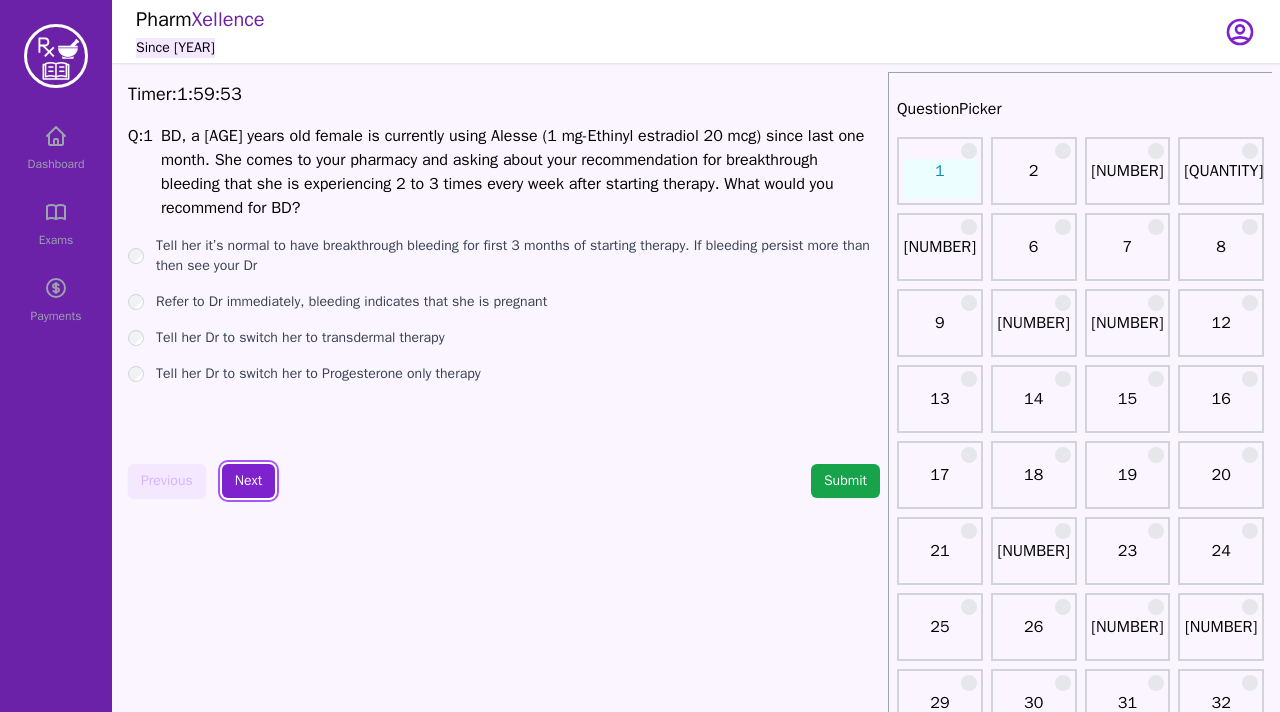 click on "Next" at bounding box center (248, 481) 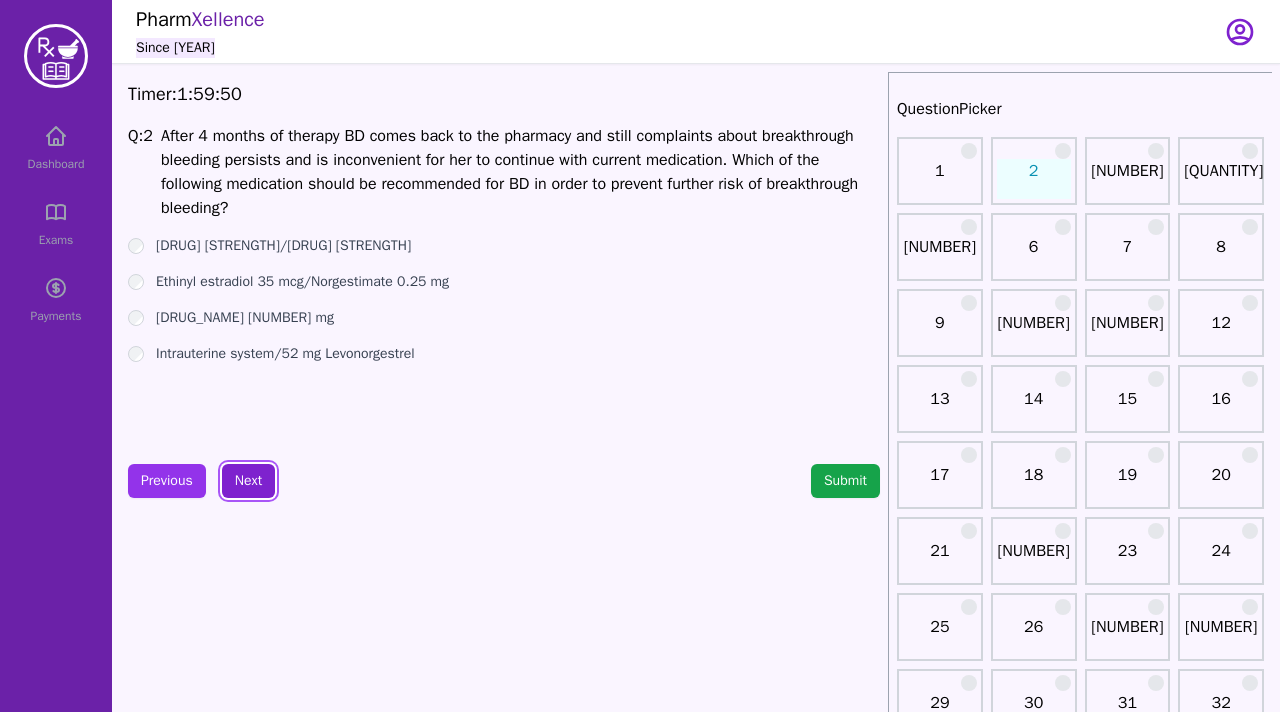 click on "Next" at bounding box center [248, 481] 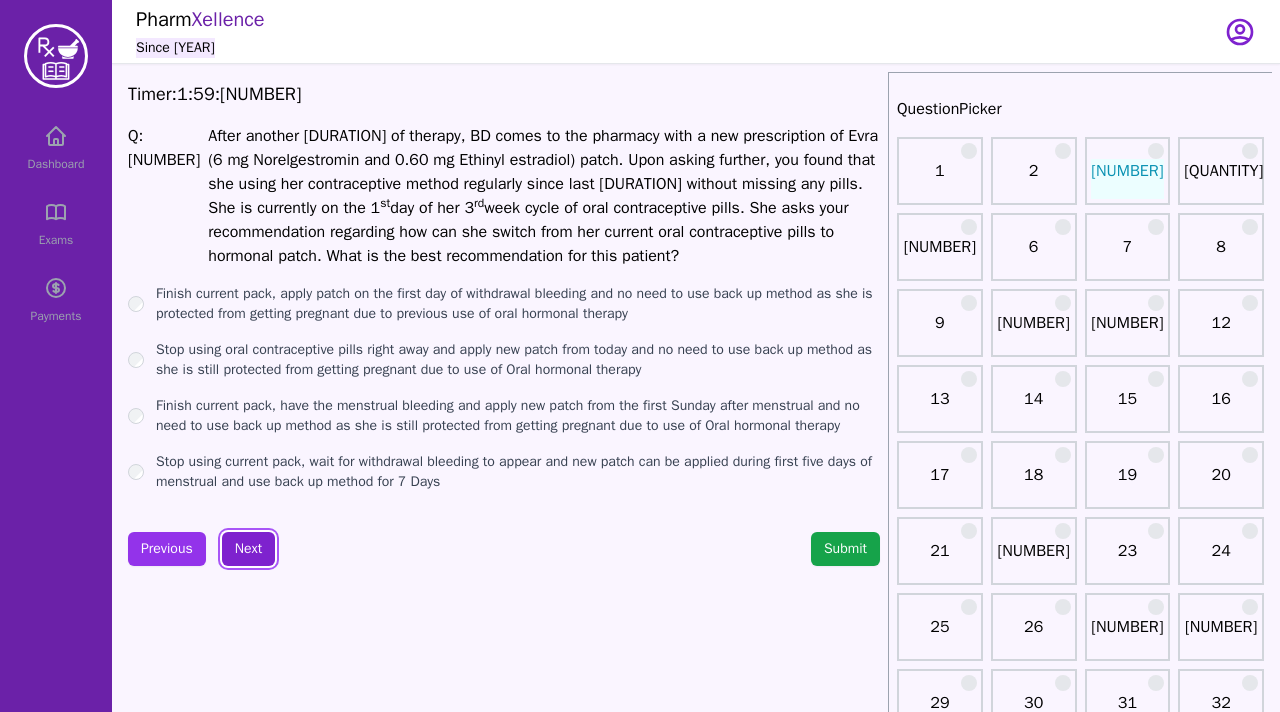 click on "Next" at bounding box center [248, 549] 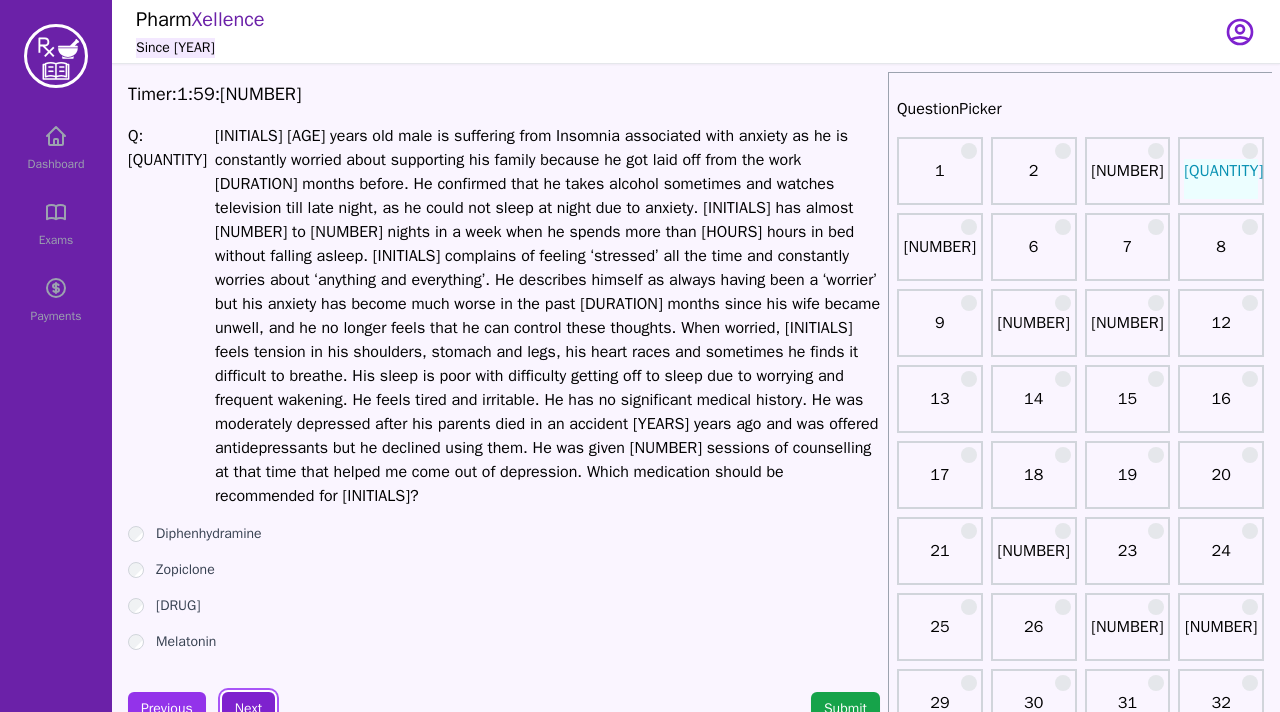 click on "Next" at bounding box center [248, 709] 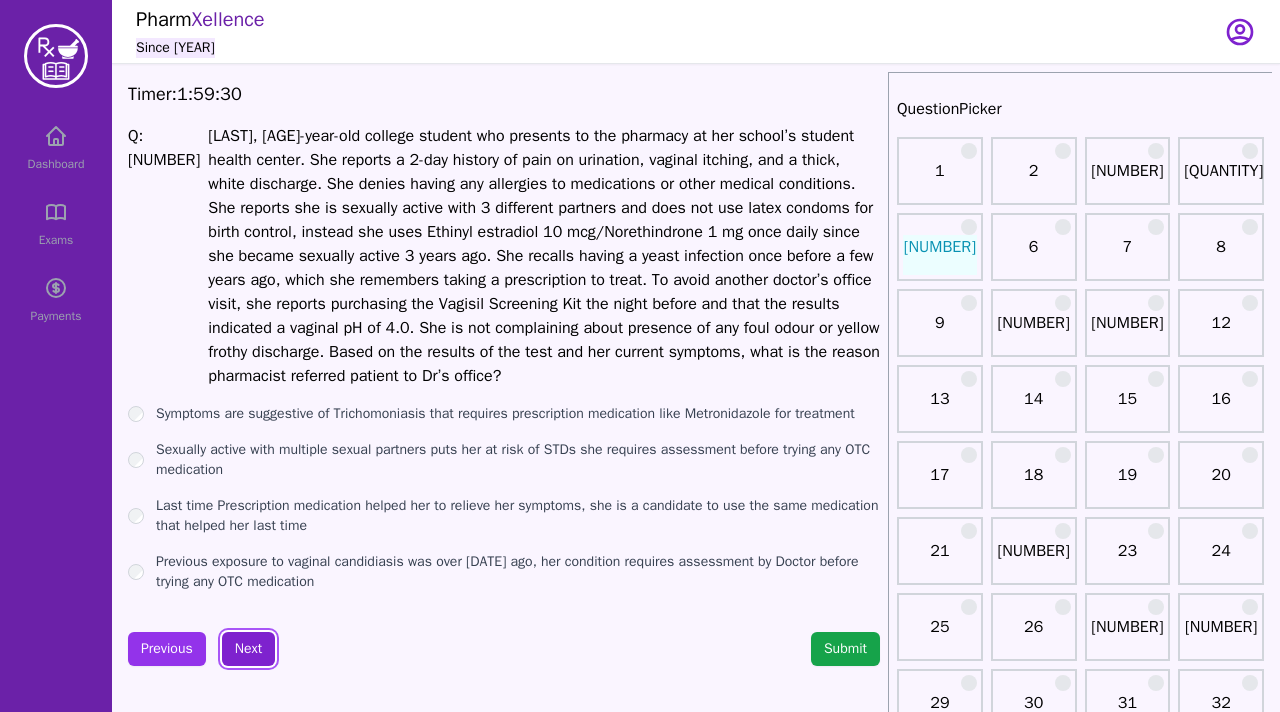 click on "Next" at bounding box center [248, 649] 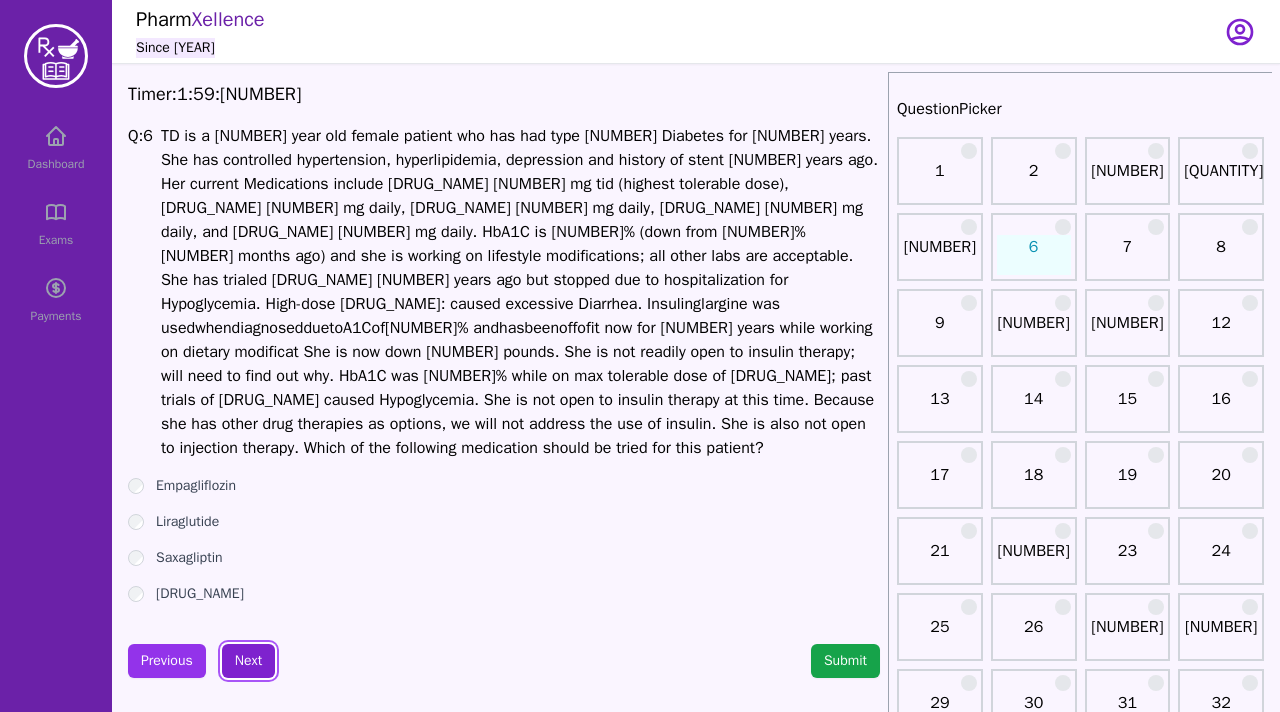 click on "Next" at bounding box center (248, 661) 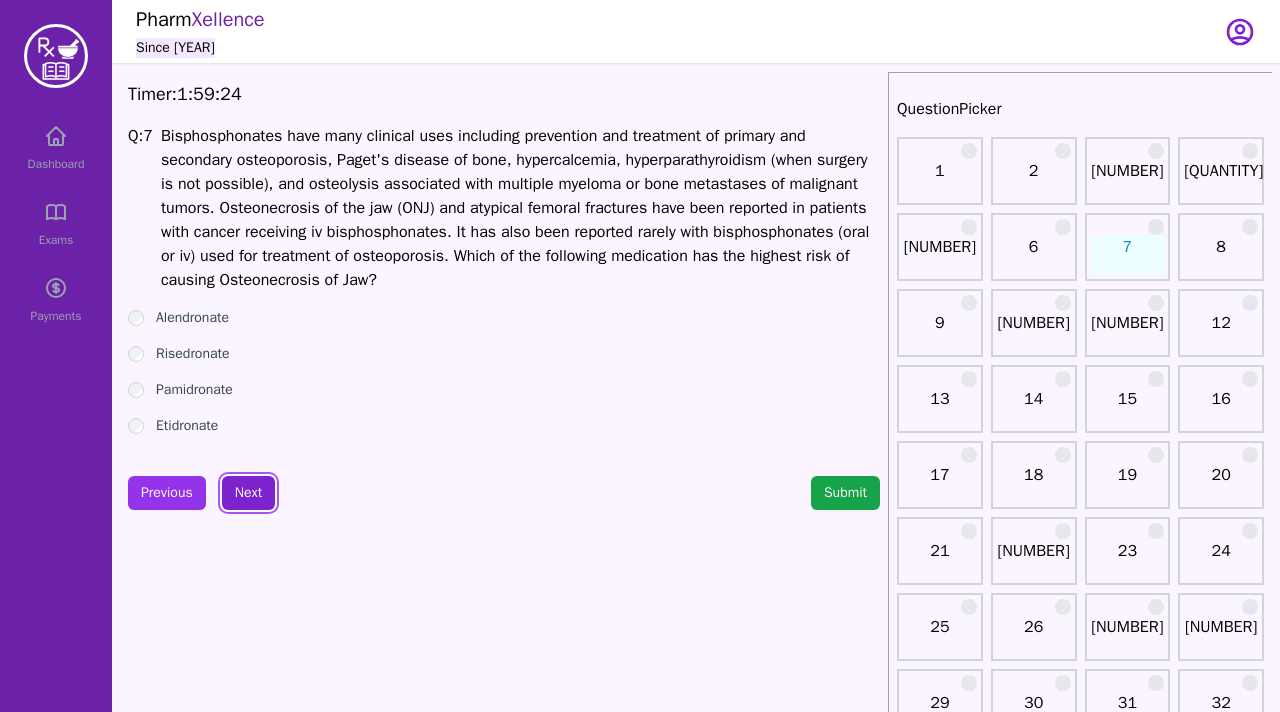 click on "Next" at bounding box center [248, 493] 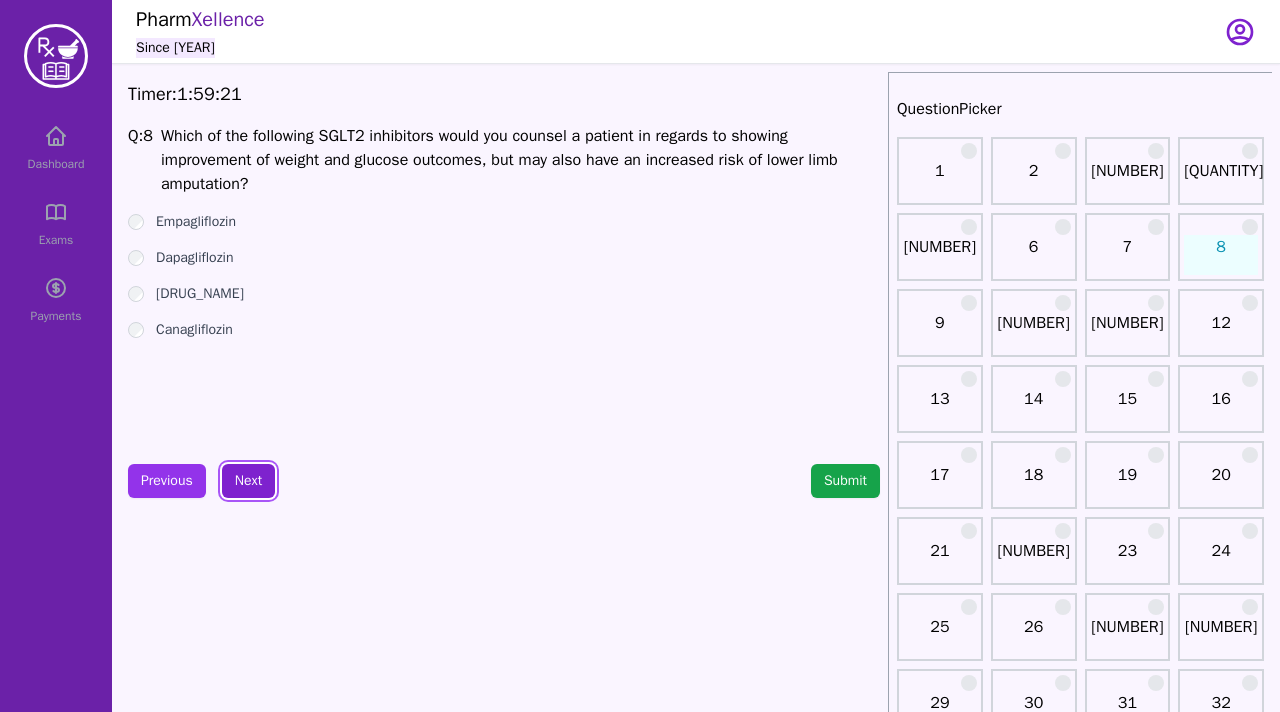 click on "Next" at bounding box center (248, 481) 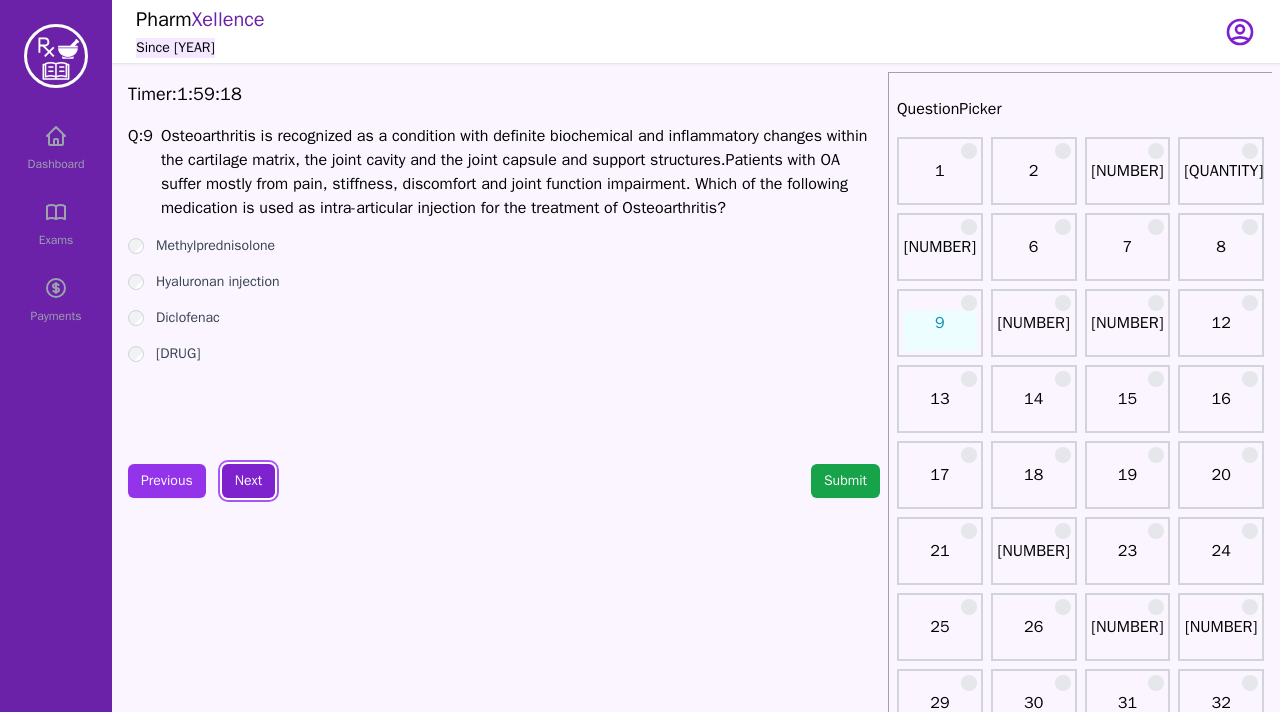 click on "Next" at bounding box center [248, 481] 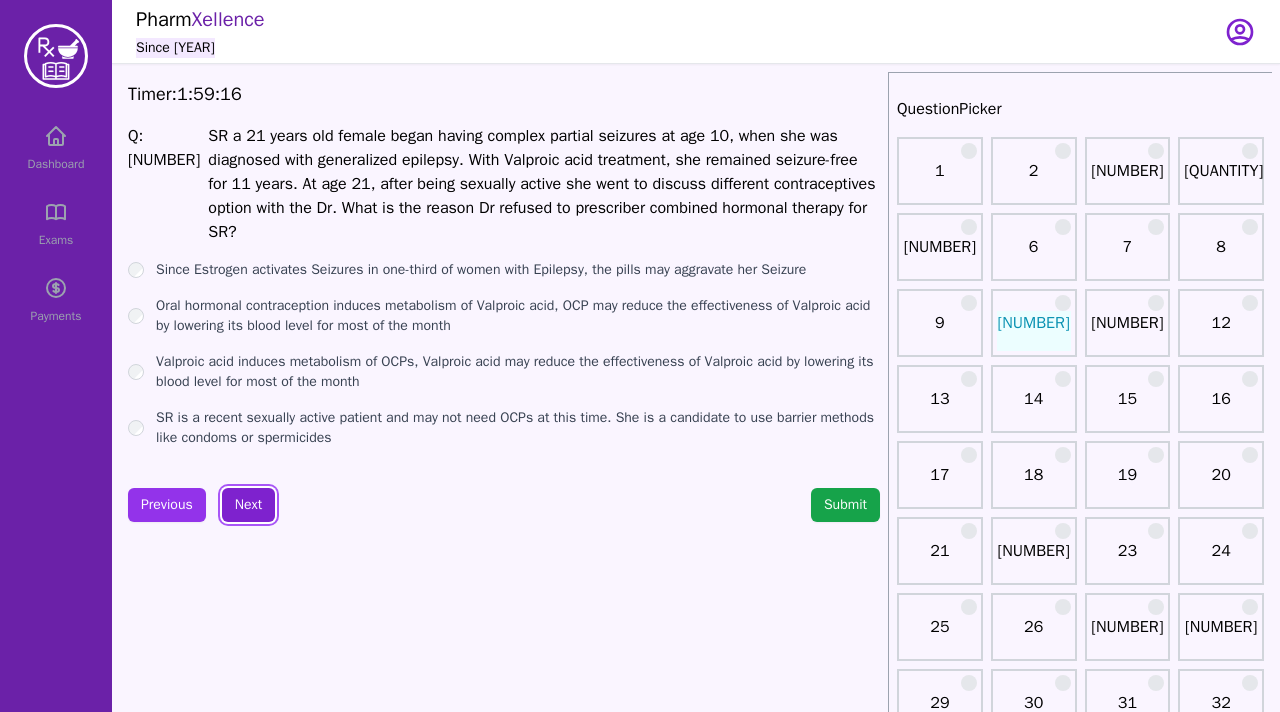 click on "Next" at bounding box center [248, 505] 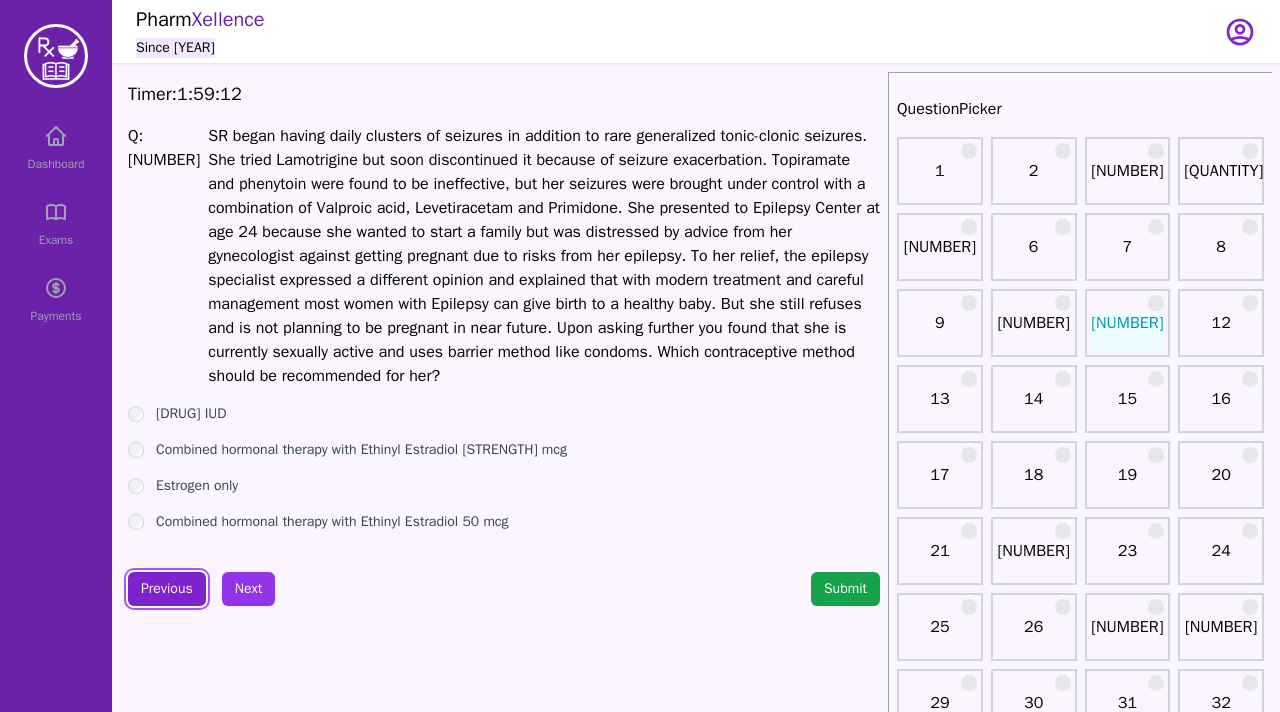 click on "Previous" at bounding box center [167, 589] 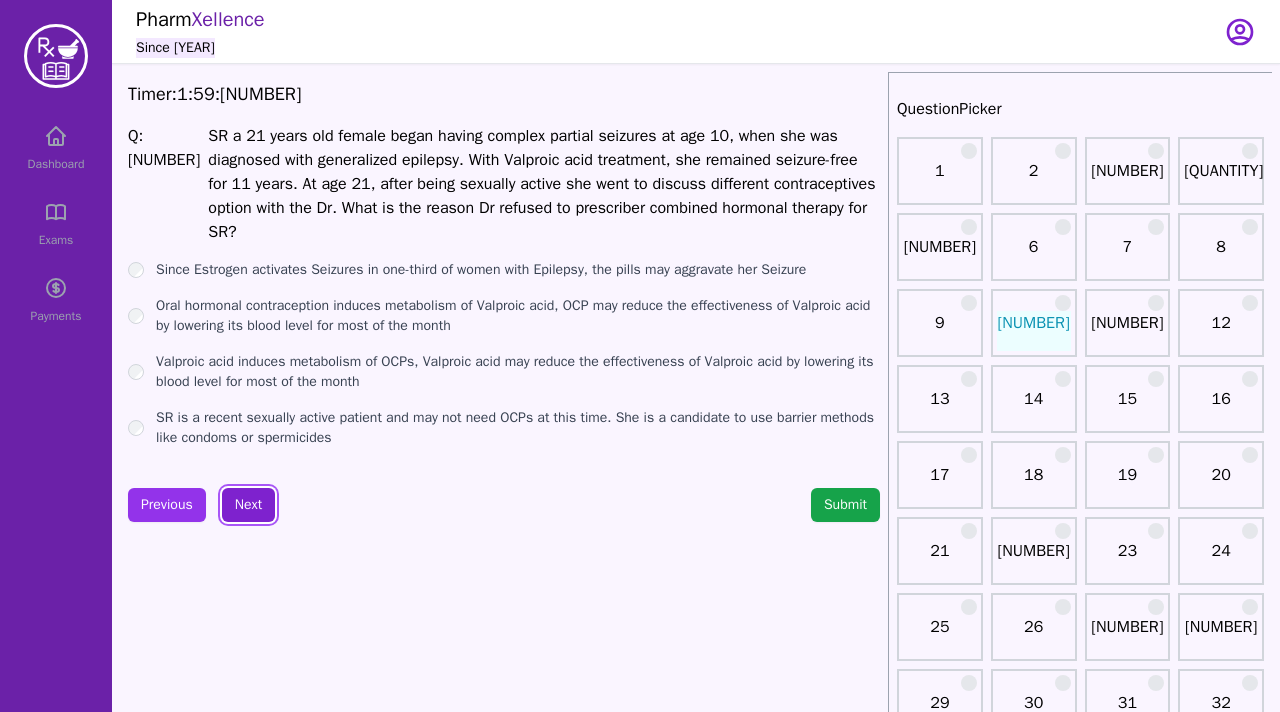 click on "Next" at bounding box center [248, 505] 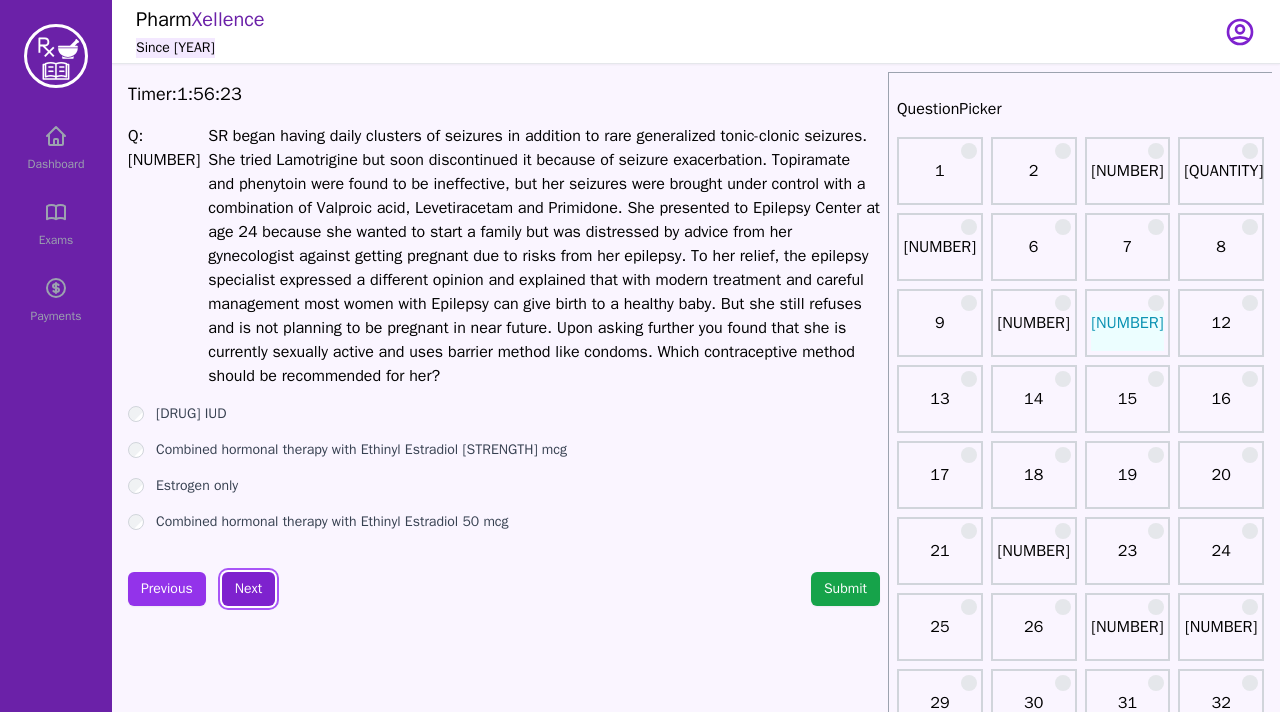 click on "Next" at bounding box center [248, 589] 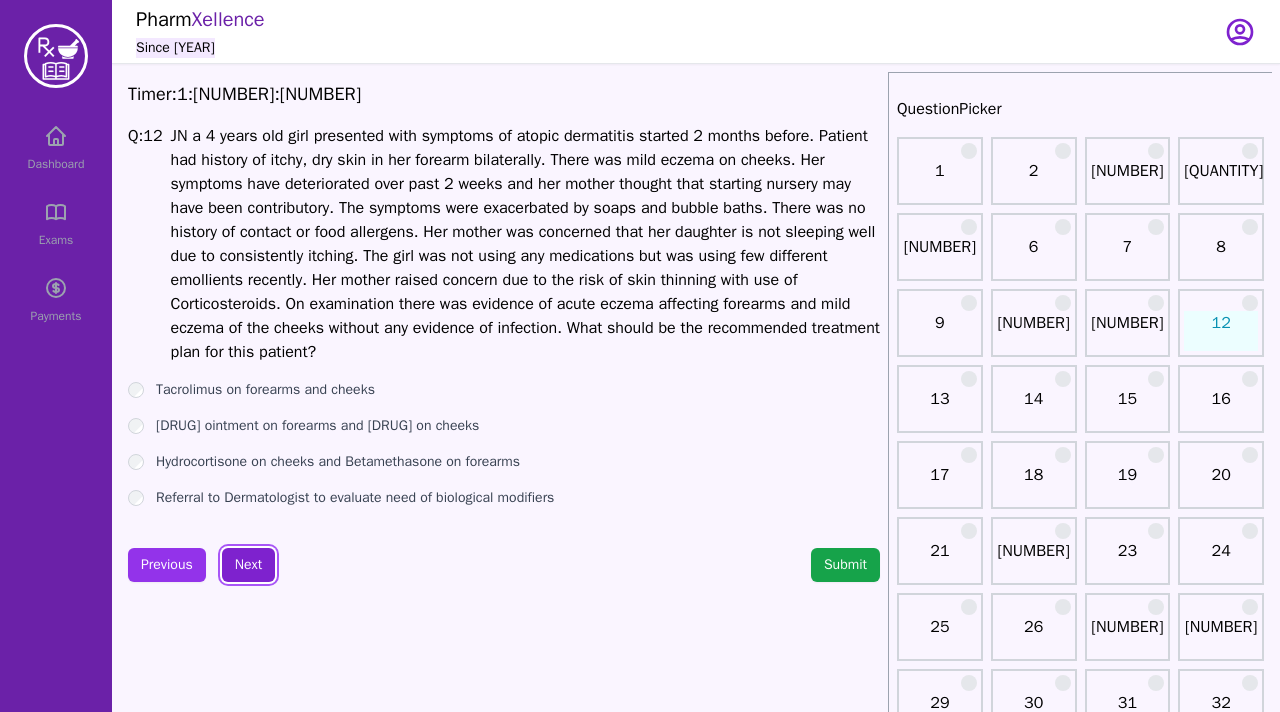 click on "Next" at bounding box center (248, 565) 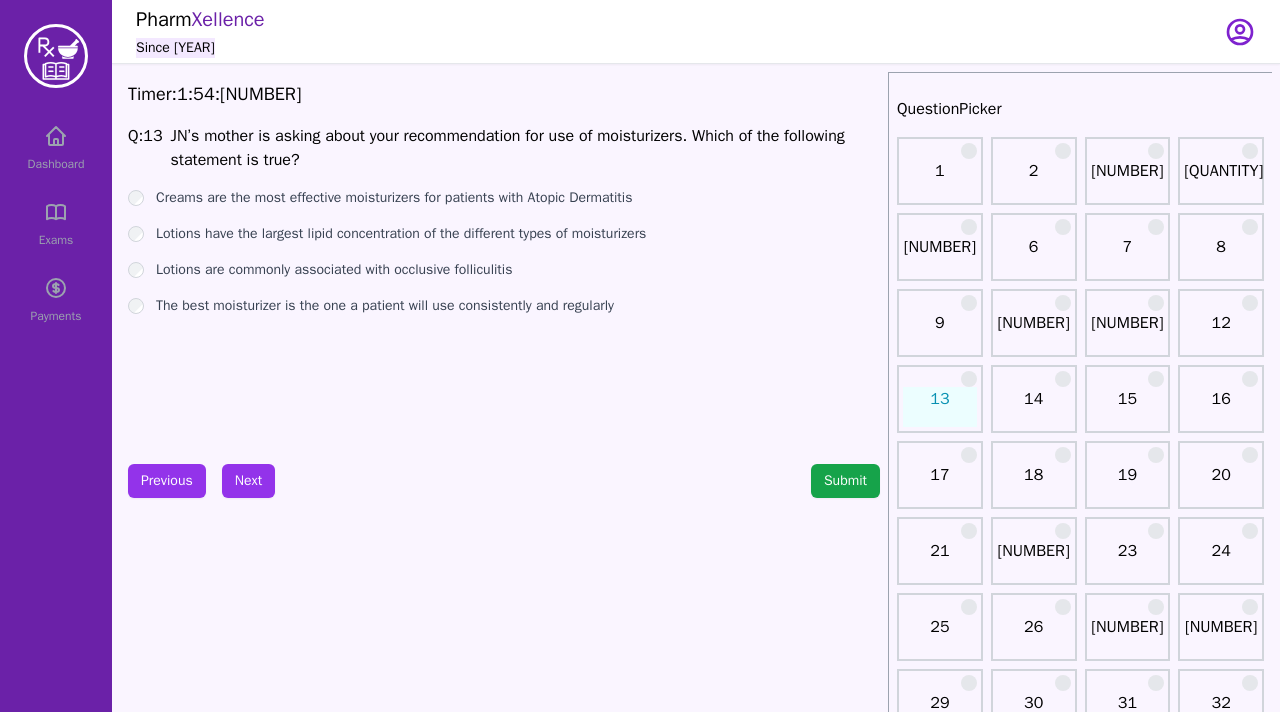 click on "Lotions have the largest lipid concentration of the different types of moisturizers" at bounding box center (504, 198) 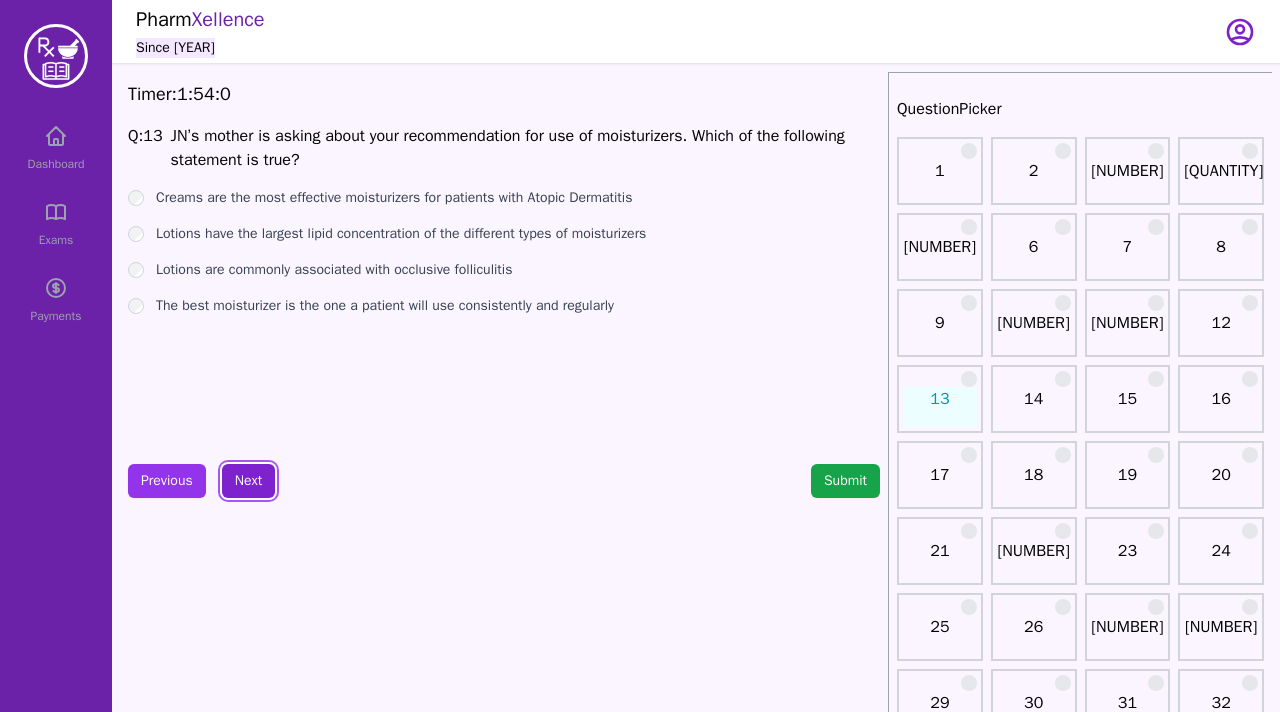 click on "Next" at bounding box center (248, 481) 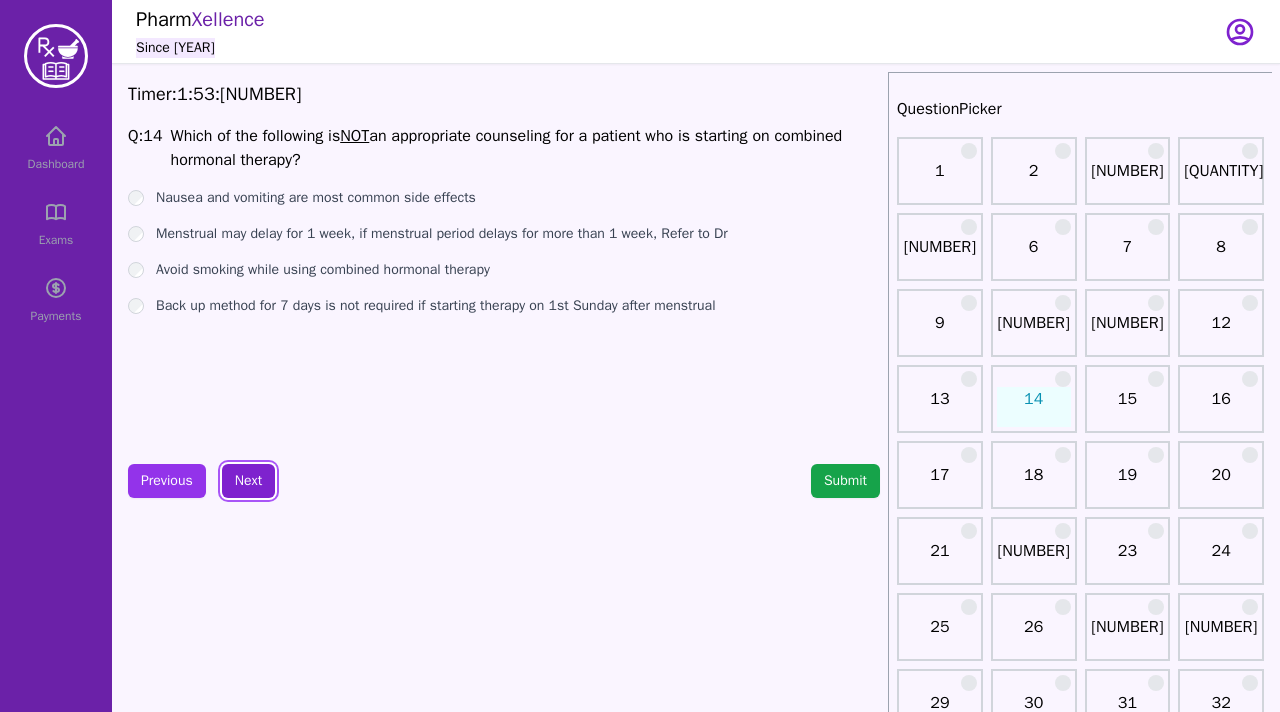 click on "Next" at bounding box center [248, 481] 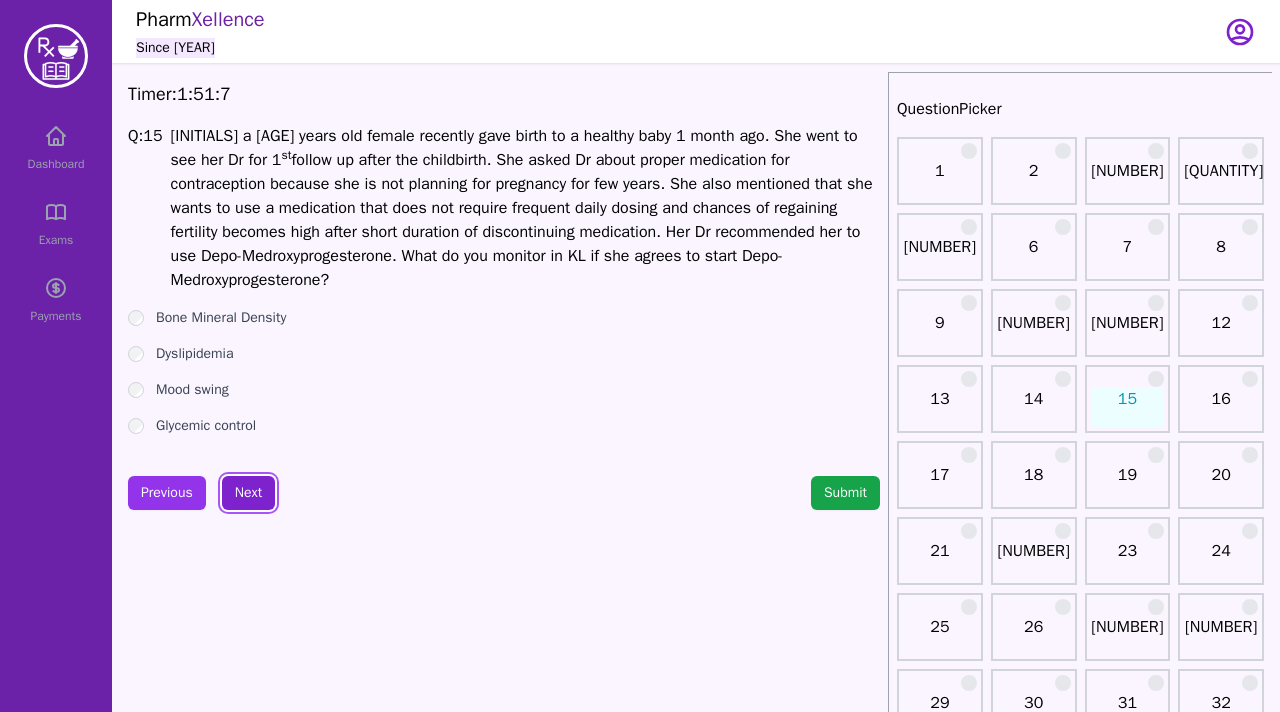 click on "Next" at bounding box center (248, 493) 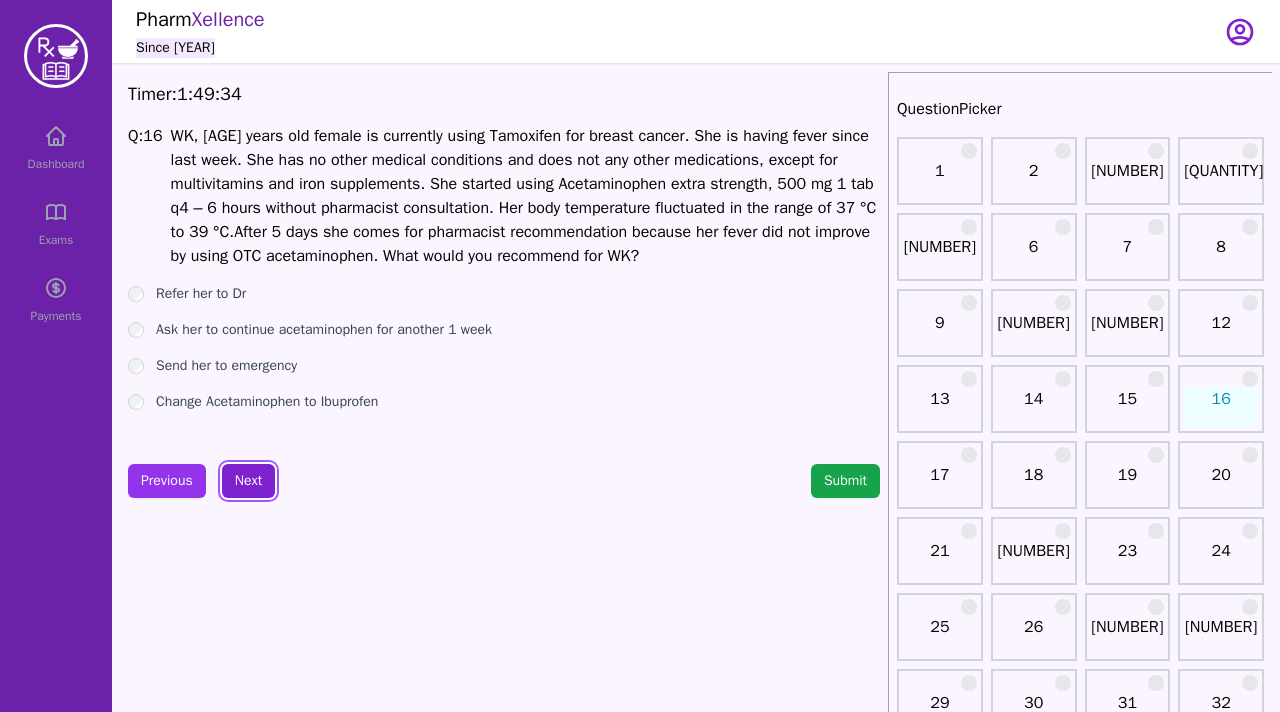 click on "Next" at bounding box center [248, 481] 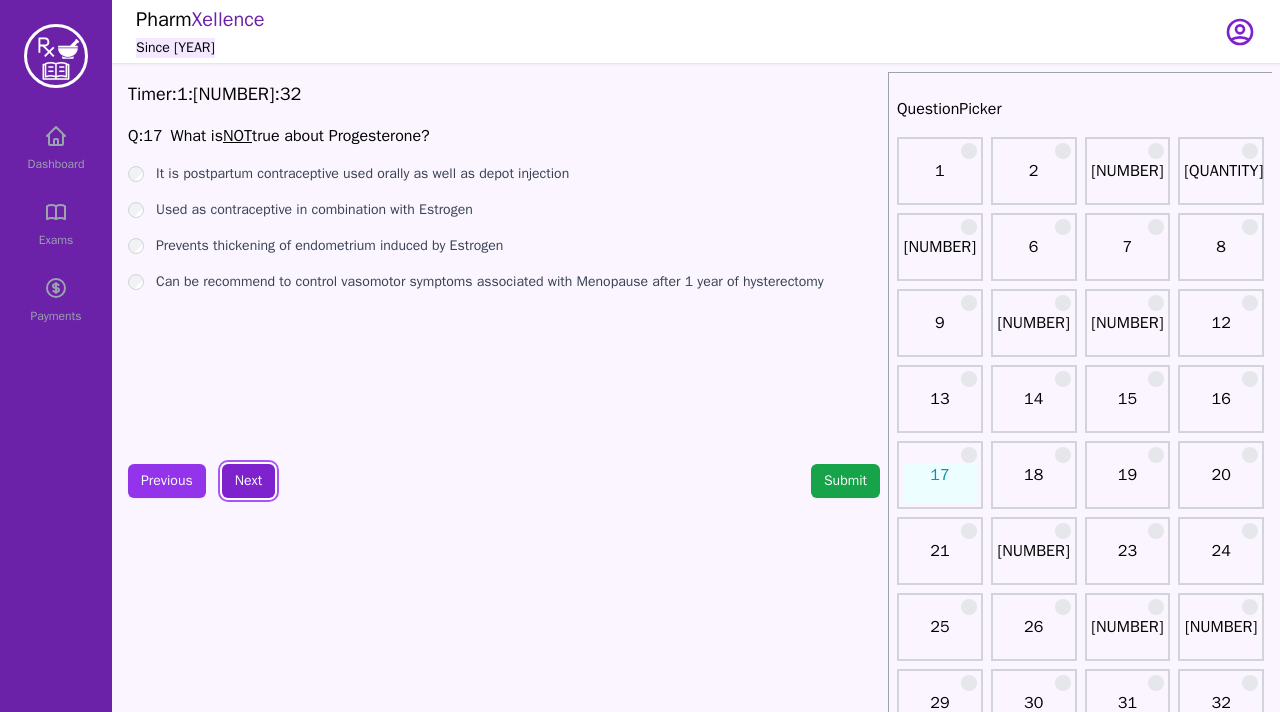 click on "Next" at bounding box center [248, 481] 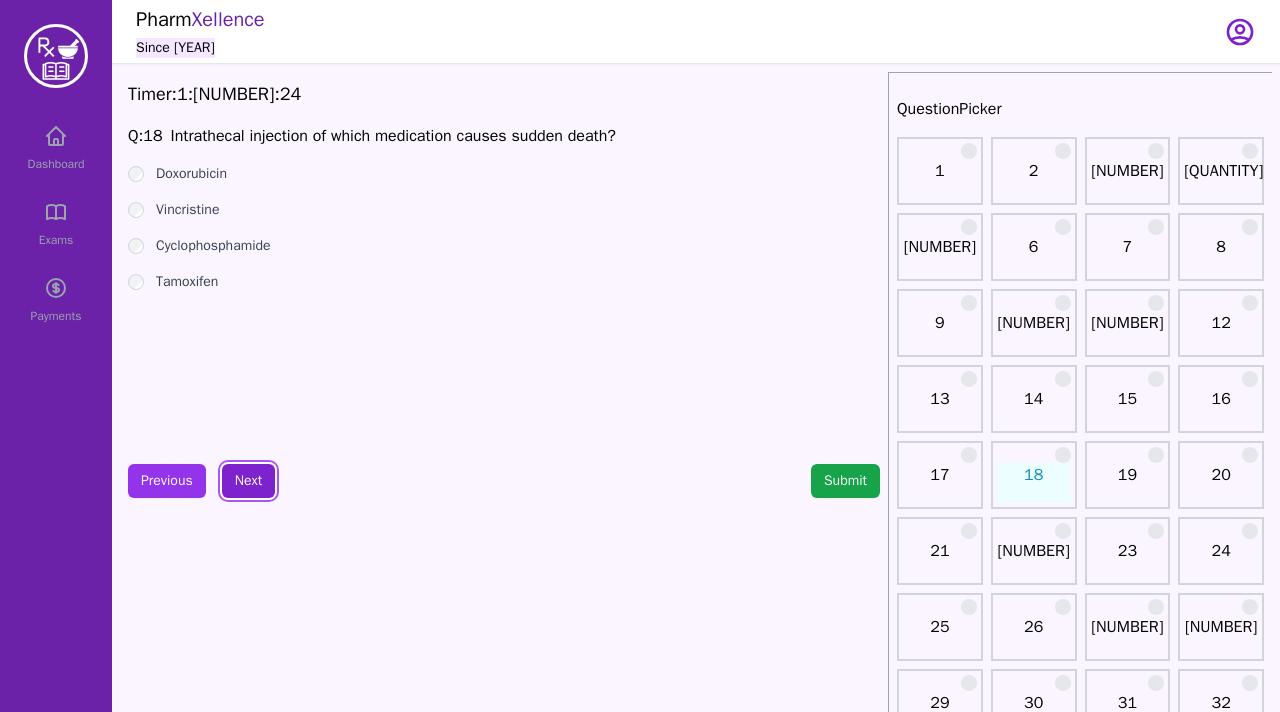 click on "Next" at bounding box center [248, 481] 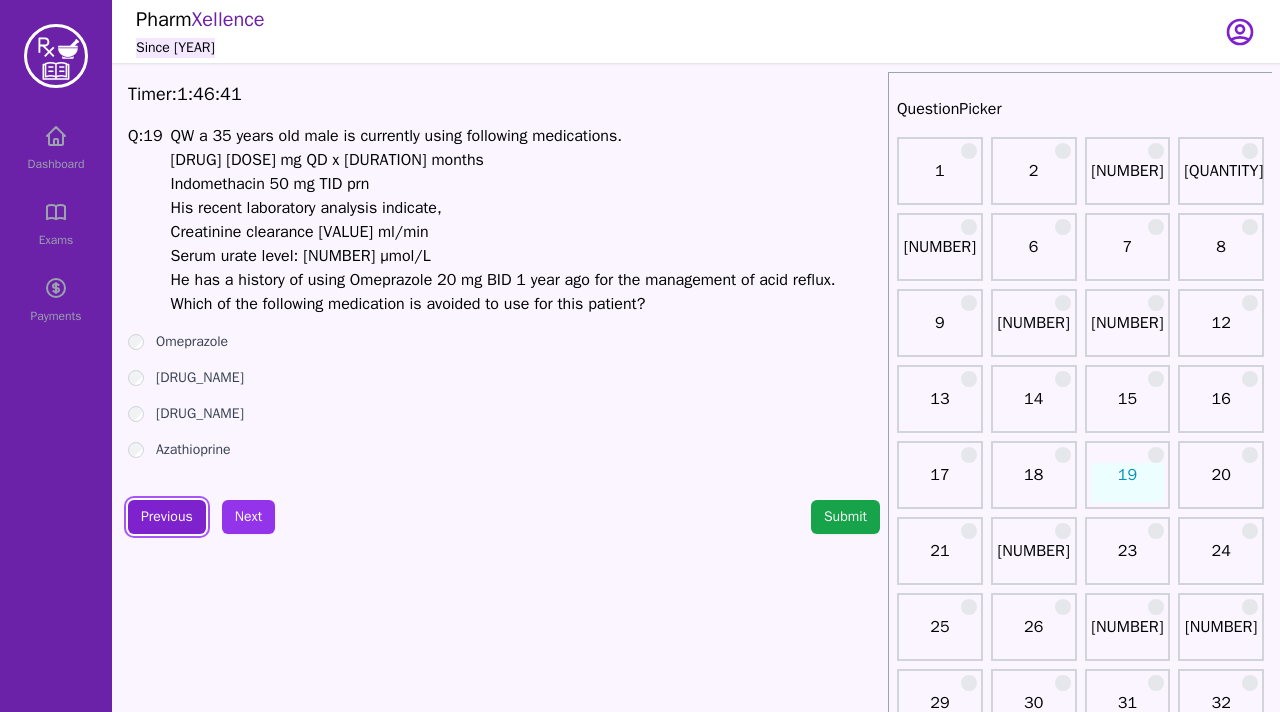 click on "Previous" at bounding box center (167, 517) 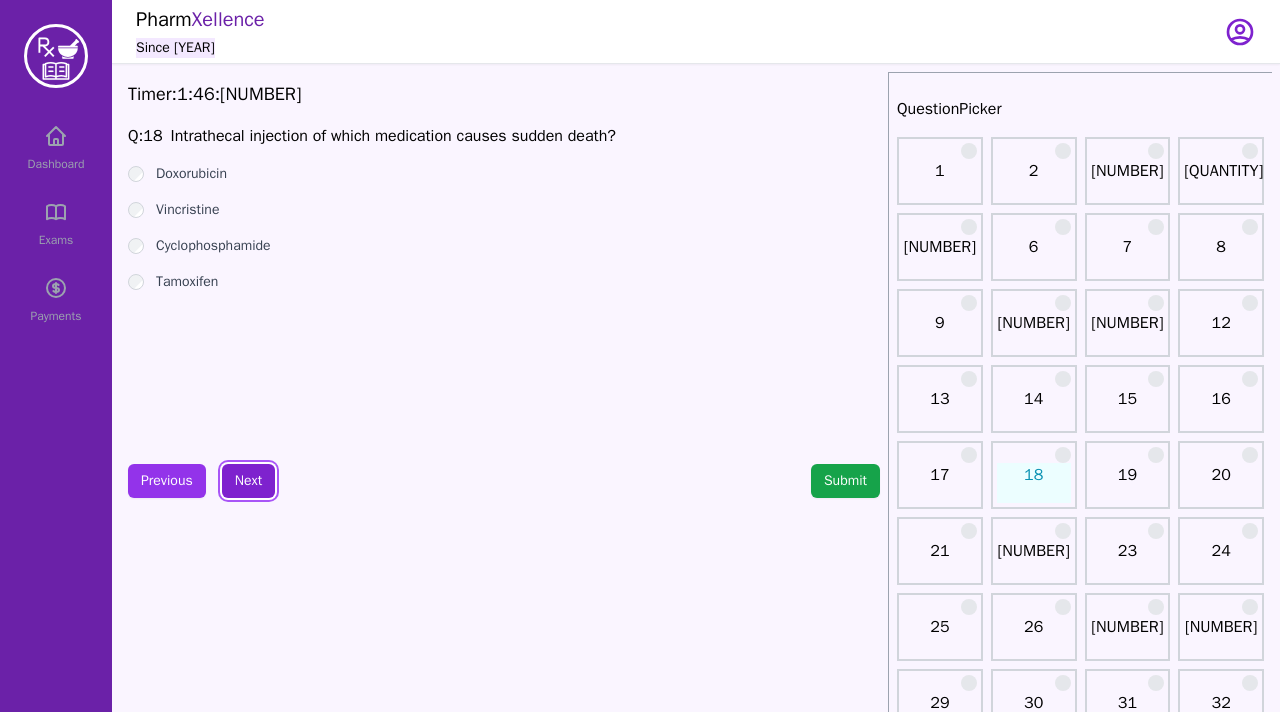 click on "Next" at bounding box center [248, 481] 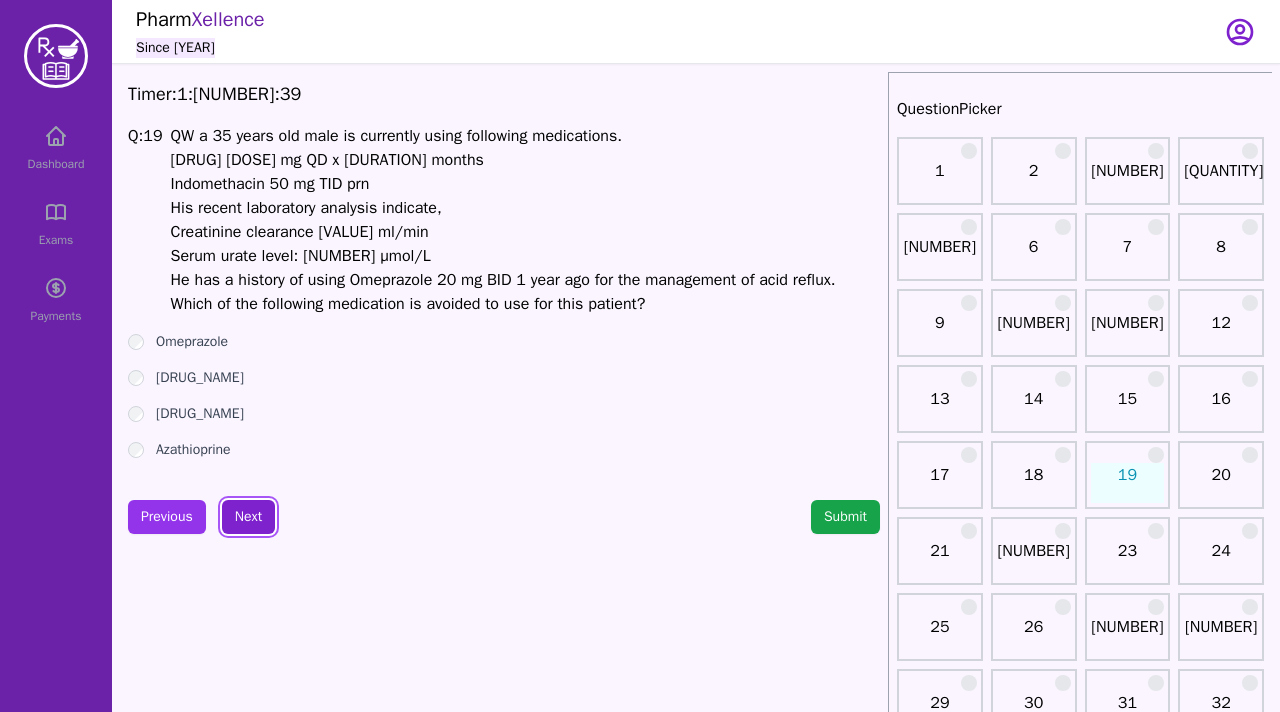 click on "Next" at bounding box center [248, 517] 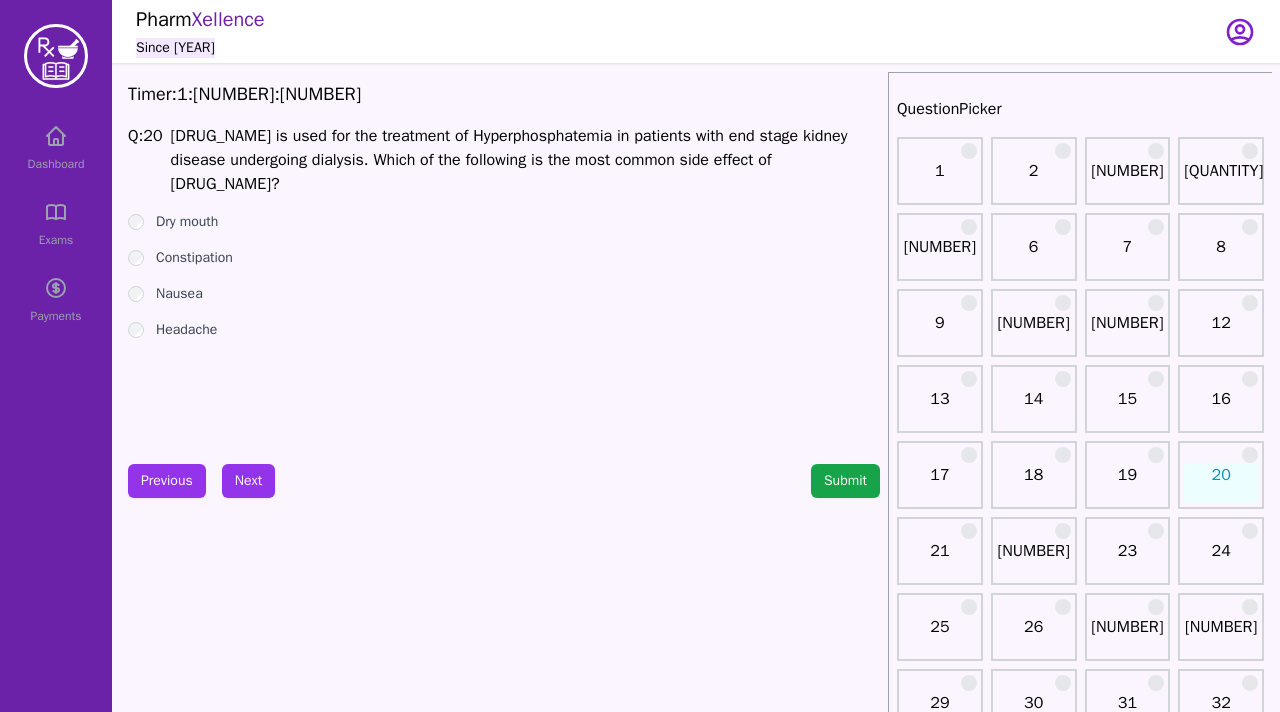 click on "Constipation" at bounding box center [504, 222] 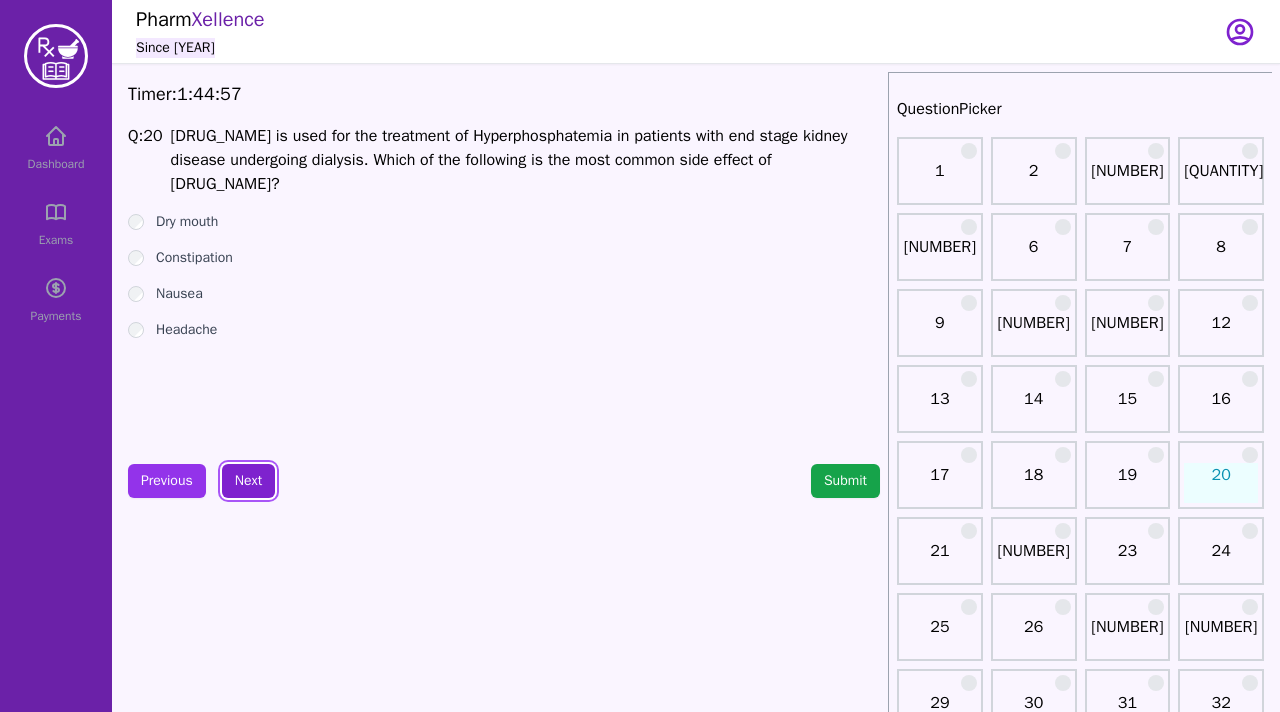 click on "Next" at bounding box center [248, 481] 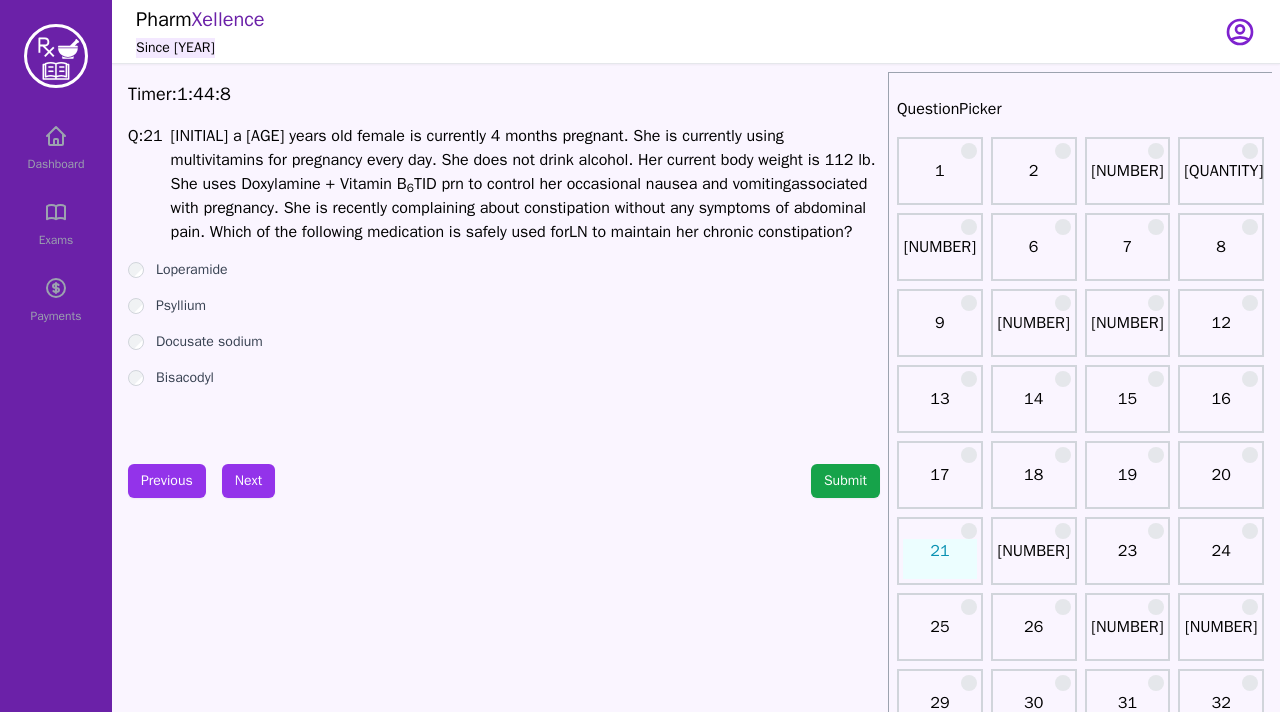 click on "Timer: 1 : 44 : 8 Q: 21 LN a [AGE] years old female is currently 4 months pregnant. She is currently using multivitamins for pregnancy every day. She does not drink alcohol. Her current body weight is 112 lb. She uses Doxylamine + Vitamin B 6 TID prn to control her occasional nausea and vomitingassociated with pregnancy. She is recently complaining about constipation without any symptoms of abdominal pain. Which of the following medication is safely used for LN to maintain her chronic constipation? Loperamide Psyllium Docusate sodium Bisacodyl Previous Next Submit" at bounding box center (504, 2004) 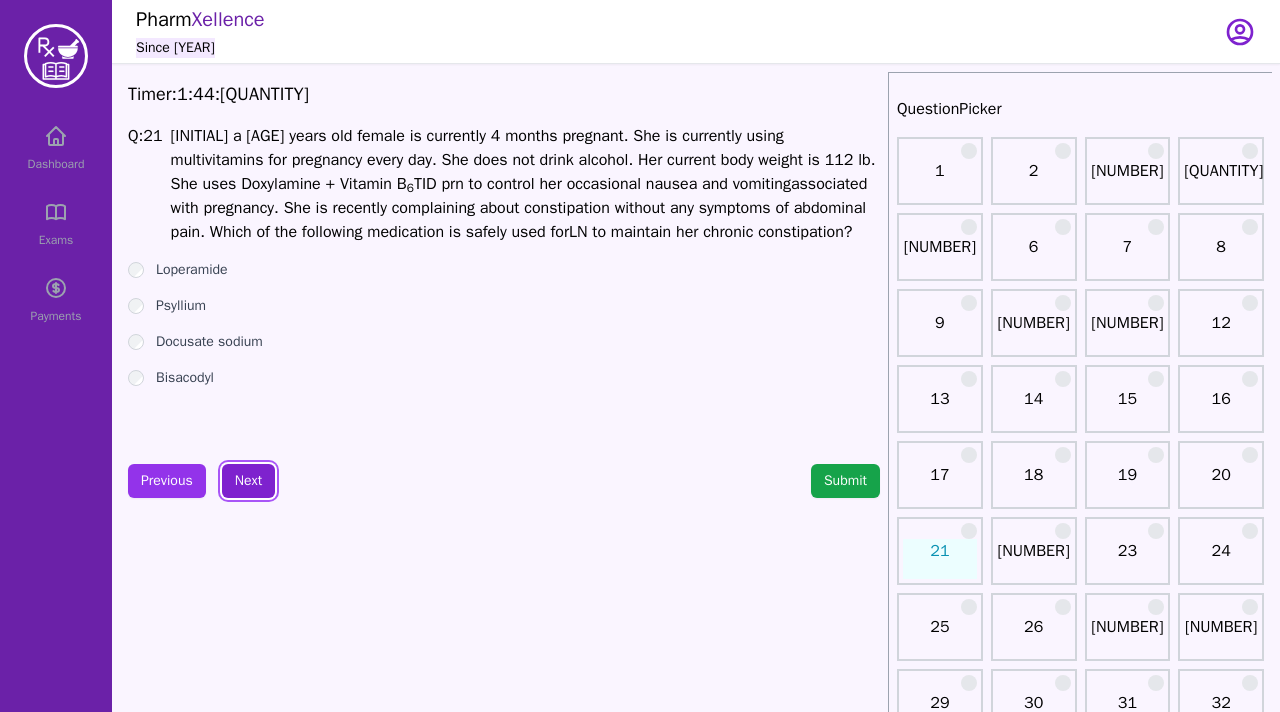 click on "Next" at bounding box center [248, 481] 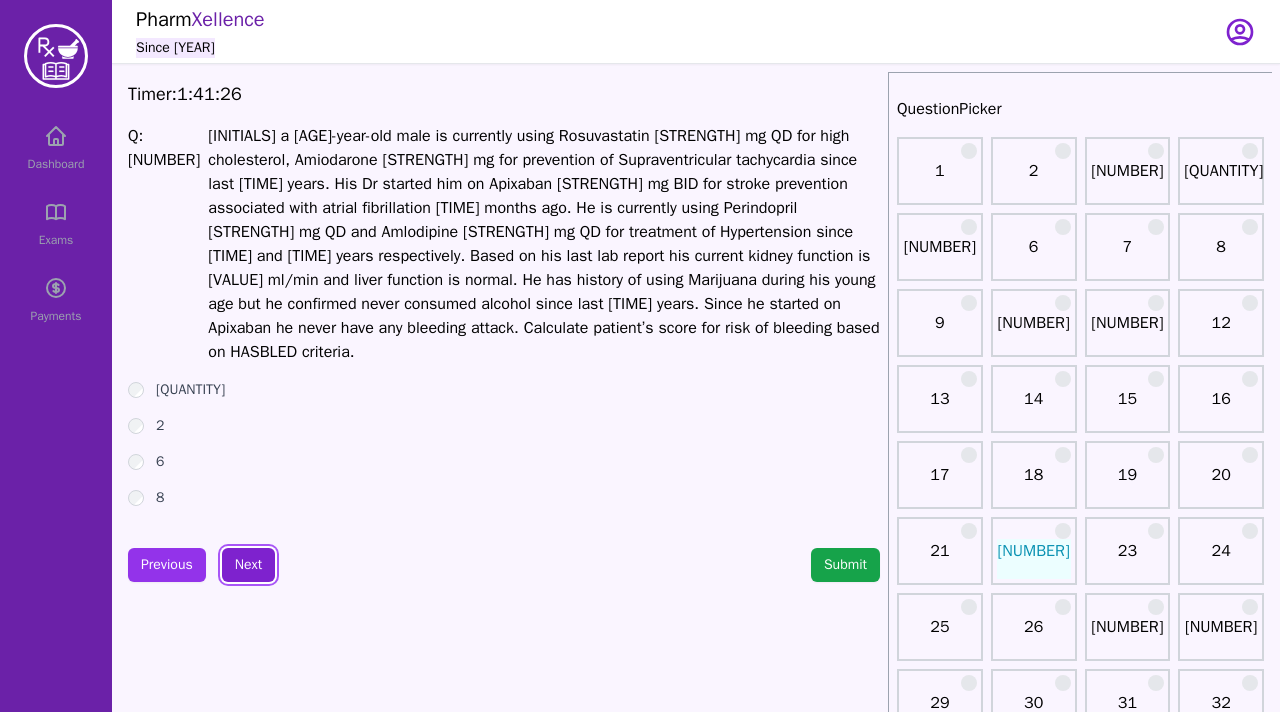 click on "Next" at bounding box center (248, 565) 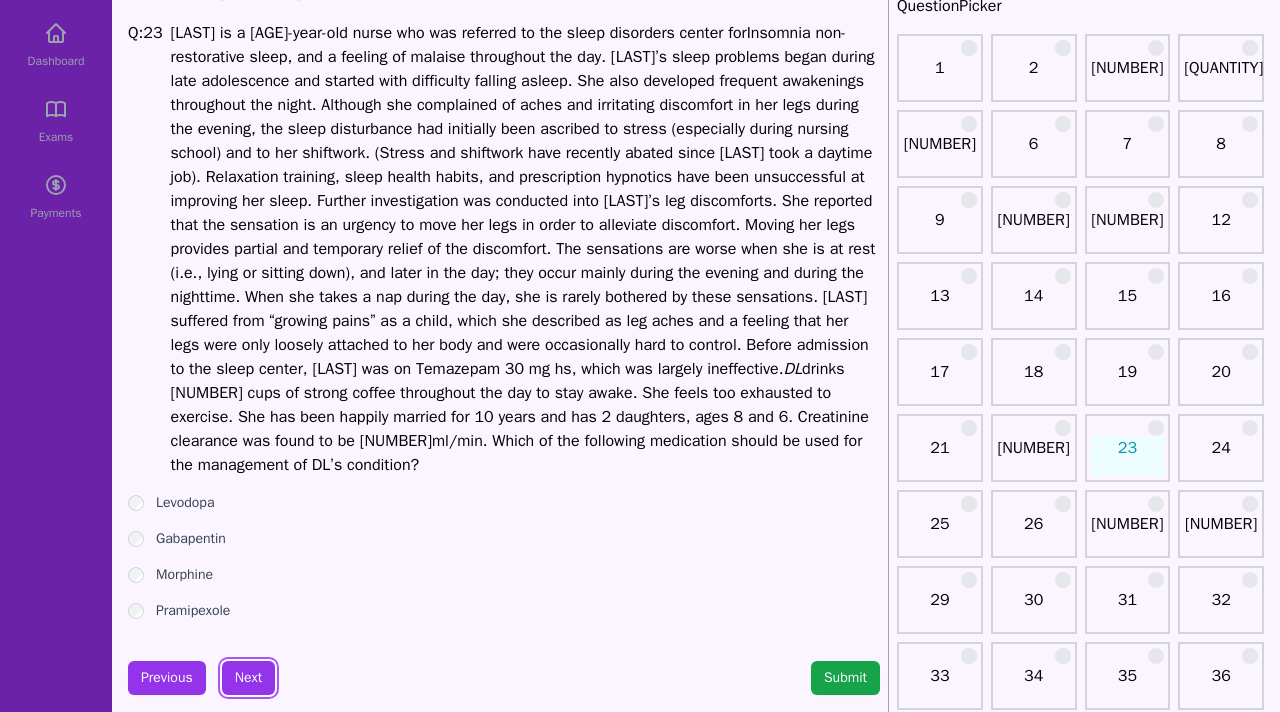 scroll, scrollTop: 107, scrollLeft: 0, axis: vertical 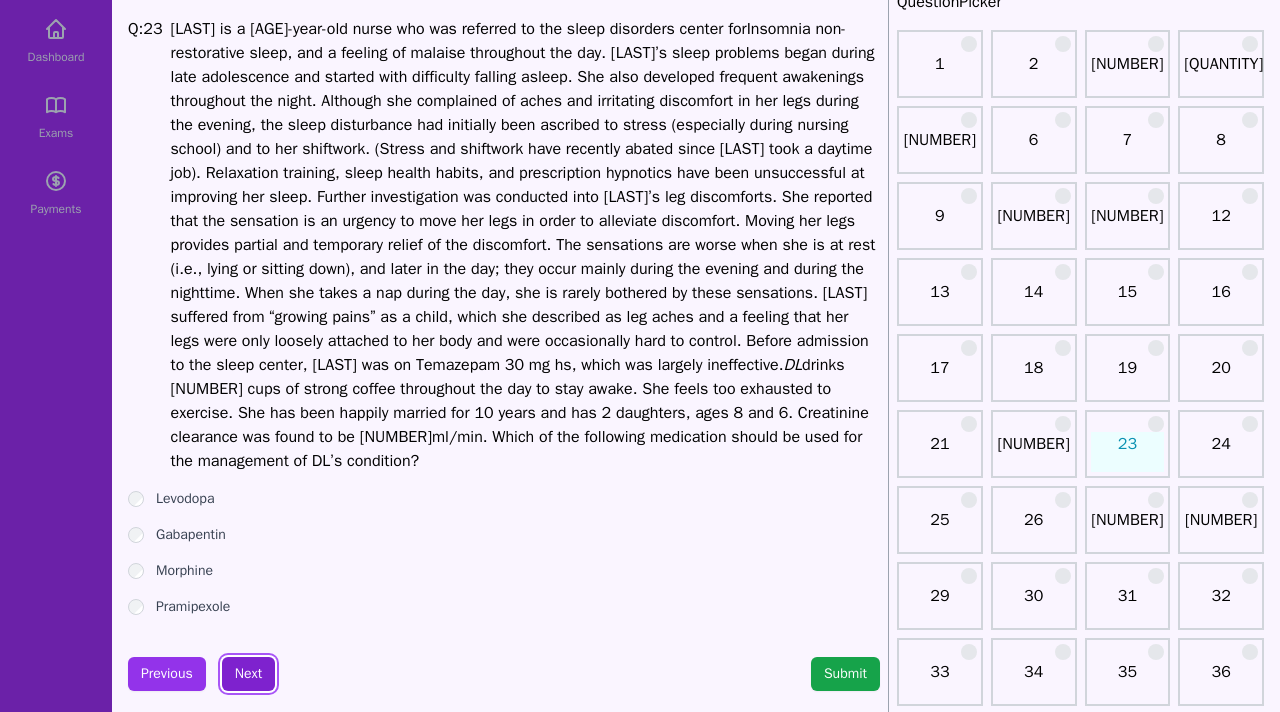 click on "Next" at bounding box center (248, 674) 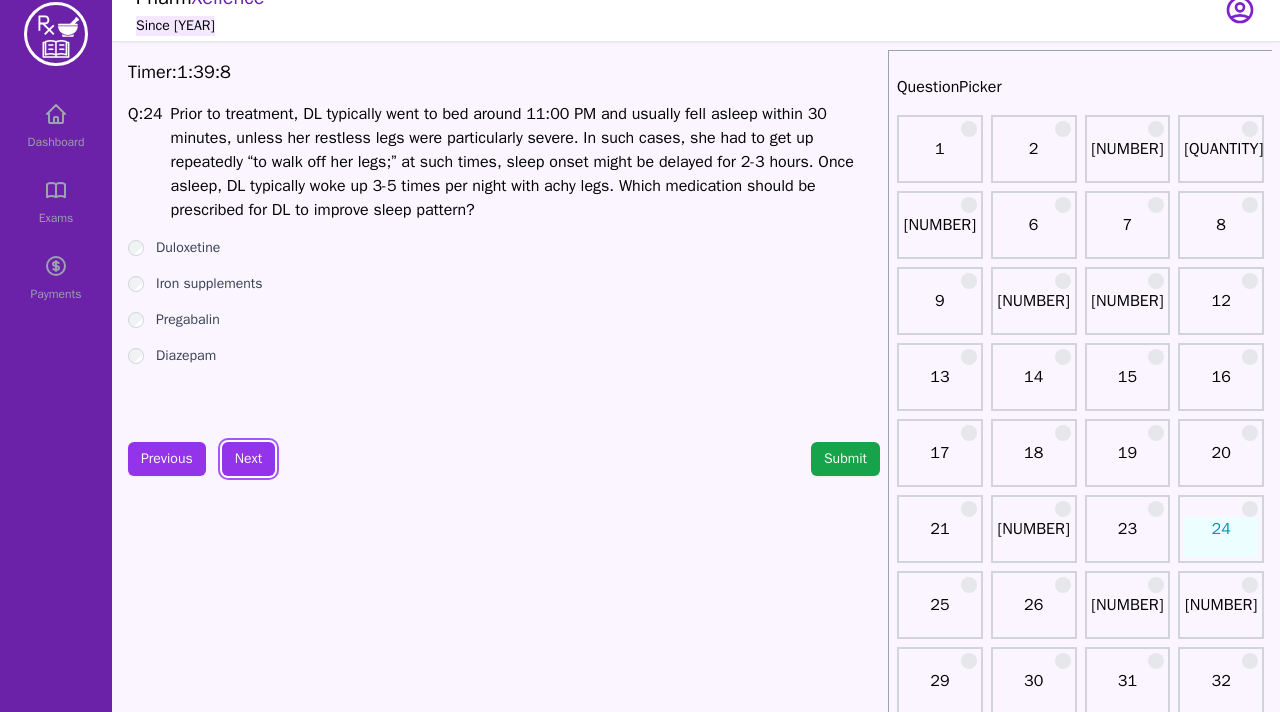 scroll, scrollTop: 0, scrollLeft: 0, axis: both 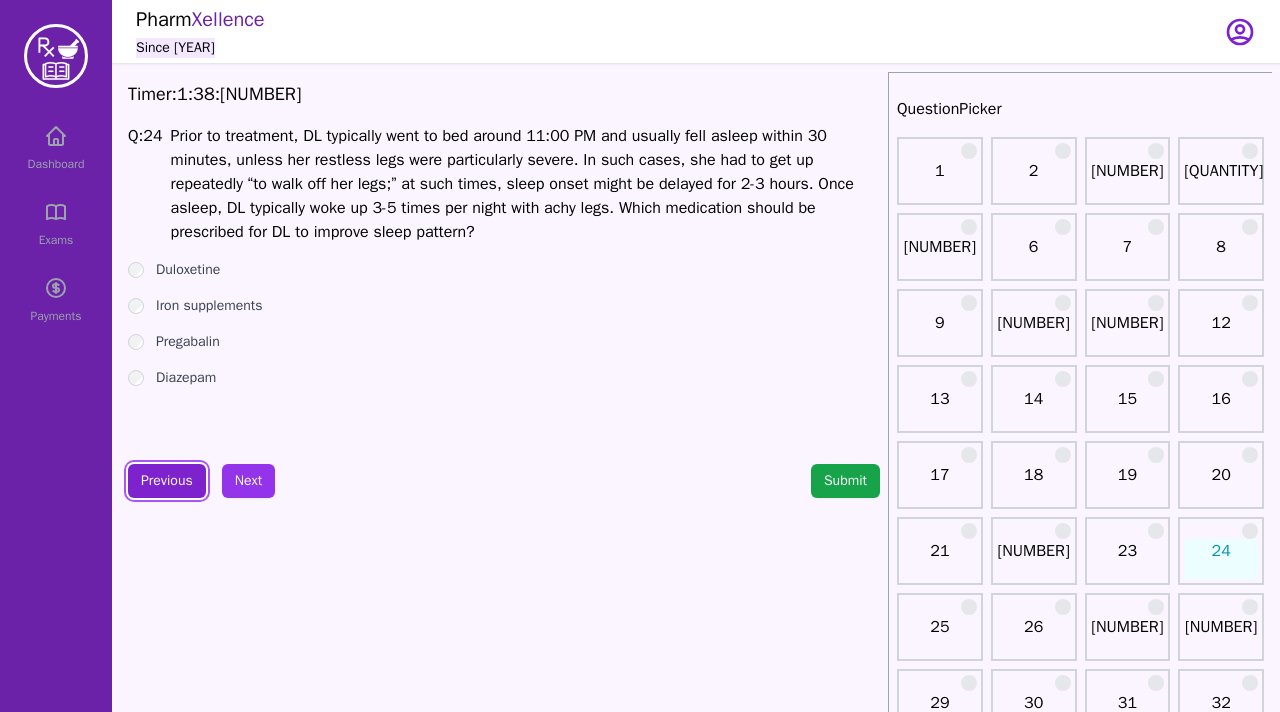 click on "Previous" at bounding box center [167, 481] 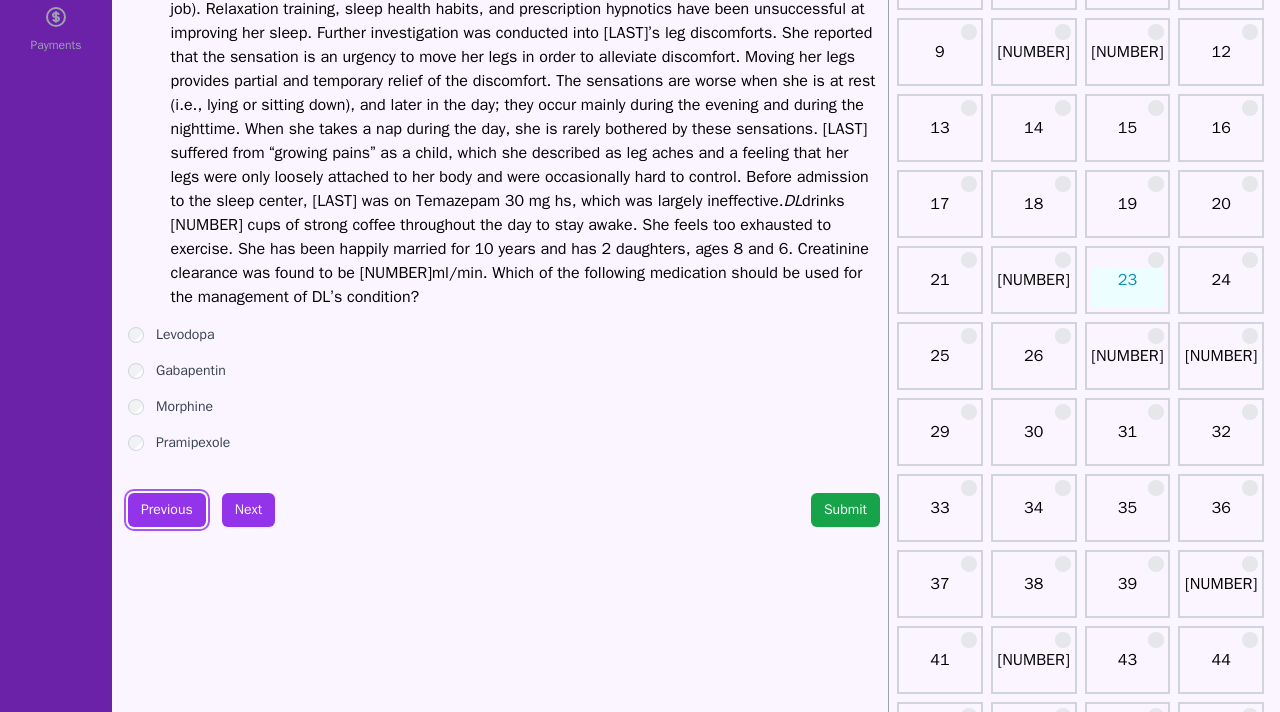 scroll, scrollTop: 358, scrollLeft: 0, axis: vertical 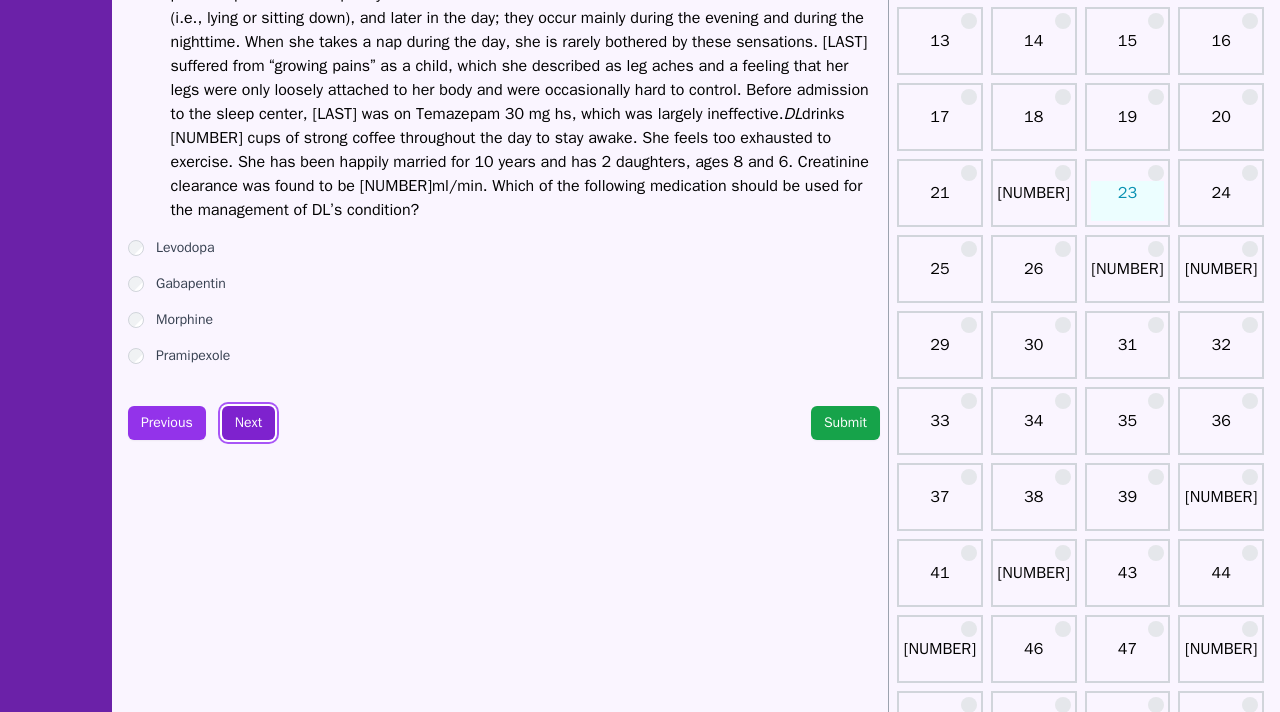 click on "Next" at bounding box center [248, 423] 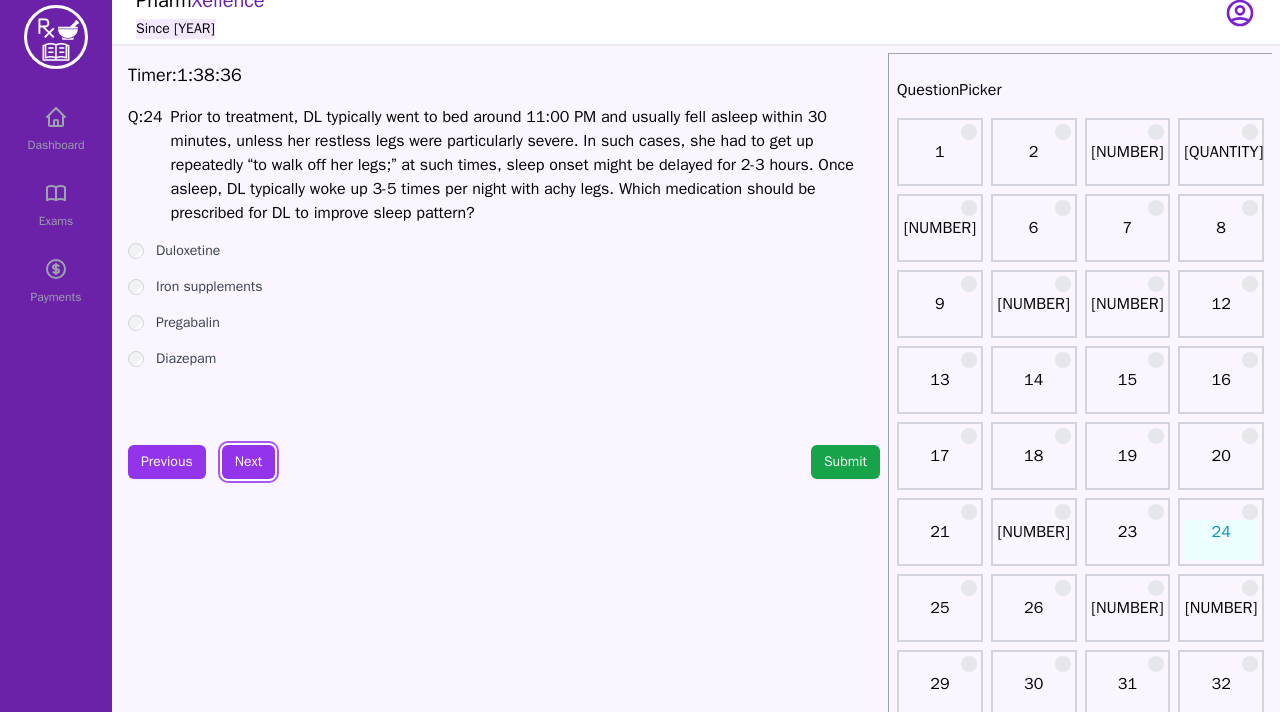 scroll, scrollTop: 0, scrollLeft: 0, axis: both 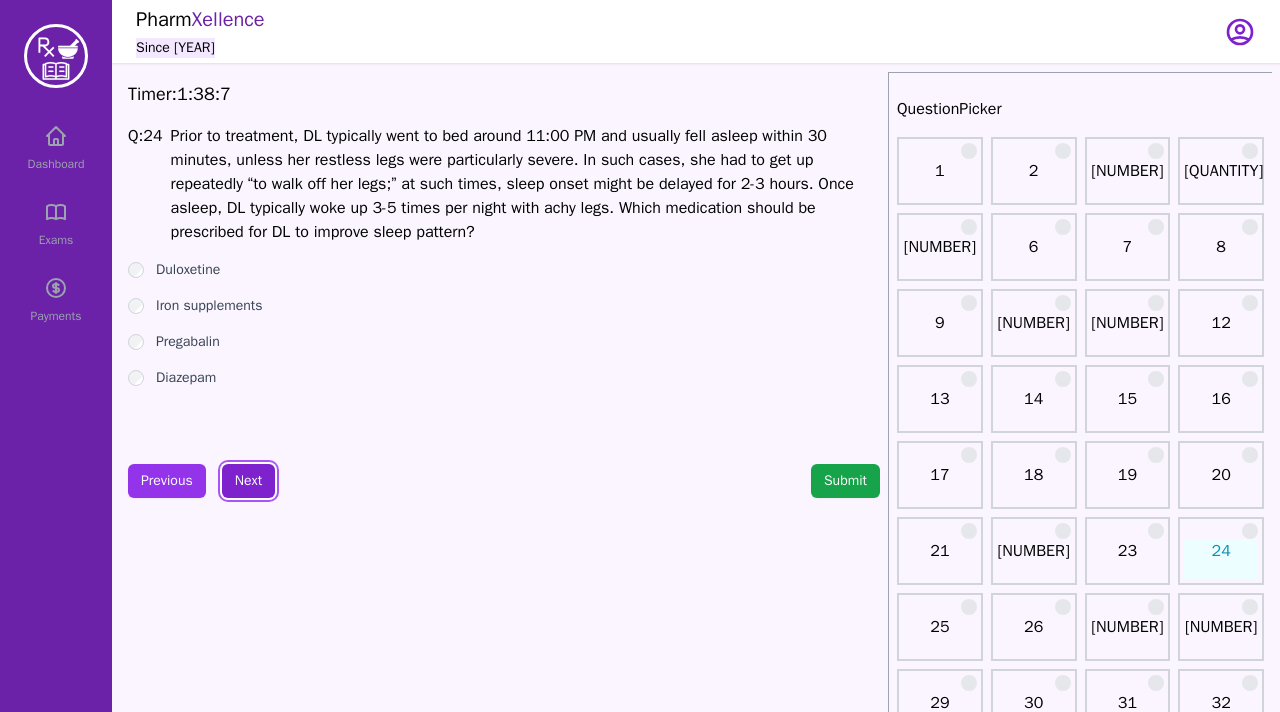 click on "Next" at bounding box center [248, 481] 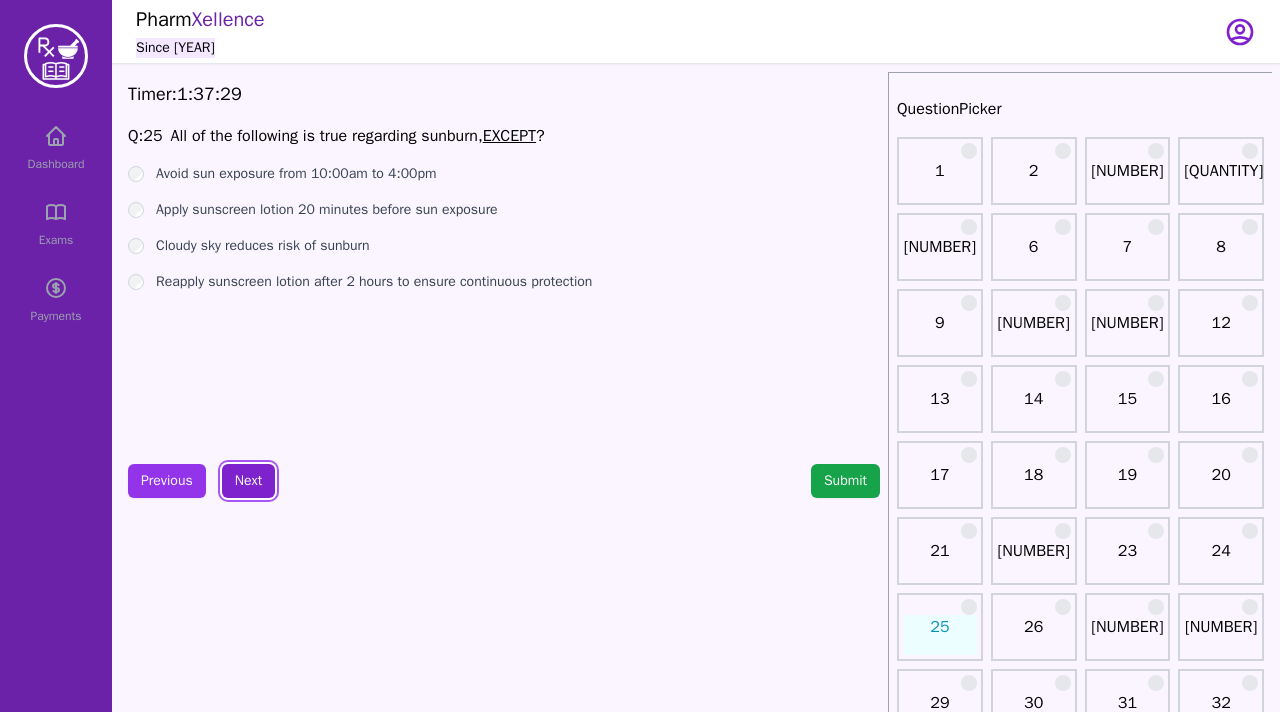 click on "Next" at bounding box center [248, 481] 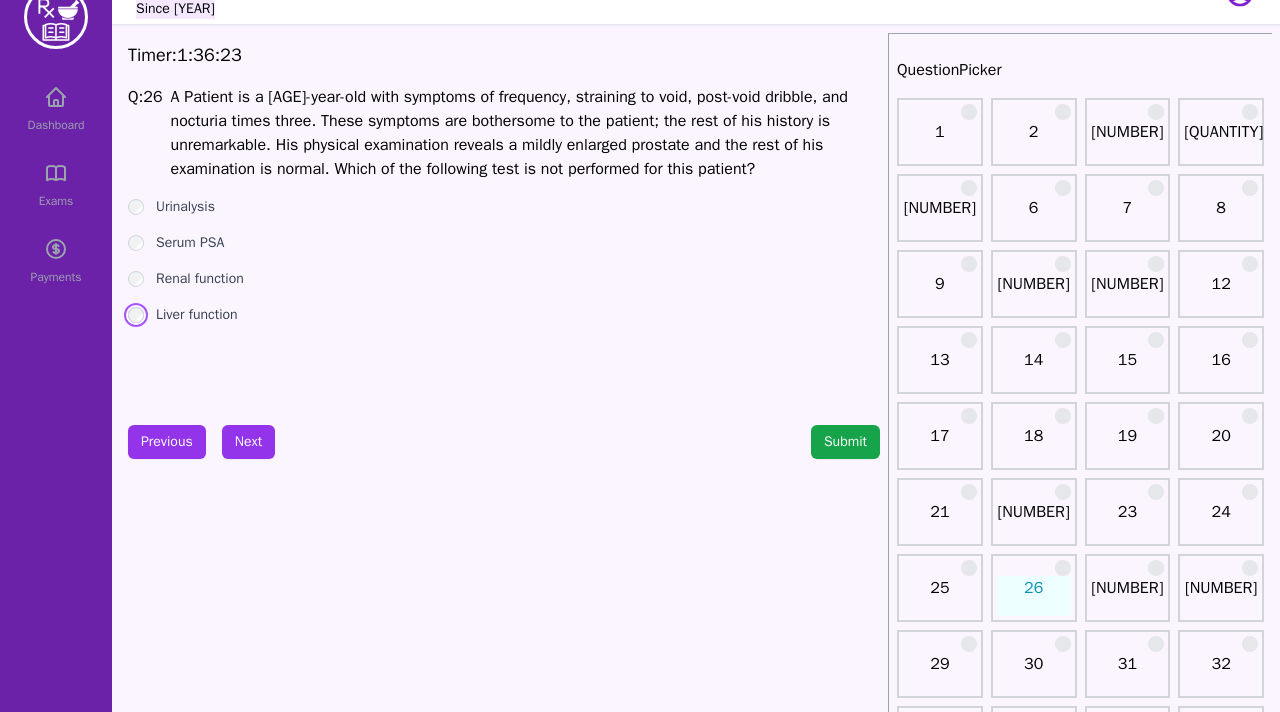 scroll, scrollTop: 42, scrollLeft: 0, axis: vertical 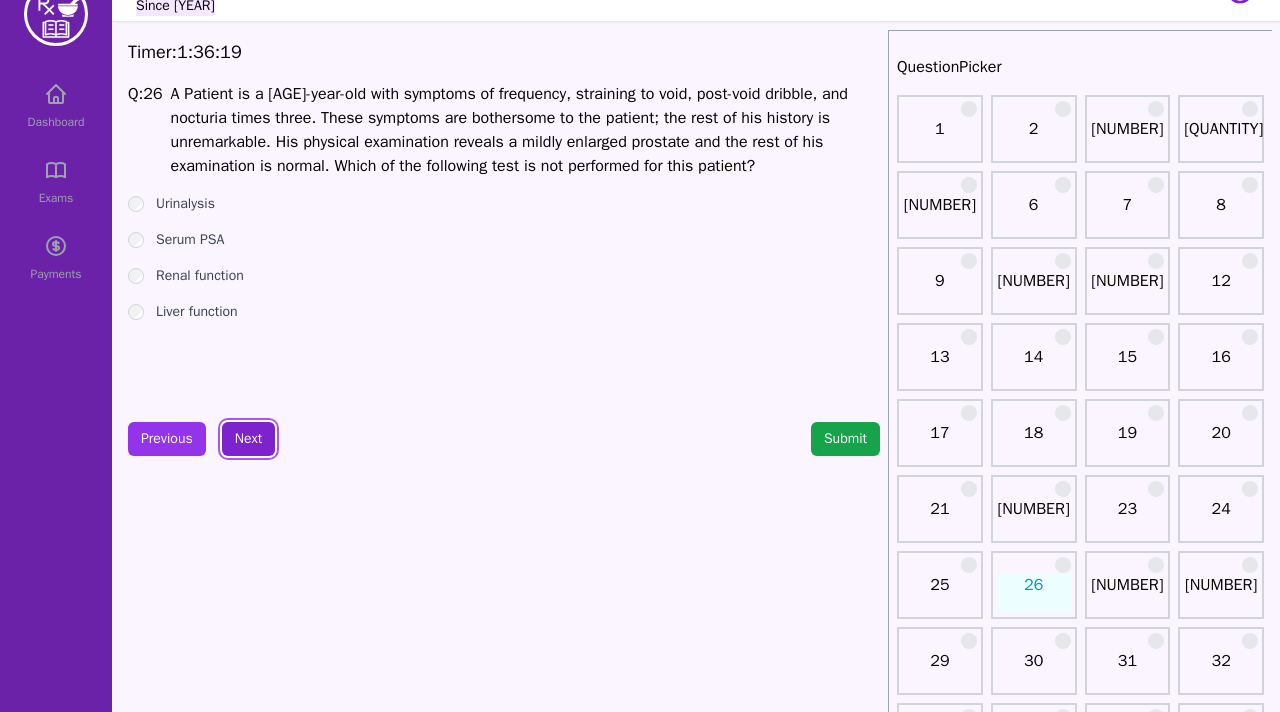 click on "Next" at bounding box center (248, 439) 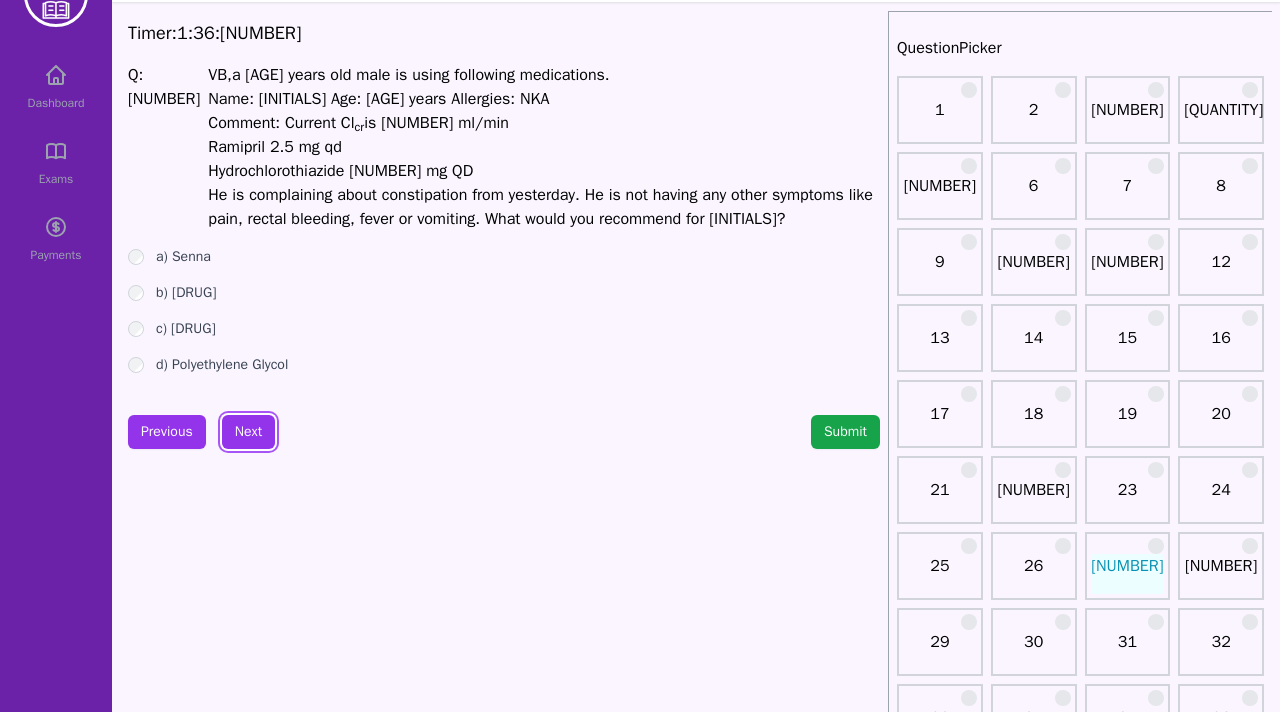 scroll, scrollTop: 44, scrollLeft: 0, axis: vertical 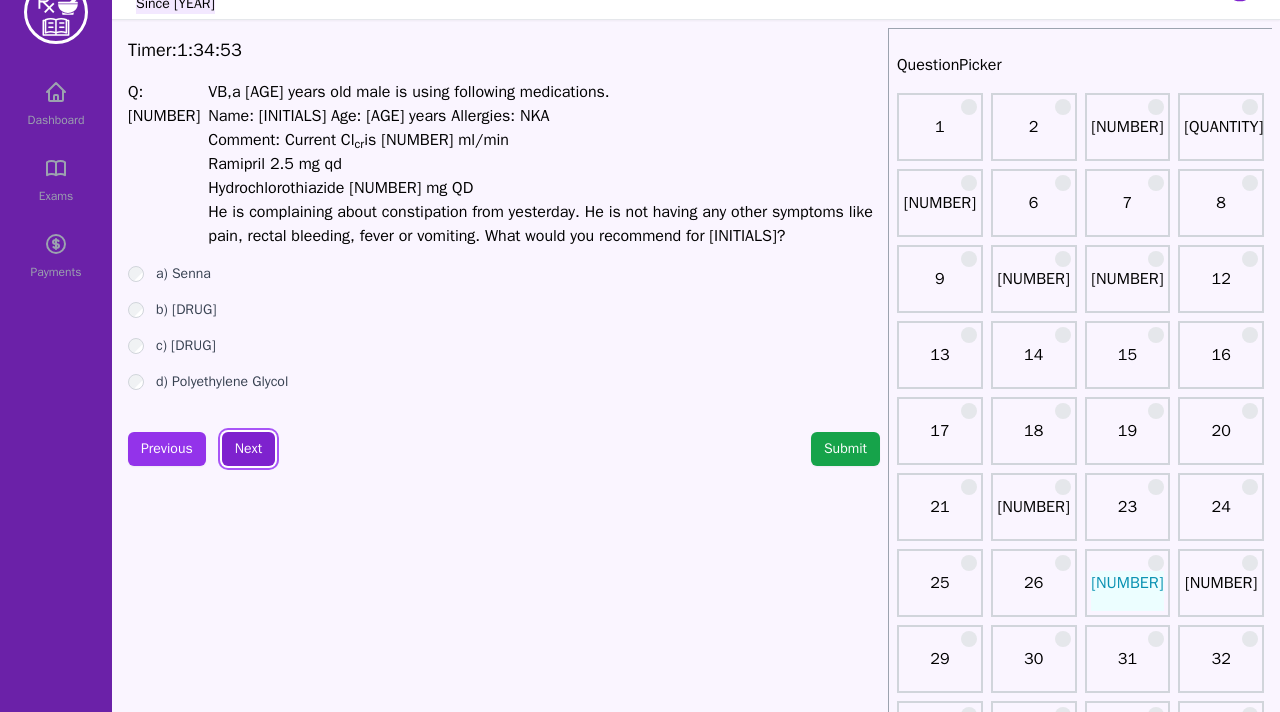 click on "Next" at bounding box center (248, 449) 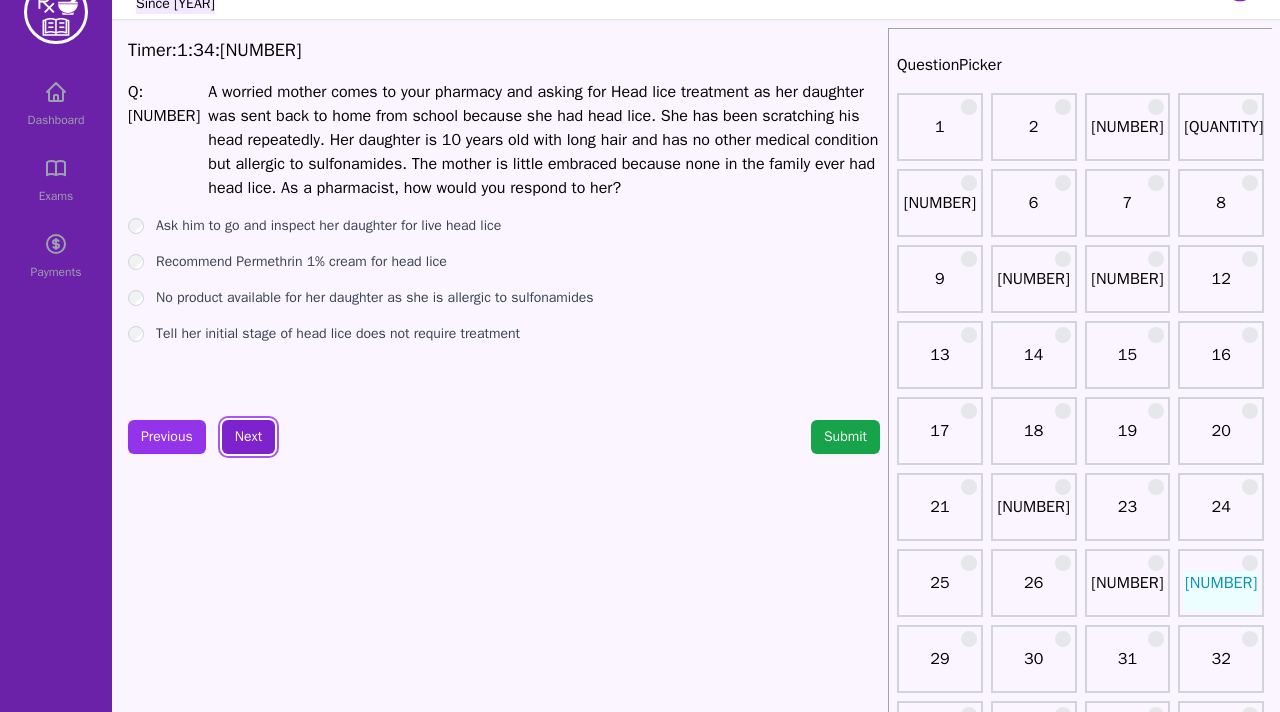 click on "Next" at bounding box center (248, 437) 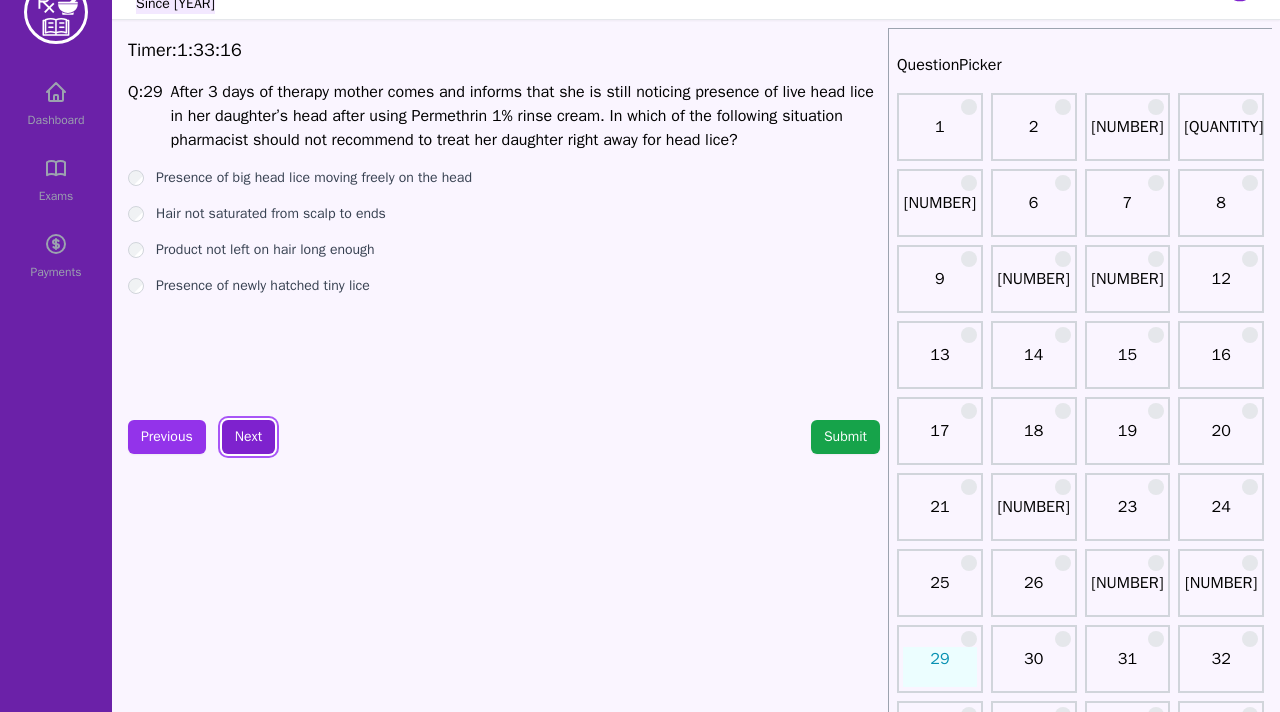 click on "Next" at bounding box center (248, 437) 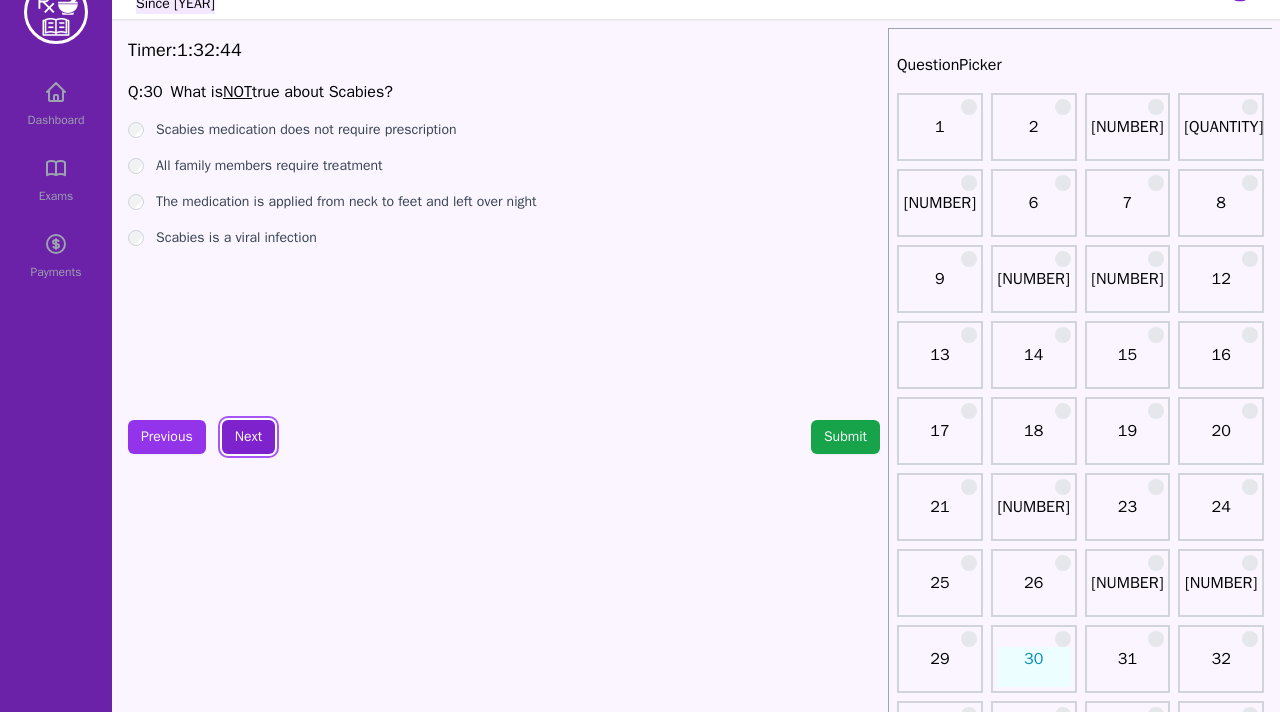 click on "Next" at bounding box center [248, 437] 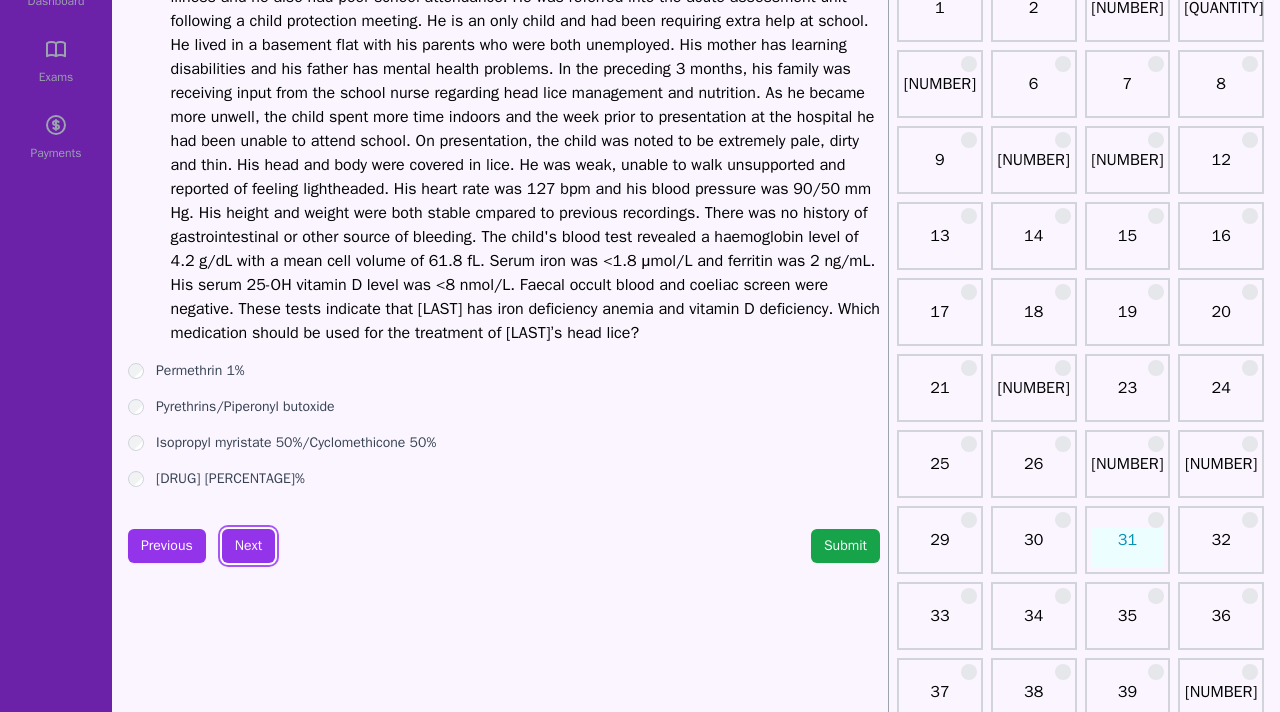 scroll, scrollTop: 160, scrollLeft: 0, axis: vertical 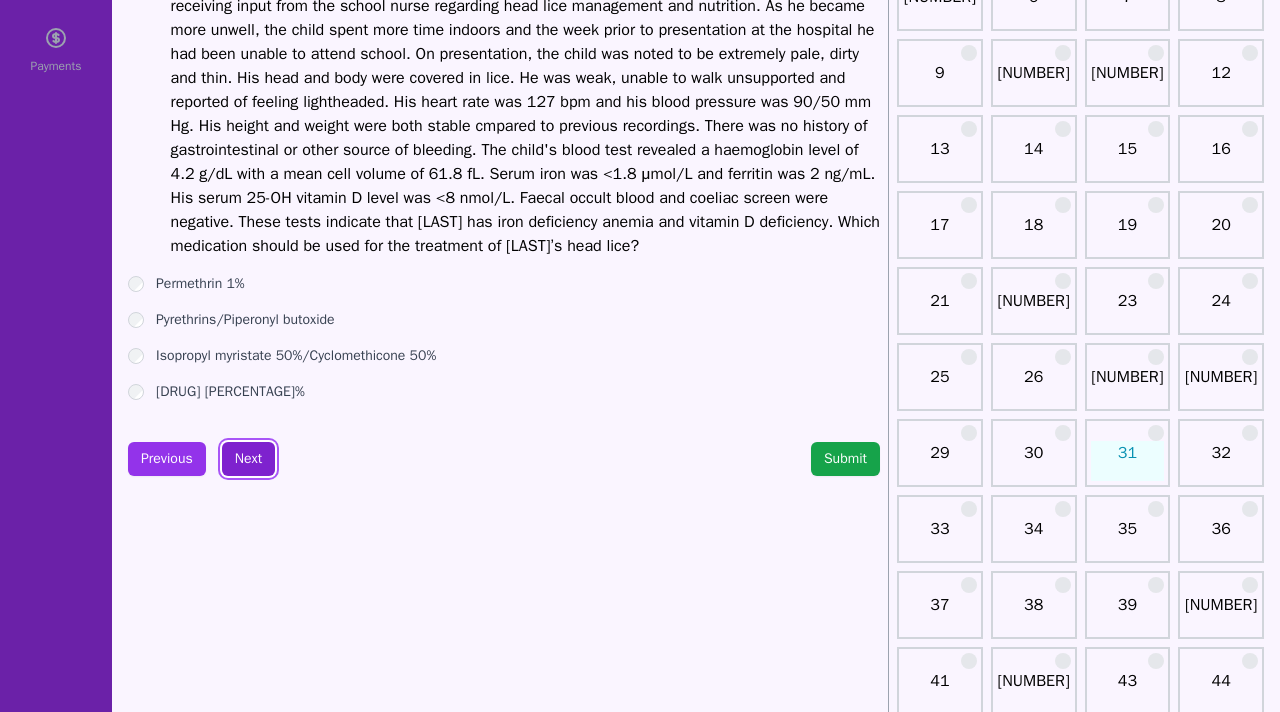 click on "Next" at bounding box center (248, 459) 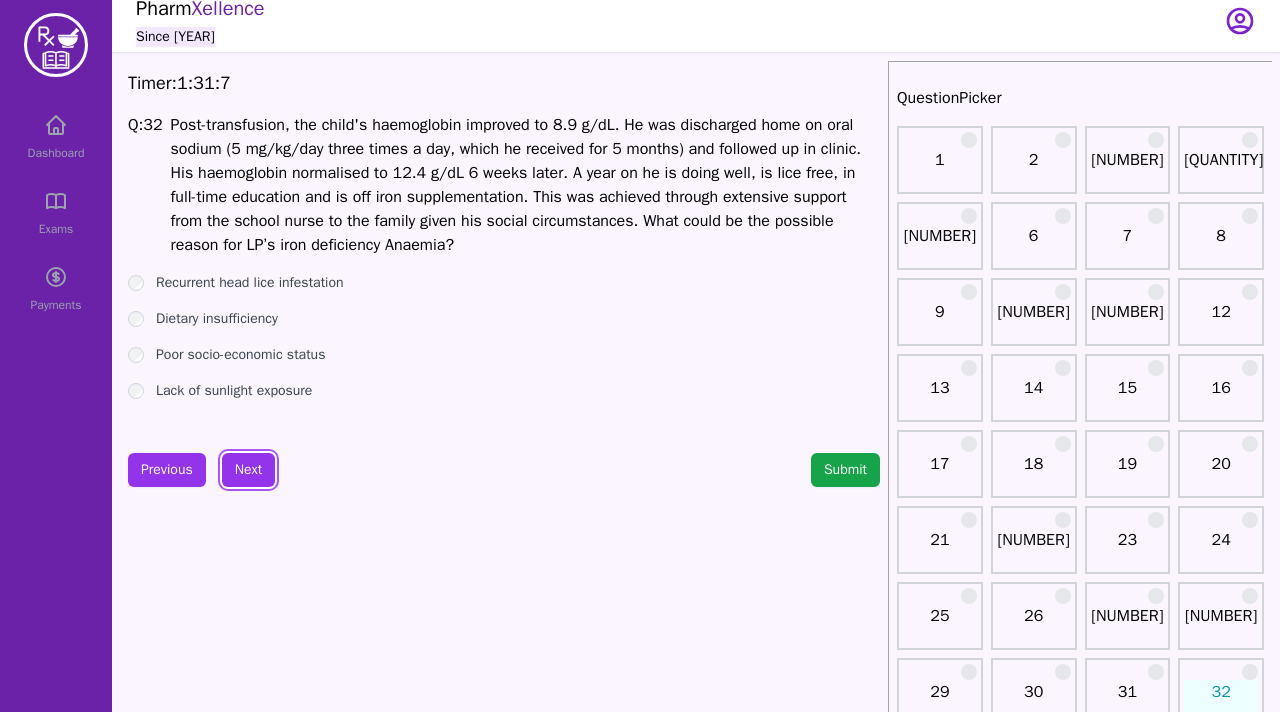 scroll, scrollTop: 0, scrollLeft: 0, axis: both 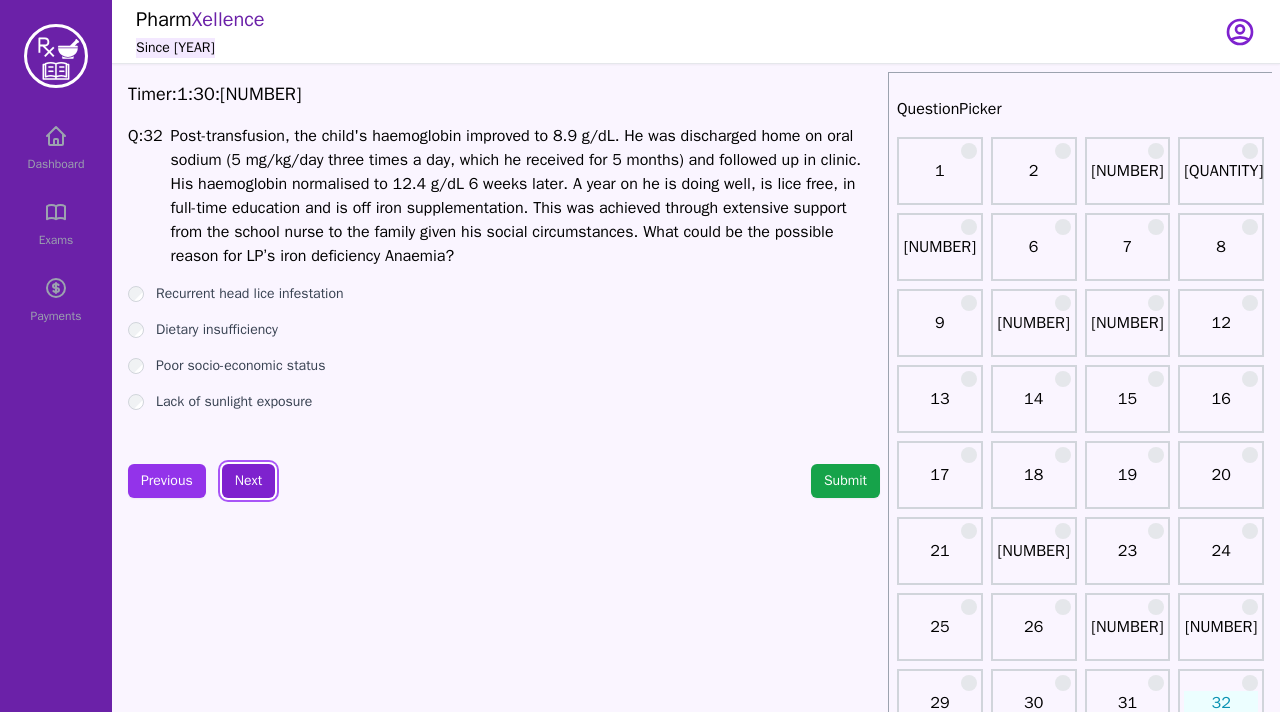 click on "Next" at bounding box center (248, 481) 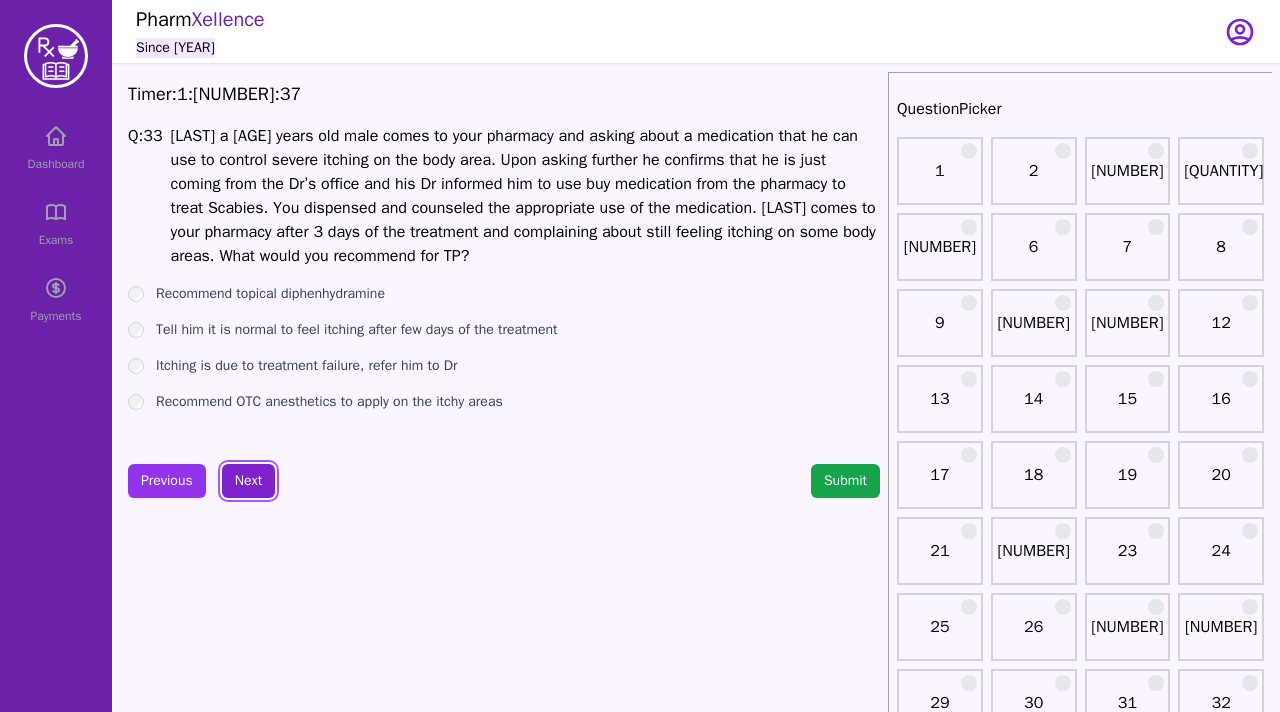 click on "Next" at bounding box center [248, 481] 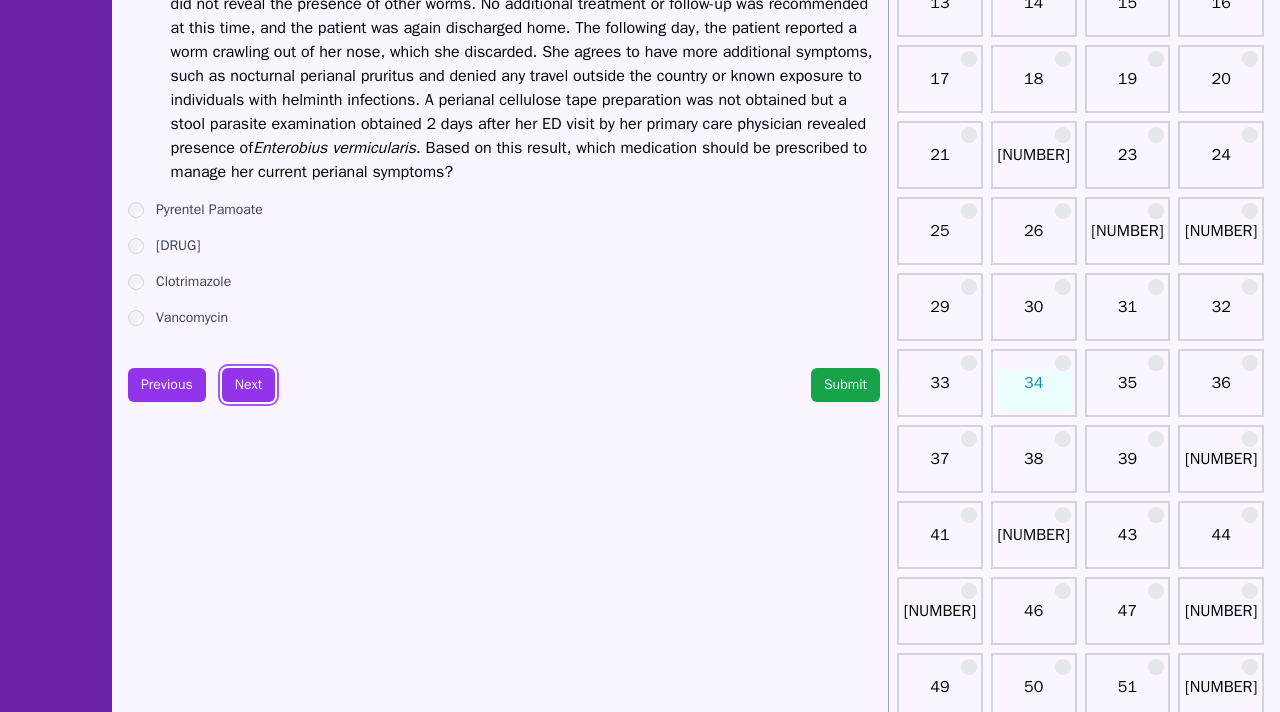 scroll, scrollTop: 397, scrollLeft: 0, axis: vertical 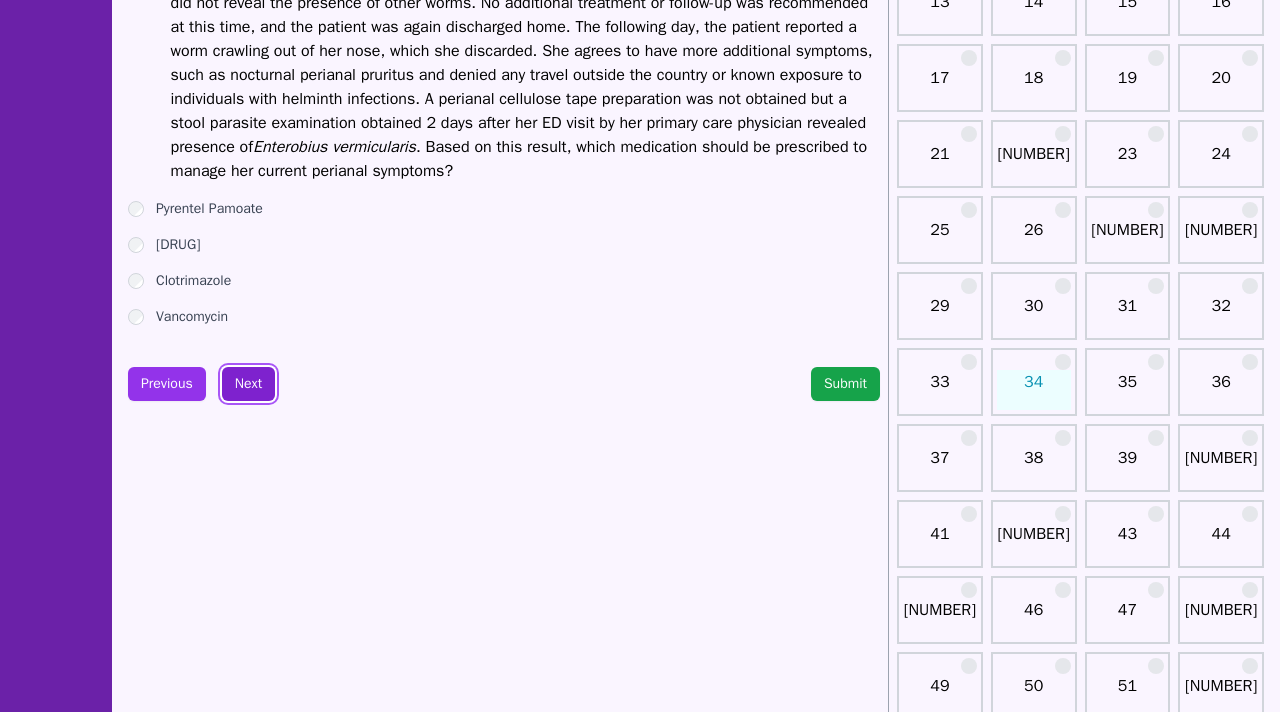 click on "Next" at bounding box center [248, 384] 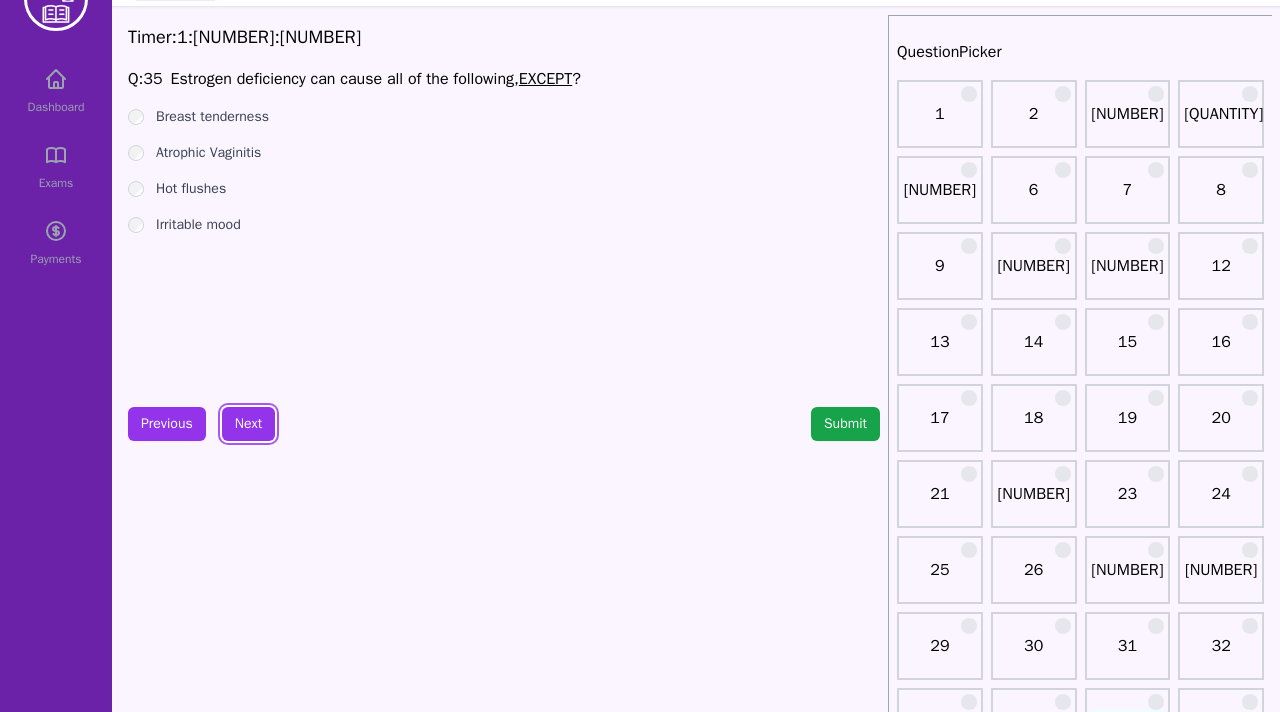 scroll, scrollTop: 0, scrollLeft: 0, axis: both 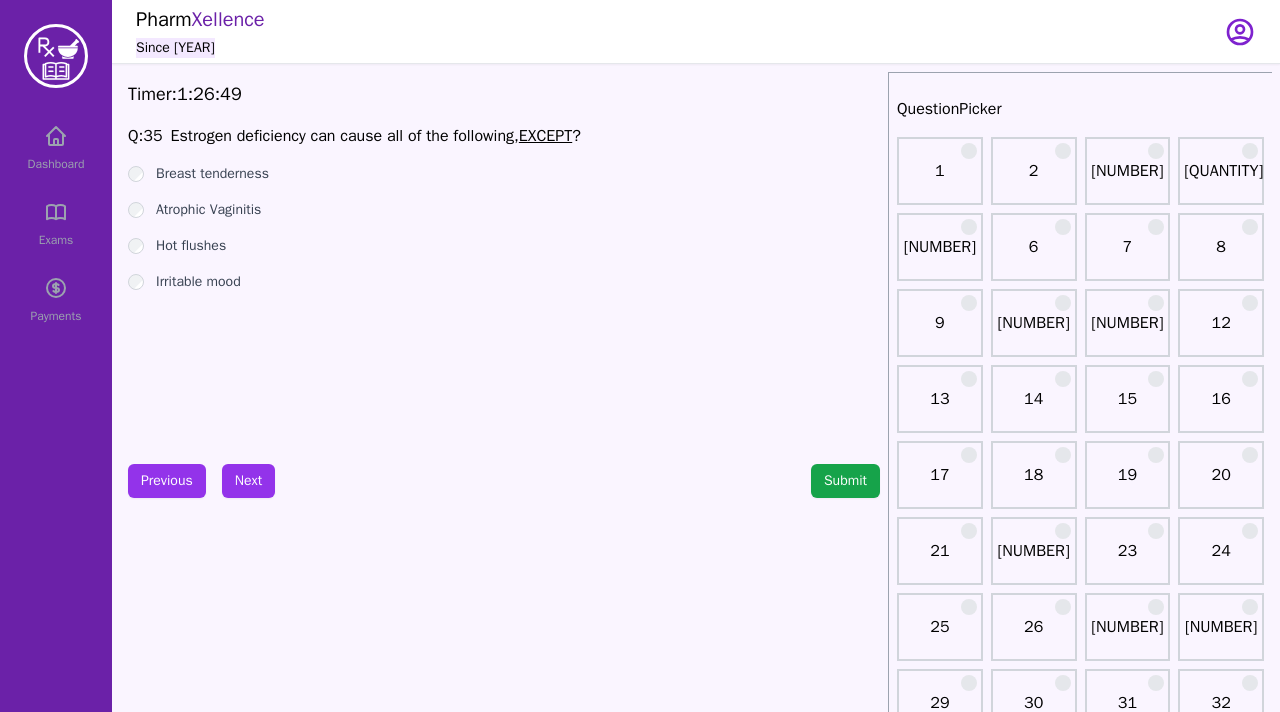 click on "Irritable mood" at bounding box center [504, 174] 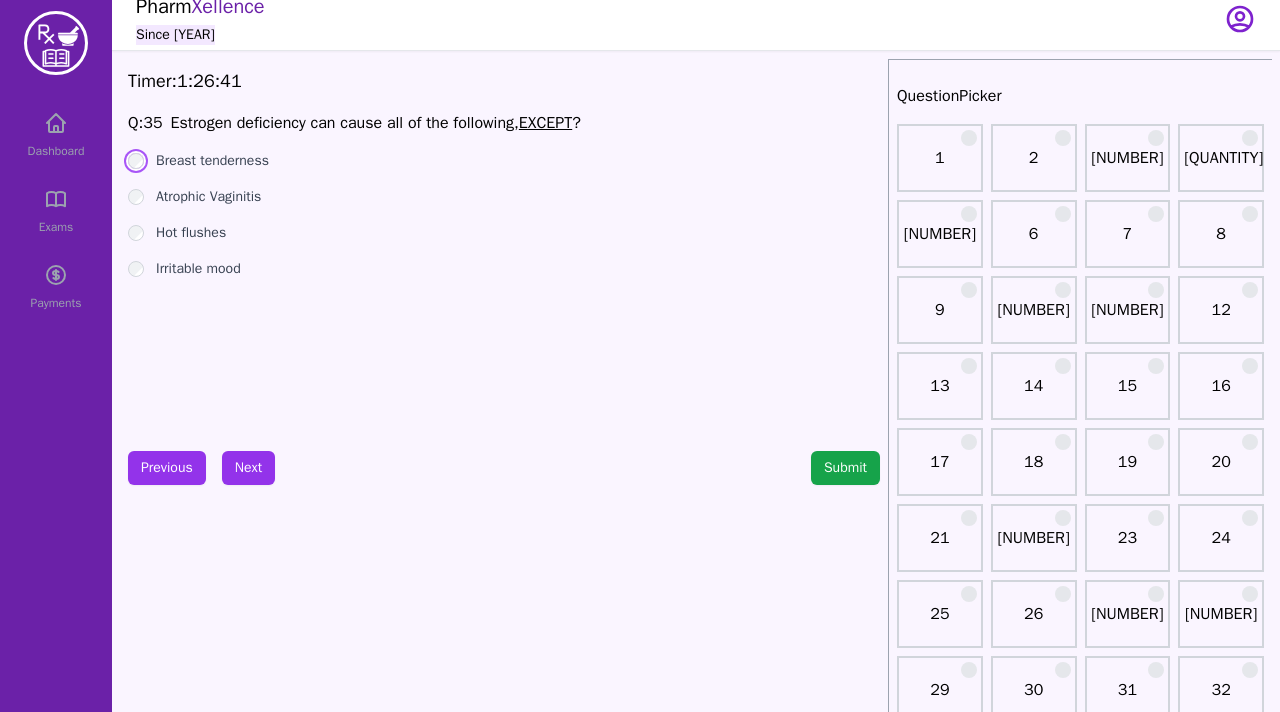 scroll, scrollTop: 19, scrollLeft: 0, axis: vertical 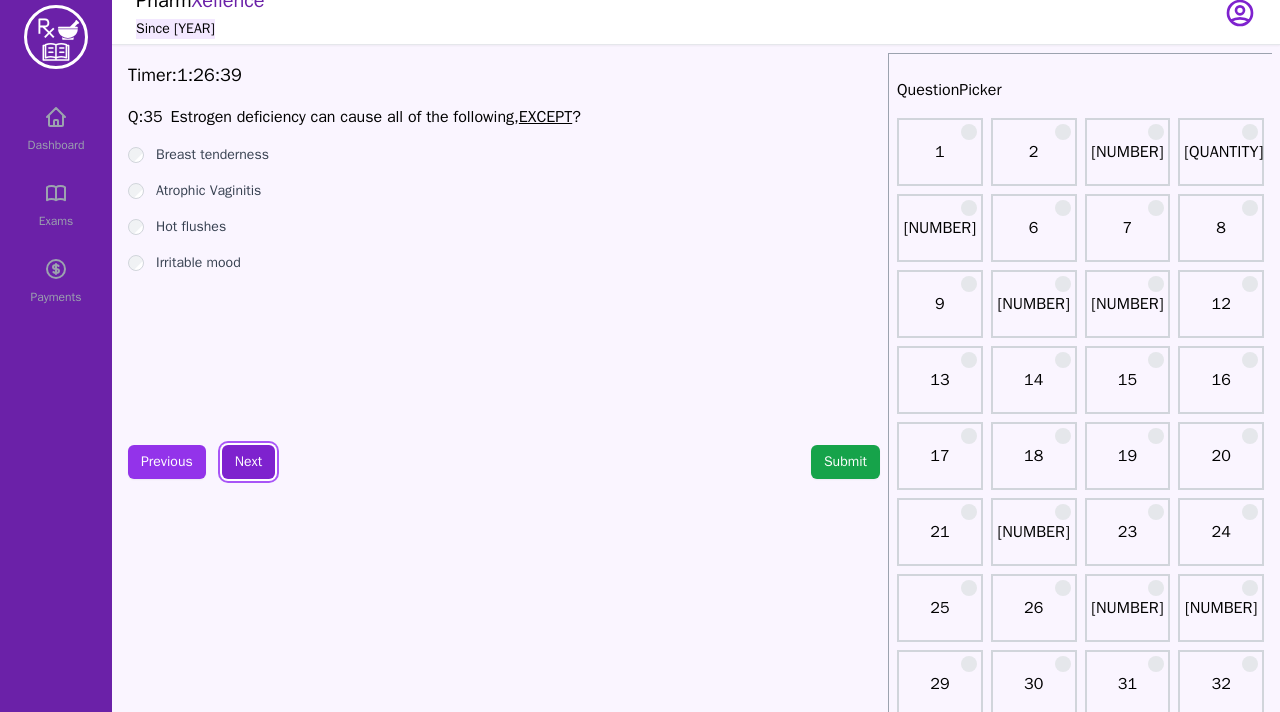 click on "Next" at bounding box center (248, 462) 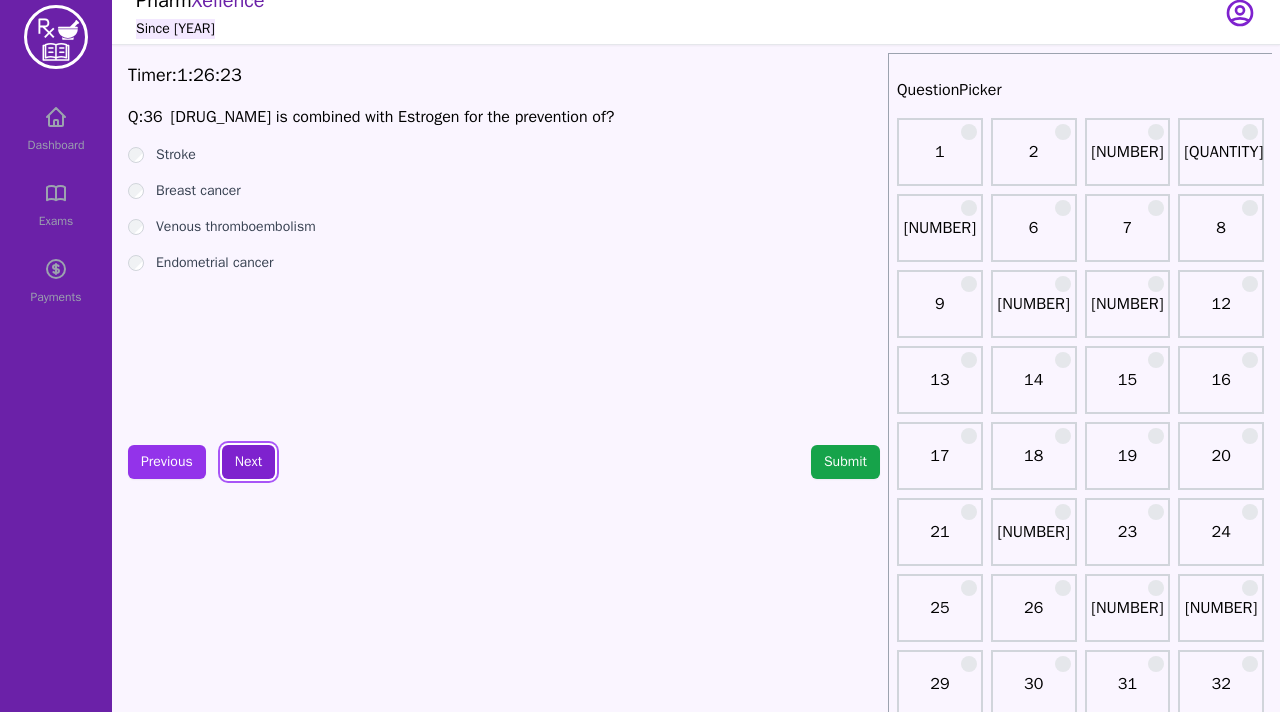 click on "Next" at bounding box center (248, 462) 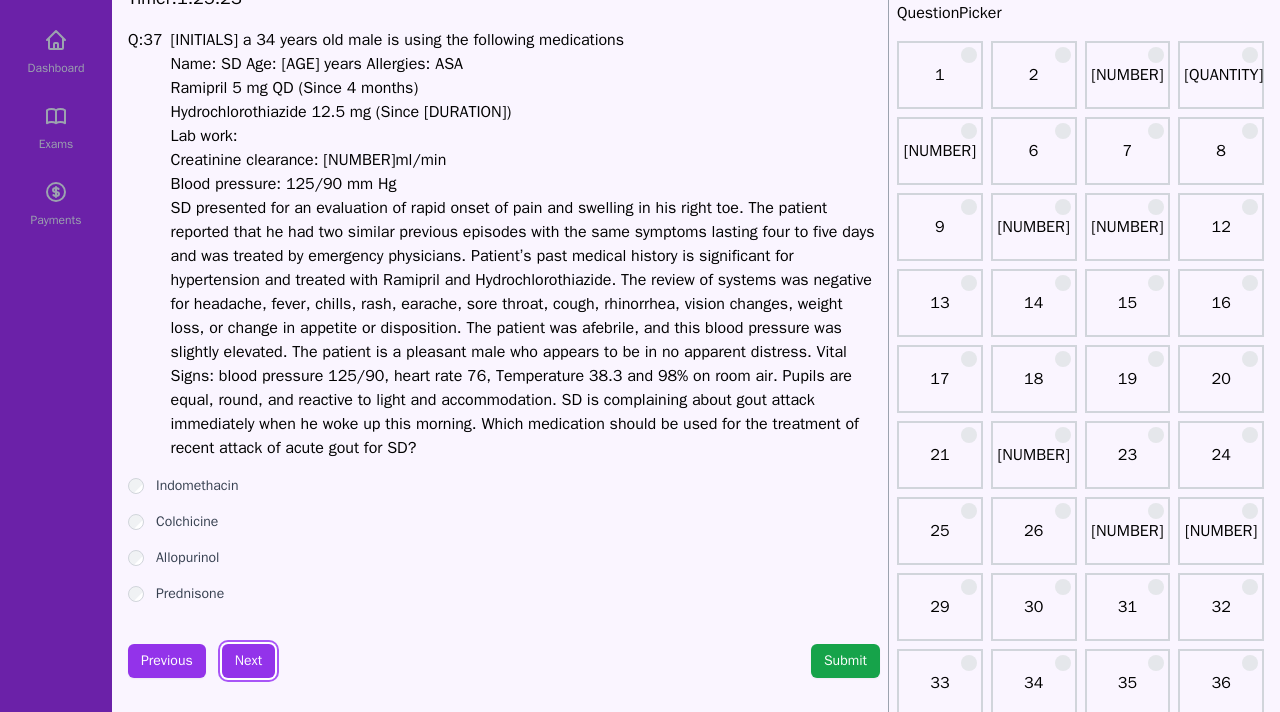 scroll, scrollTop: 87, scrollLeft: 0, axis: vertical 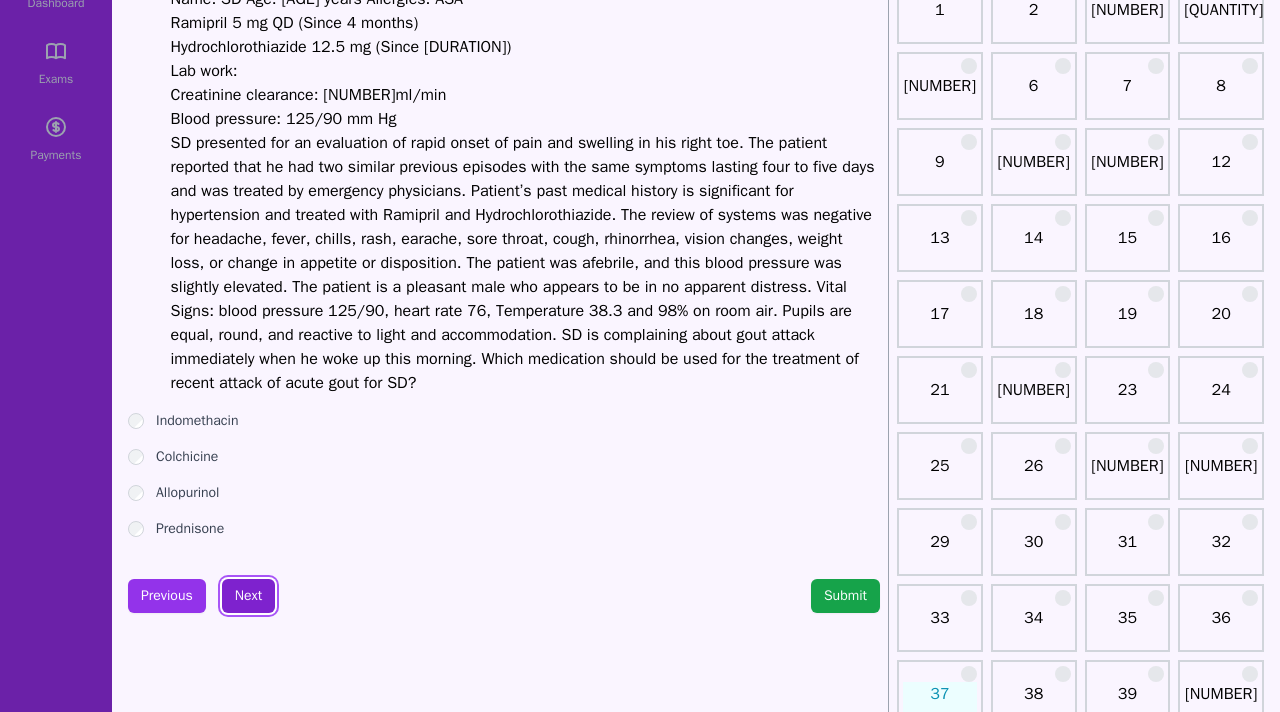 click on "Next" at bounding box center (248, 596) 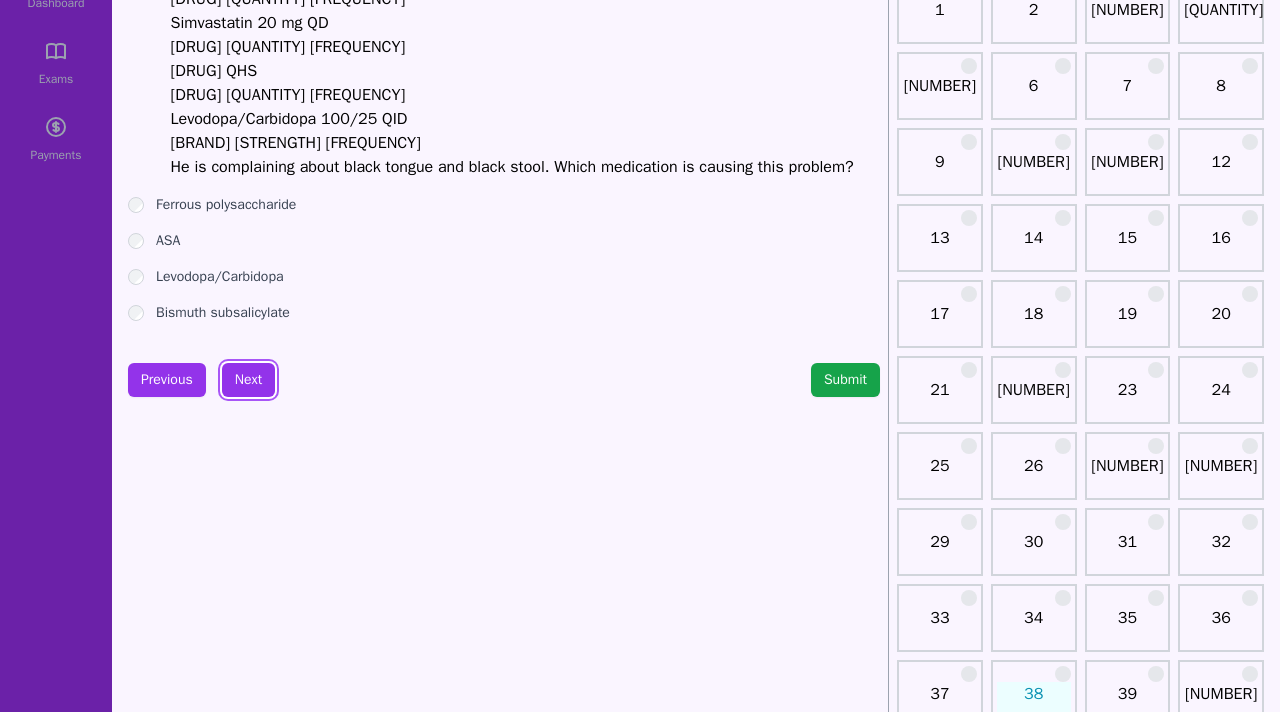 scroll, scrollTop: 0, scrollLeft: 0, axis: both 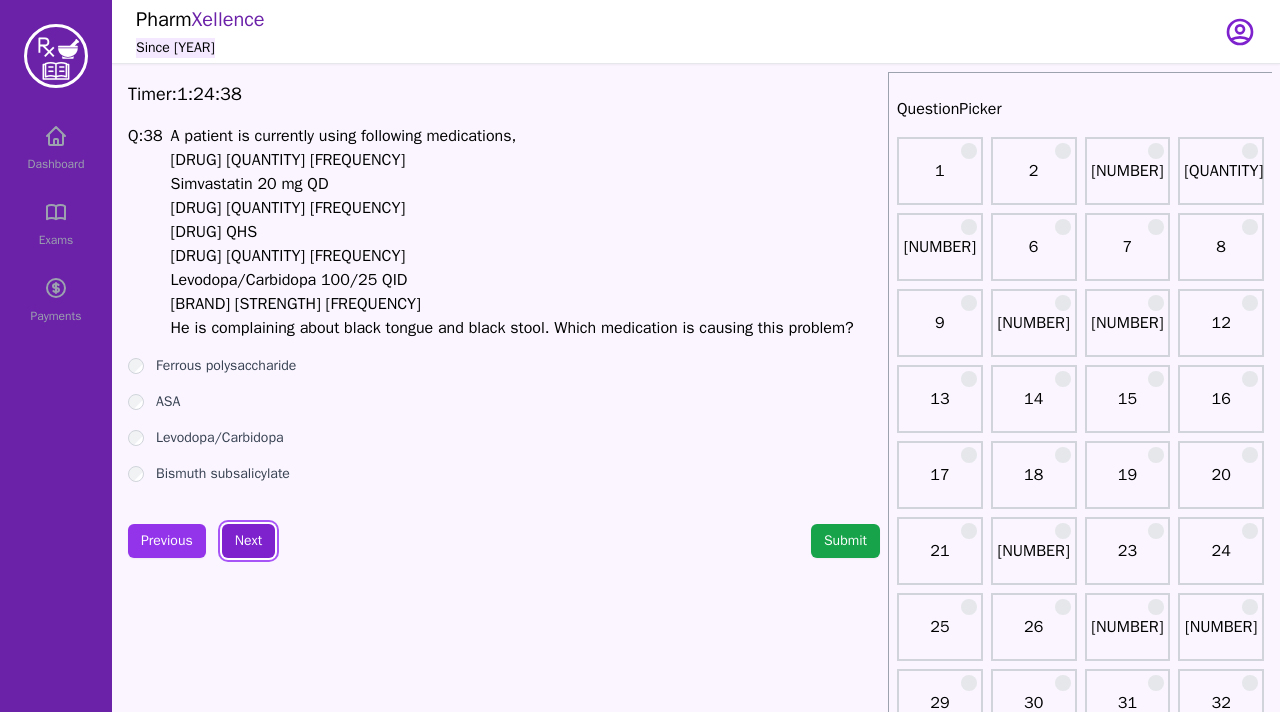 click on "Next" at bounding box center [248, 541] 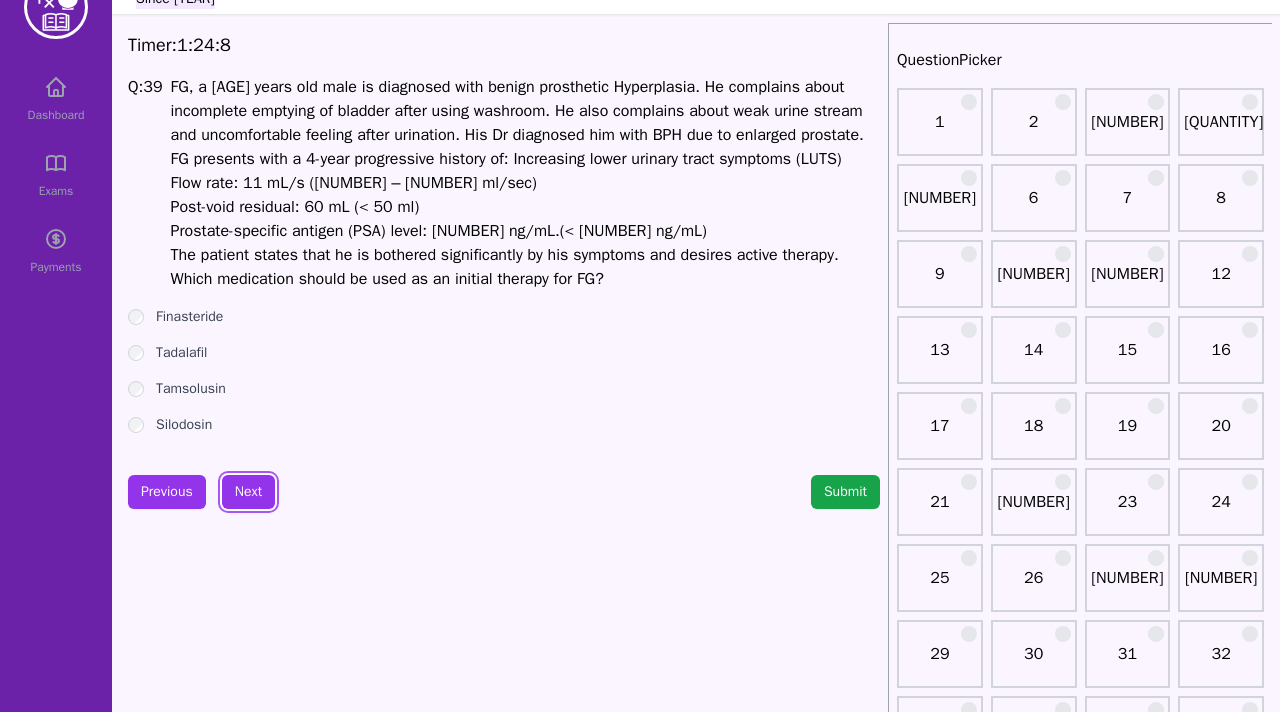 scroll, scrollTop: 45, scrollLeft: 0, axis: vertical 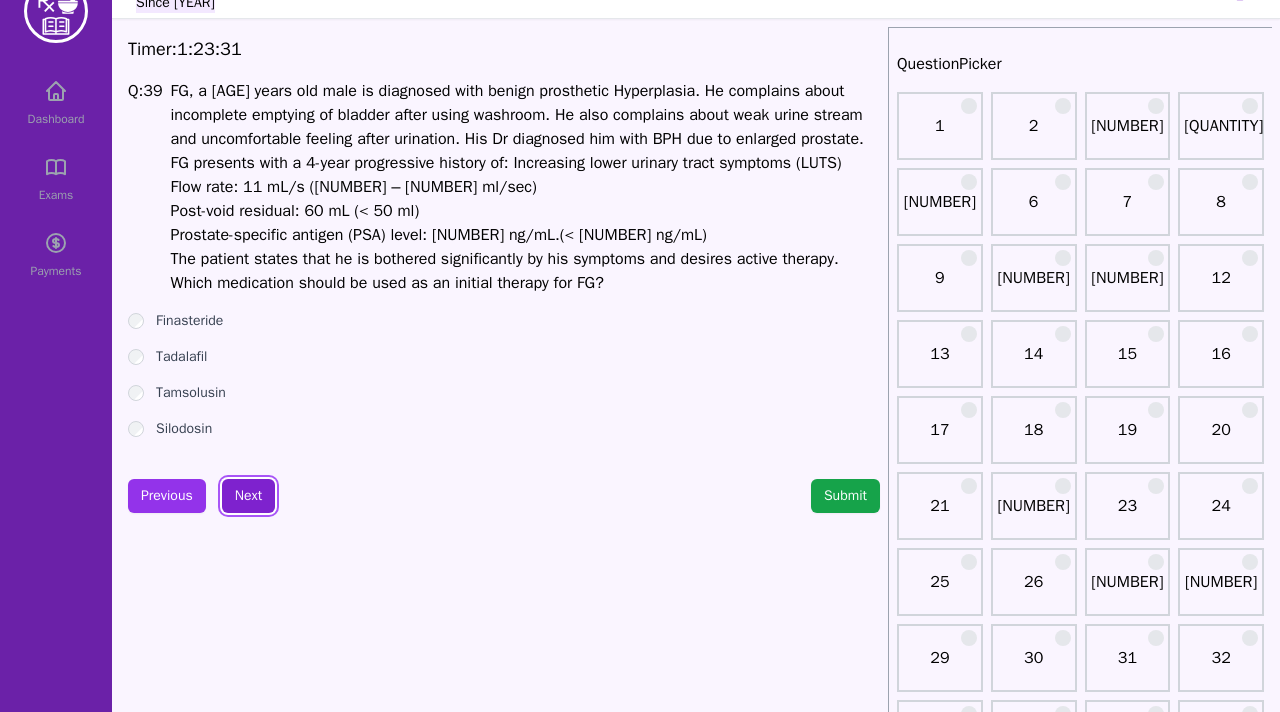 click on "Next" at bounding box center (248, 496) 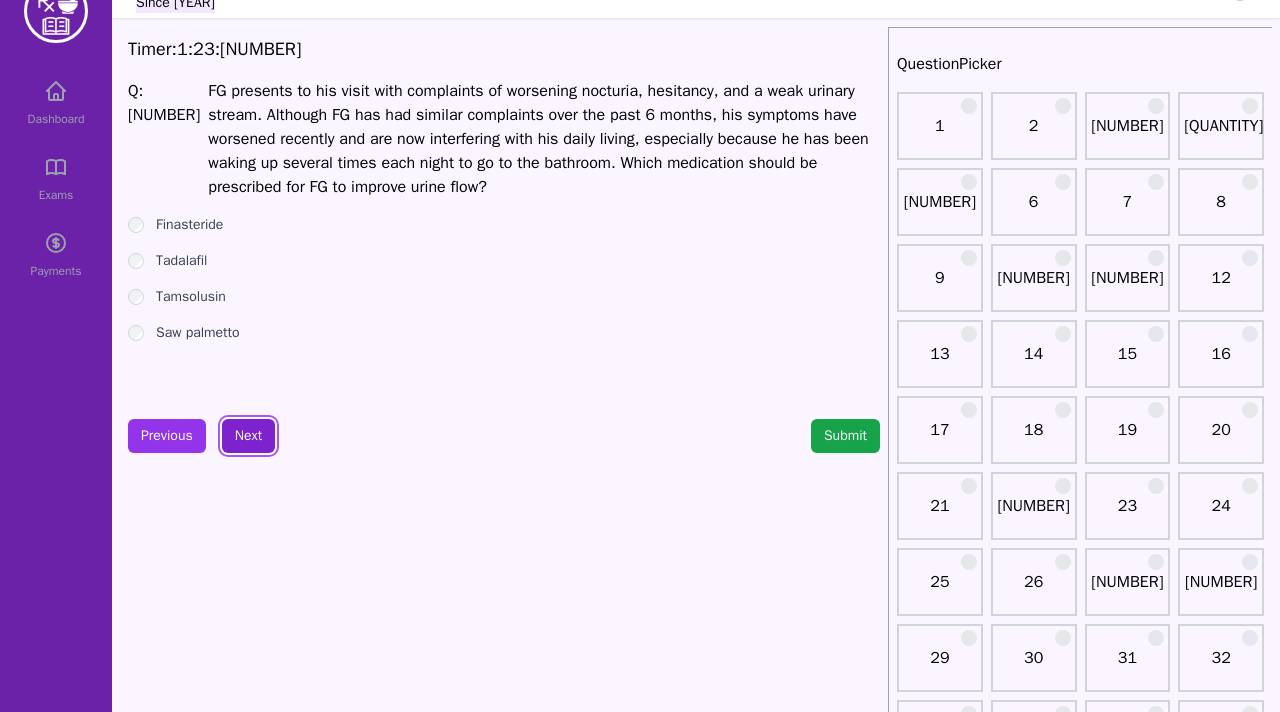 click on "Next" at bounding box center (248, 436) 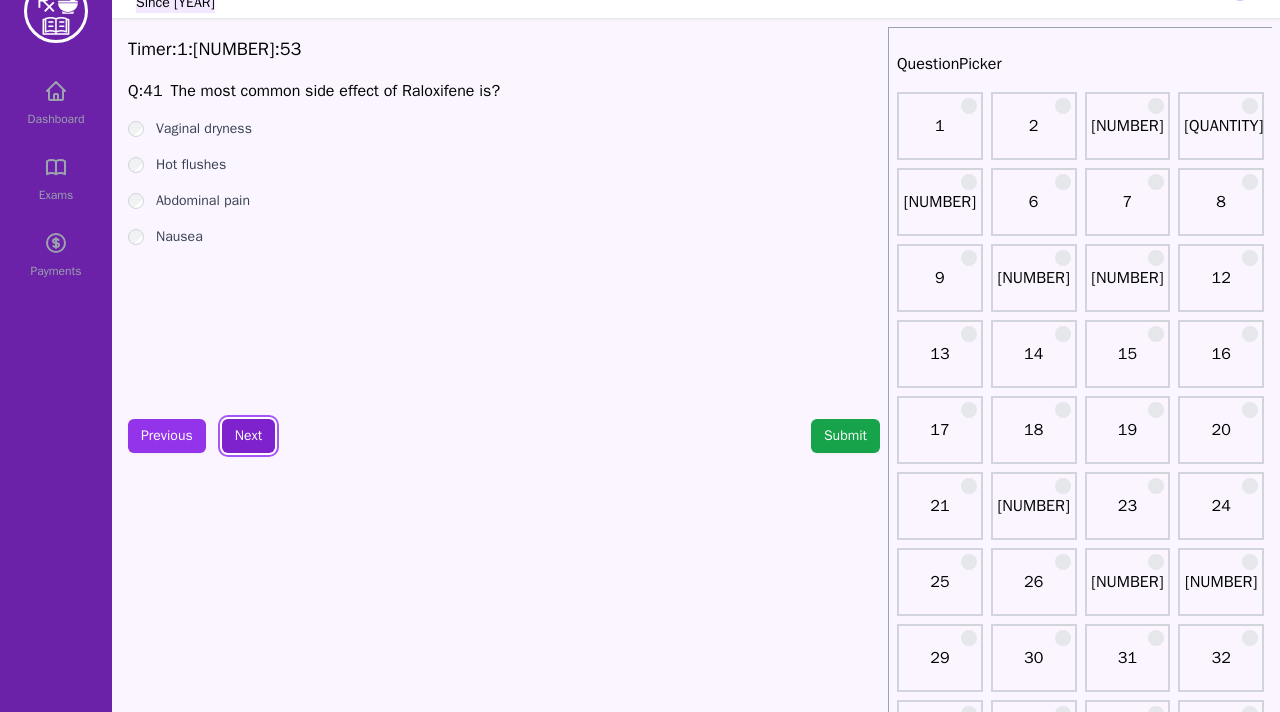 click on "Next" at bounding box center [248, 436] 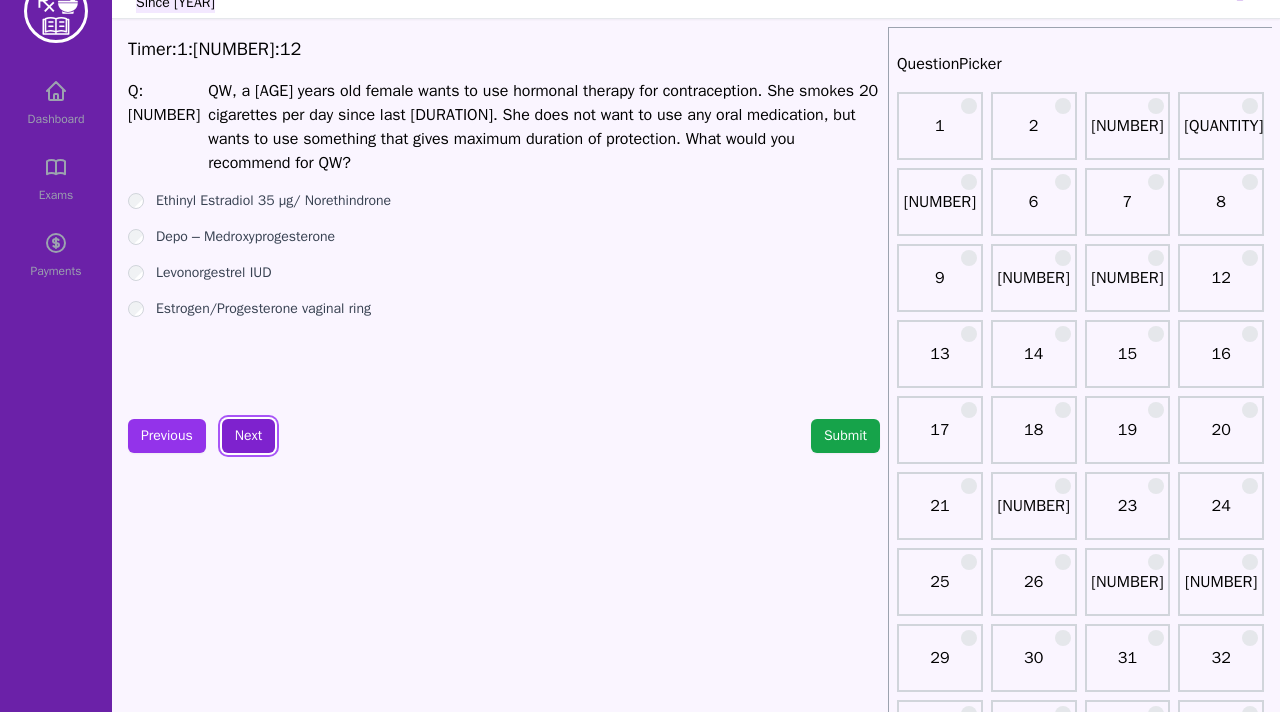 click on "Next" at bounding box center [248, 436] 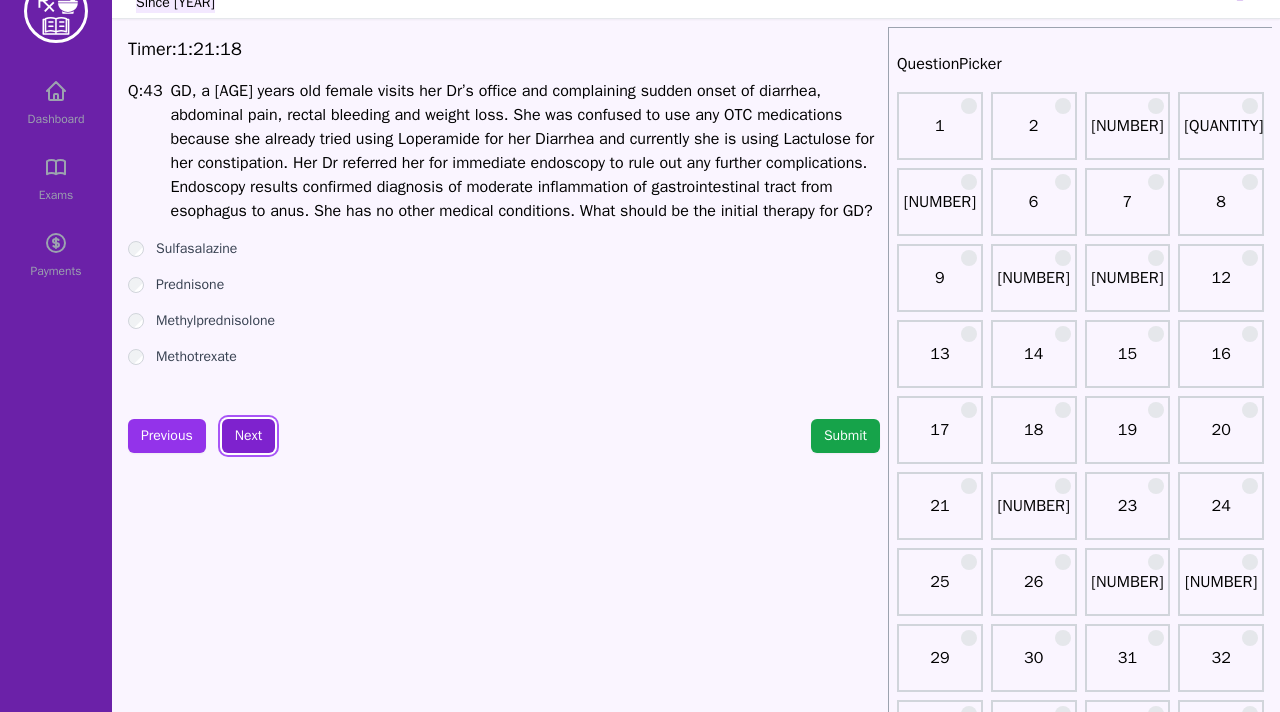 click on "Next" at bounding box center [248, 436] 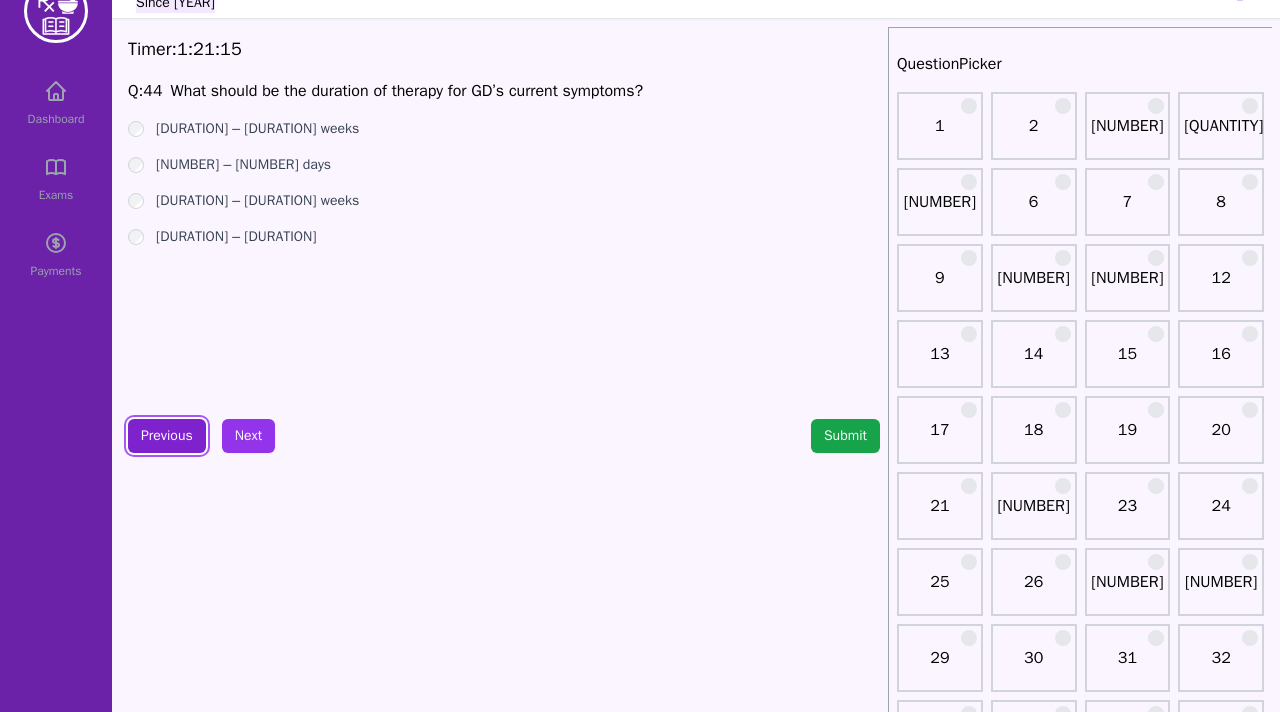 click on "Previous" at bounding box center [167, 436] 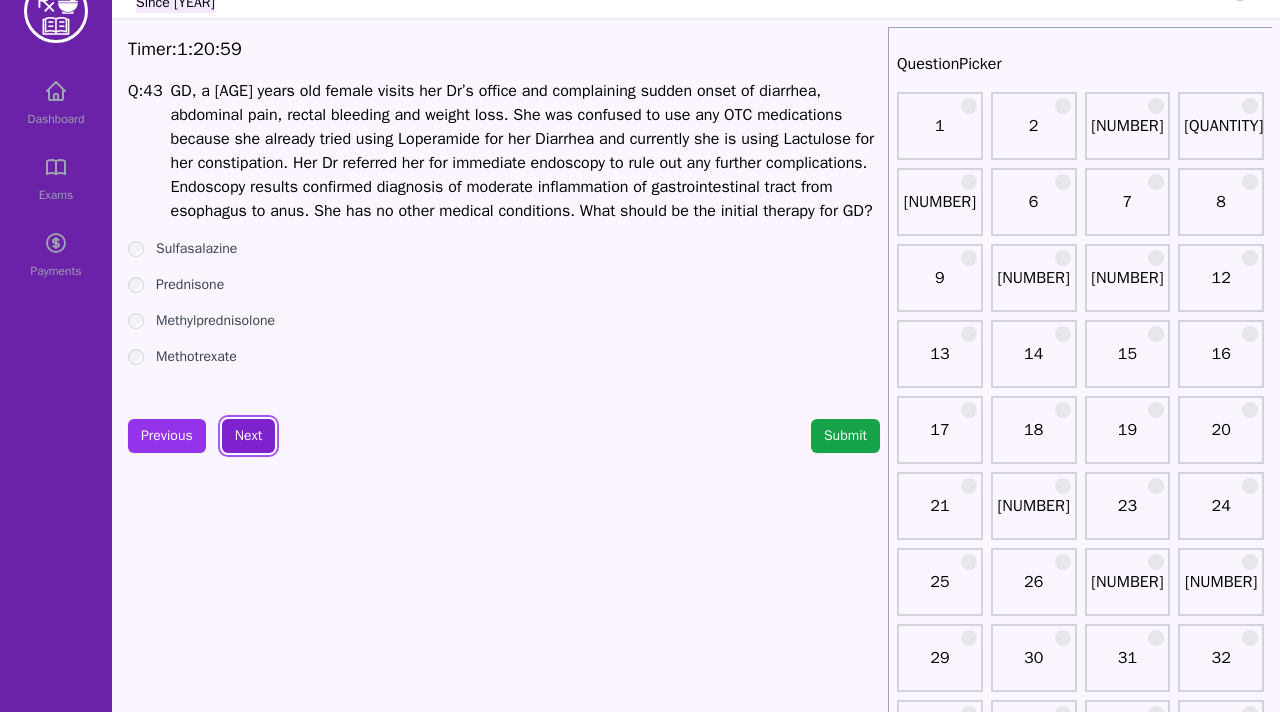 click on "Next" at bounding box center [248, 436] 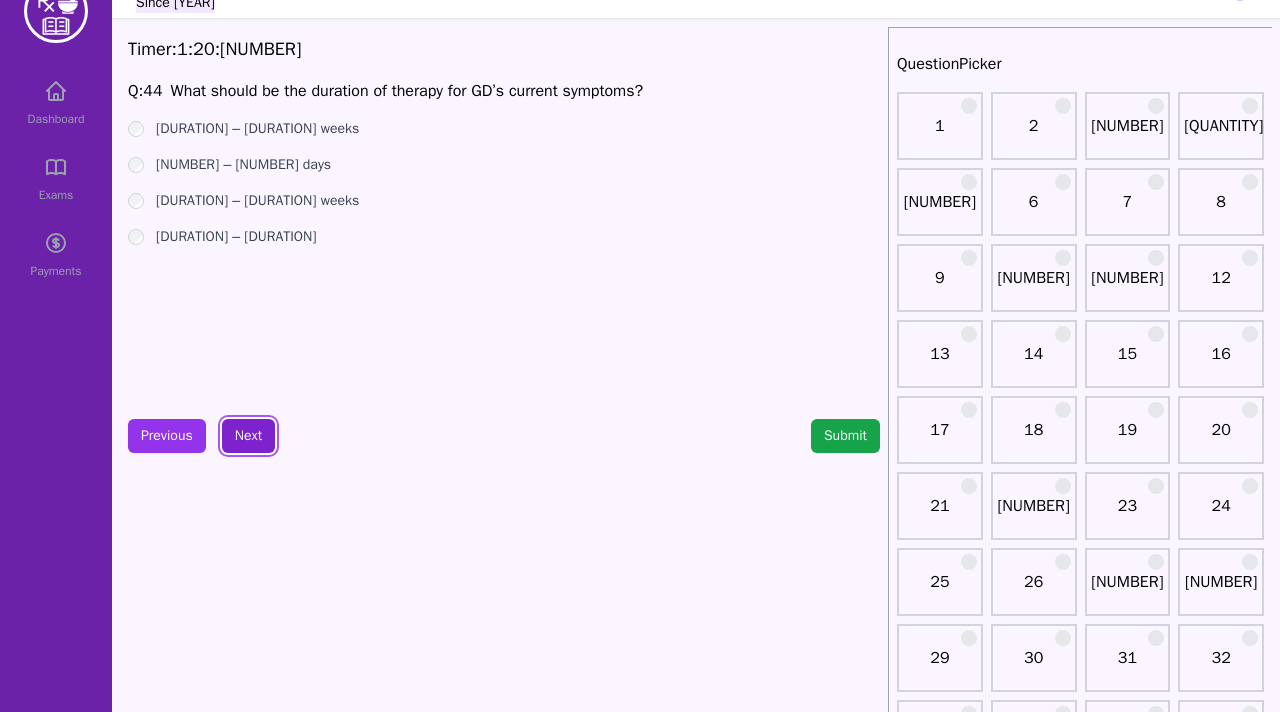 click on "Next" at bounding box center (248, 436) 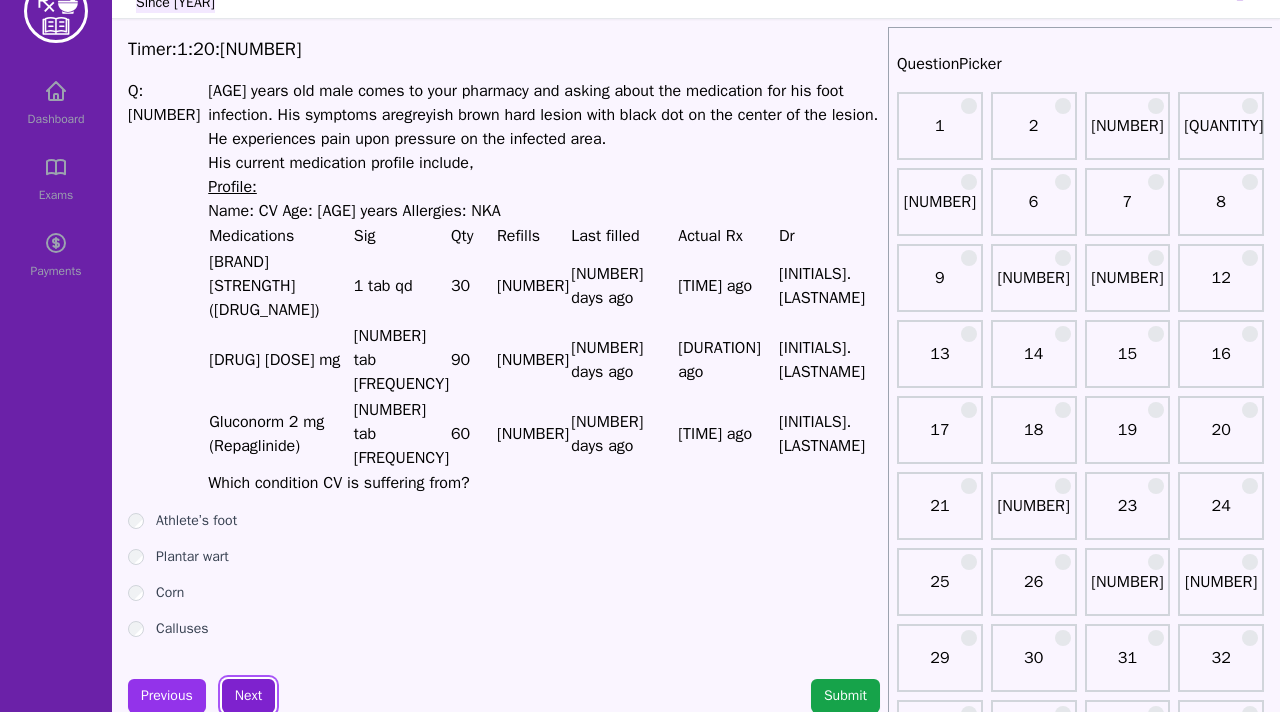 click on "Next" at bounding box center [248, 696] 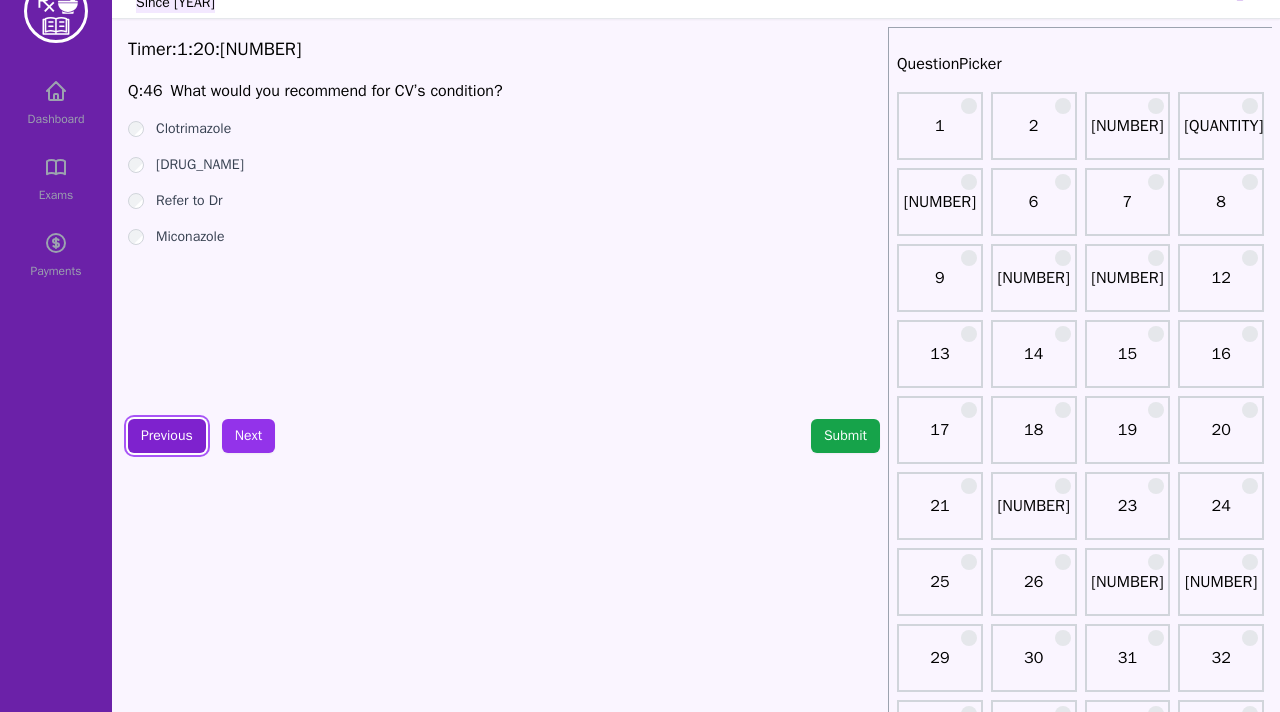 click on "Previous" at bounding box center (167, 436) 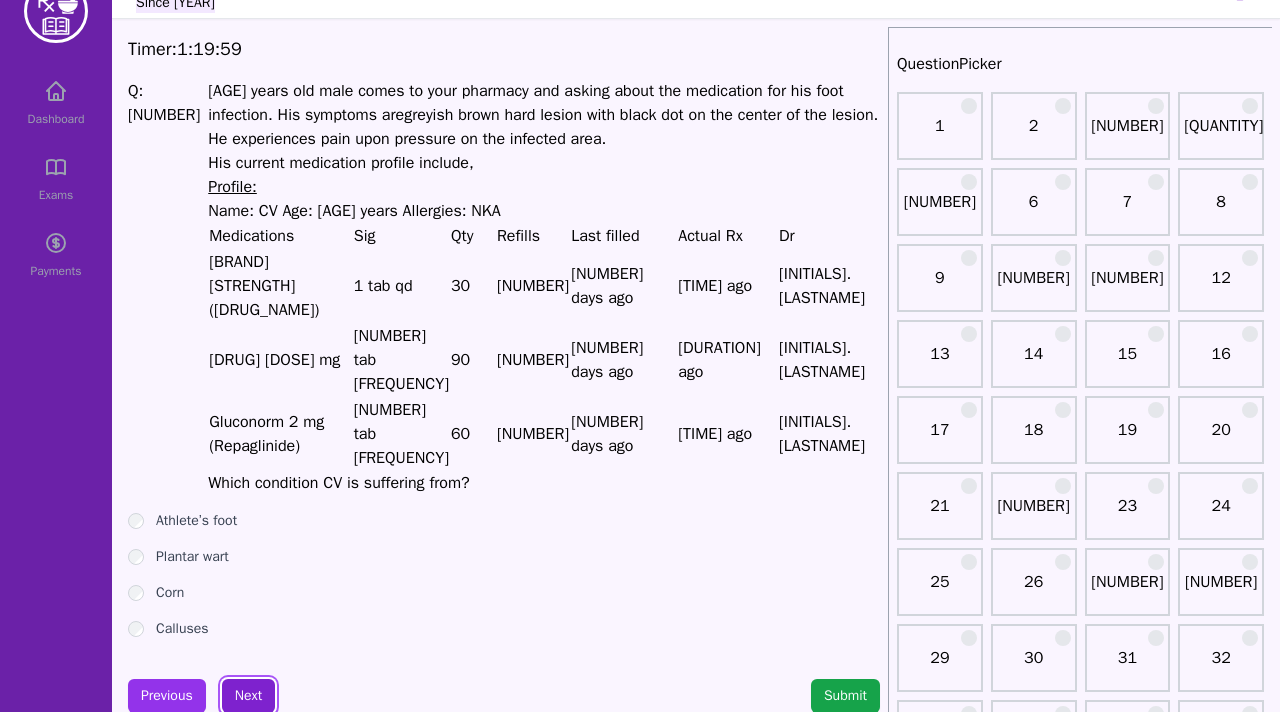 click on "Next" at bounding box center [248, 696] 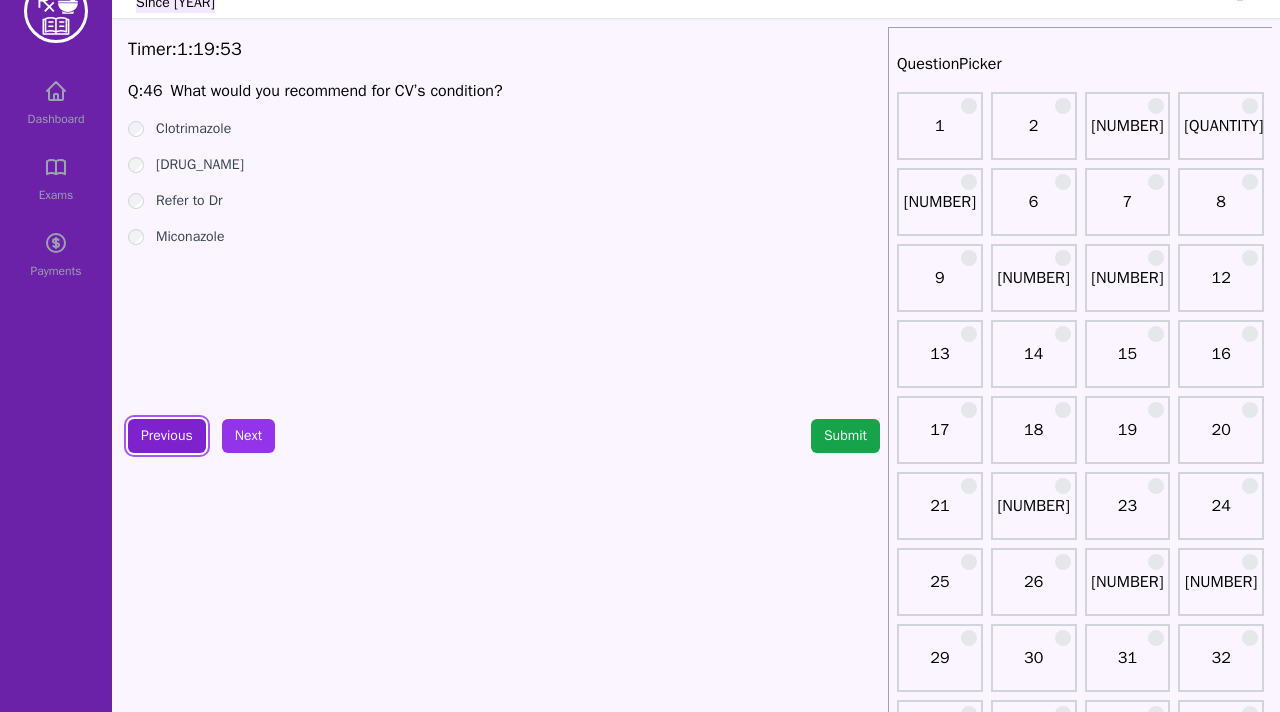 click on "Previous" at bounding box center [167, 436] 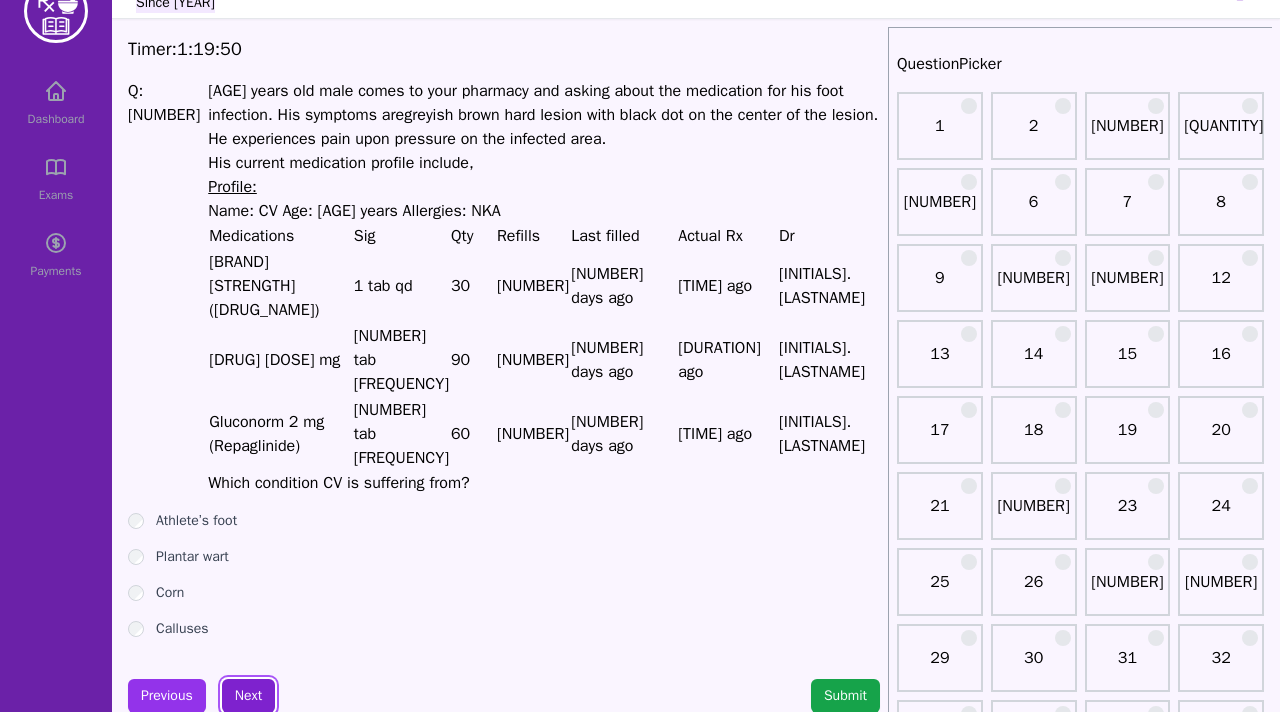 click on "Next" at bounding box center (248, 696) 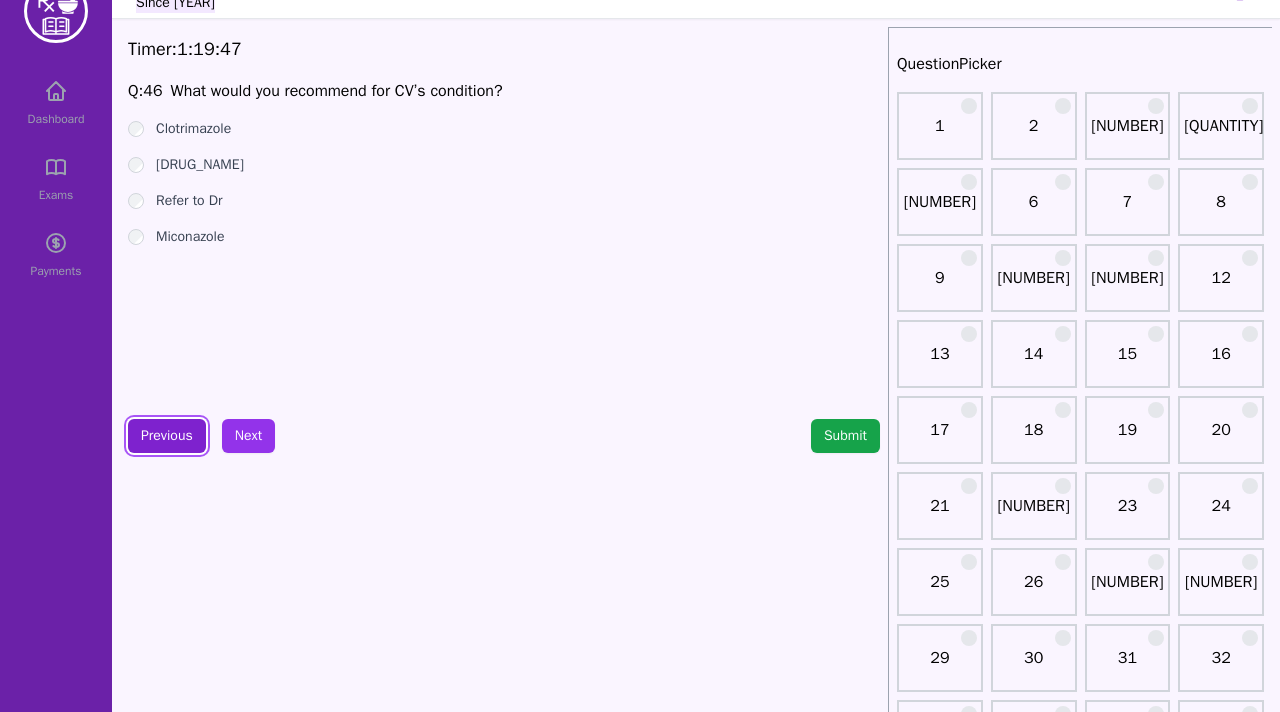 click on "Previous" at bounding box center [167, 436] 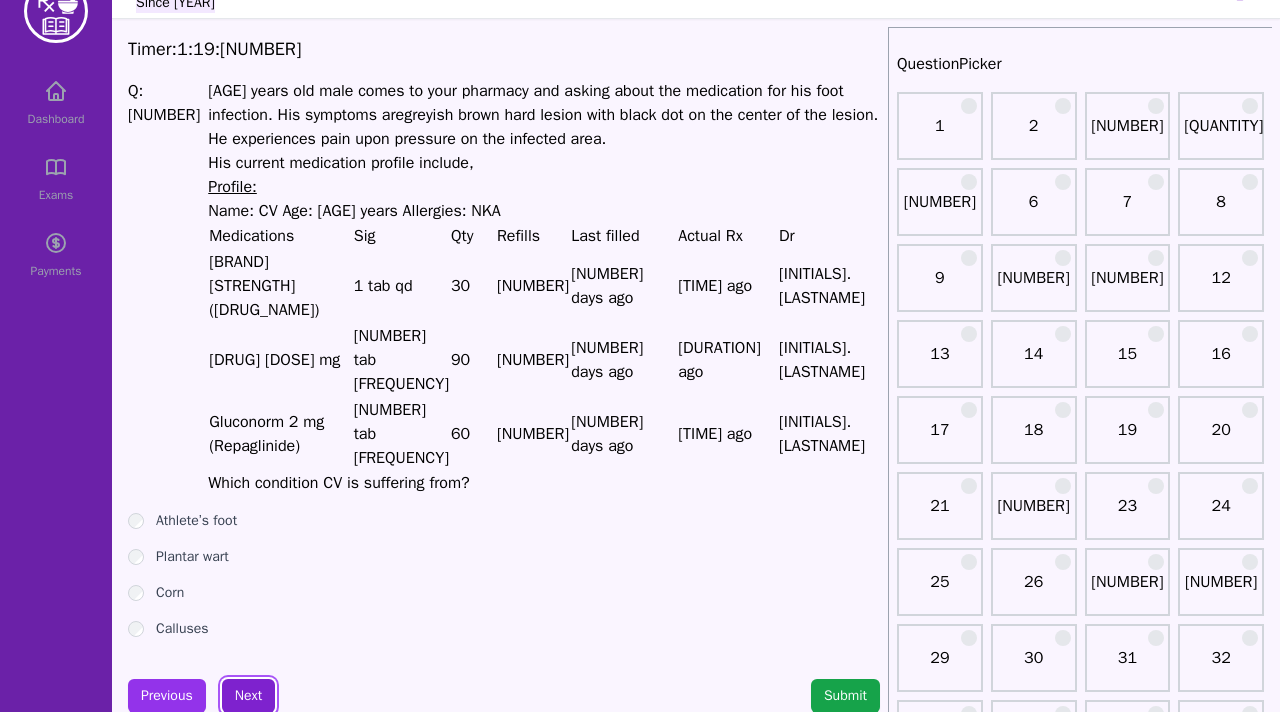 click on "Next" at bounding box center [248, 696] 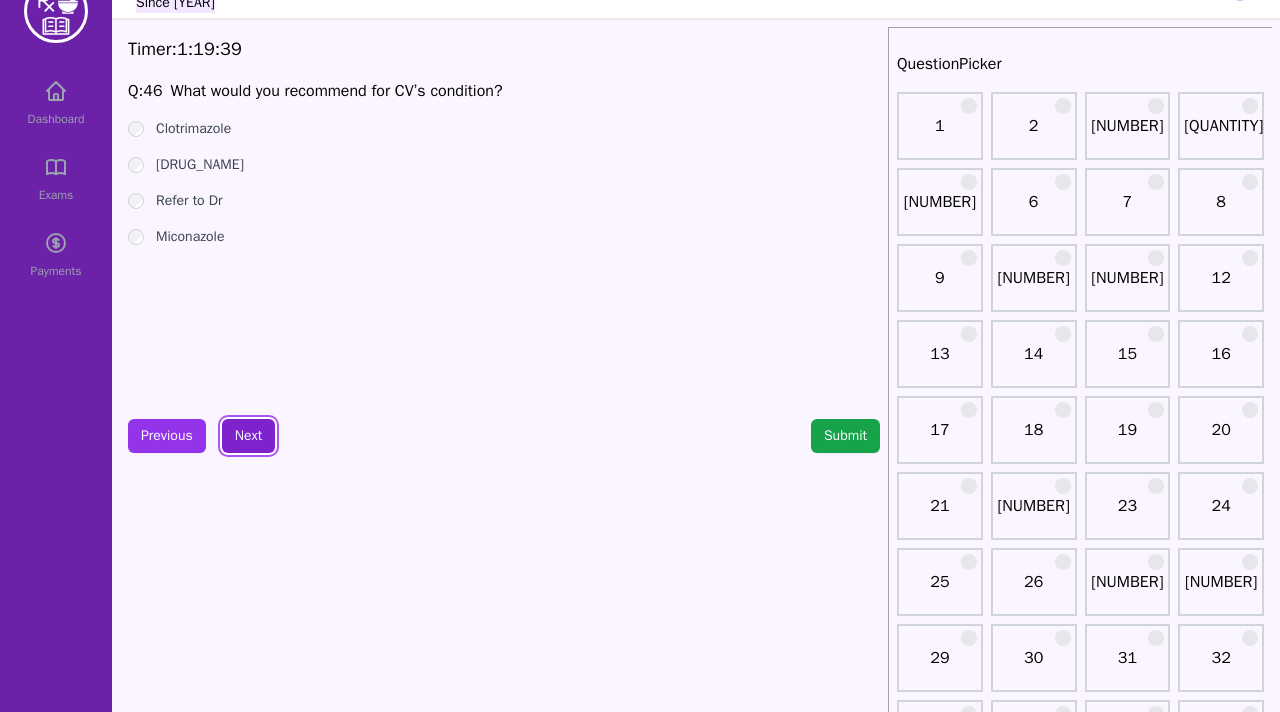 click on "Next" at bounding box center (248, 436) 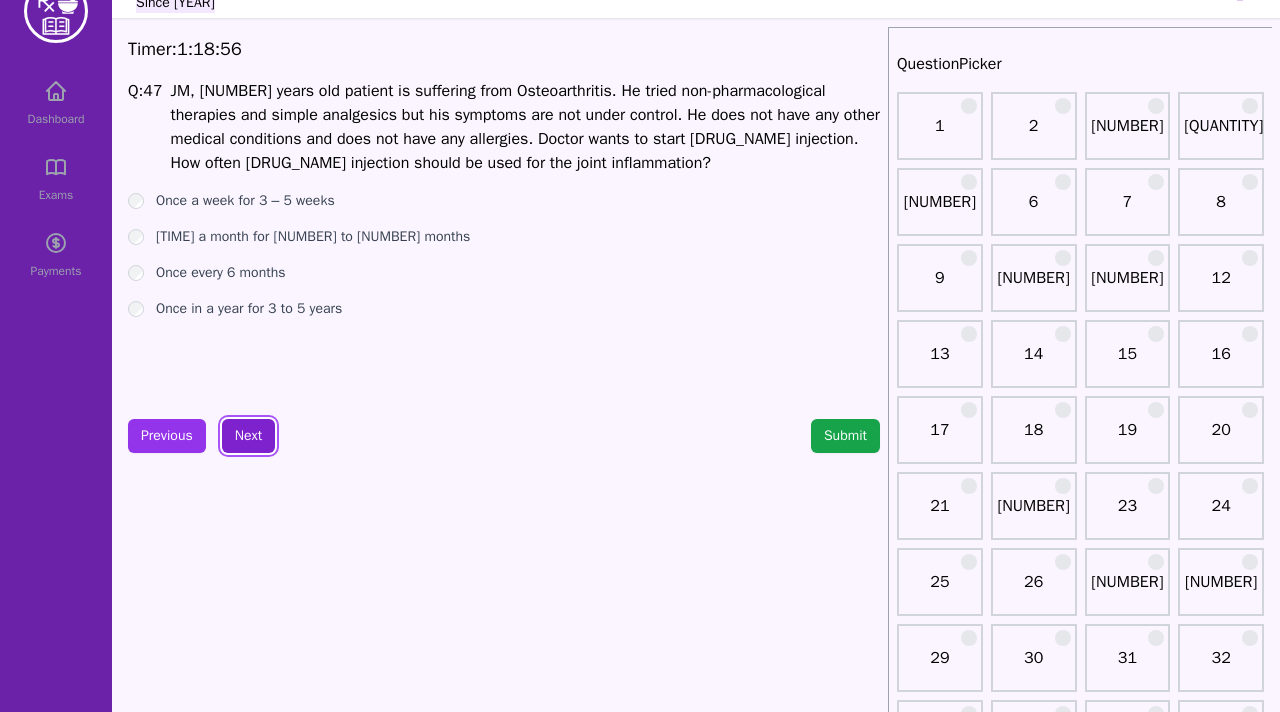 click on "Next" at bounding box center [248, 436] 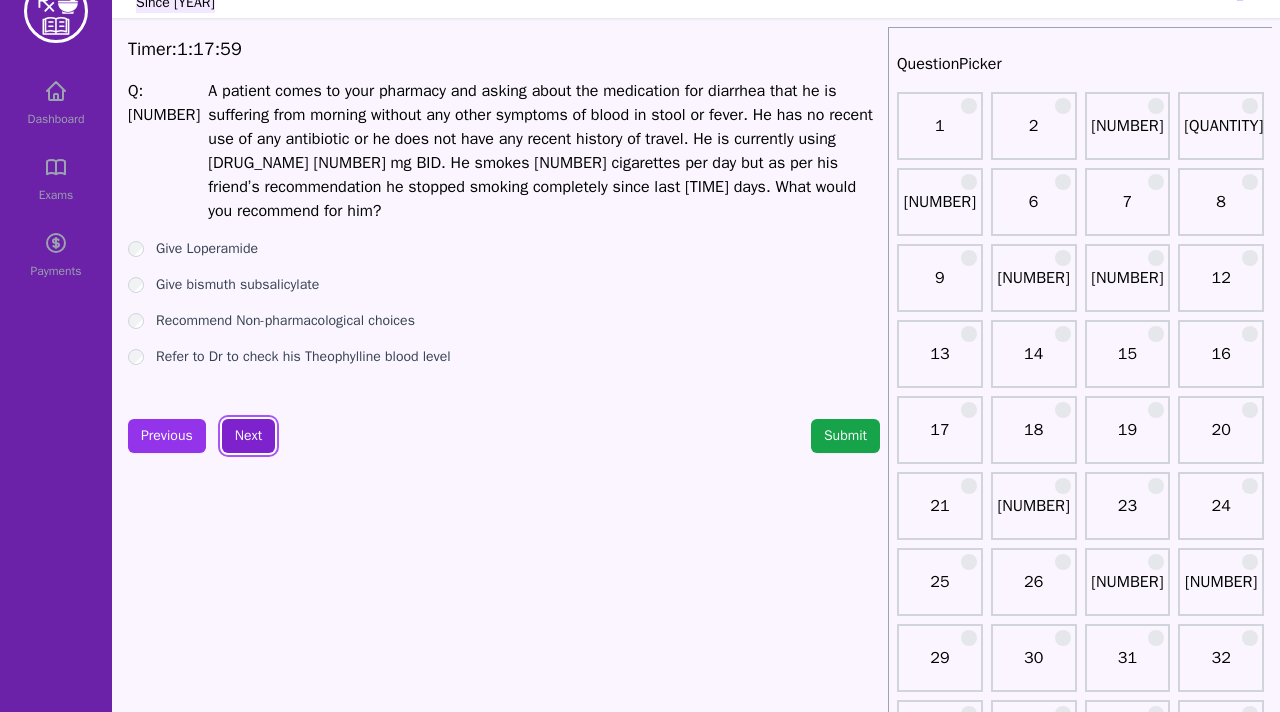 click on "Next" at bounding box center (248, 436) 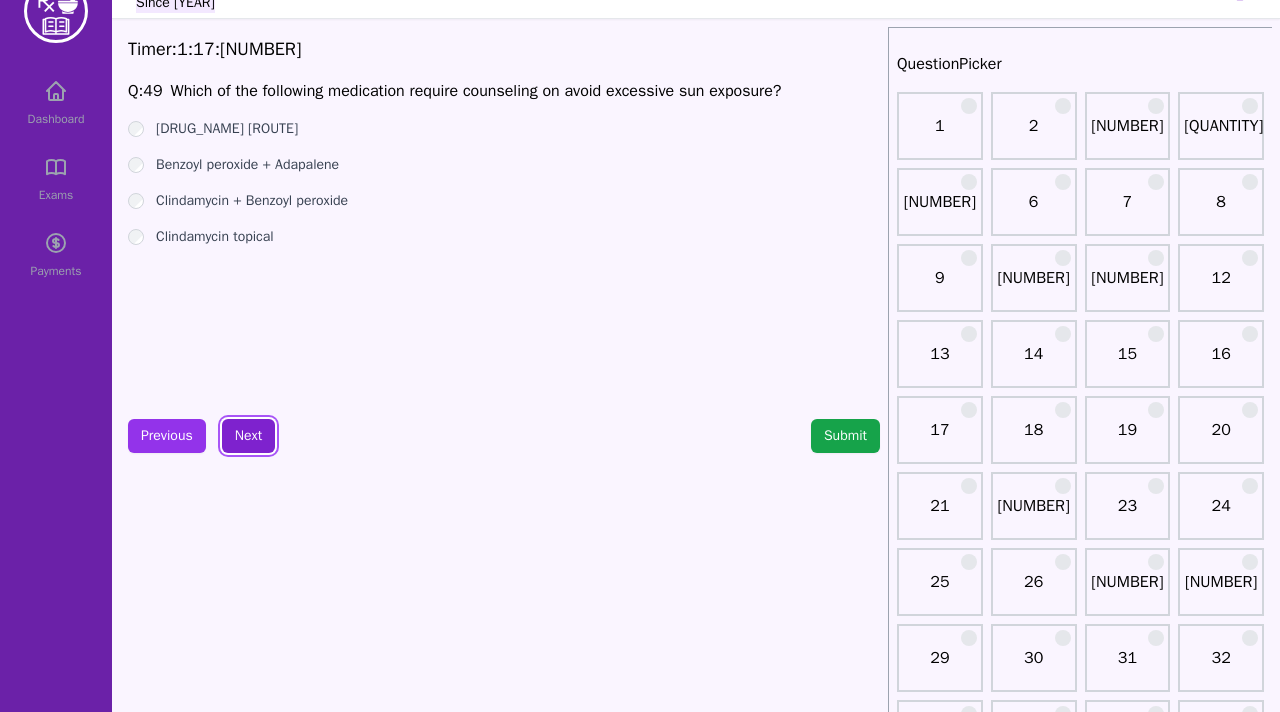 click on "Next" at bounding box center (248, 436) 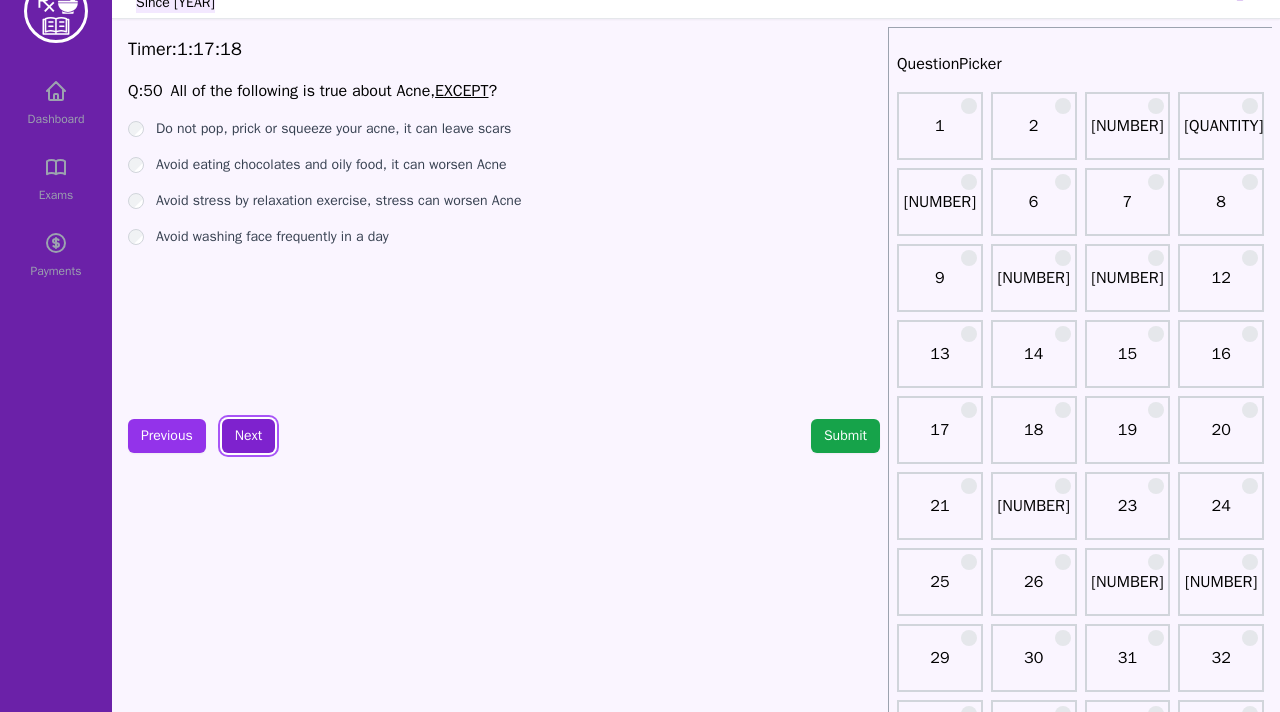 click on "Next" at bounding box center [248, 436] 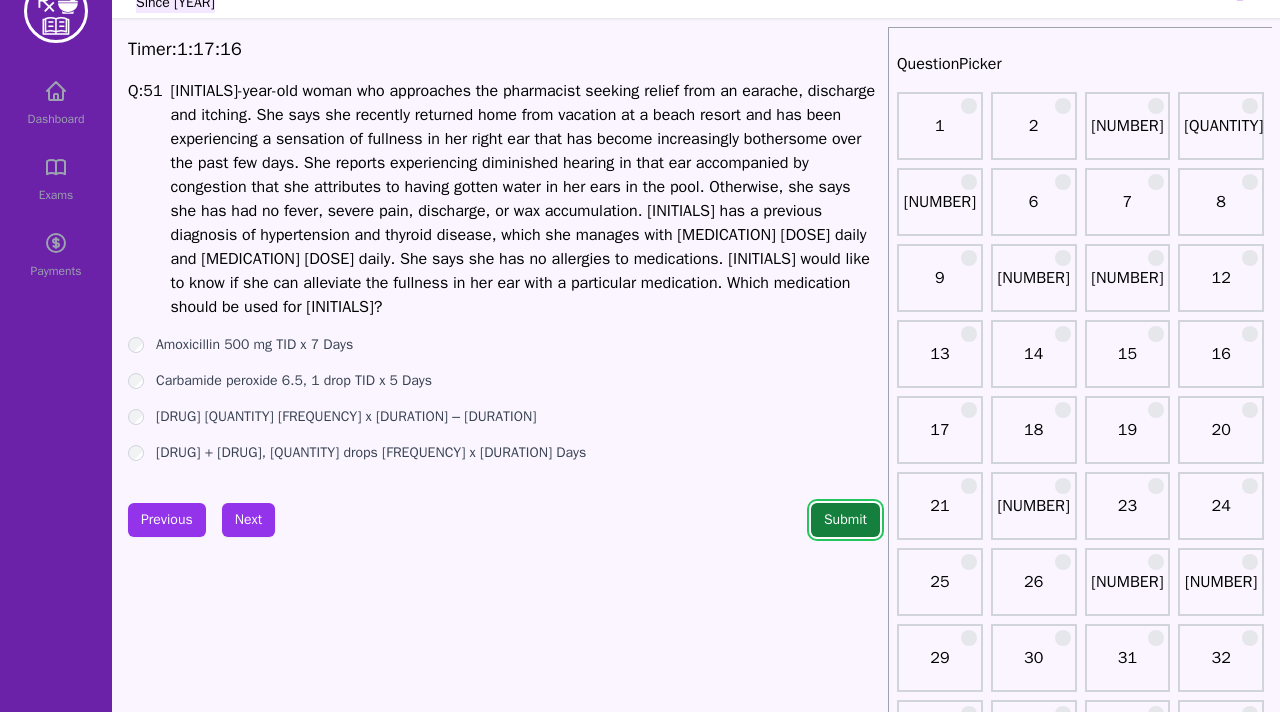click on "Submit" at bounding box center (845, 520) 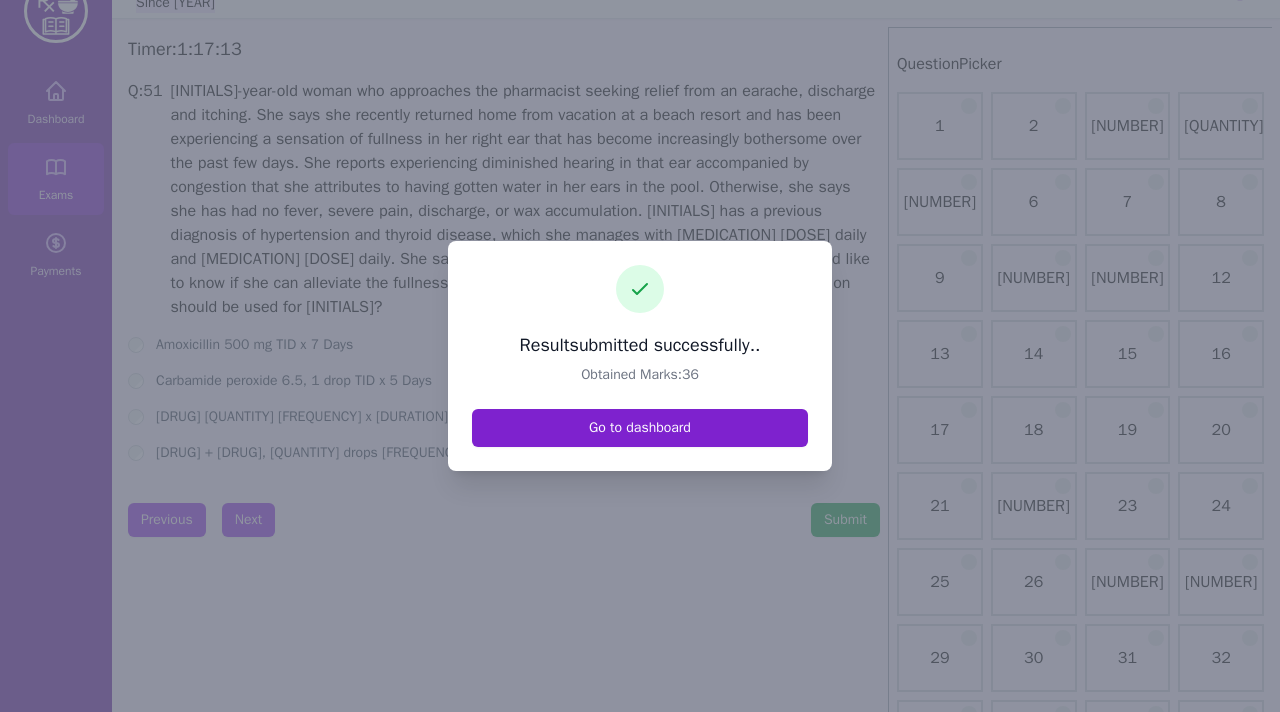 click on "Go to dashboard" at bounding box center [640, 428] 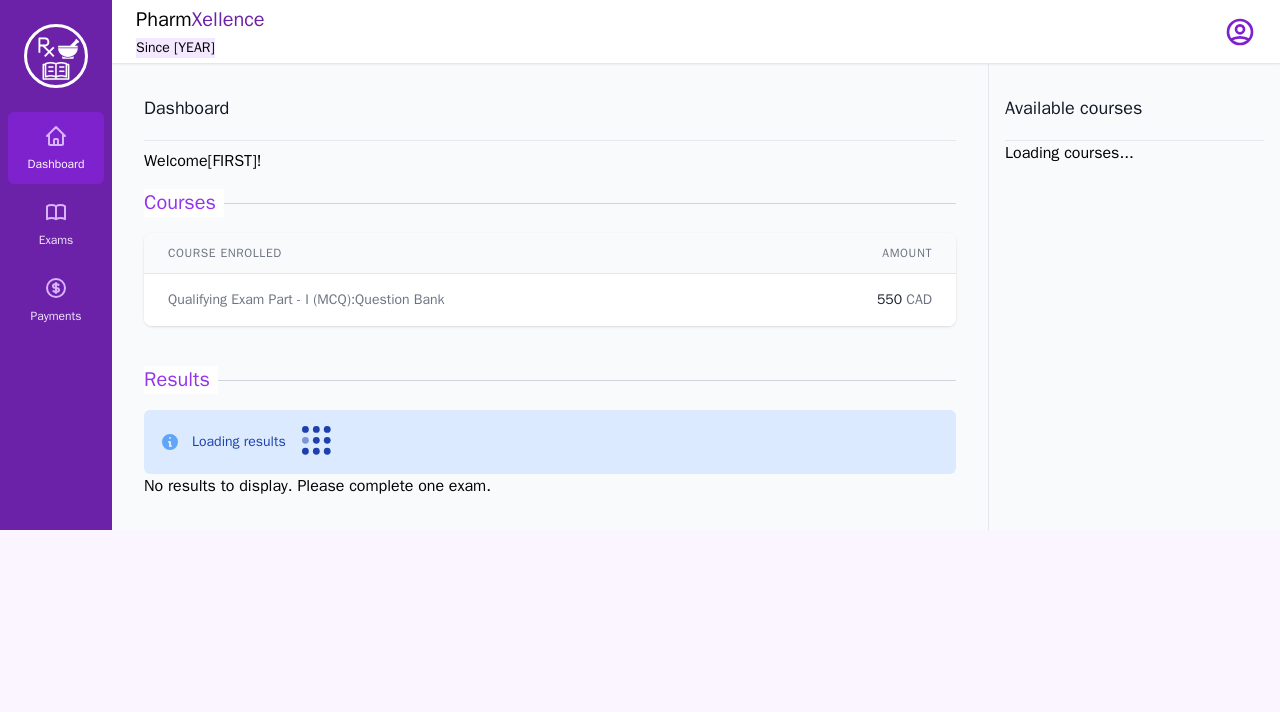 scroll, scrollTop: 0, scrollLeft: 0, axis: both 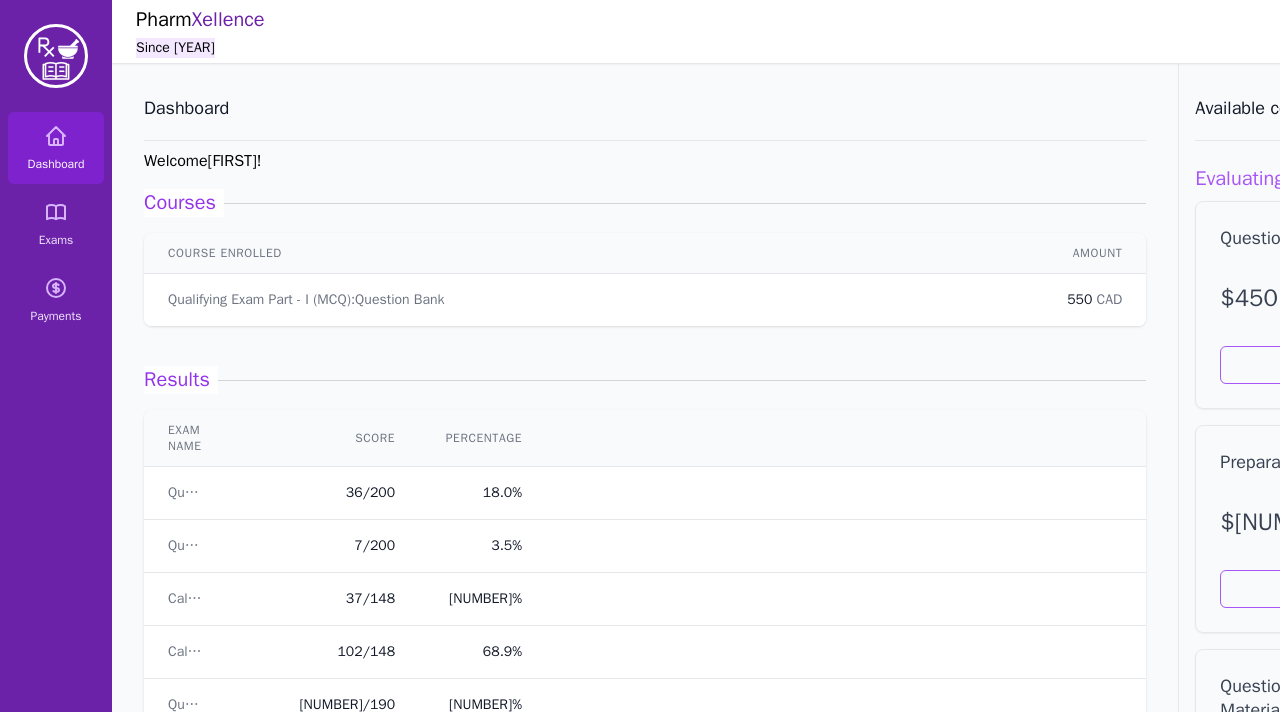 click on "Review" at bounding box center (3576, 492) 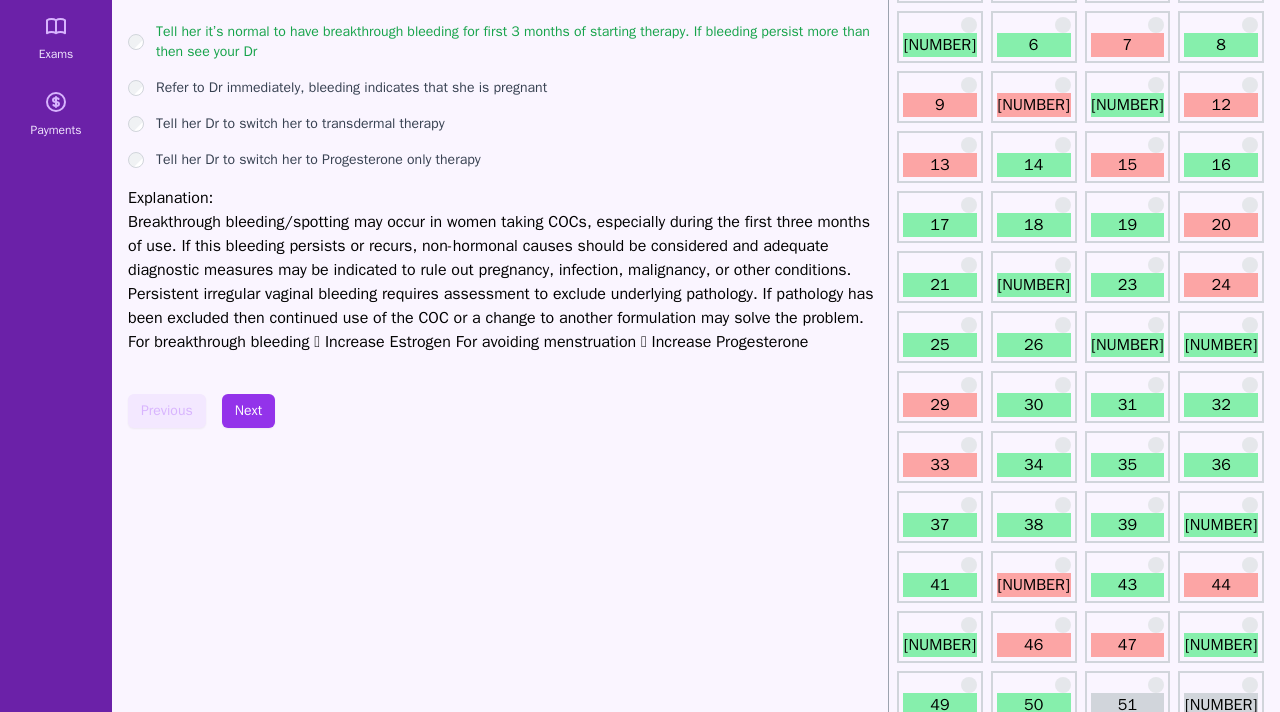 scroll, scrollTop: 187, scrollLeft: 0, axis: vertical 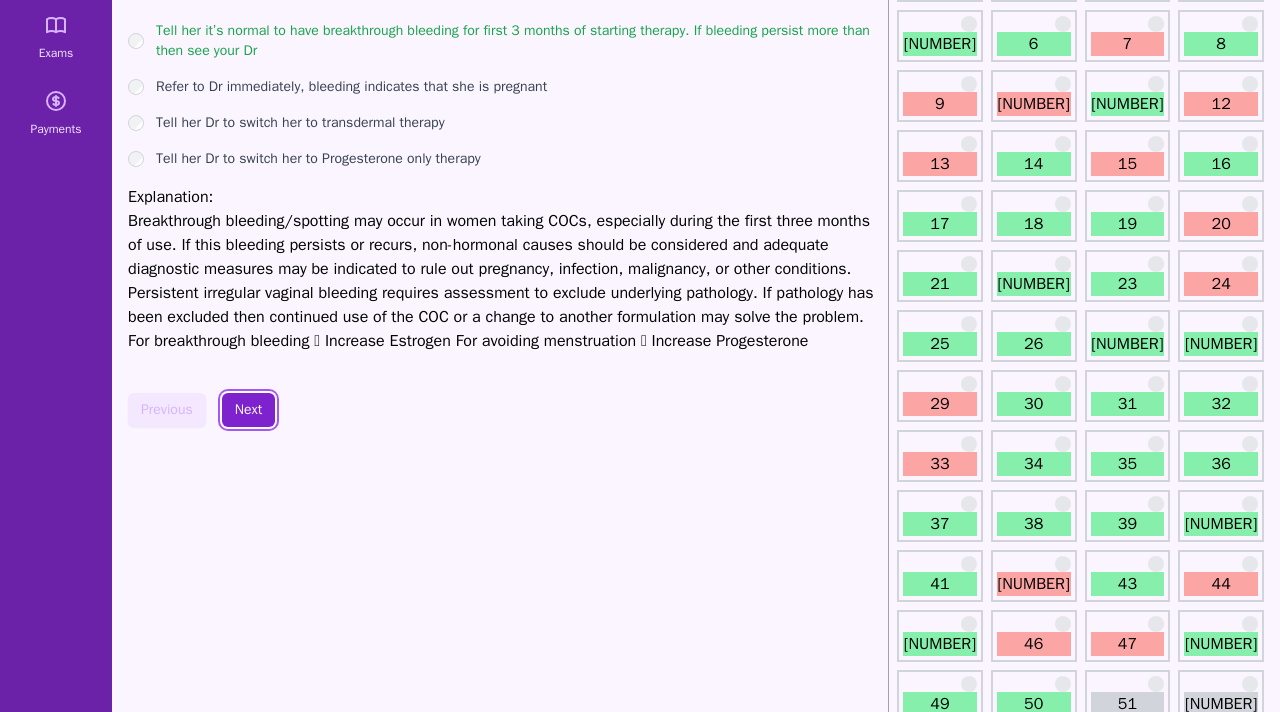 click on "Next" at bounding box center (248, 410) 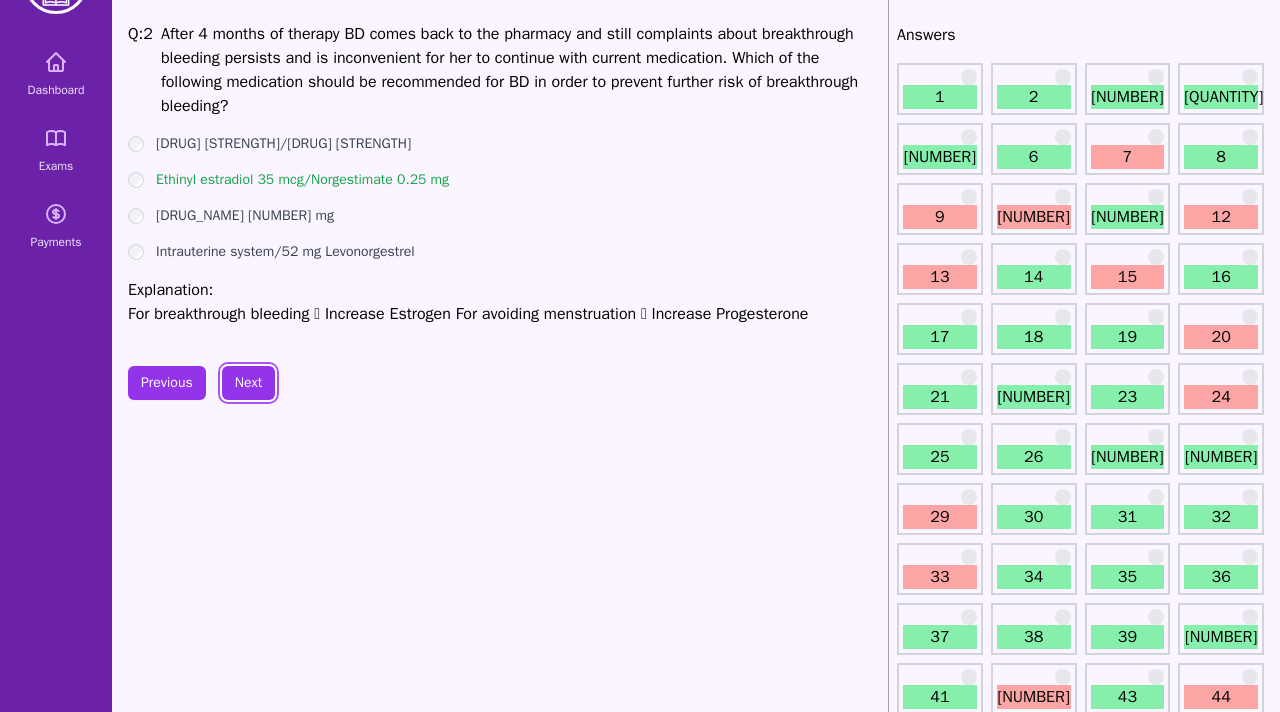 scroll, scrollTop: 57, scrollLeft: 0, axis: vertical 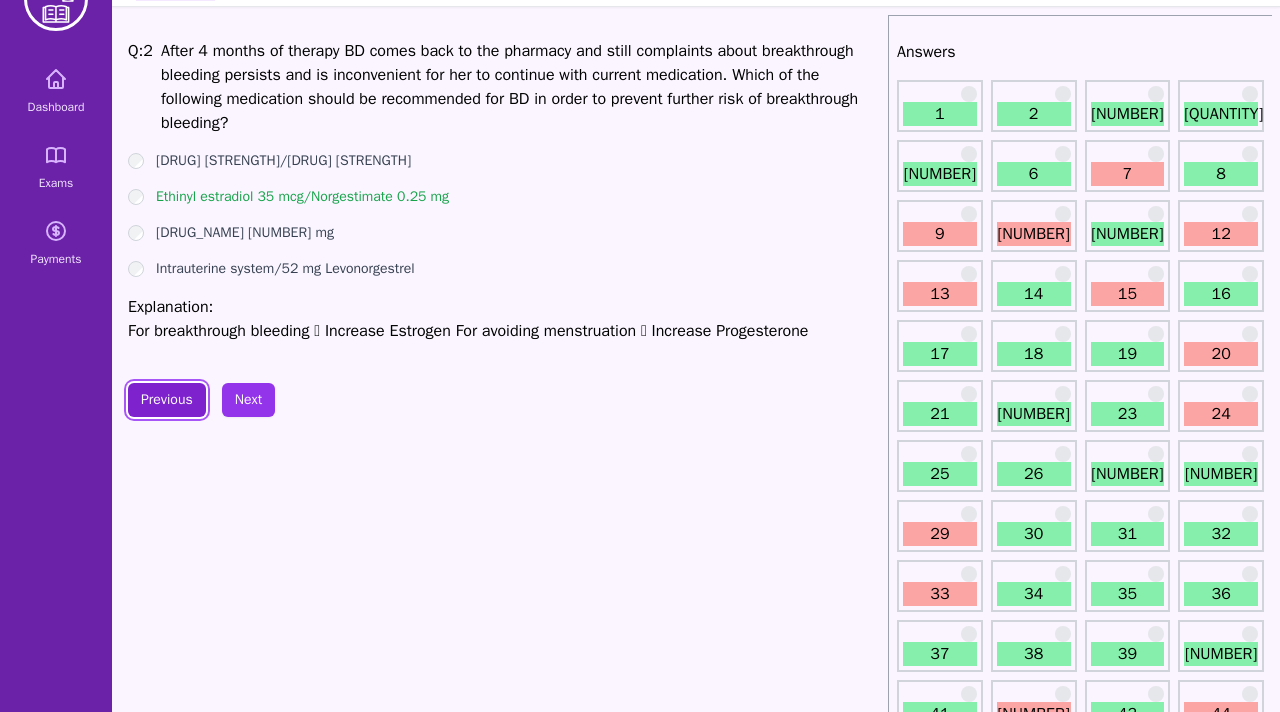click on "Previous" at bounding box center [167, 400] 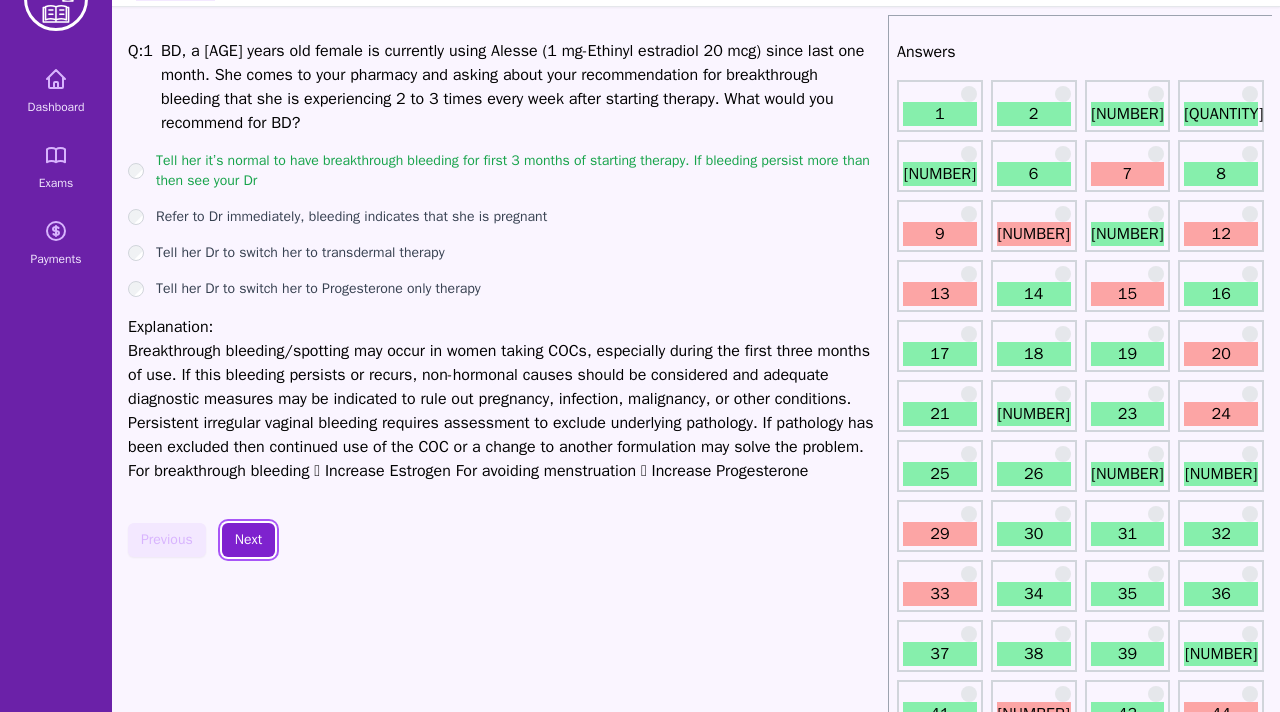 click on "Next" at bounding box center (248, 540) 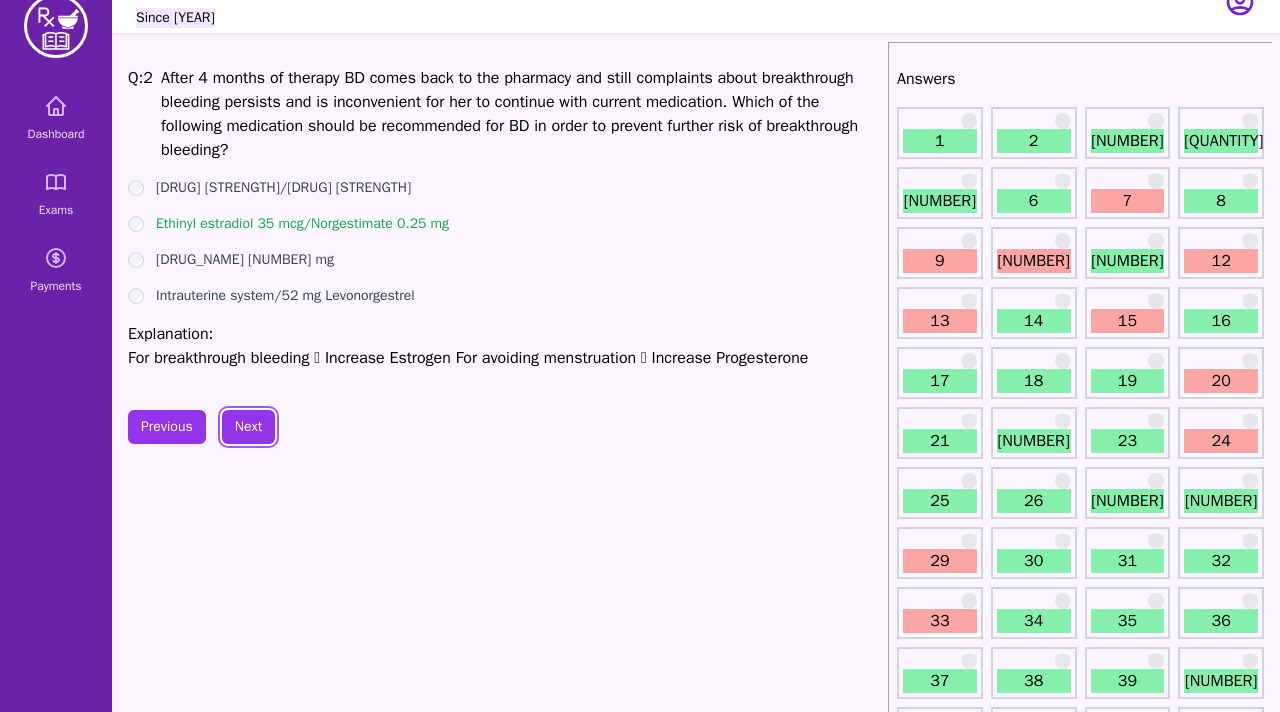 scroll, scrollTop: 0, scrollLeft: 0, axis: both 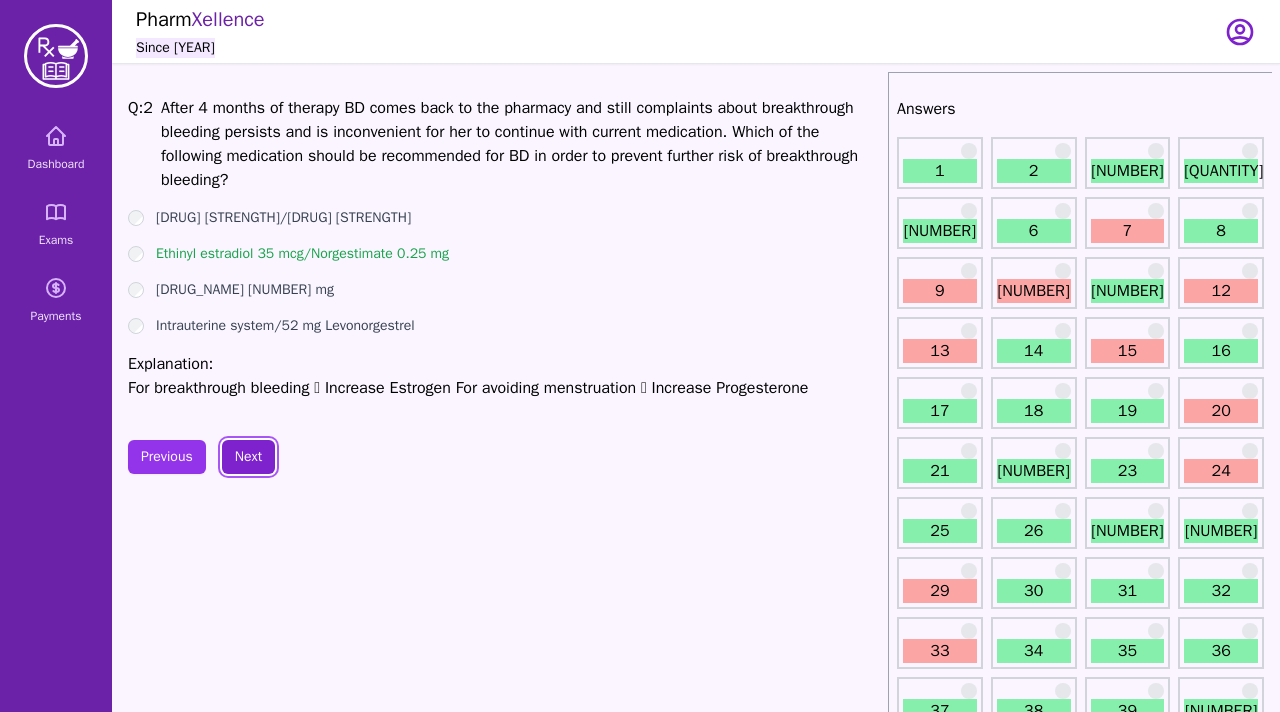 click on "Next" at bounding box center (248, 457) 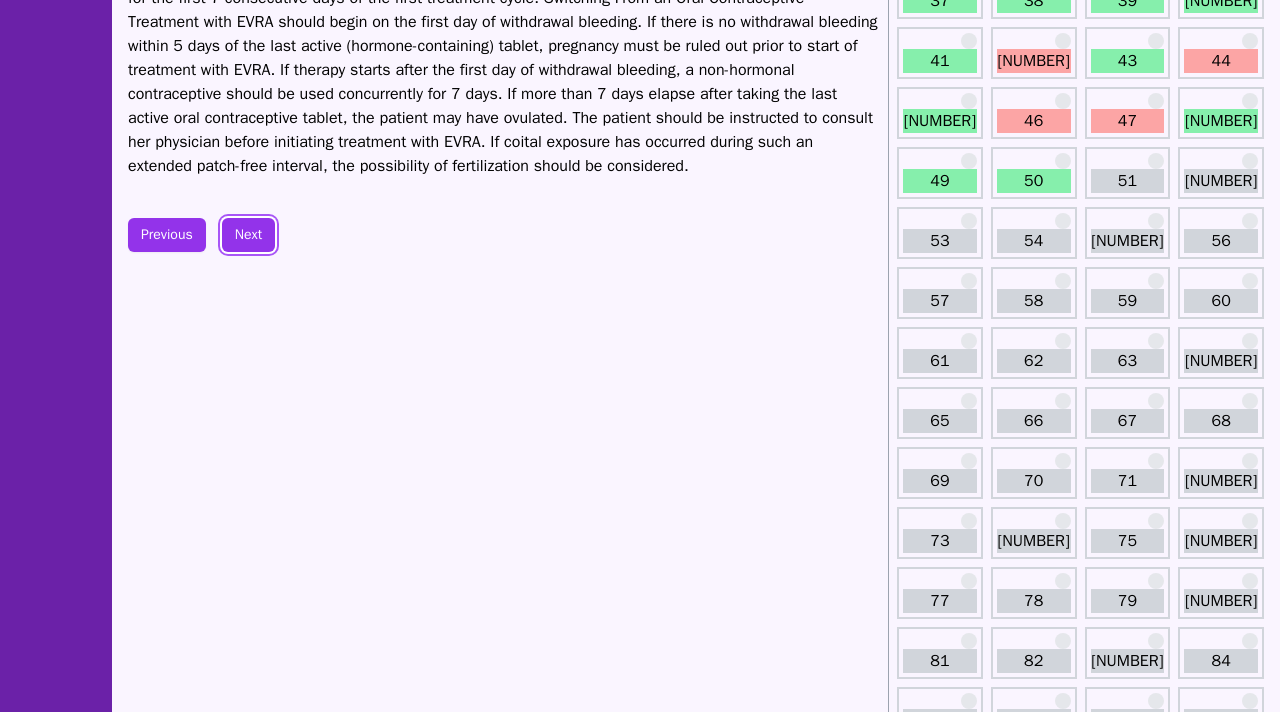 scroll, scrollTop: 711, scrollLeft: 0, axis: vertical 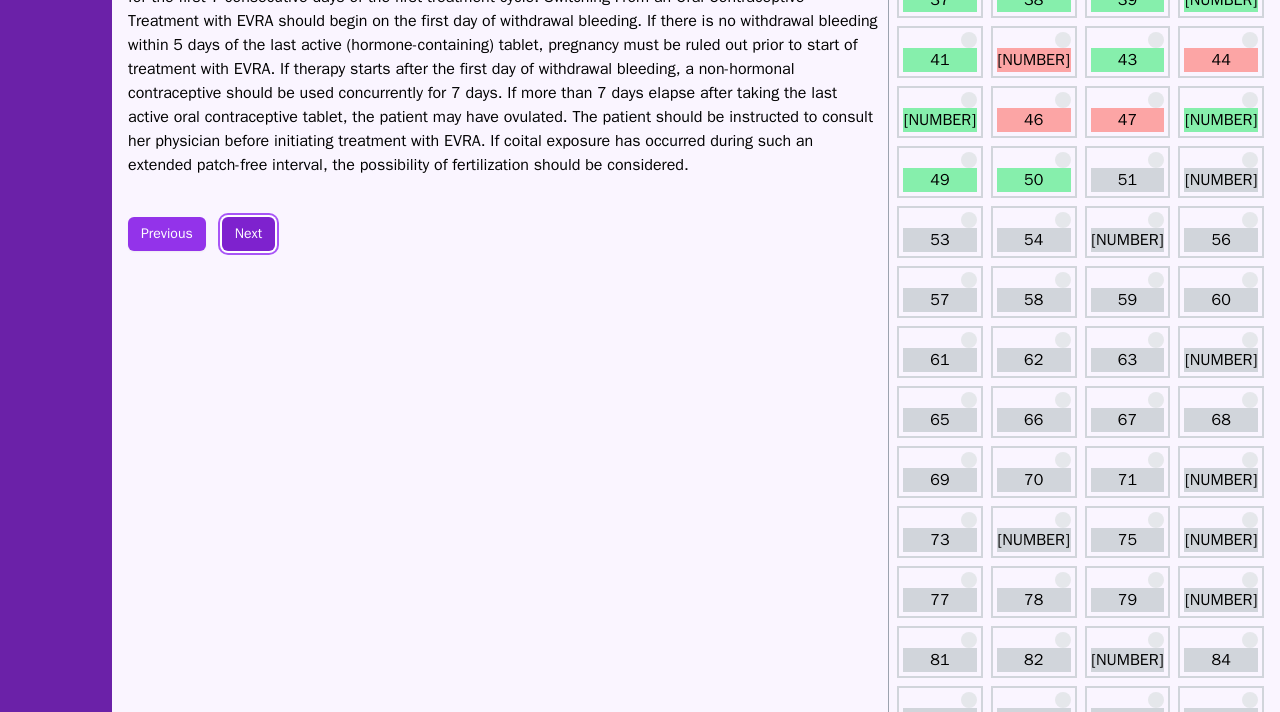 click on "Next" at bounding box center (248, 234) 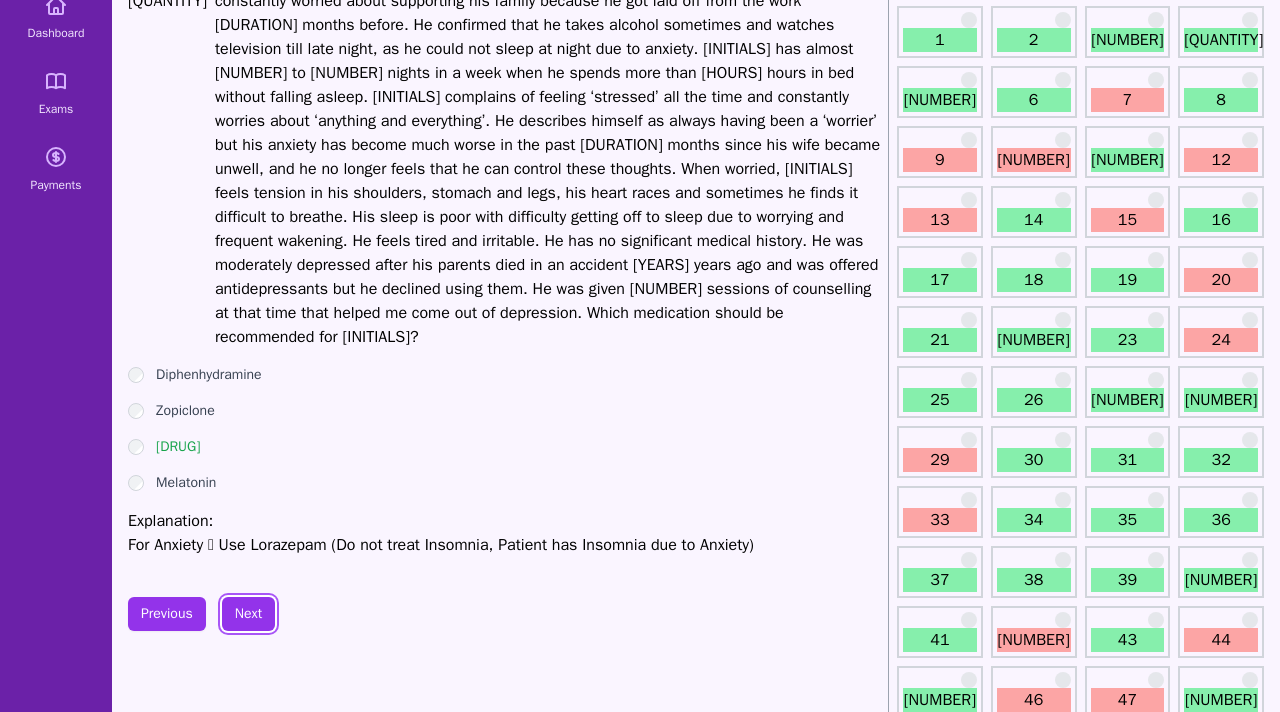 scroll, scrollTop: 132, scrollLeft: 0, axis: vertical 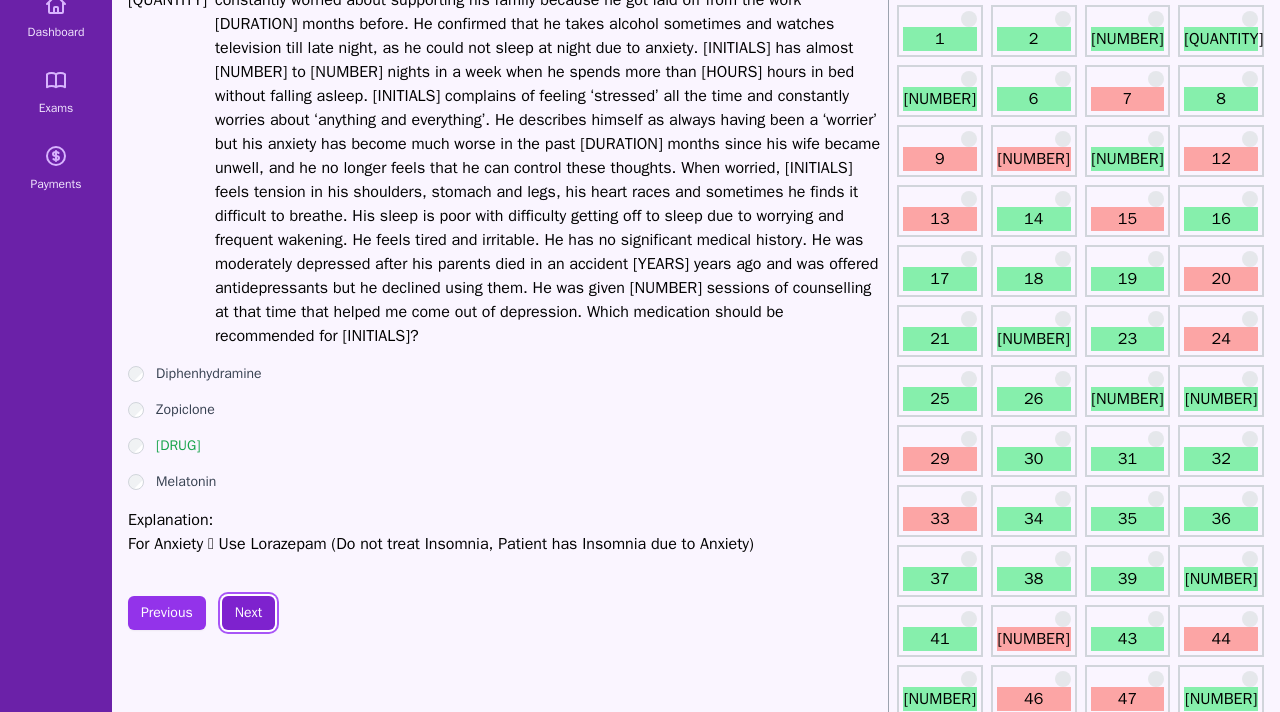 click on "Next" at bounding box center [248, 613] 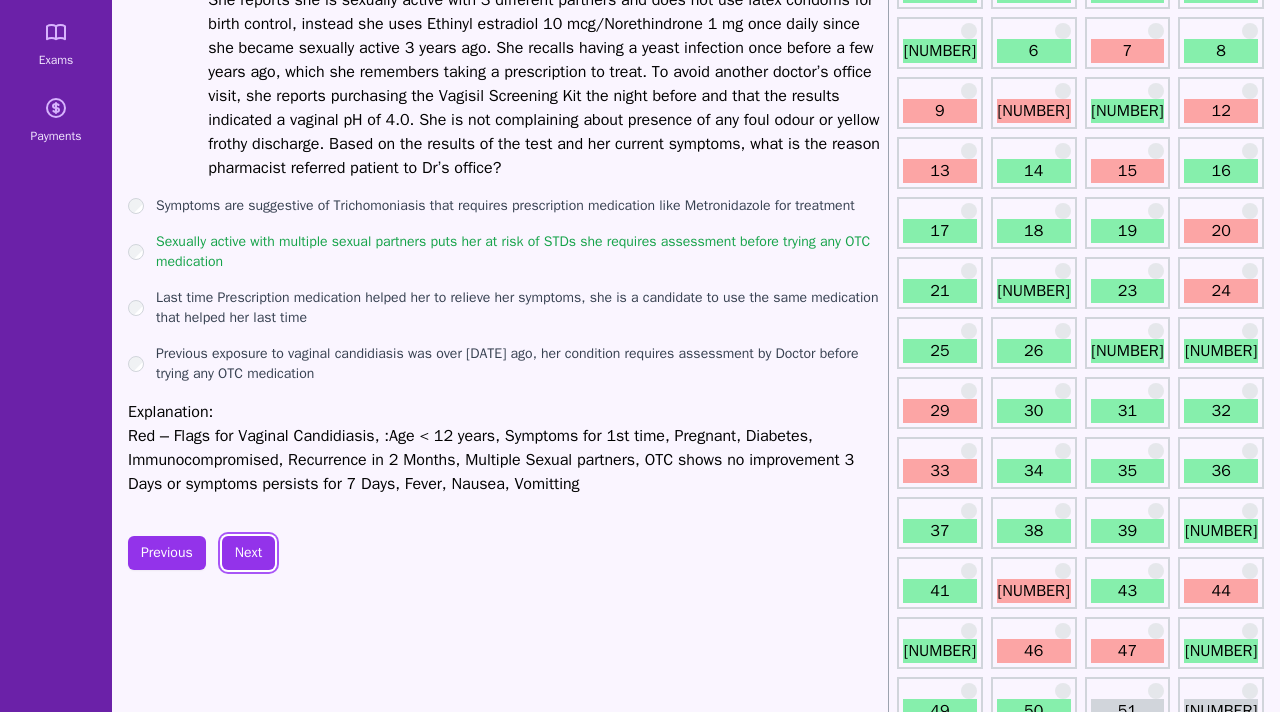 scroll, scrollTop: 210, scrollLeft: 0, axis: vertical 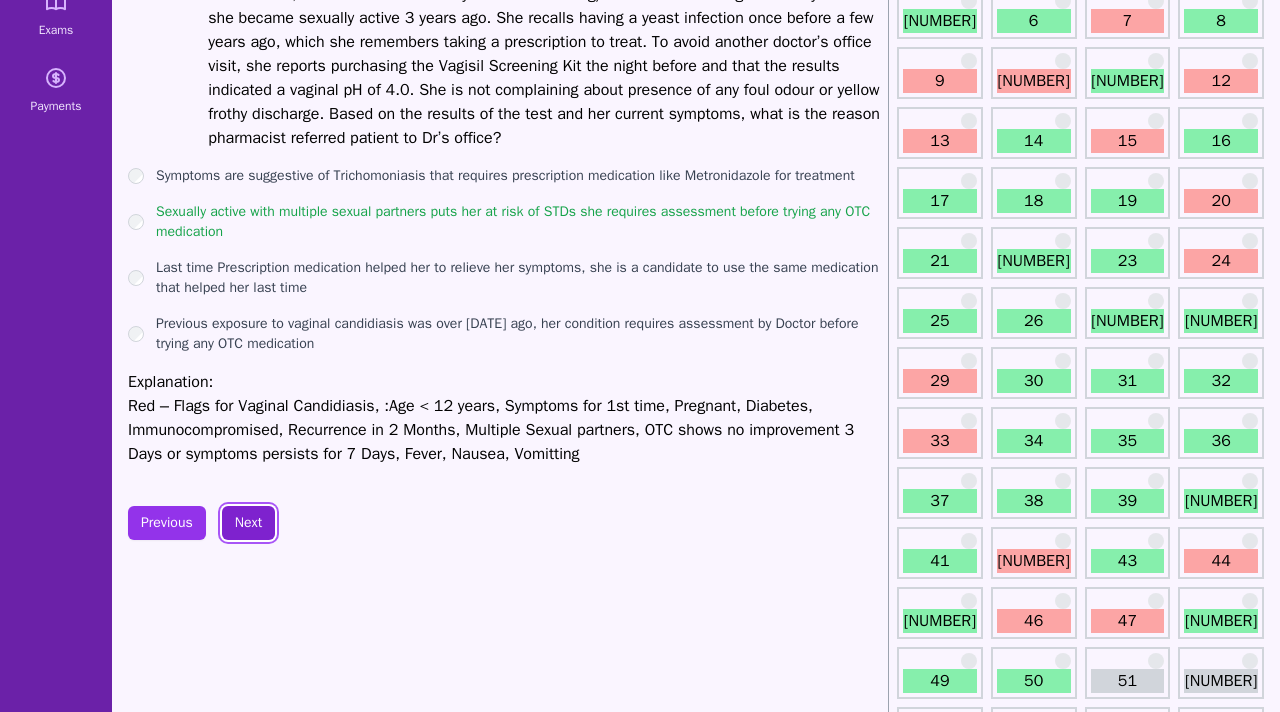 click on "Next" at bounding box center [248, 523] 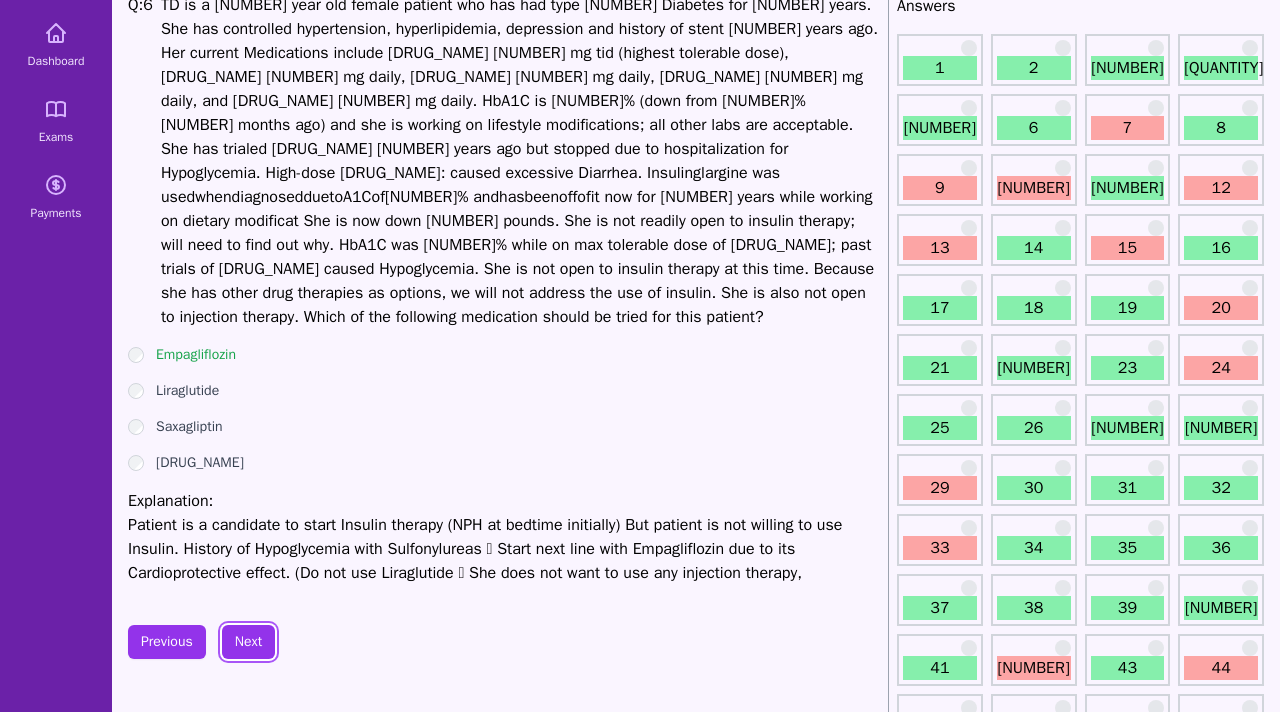 scroll, scrollTop: 104, scrollLeft: 0, axis: vertical 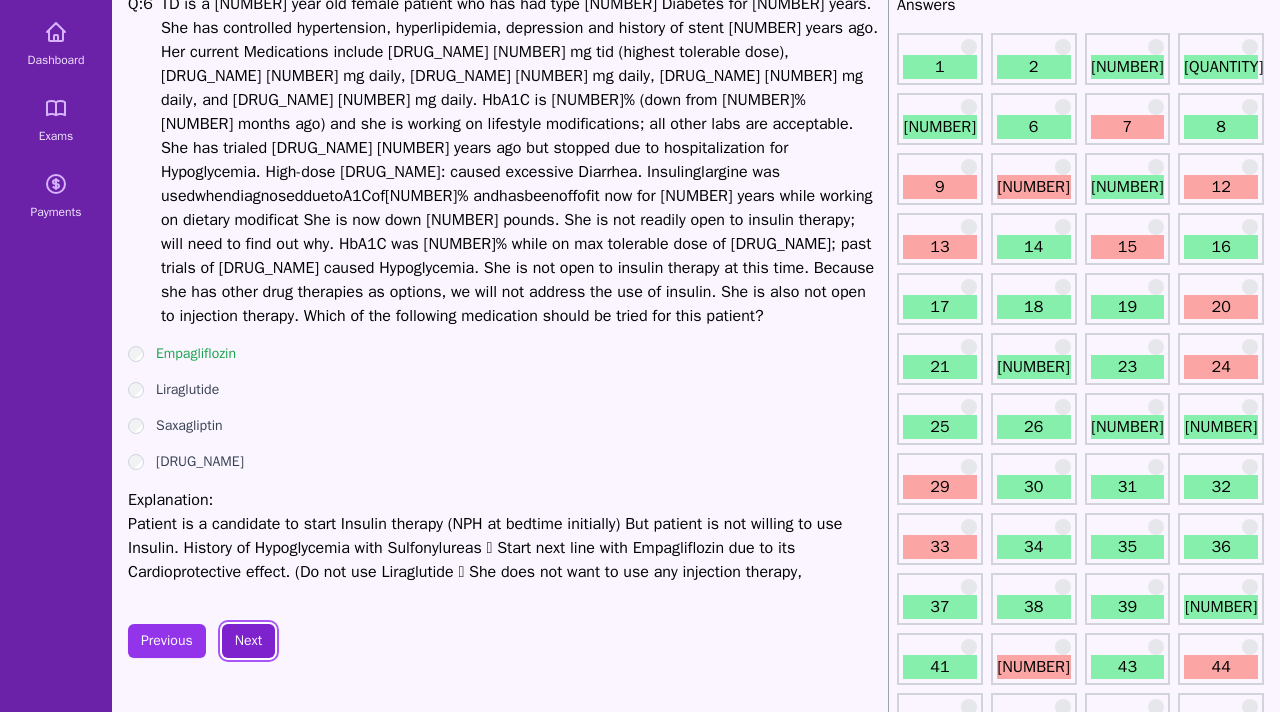 click on "Next" at bounding box center (248, 641) 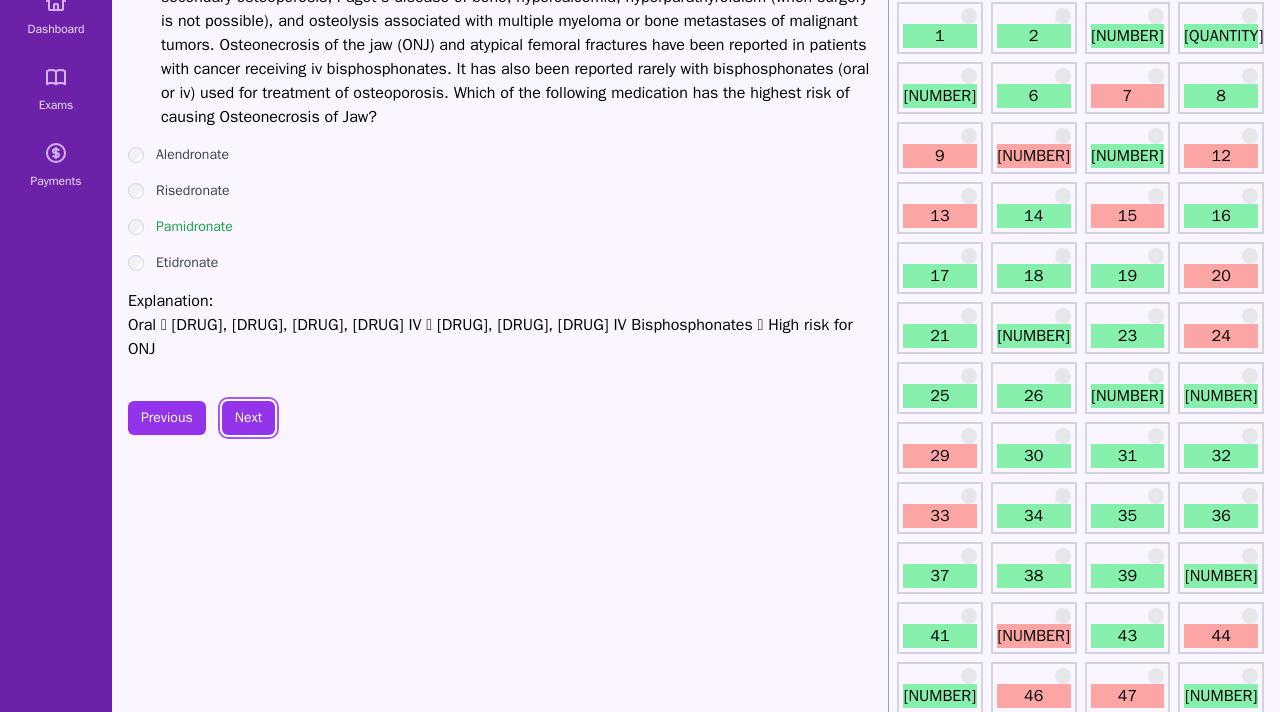 scroll, scrollTop: 141, scrollLeft: 0, axis: vertical 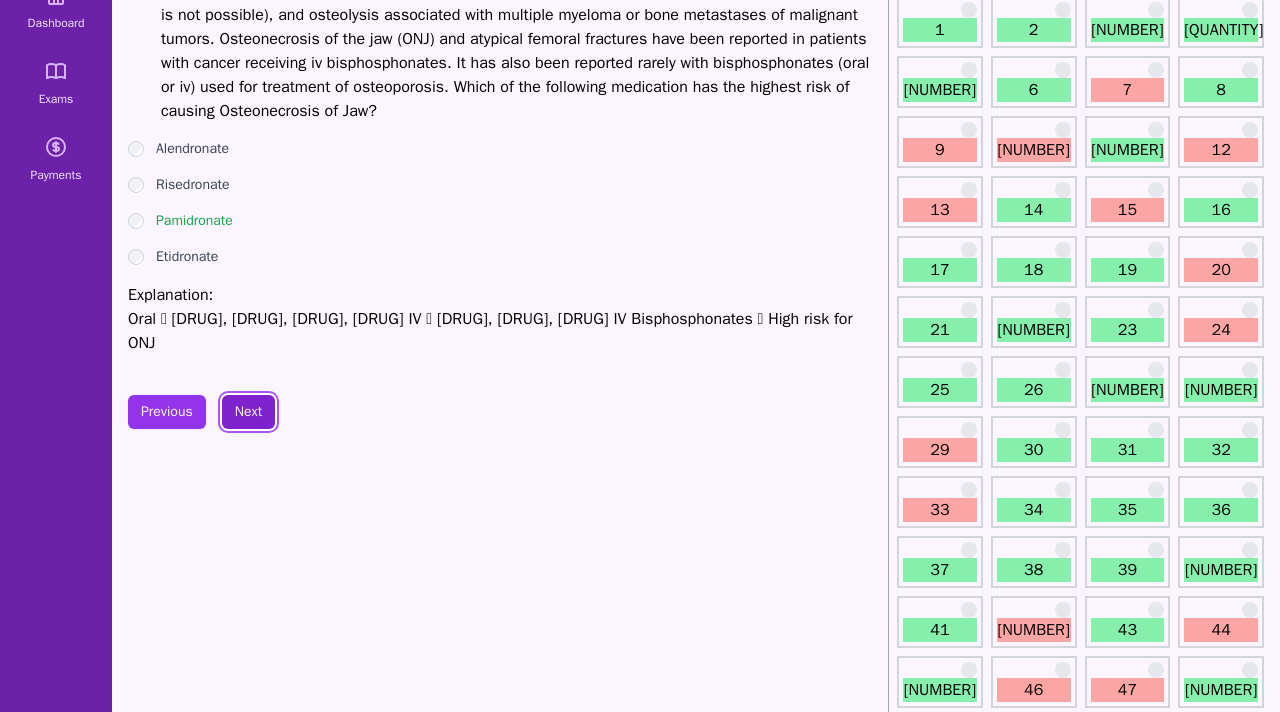 click on "Next" at bounding box center [248, 412] 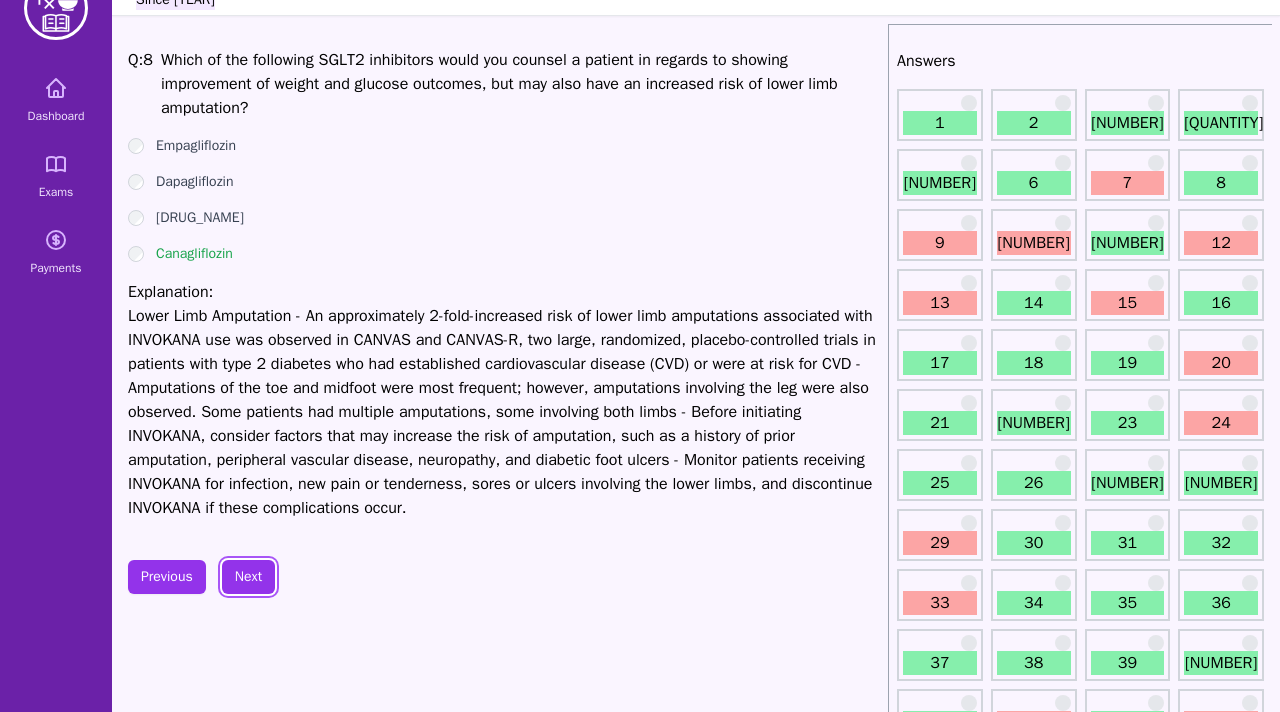 scroll, scrollTop: 74, scrollLeft: 0, axis: vertical 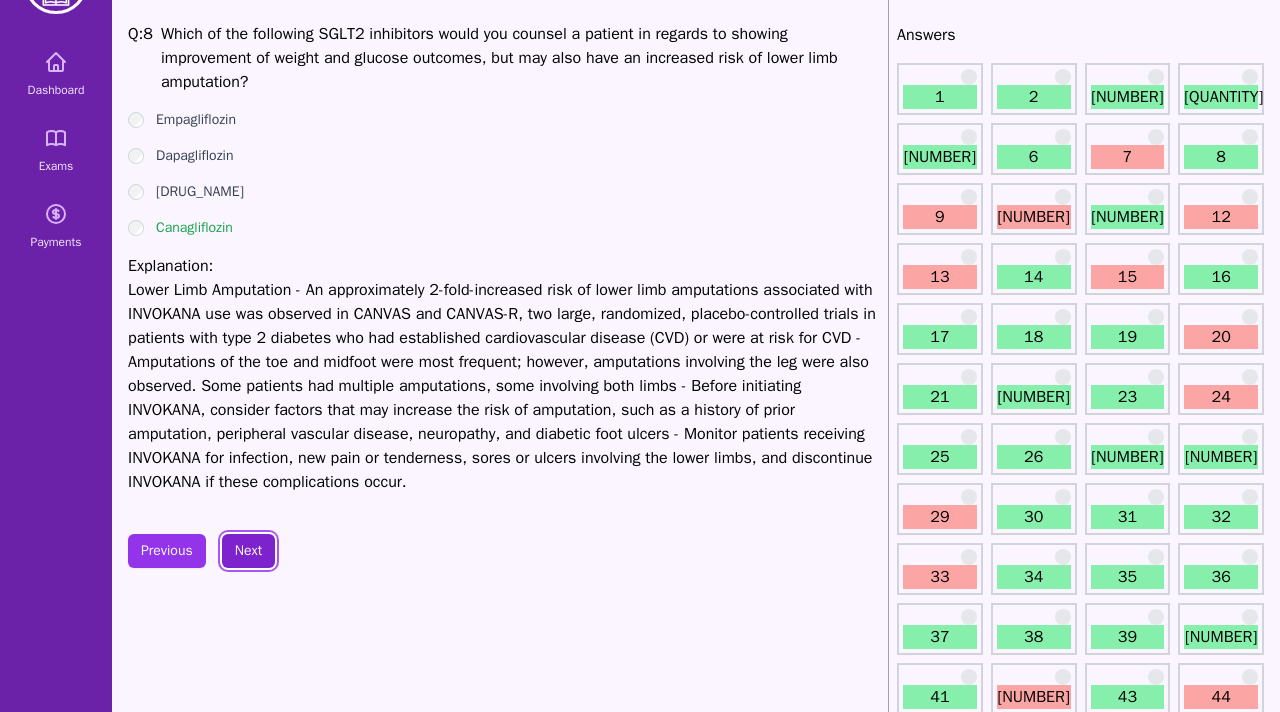 click on "Next" at bounding box center (248, 551) 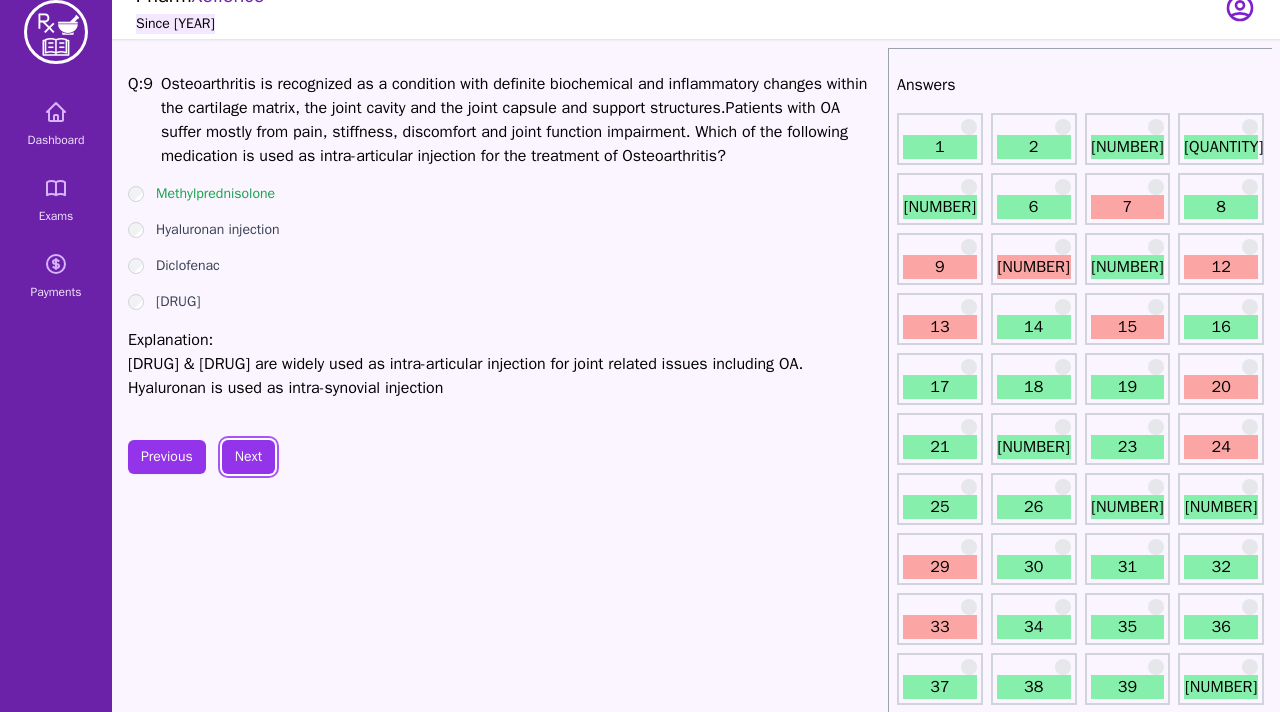 scroll, scrollTop: 22, scrollLeft: 0, axis: vertical 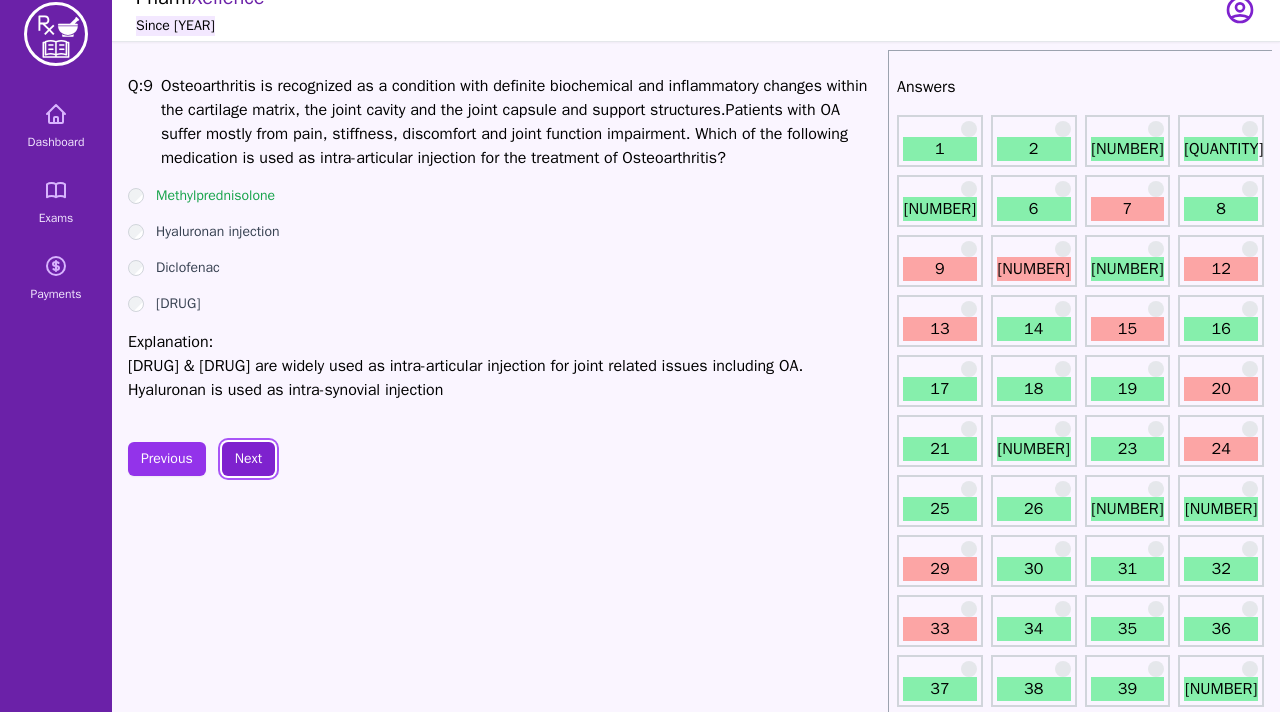 click on "Next" at bounding box center (248, 459) 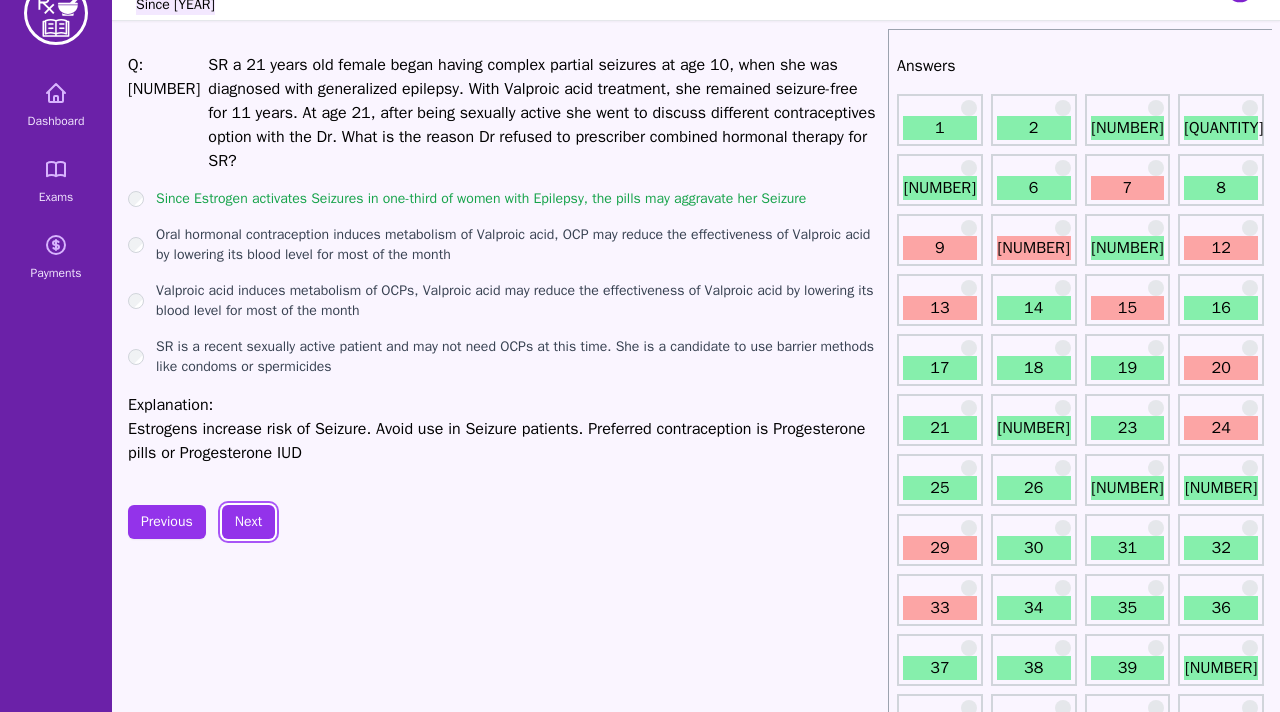 scroll, scrollTop: 45, scrollLeft: 0, axis: vertical 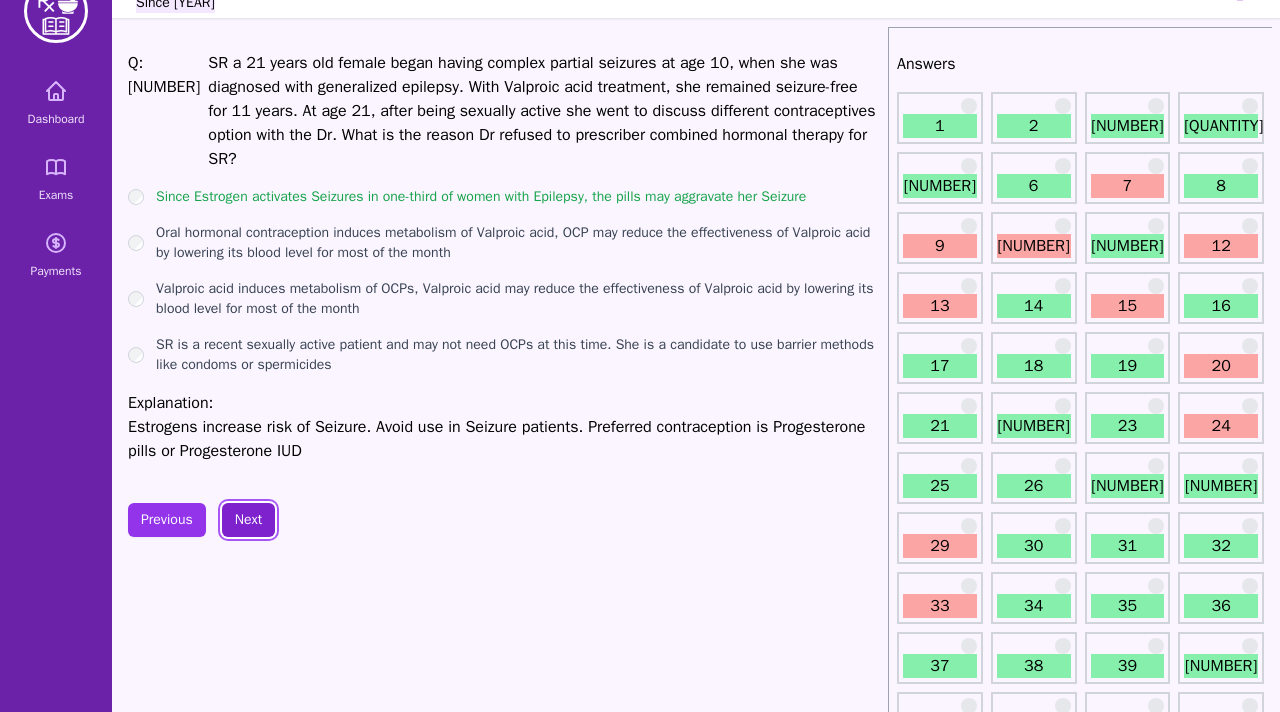 click on "Next" at bounding box center [248, 520] 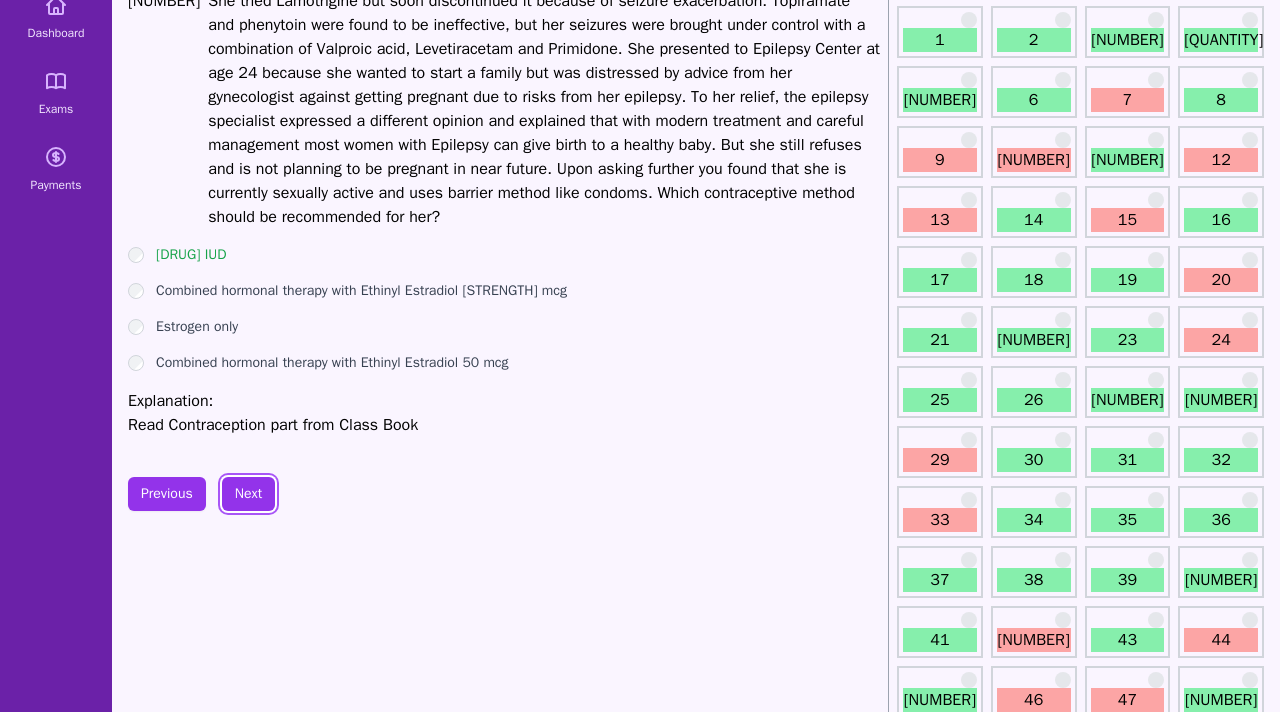 scroll, scrollTop: 133, scrollLeft: 0, axis: vertical 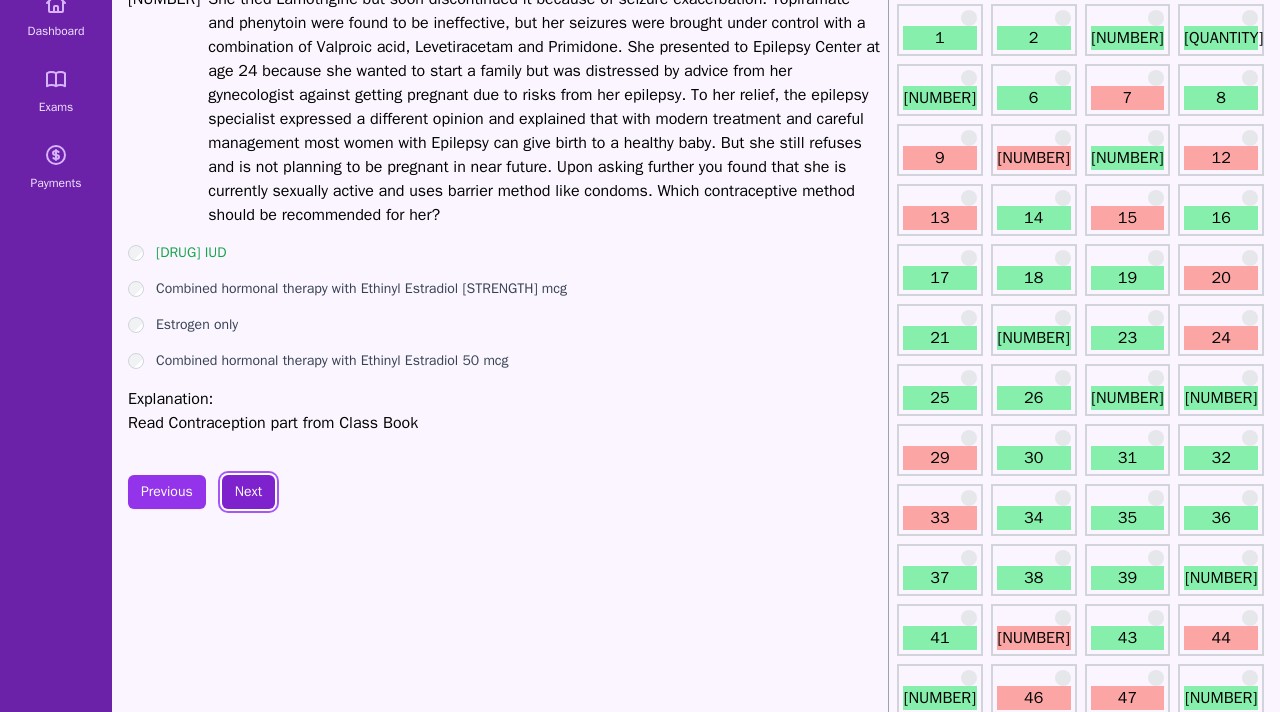 click on "Next" at bounding box center (248, 492) 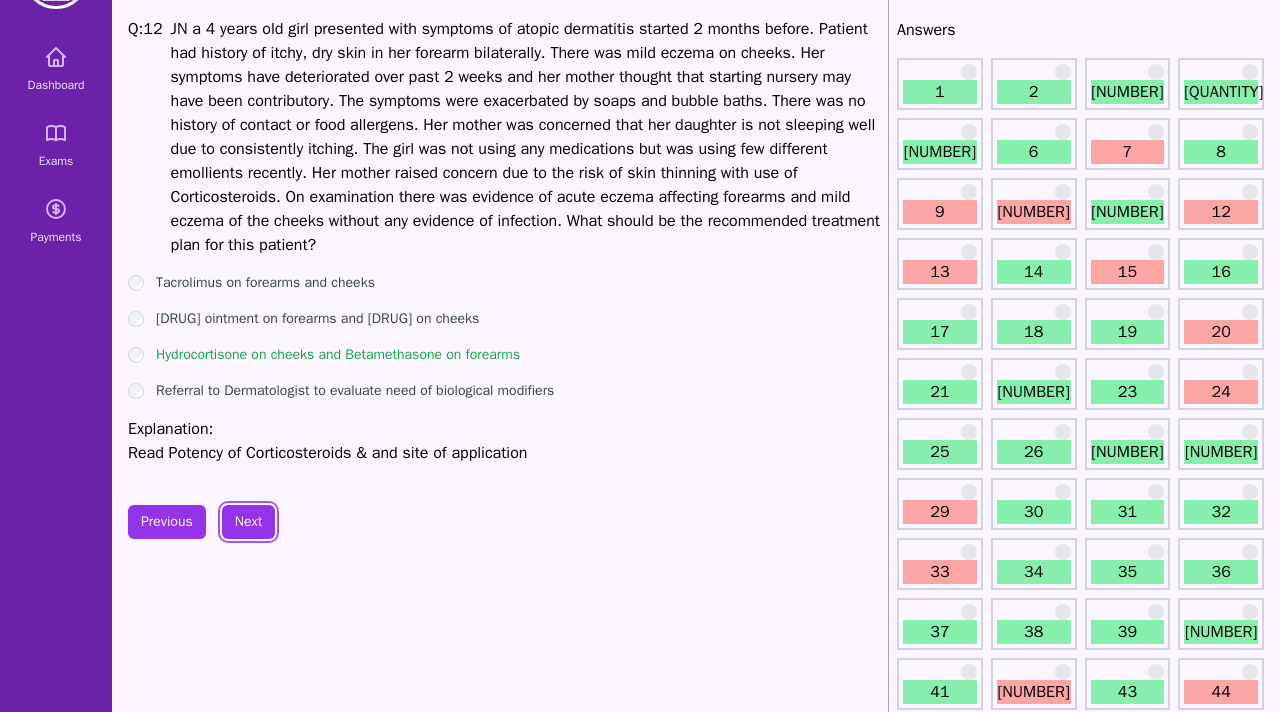 scroll, scrollTop: 68, scrollLeft: 0, axis: vertical 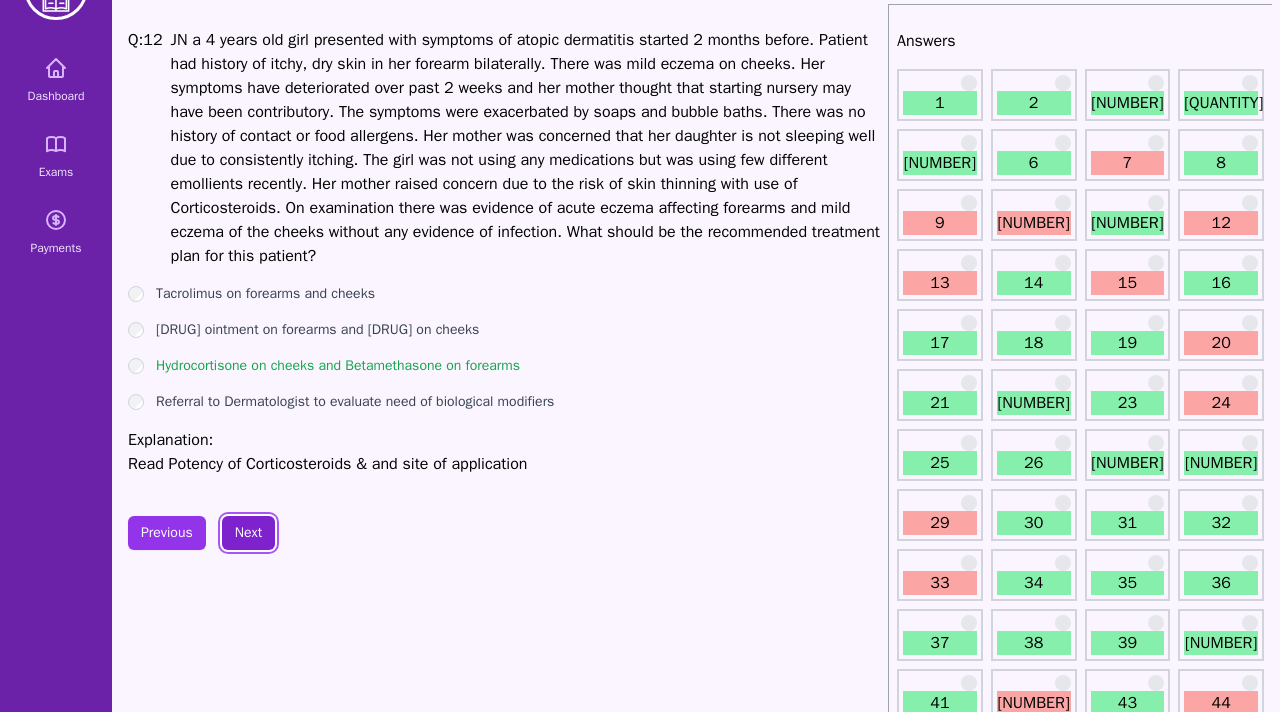 click on "Next" at bounding box center [248, 533] 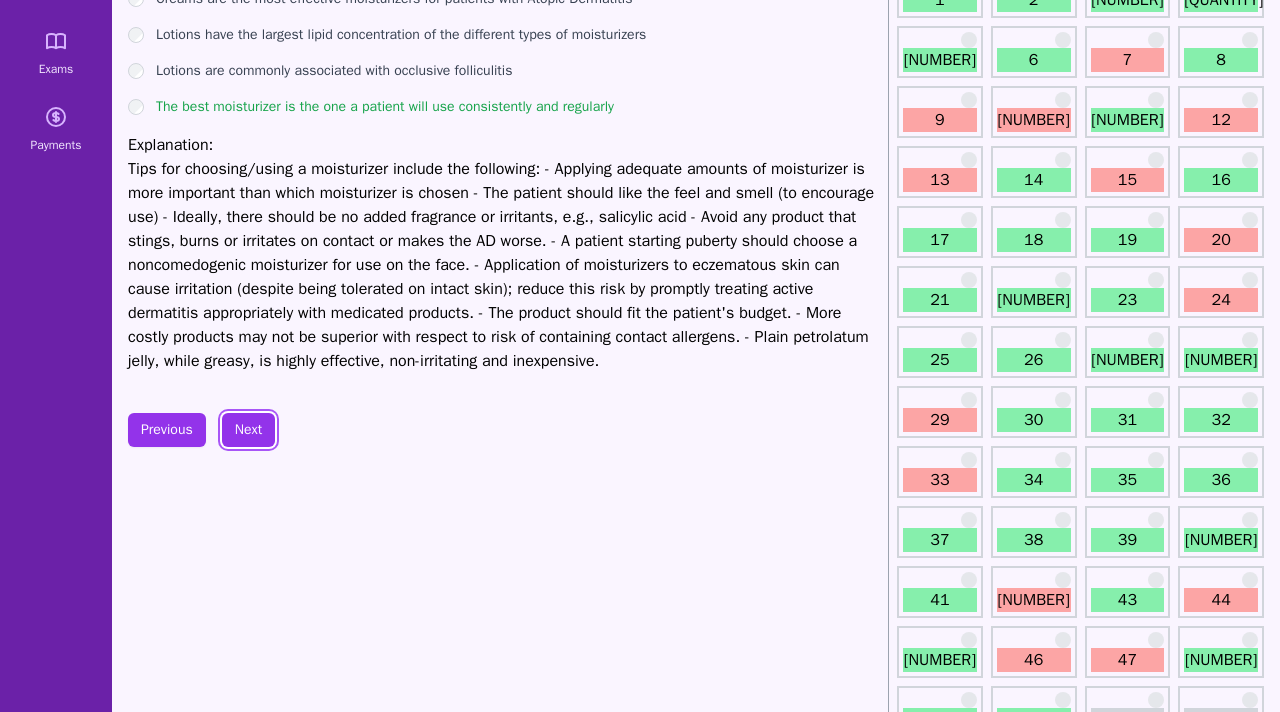 scroll, scrollTop: 175, scrollLeft: 0, axis: vertical 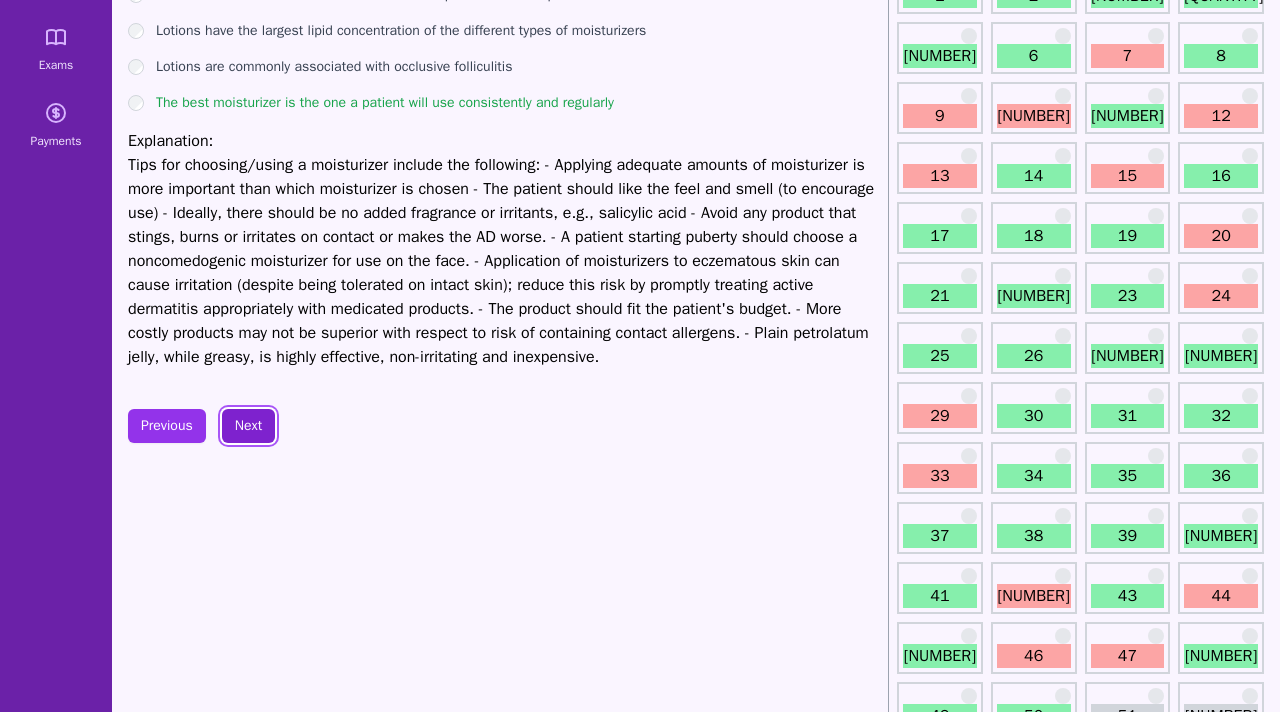 click on "Next" at bounding box center [248, 426] 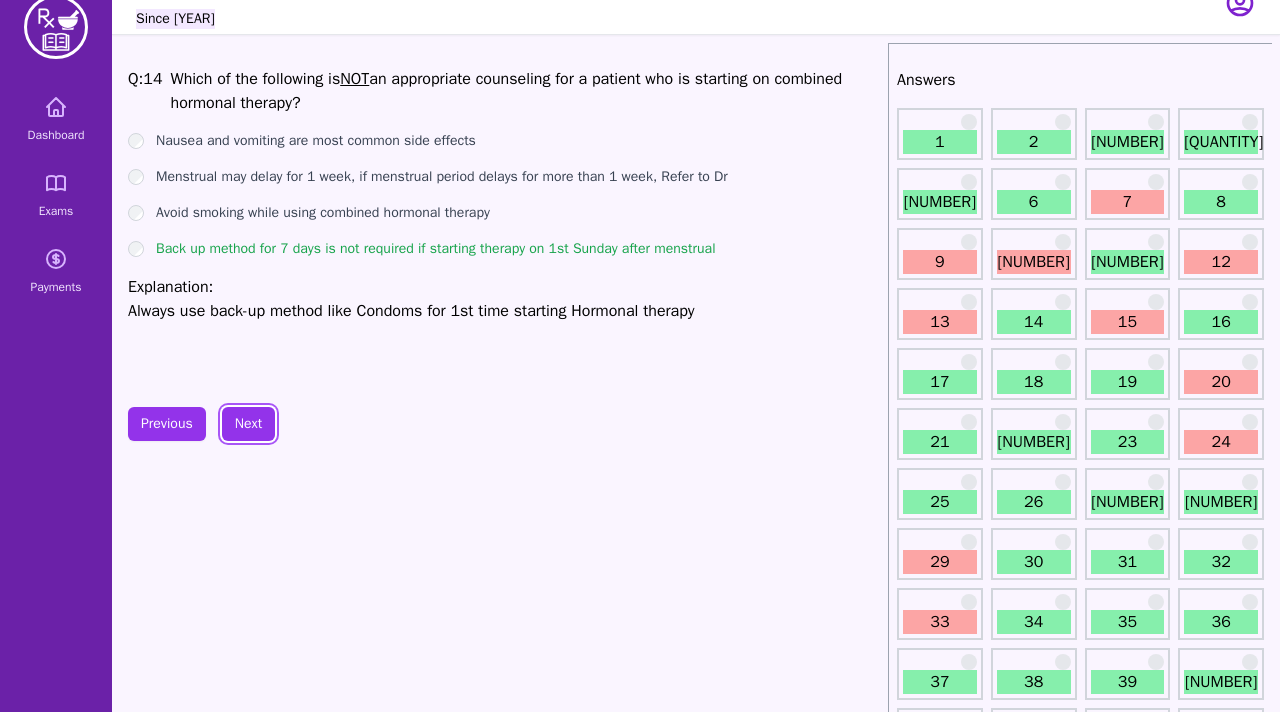 scroll, scrollTop: 0, scrollLeft: 0, axis: both 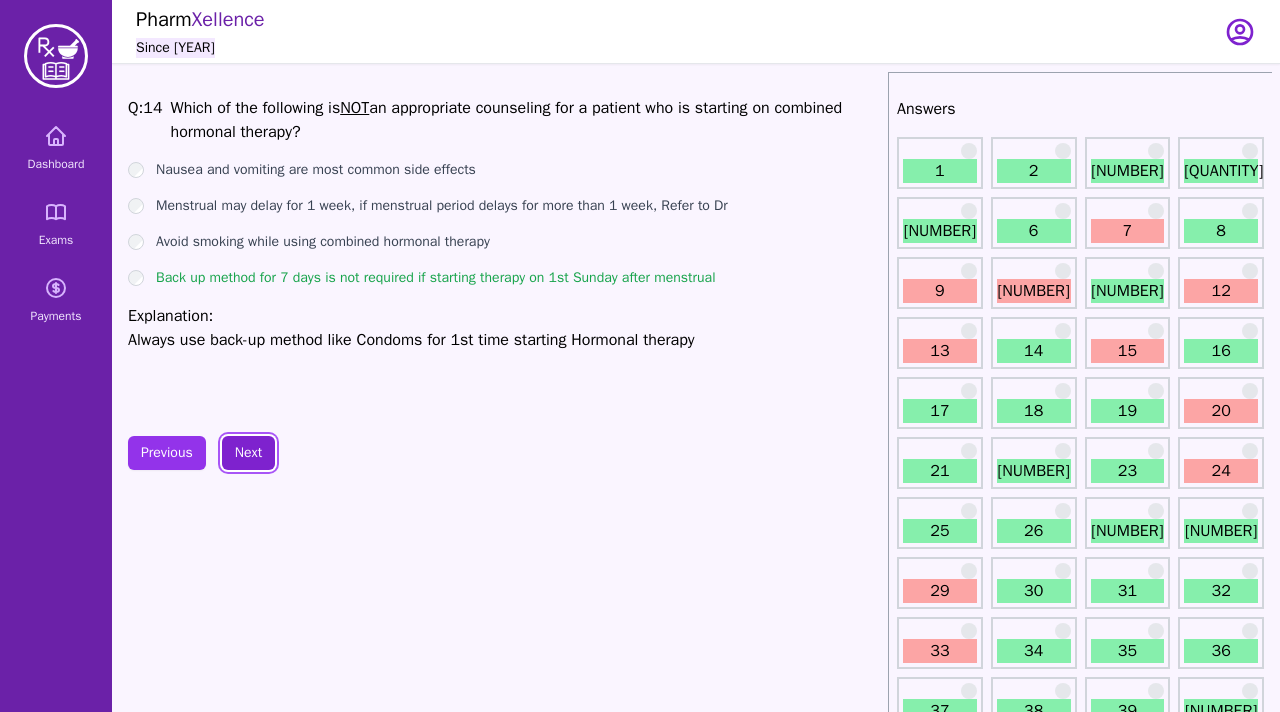 click on "Next" at bounding box center [248, 453] 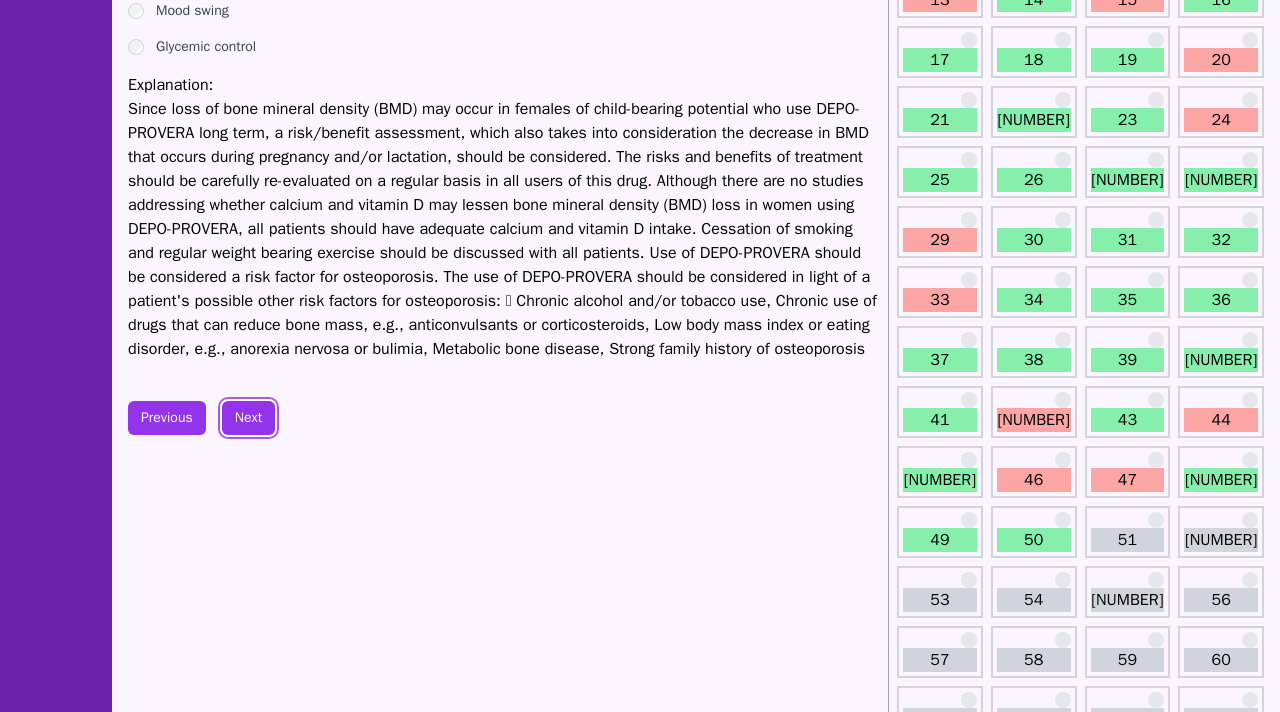 scroll, scrollTop: 353, scrollLeft: 0, axis: vertical 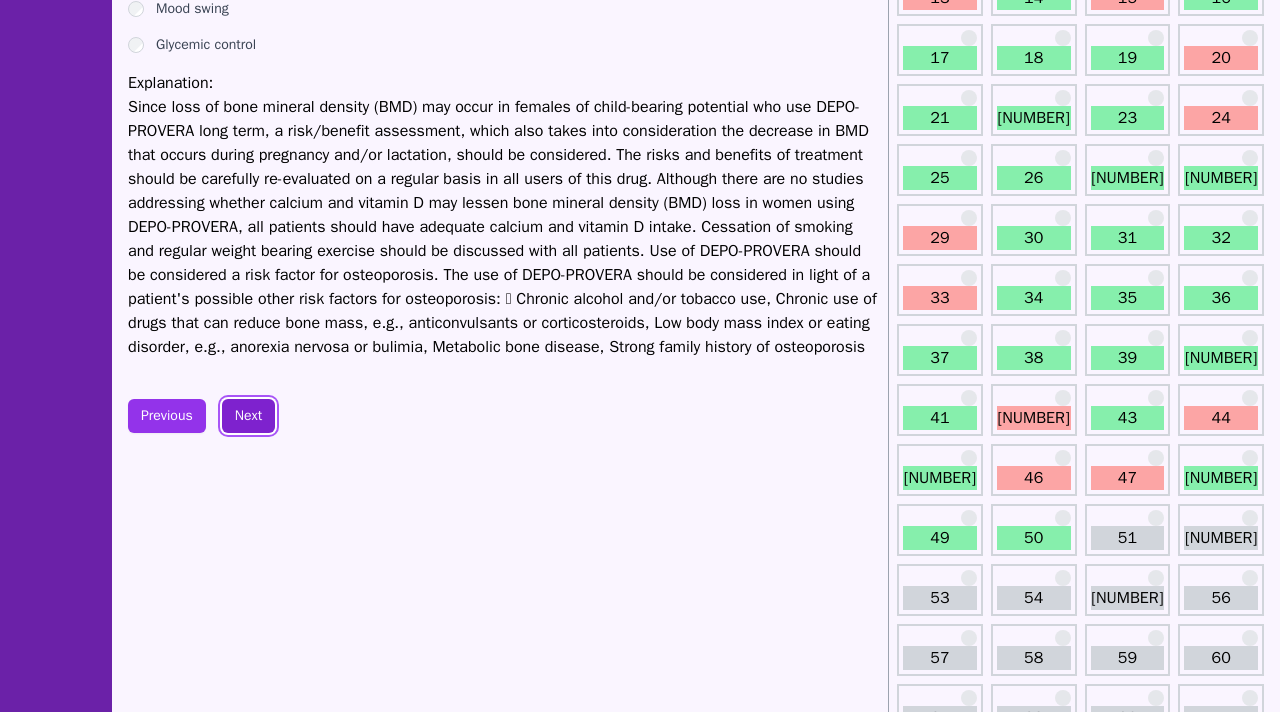 click on "Next" at bounding box center [248, 416] 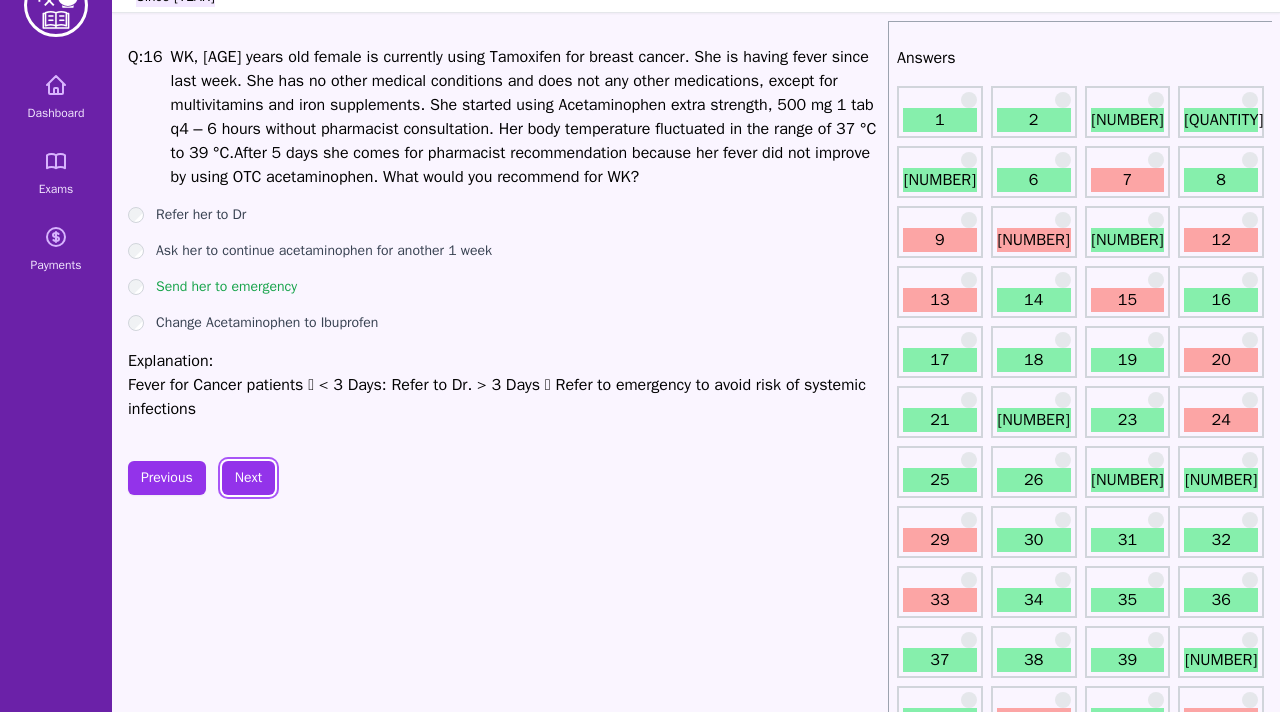 scroll, scrollTop: 52, scrollLeft: 0, axis: vertical 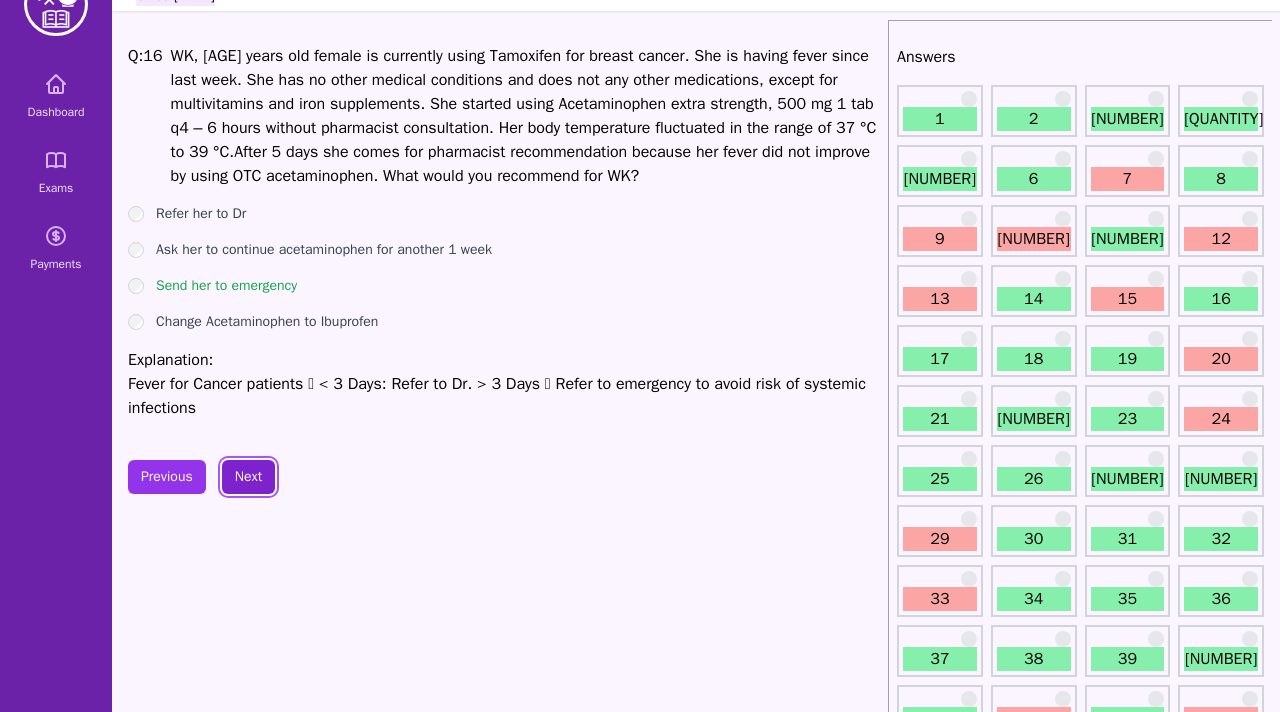 click on "Next" at bounding box center (248, 477) 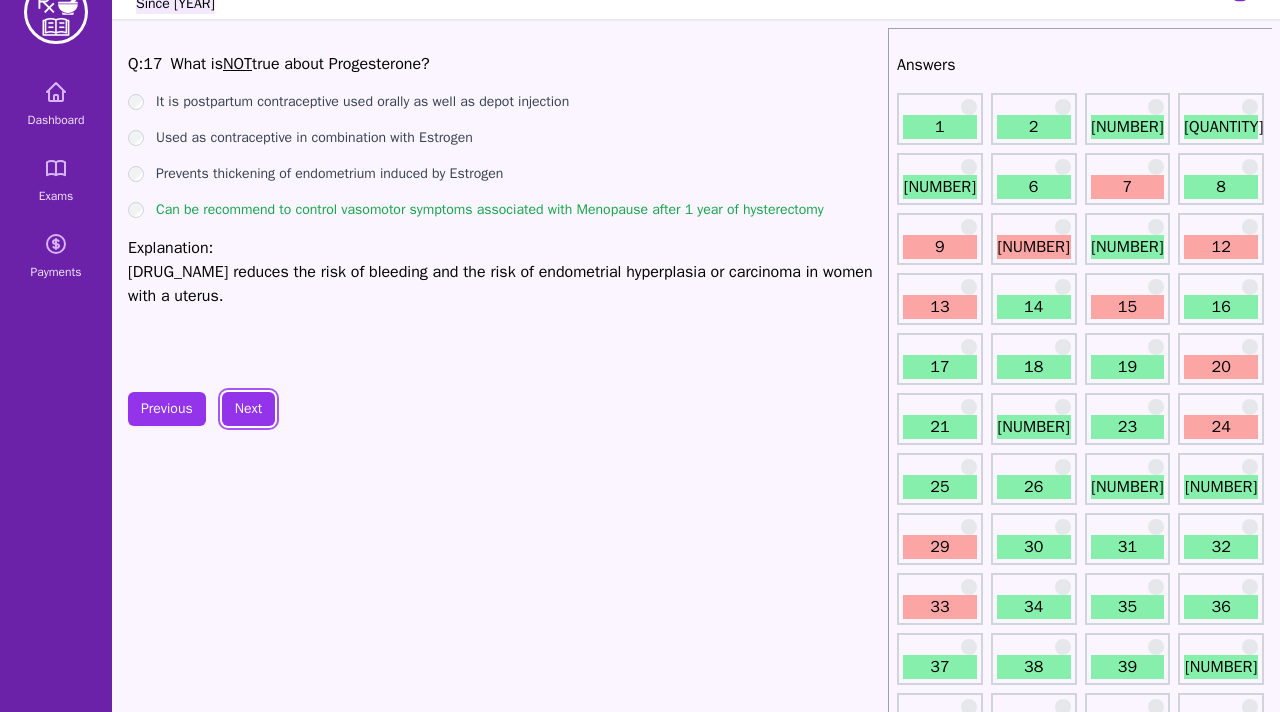 scroll, scrollTop: 47, scrollLeft: 0, axis: vertical 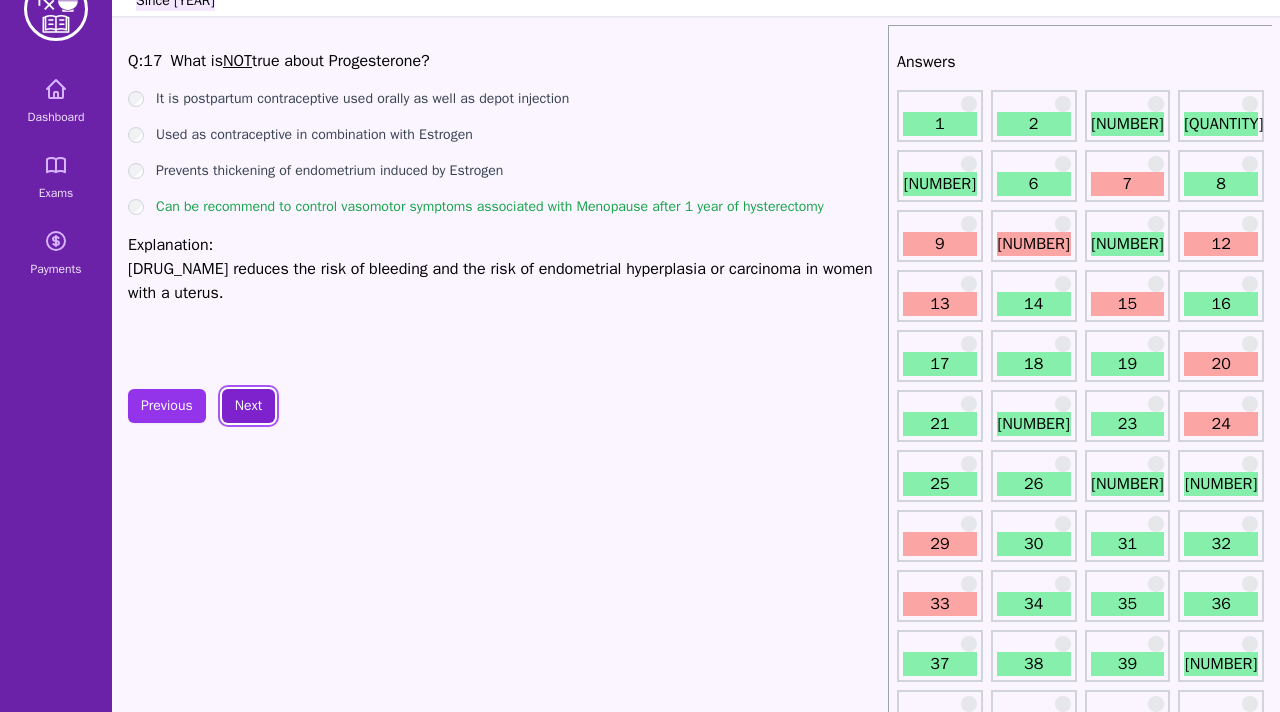 click on "Next" at bounding box center [248, 406] 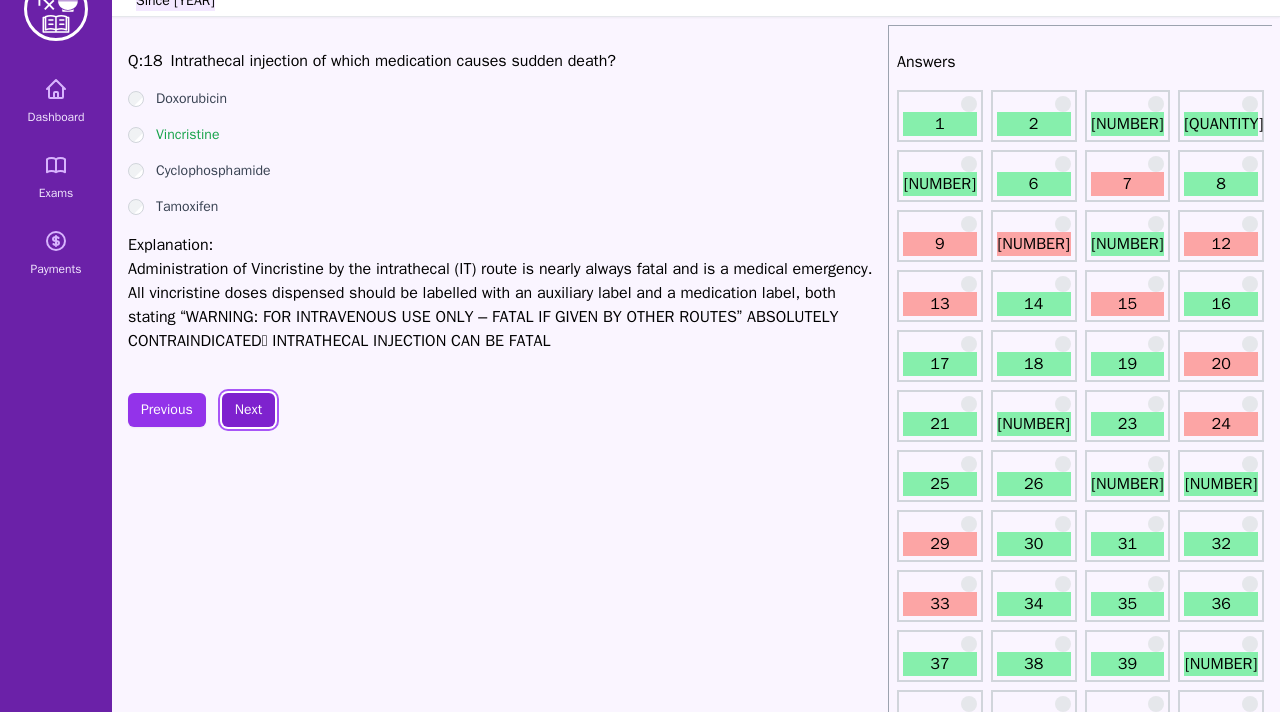 click on "Next" at bounding box center (248, 410) 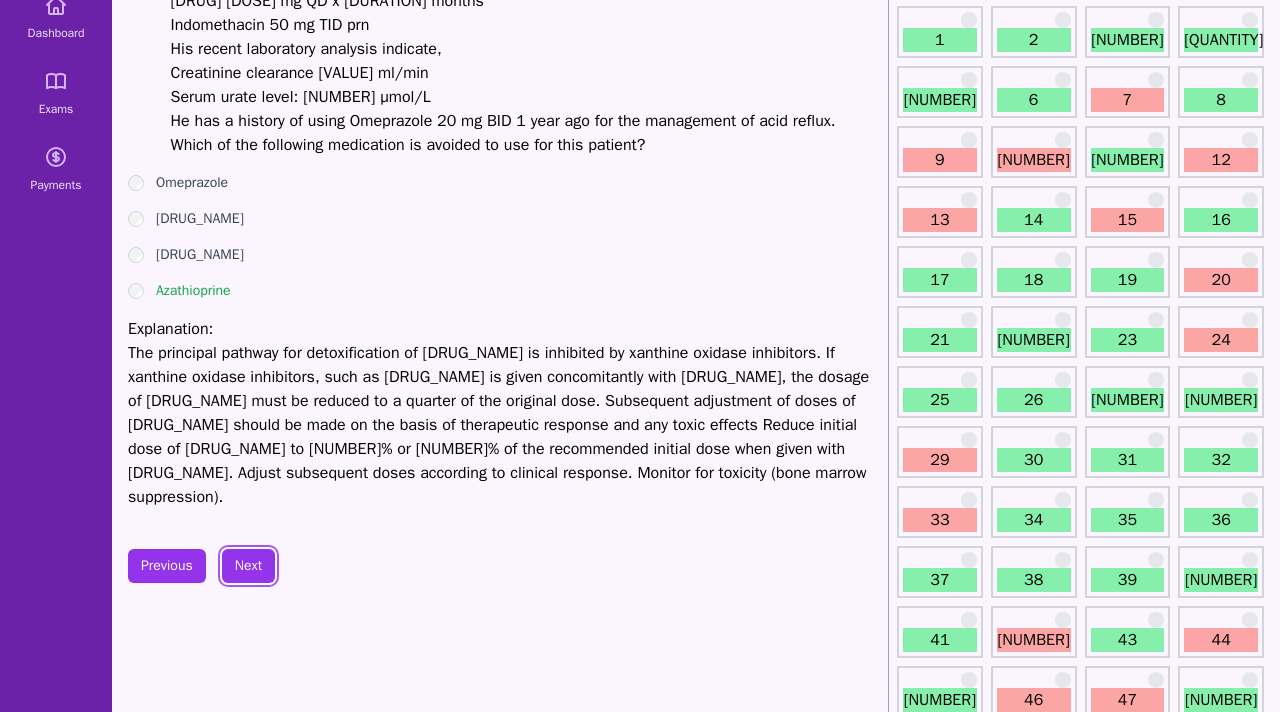 scroll, scrollTop: 134, scrollLeft: 0, axis: vertical 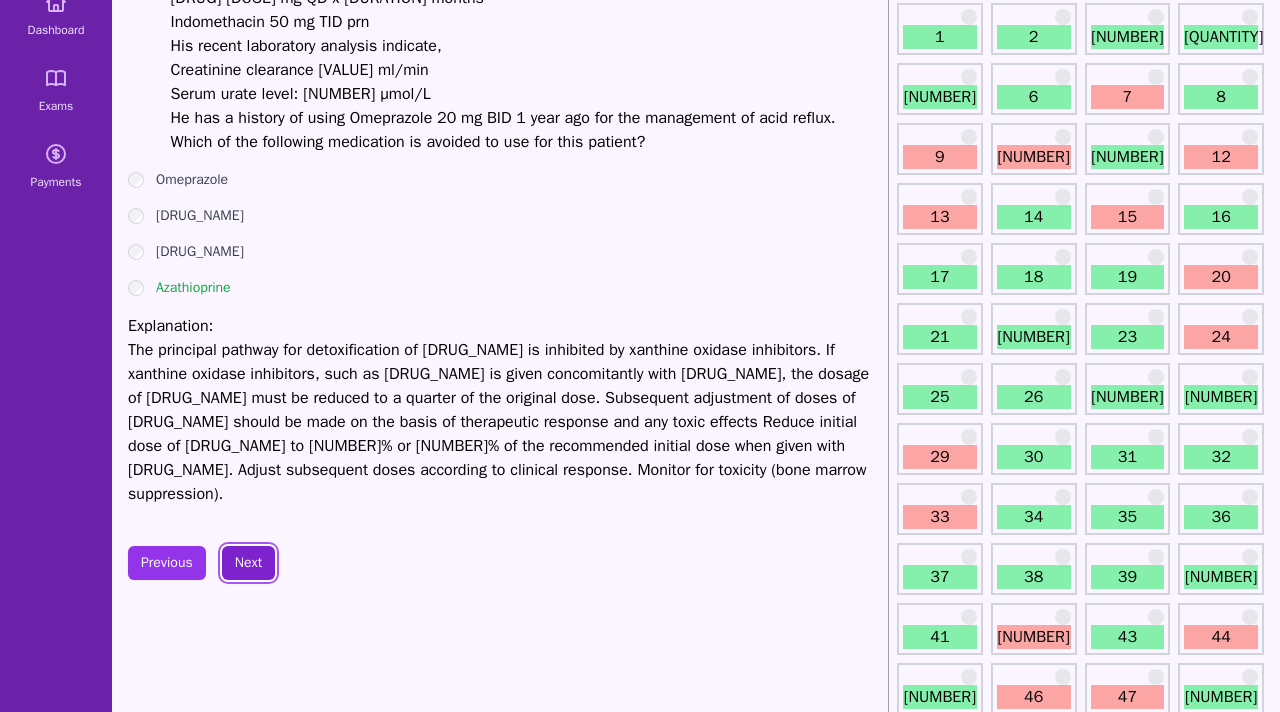 click on "Next" at bounding box center [248, 563] 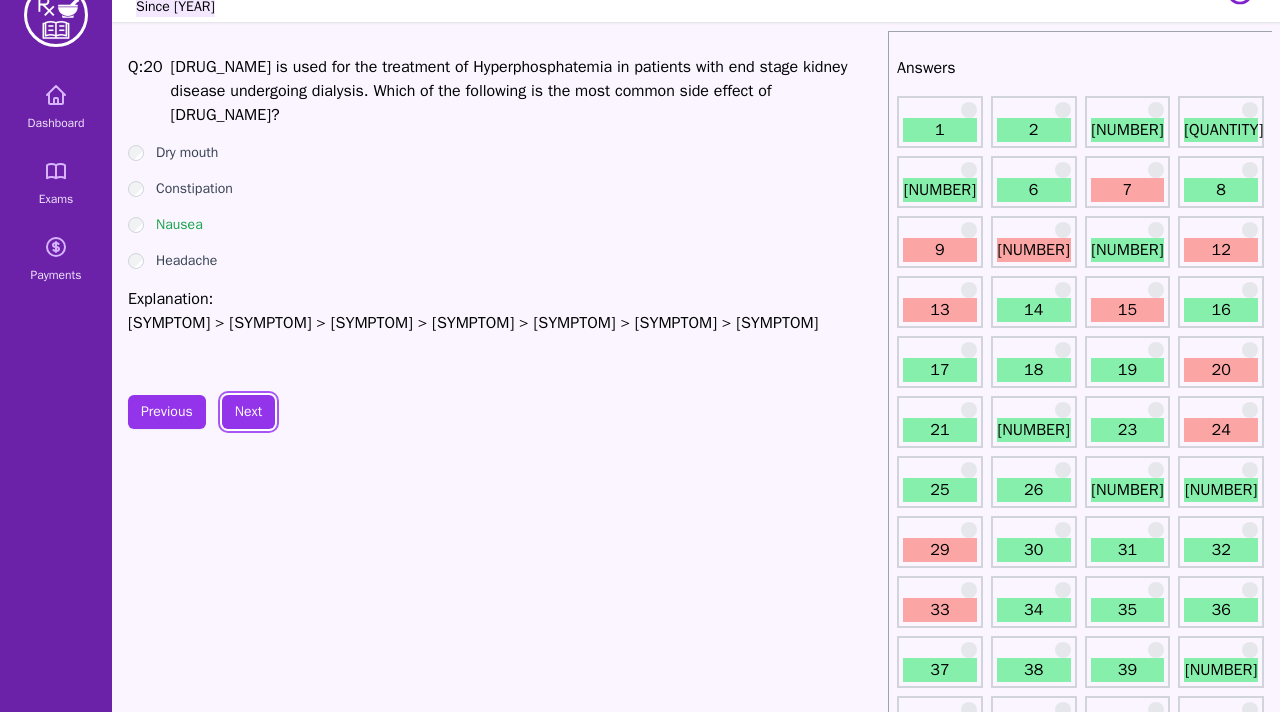 scroll, scrollTop: 0, scrollLeft: 0, axis: both 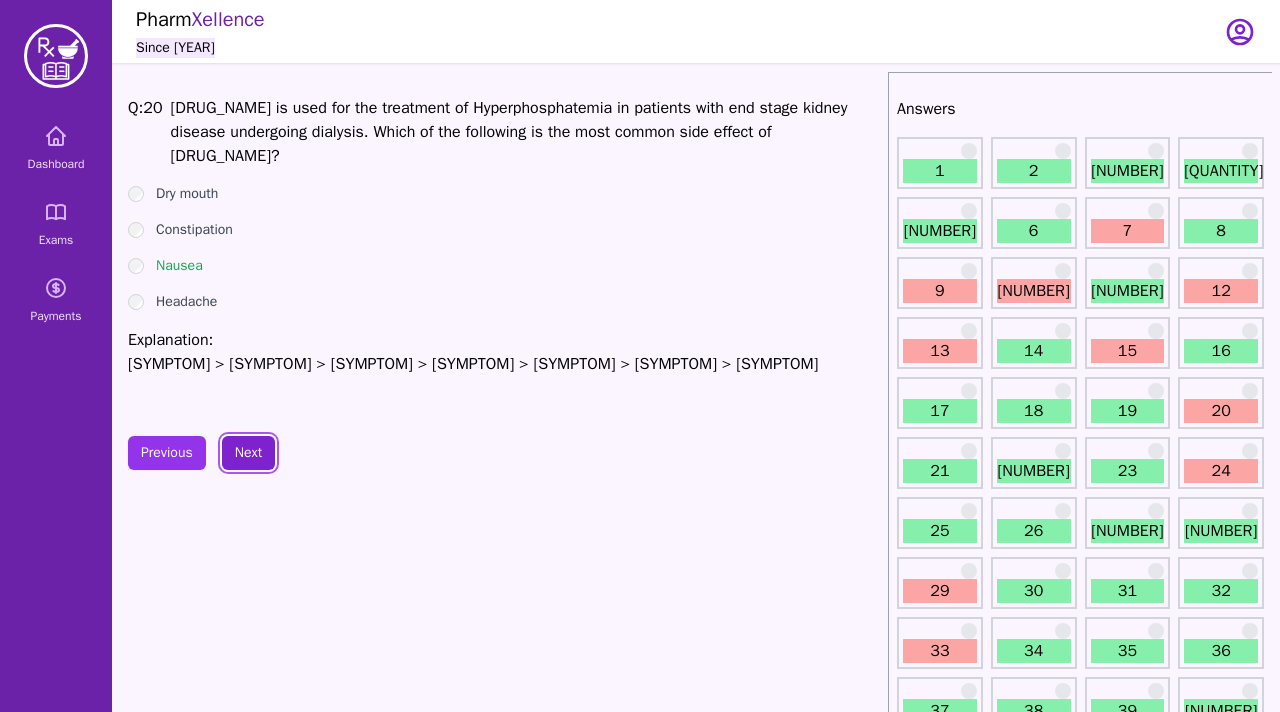 click on "Next" at bounding box center [248, 453] 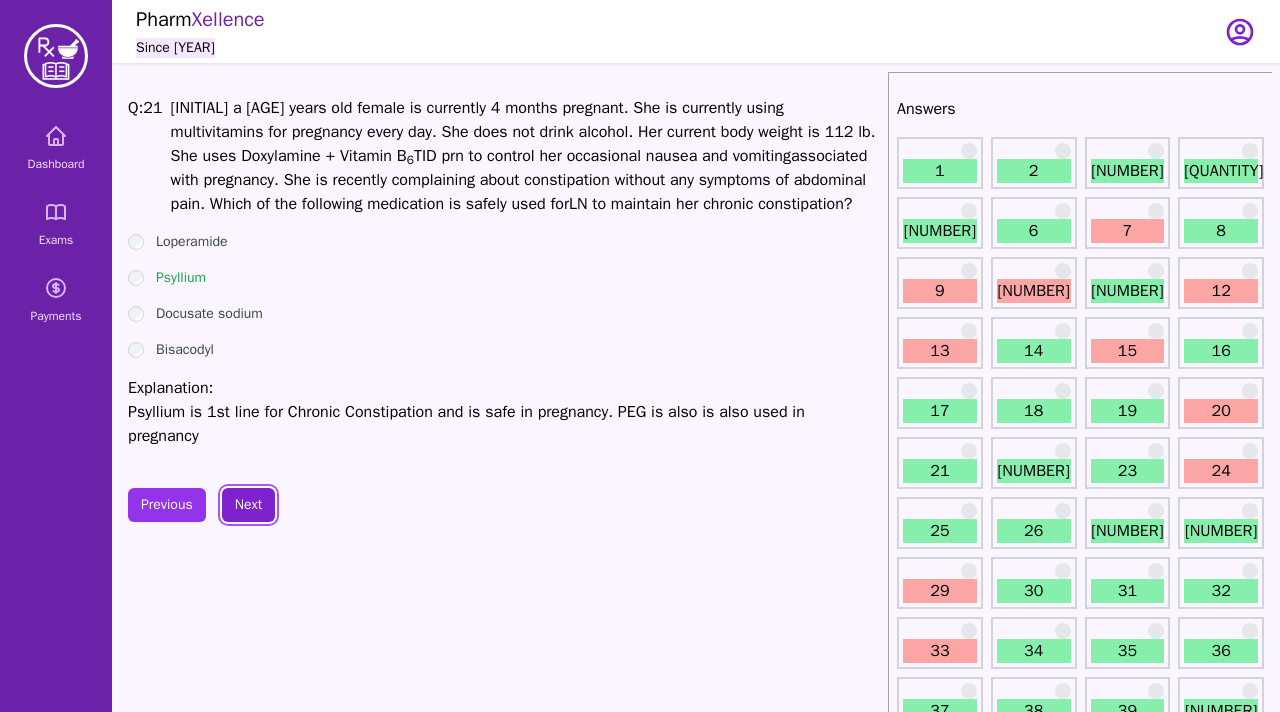 click on "Next" at bounding box center [248, 505] 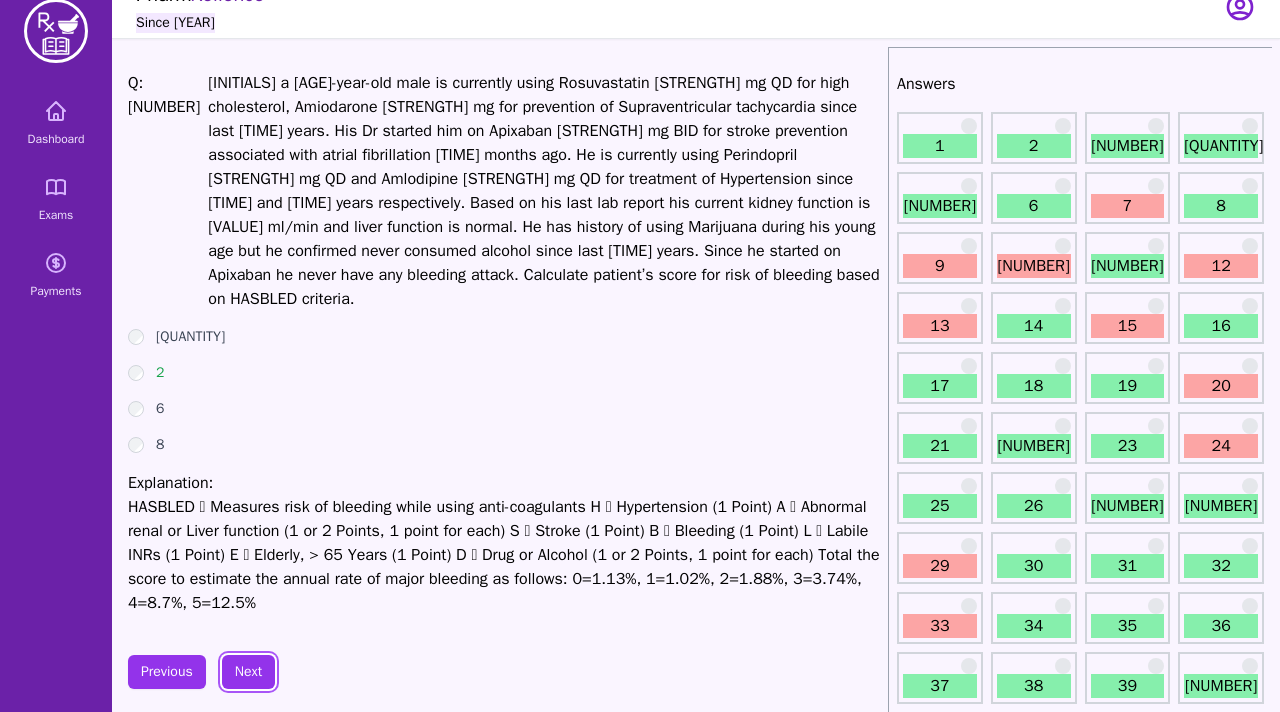 scroll, scrollTop: 0, scrollLeft: 0, axis: both 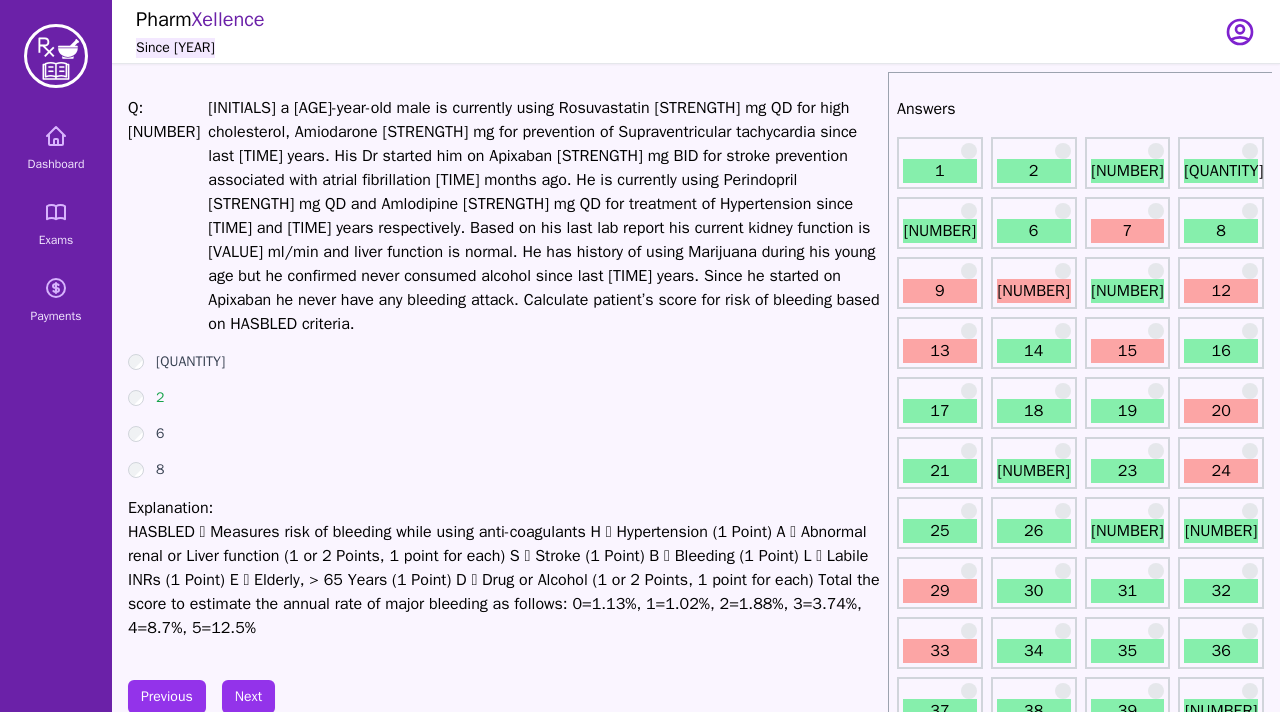 click on "8" at bounding box center [504, 362] 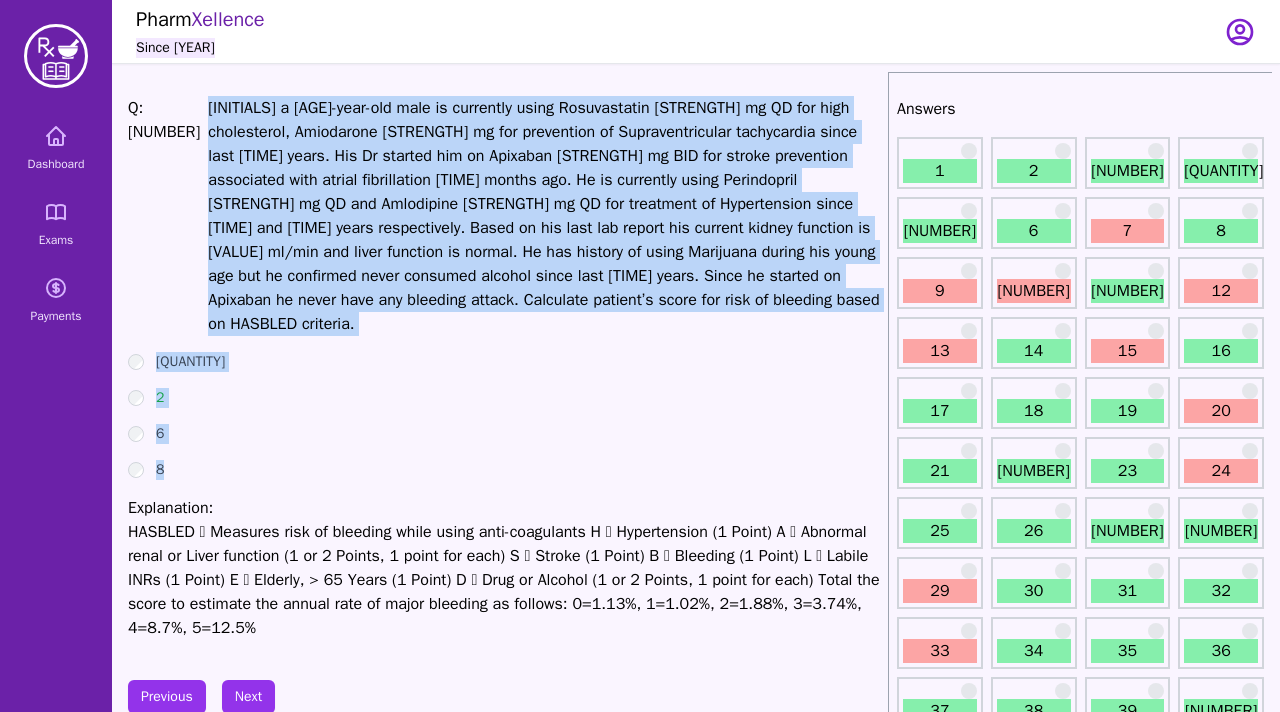 drag, startPoint x: 188, startPoint y: 452, endPoint x: 173, endPoint y: 104, distance: 348.32312 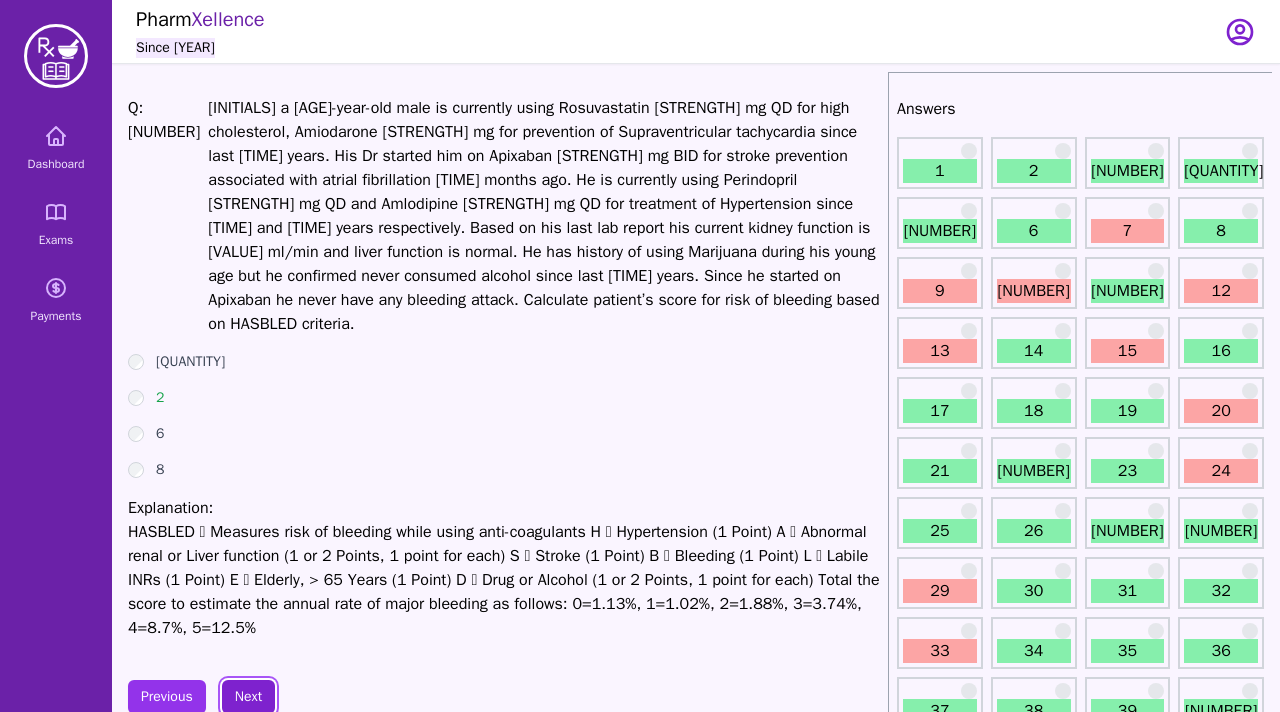 click on "Next" at bounding box center (248, 697) 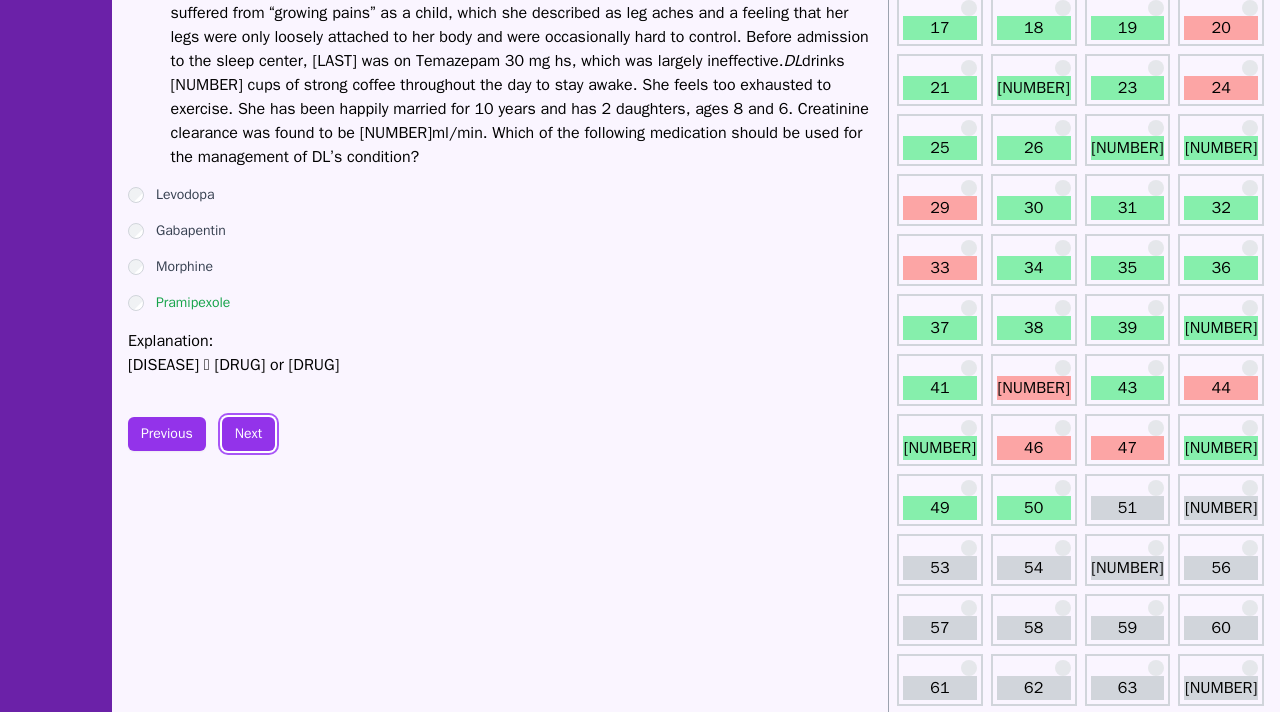 scroll, scrollTop: 299, scrollLeft: 0, axis: vertical 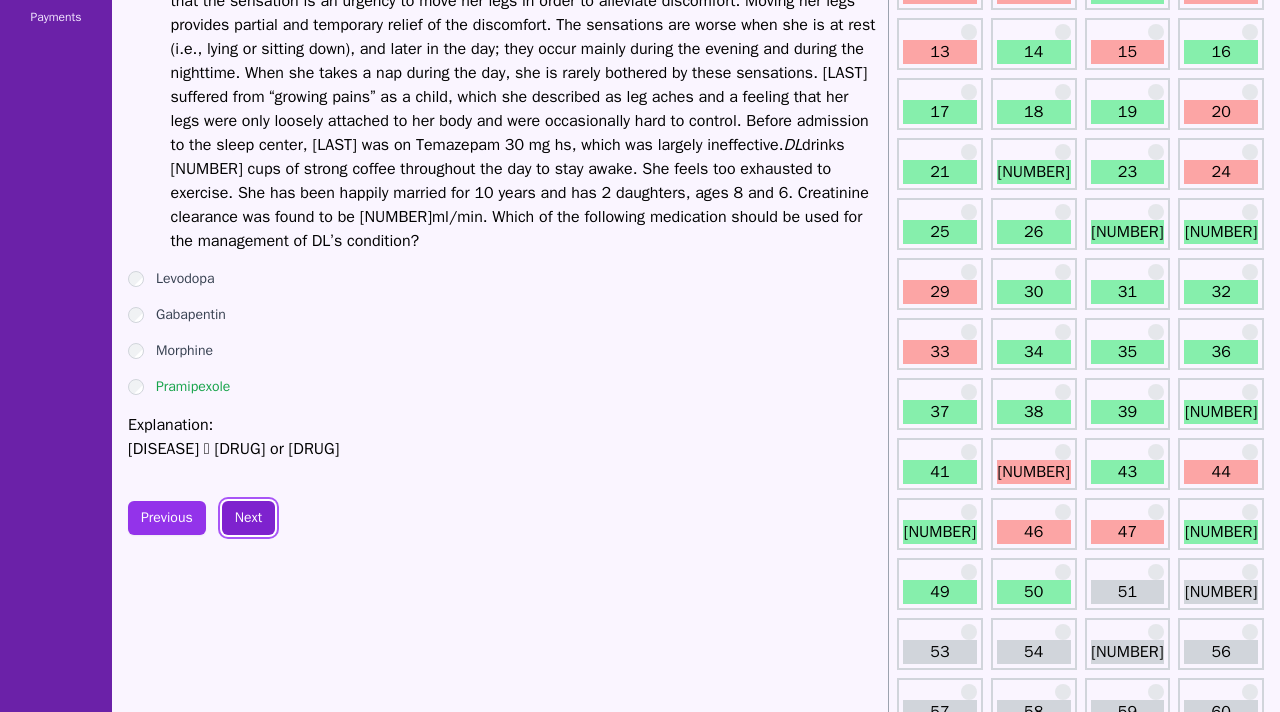 click on "Next" at bounding box center [248, 518] 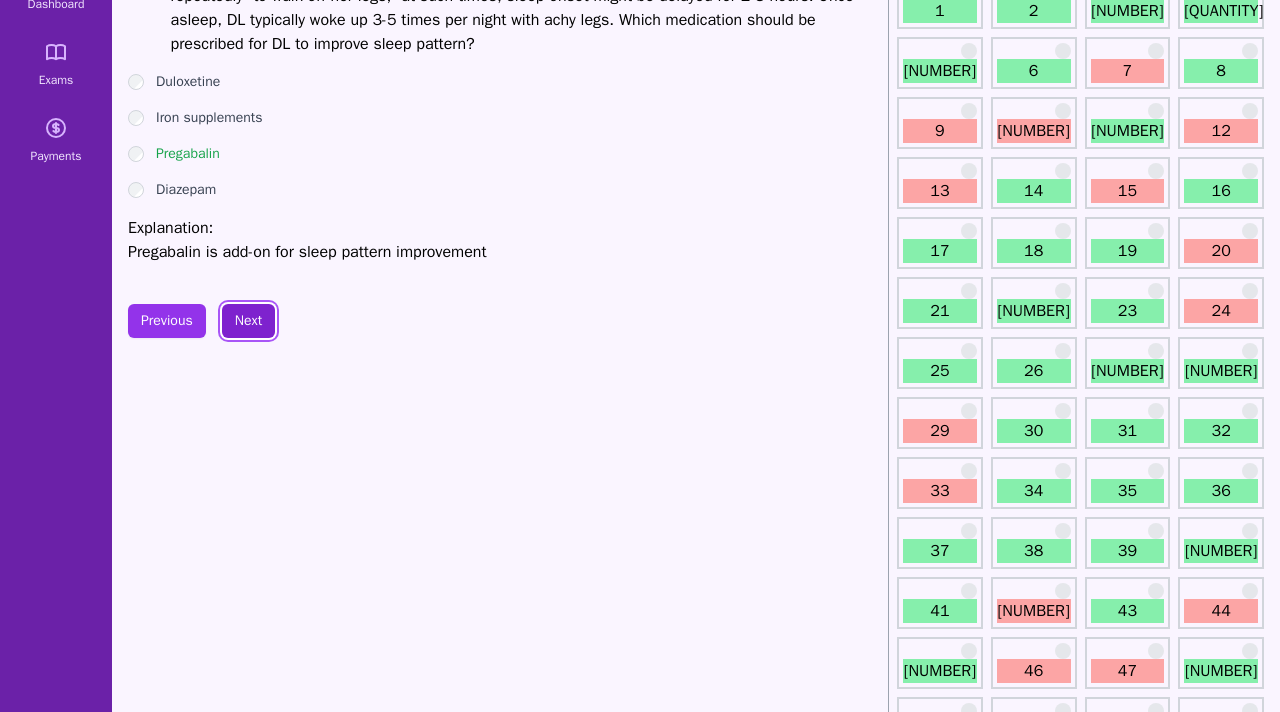 scroll, scrollTop: 0, scrollLeft: 0, axis: both 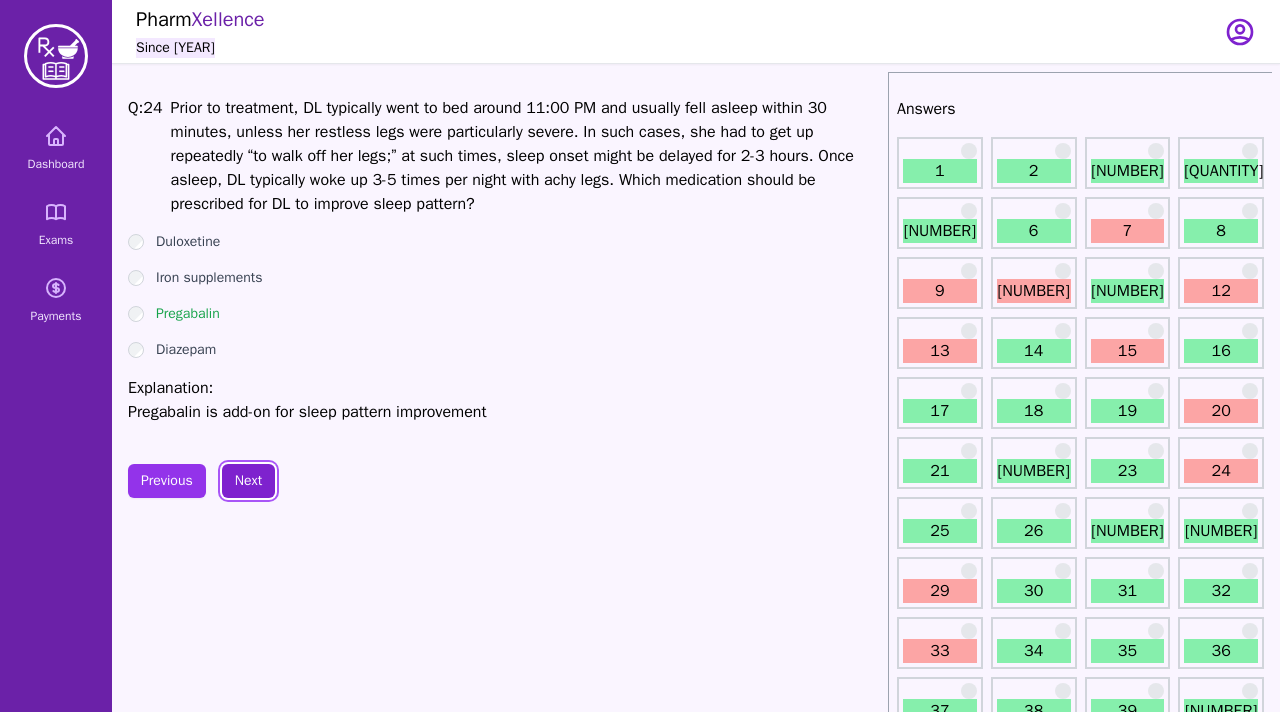 click on "Next" at bounding box center (248, 481) 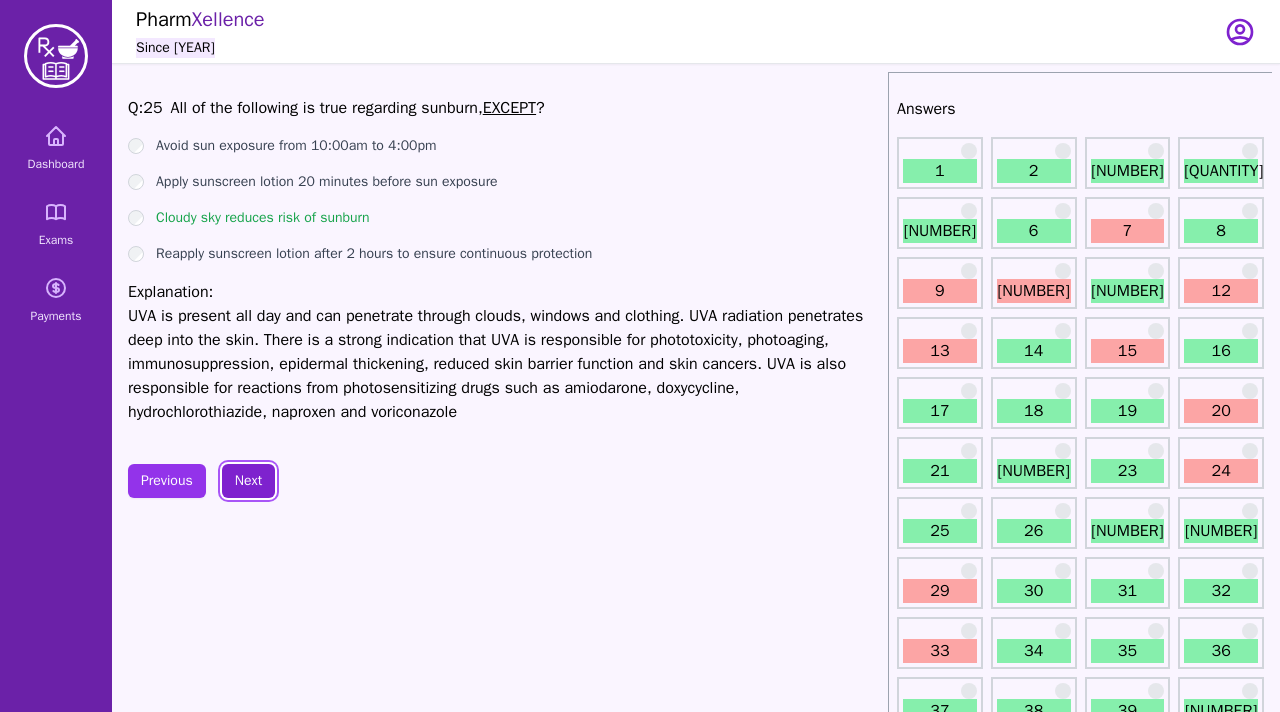 click on "Next" at bounding box center (248, 481) 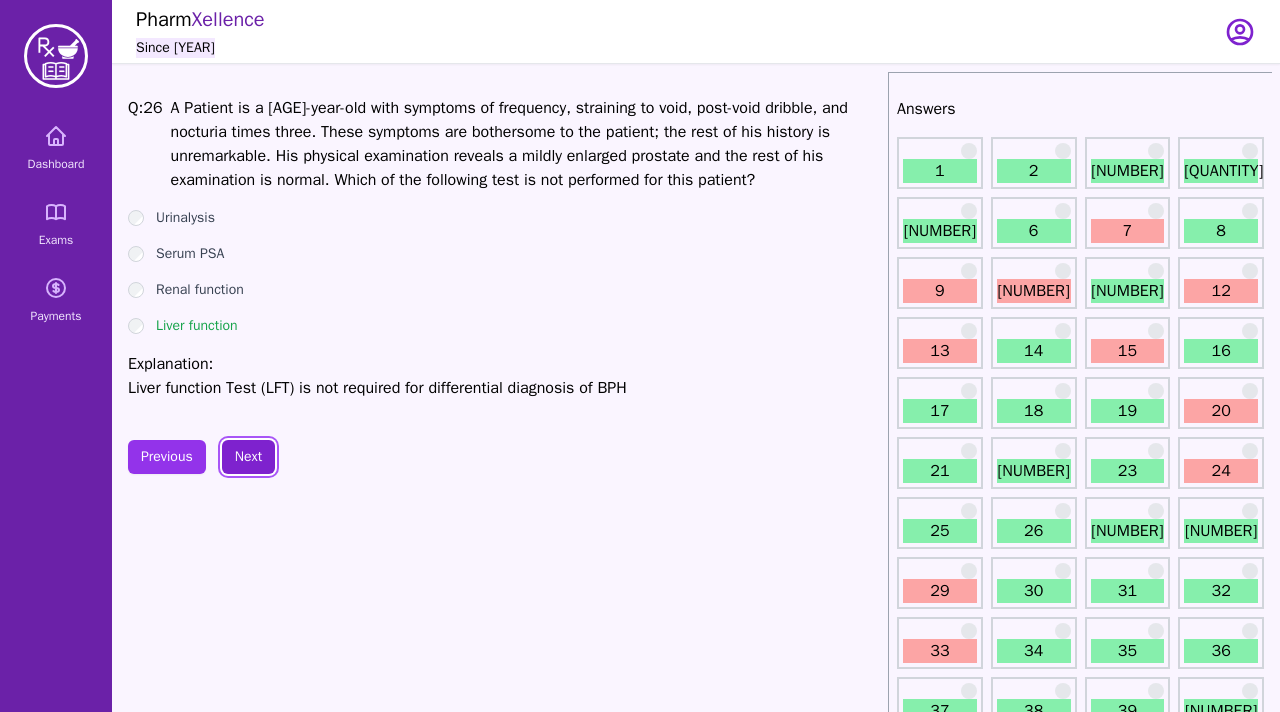 click on "Next" at bounding box center (248, 457) 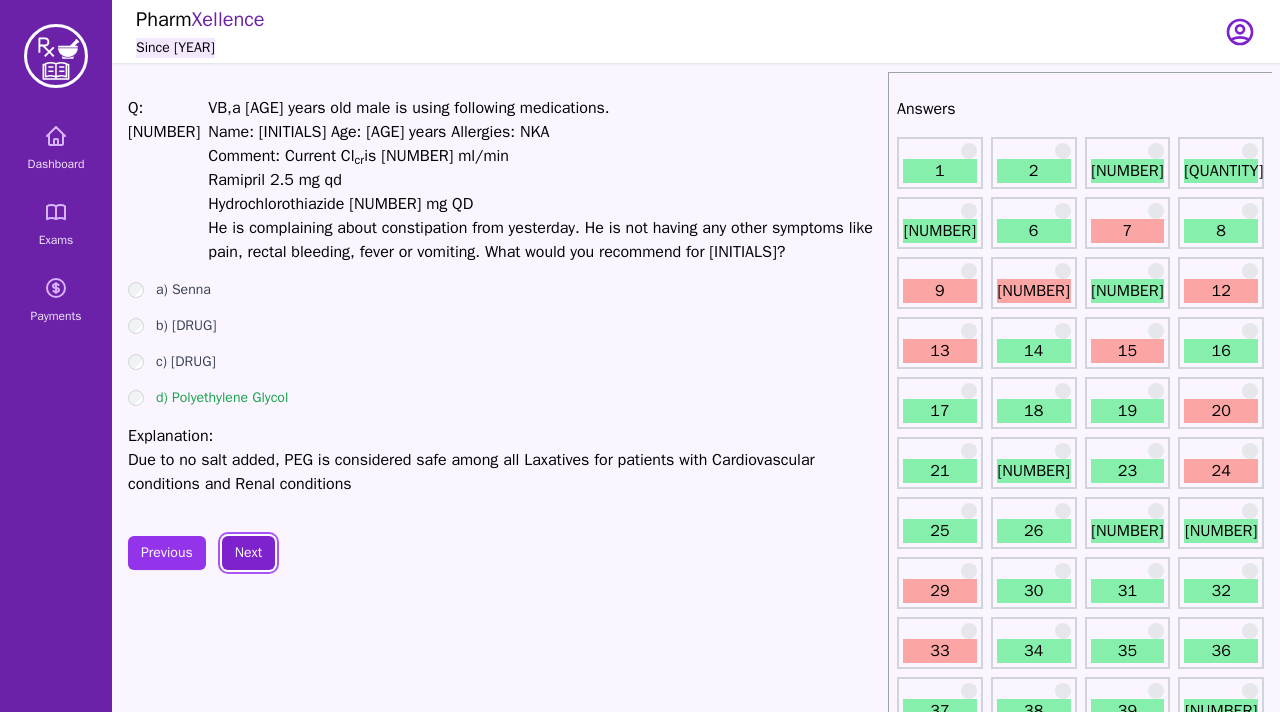 click on "Next" at bounding box center (248, 553) 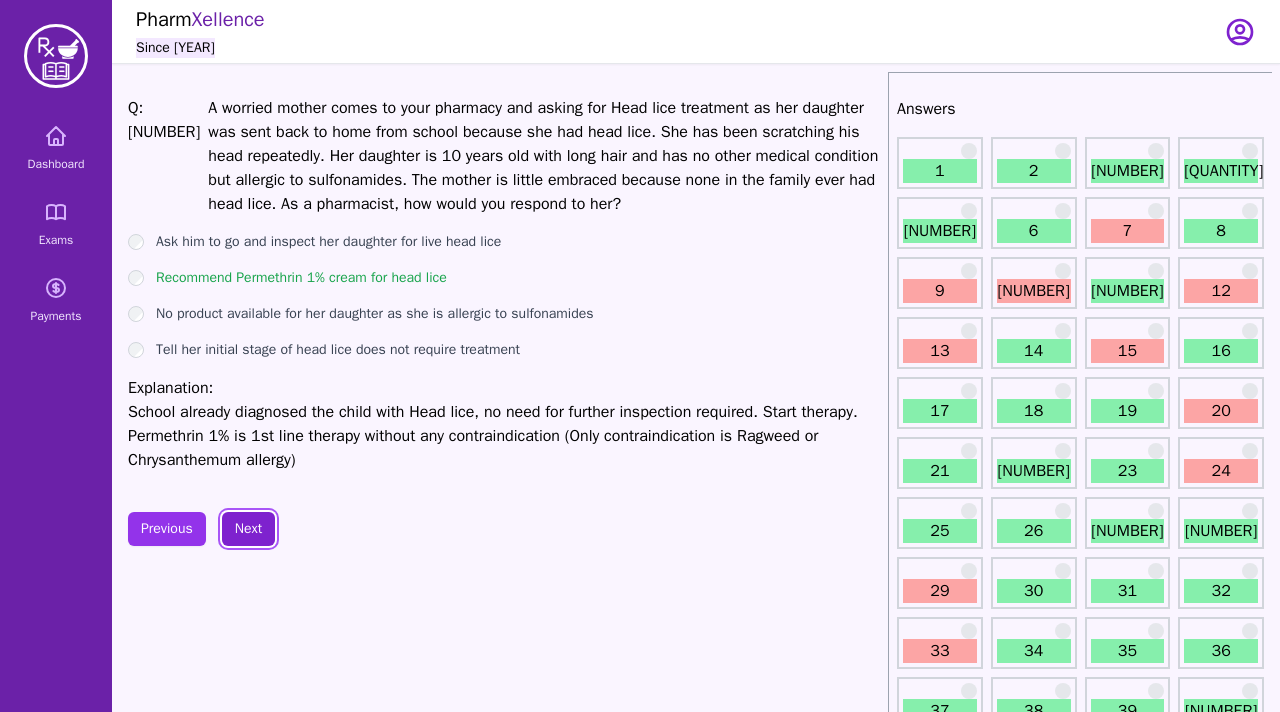 click on "Next" at bounding box center (248, 529) 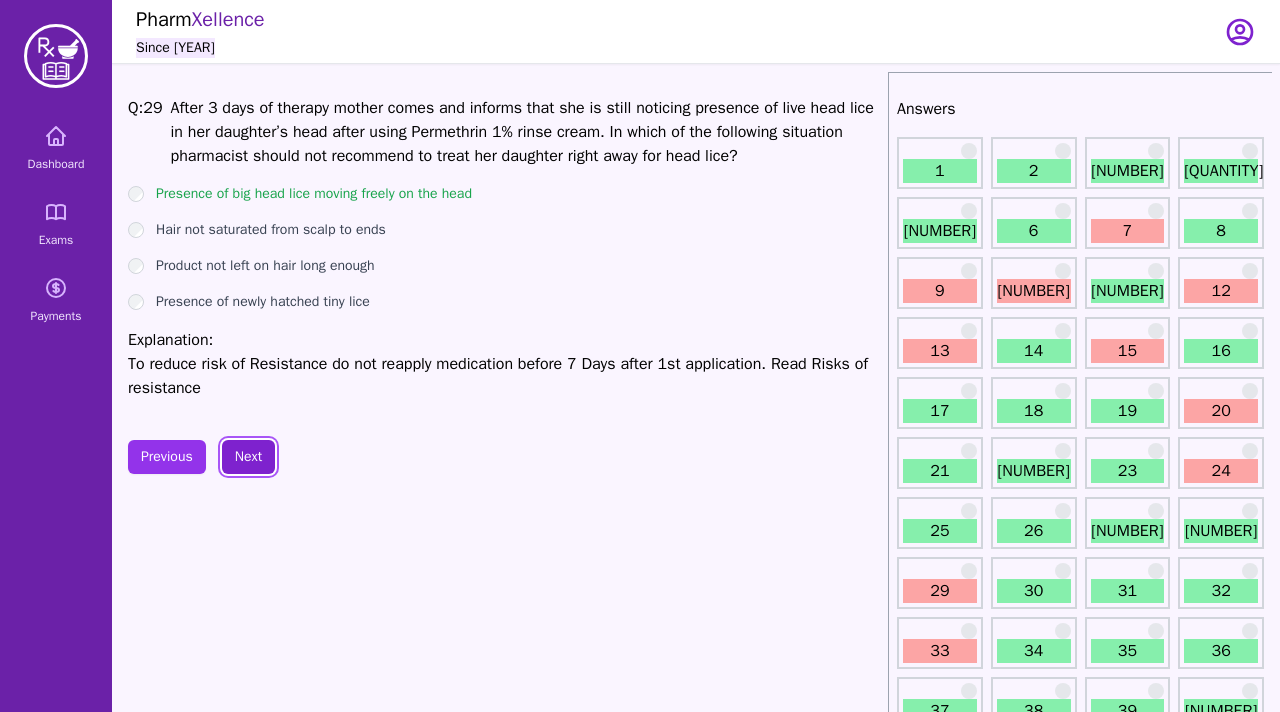 click on "Next" at bounding box center (248, 457) 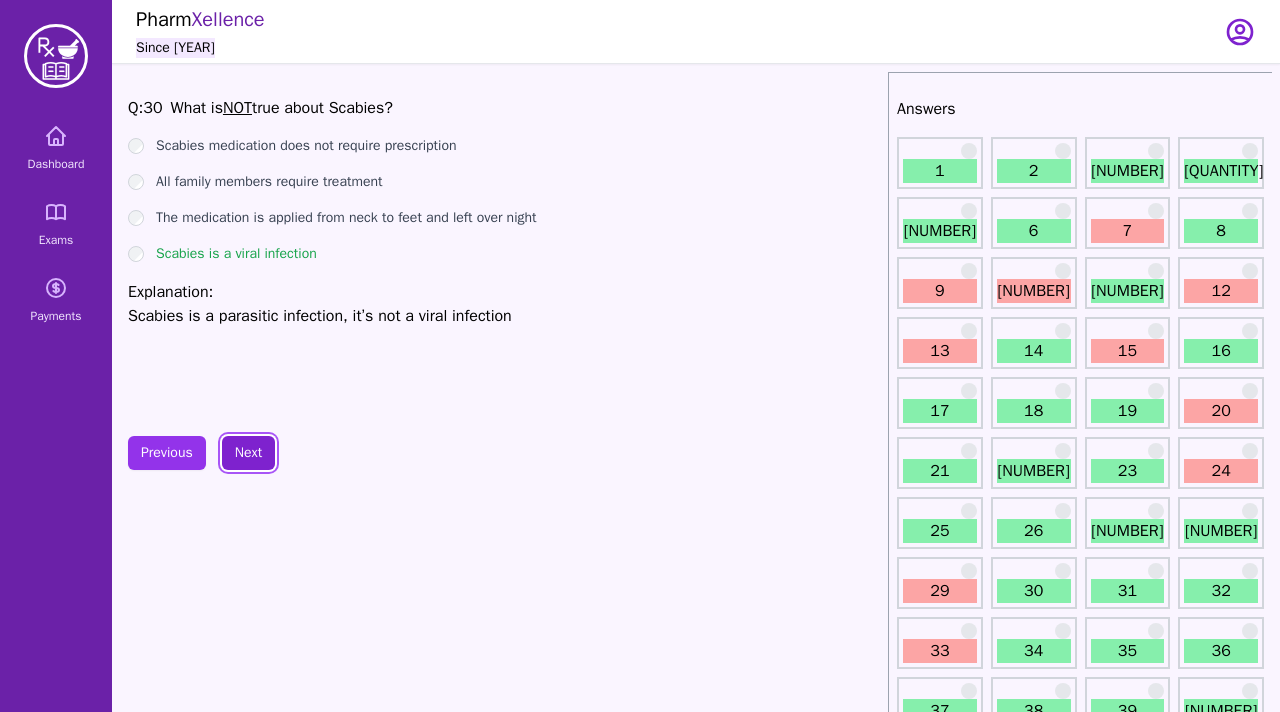 click on "Next" at bounding box center [248, 453] 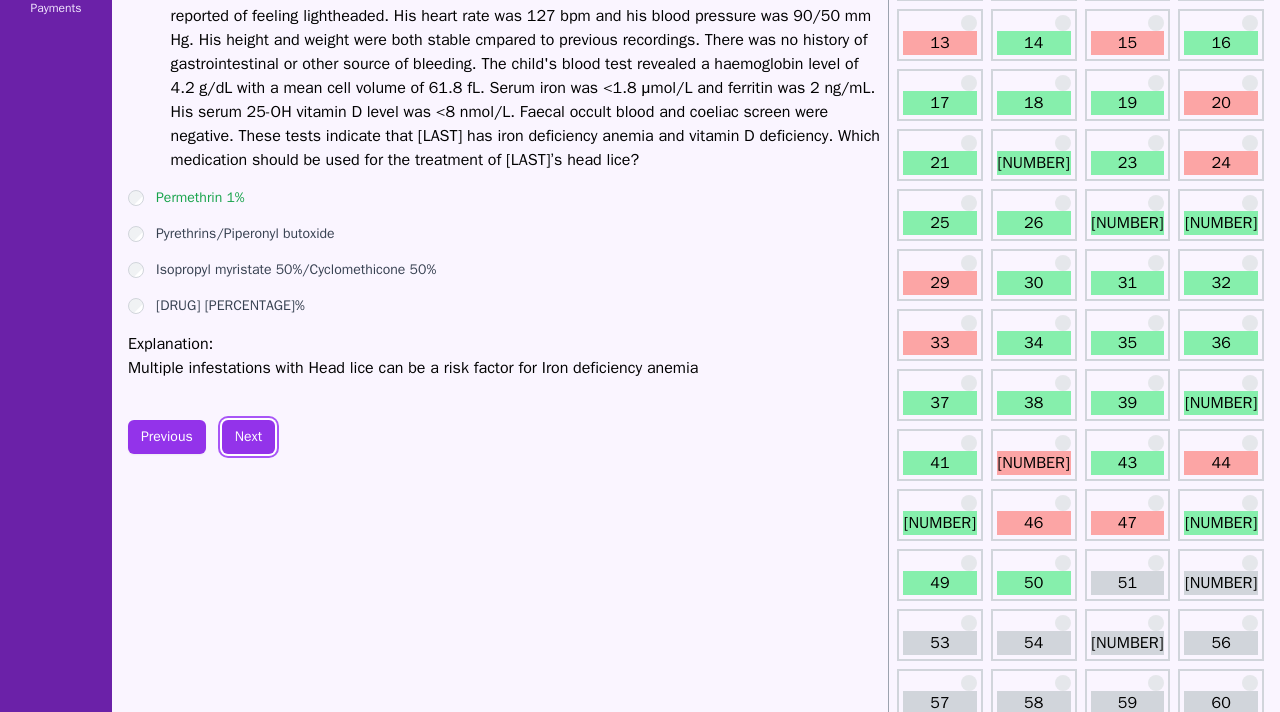 scroll, scrollTop: 397, scrollLeft: 0, axis: vertical 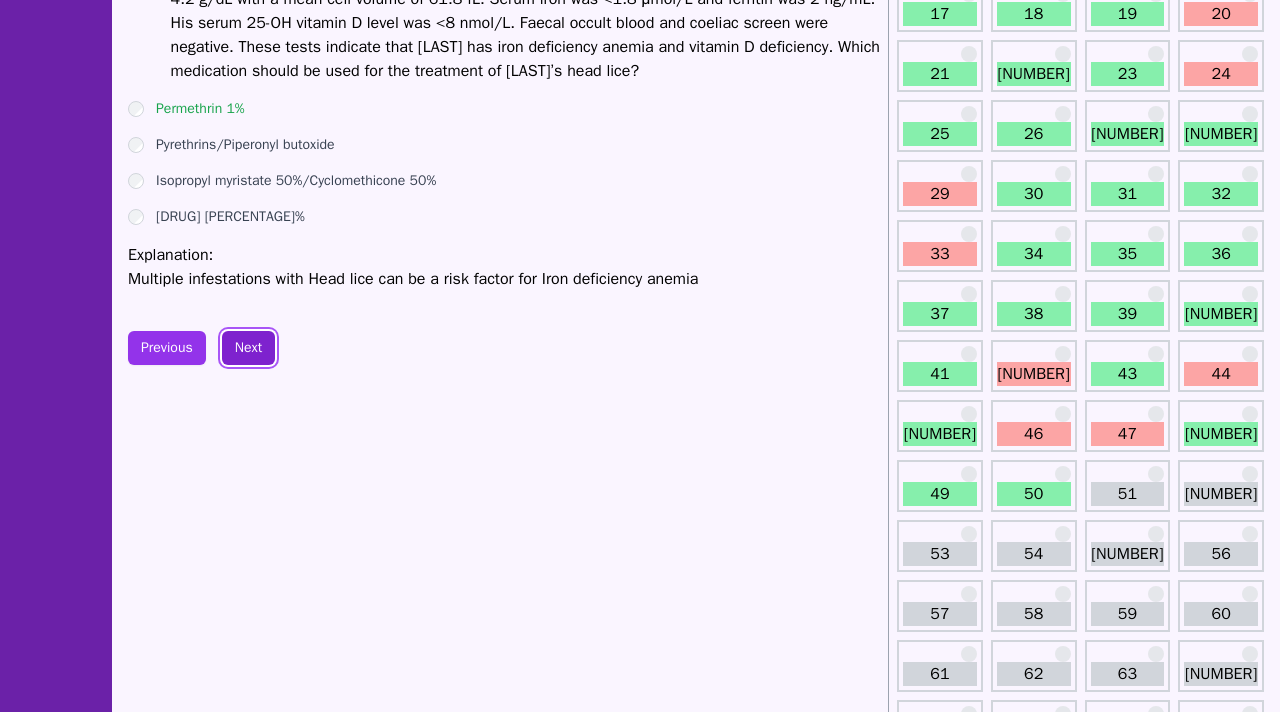 click on "Next" at bounding box center (248, 348) 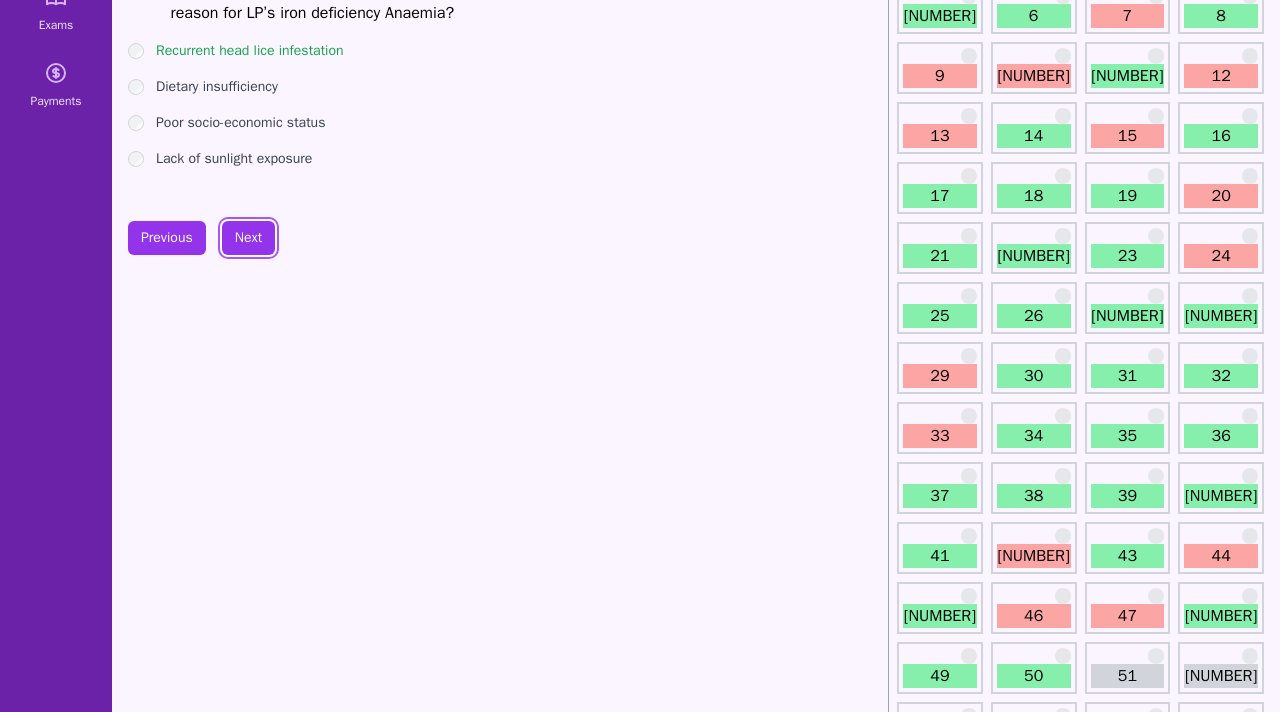 scroll, scrollTop: 0, scrollLeft: 0, axis: both 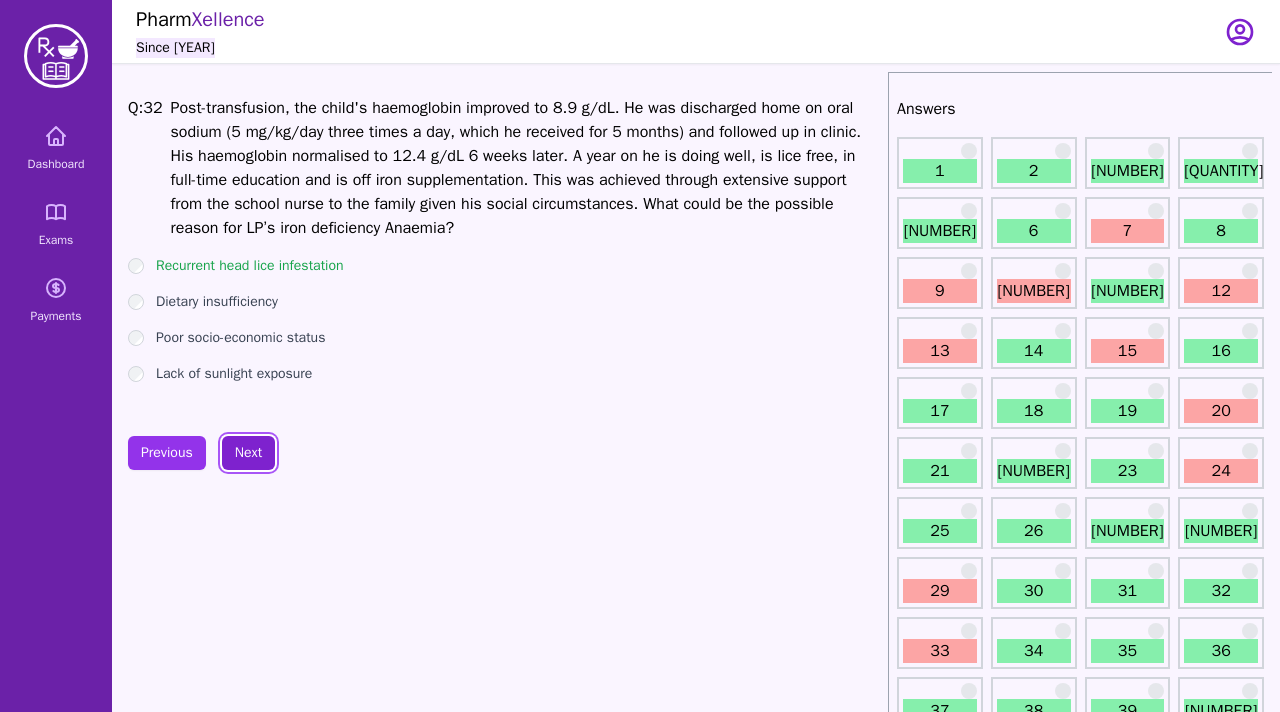 click on "Next" at bounding box center (248, 453) 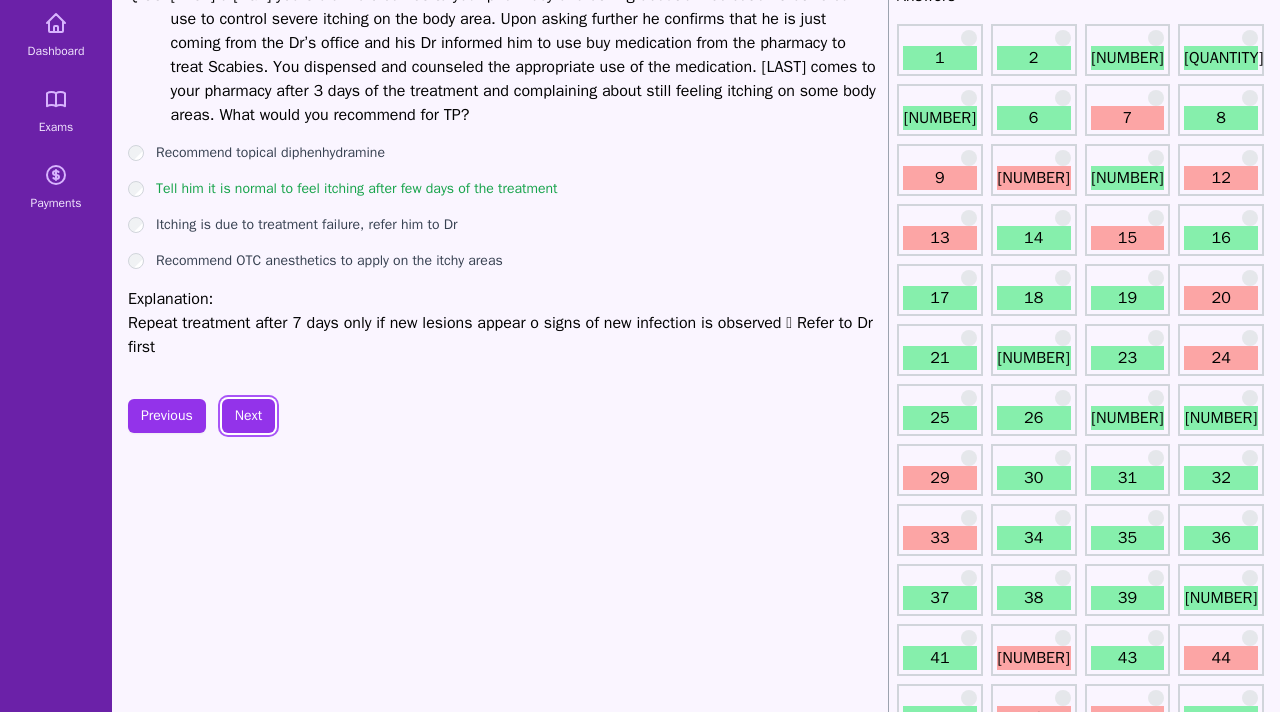 scroll, scrollTop: 116, scrollLeft: 0, axis: vertical 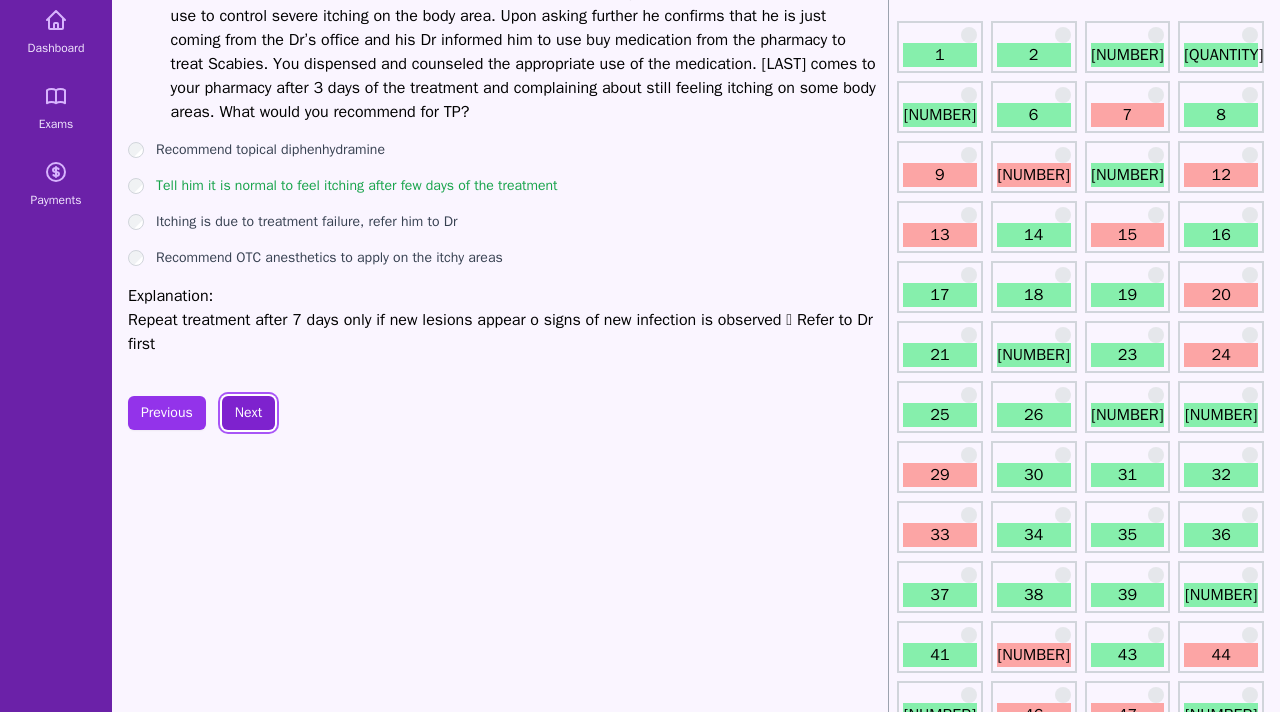 click on "Next" at bounding box center (248, 413) 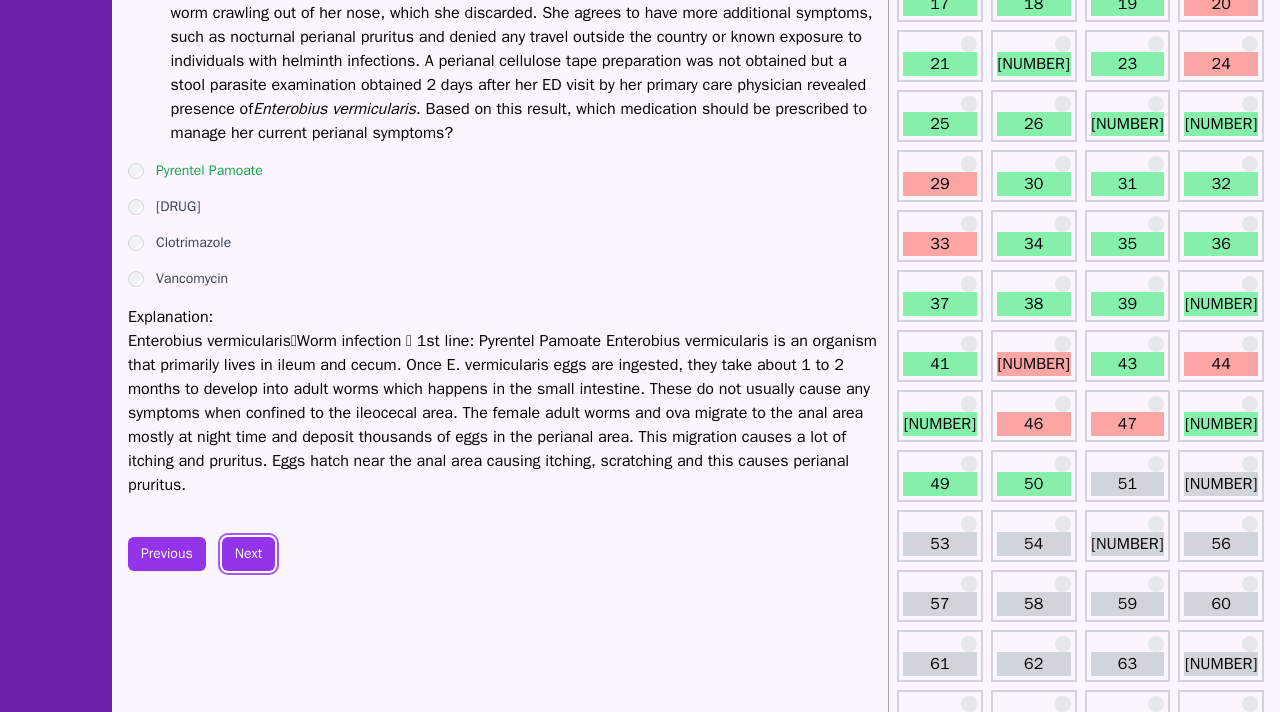 scroll, scrollTop: 480, scrollLeft: 0, axis: vertical 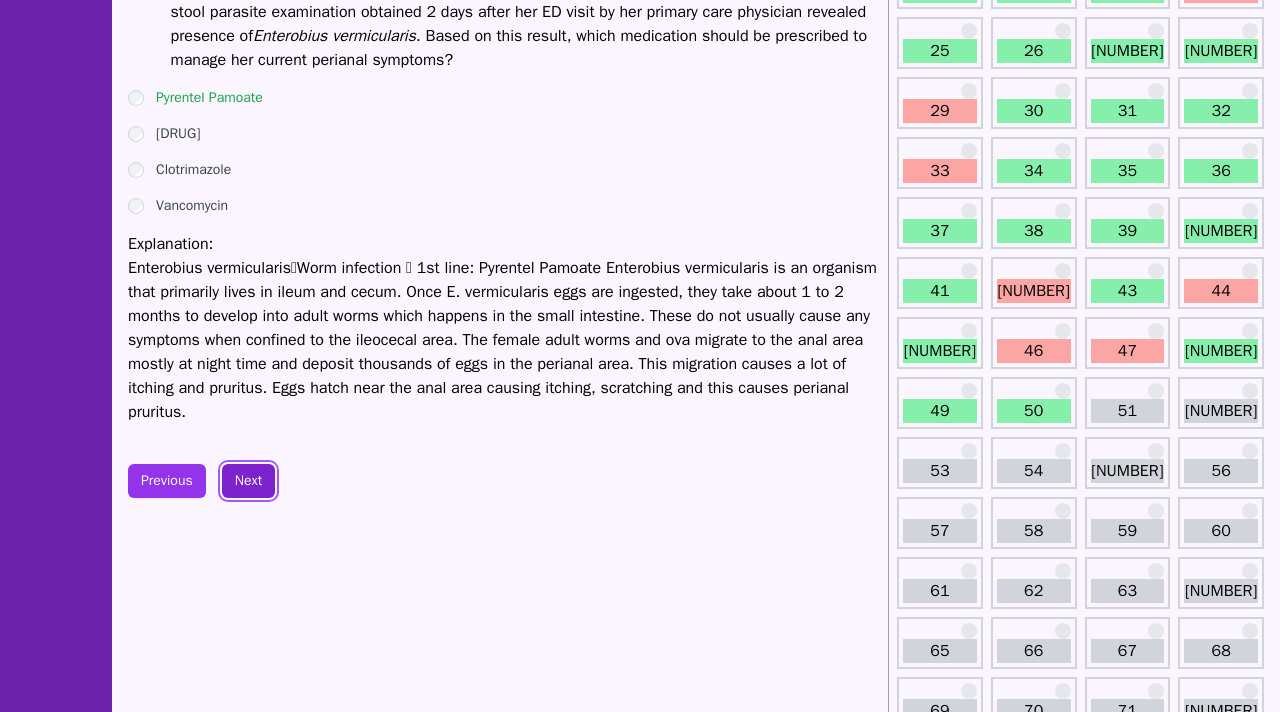 click on "Next" at bounding box center [248, 481] 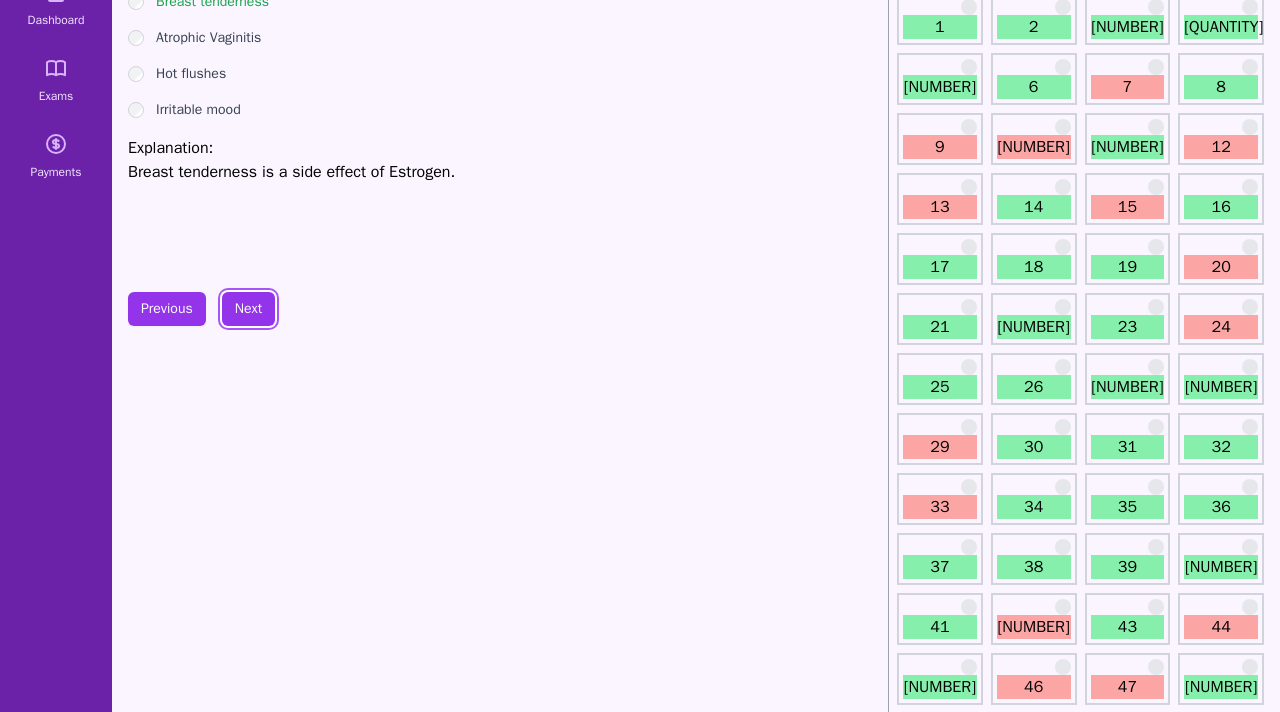 scroll, scrollTop: 0, scrollLeft: 0, axis: both 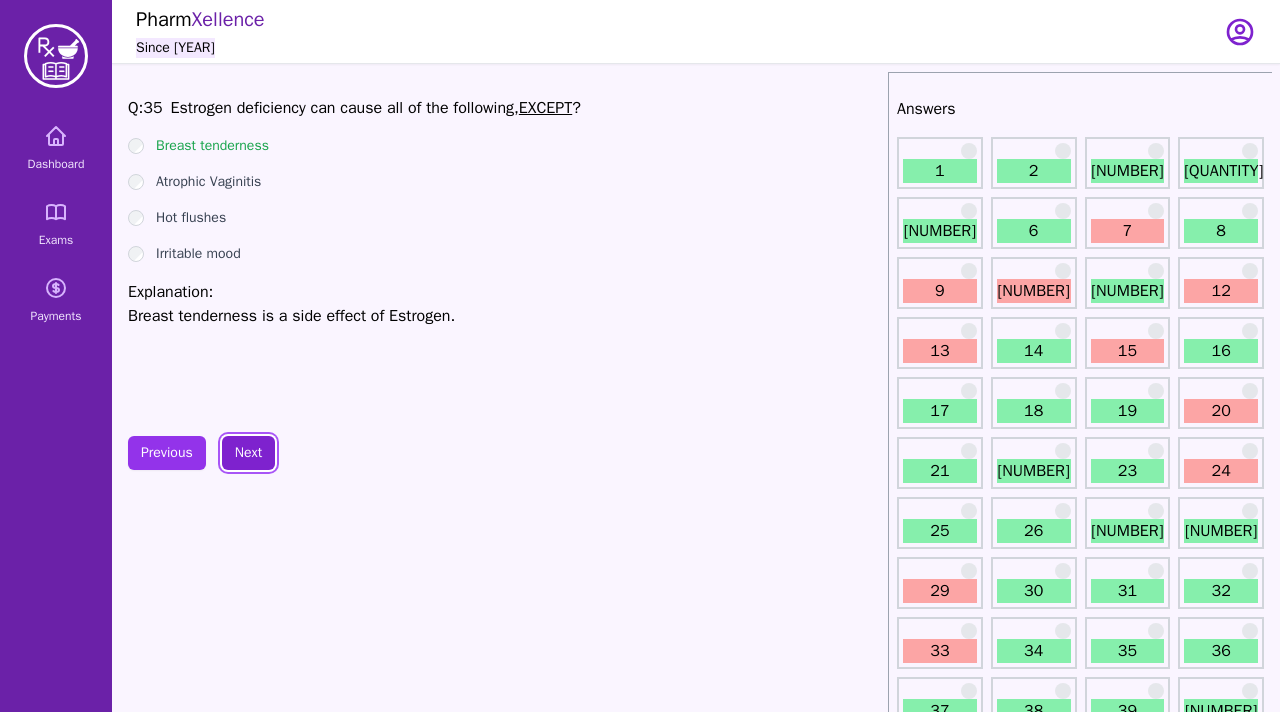 click on "Next" at bounding box center (248, 453) 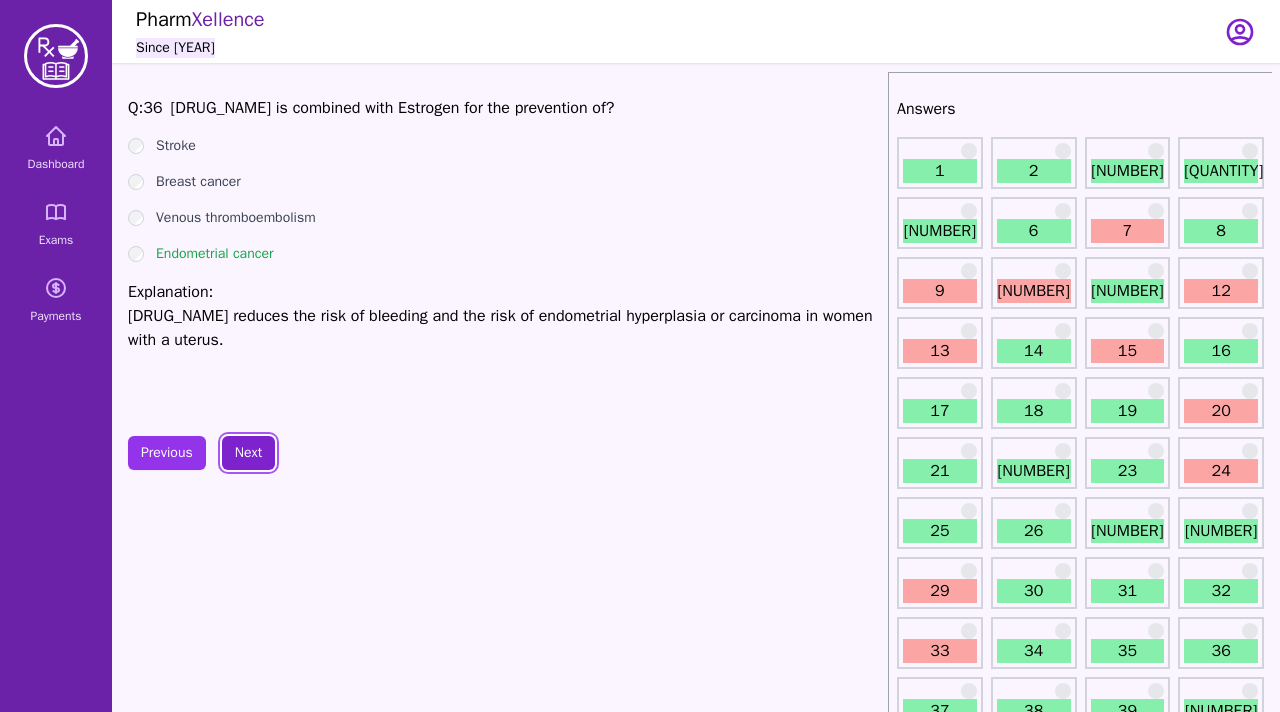 click on "Next" at bounding box center [248, 453] 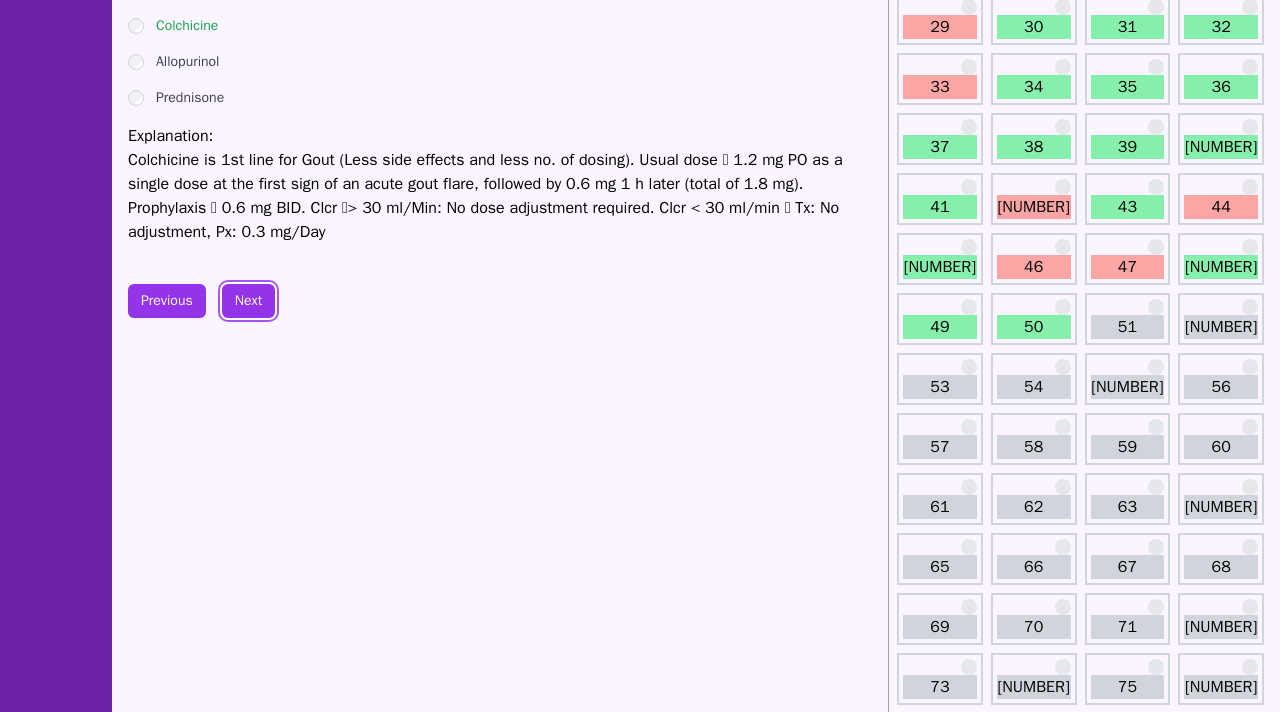 scroll, scrollTop: 566, scrollLeft: 0, axis: vertical 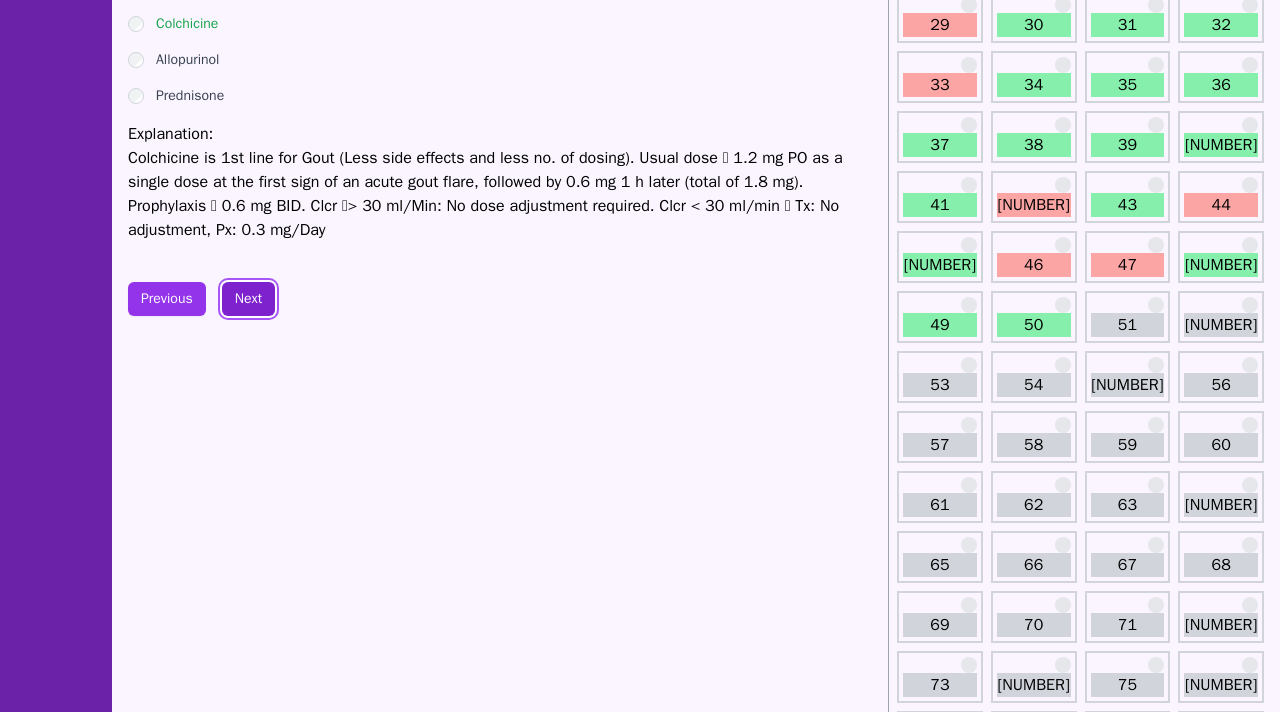 click on "Next" at bounding box center (248, 299) 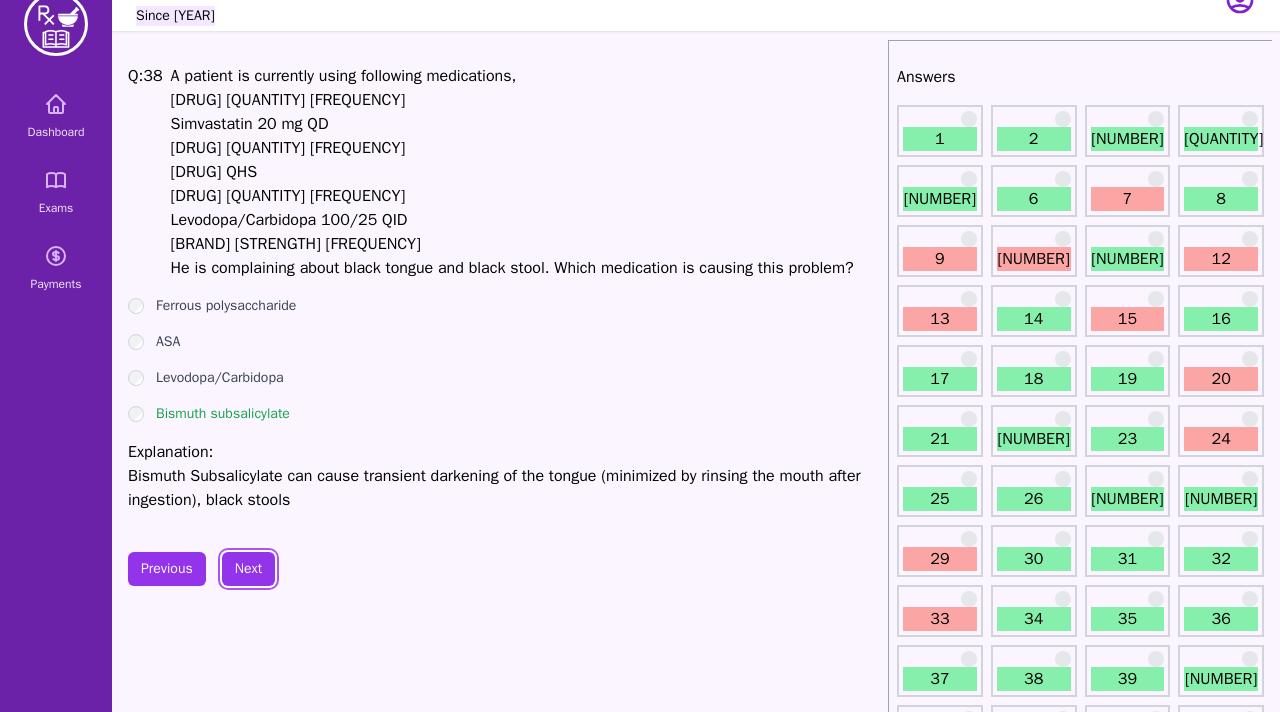 scroll, scrollTop: 40, scrollLeft: 0, axis: vertical 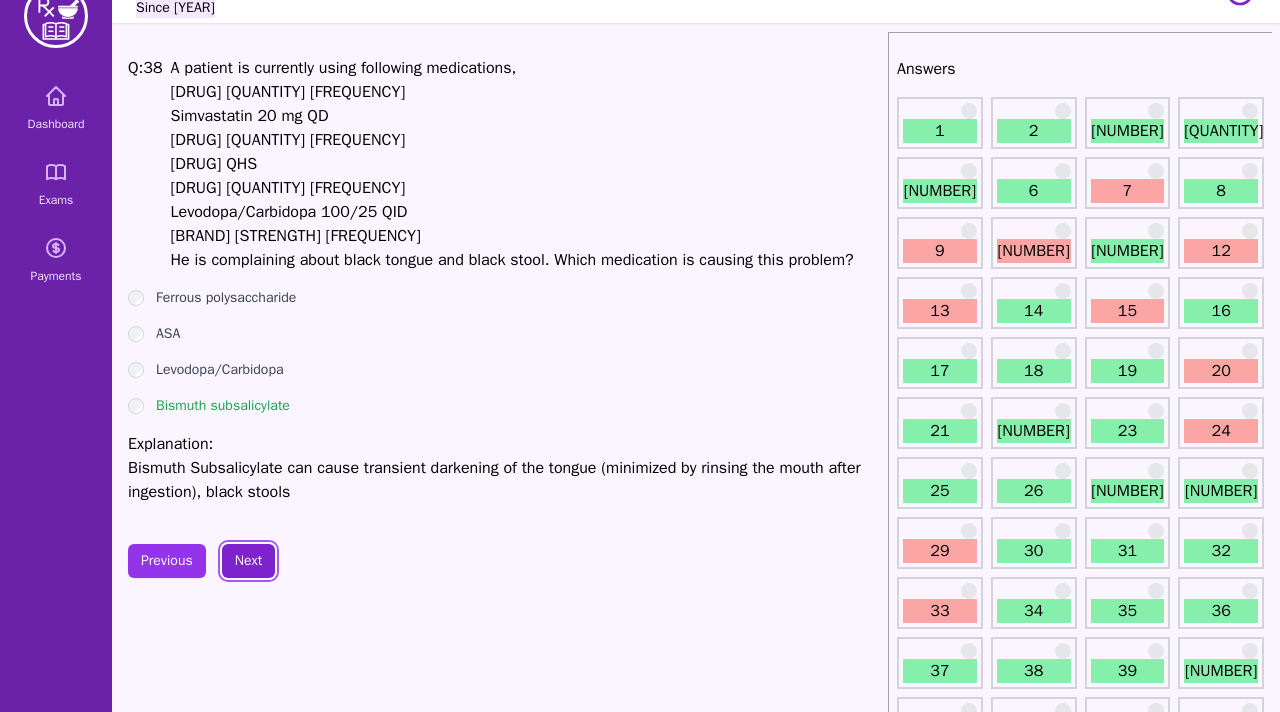 click on "Next" at bounding box center (248, 561) 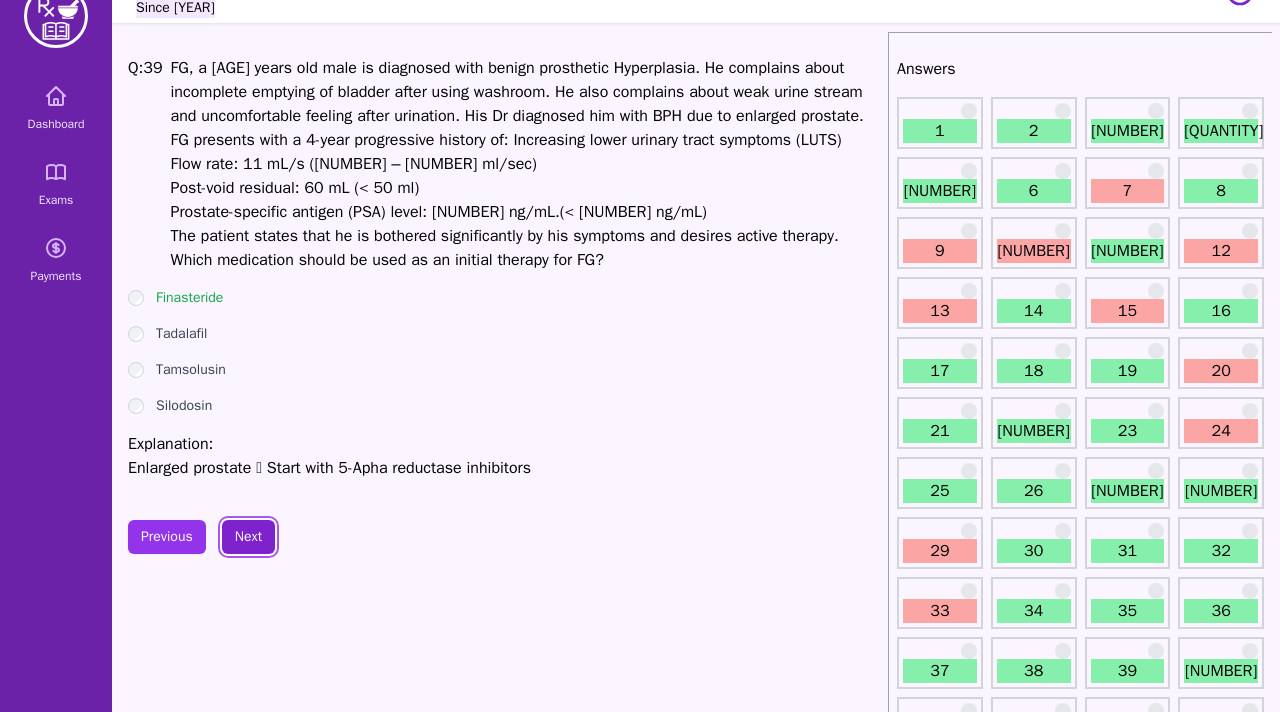 click on "Next" at bounding box center (248, 537) 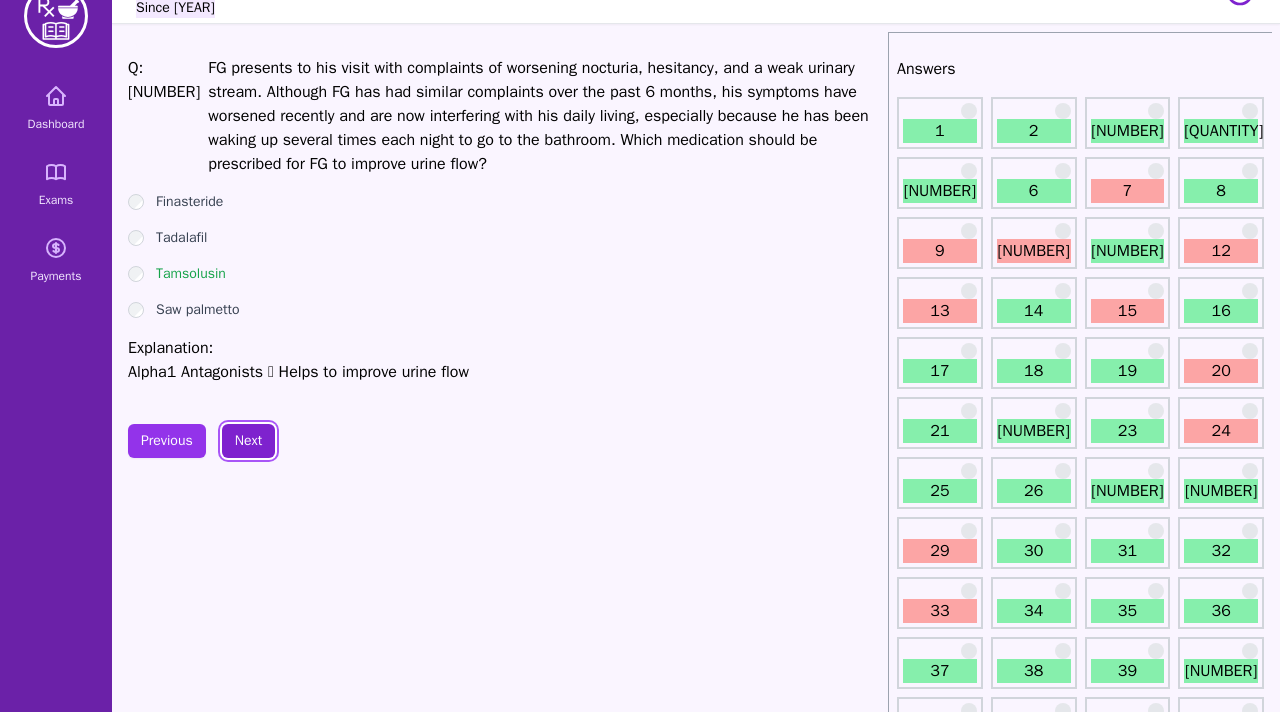 click on "Next" at bounding box center (248, 441) 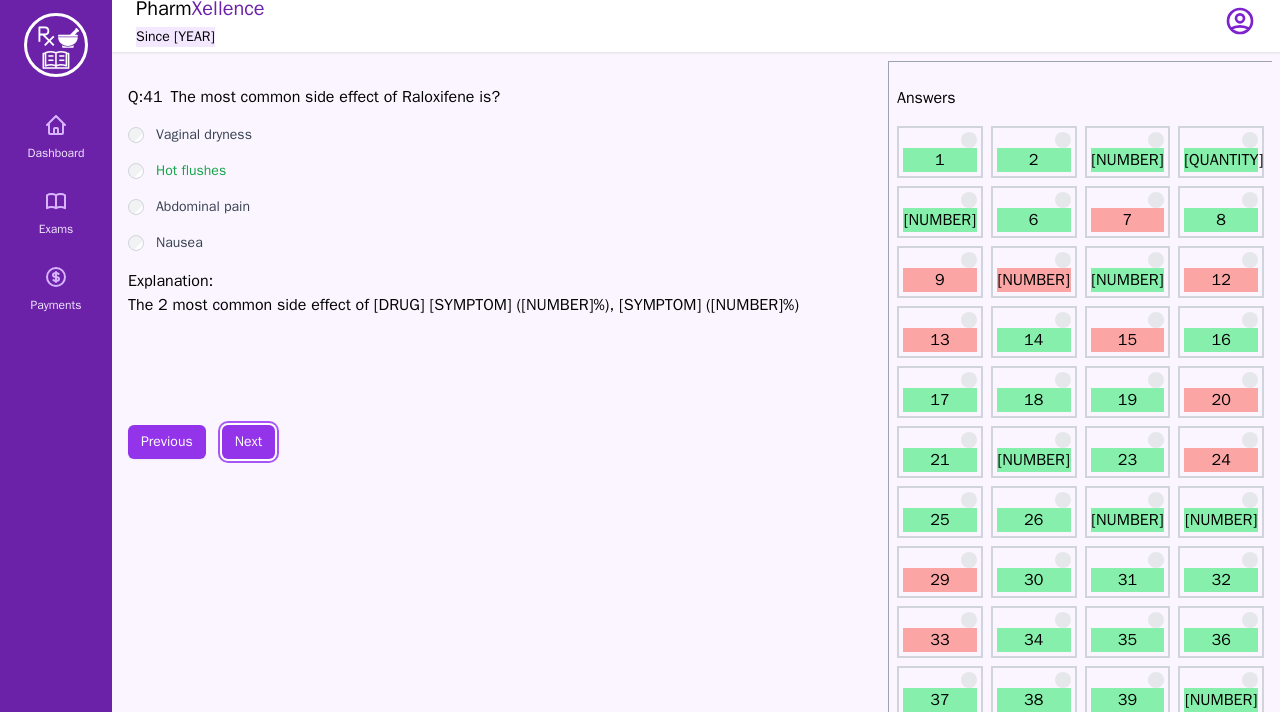 scroll, scrollTop: 0, scrollLeft: 0, axis: both 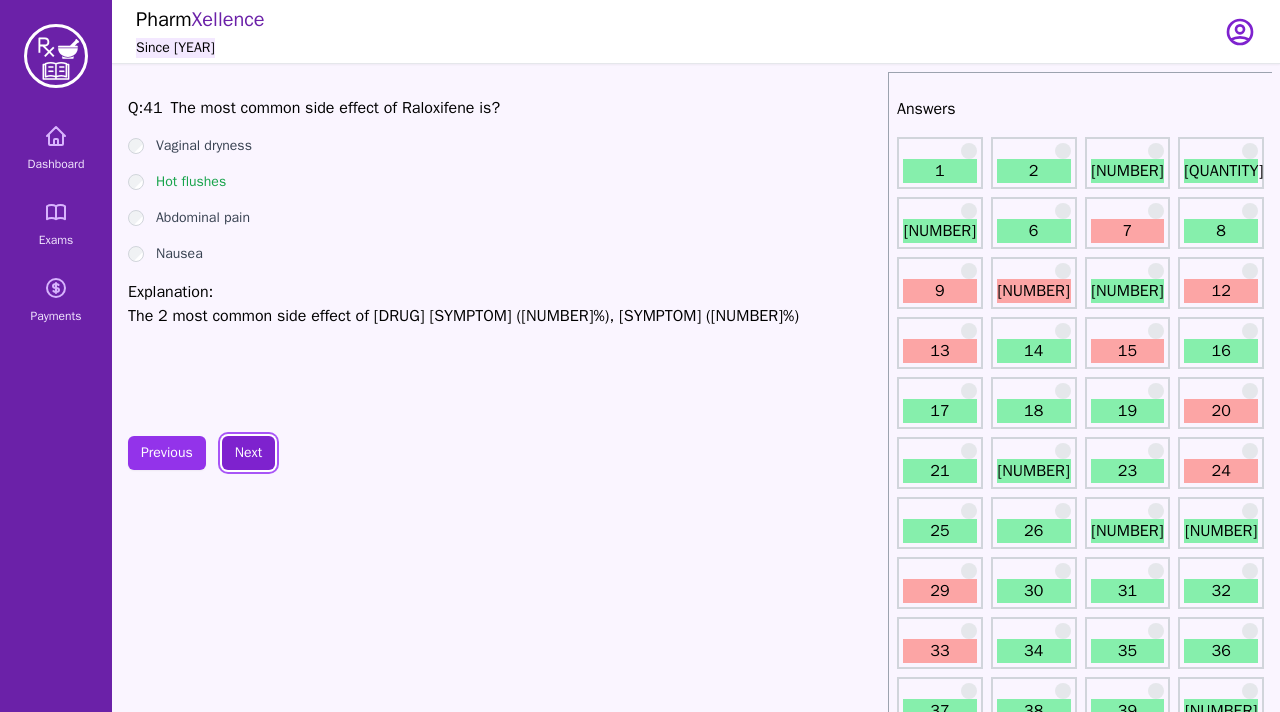 click on "Next" at bounding box center (248, 453) 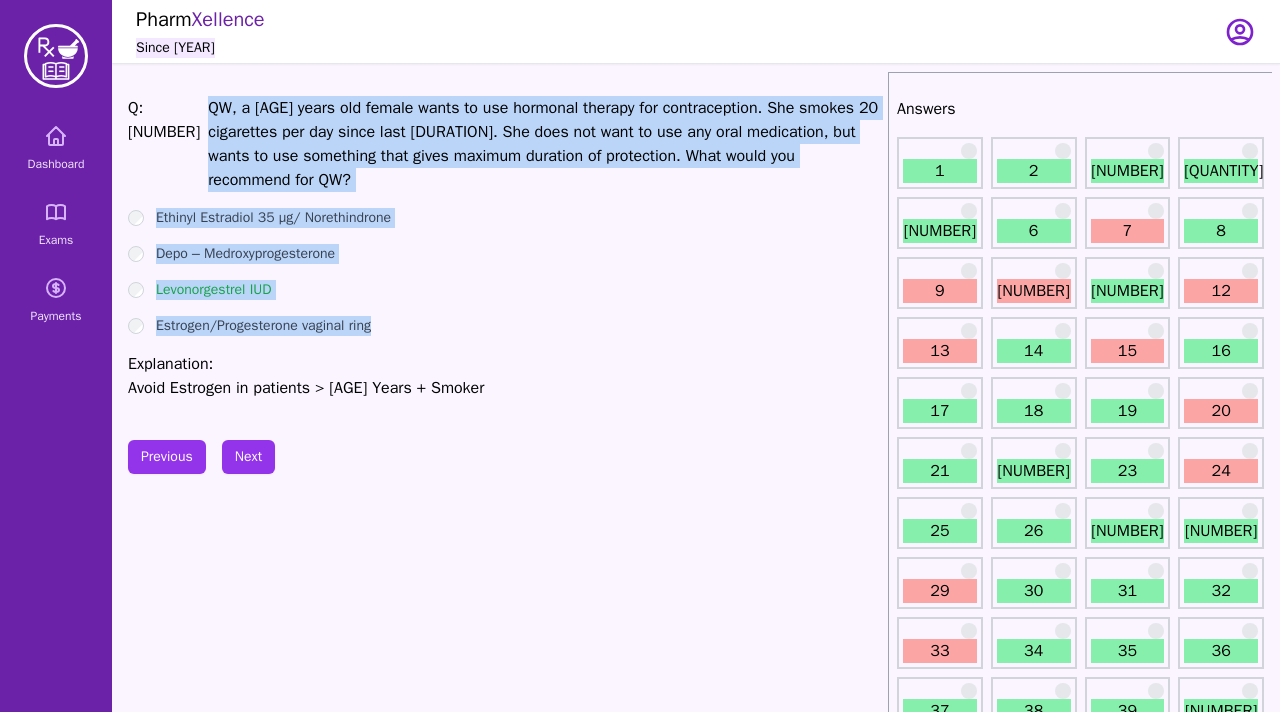 drag, startPoint x: 418, startPoint y: 300, endPoint x: 171, endPoint y: 114, distance: 309.2006 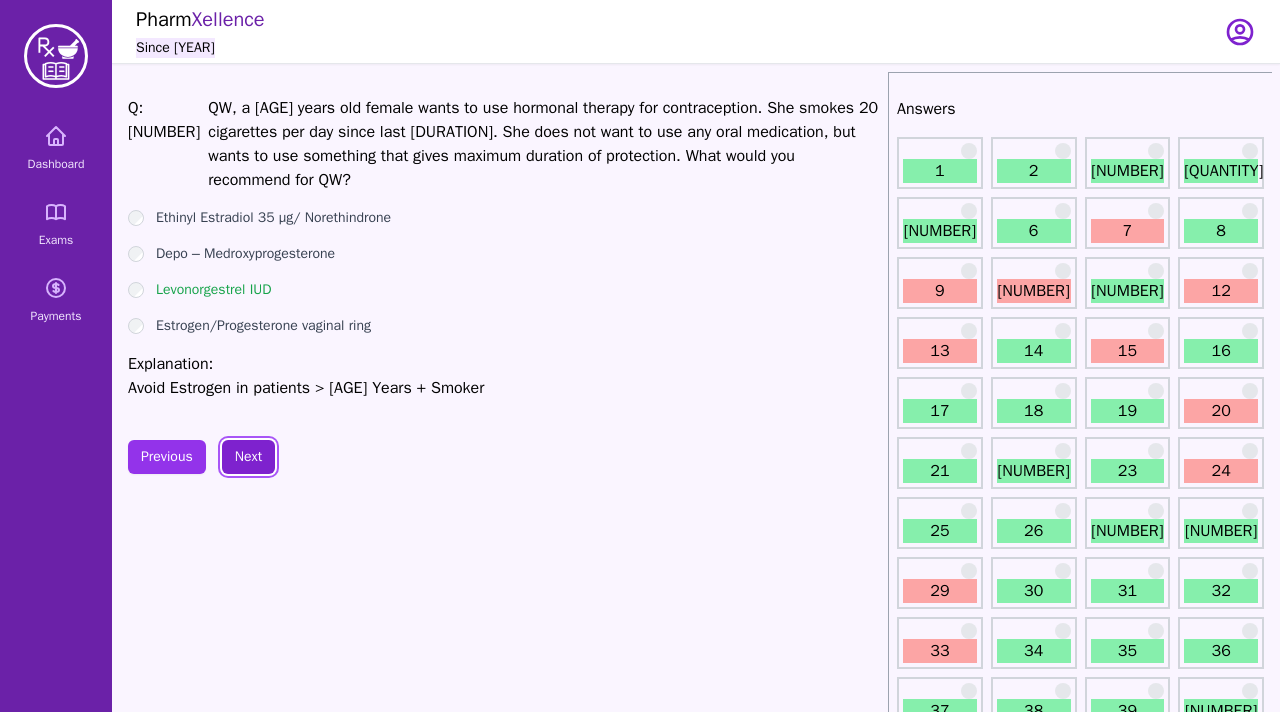 click on "Next" at bounding box center (248, 457) 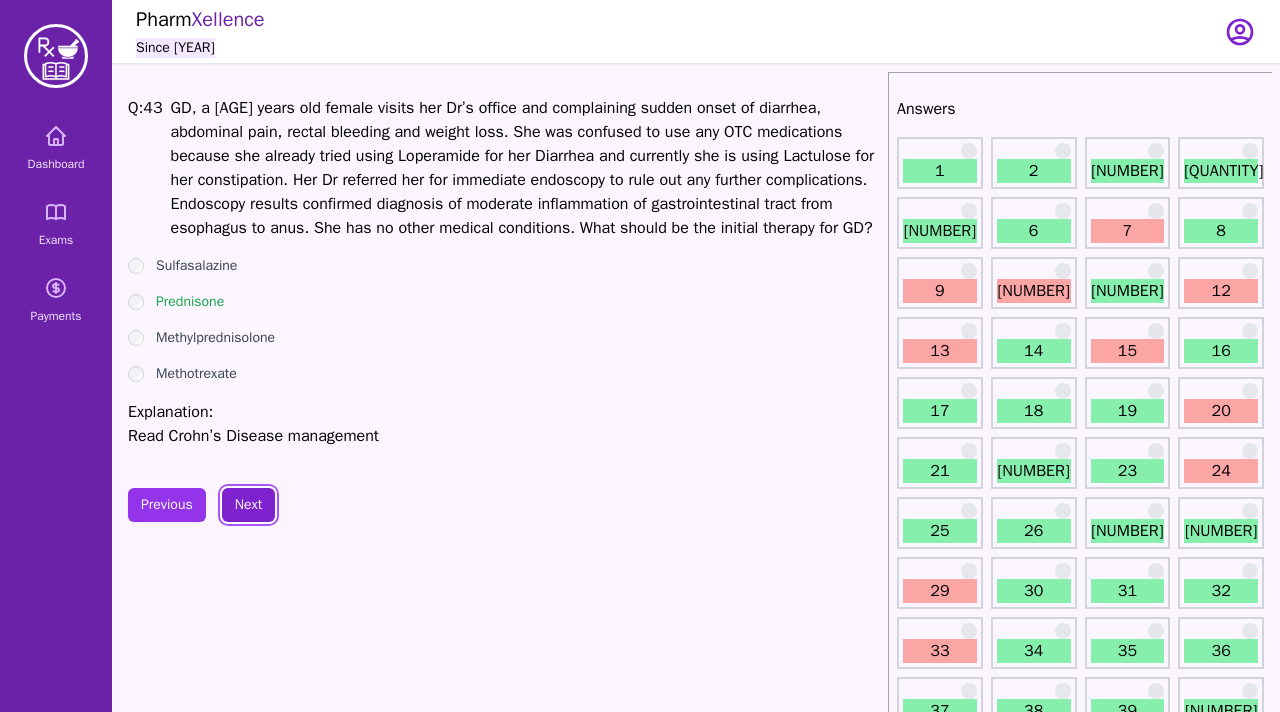 click on "Next" at bounding box center (248, 505) 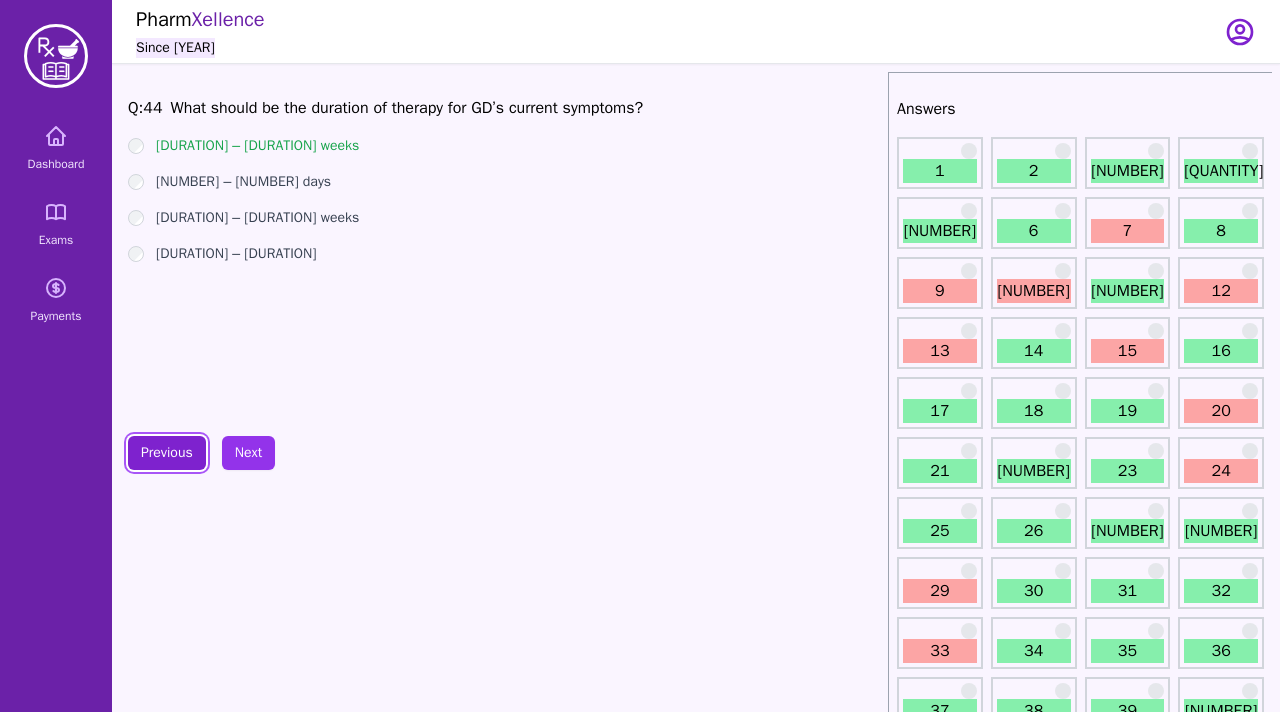 click on "Previous" at bounding box center [167, 453] 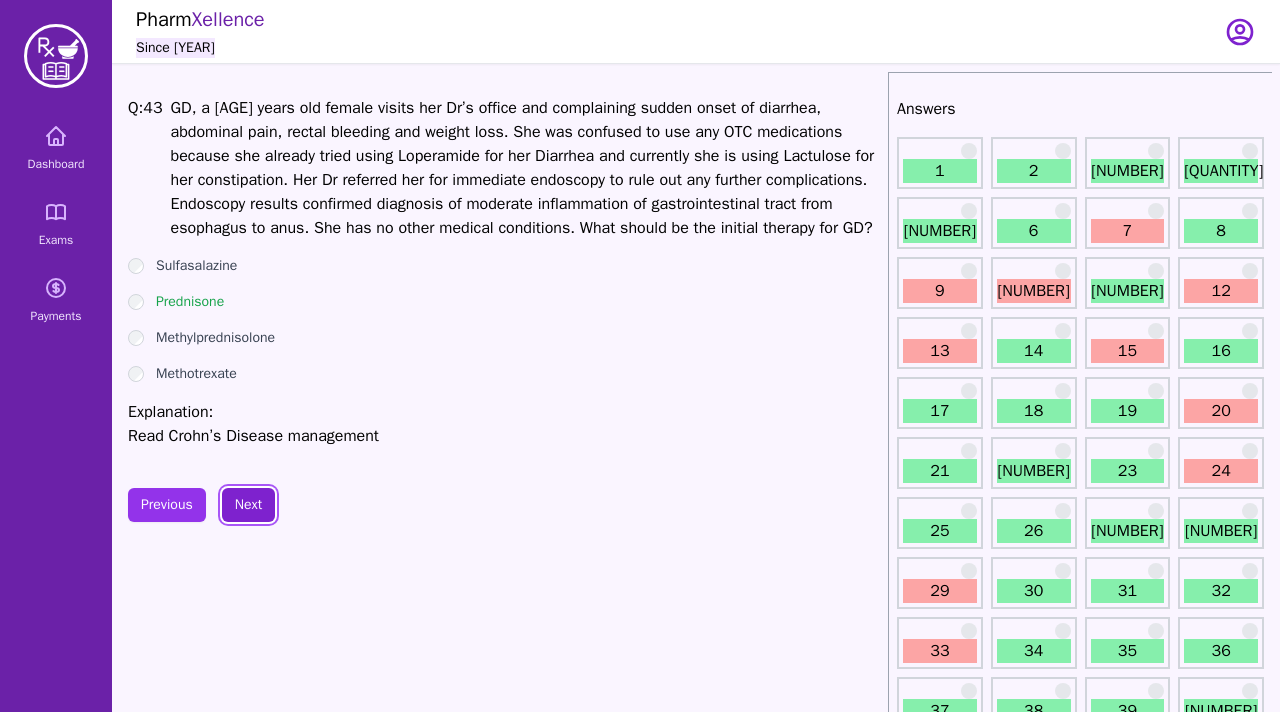 click on "Next" at bounding box center [248, 505] 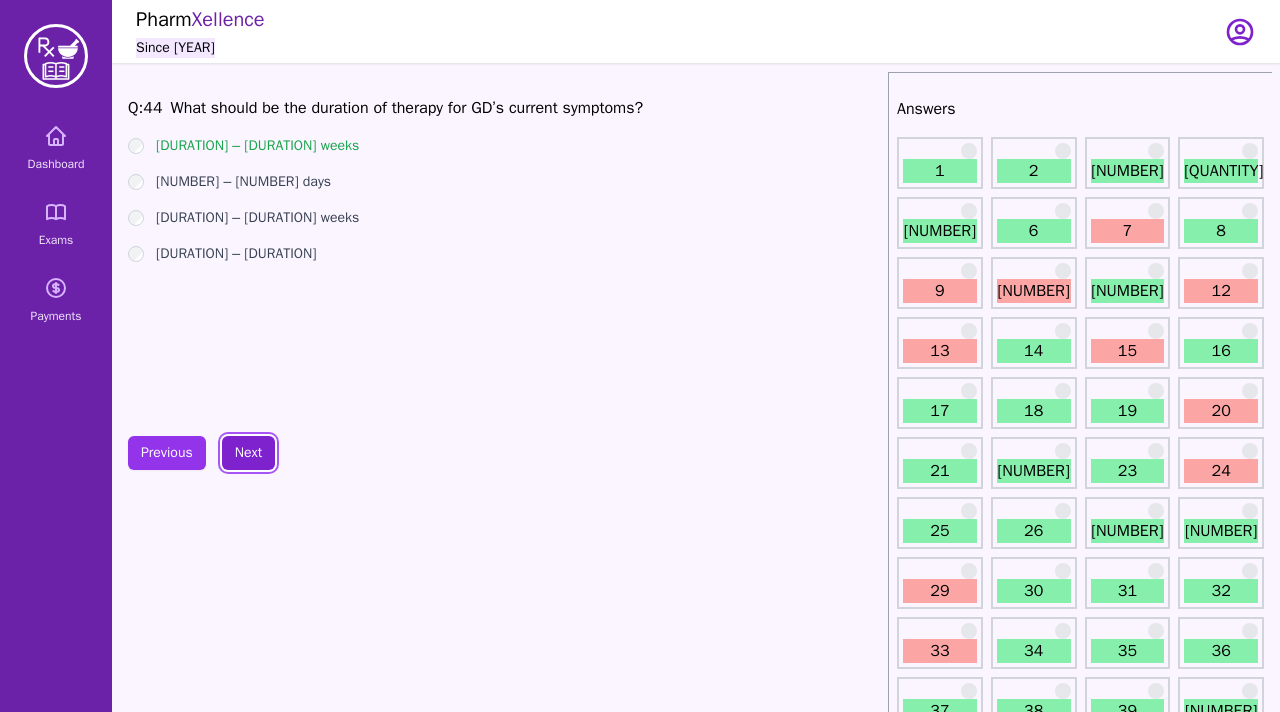 click on "Next" at bounding box center (248, 453) 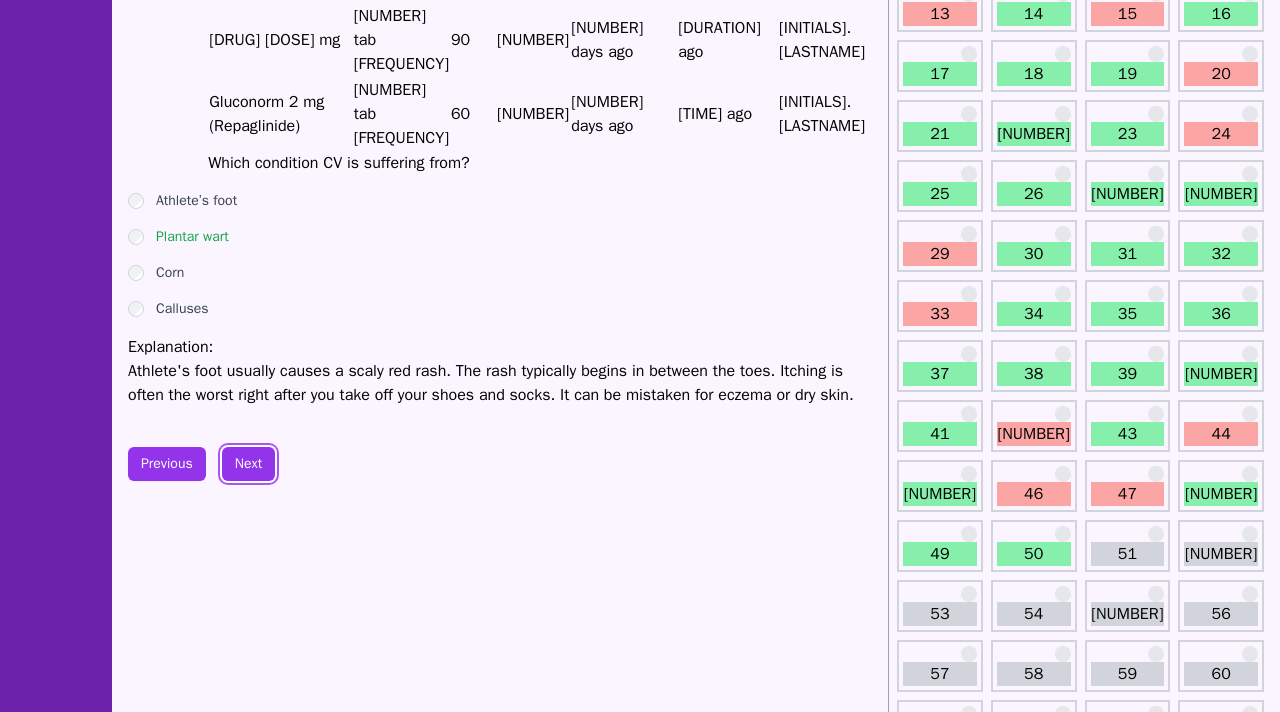 scroll, scrollTop: 354, scrollLeft: 0, axis: vertical 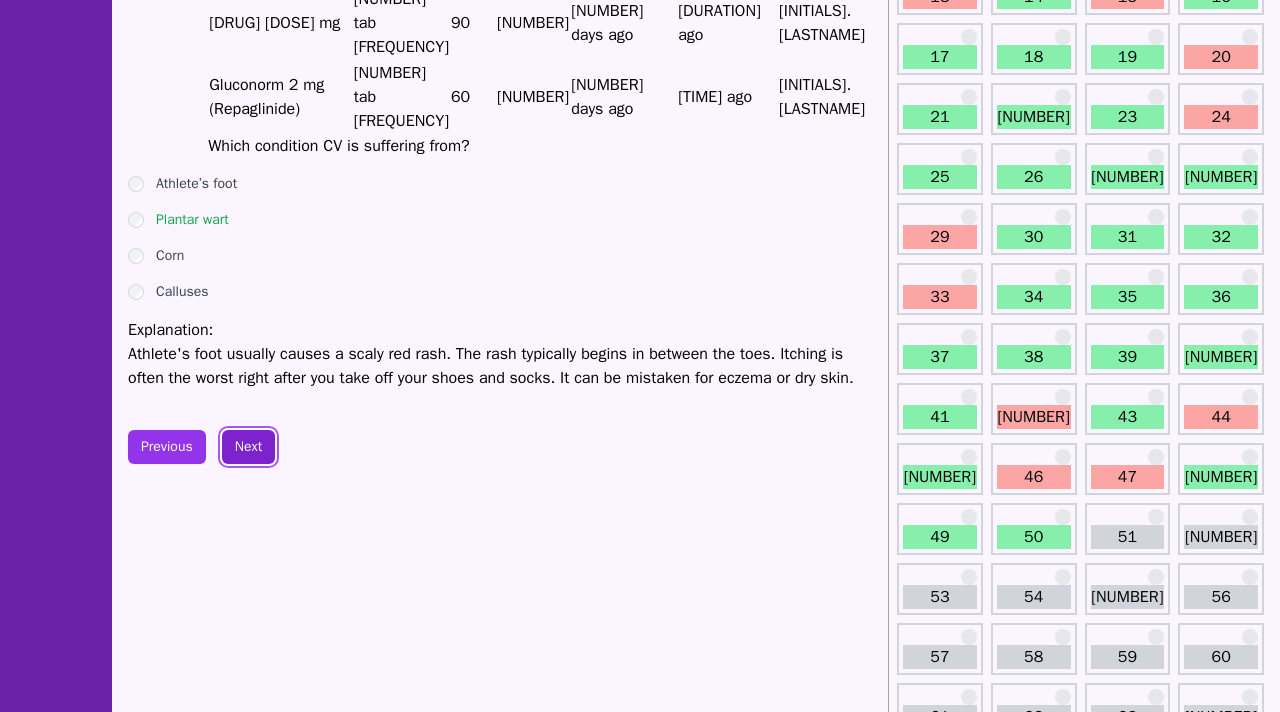 click on "Next" at bounding box center (248, 447) 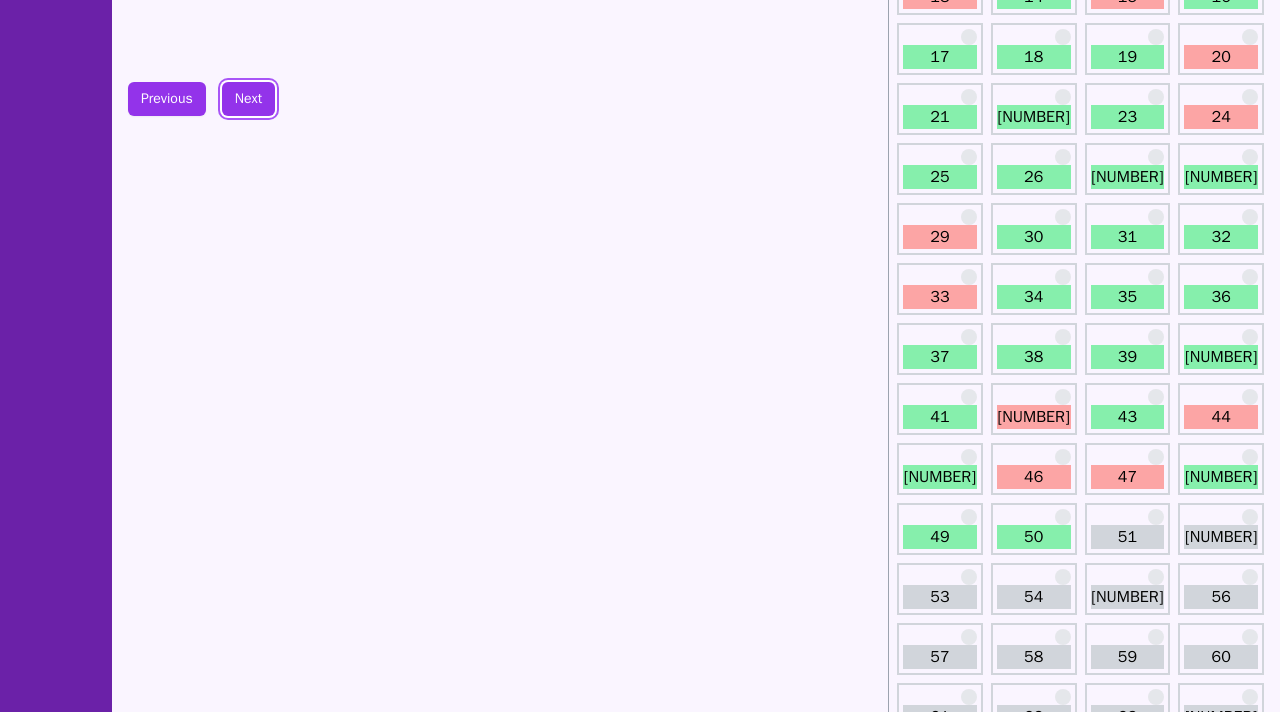 scroll, scrollTop: 0, scrollLeft: 0, axis: both 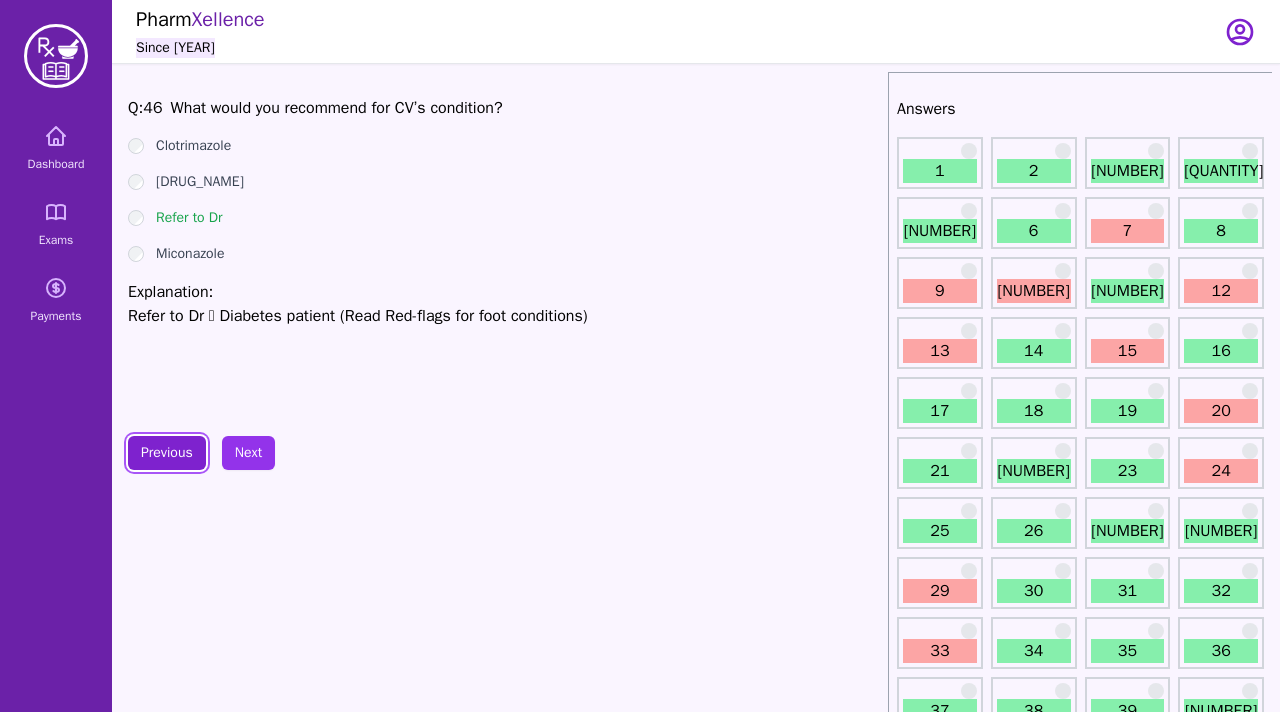 click on "Previous" at bounding box center (167, 453) 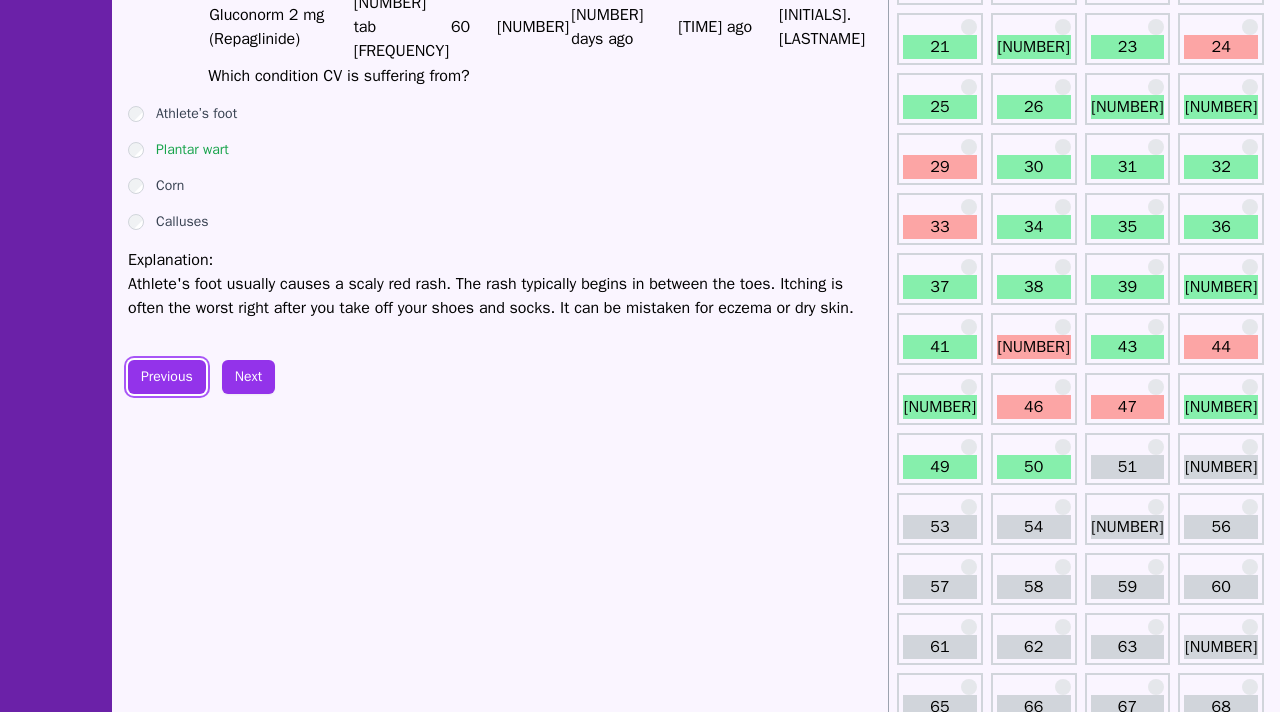 scroll, scrollTop: 618, scrollLeft: 0, axis: vertical 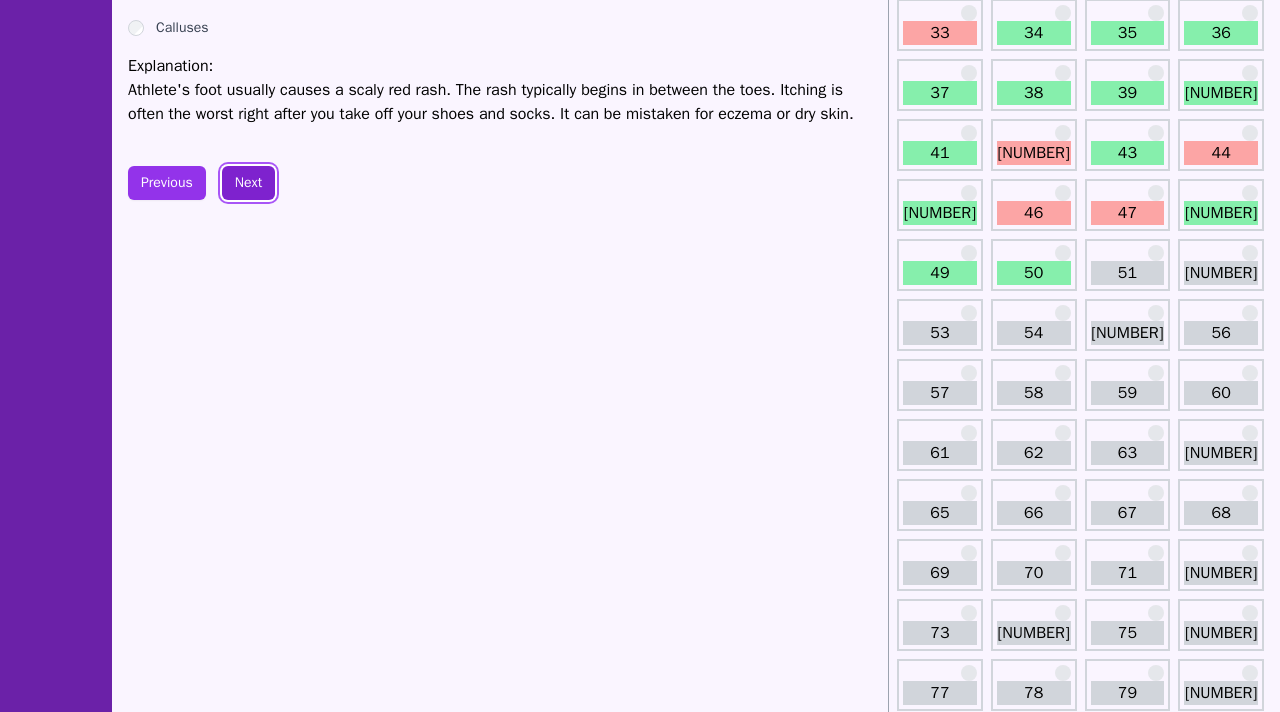 click on "Next" at bounding box center (248, 183) 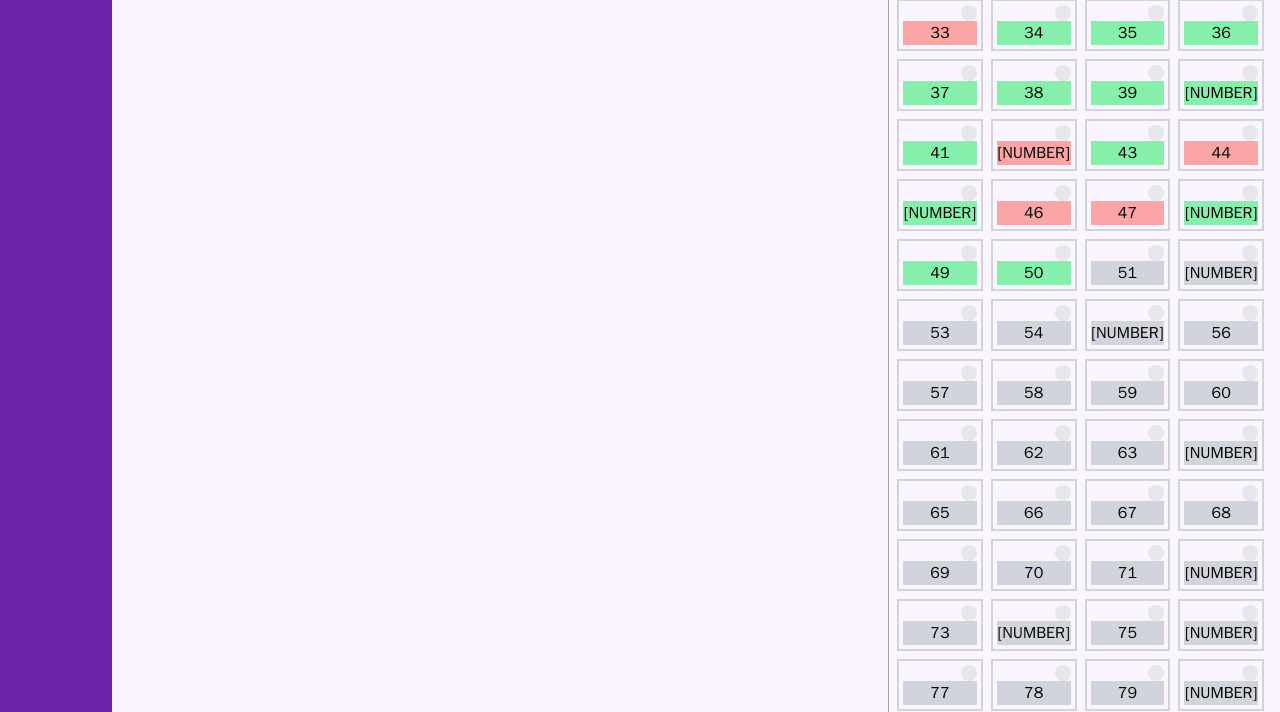 scroll, scrollTop: 0, scrollLeft: 0, axis: both 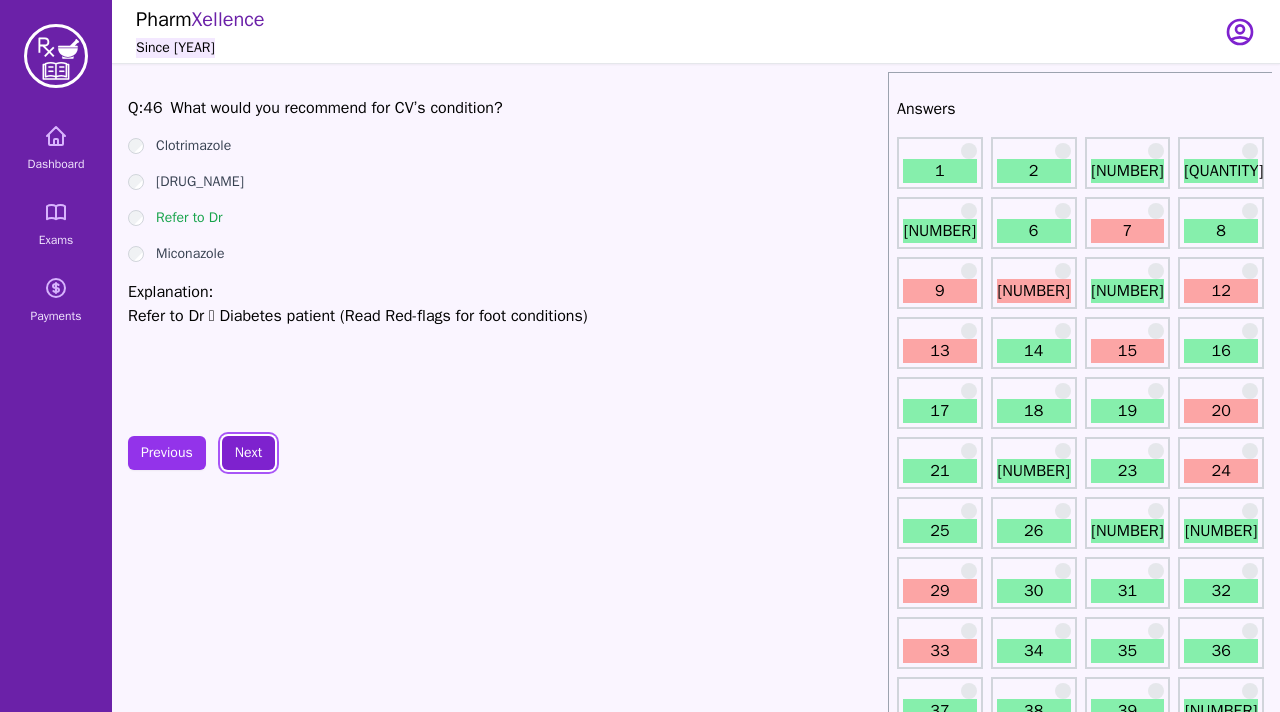 click on "Next" at bounding box center (248, 453) 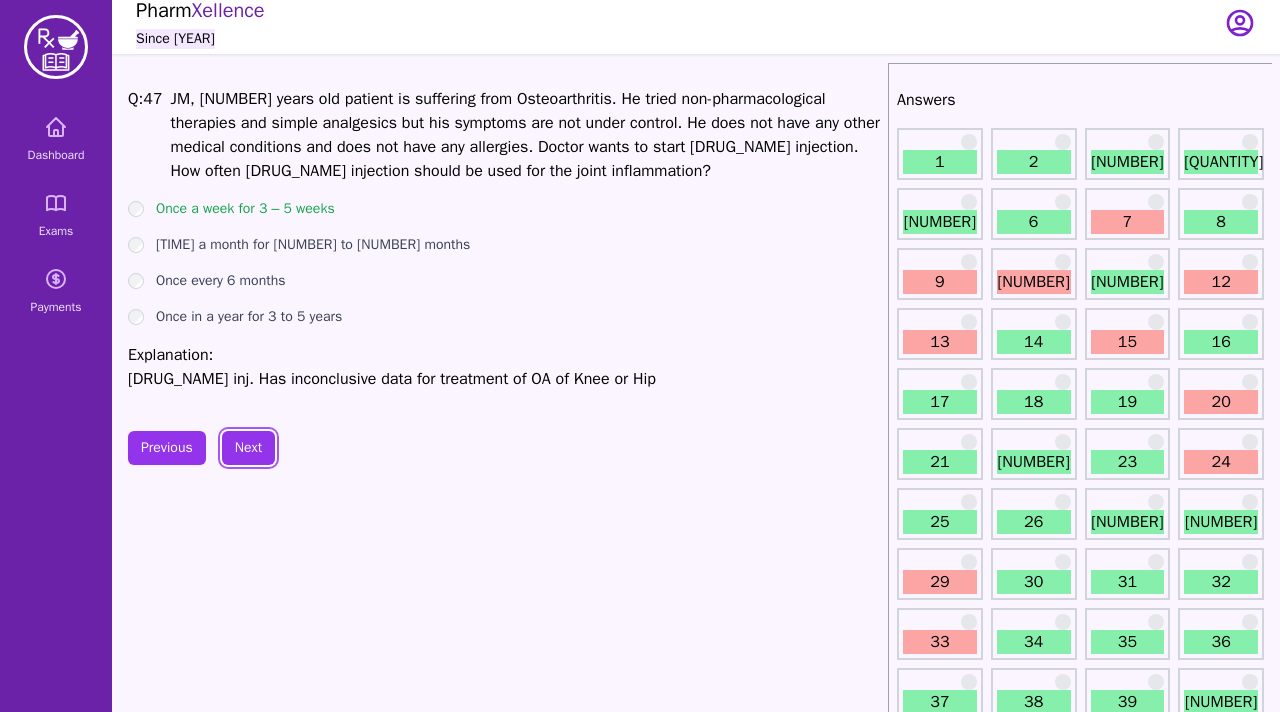 scroll, scrollTop: 11, scrollLeft: 0, axis: vertical 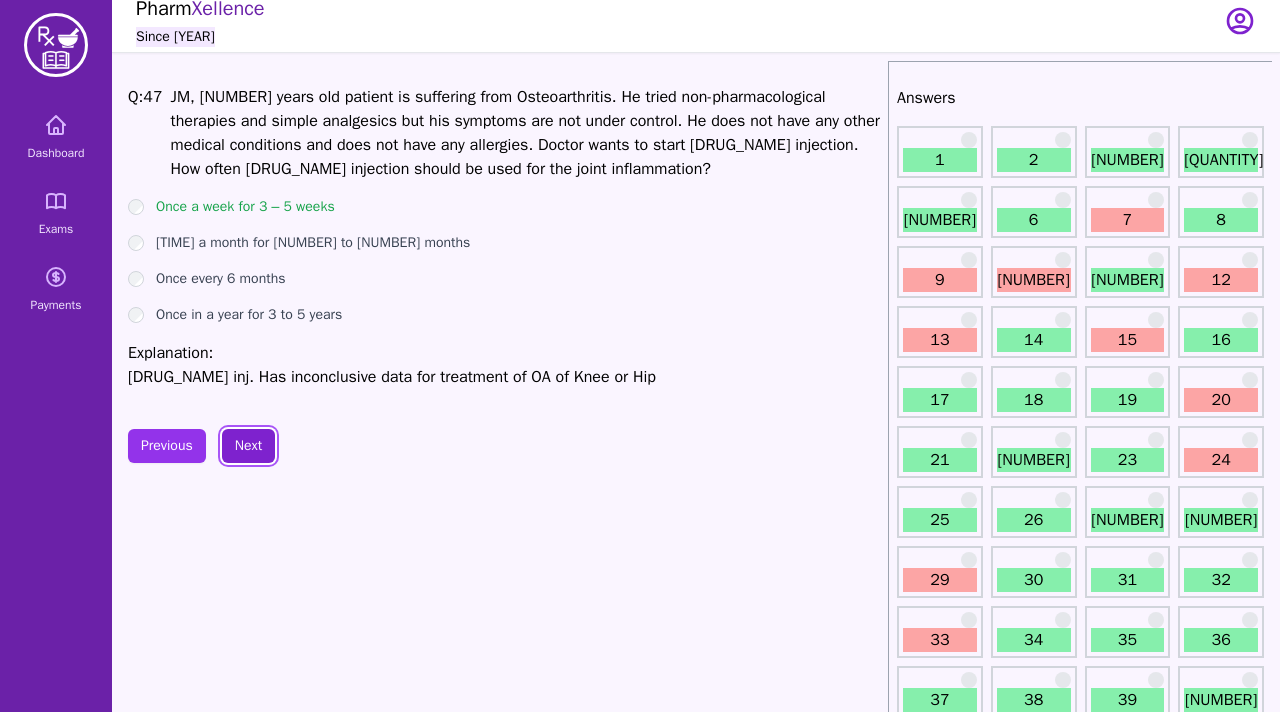 click on "Next" at bounding box center [248, 446] 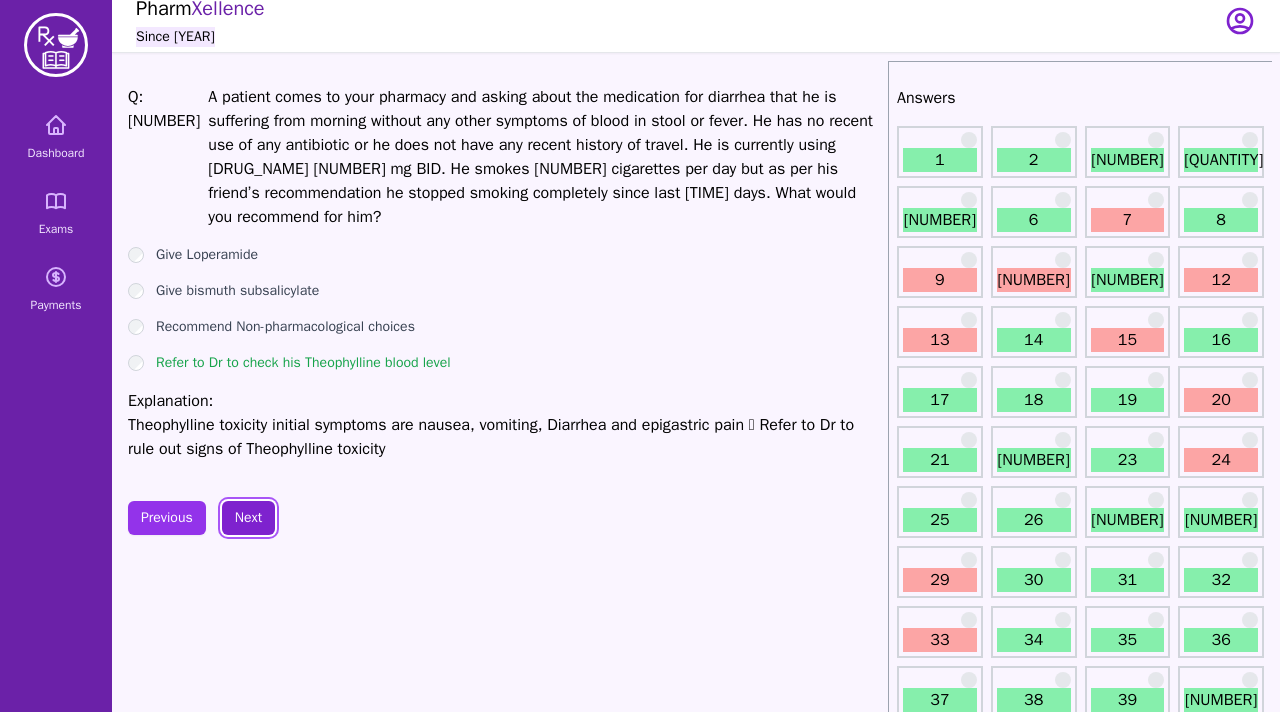 click on "Next" at bounding box center (248, 518) 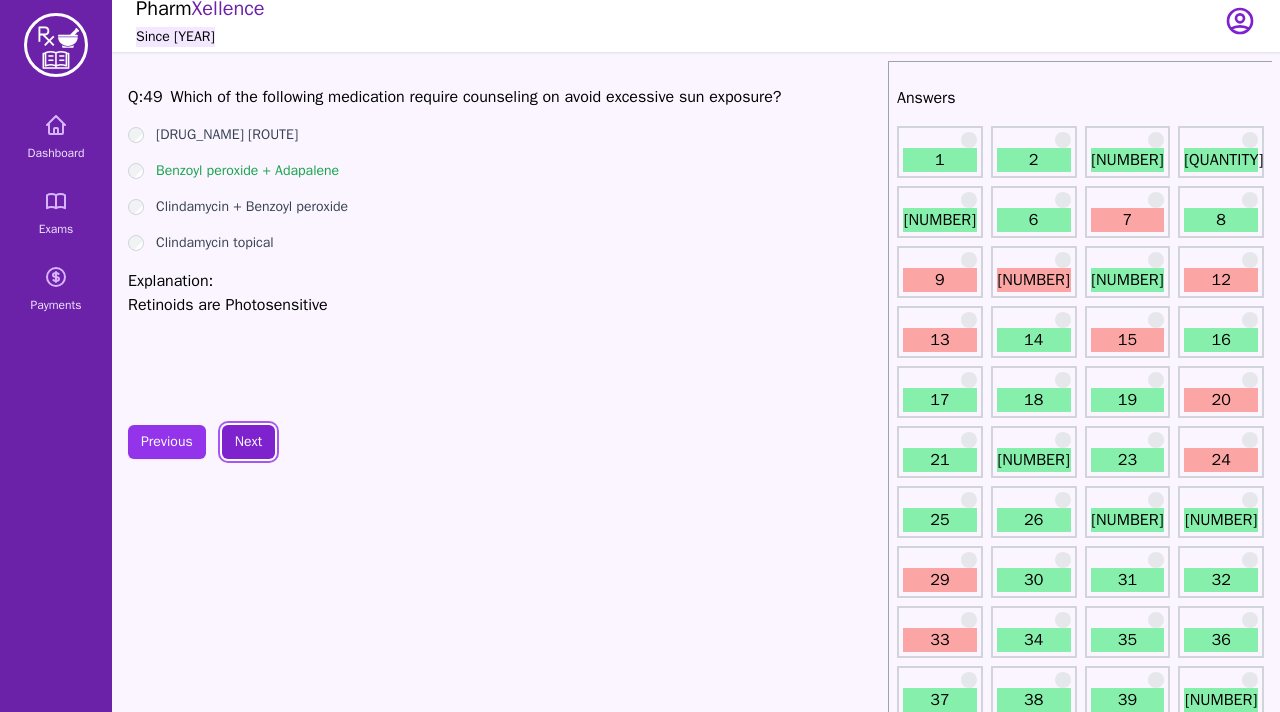 click on "Next" at bounding box center (248, 442) 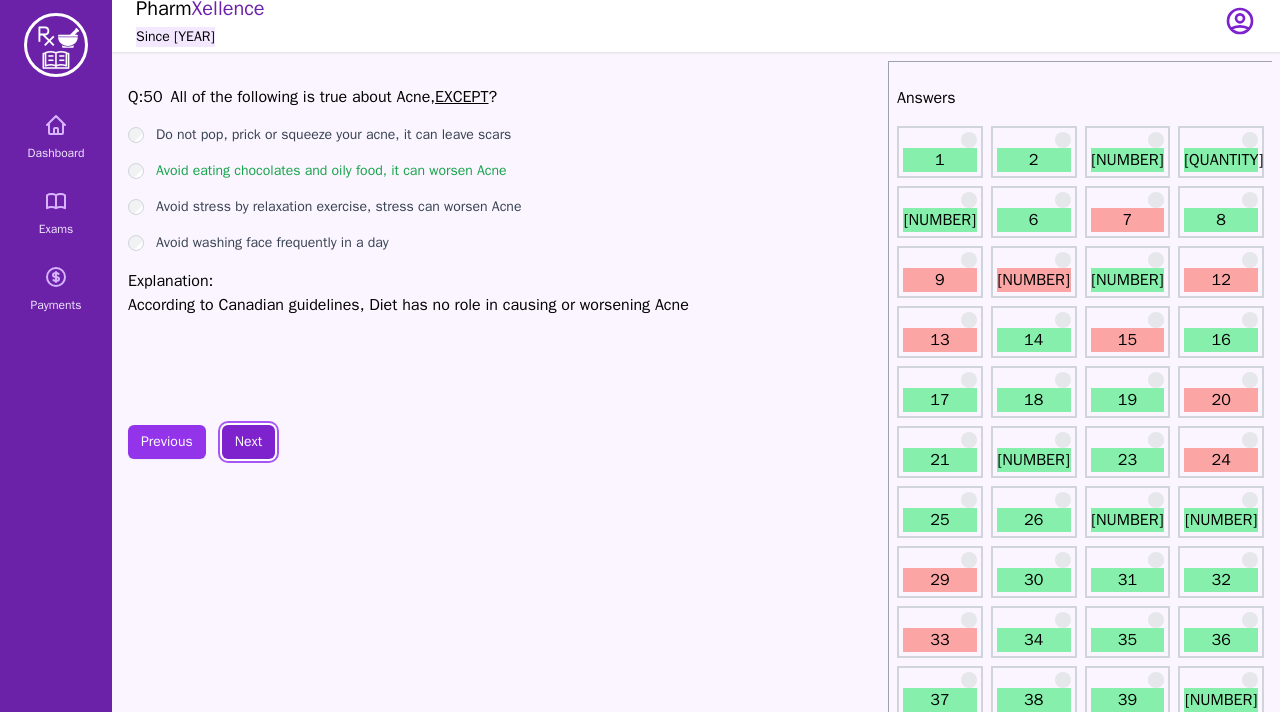 click on "Next" at bounding box center (248, 442) 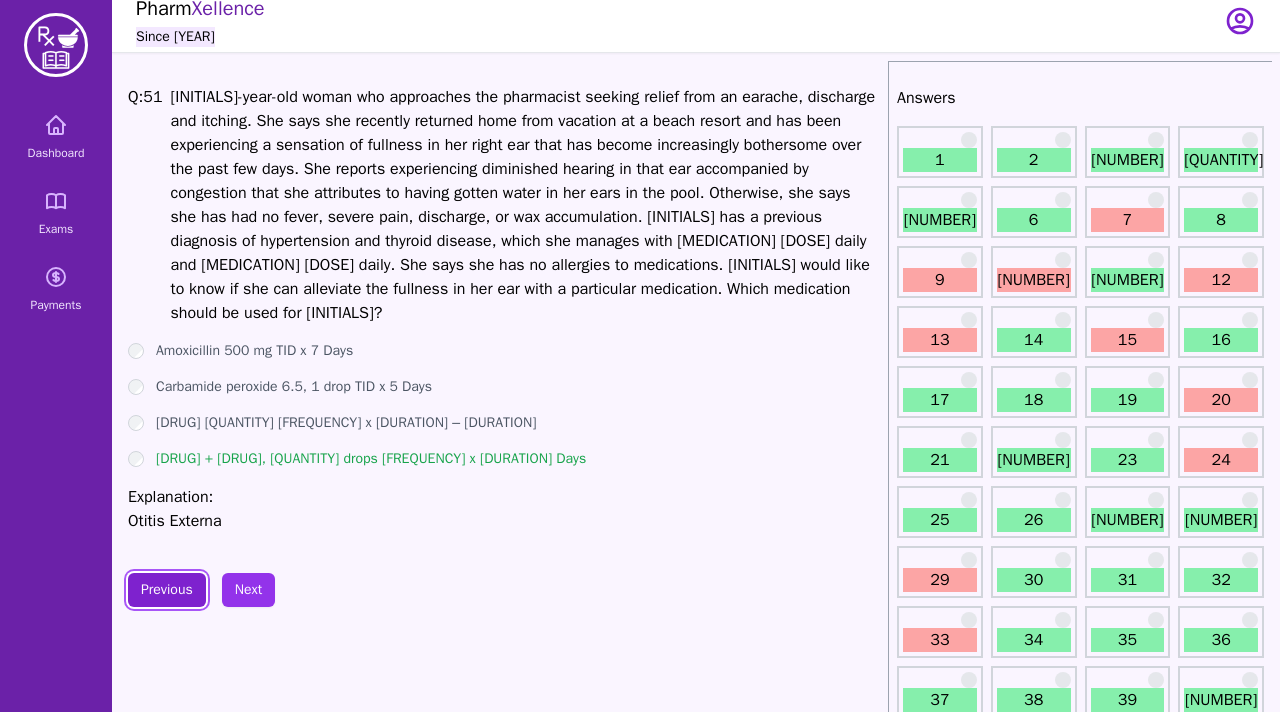 click on "Previous" at bounding box center [167, 590] 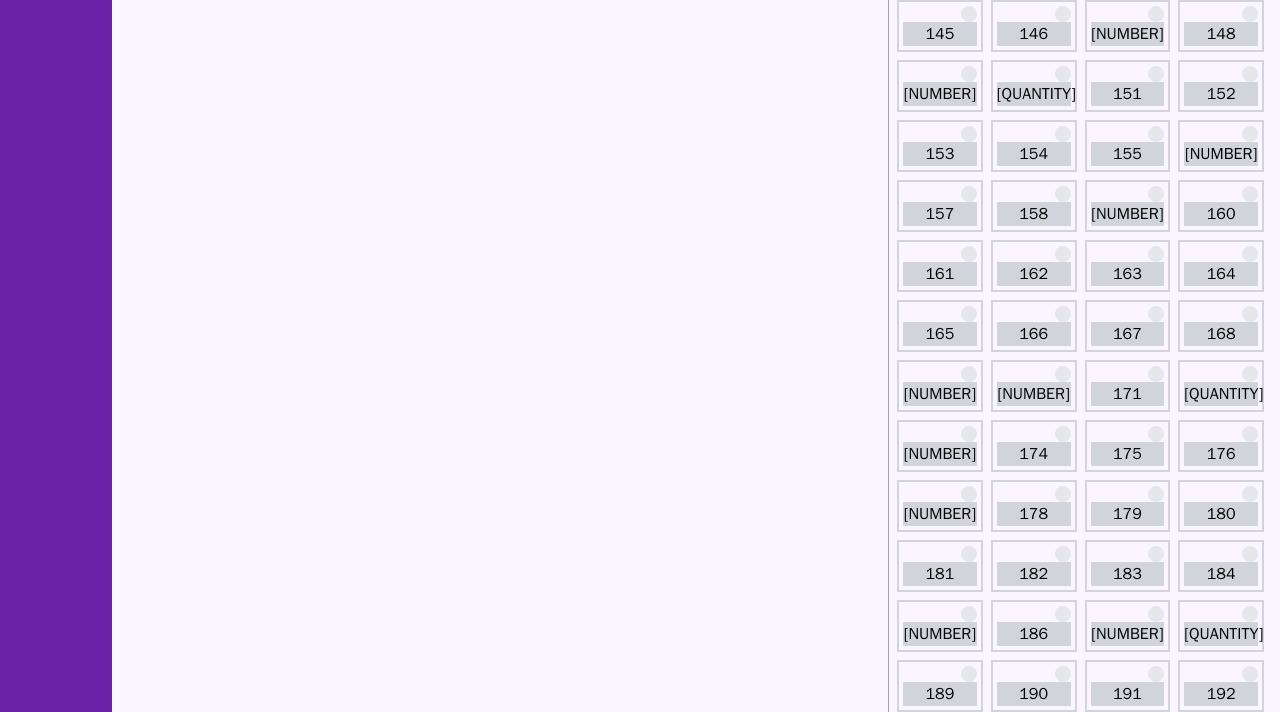 scroll, scrollTop: 0, scrollLeft: 0, axis: both 